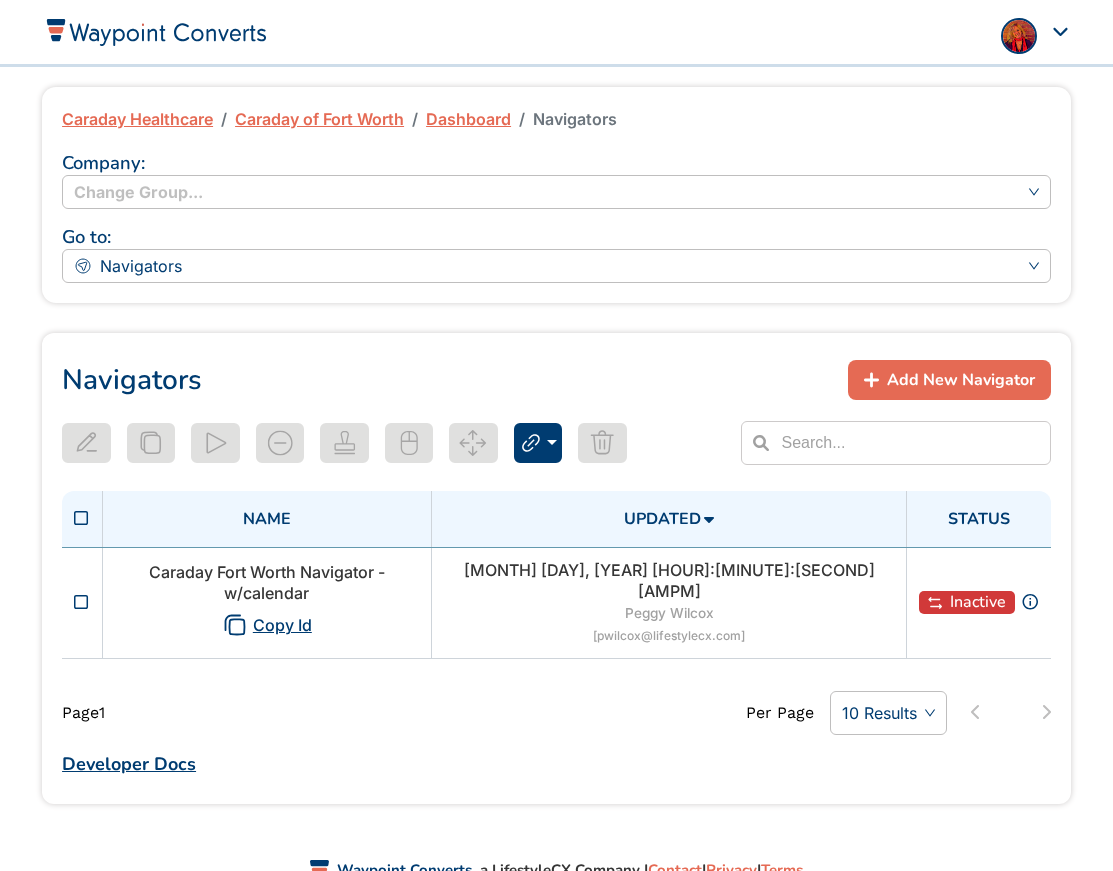 scroll, scrollTop: 0, scrollLeft: 0, axis: both 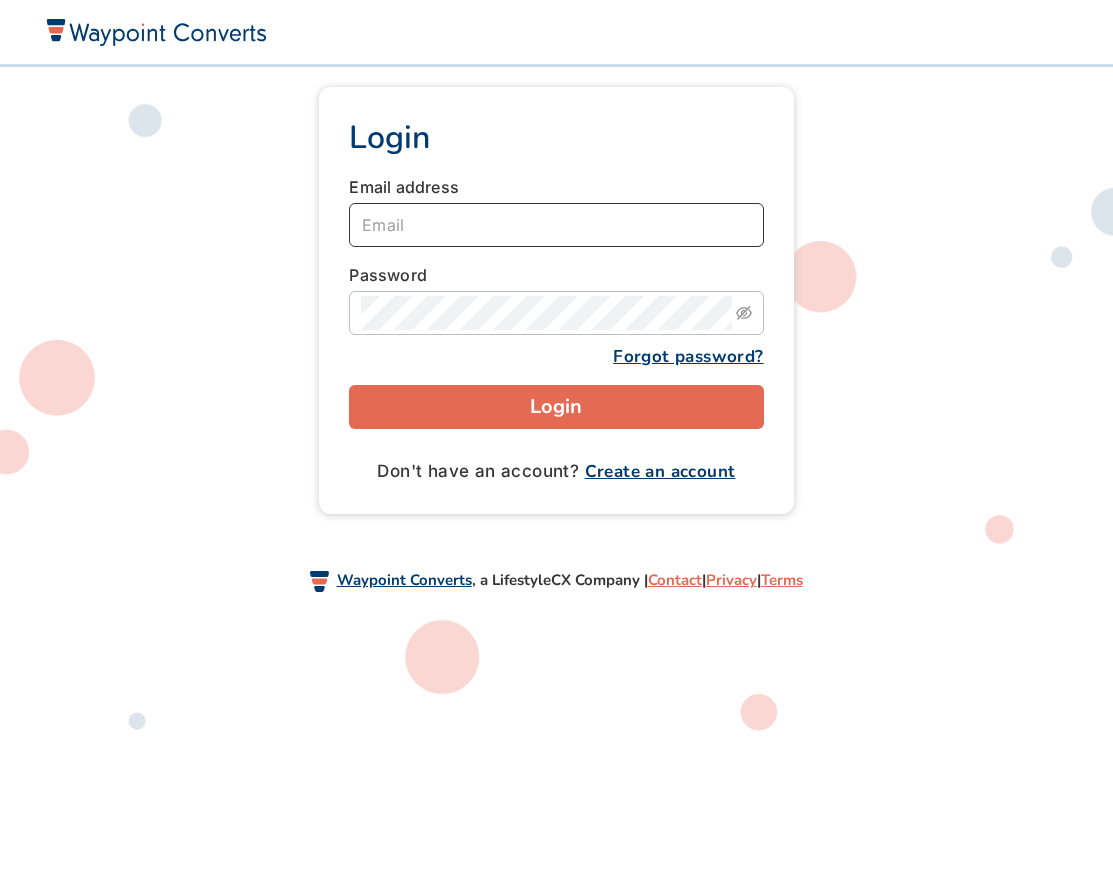 type on "[EMAIL]" 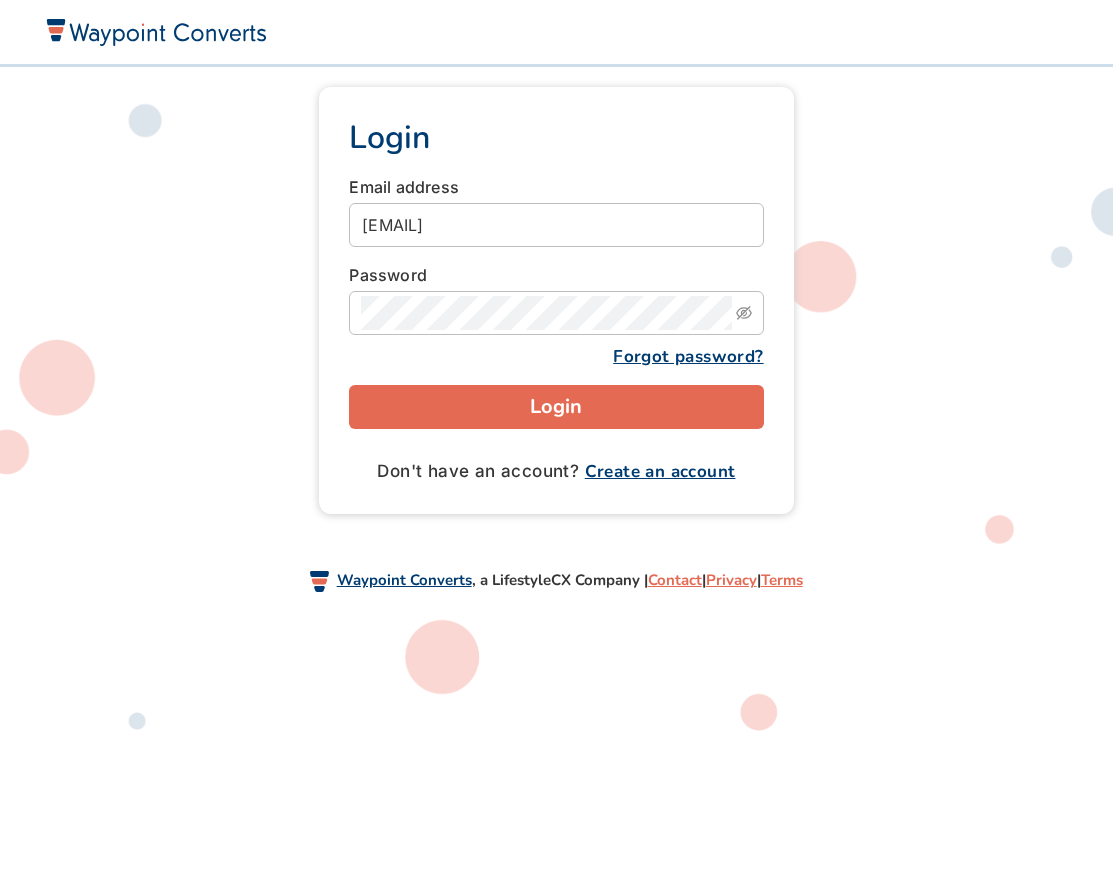 click on "Login" at bounding box center (556, 407) 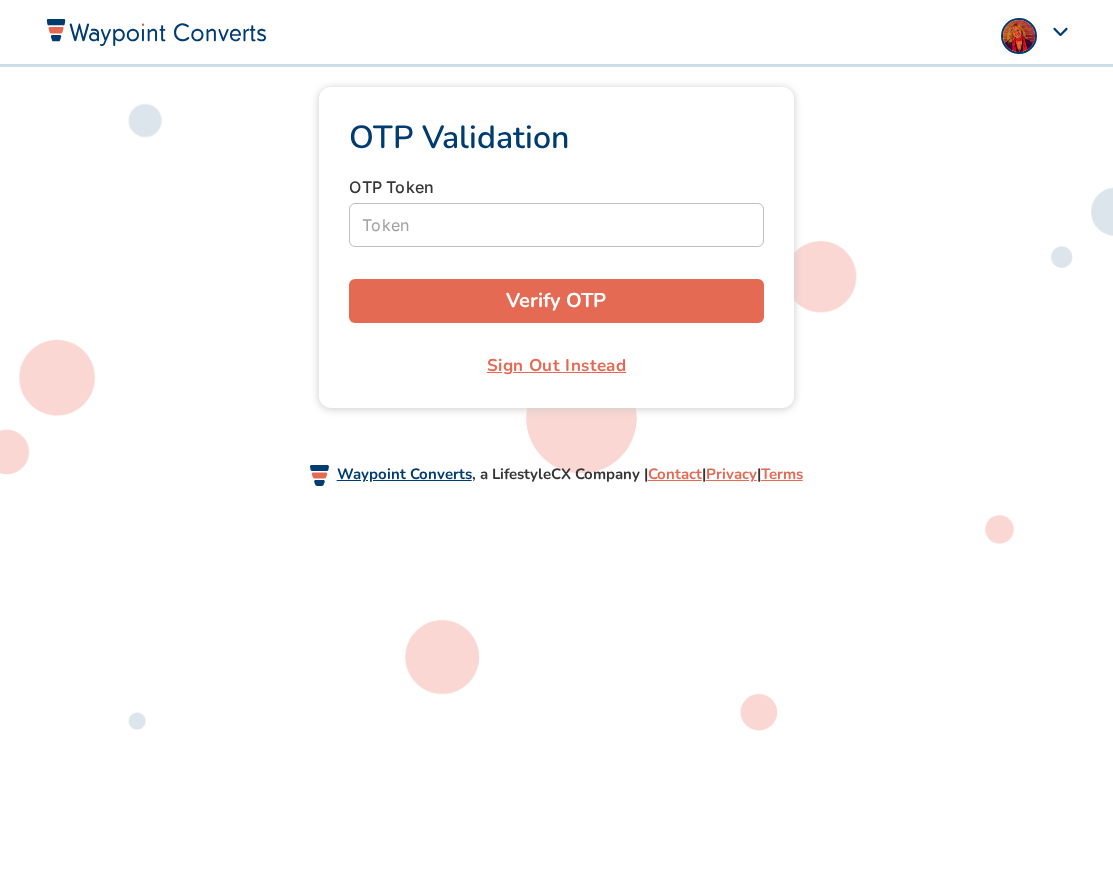 scroll, scrollTop: 0, scrollLeft: 0, axis: both 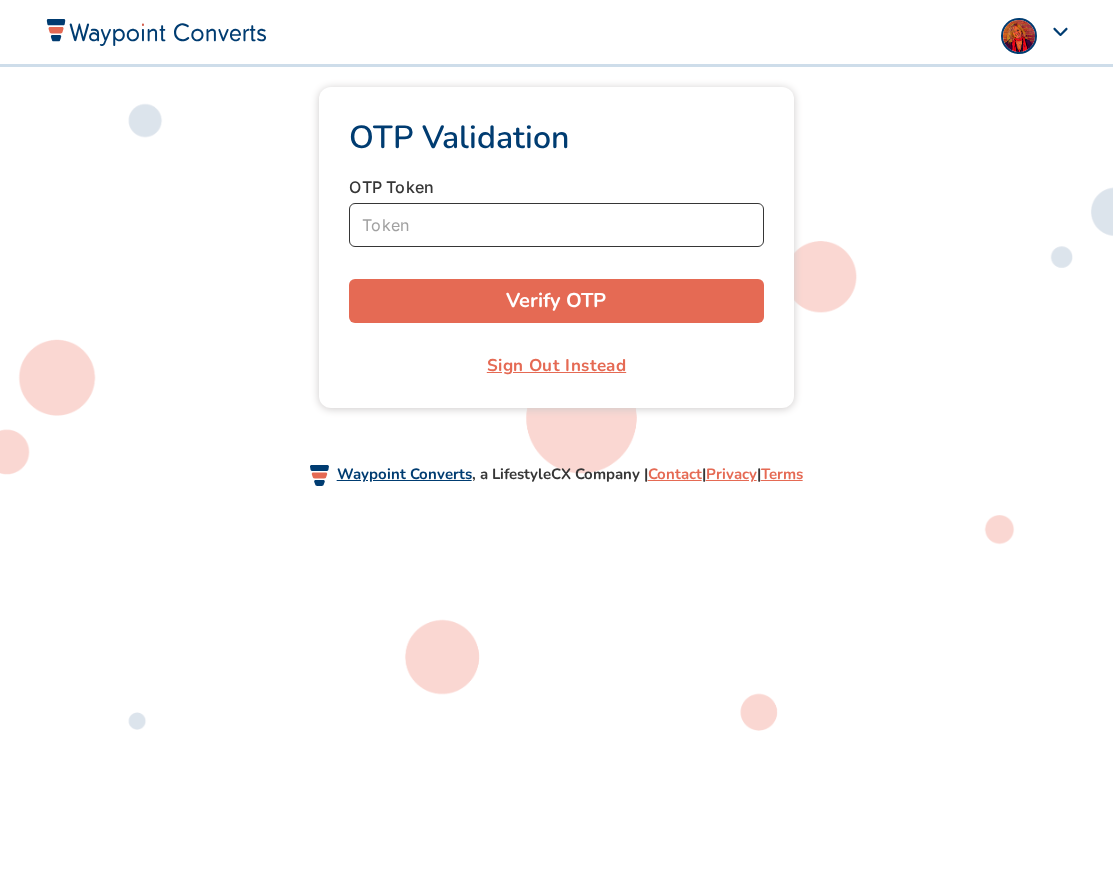 click at bounding box center (556, 225) 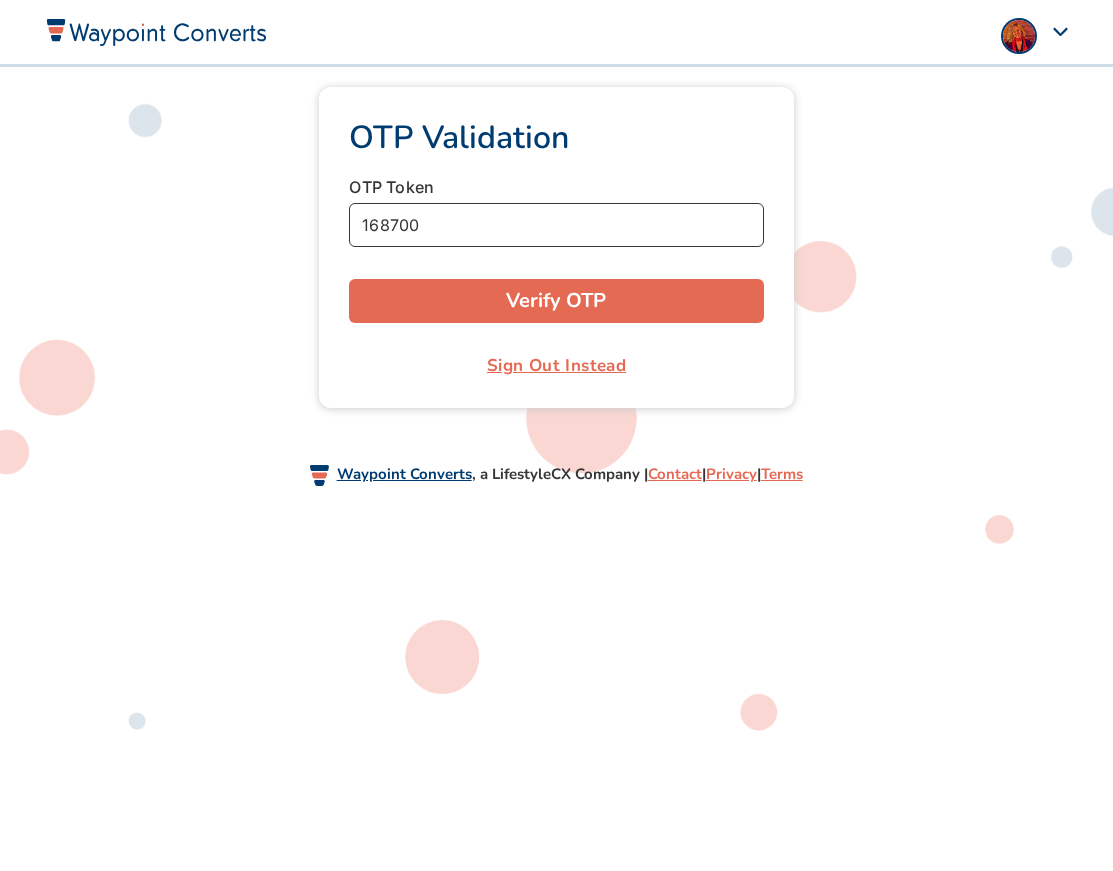 type on "168700" 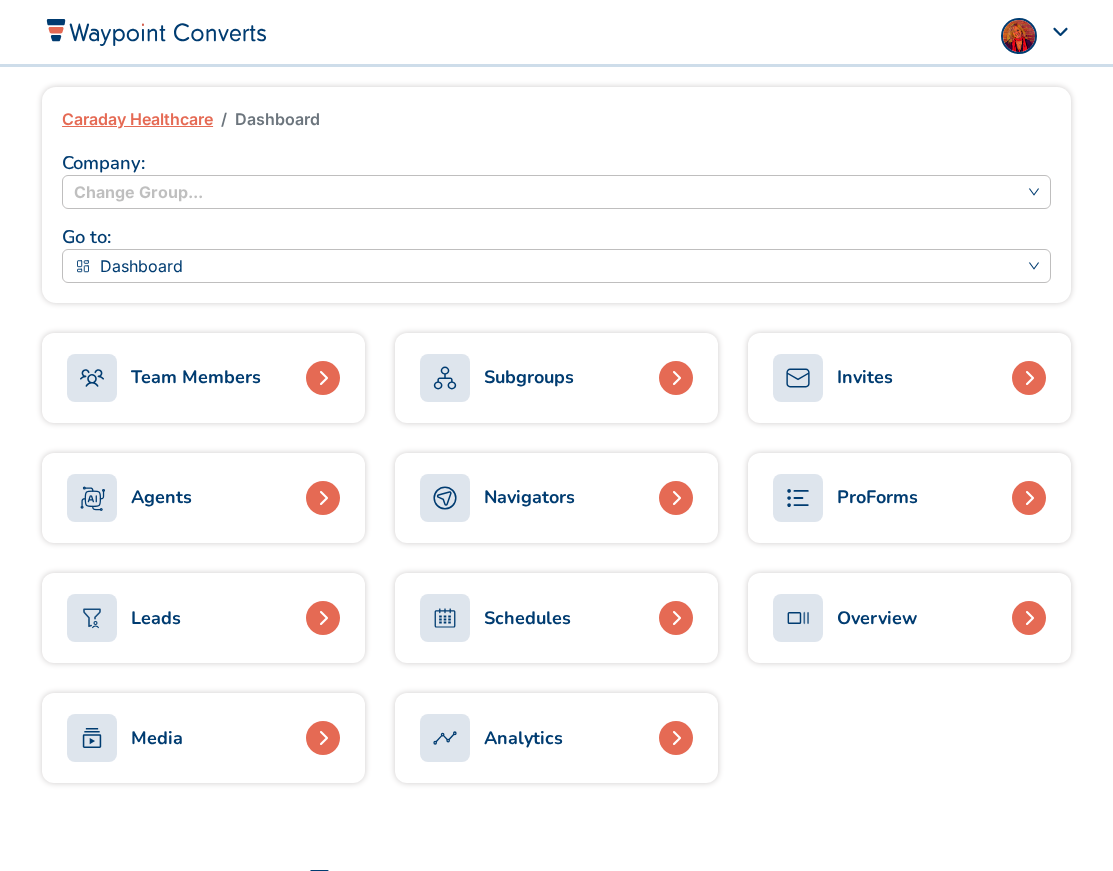 scroll, scrollTop: 0, scrollLeft: 0, axis: both 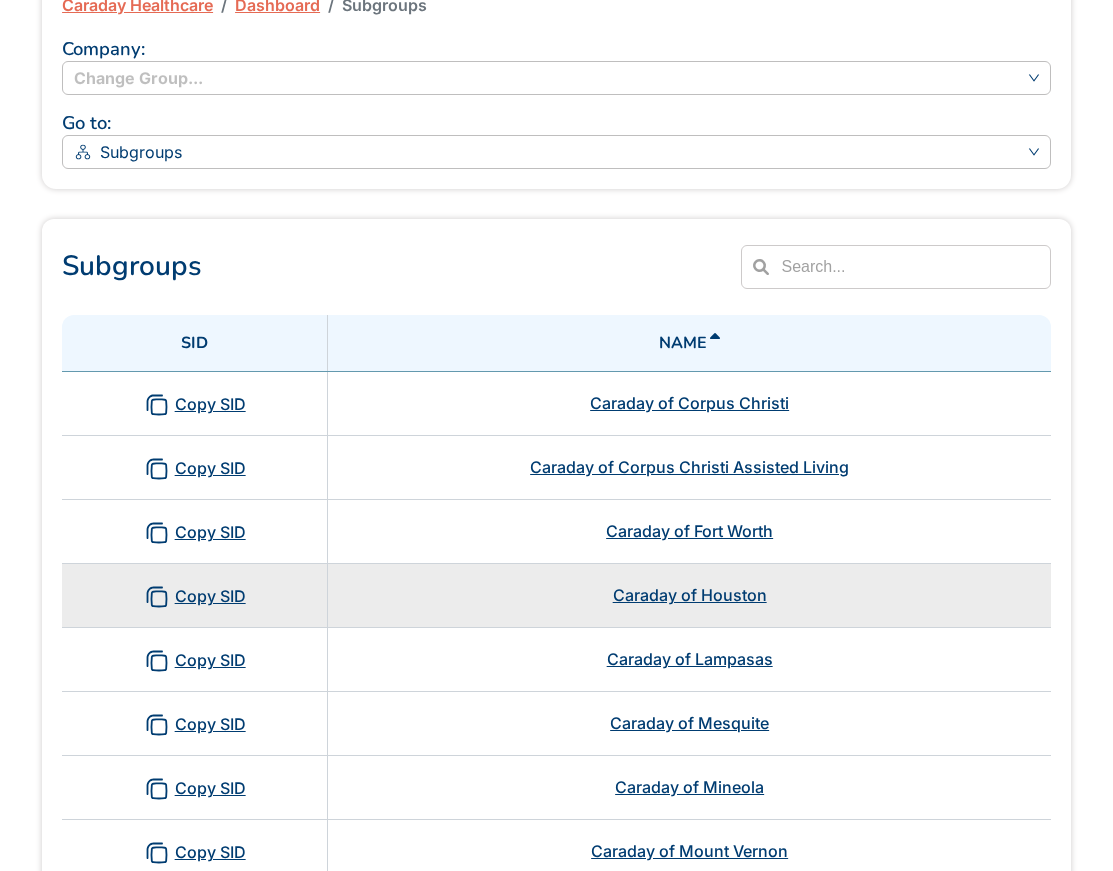 click on "Caraday of Houston" at bounding box center (690, 595) 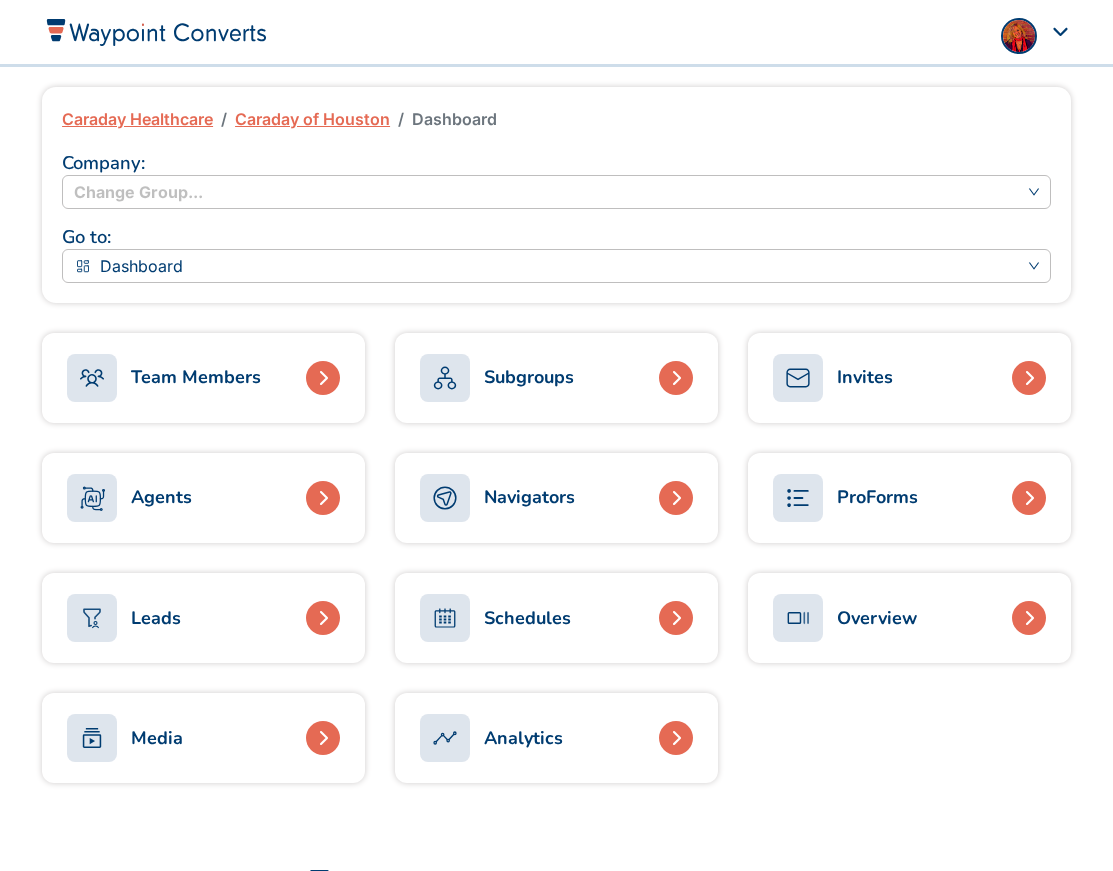 scroll, scrollTop: 0, scrollLeft: 0, axis: both 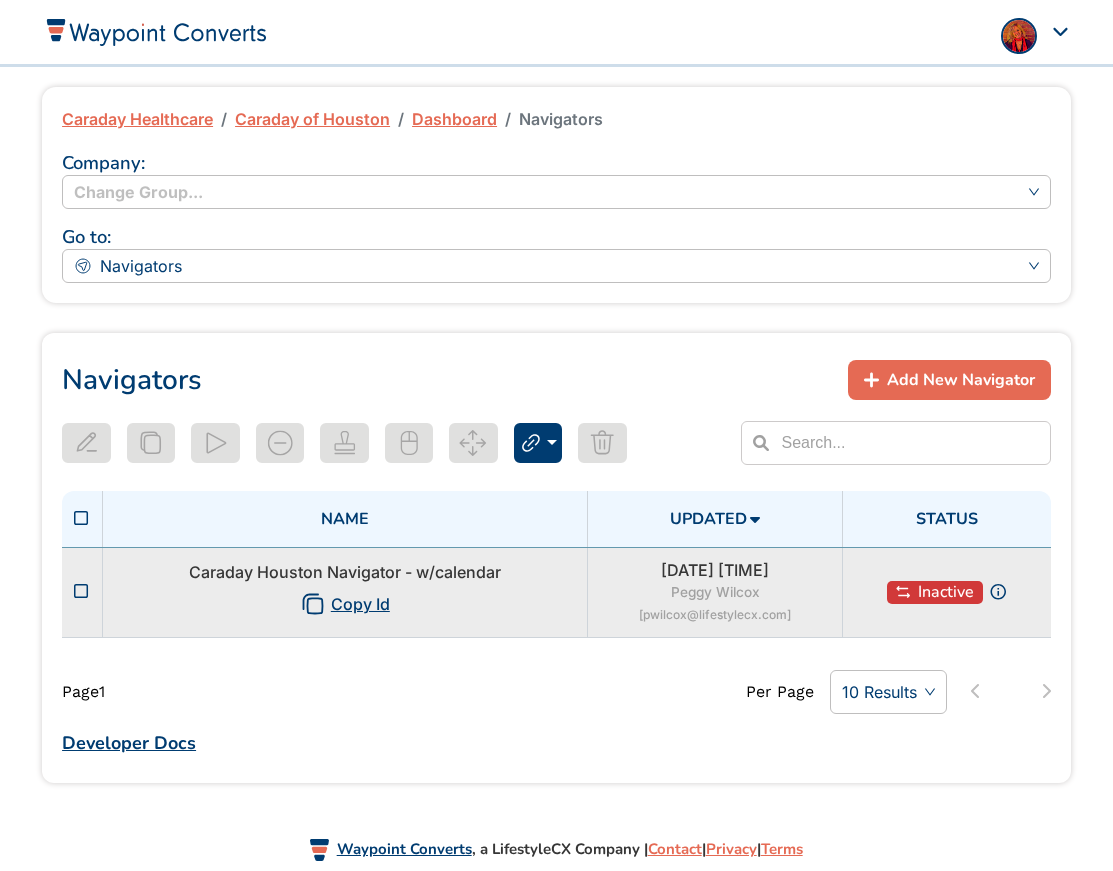 click on "Caraday Houston Navigator - w/calendar   Copy Id" at bounding box center [345, 592] 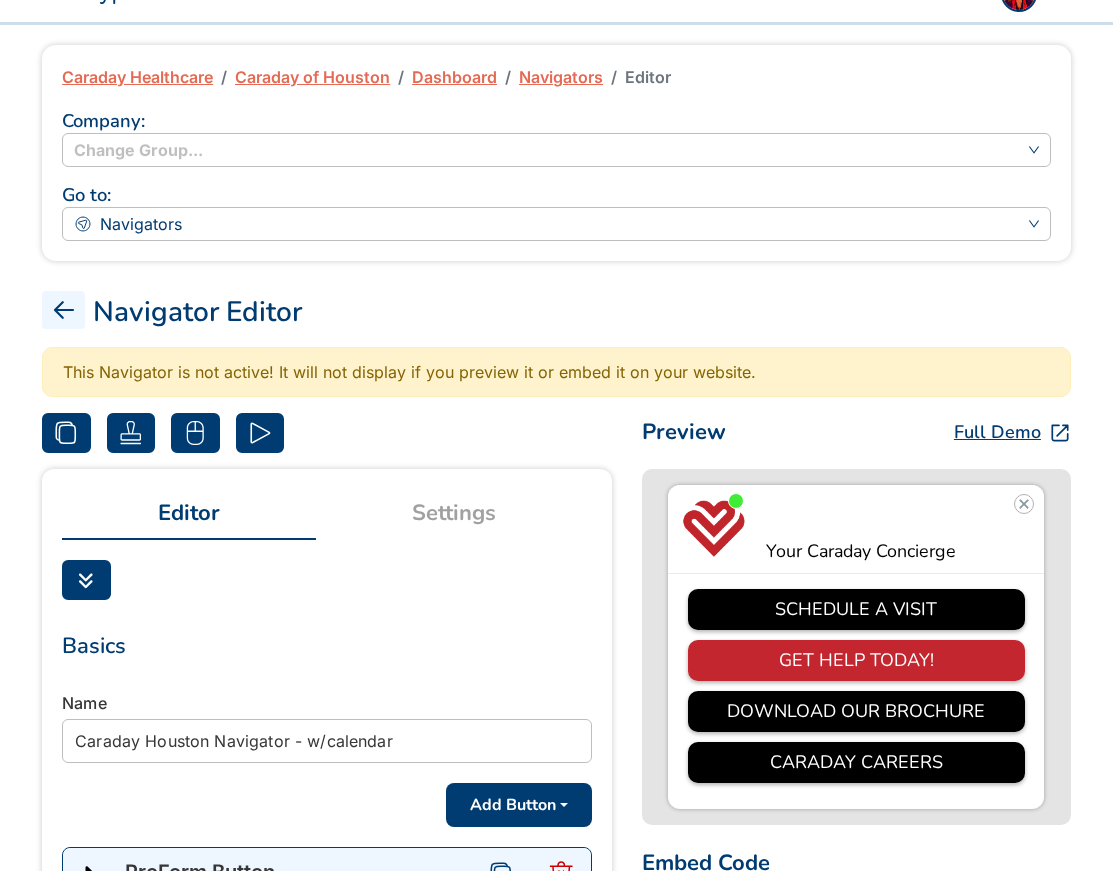 scroll, scrollTop: 0, scrollLeft: 0, axis: both 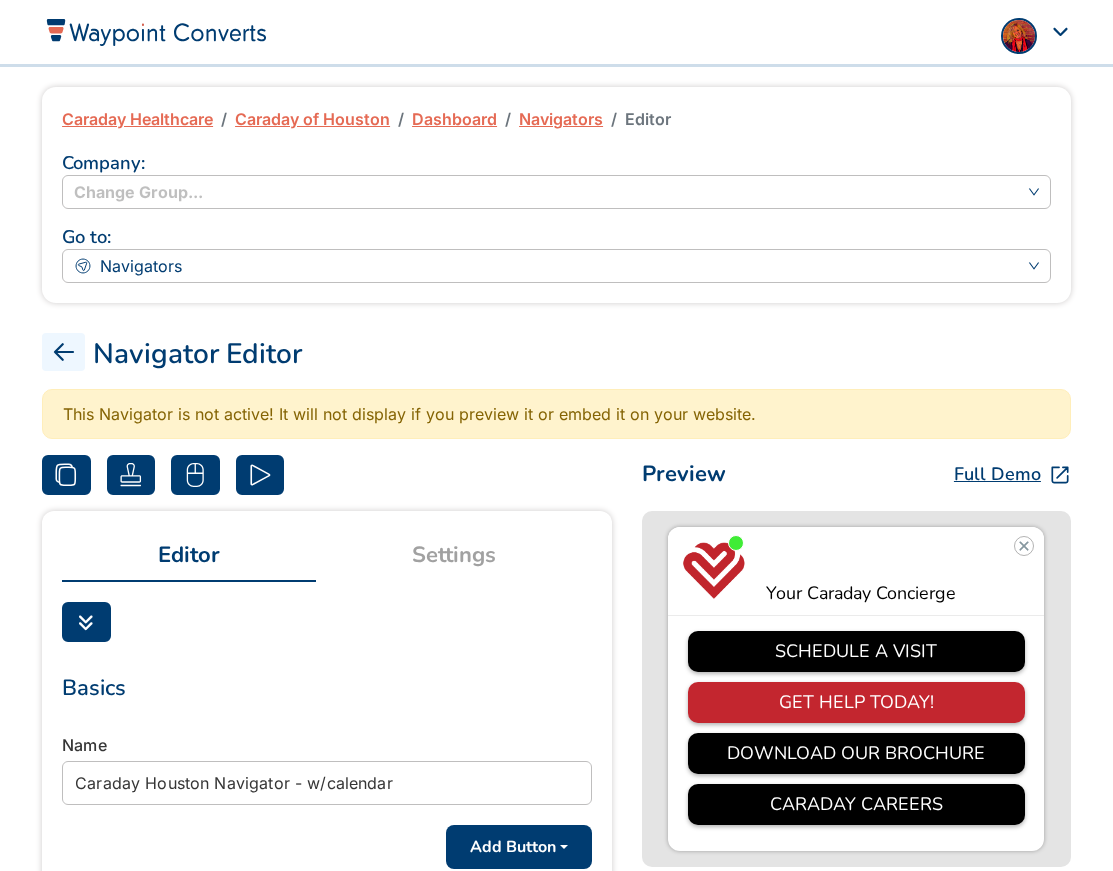 click on "Navigators" at bounding box center [561, 119] 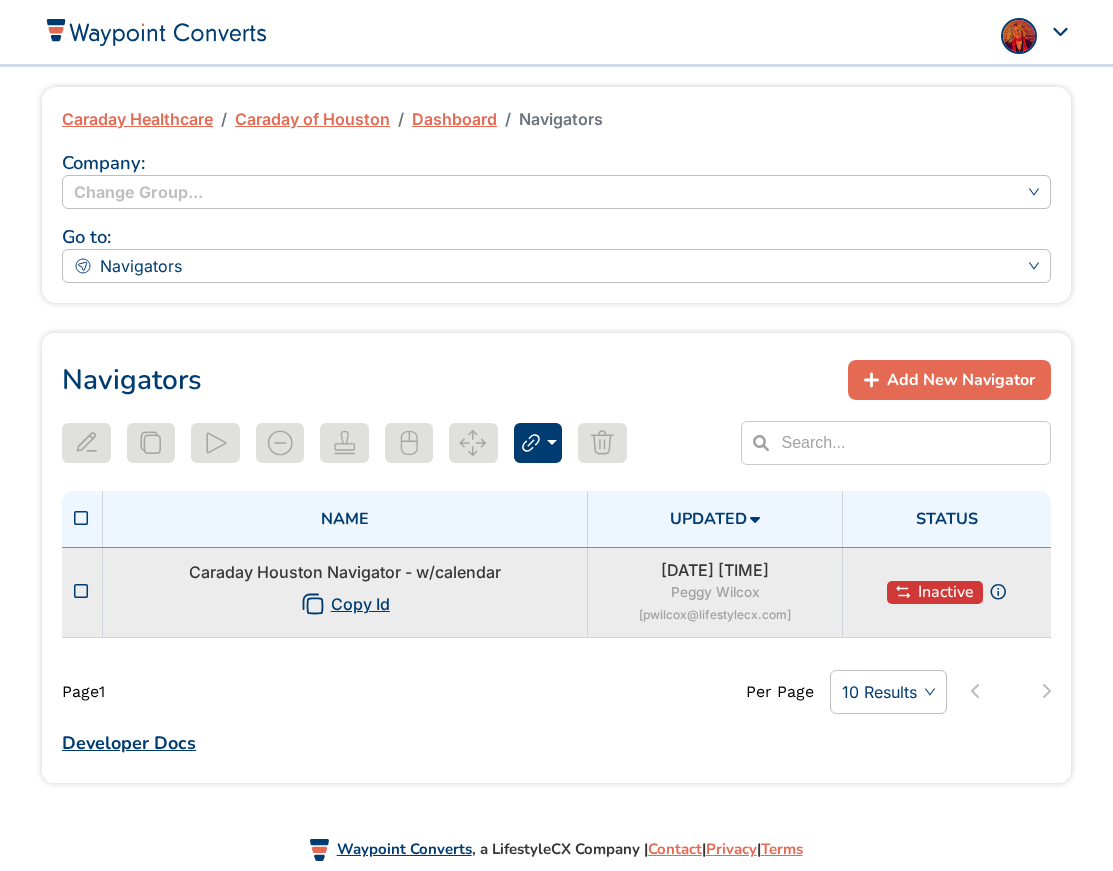 click at bounding box center [81, 591] 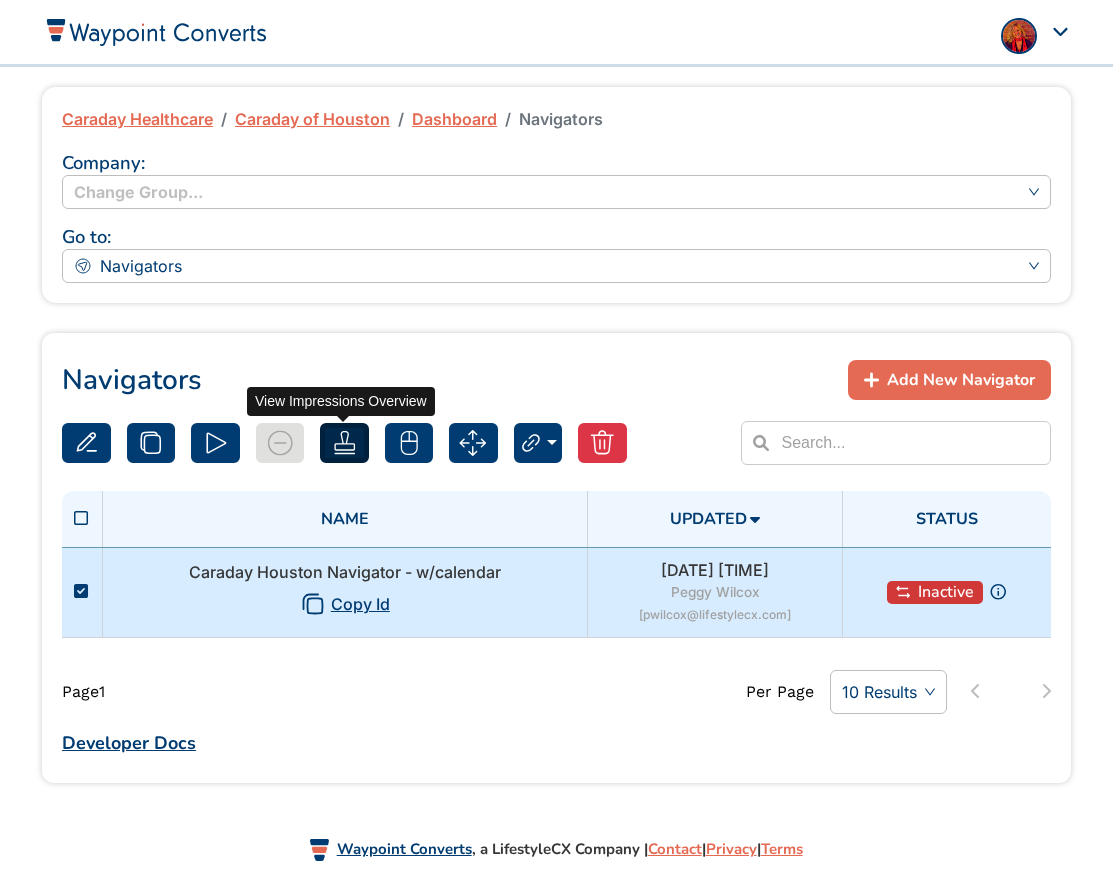 click 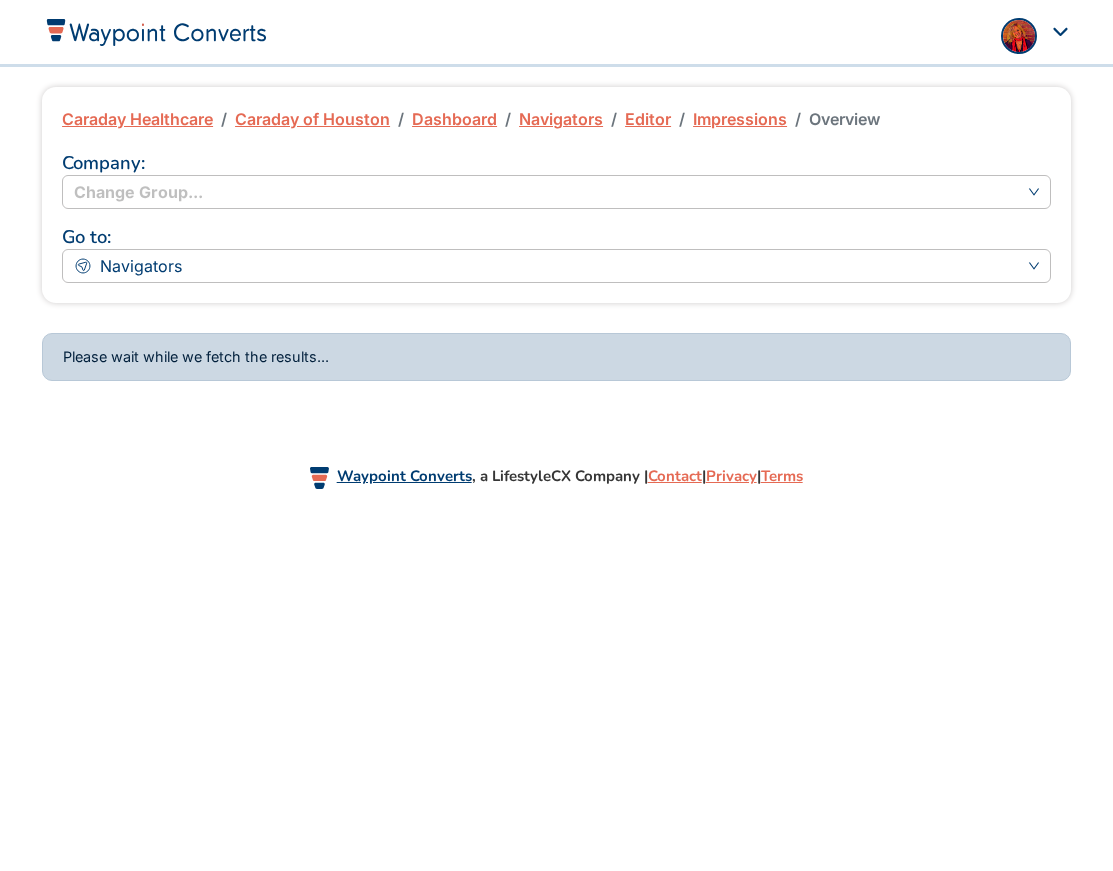 scroll, scrollTop: 0, scrollLeft: 0, axis: both 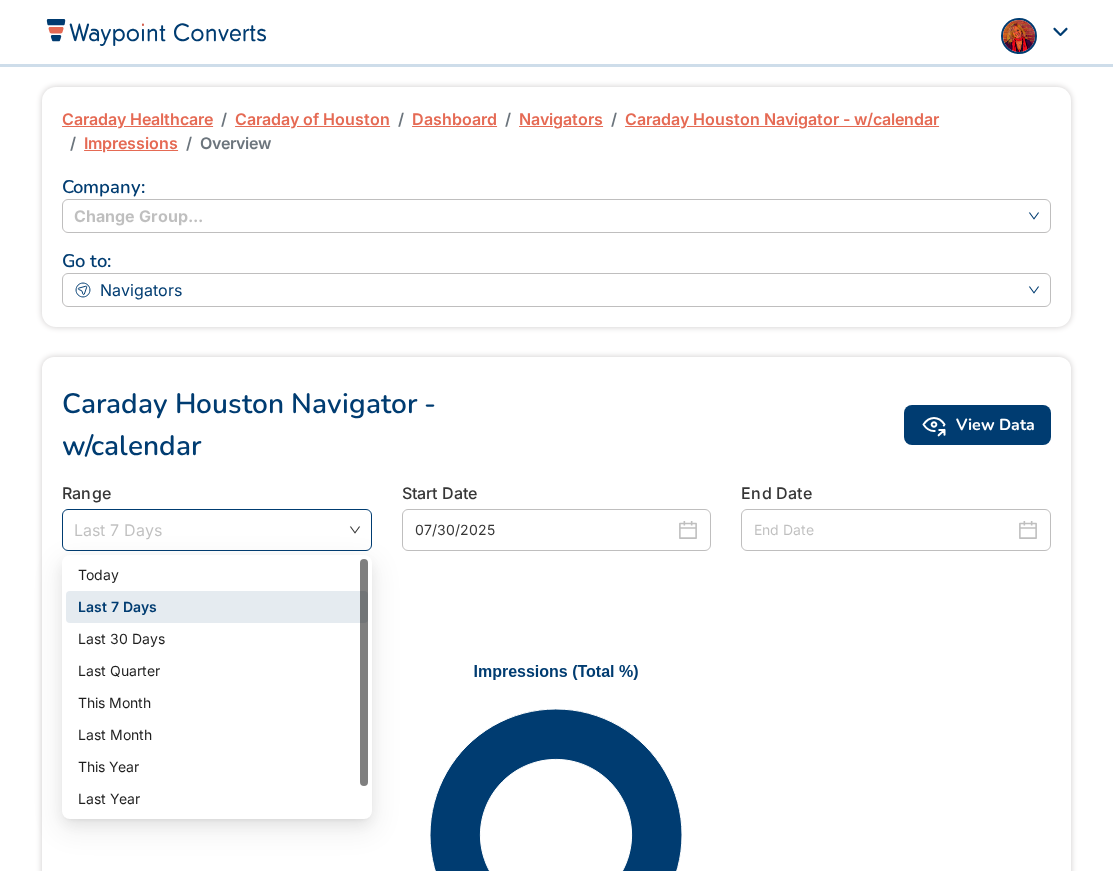 click on "Last 7 Days" at bounding box center [217, 530] 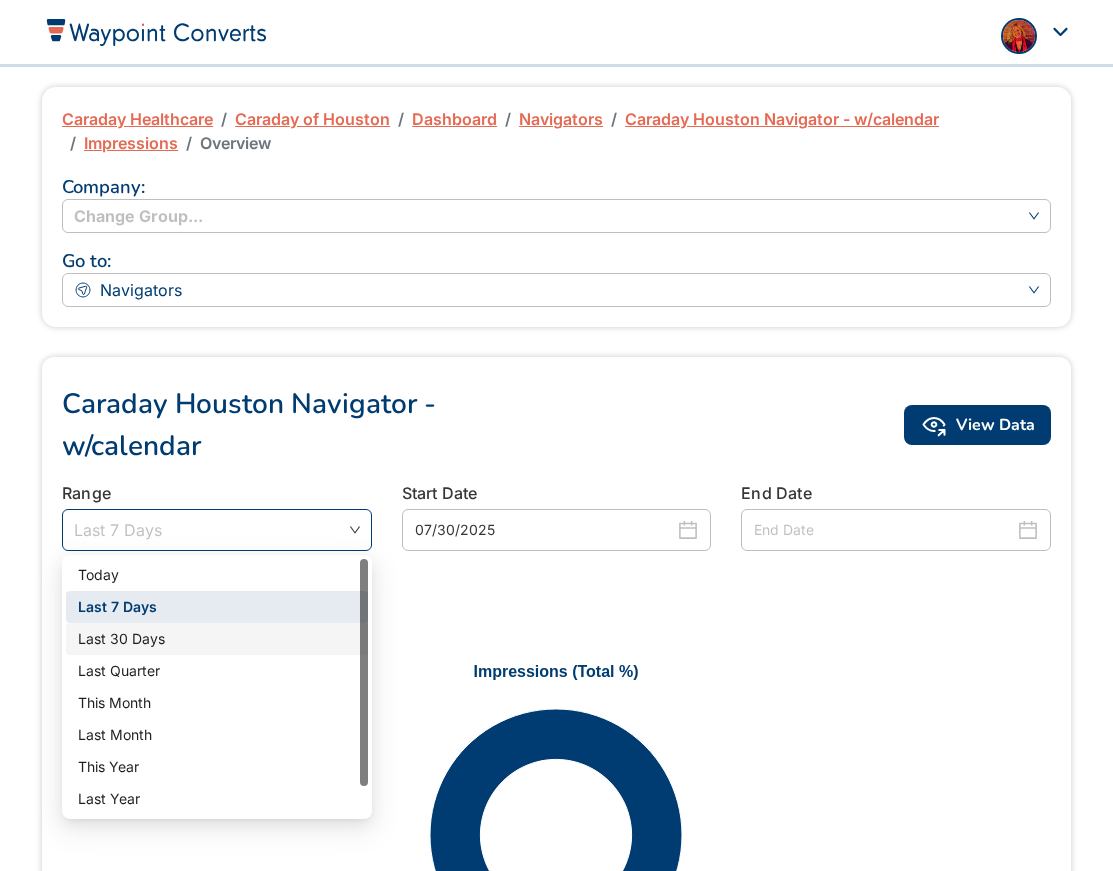 scroll, scrollTop: 32, scrollLeft: 0, axis: vertical 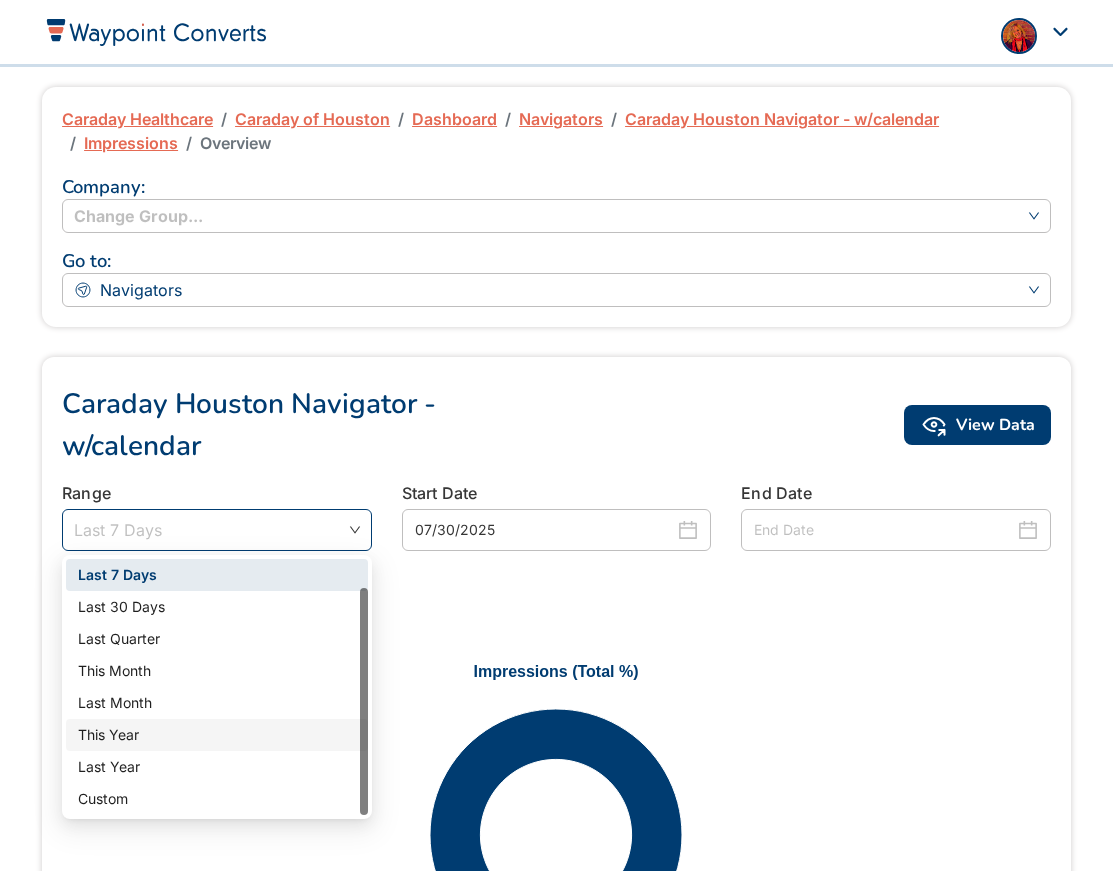 click on "This Year" at bounding box center (217, 735) 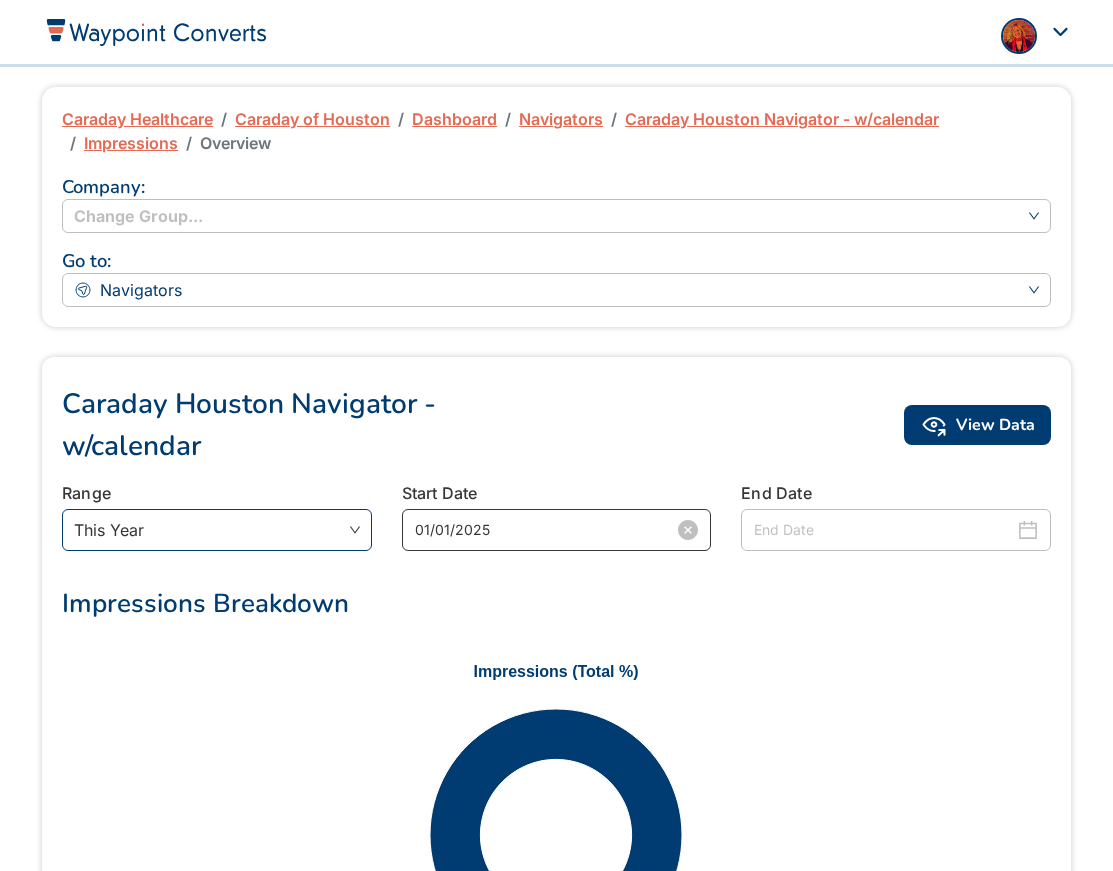 click on "01/01/2025" at bounding box center [545, 530] 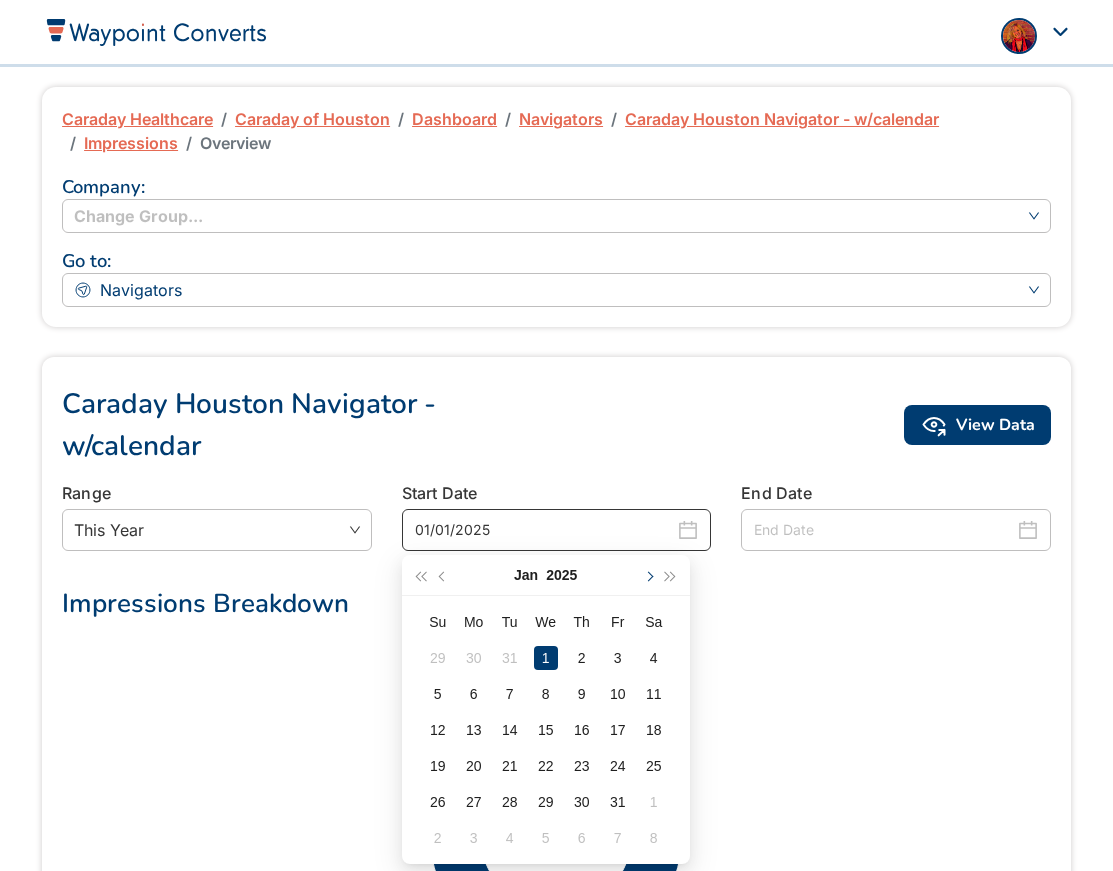click at bounding box center [648, 575] 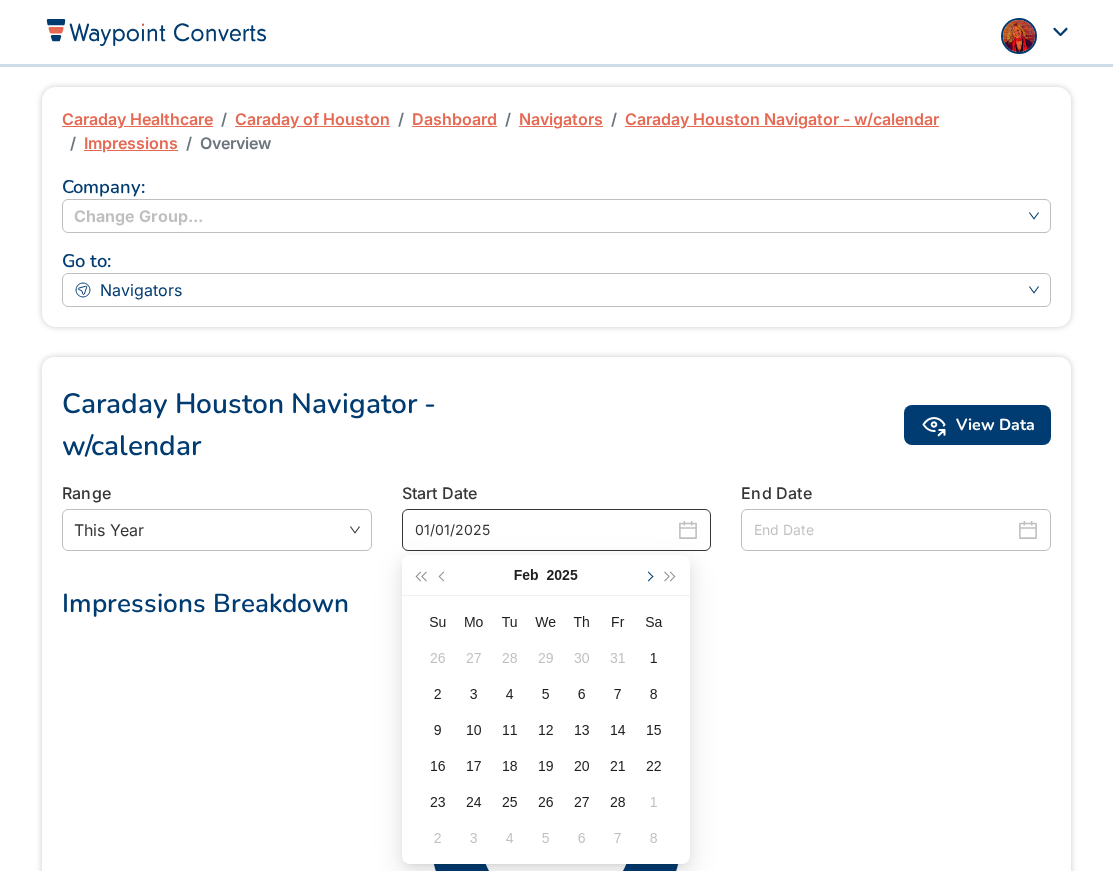 click at bounding box center (648, 575) 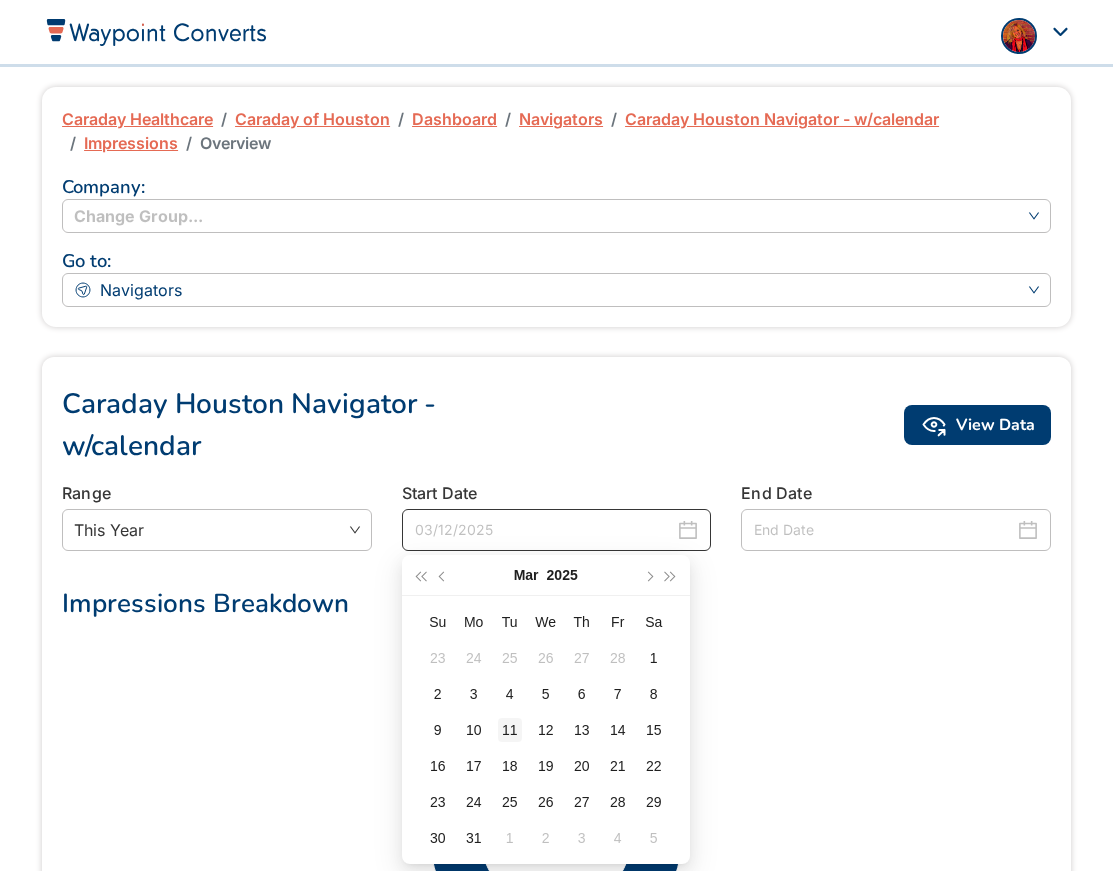 type on "03/11/2025" 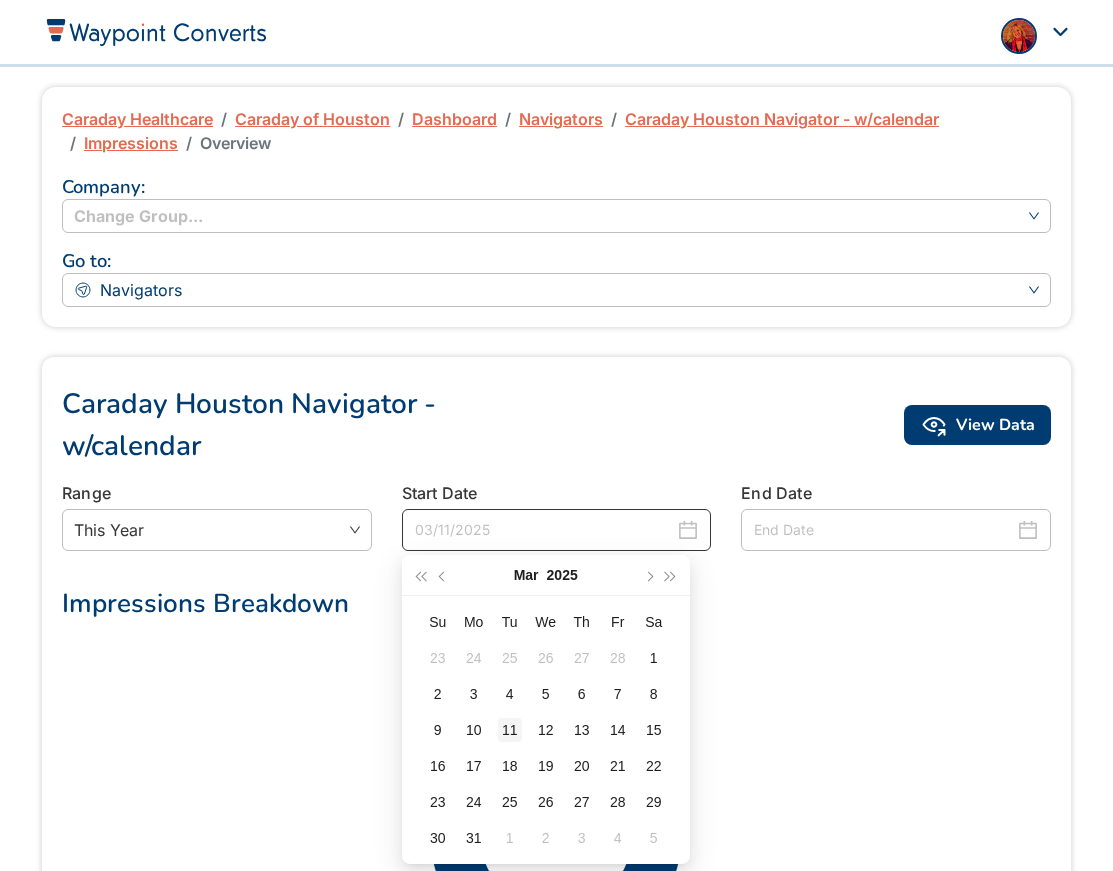 click on "11" at bounding box center [510, 730] 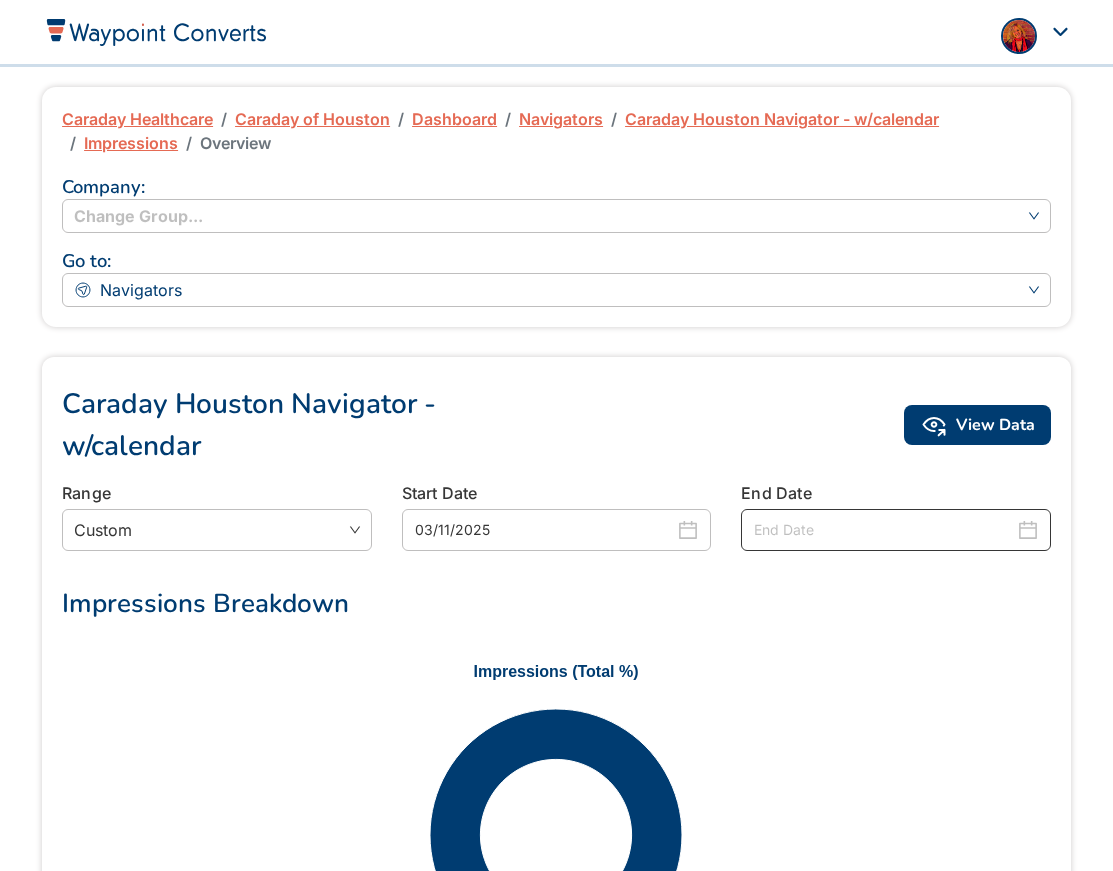 click at bounding box center (884, 530) 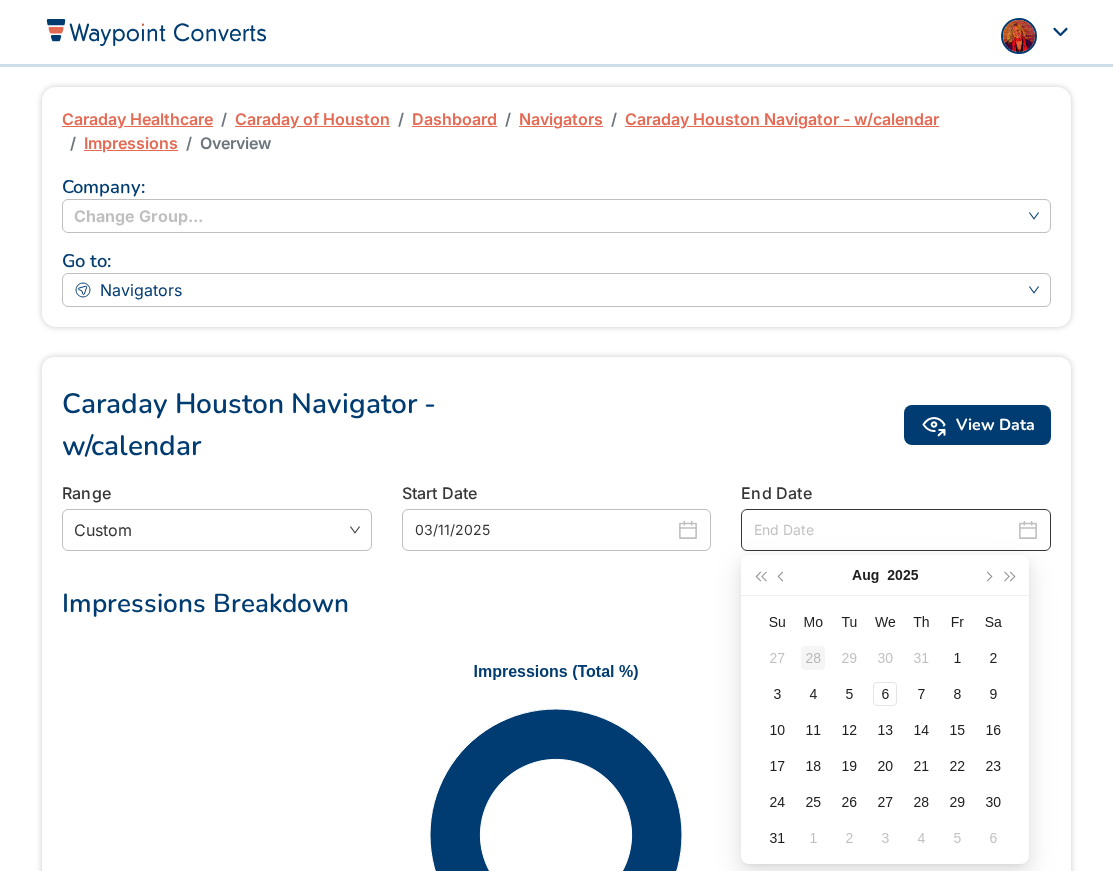 type on "07/28/2025" 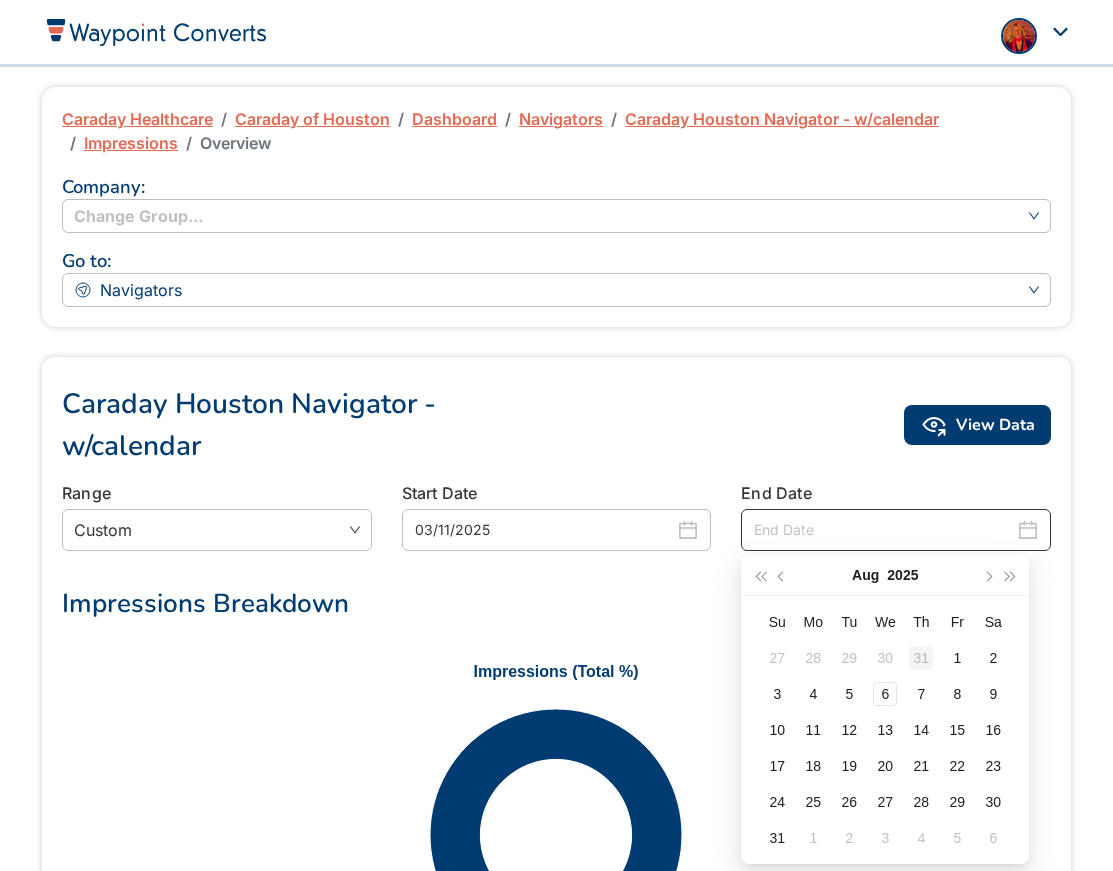 type on "07/31/2025" 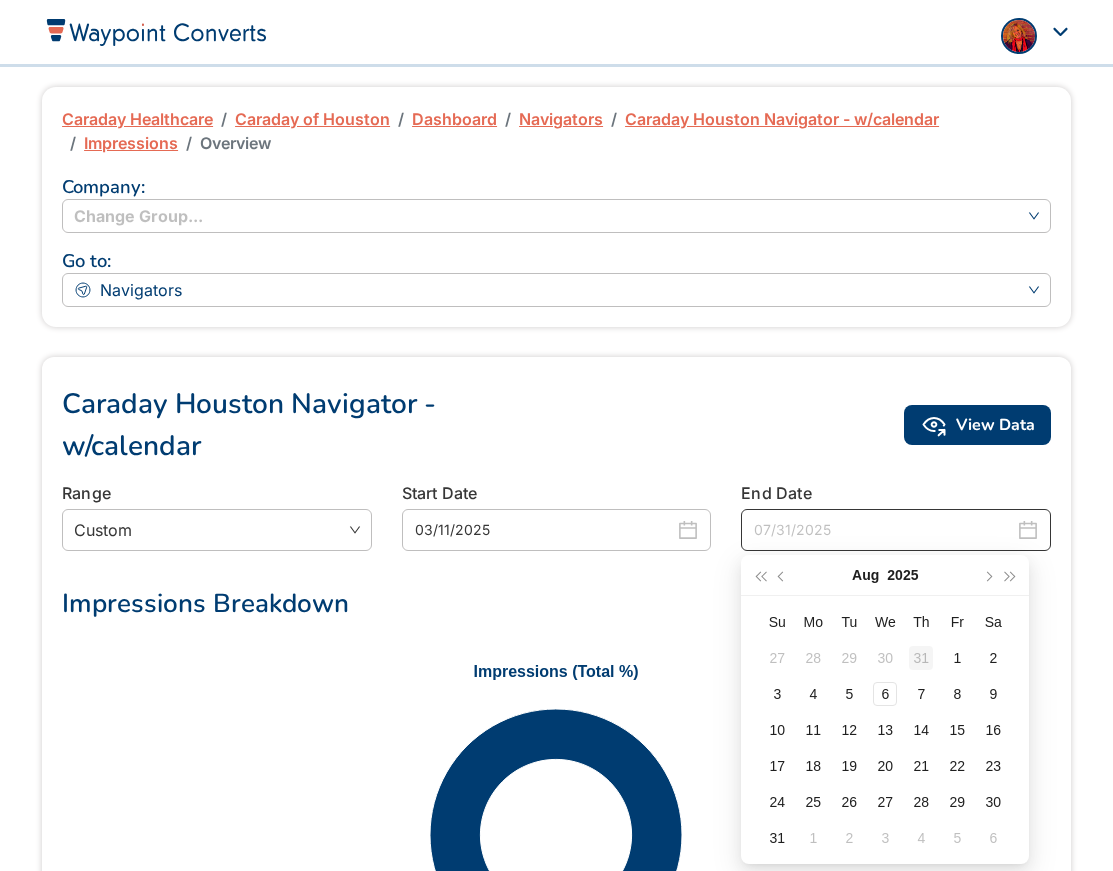 click on "31" at bounding box center [921, 658] 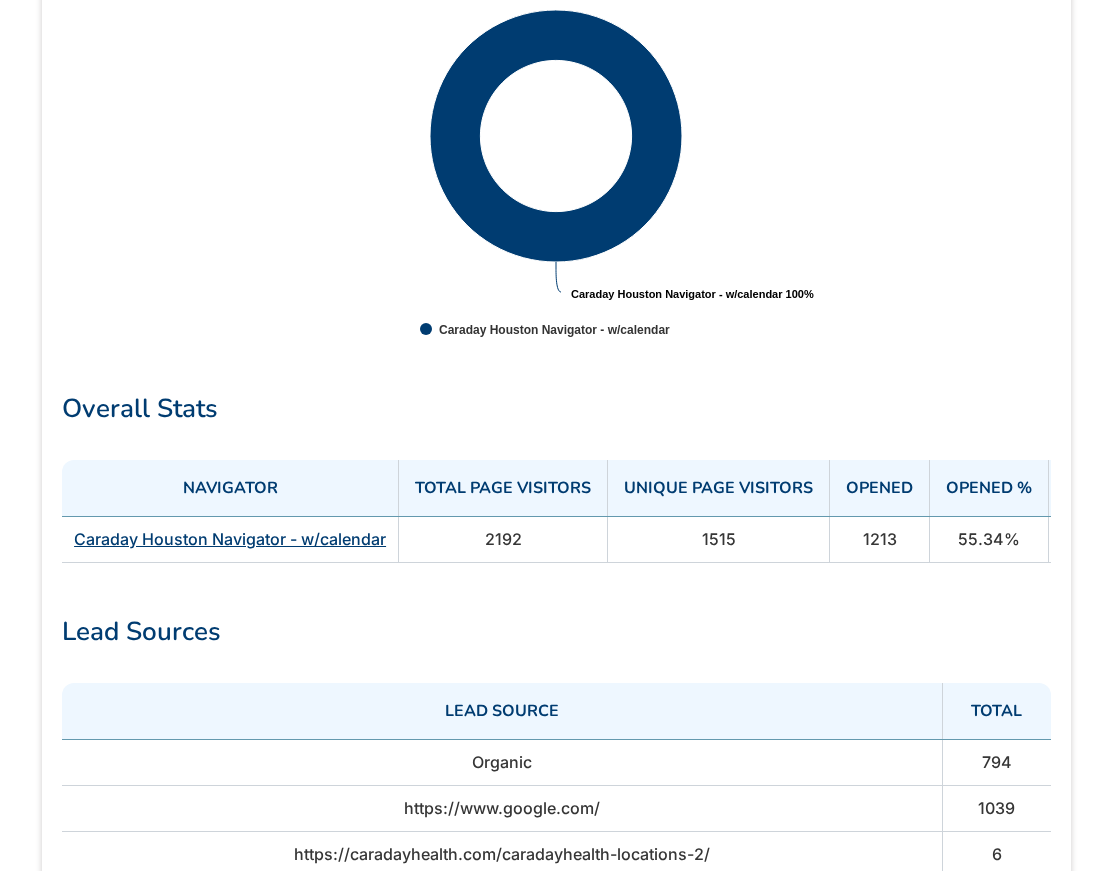 scroll, scrollTop: 712, scrollLeft: 0, axis: vertical 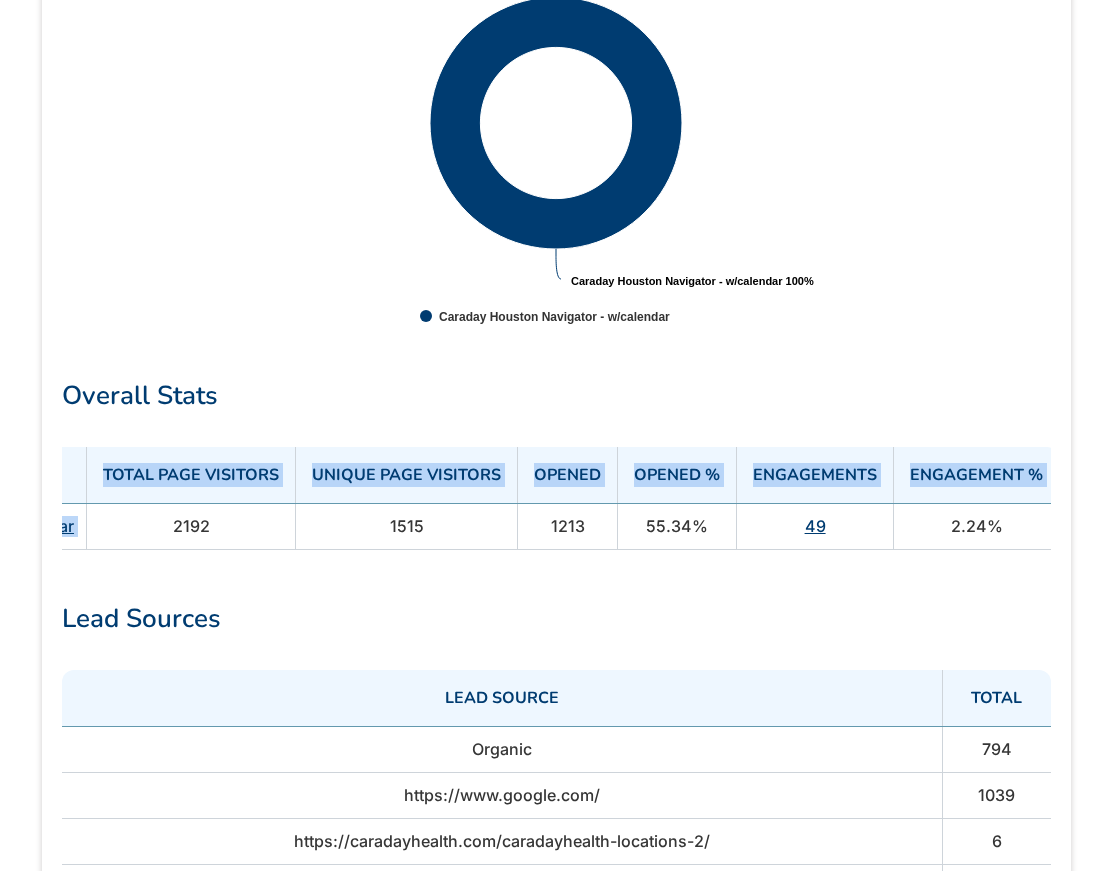 drag, startPoint x: 484, startPoint y: 521, endPoint x: 1088, endPoint y: 529, distance: 604.053 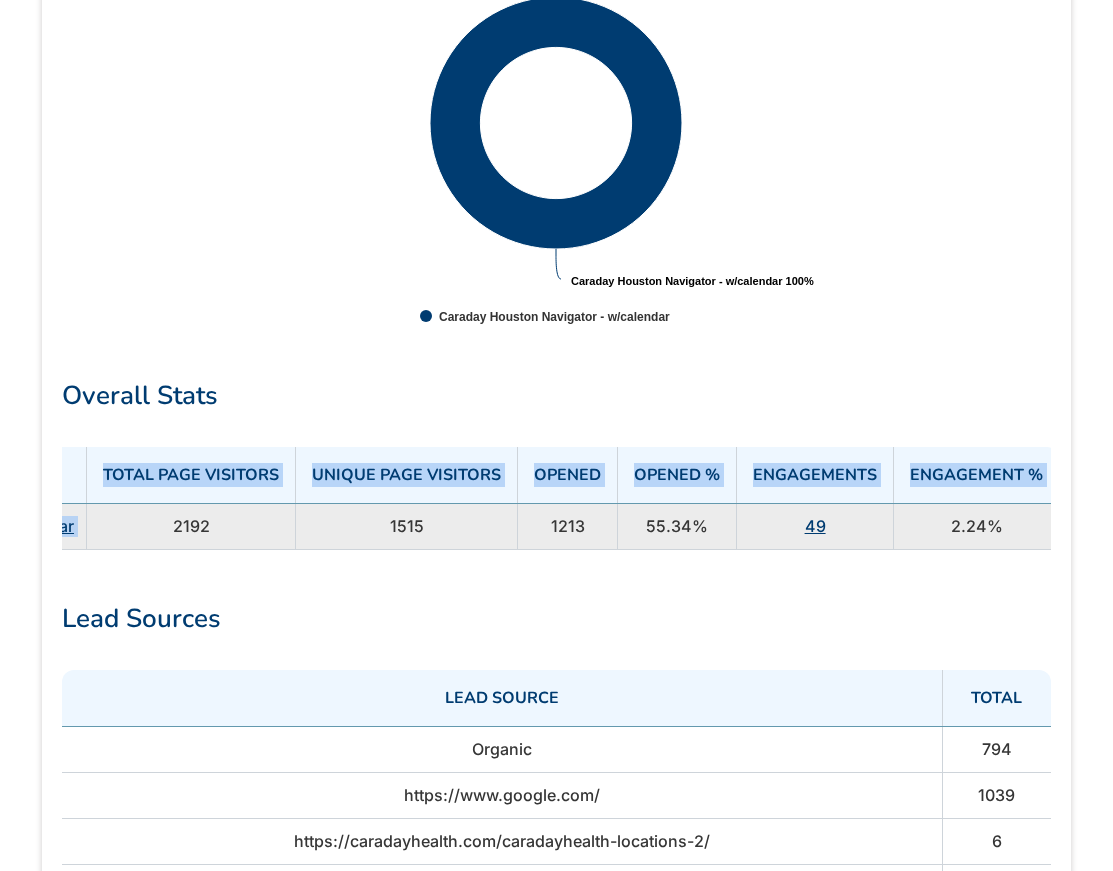 copy on "Navigator Total Page Visitors Unique Page Visitors Opened Opened % Engagements Engagement % Caraday Houston Navigator - w/calendar" 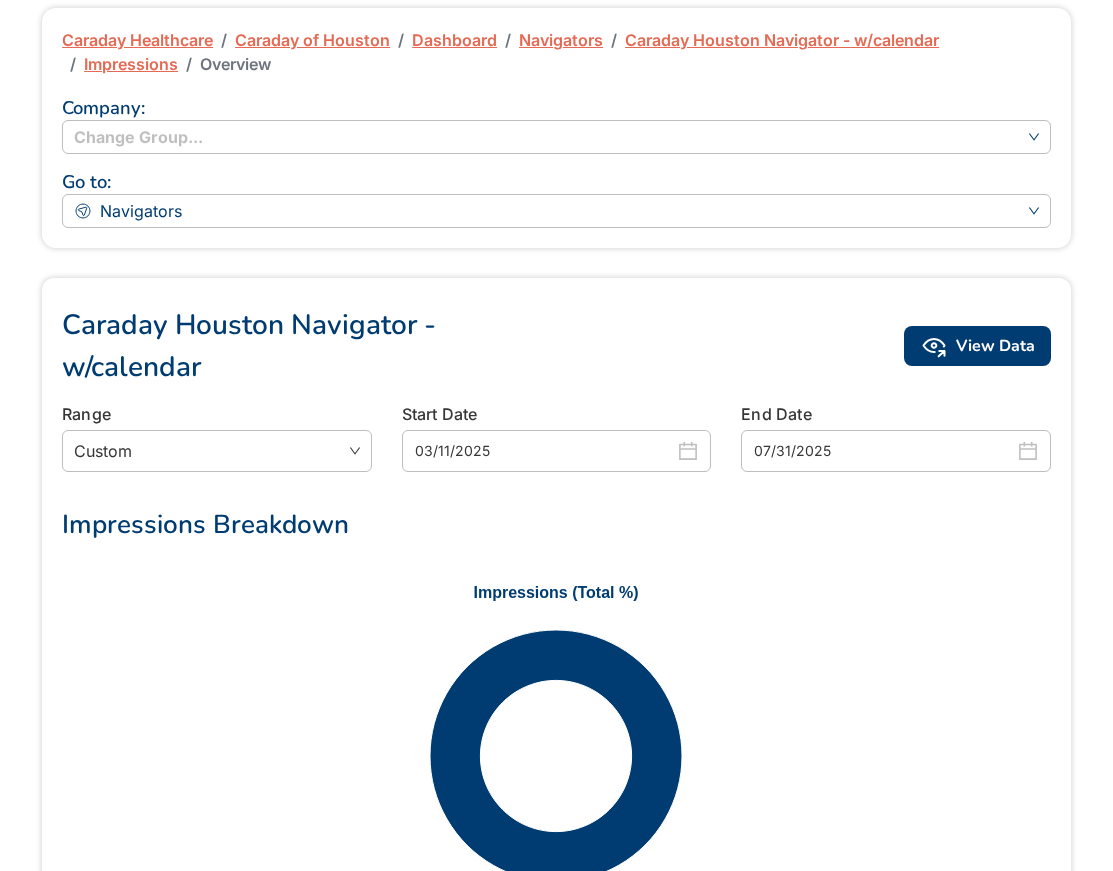 scroll, scrollTop: 0, scrollLeft: 0, axis: both 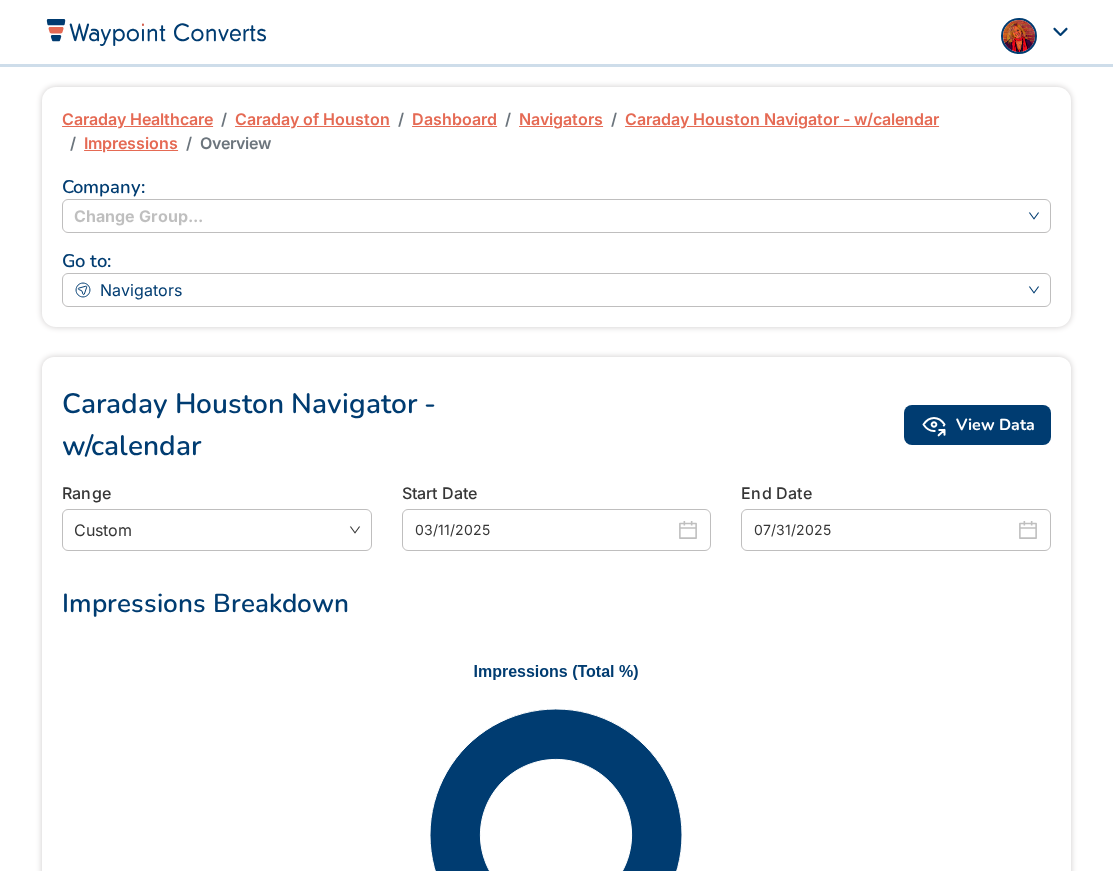 click on "Caraday Healthcare" at bounding box center (137, 119) 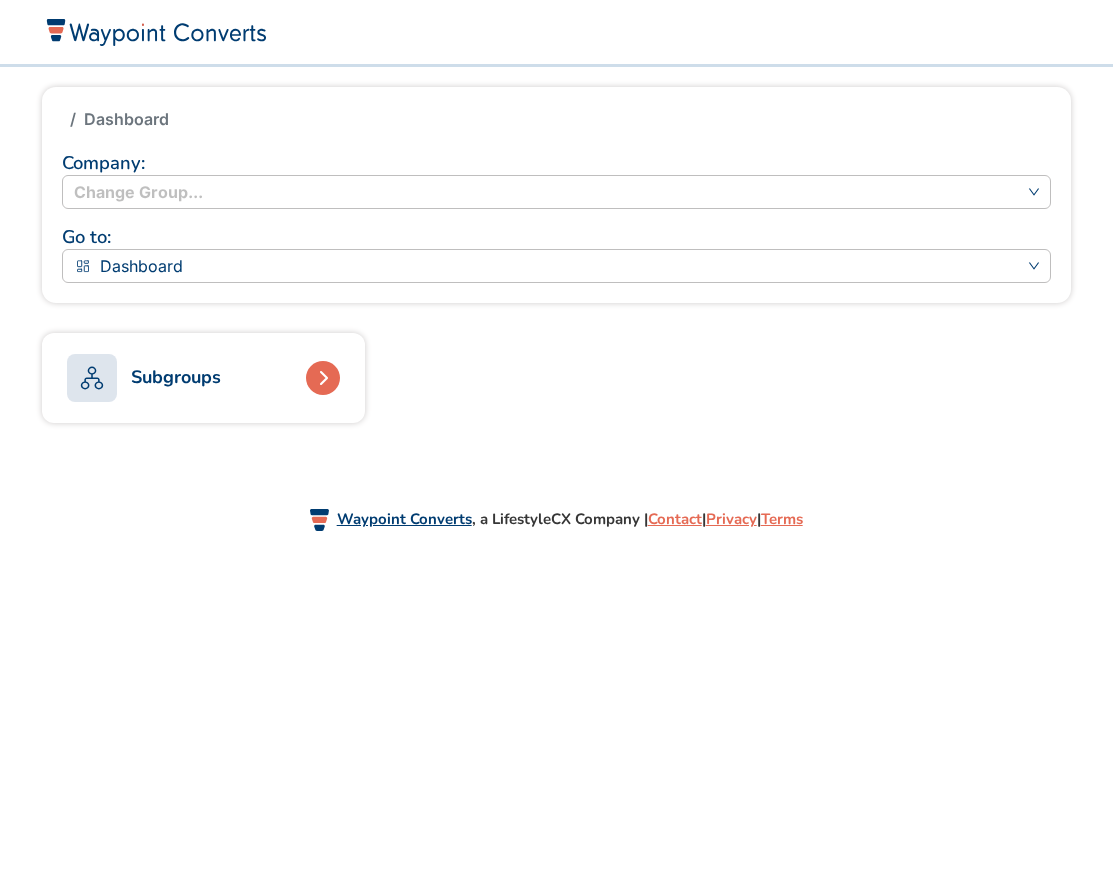 scroll, scrollTop: 0, scrollLeft: 0, axis: both 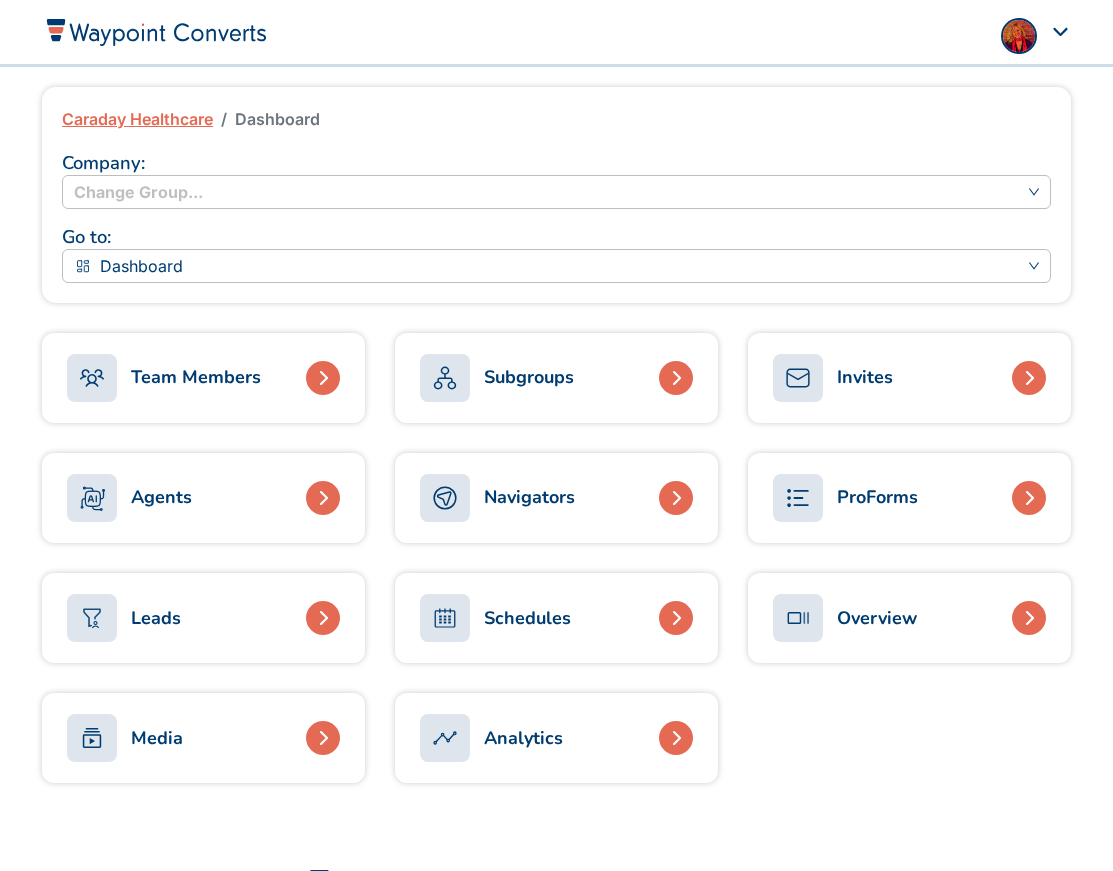 click on "Subgroups" at bounding box center [529, 377] 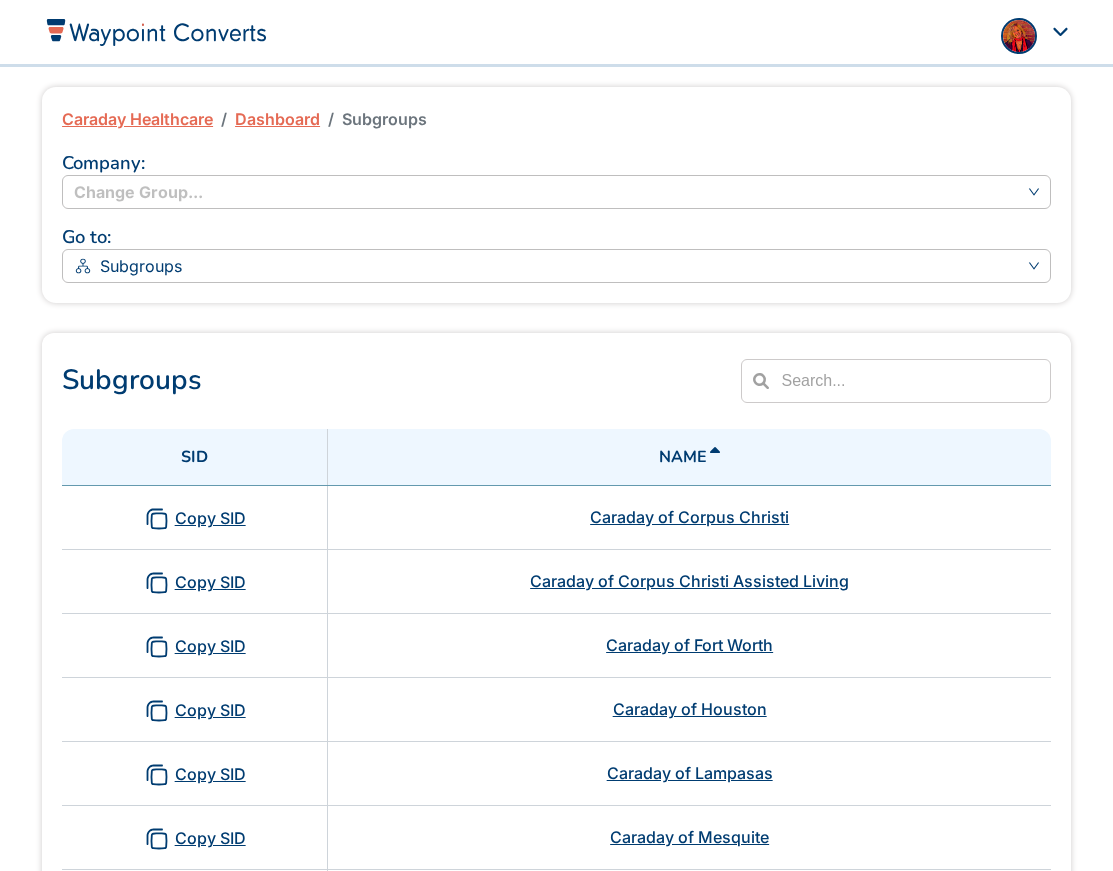 scroll, scrollTop: 0, scrollLeft: 0, axis: both 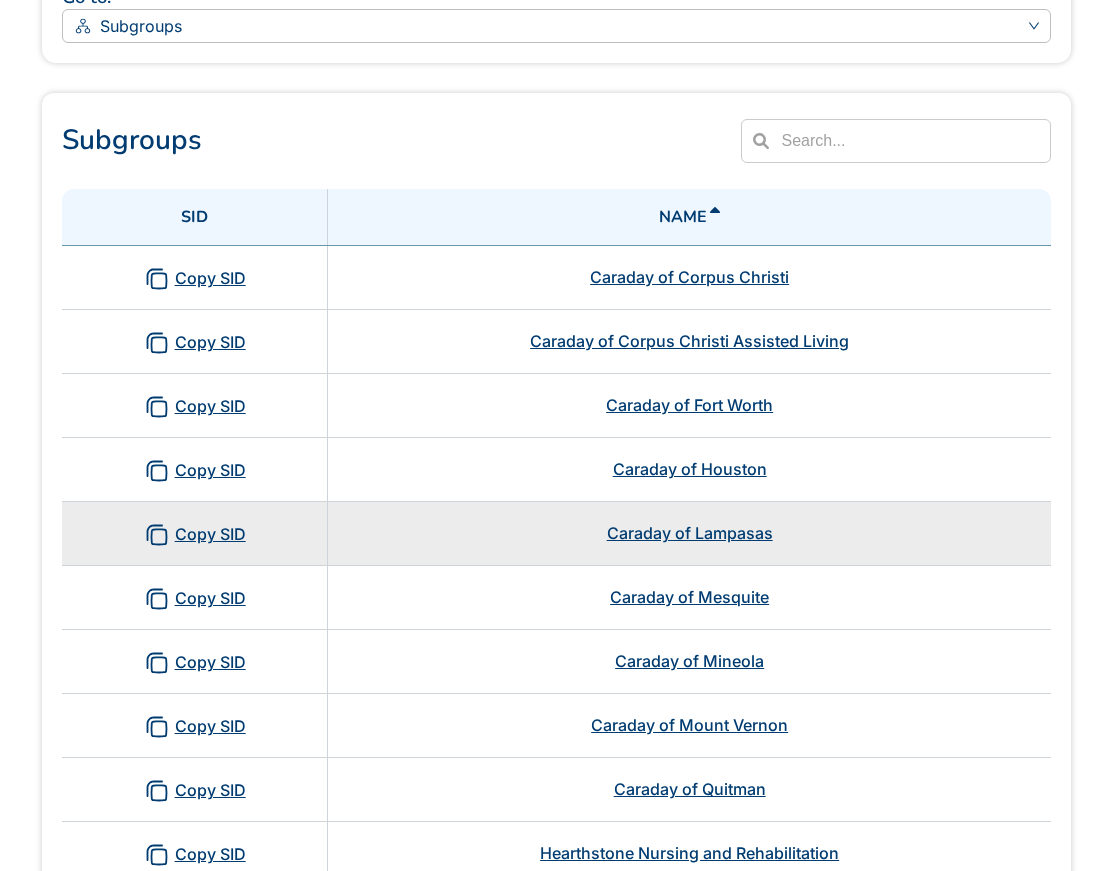 click on "Caraday of Lampasas" at bounding box center [690, 533] 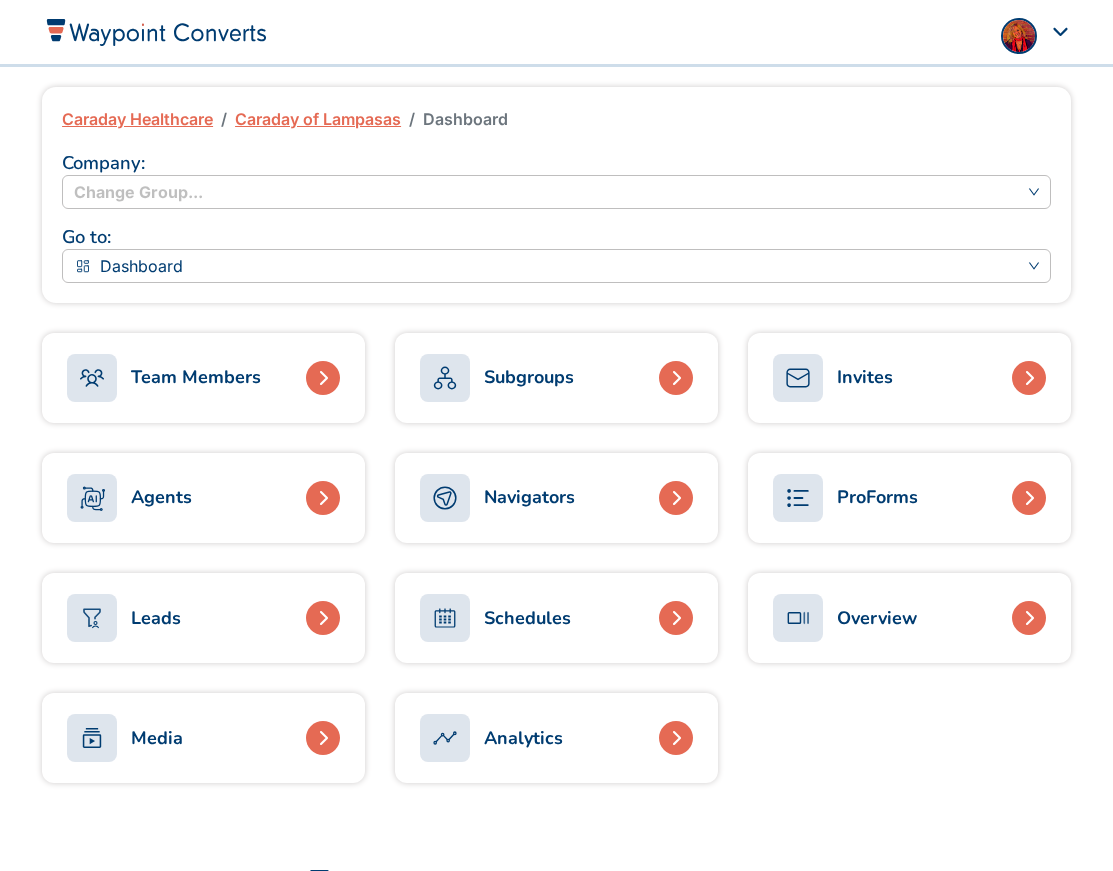 scroll, scrollTop: 0, scrollLeft: 0, axis: both 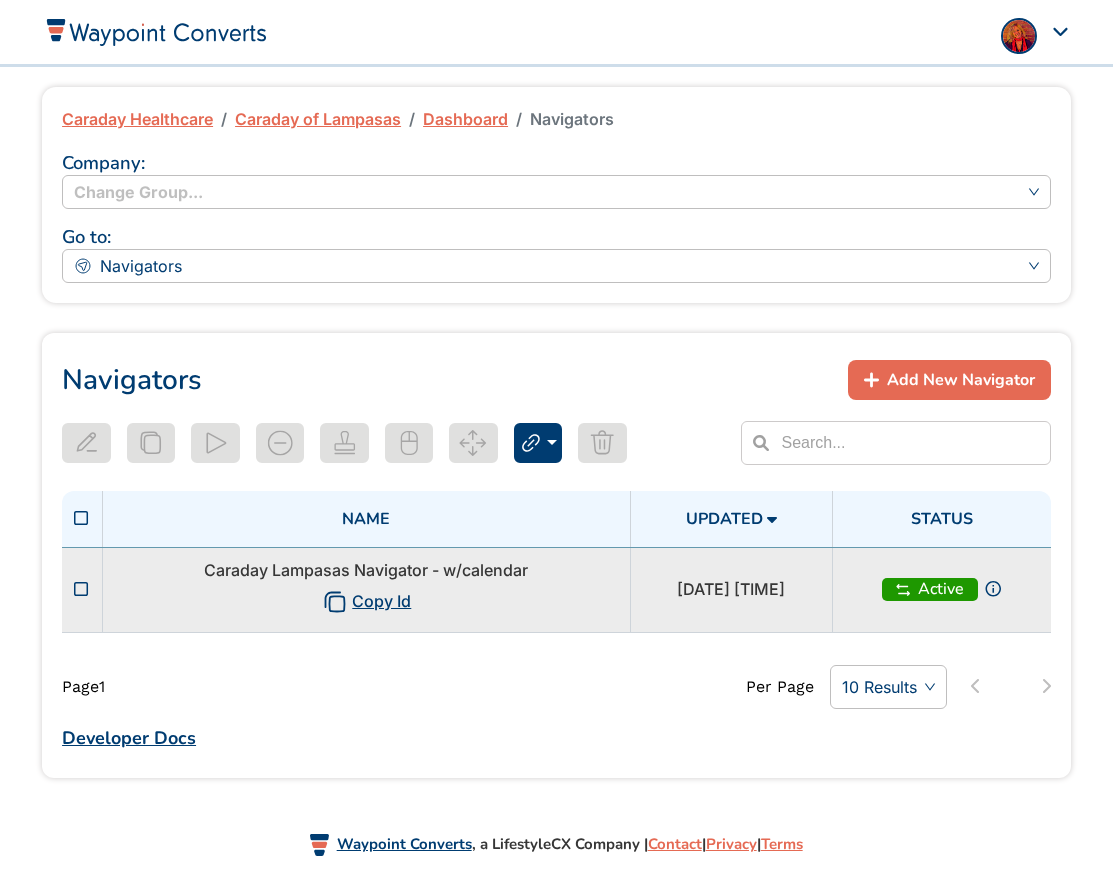 click on "Caraday Lampasas Navigator - w/calendar   Copy Id" at bounding box center [366, 589] 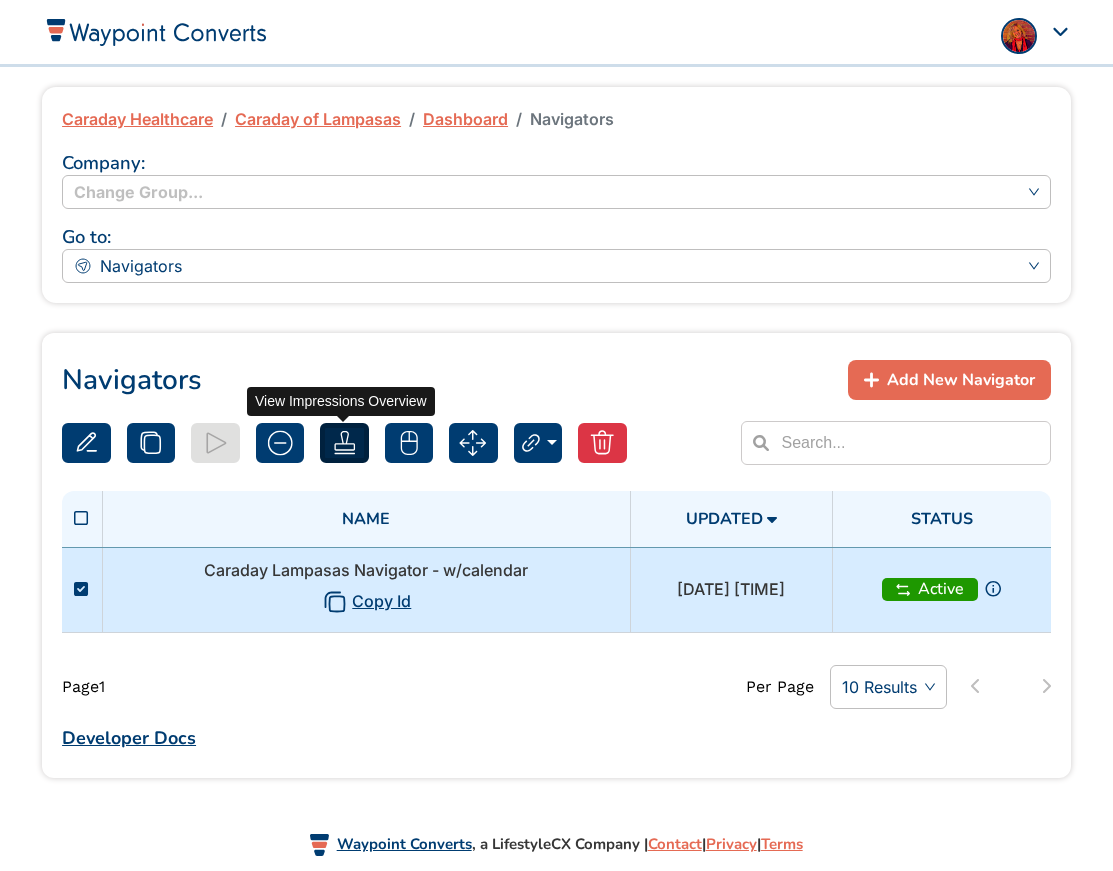 click 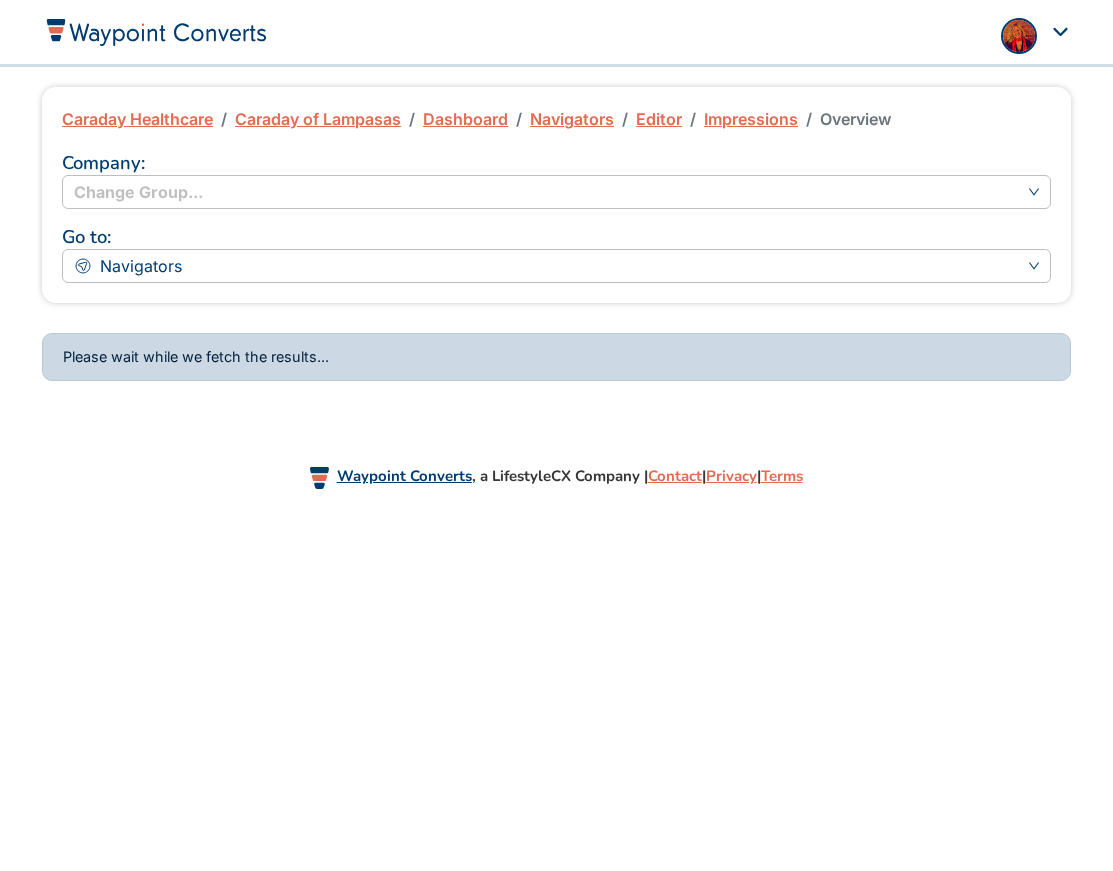 scroll, scrollTop: 0, scrollLeft: 0, axis: both 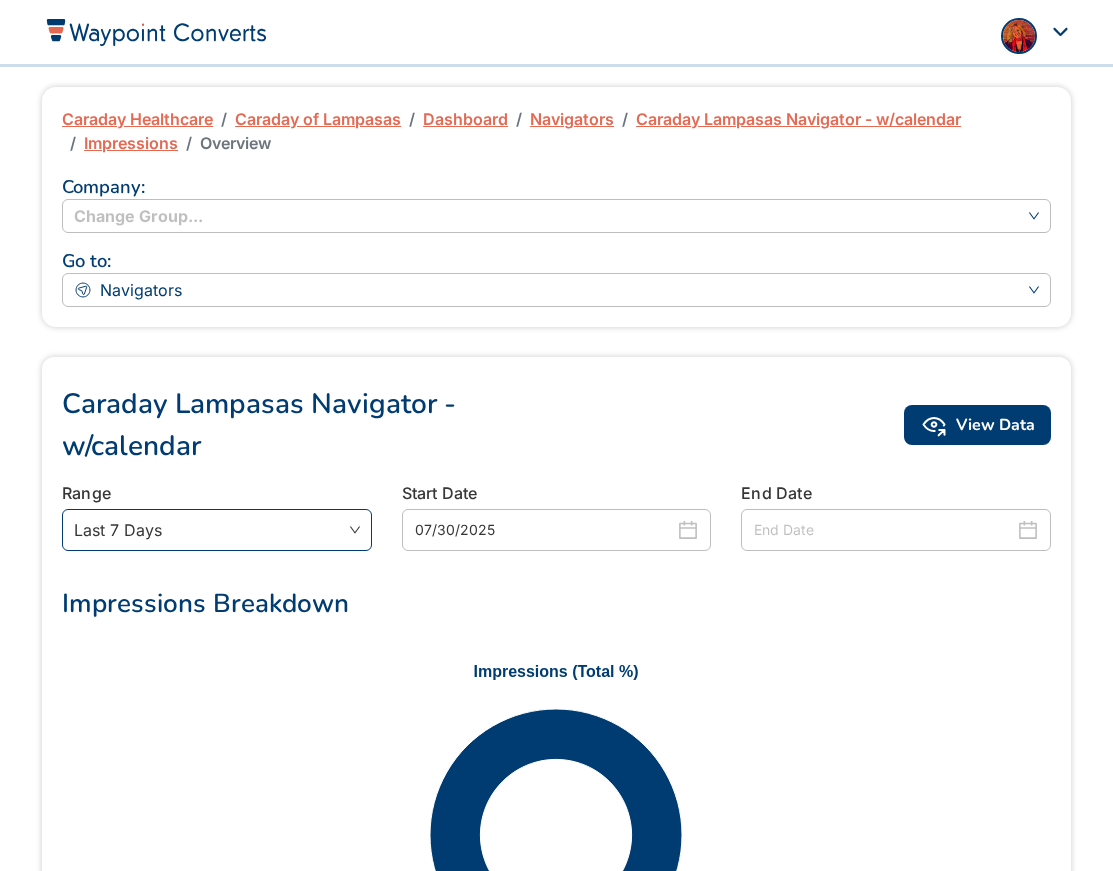 click on "Last 7 Days" at bounding box center (217, 530) 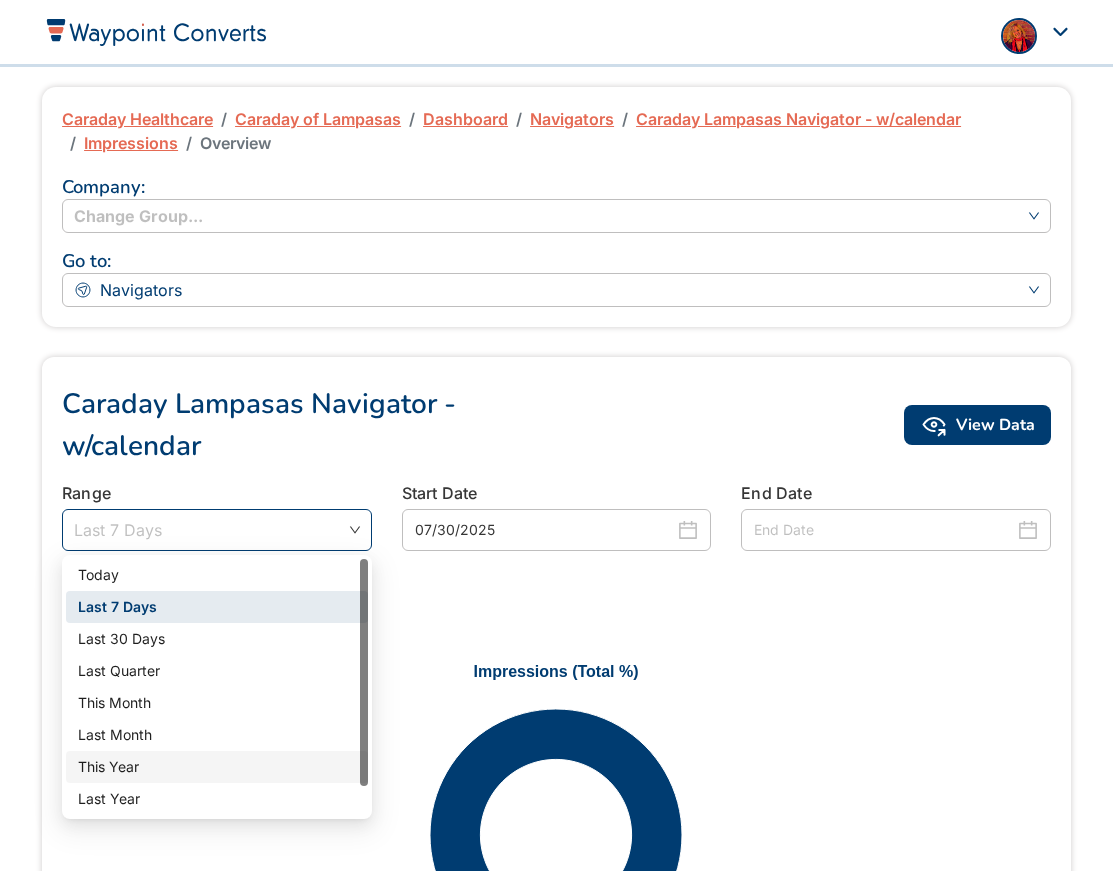click on "This Year" at bounding box center (217, 767) 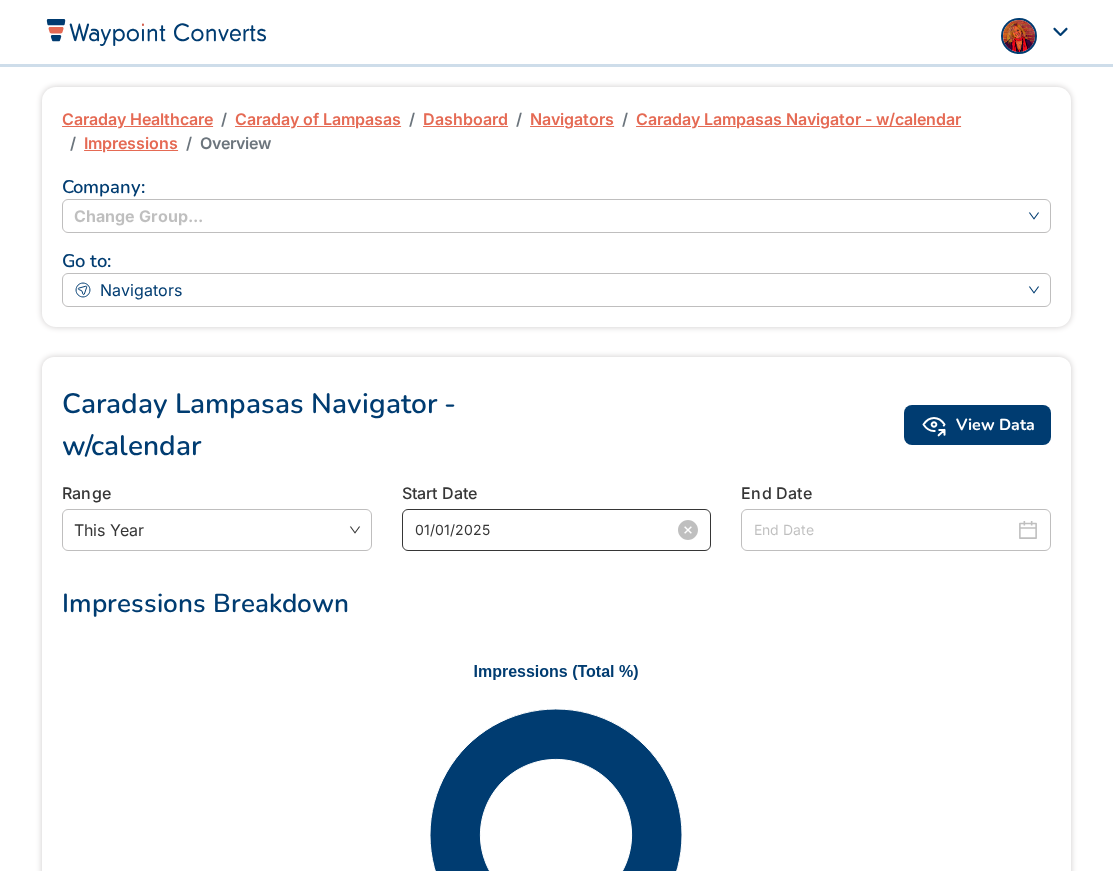 click on "01/01/2025" at bounding box center [545, 530] 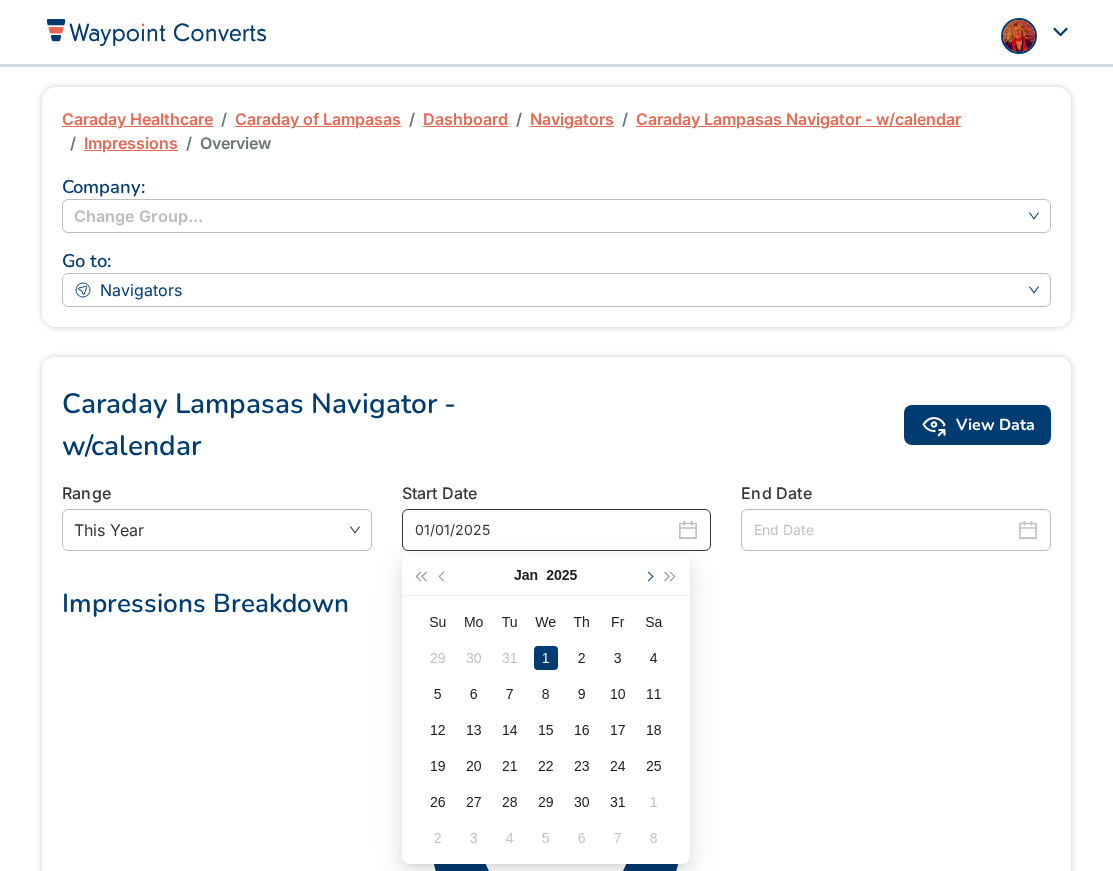 click at bounding box center [648, 576] 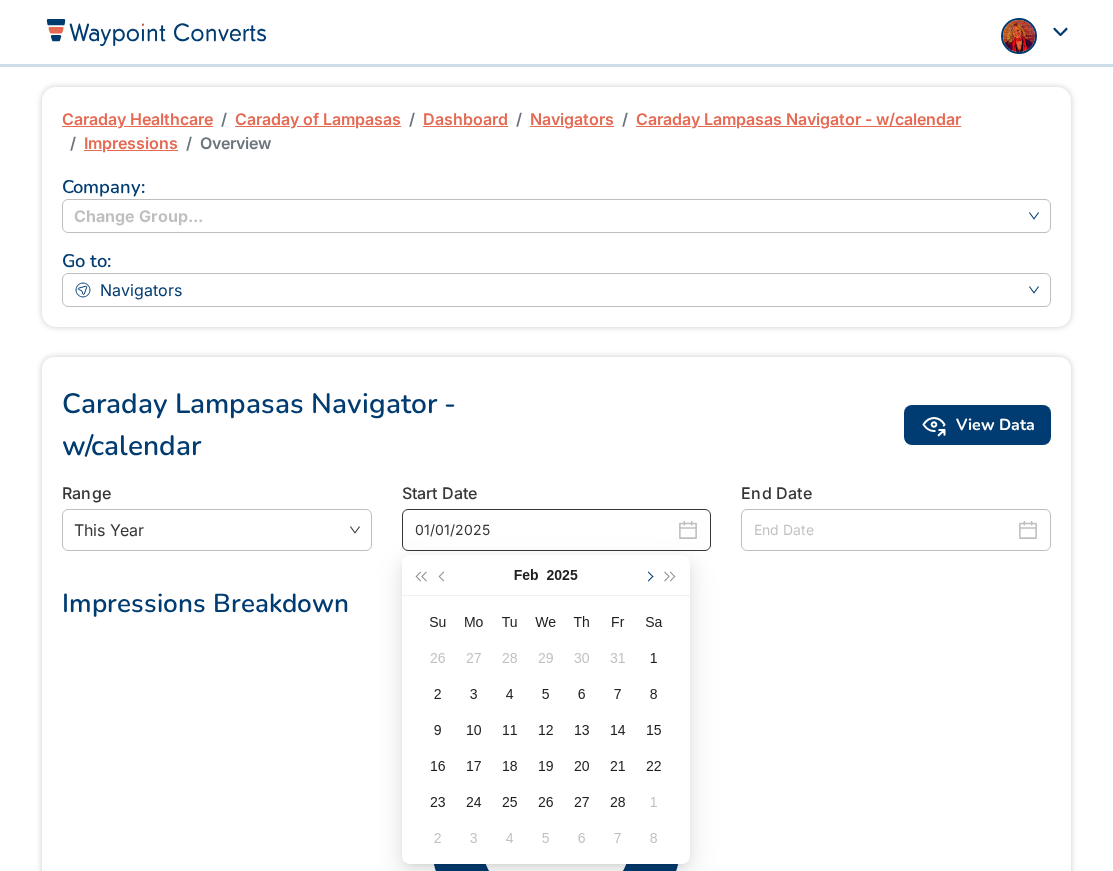 click at bounding box center (648, 576) 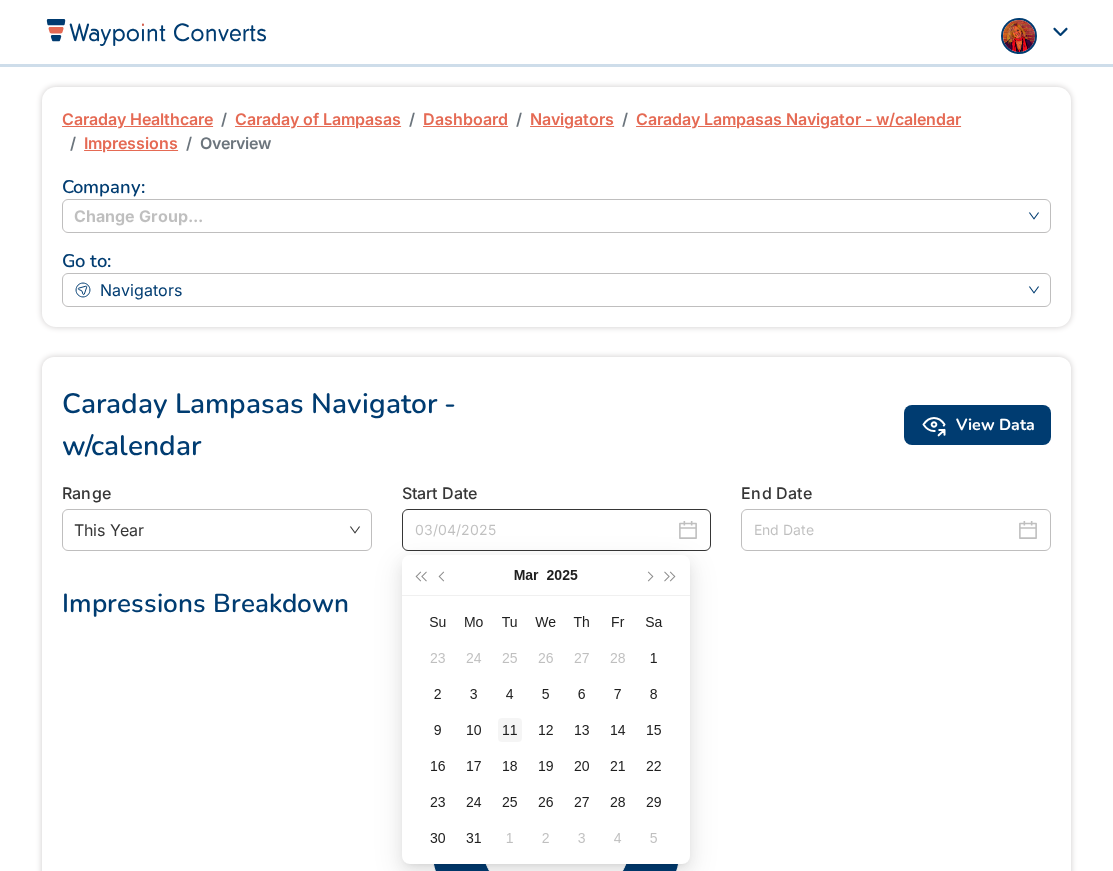 type on "03/11/2025" 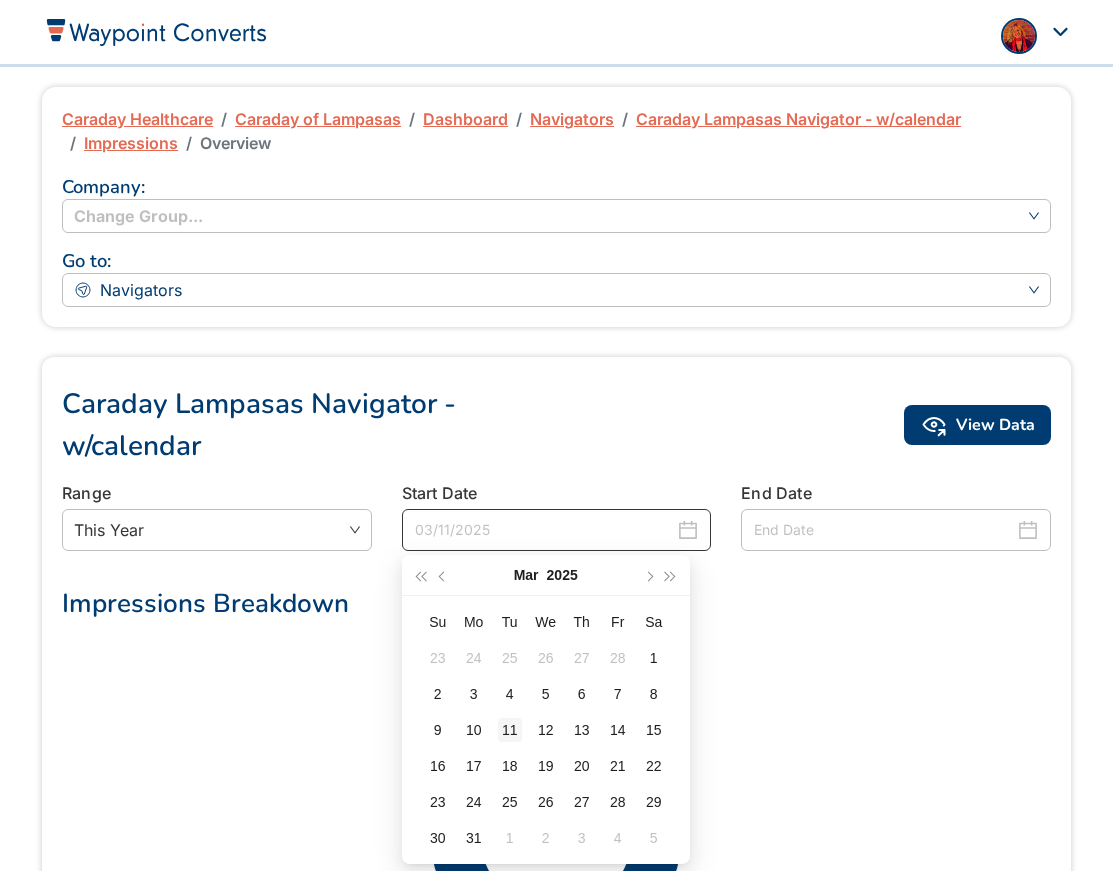 click on "11" at bounding box center [510, 730] 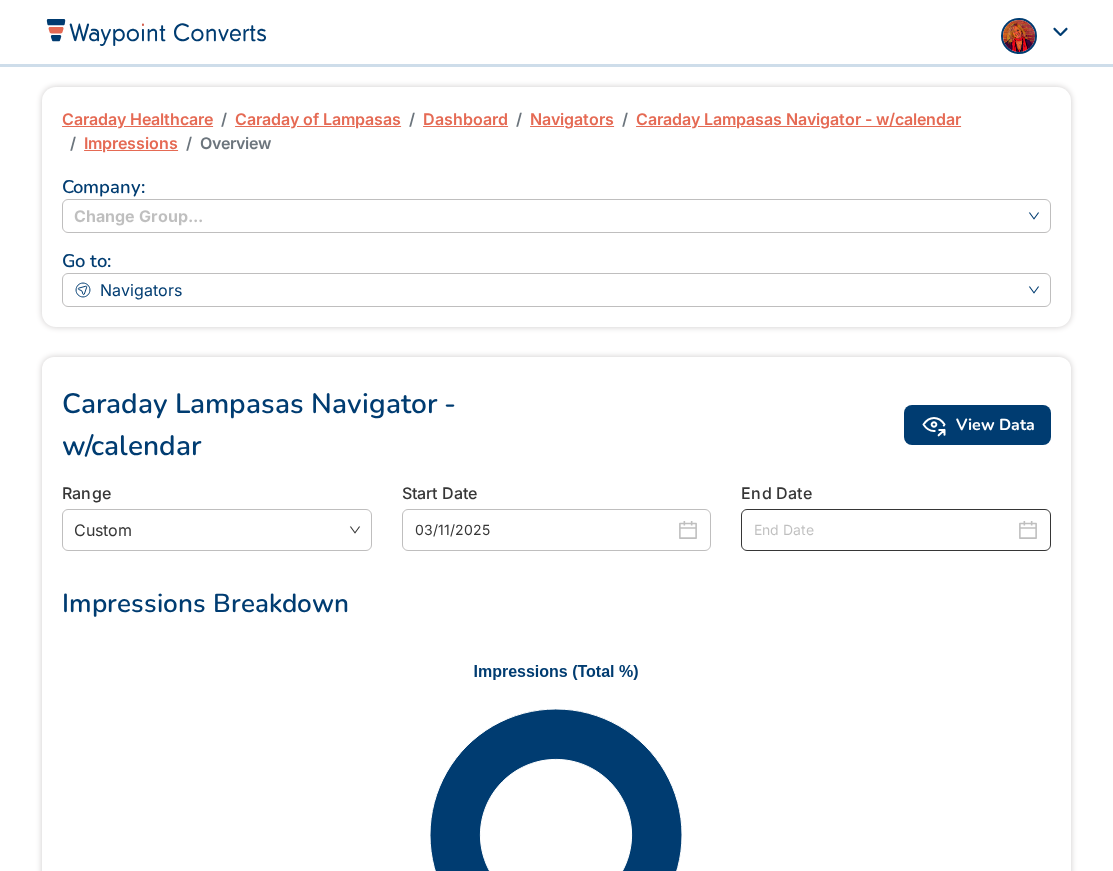 click at bounding box center (884, 530) 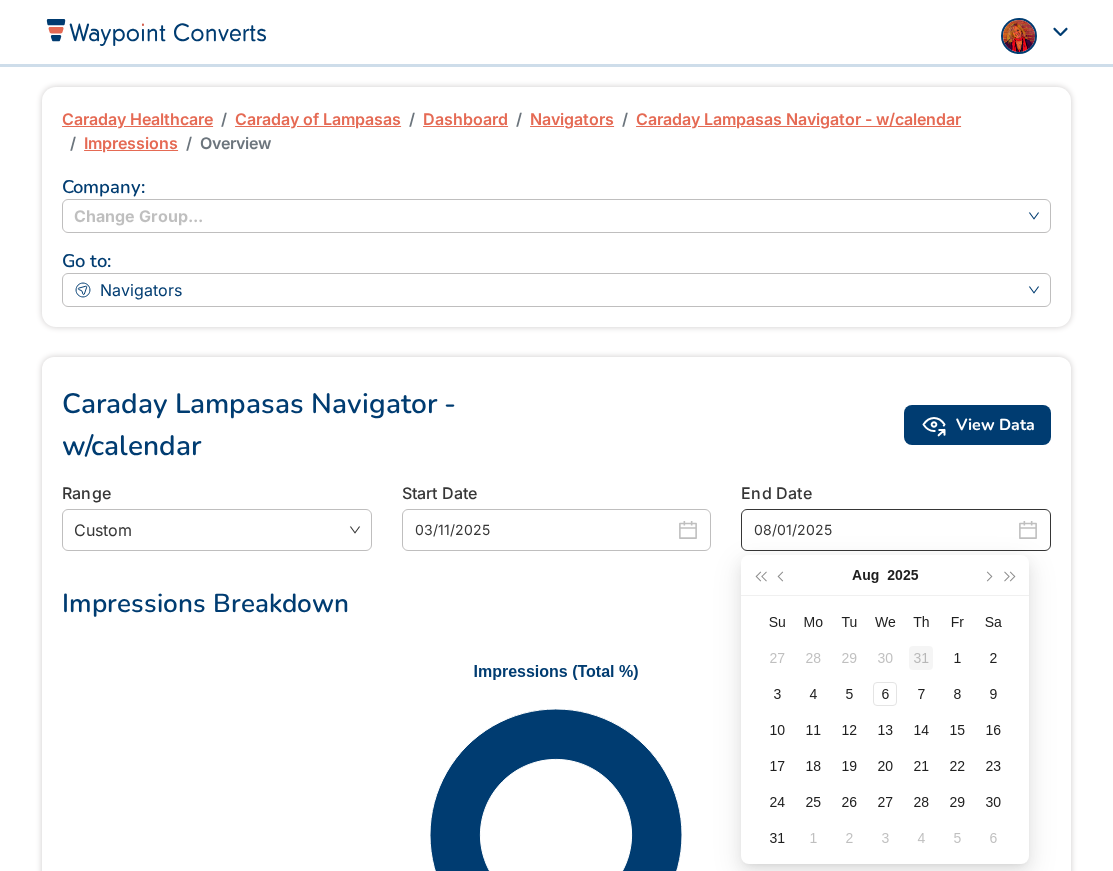 type on "07/31/2025" 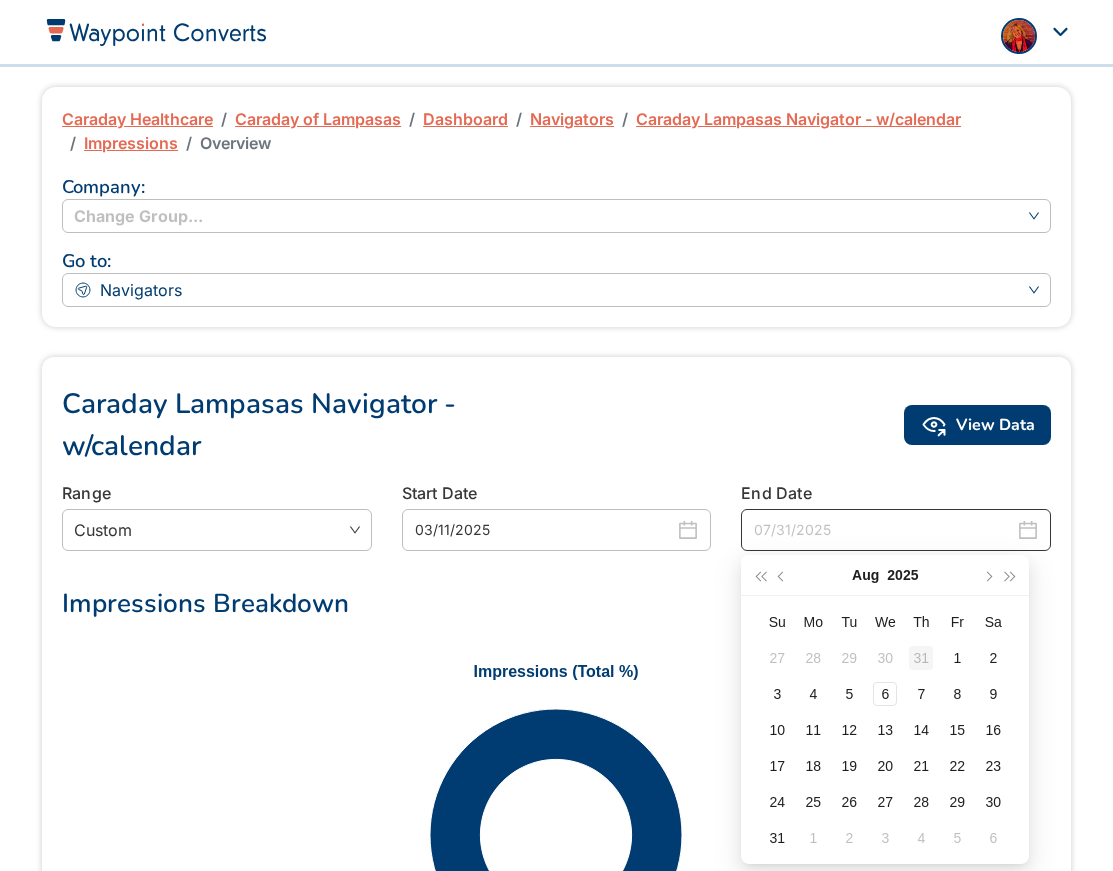 click on "31" at bounding box center [921, 658] 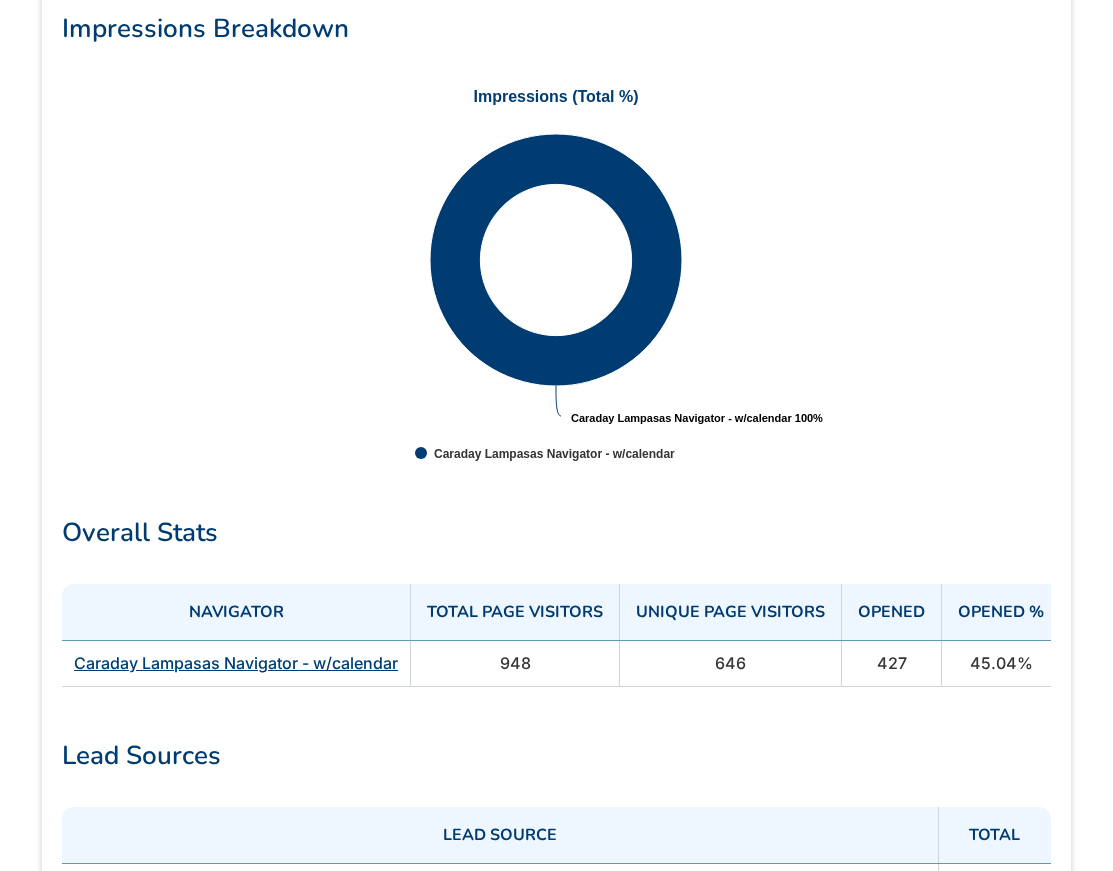 scroll, scrollTop: 579, scrollLeft: 0, axis: vertical 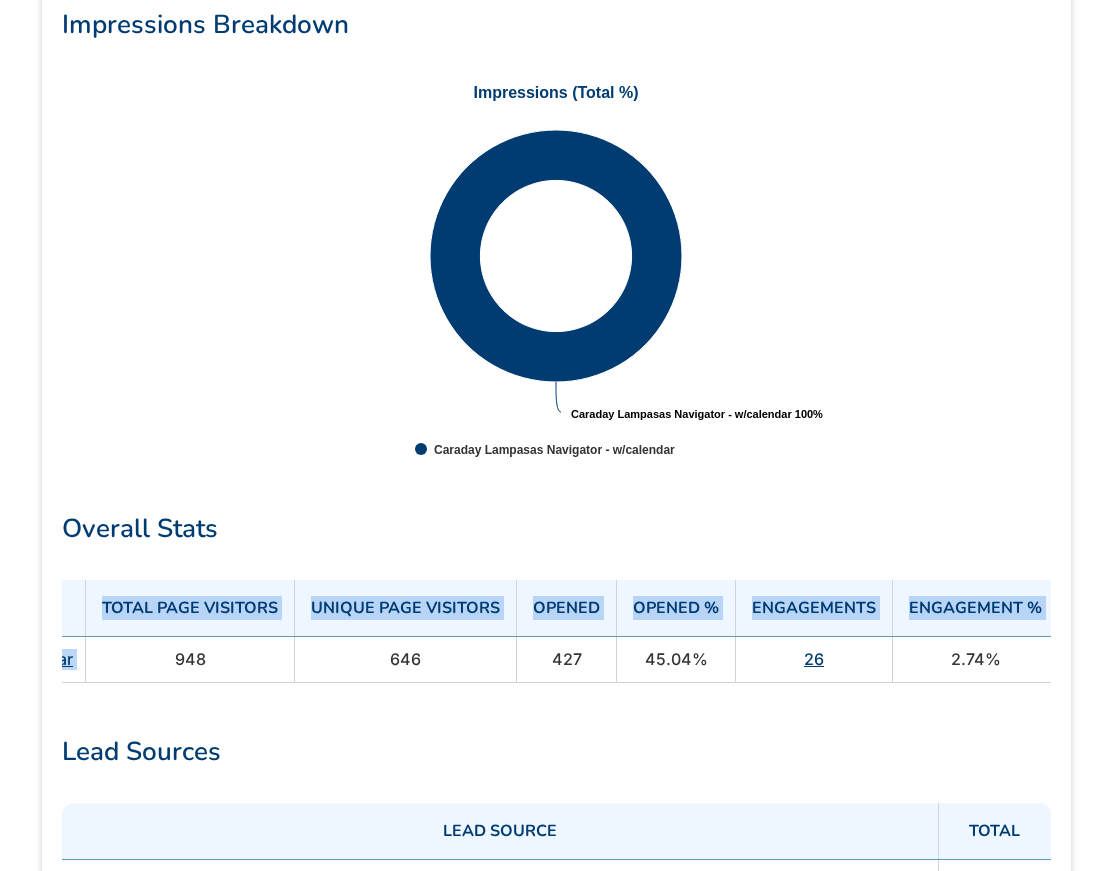 drag, startPoint x: 498, startPoint y: 654, endPoint x: 1085, endPoint y: 650, distance: 587.0136 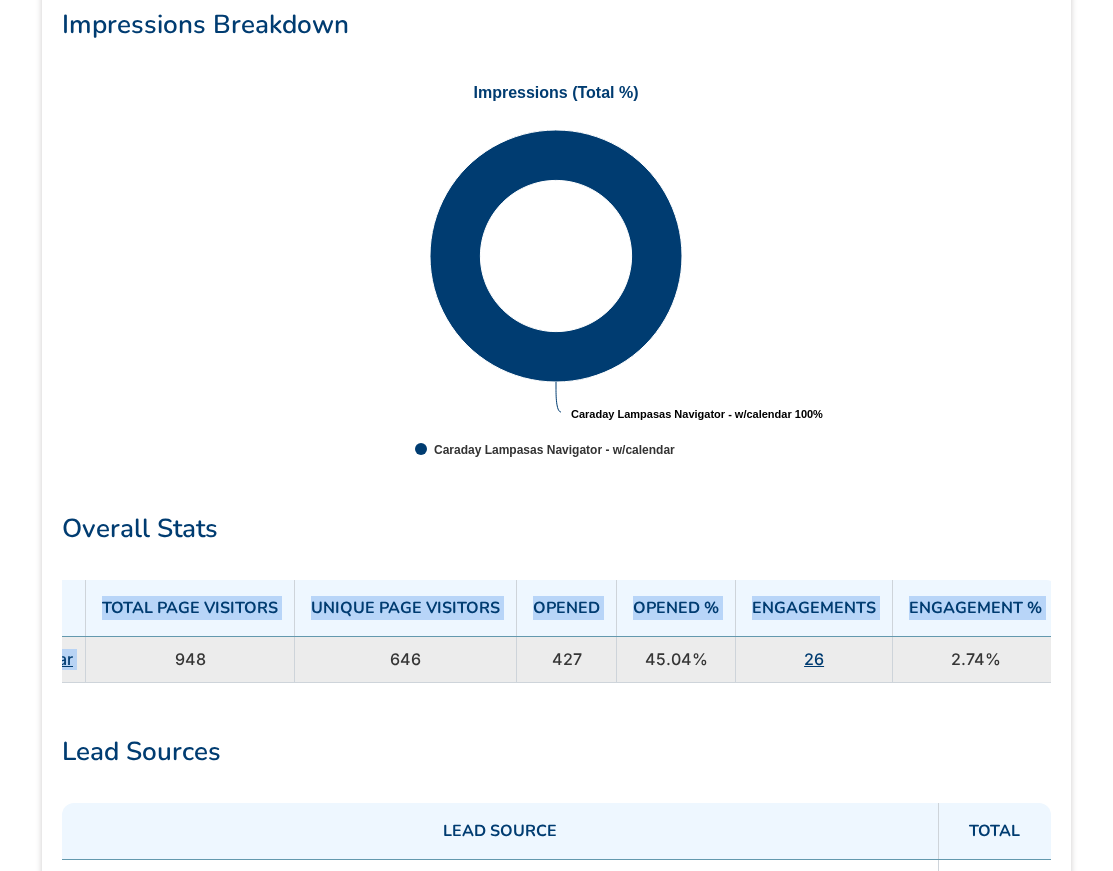 copy on "Navigator Total Page Visitors Unique Page Visitors Opened Opened % Engagements Engagement % Caraday Lampasas Navigator - w/calendar" 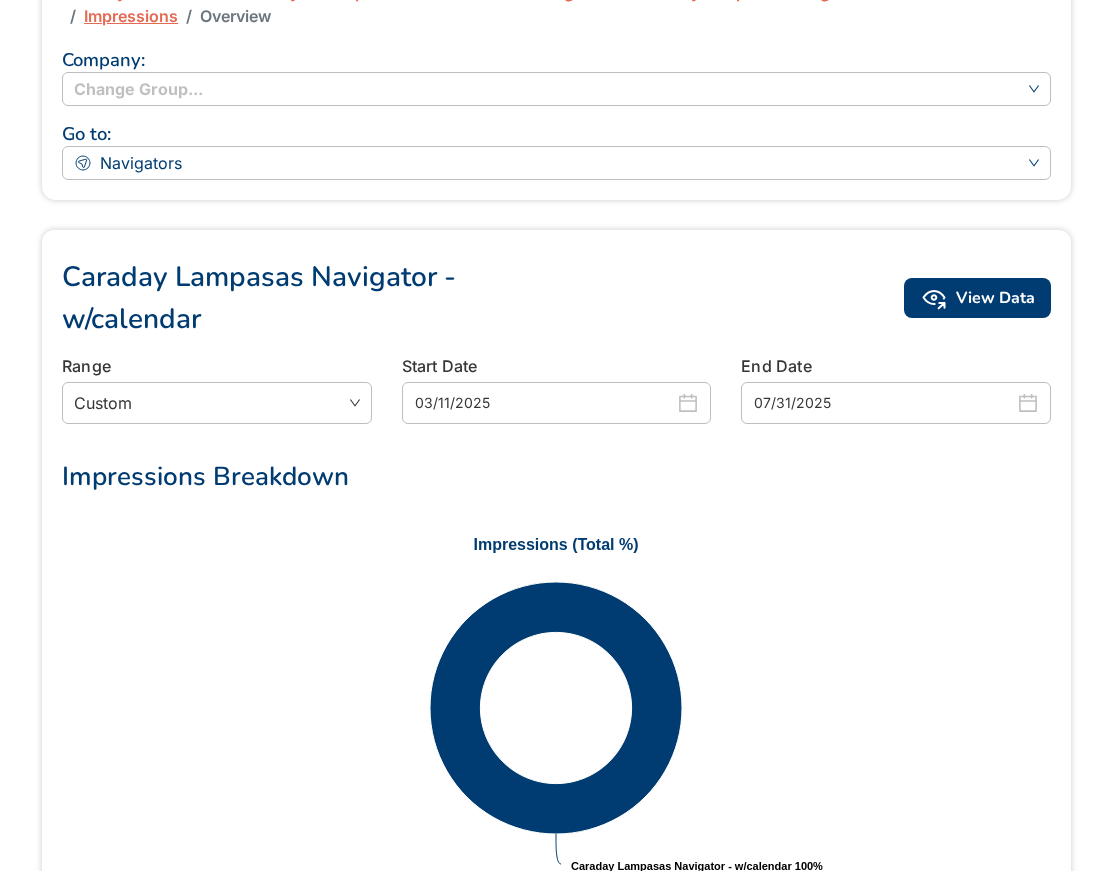 scroll, scrollTop: 0, scrollLeft: 0, axis: both 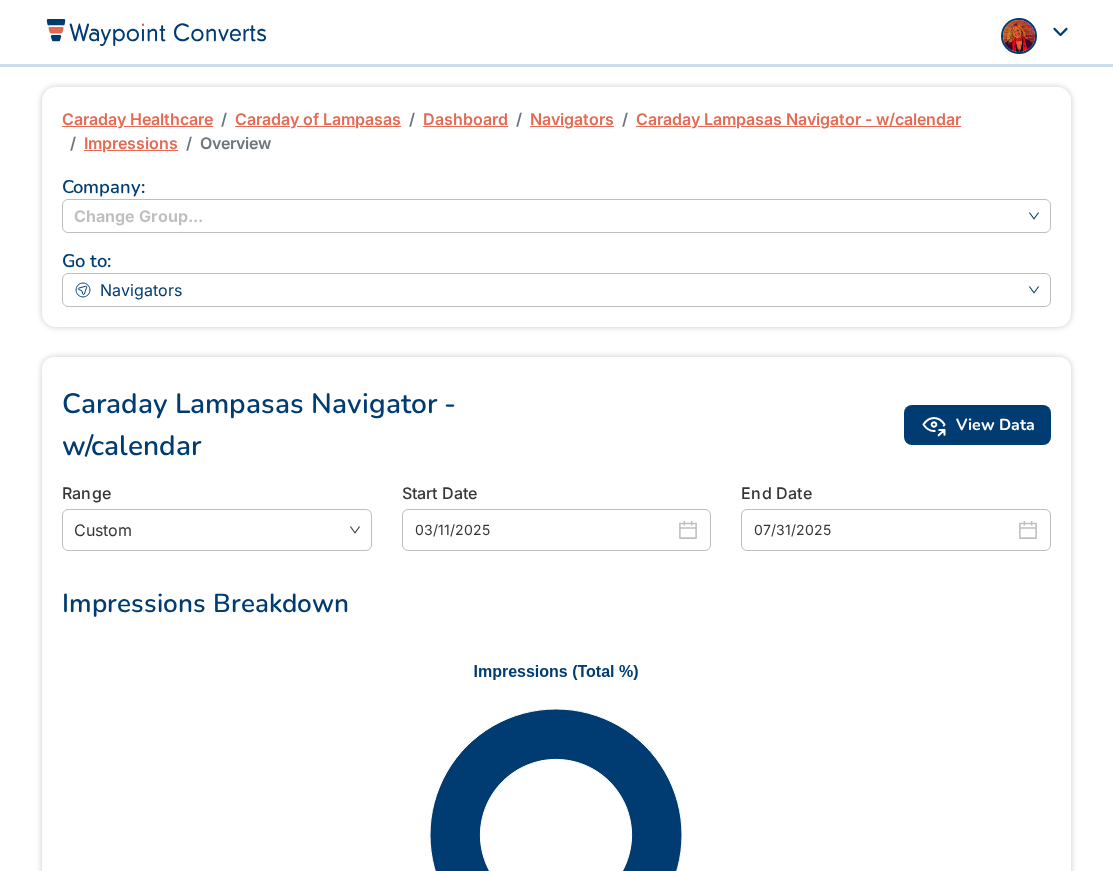 click on "Navigators" at bounding box center [572, 119] 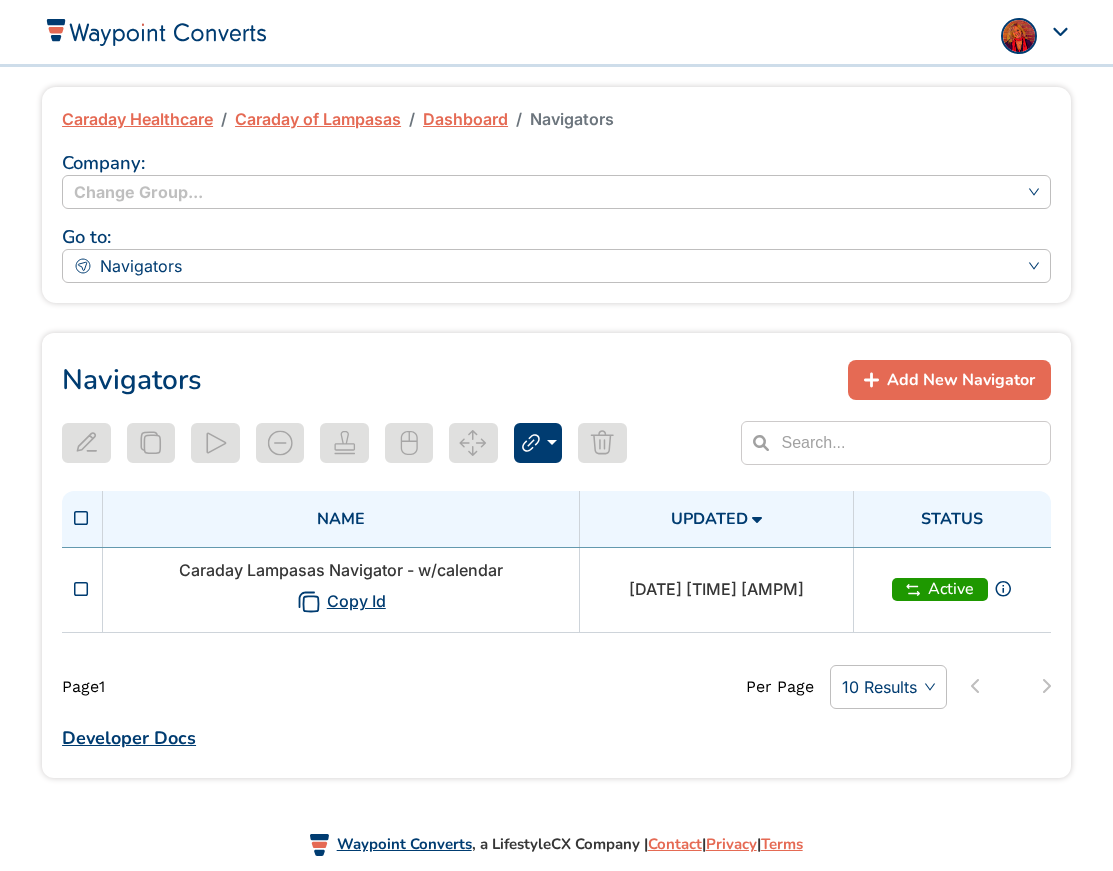 scroll, scrollTop: 0, scrollLeft: 0, axis: both 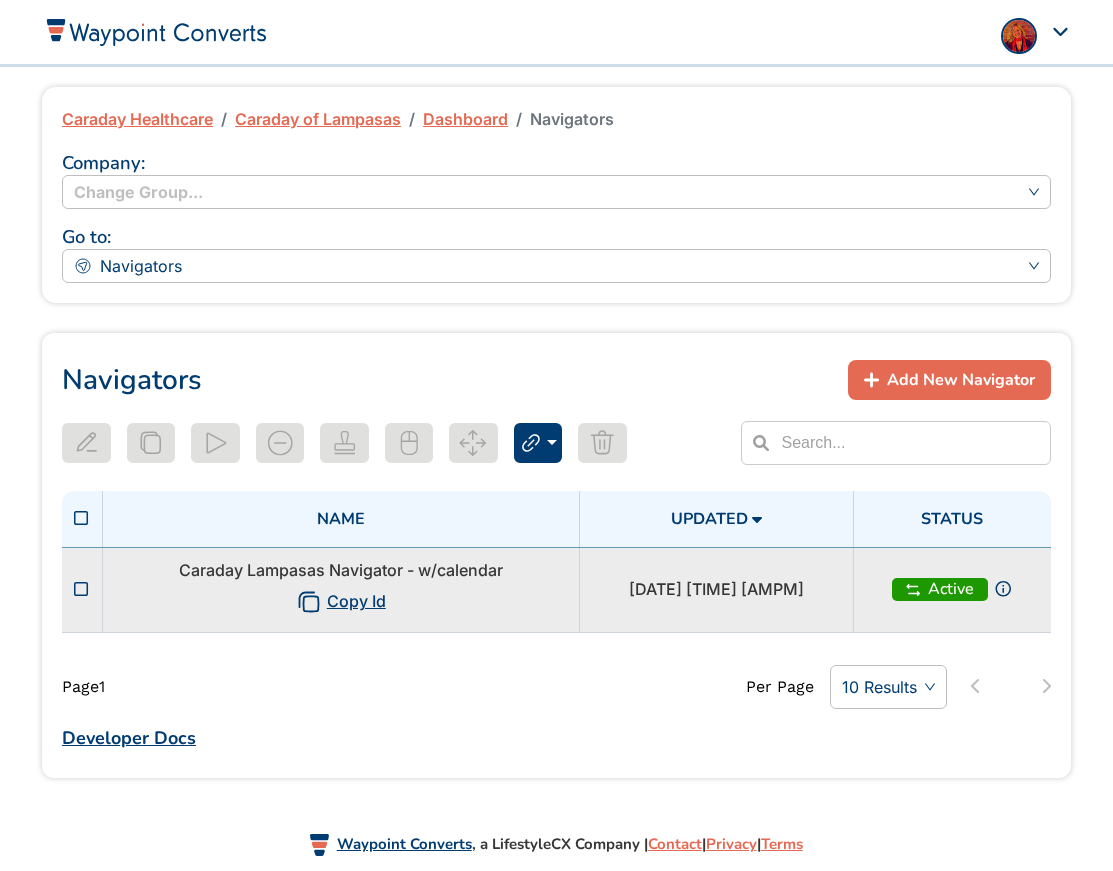 click on "Caraday Lampasas Navigator - w/calendar   Copy Id" at bounding box center [341, 589] 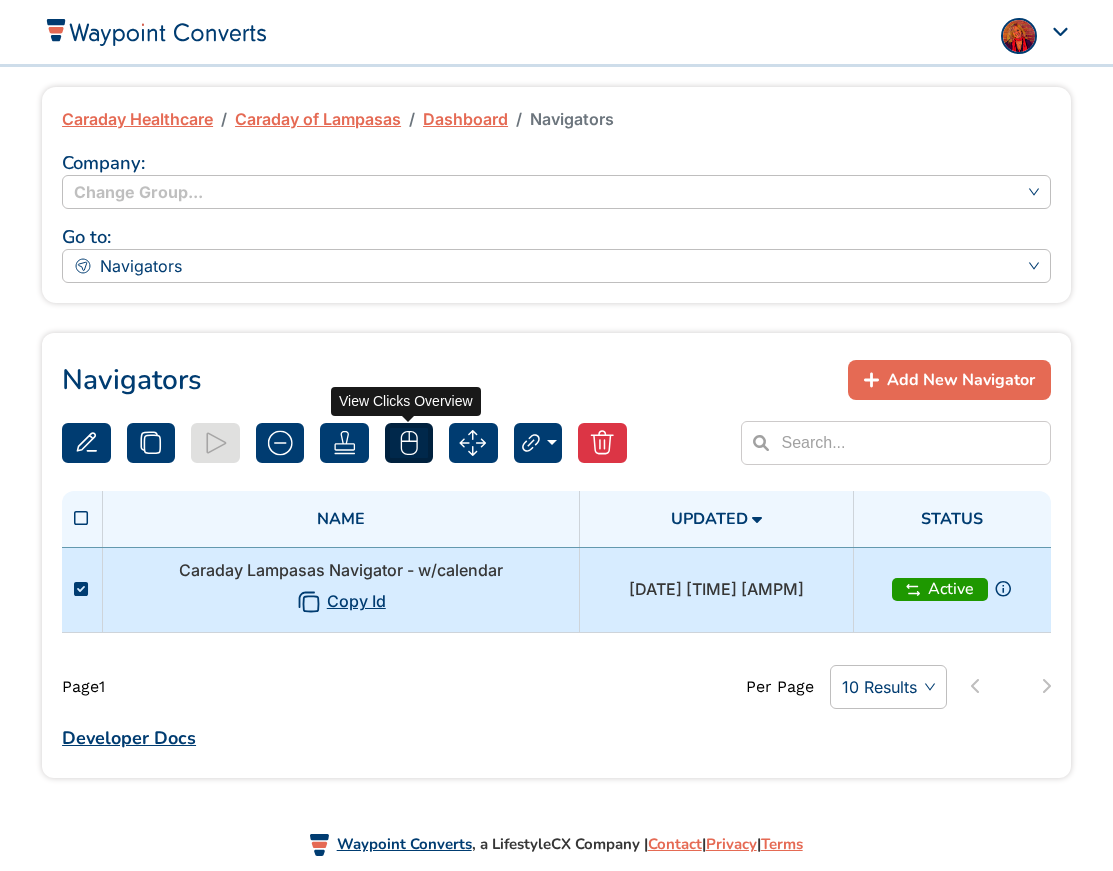 click 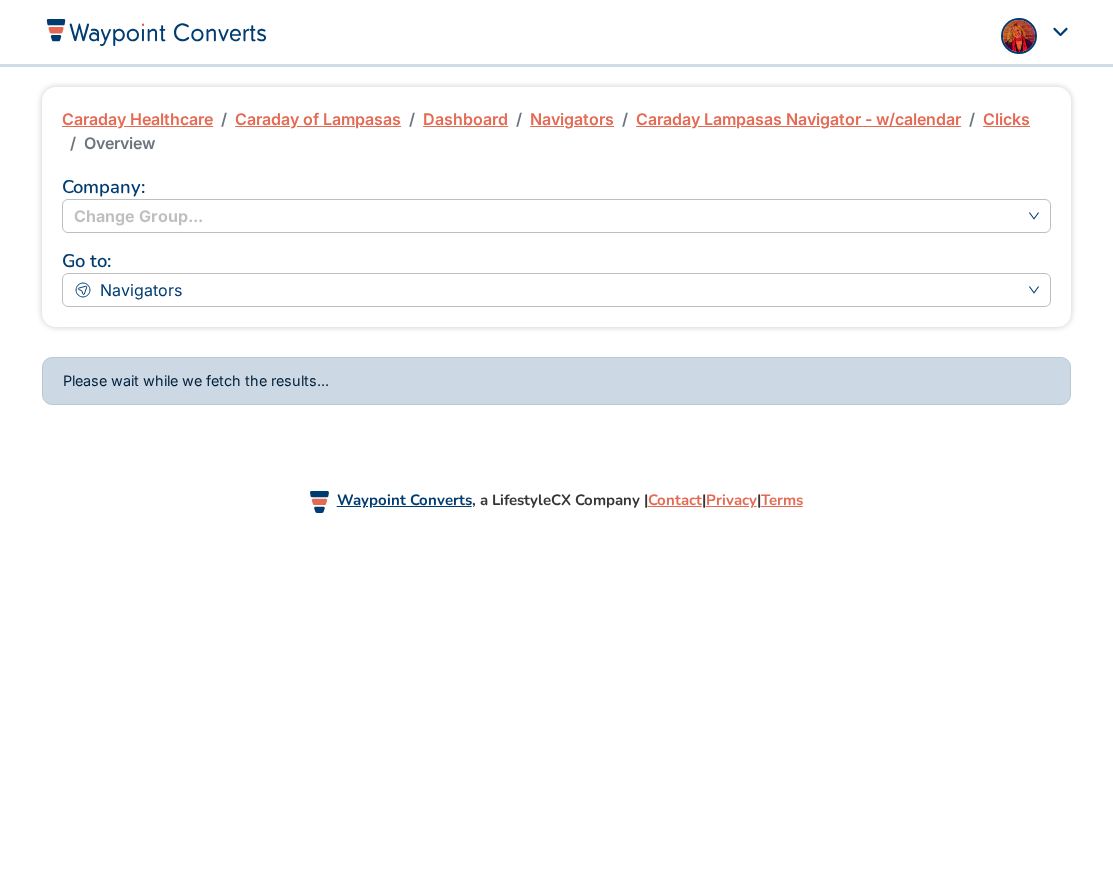 scroll, scrollTop: 0, scrollLeft: 0, axis: both 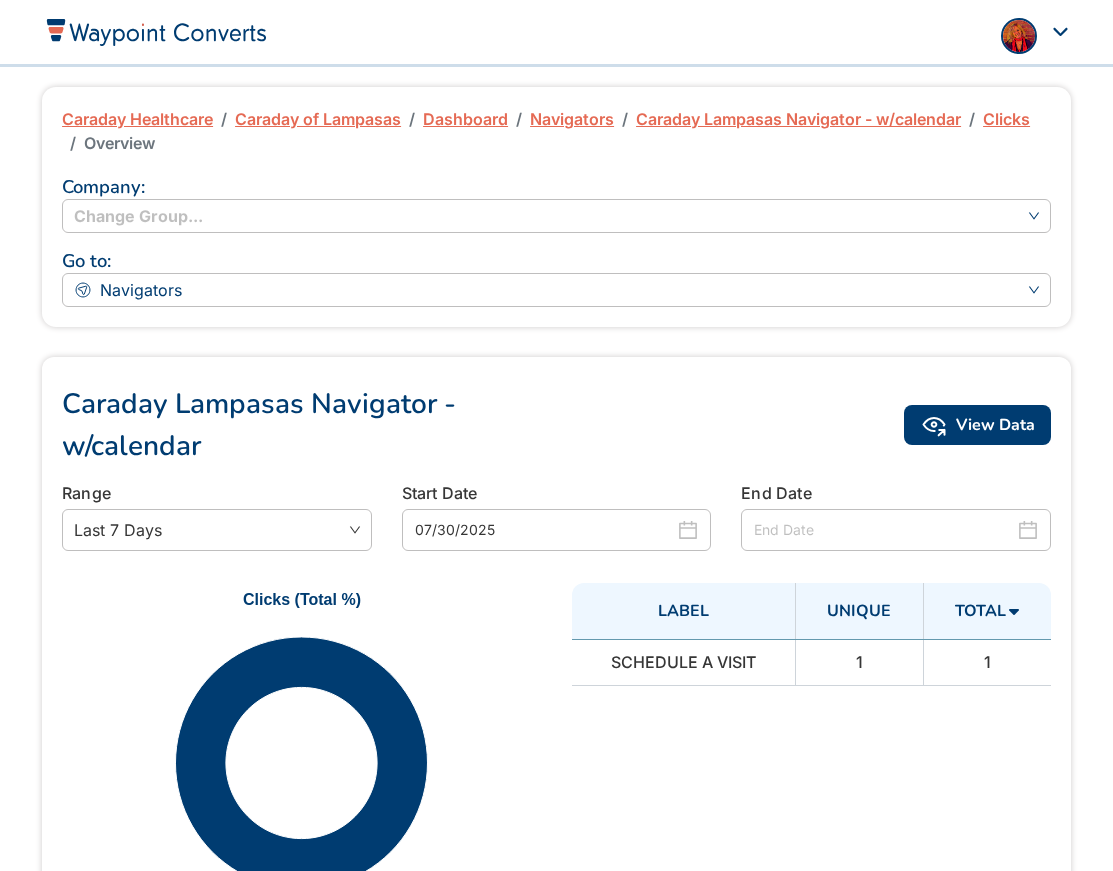 click on "Caraday Healthcare" at bounding box center (137, 119) 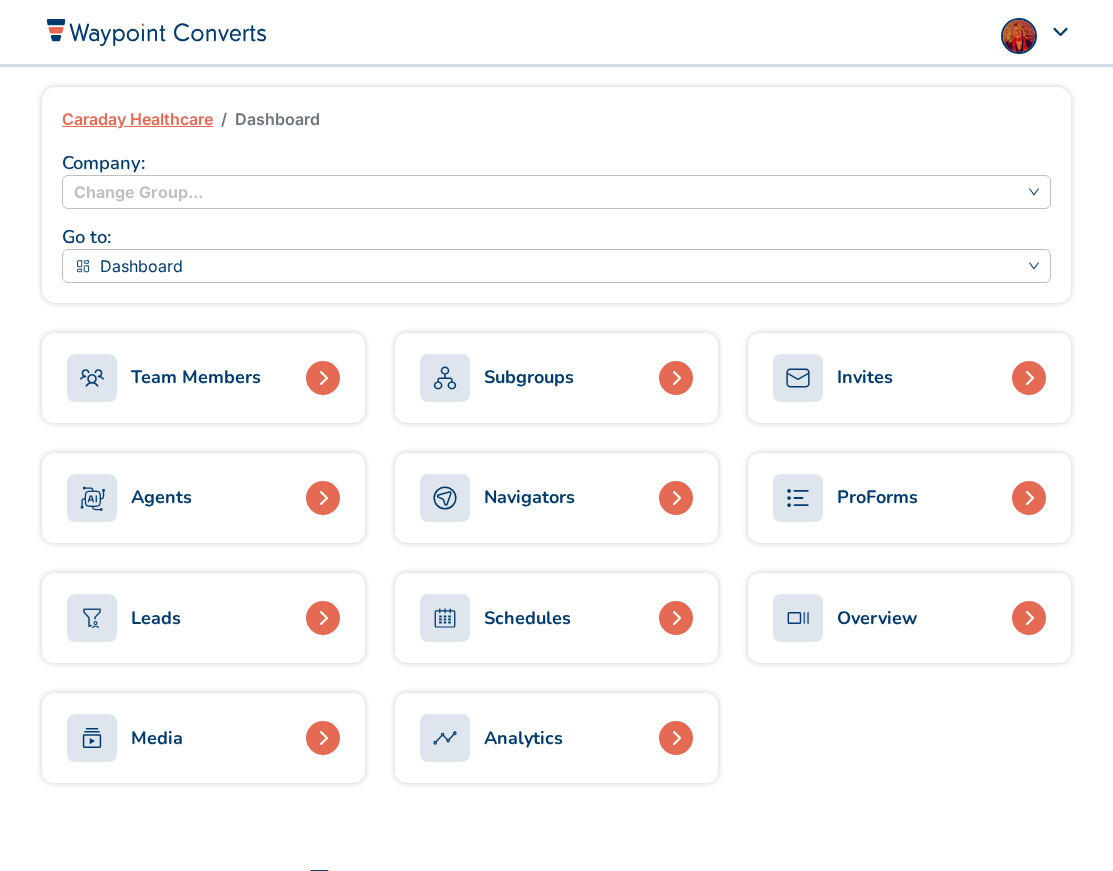 scroll, scrollTop: 0, scrollLeft: 0, axis: both 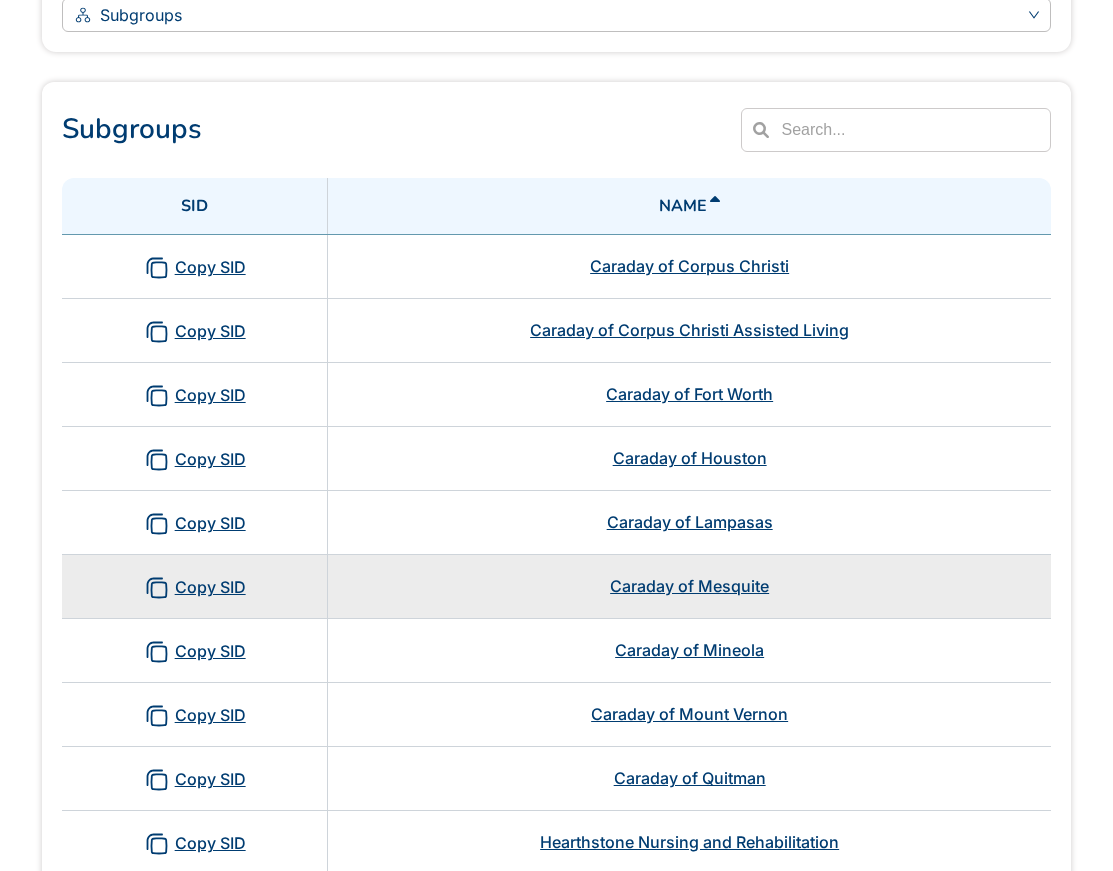 click on "Caraday of Mesquite" at bounding box center [689, 586] 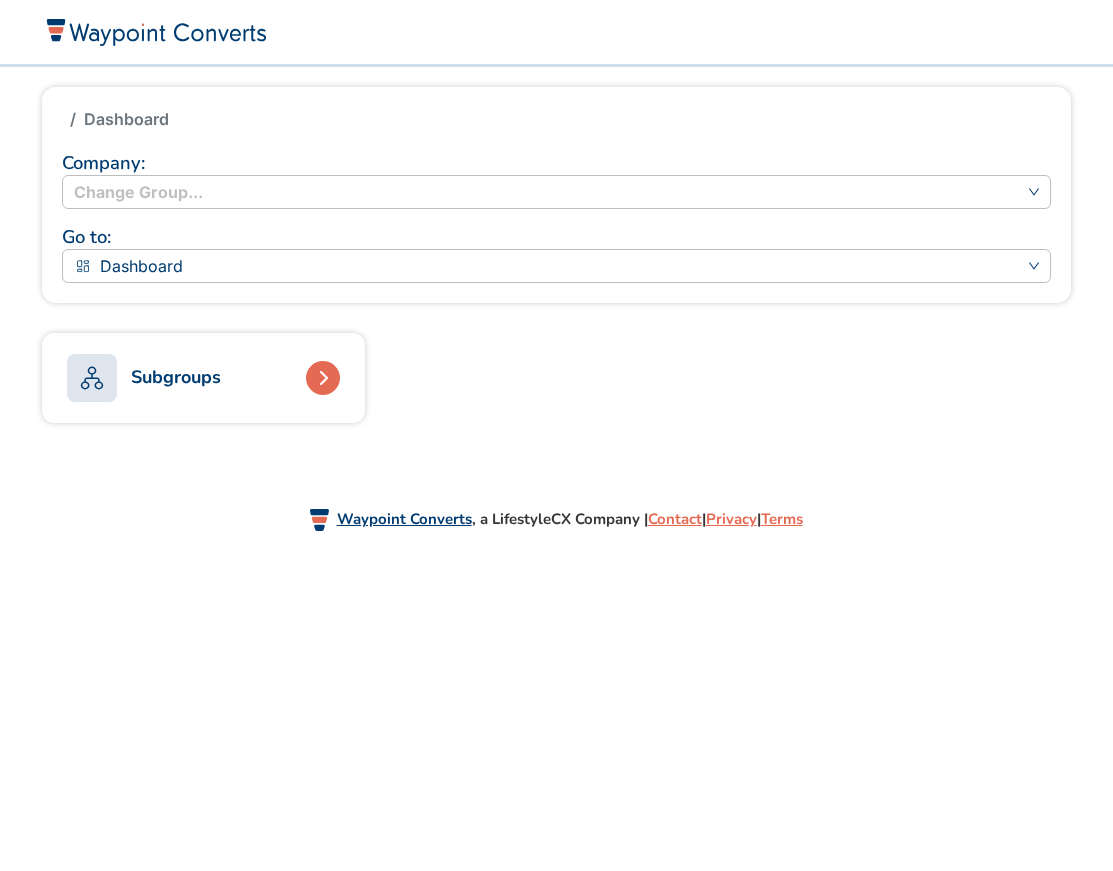 scroll, scrollTop: 0, scrollLeft: 0, axis: both 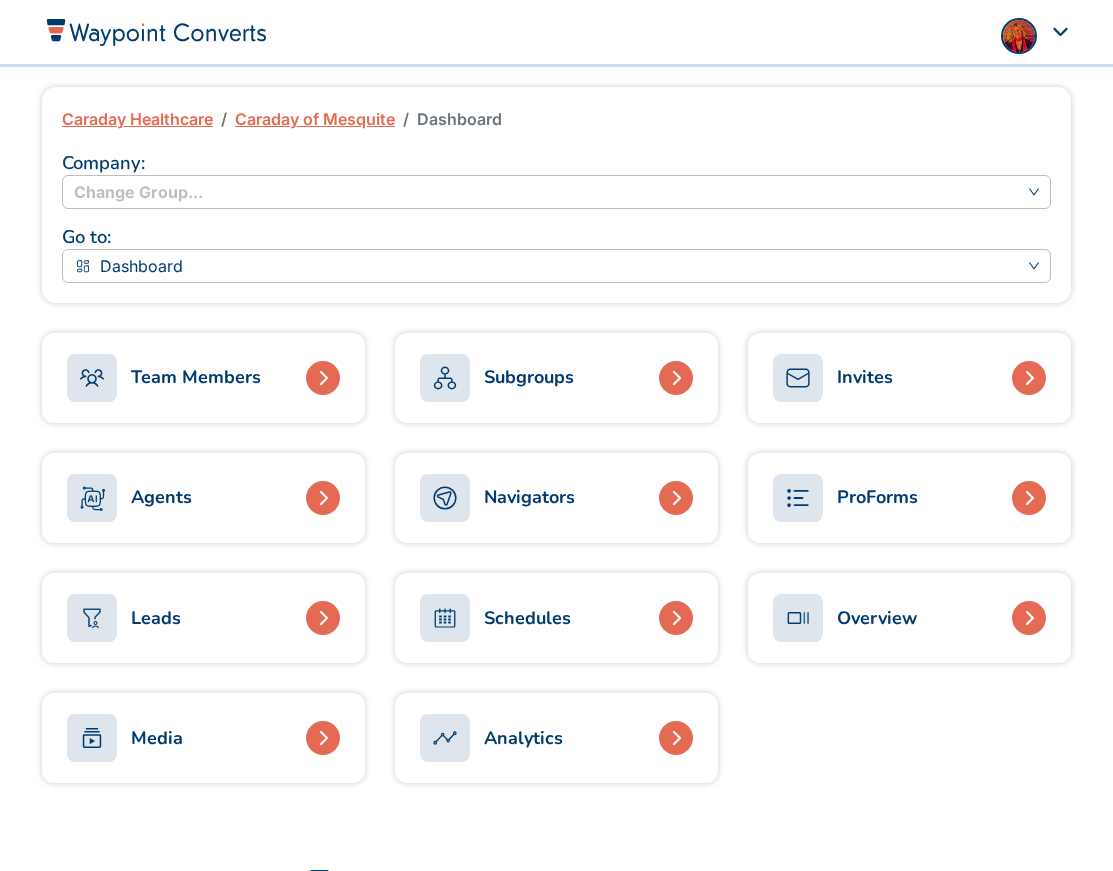 click on "Navigators" at bounding box center (529, 497) 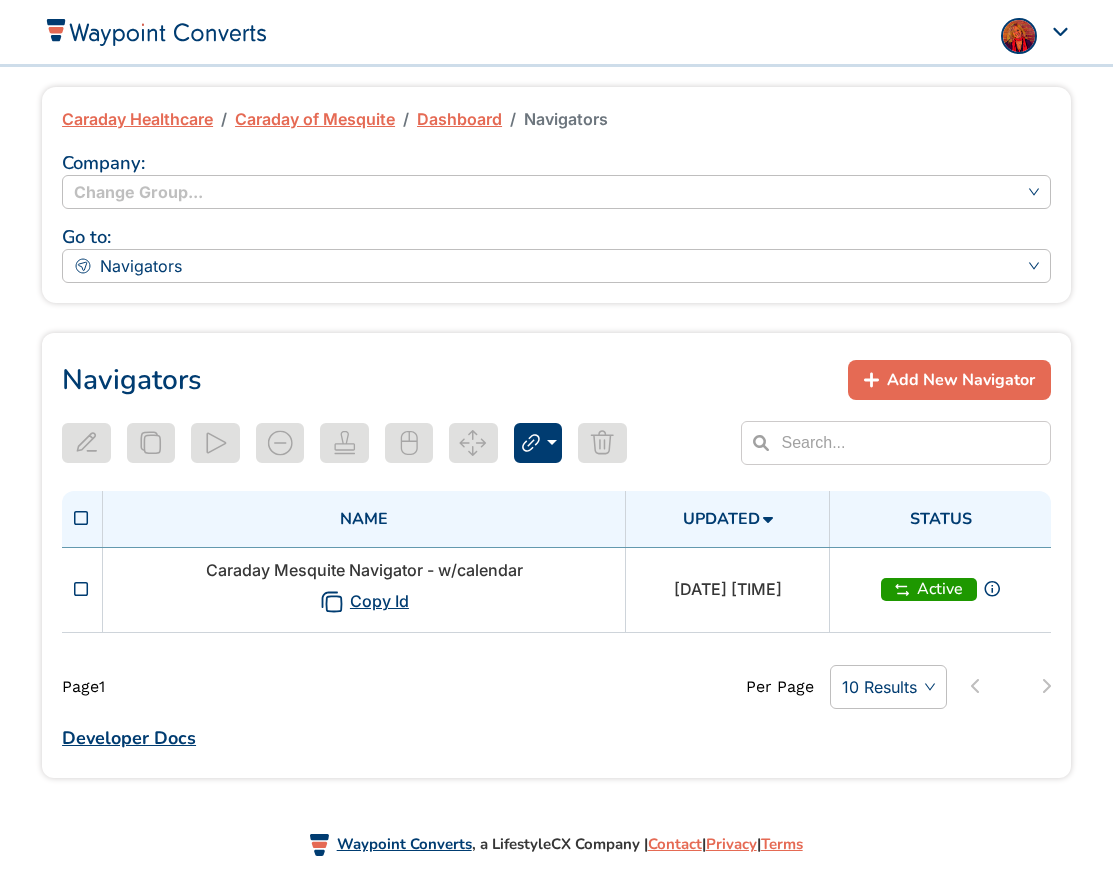 scroll, scrollTop: 0, scrollLeft: 0, axis: both 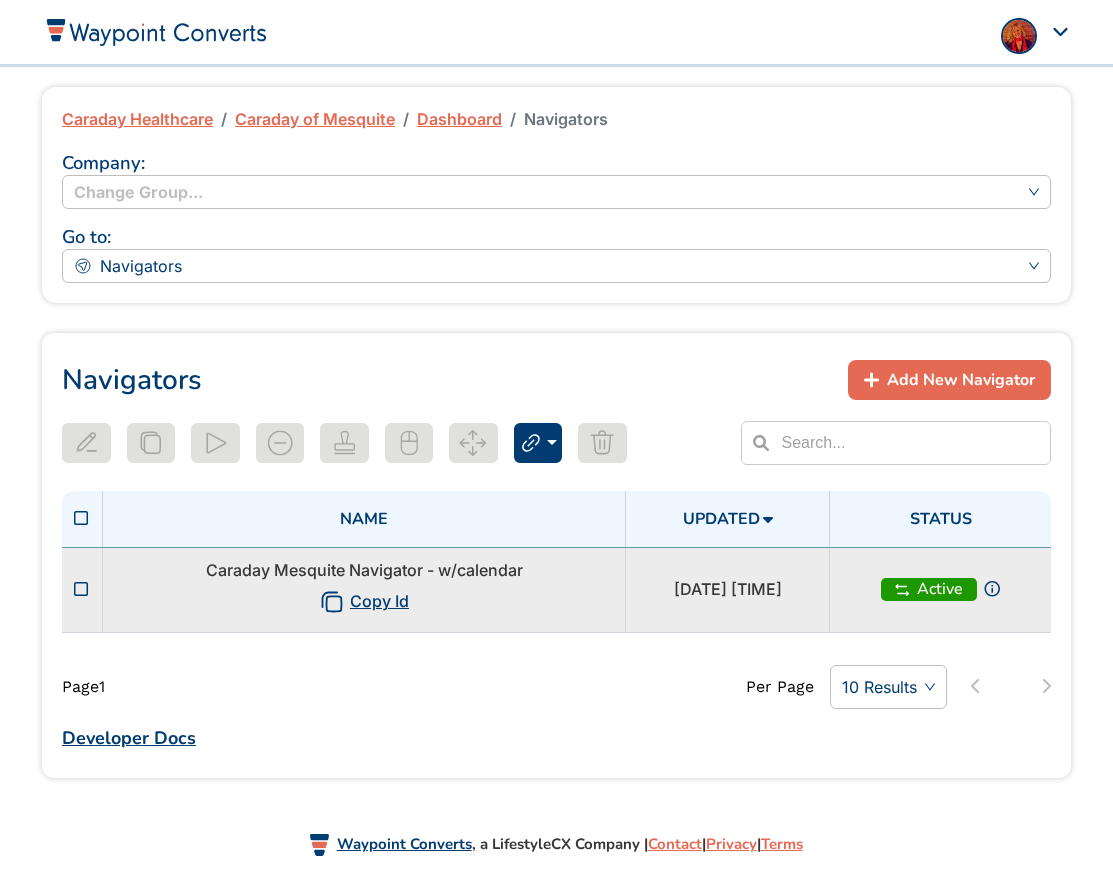 click at bounding box center (81, 589) 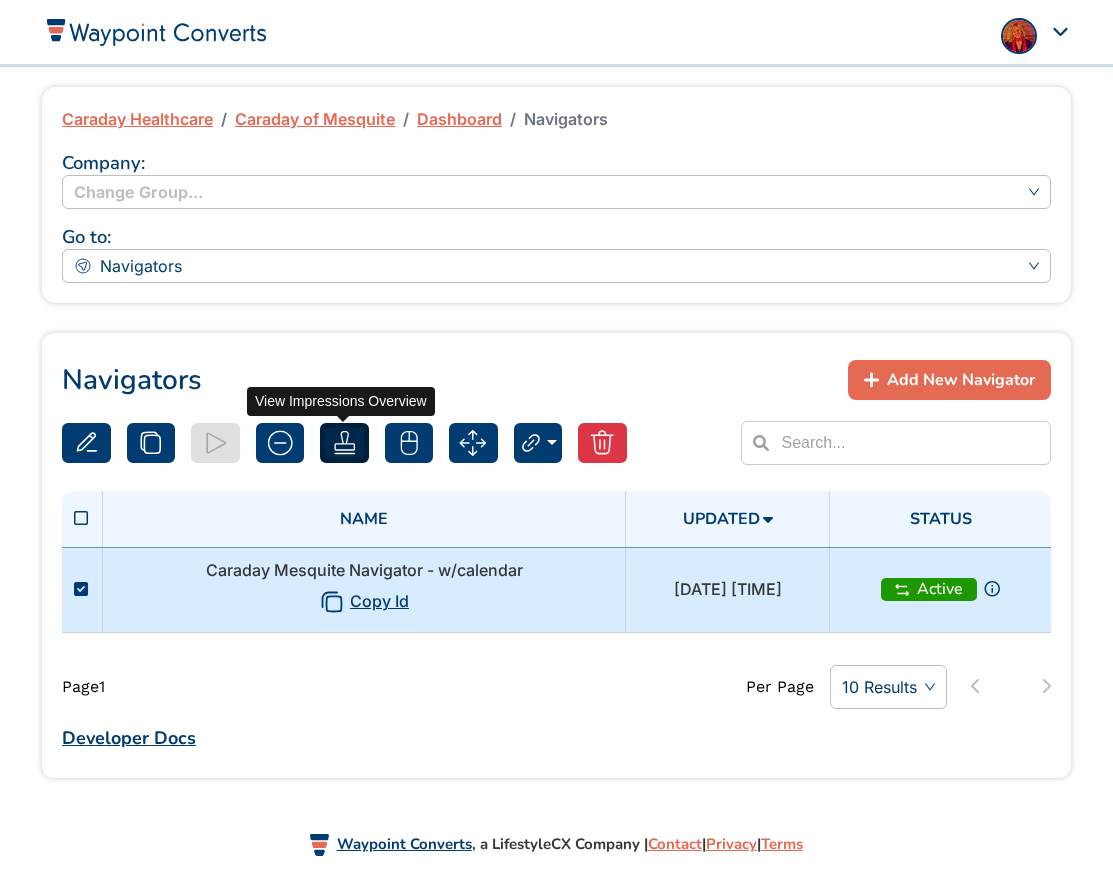 click 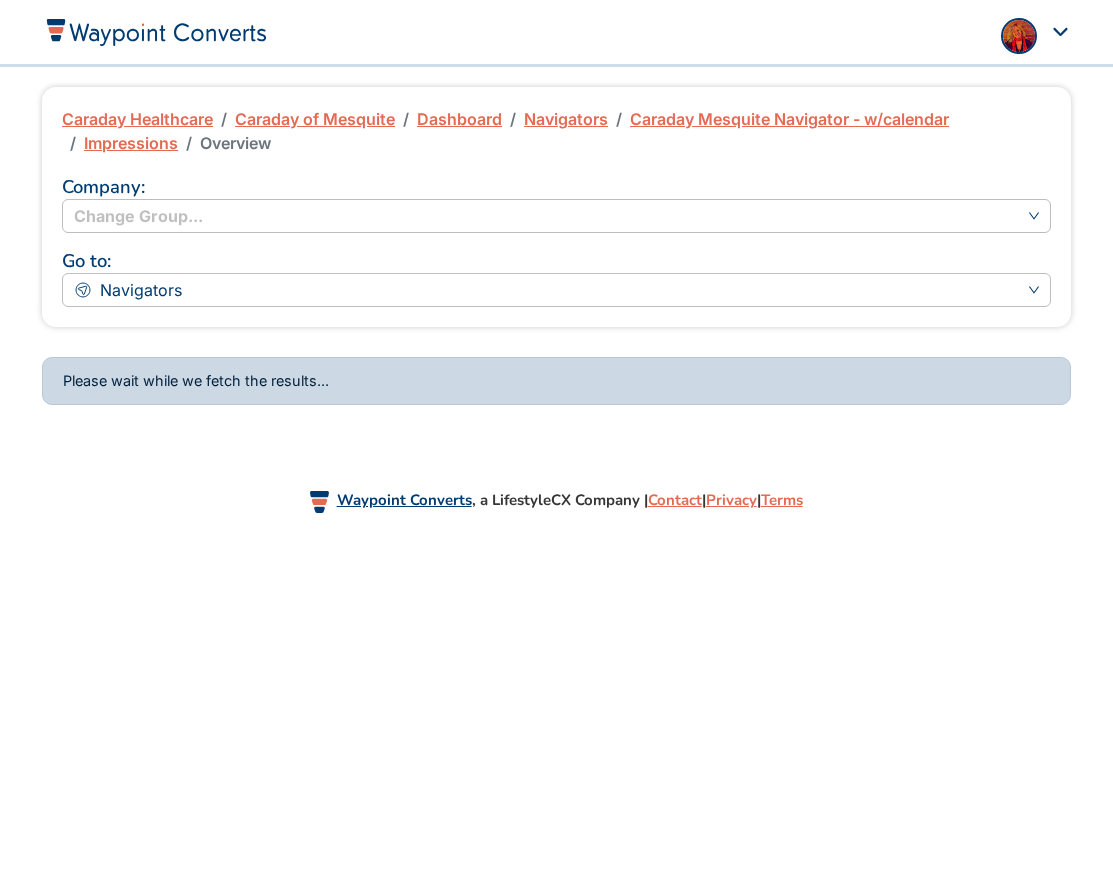 scroll, scrollTop: 0, scrollLeft: 0, axis: both 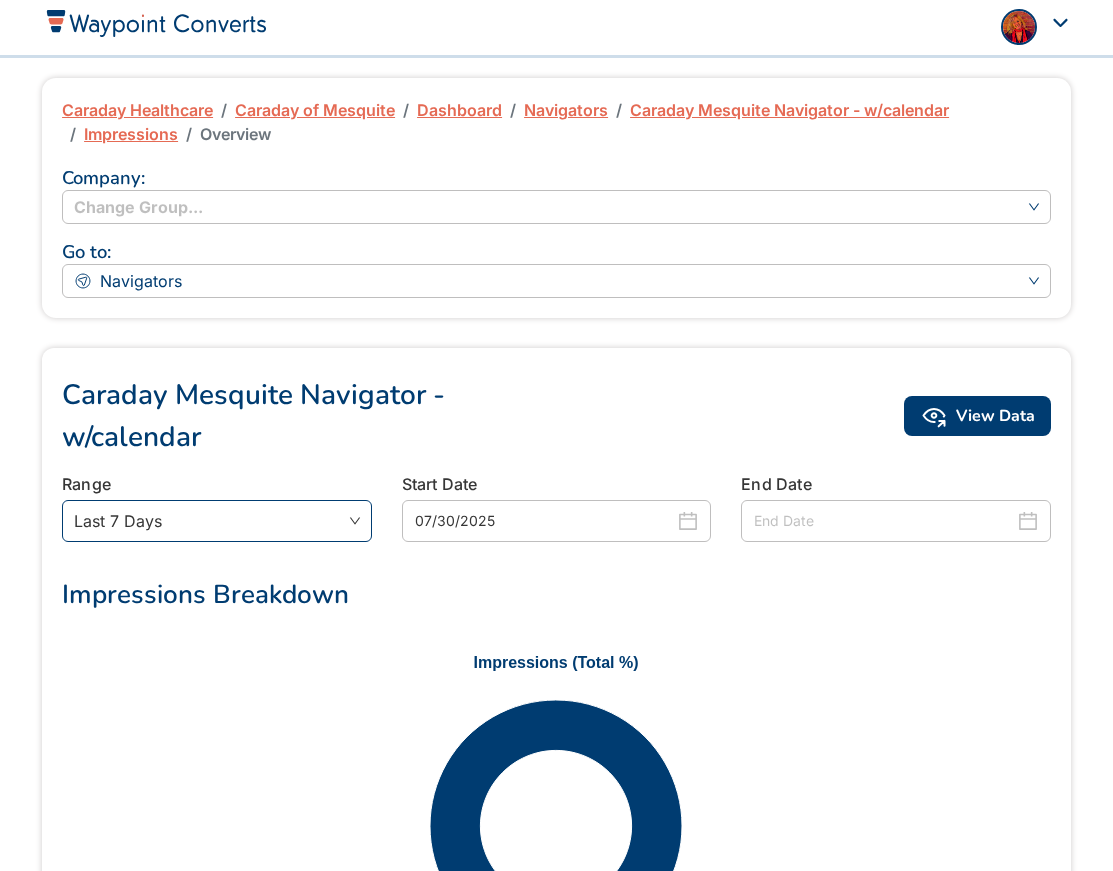 click on "Last 7 Days" at bounding box center (217, 521) 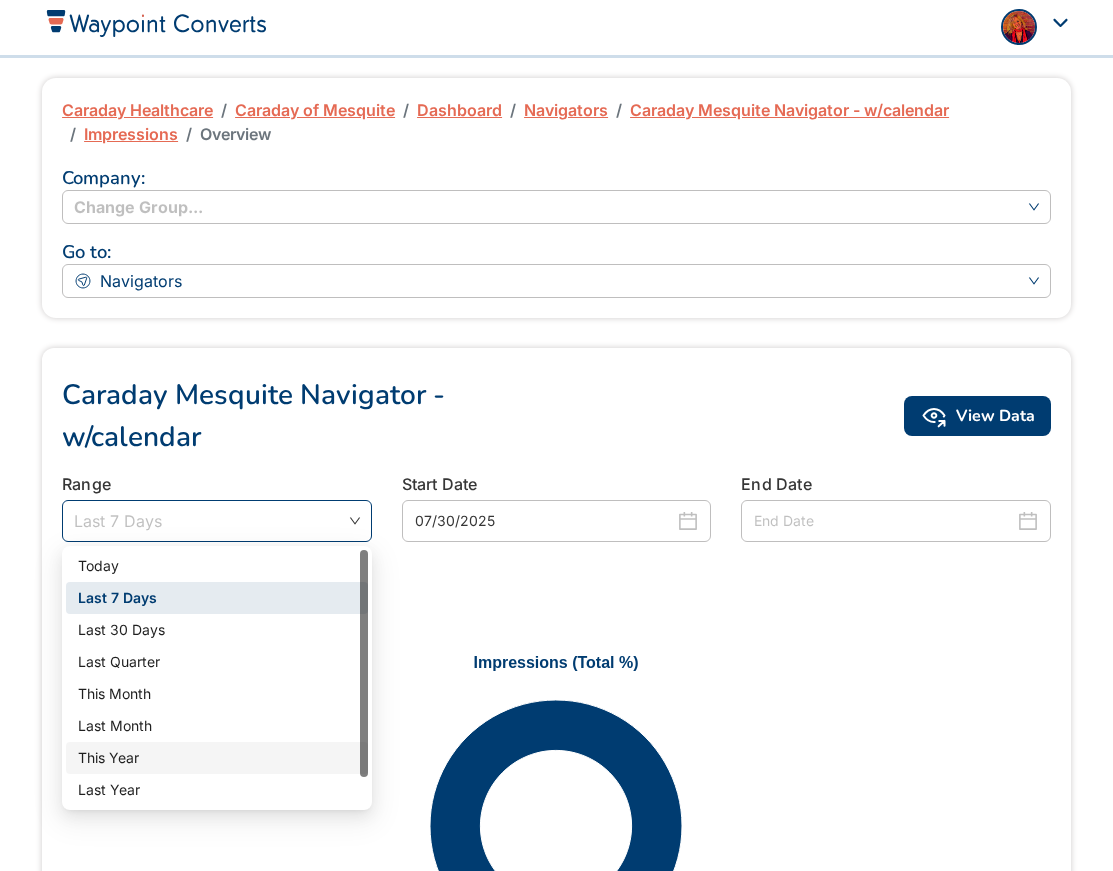 click on "This Year" at bounding box center [217, 758] 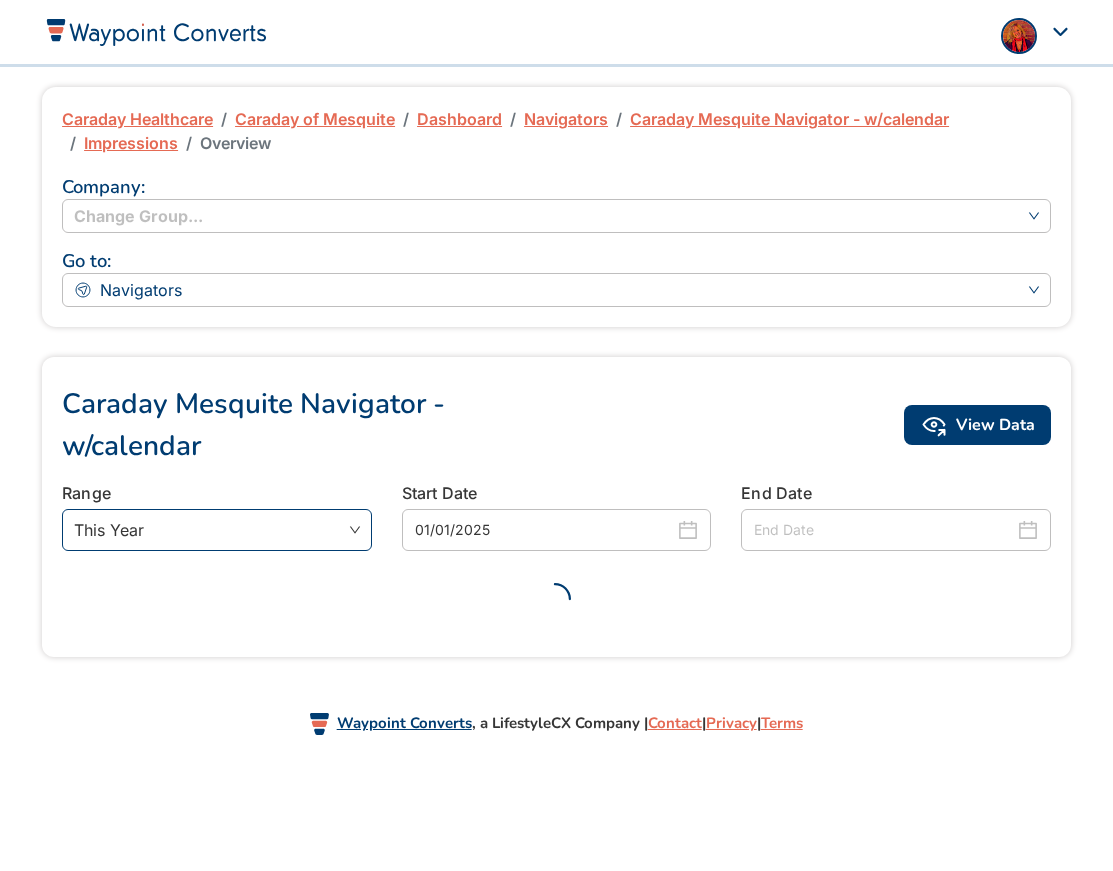 scroll, scrollTop: 0, scrollLeft: 0, axis: both 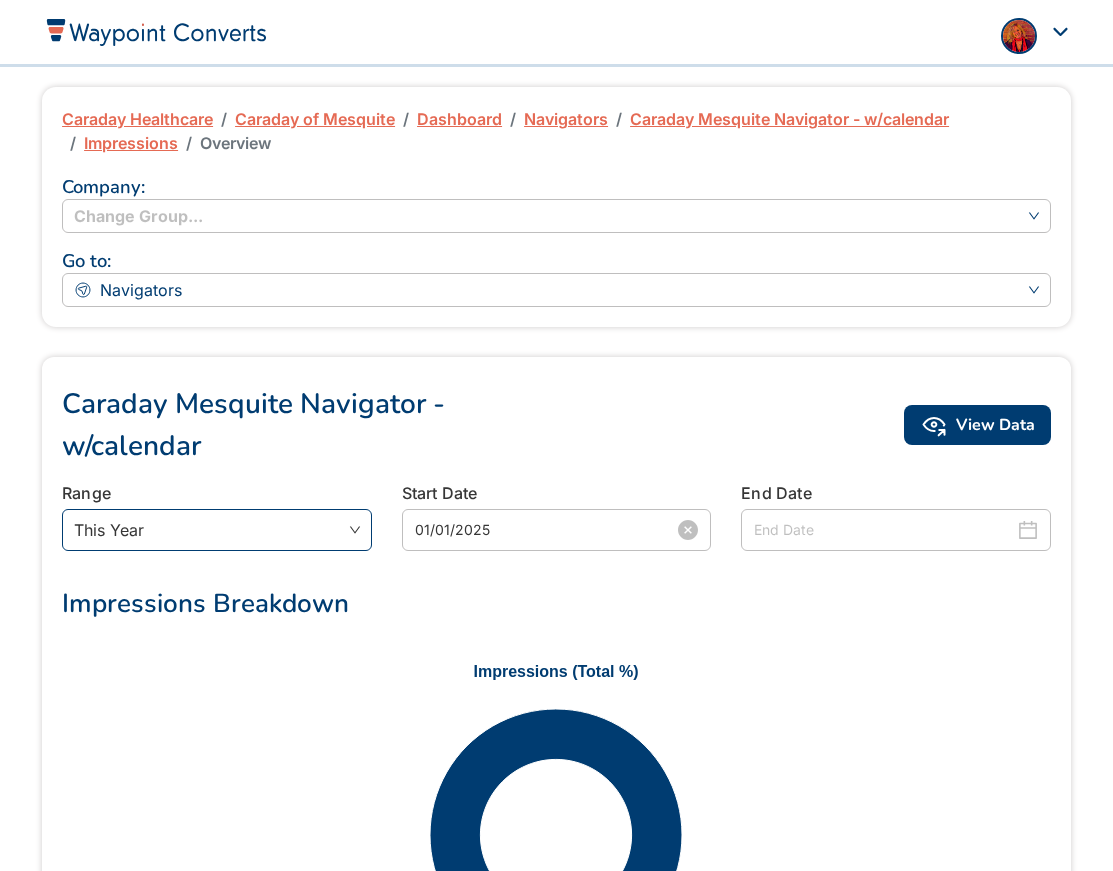 click on "01/01/2025" at bounding box center [545, 530] 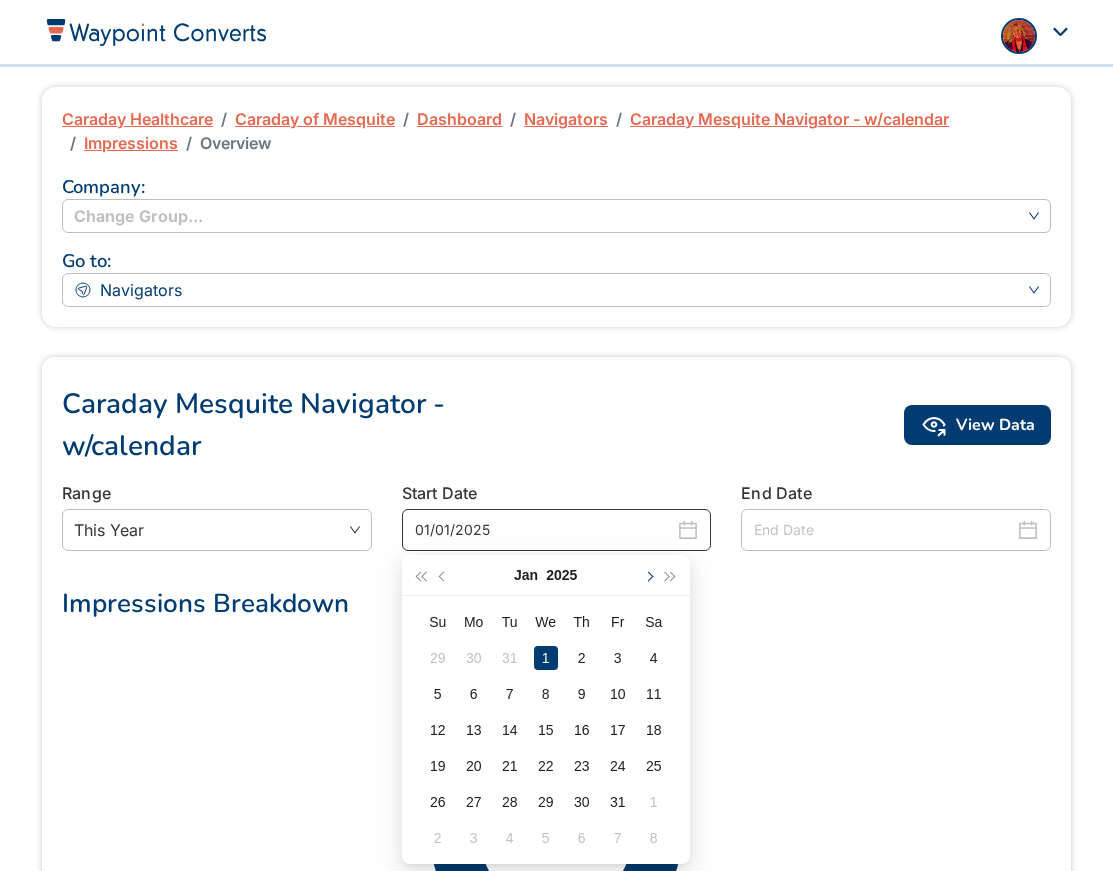 click at bounding box center (648, 576) 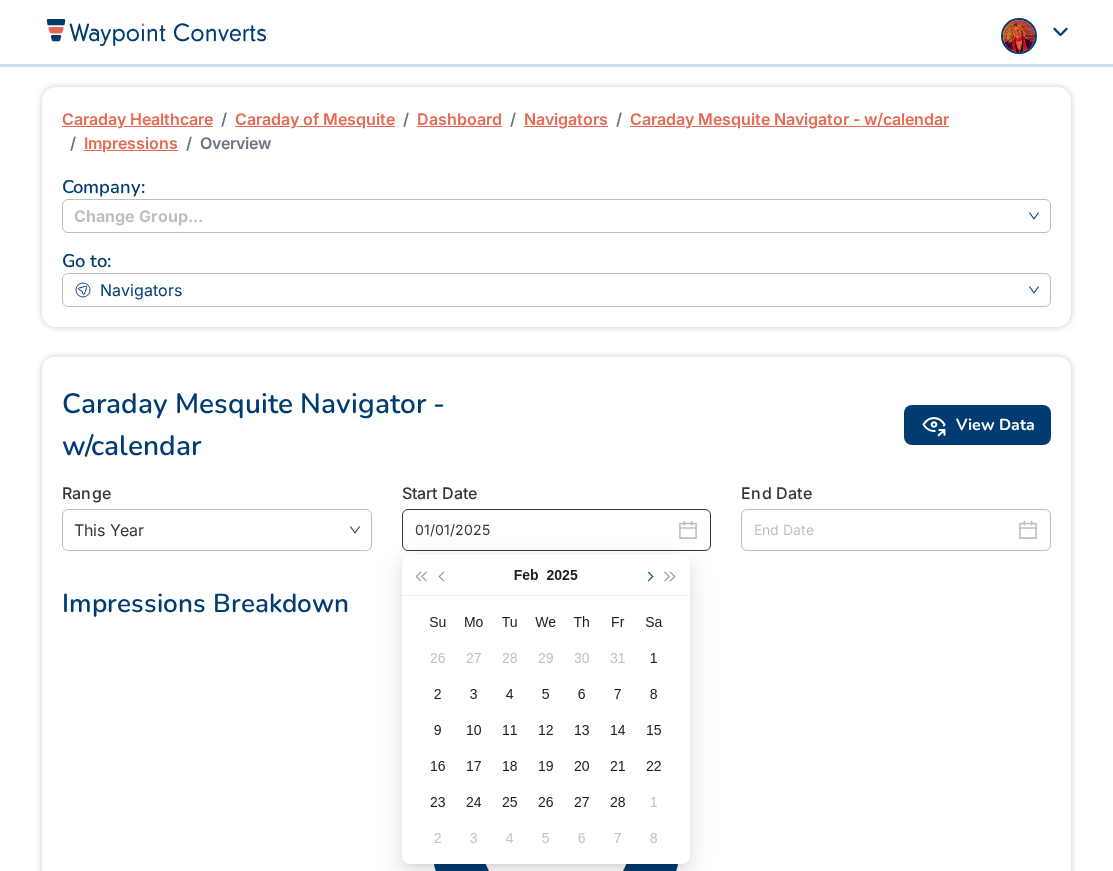 click at bounding box center (648, 576) 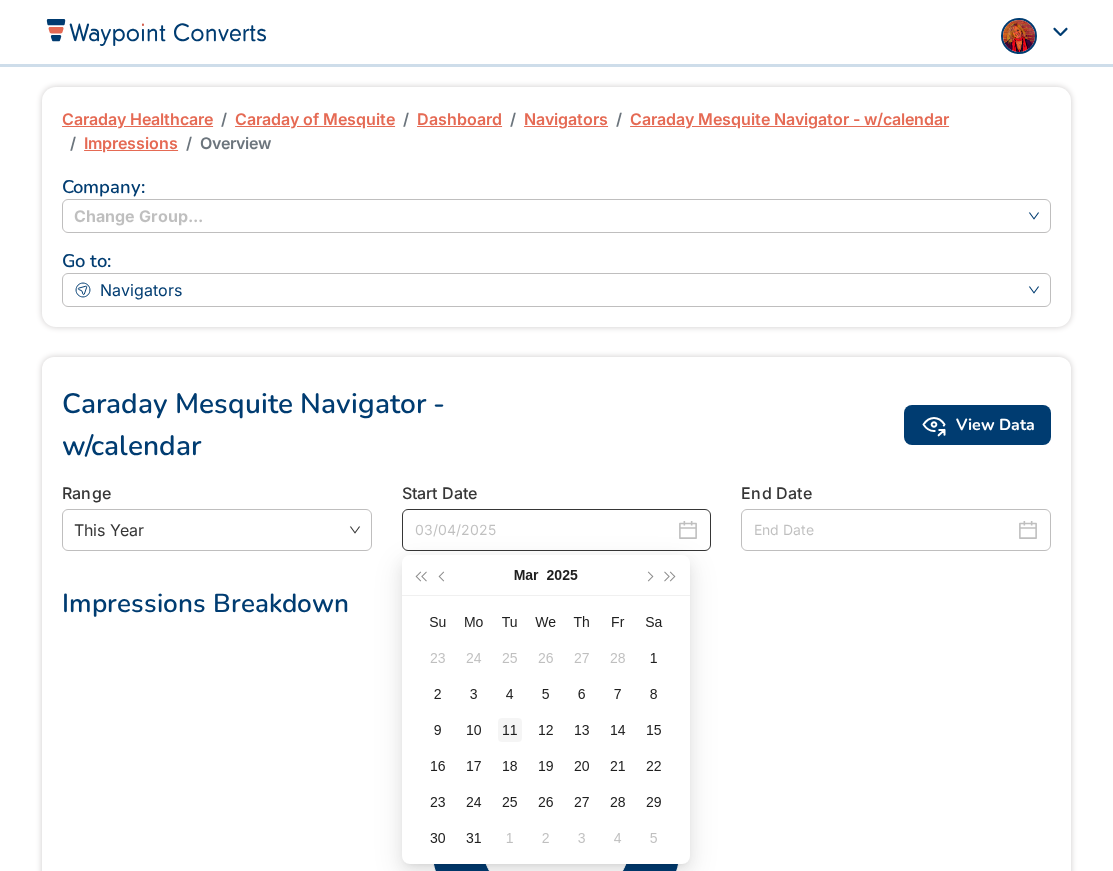 type on "03/11/2025" 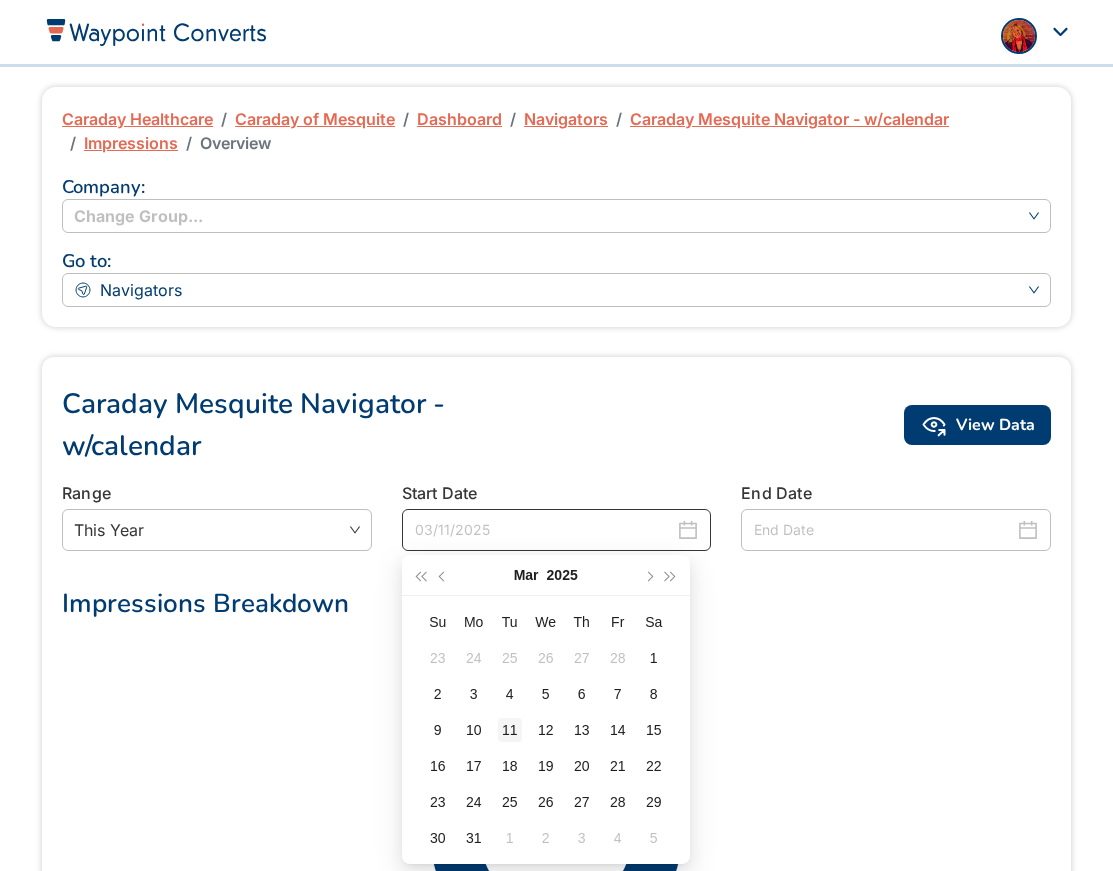 click on "11" at bounding box center [510, 730] 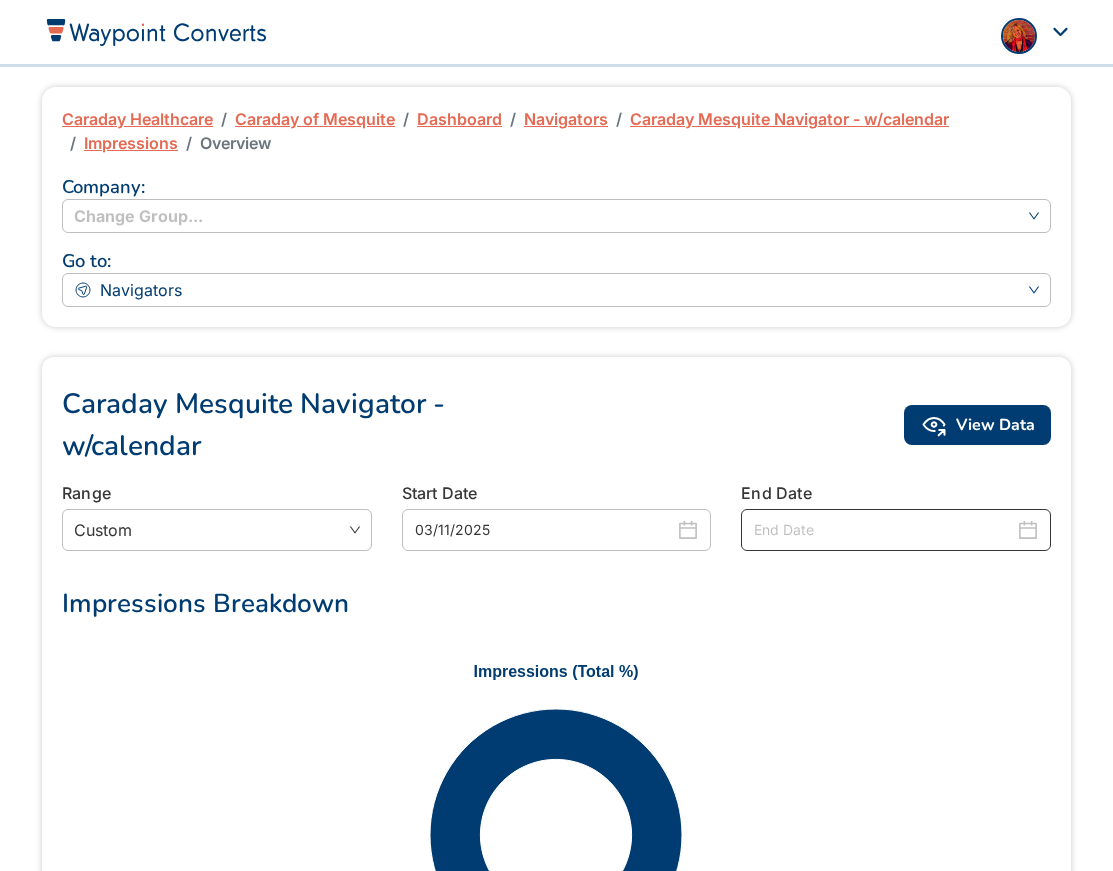 click at bounding box center (884, 530) 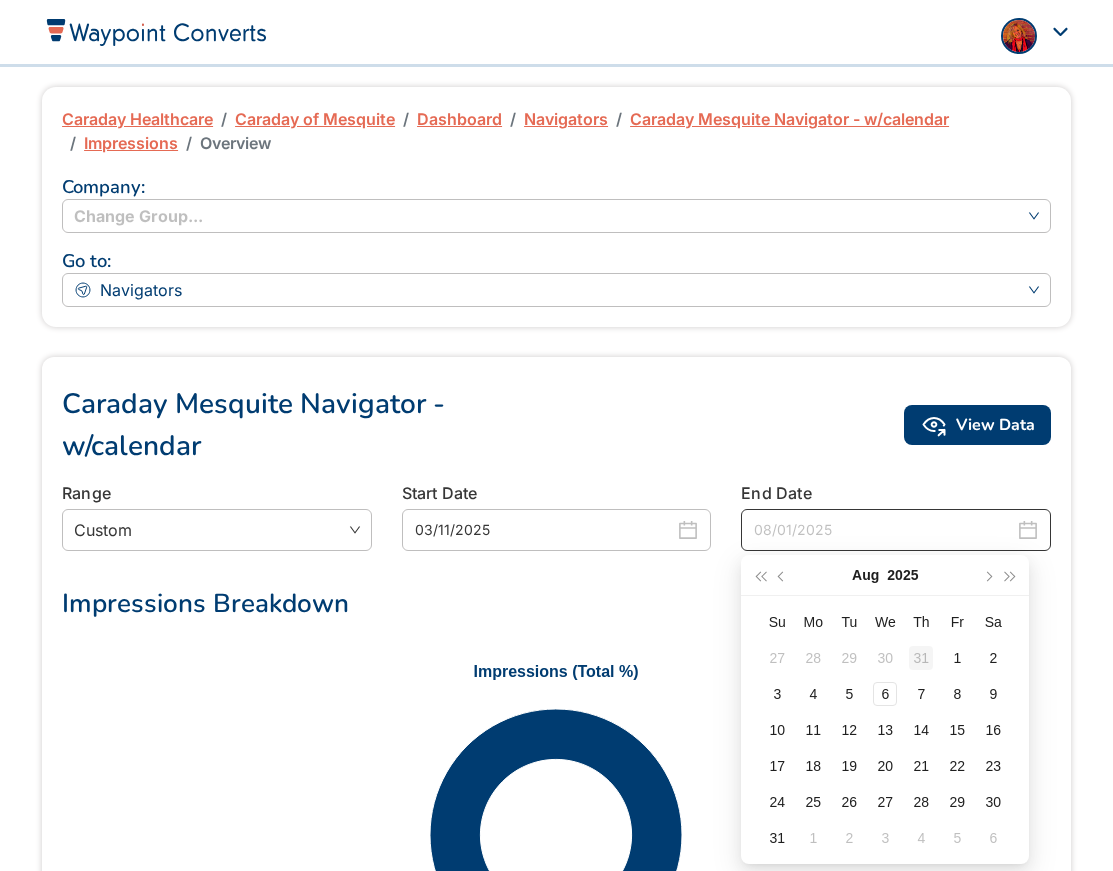 type on "07/31/2025" 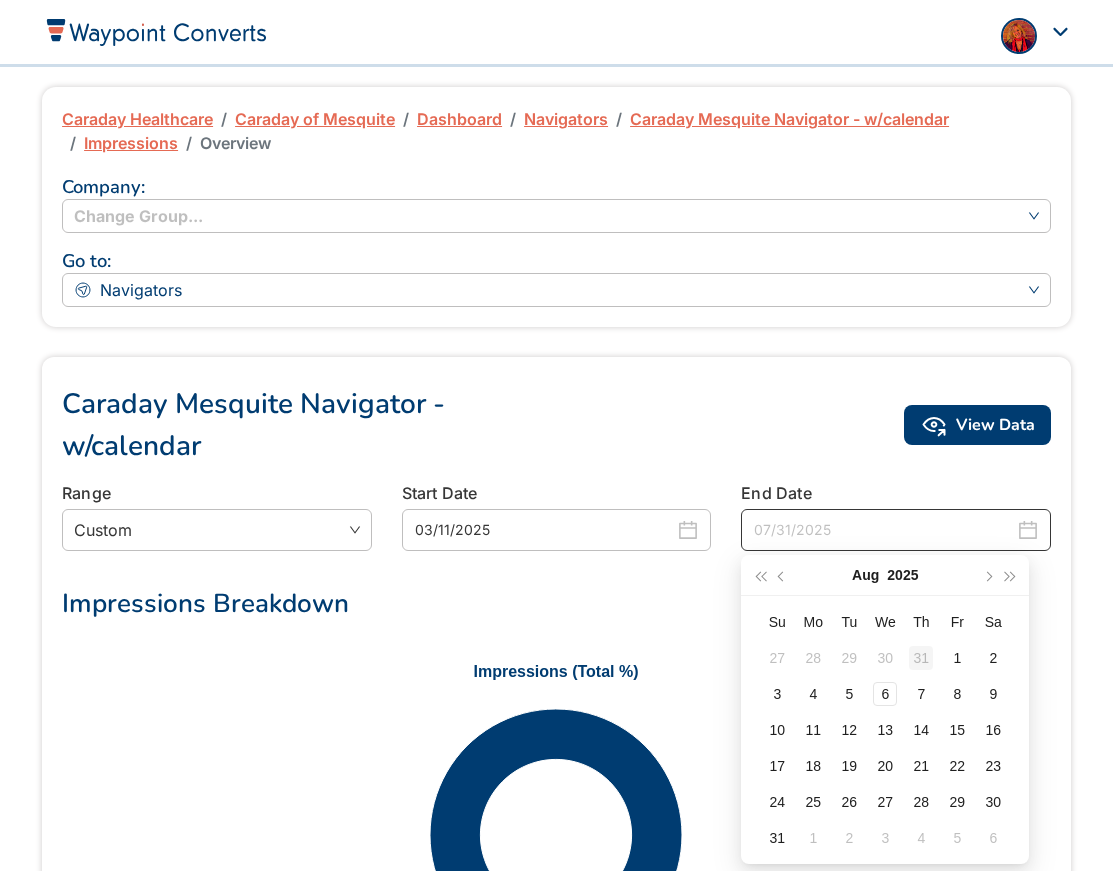 click on "31" at bounding box center (921, 658) 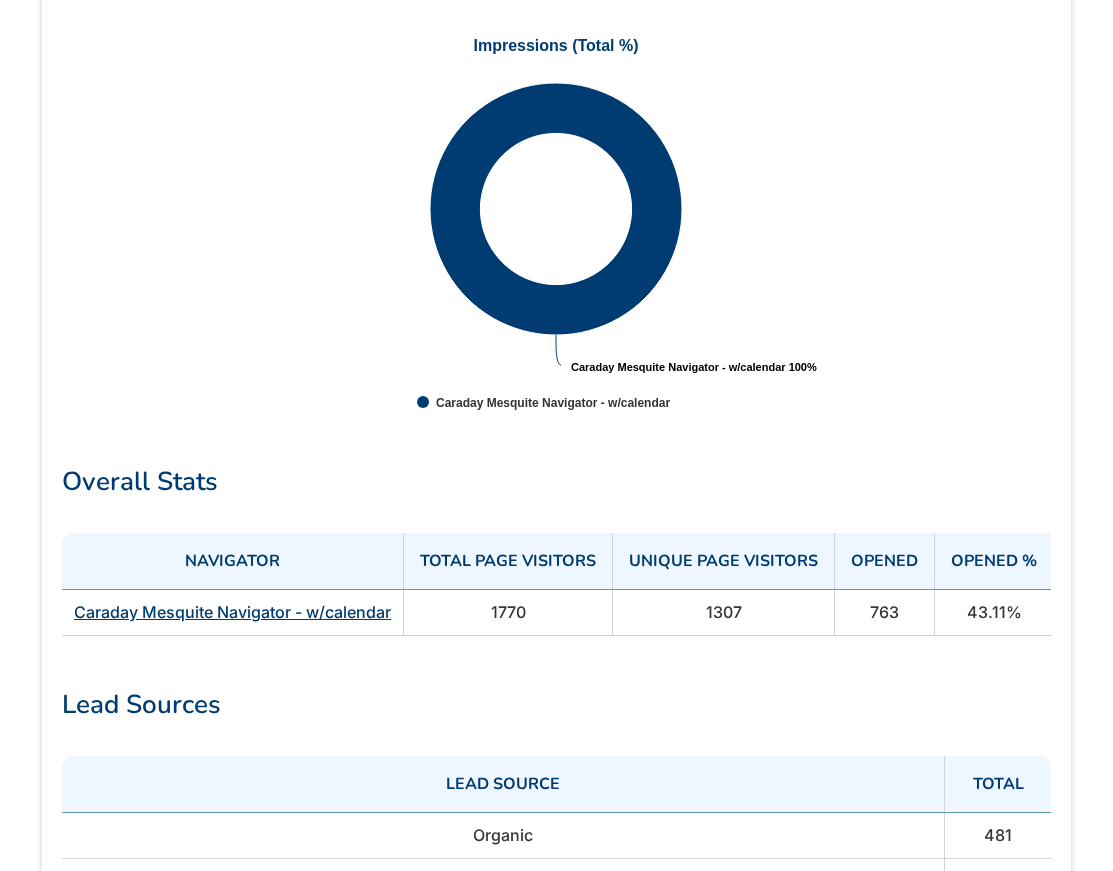 scroll, scrollTop: 631, scrollLeft: 0, axis: vertical 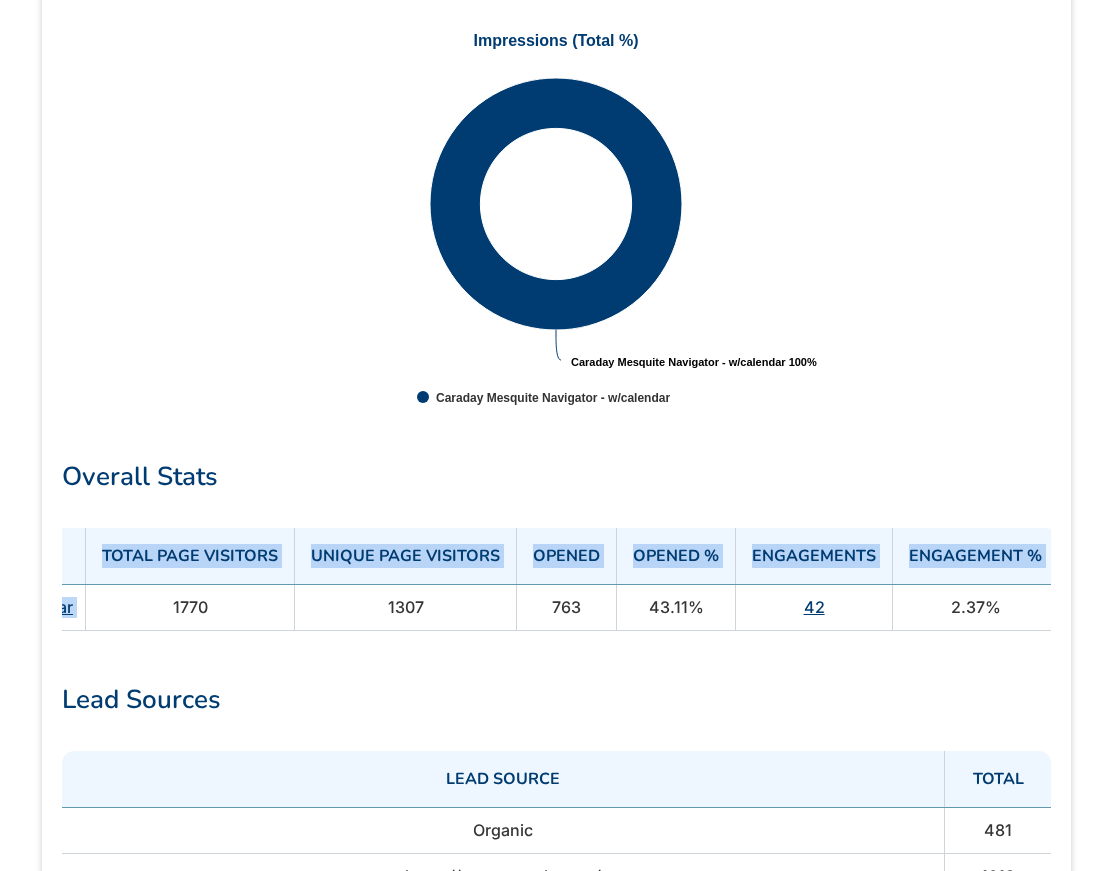 drag, startPoint x: 494, startPoint y: 606, endPoint x: 1061, endPoint y: 607, distance: 567.00085 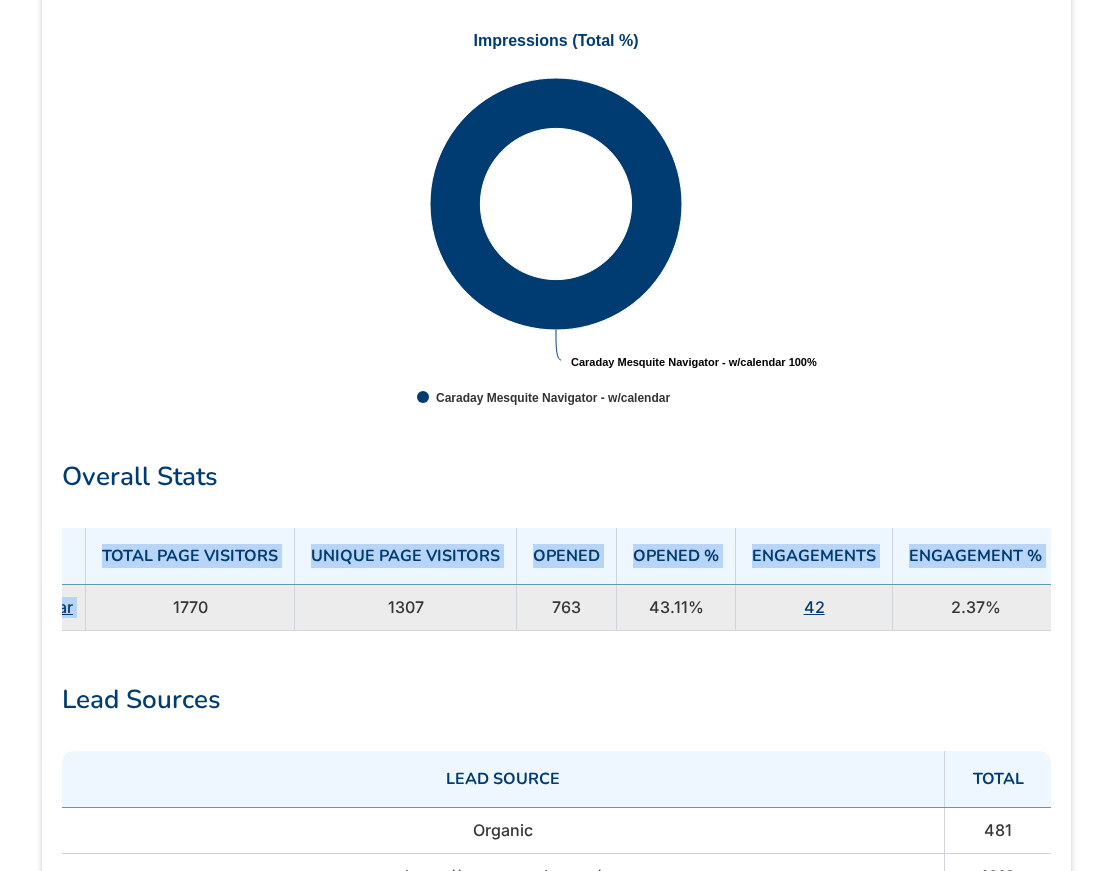 copy on "Navigator Total Page Visitors Unique Page Visitors Opened Opened % Engagements Engagement % Caraday Mesquite Navigator - w/calendar" 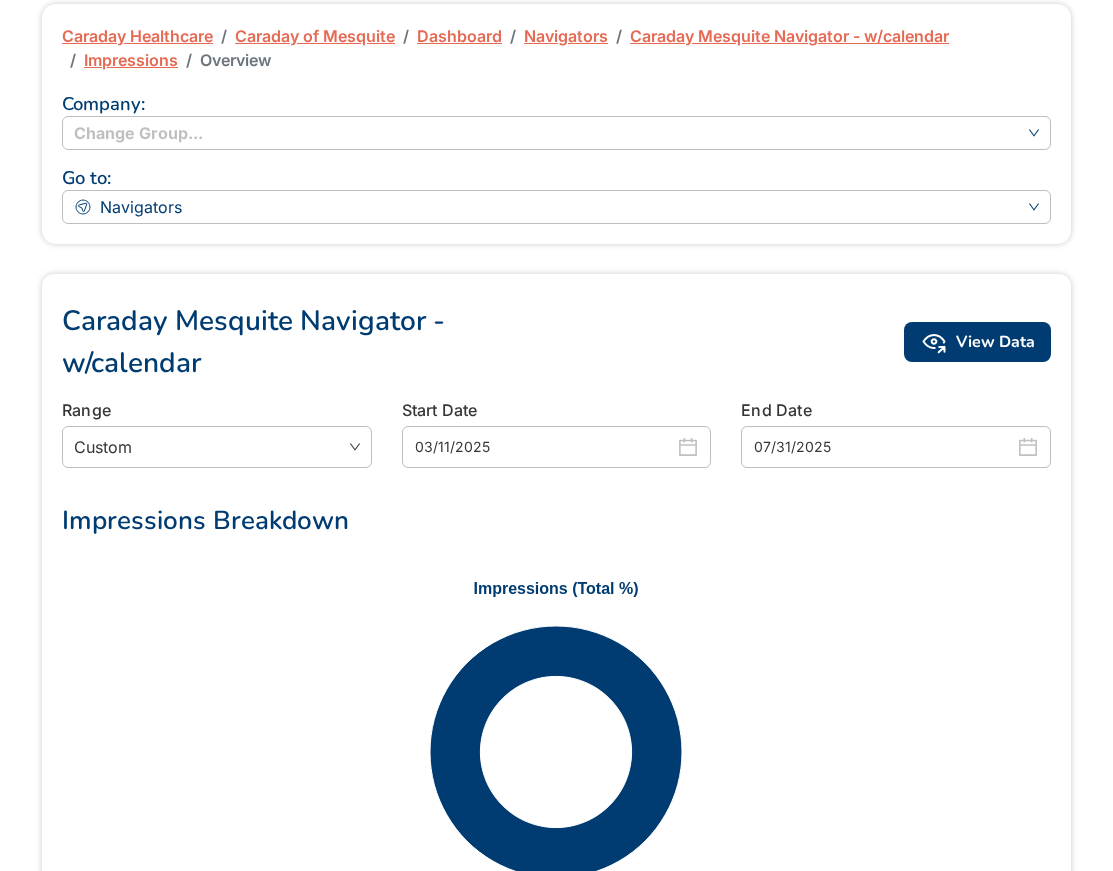 scroll, scrollTop: 0, scrollLeft: 0, axis: both 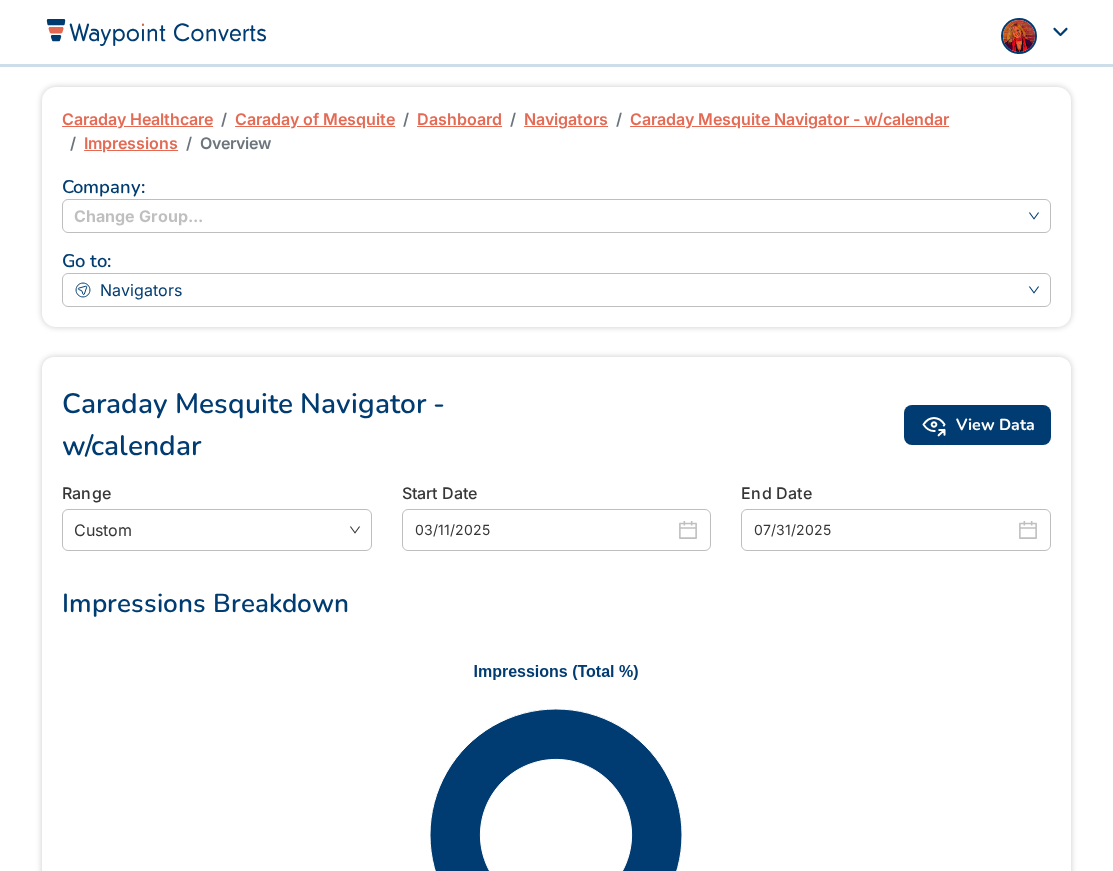 click on "Navigators" at bounding box center (566, 119) 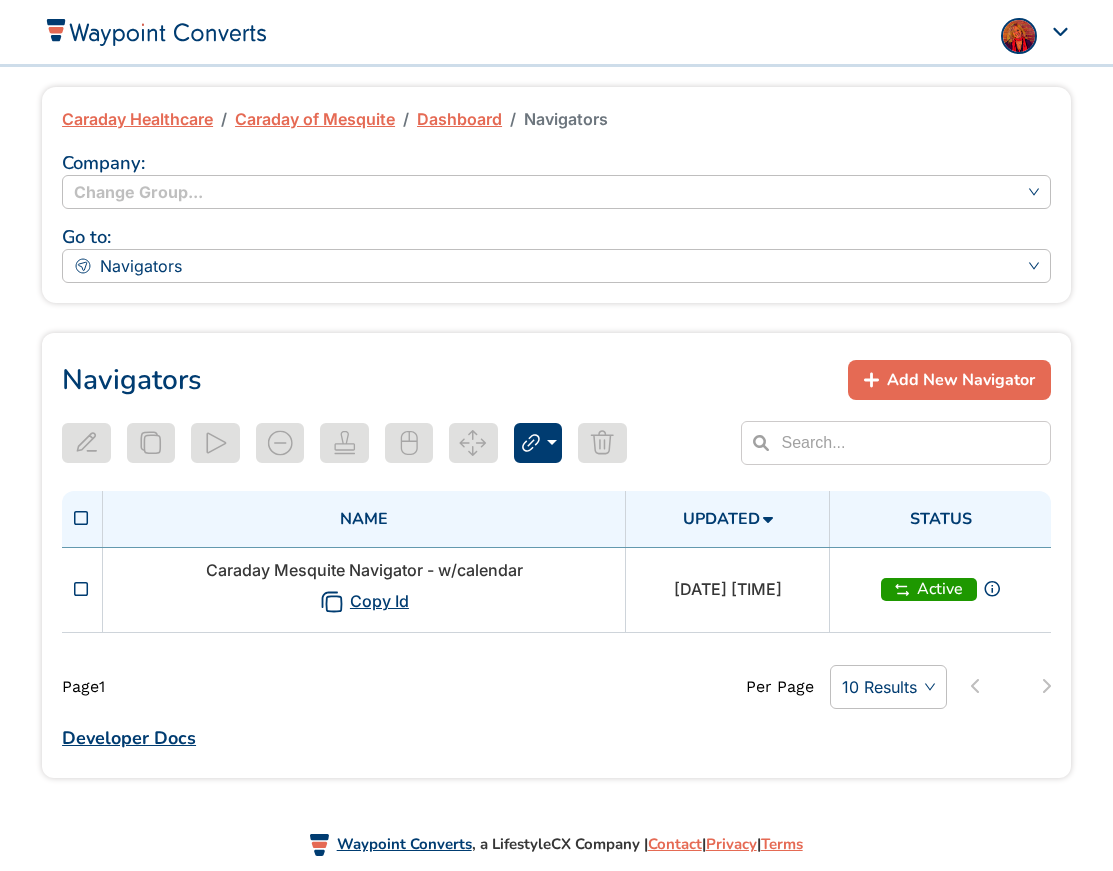 scroll, scrollTop: 0, scrollLeft: 0, axis: both 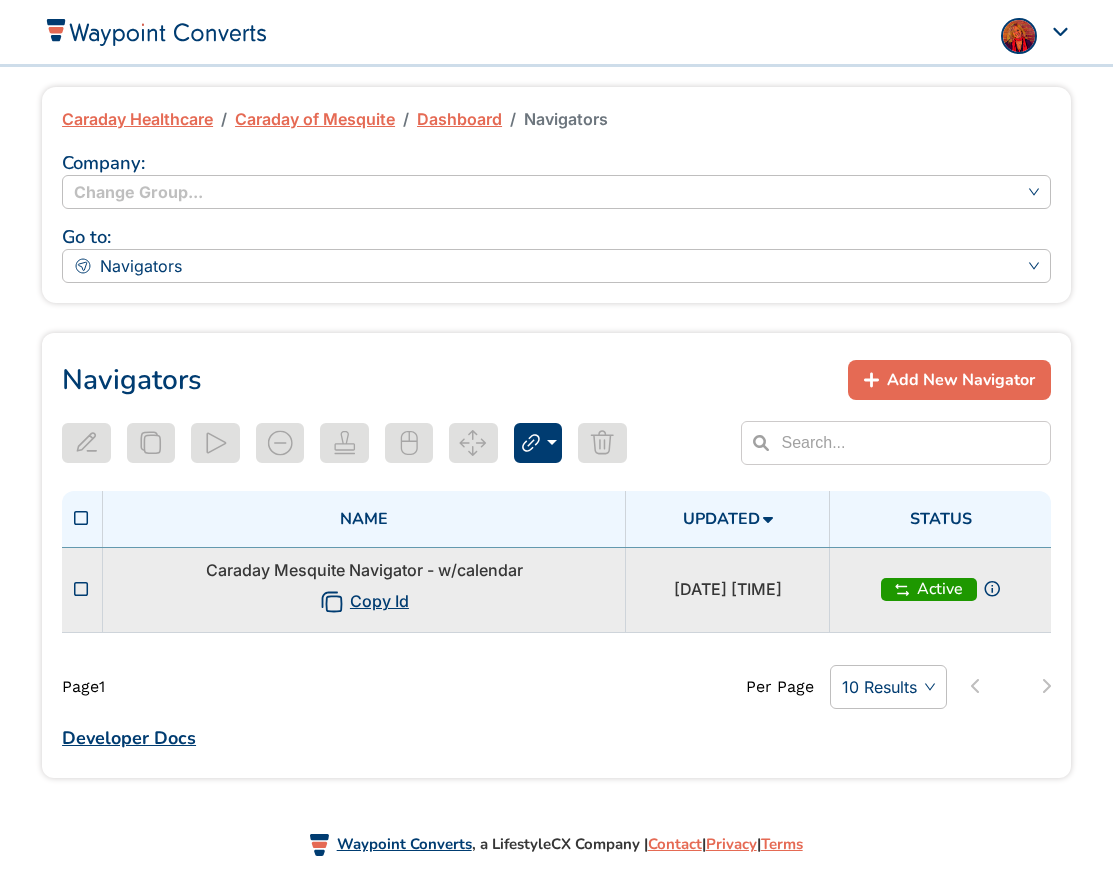 click on "Caraday Mesquite Navigator - w/calendar   Copy Id" at bounding box center [364, 589] 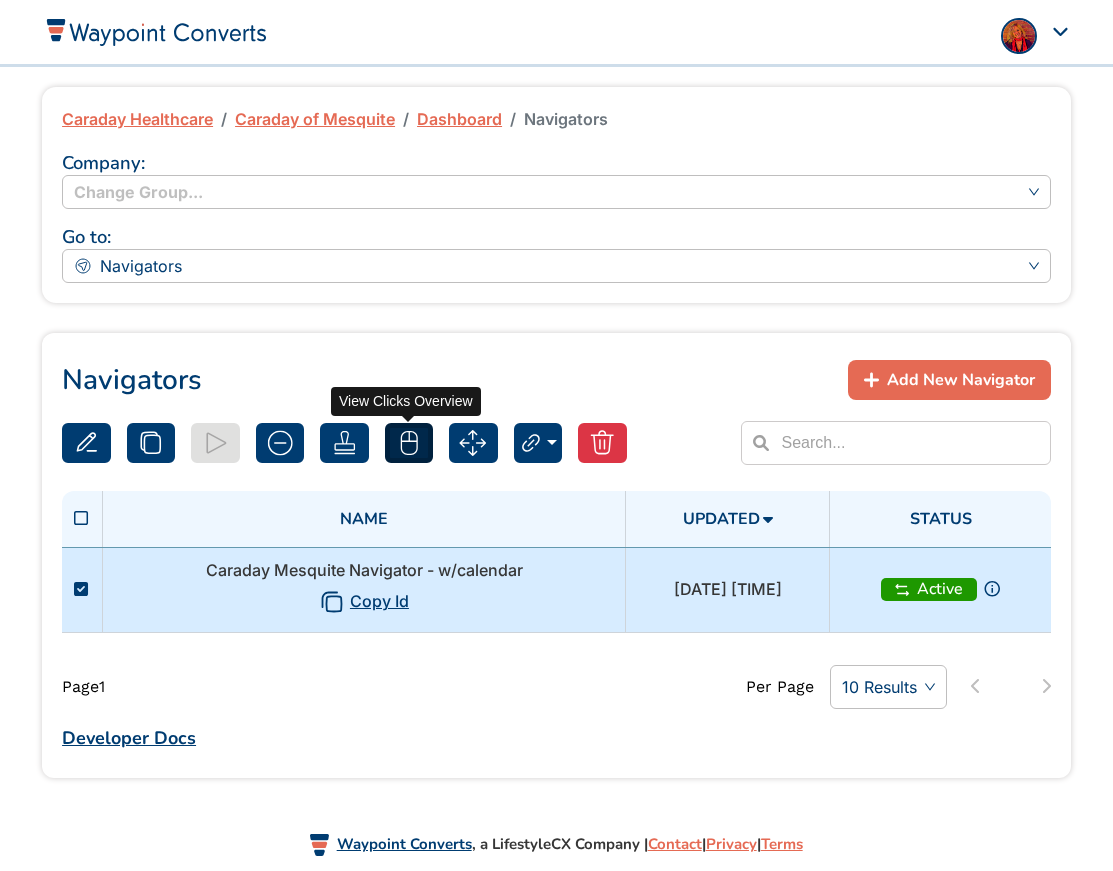 click 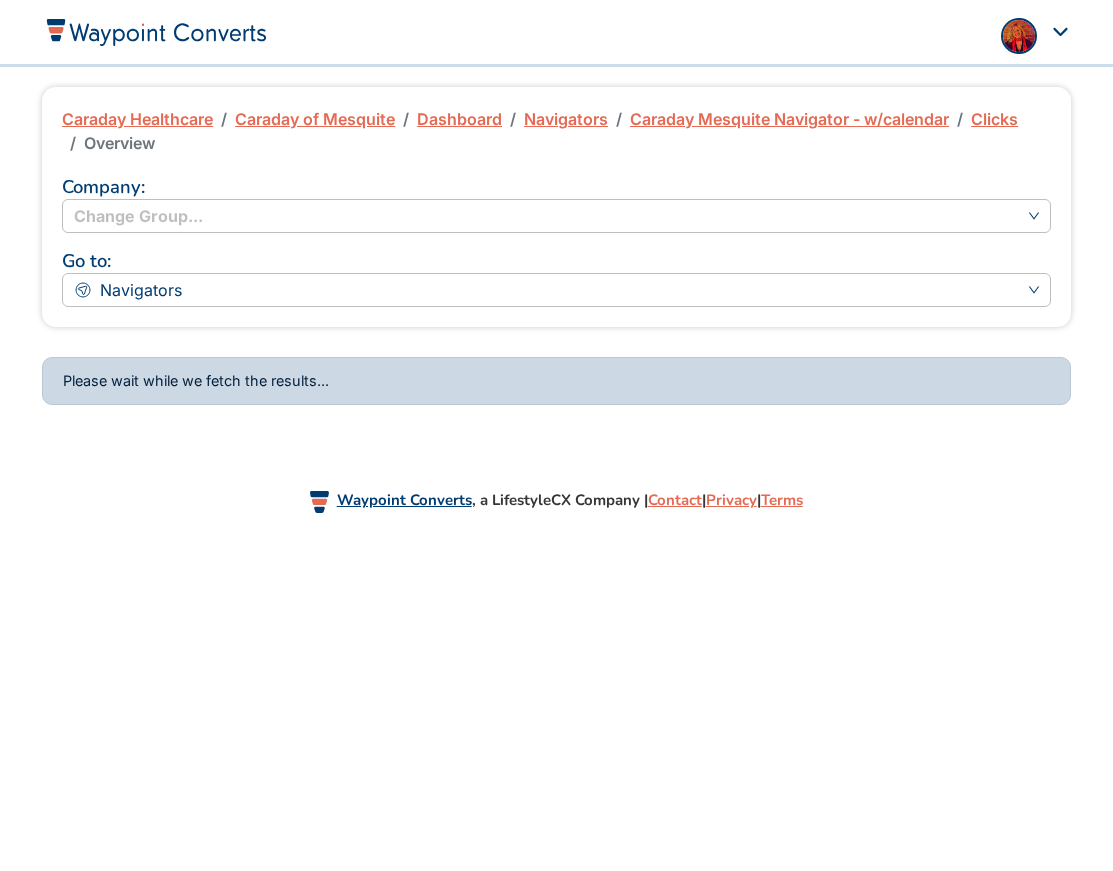 scroll, scrollTop: 0, scrollLeft: 0, axis: both 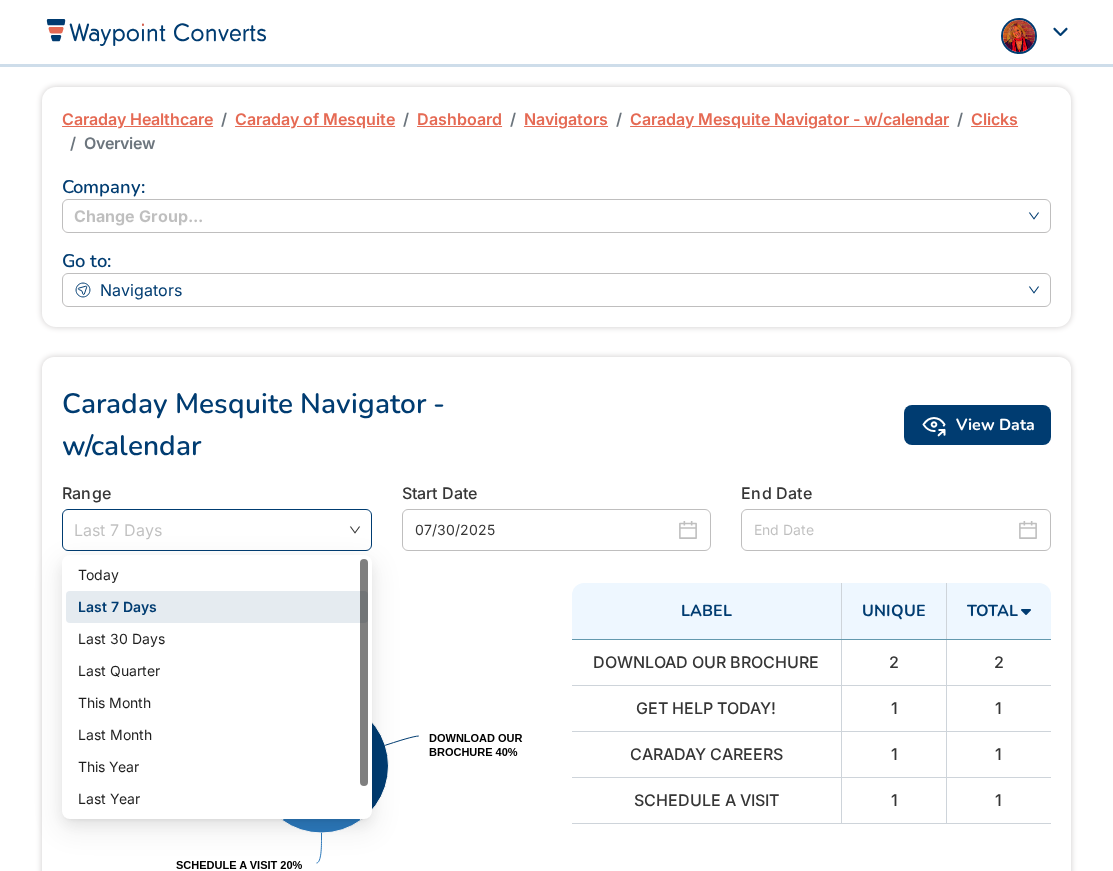 click on "Last 7 Days" at bounding box center [217, 530] 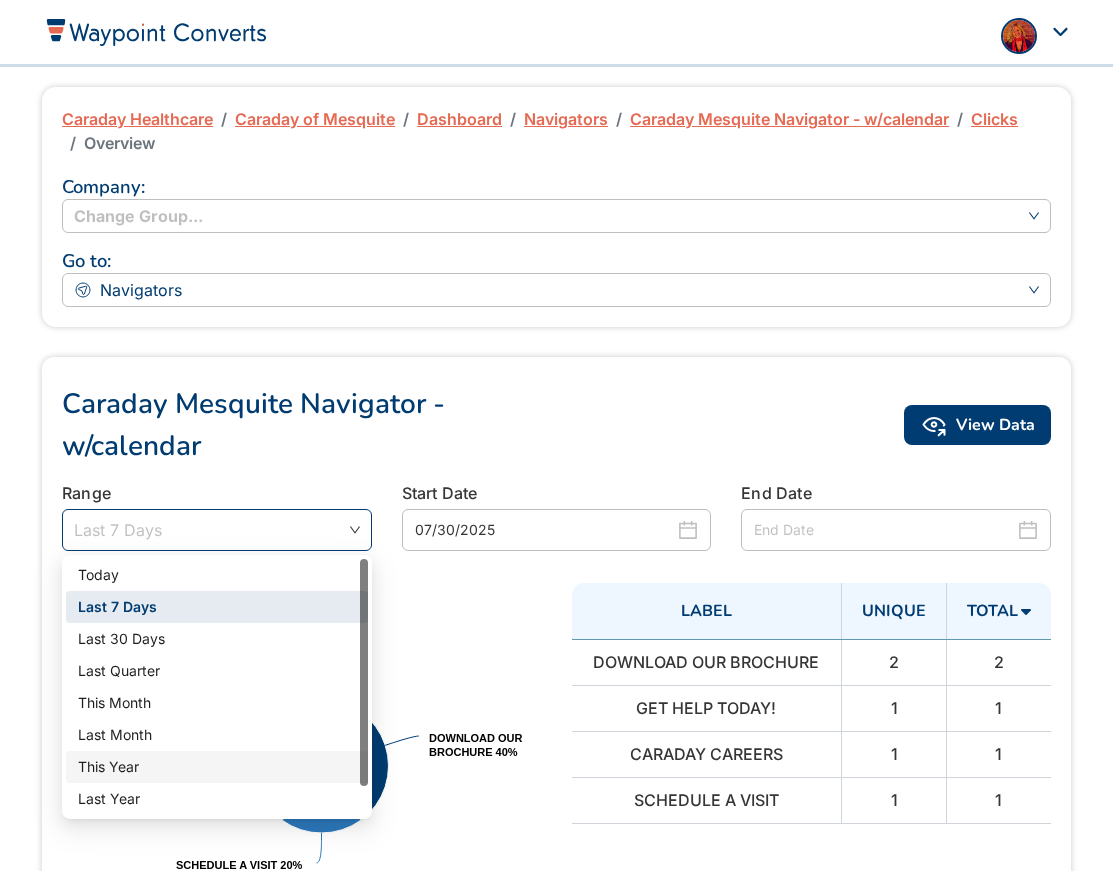 click on "This Year" at bounding box center [217, 767] 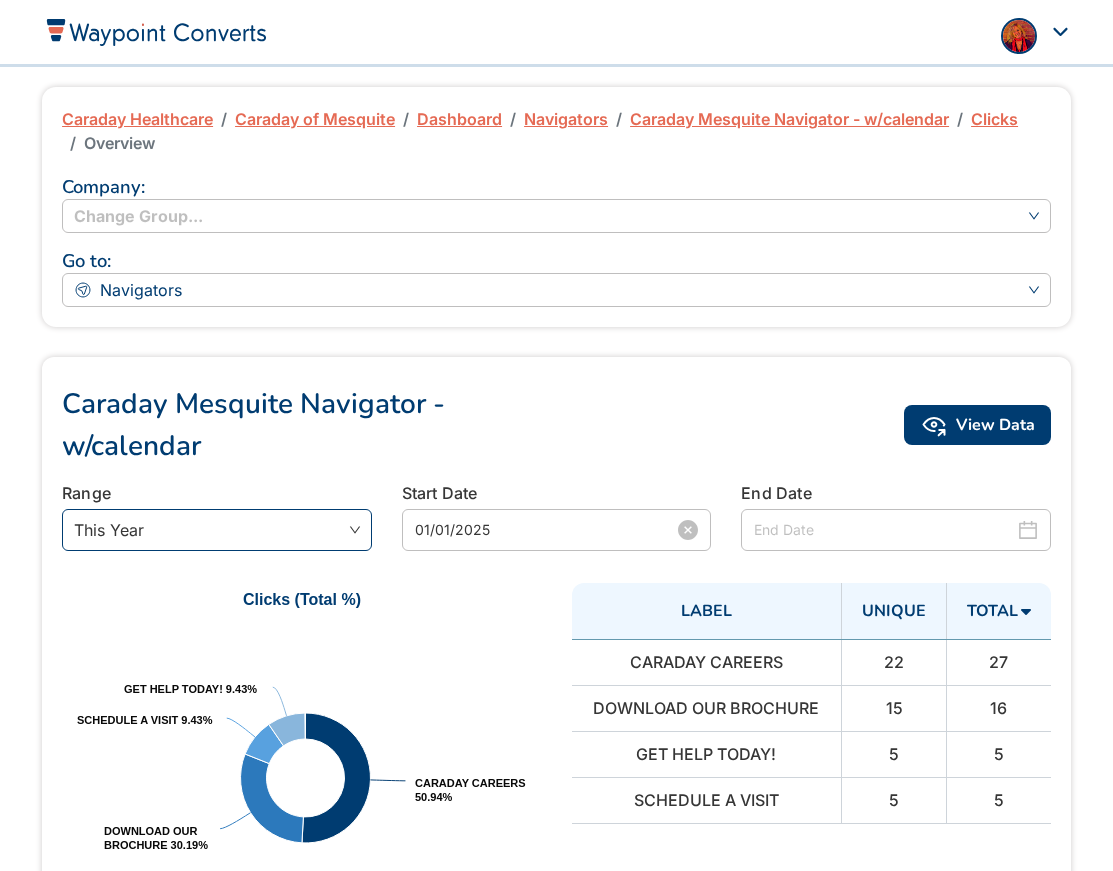 click on "01/01/2025" at bounding box center (545, 530) 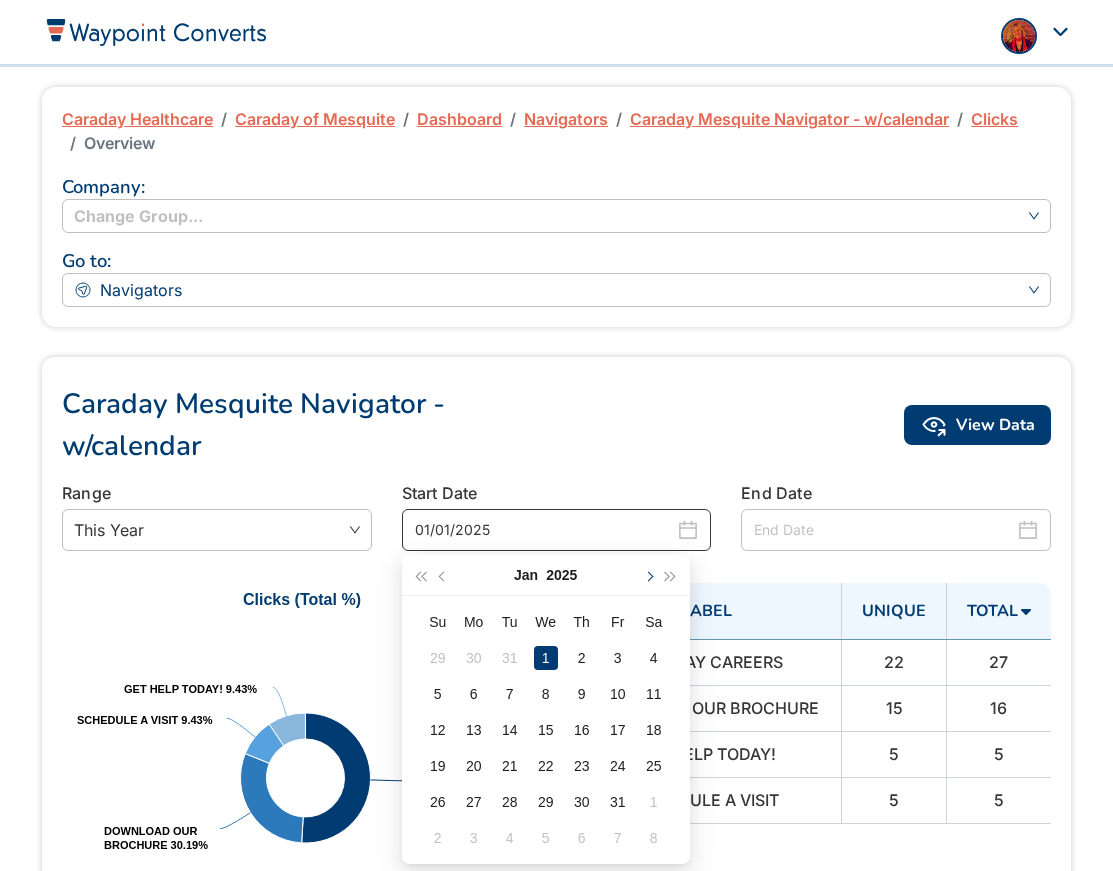 click at bounding box center (648, 575) 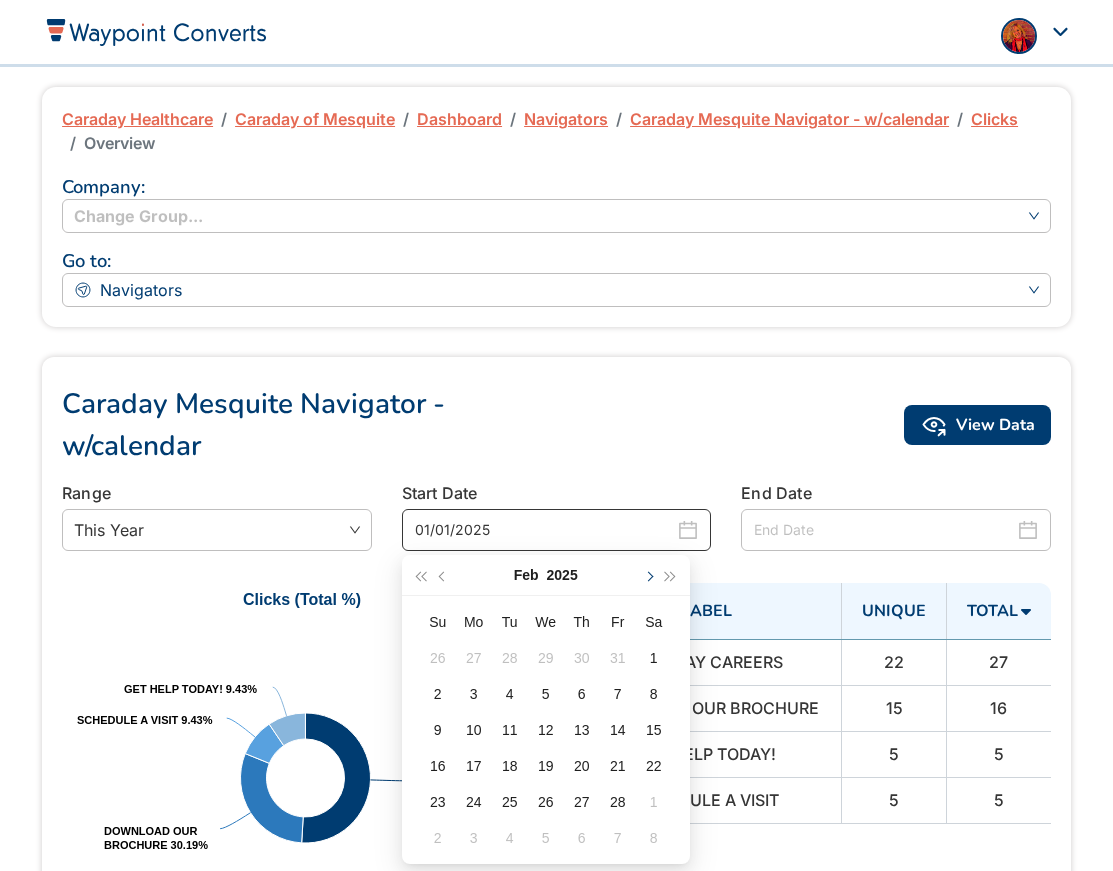 click at bounding box center (648, 576) 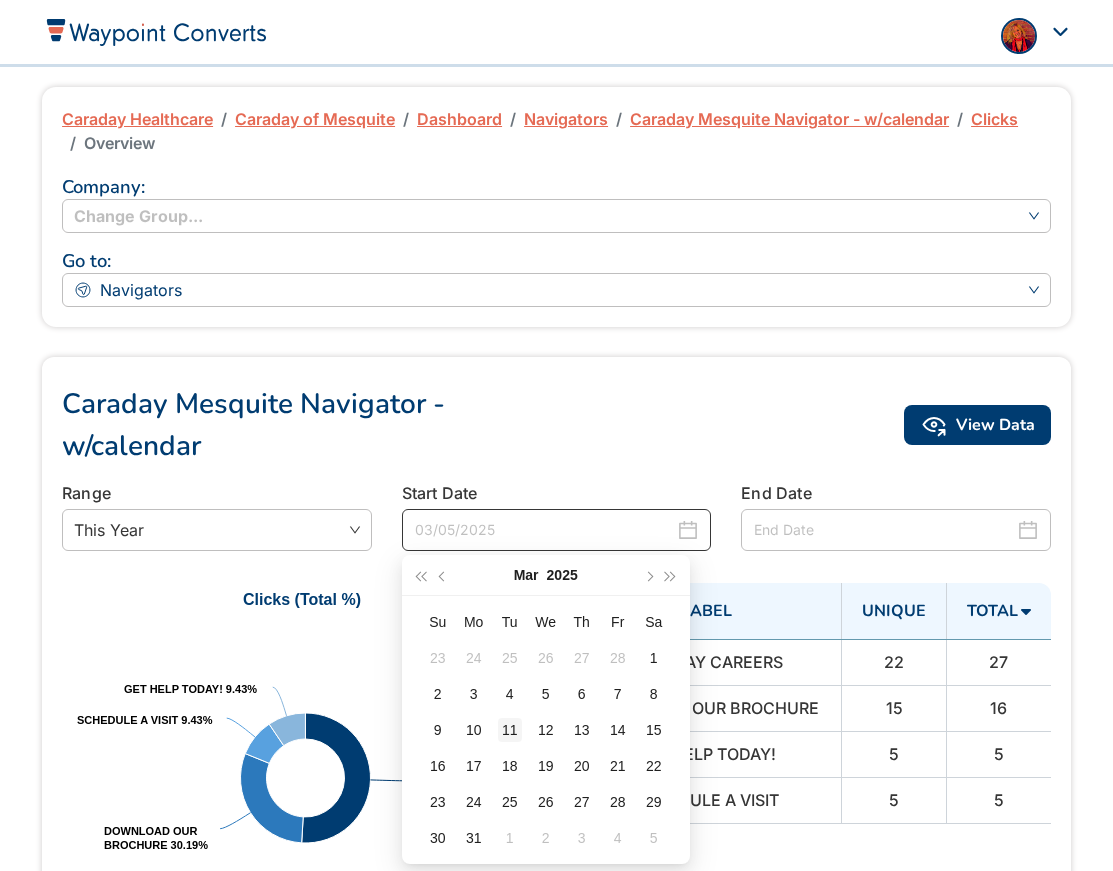 type on "03/11/2025" 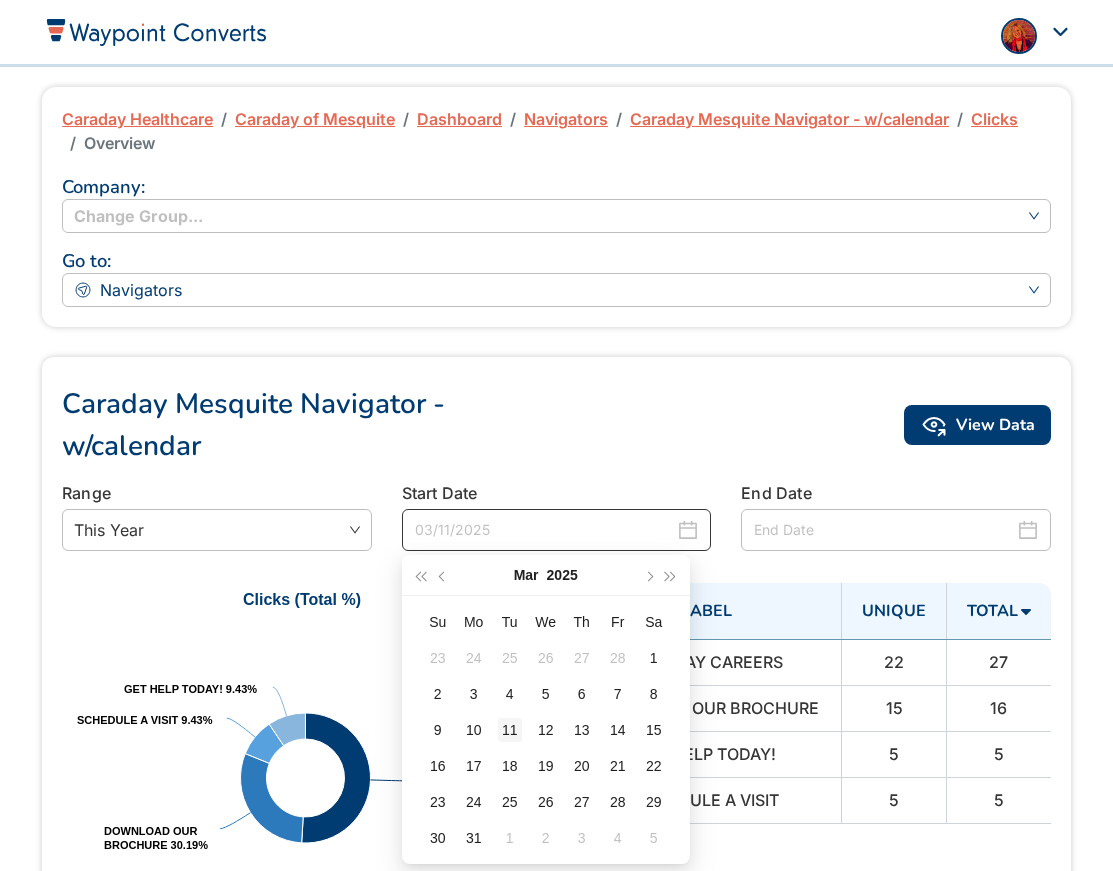 click on "11" at bounding box center (510, 730) 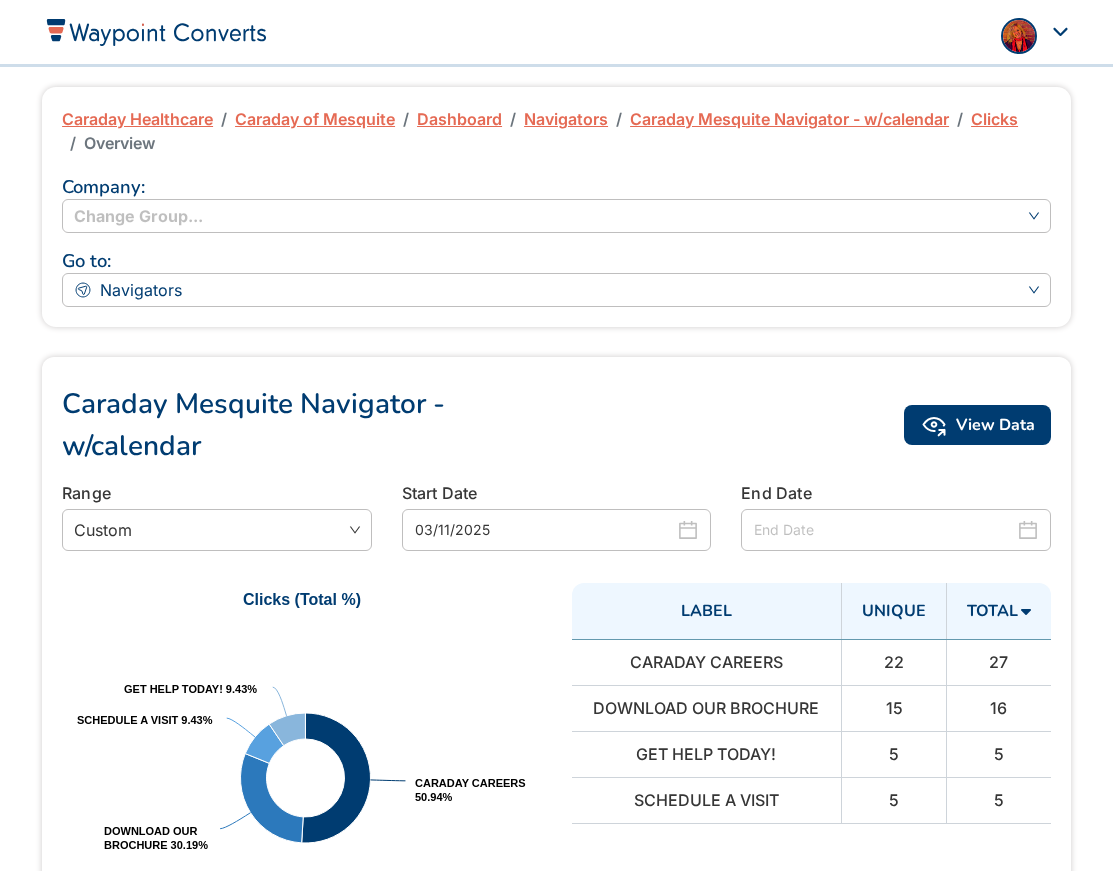 click at bounding box center [884, 530] 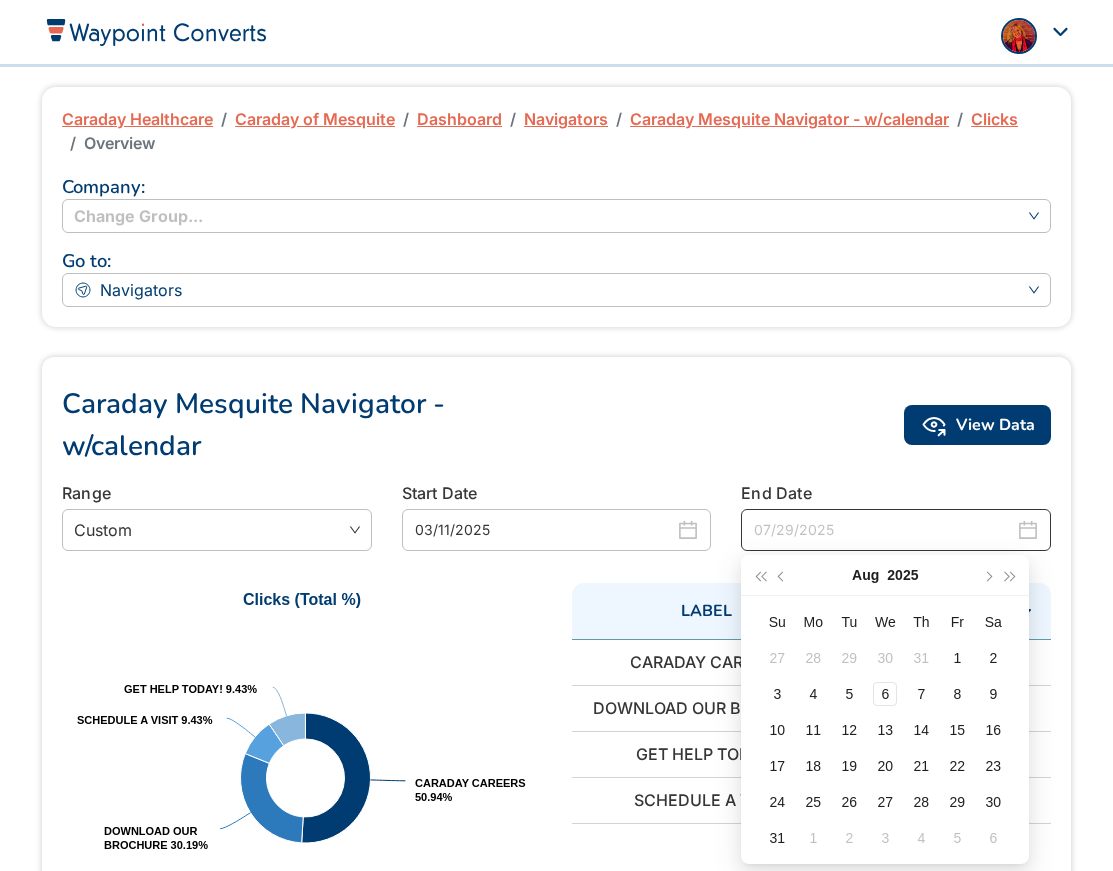 type on "07/30/2025" 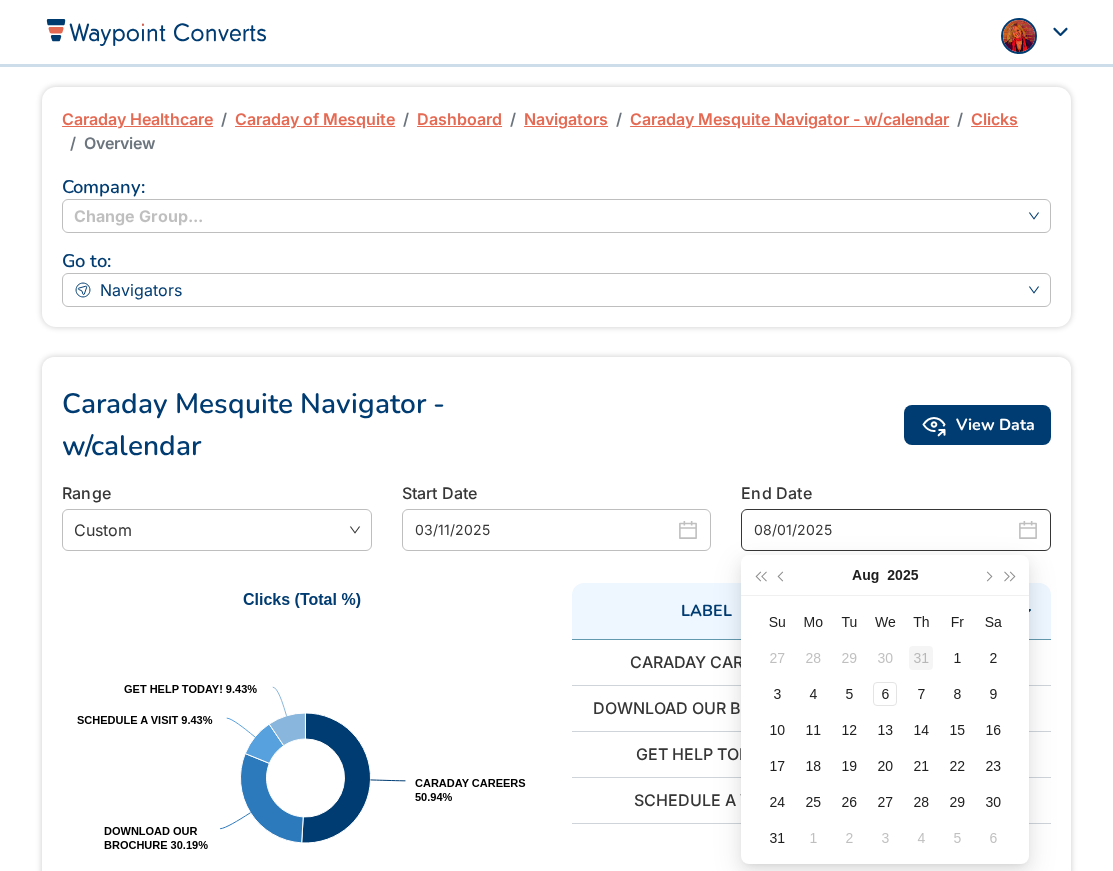 type on "07/31/2025" 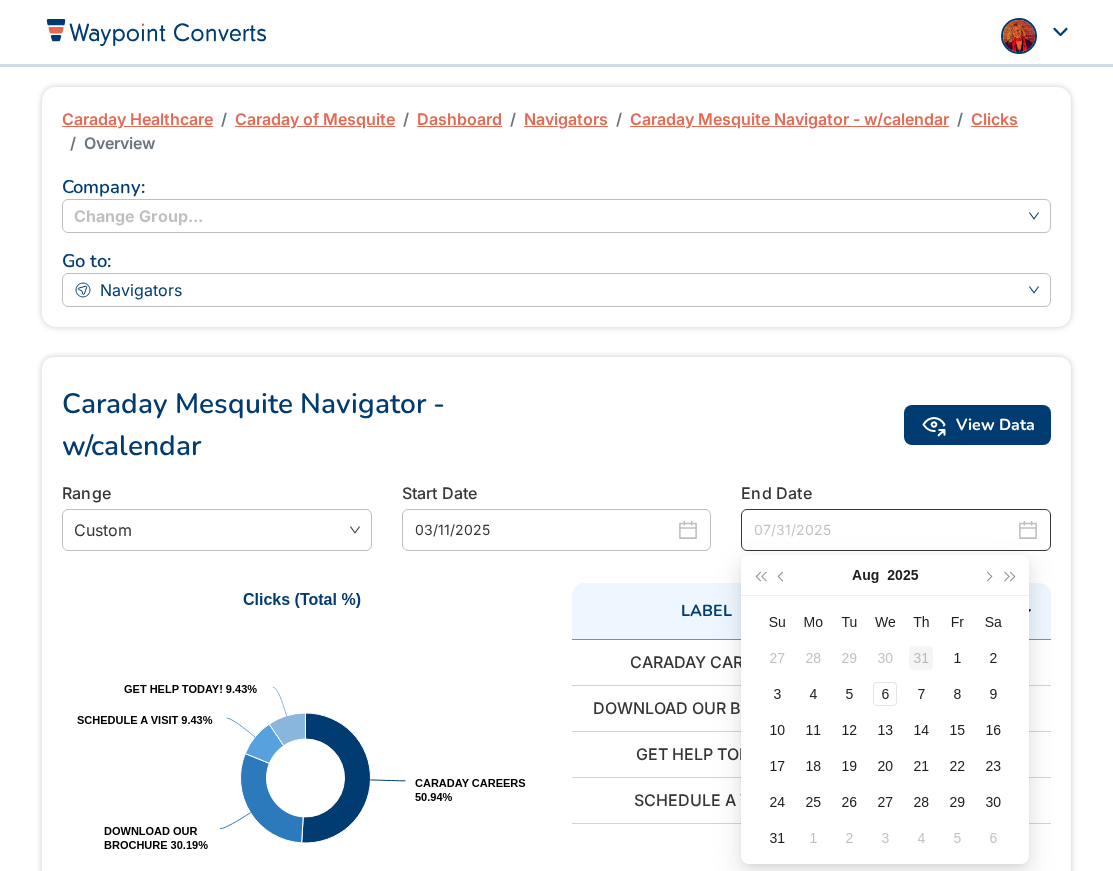 click on "31" at bounding box center (921, 658) 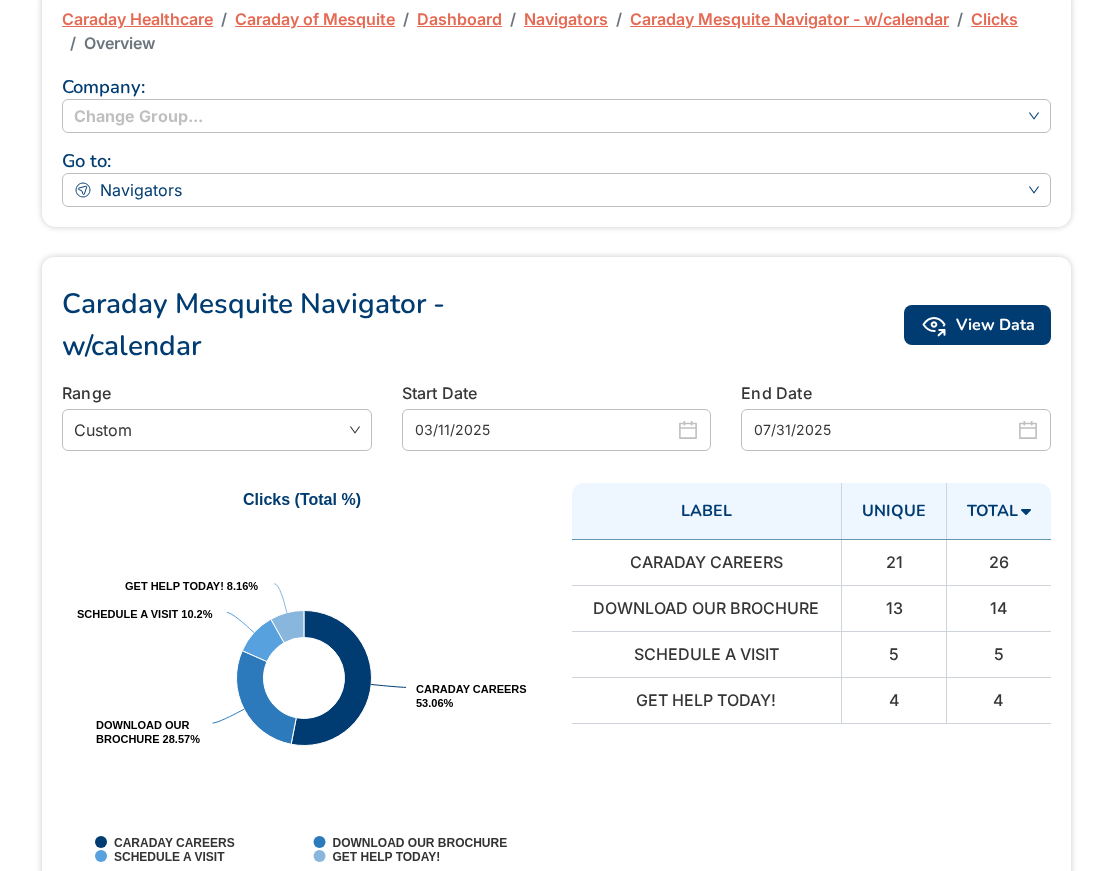 scroll, scrollTop: 0, scrollLeft: 0, axis: both 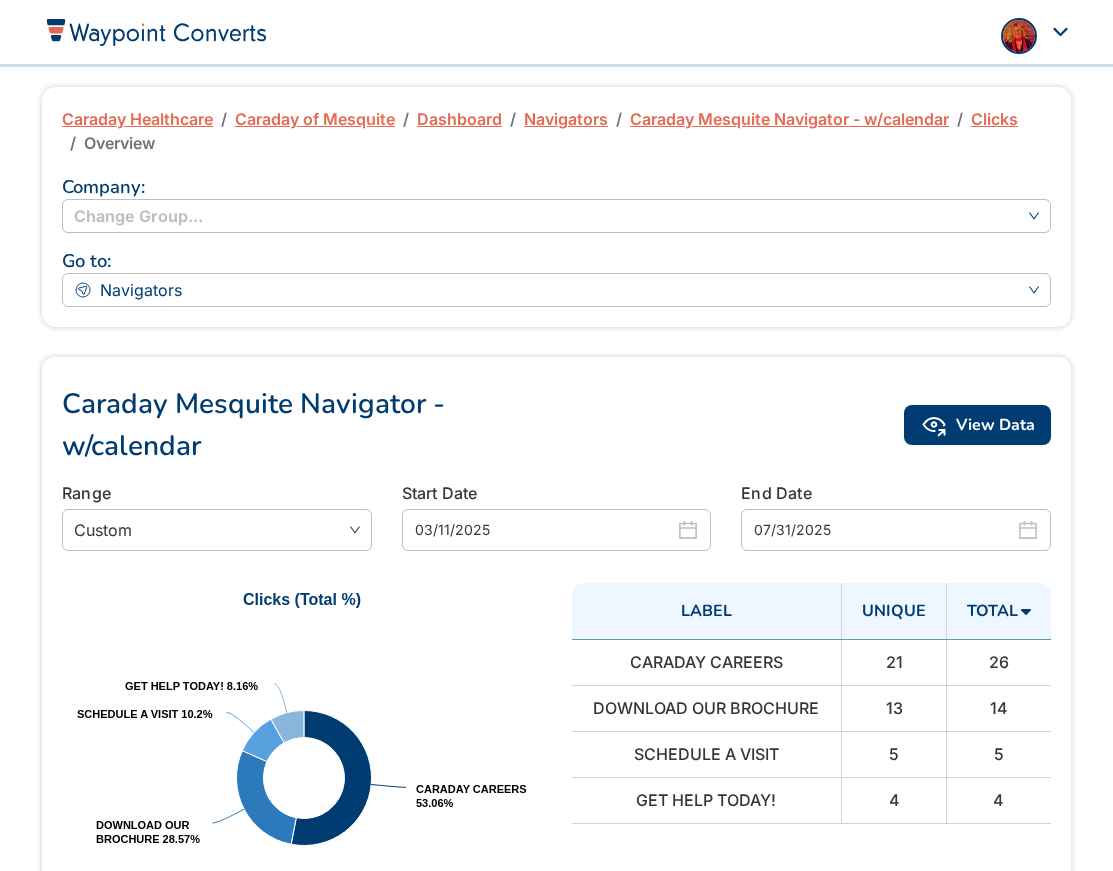 click on "Caraday Healthcare" at bounding box center [137, 119] 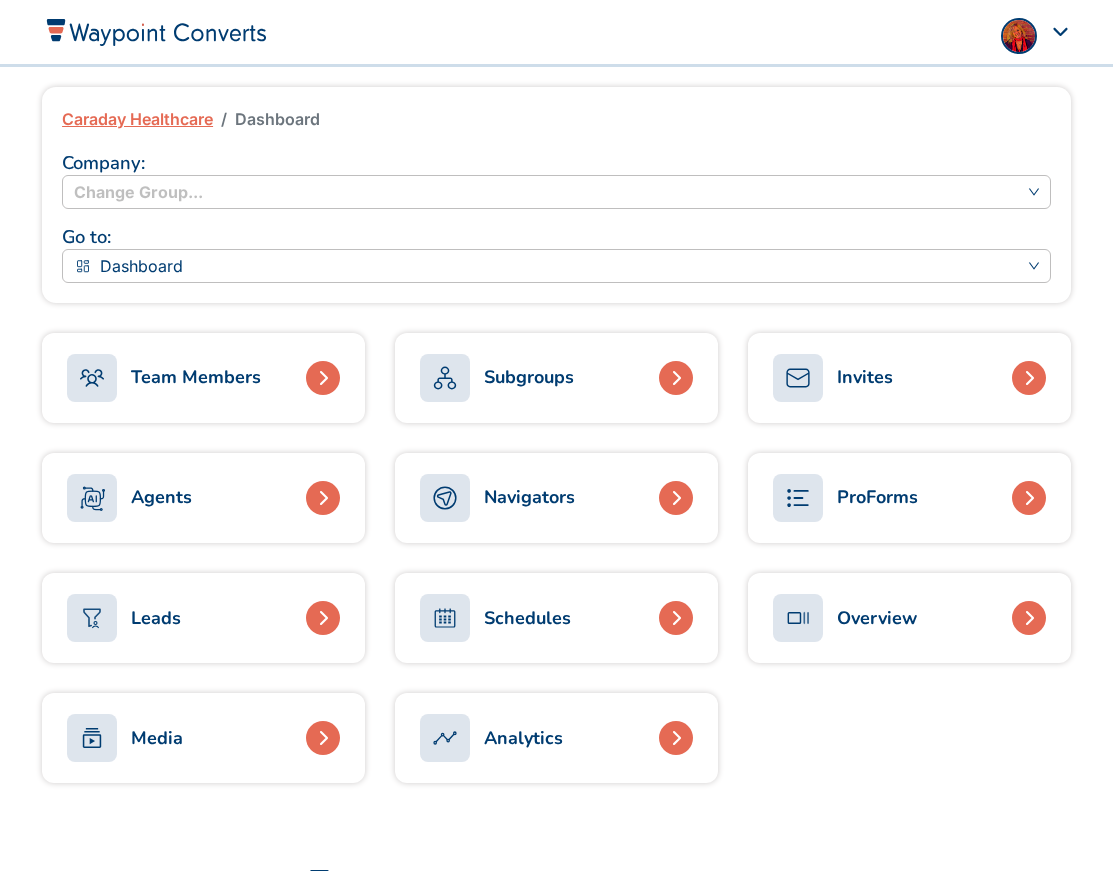 scroll, scrollTop: 0, scrollLeft: 0, axis: both 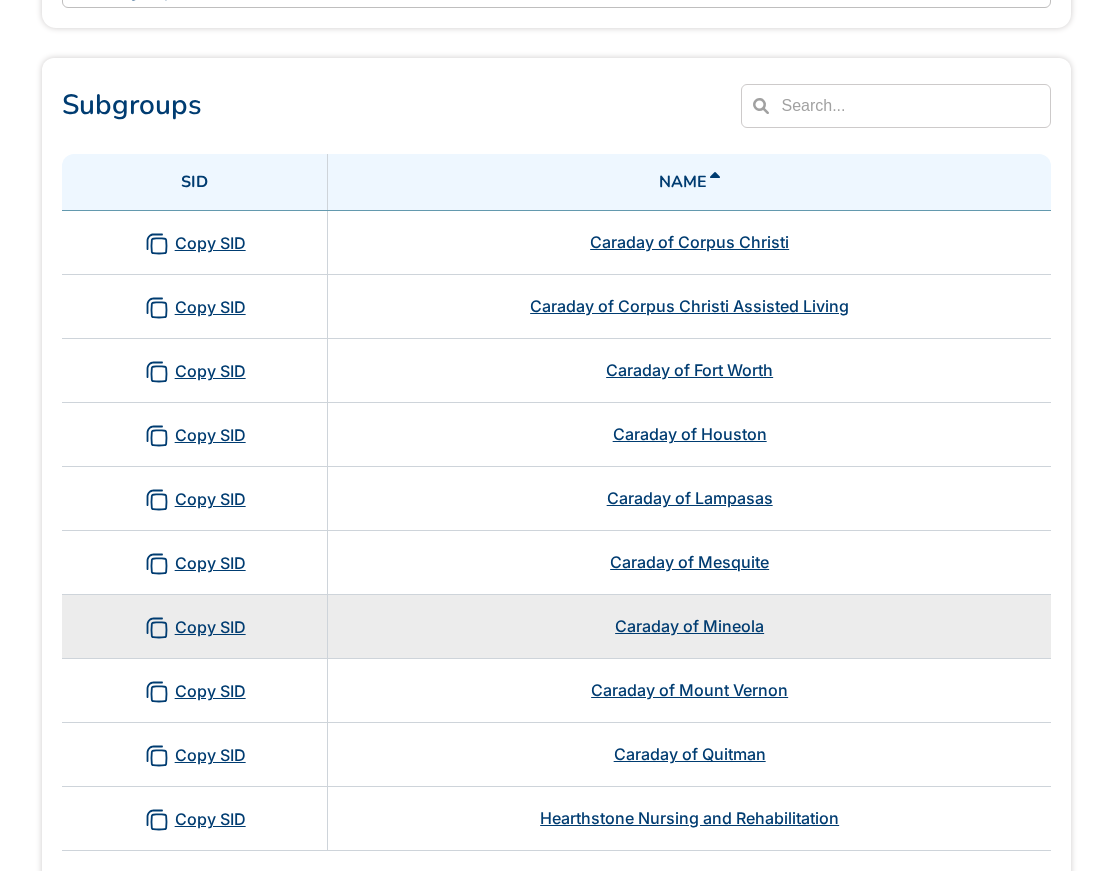 click on "Caraday of Mineola" at bounding box center [689, 626] 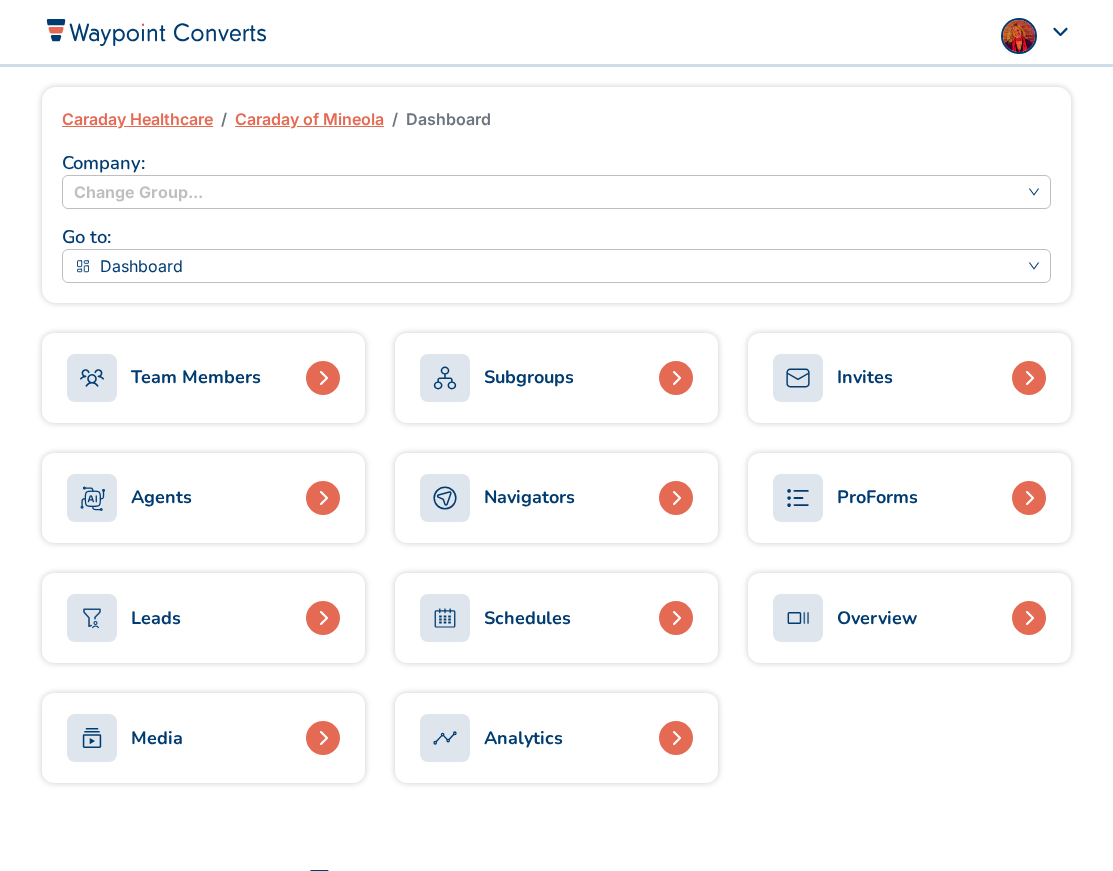 scroll, scrollTop: 0, scrollLeft: 0, axis: both 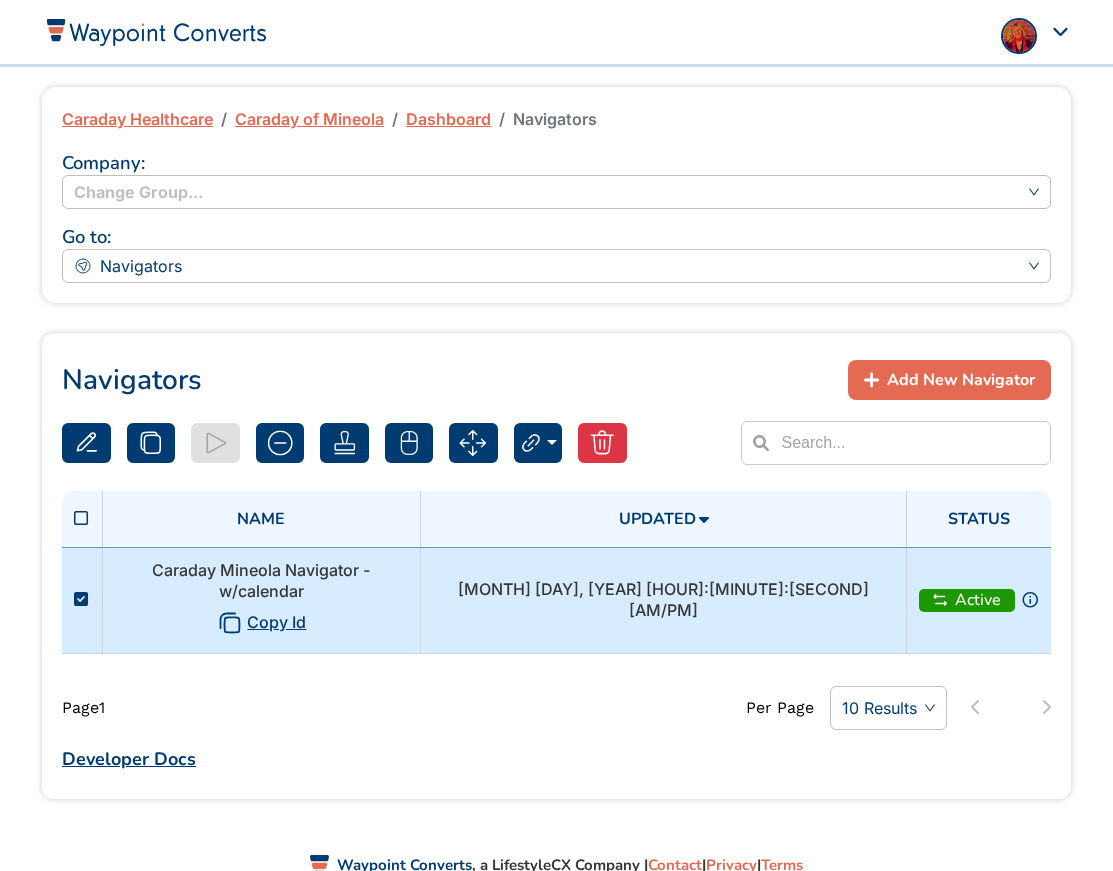click on "Caraday Mineola Navigator - w/calendar   Copy Id" at bounding box center [261, 600] 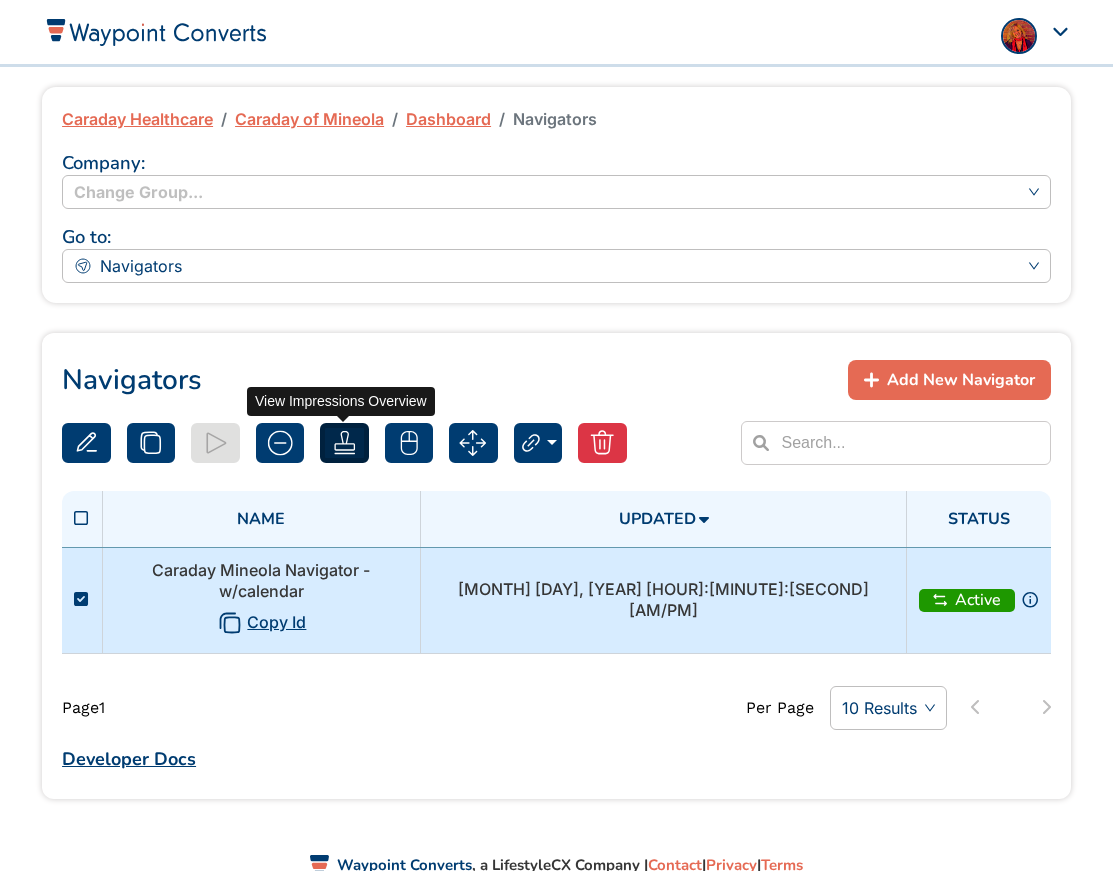 click 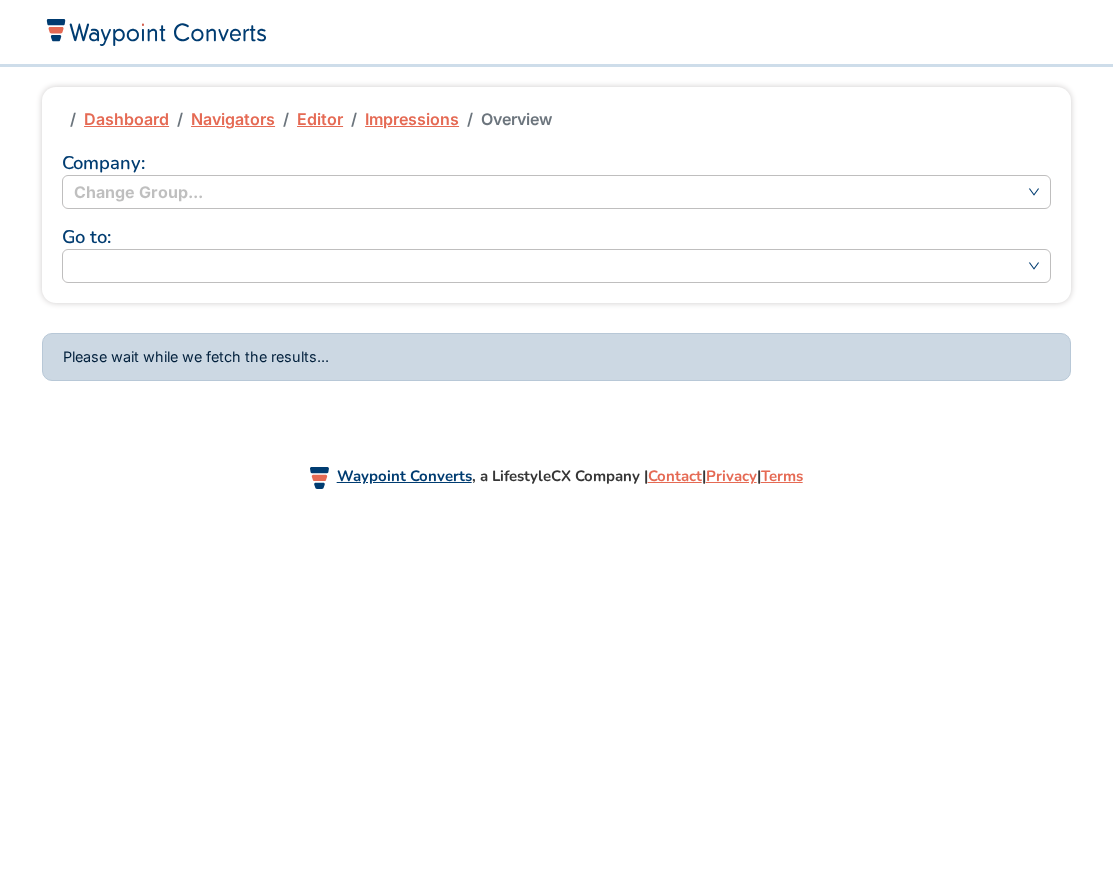 scroll, scrollTop: 0, scrollLeft: 0, axis: both 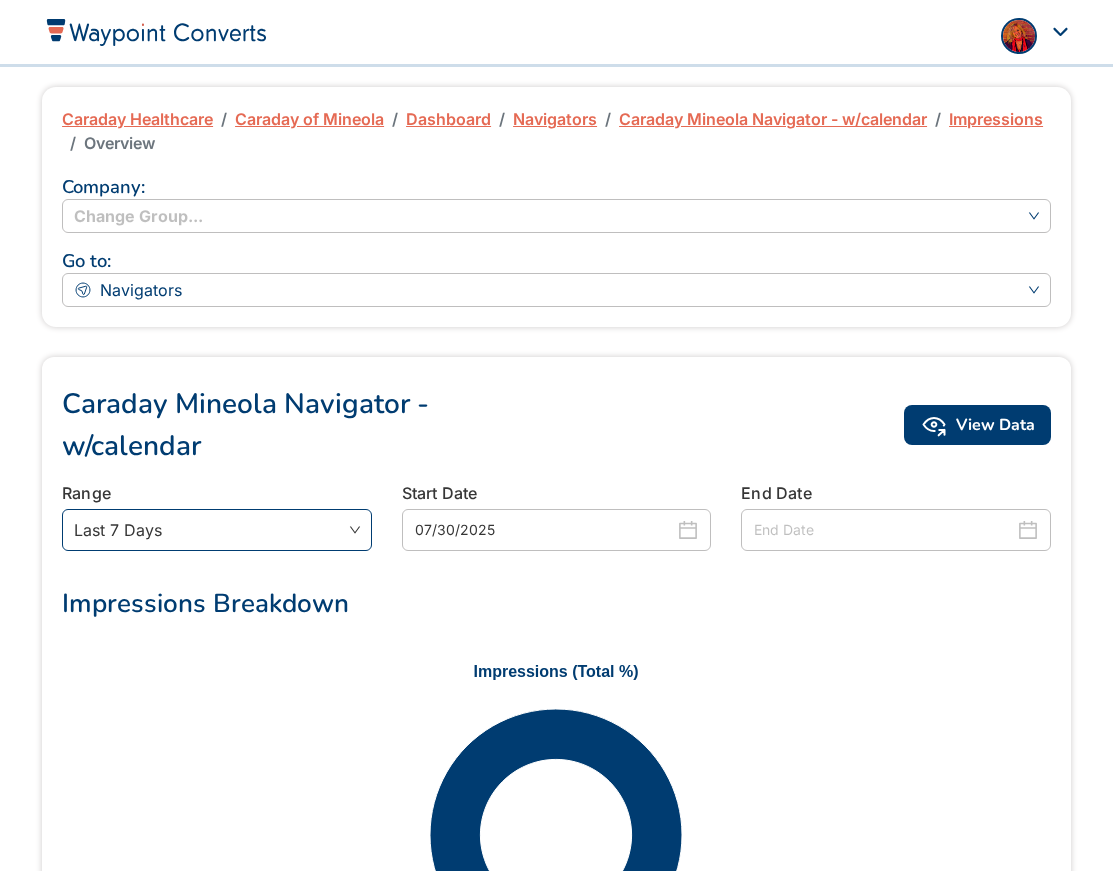 click on "Last 7 Days" at bounding box center (217, 530) 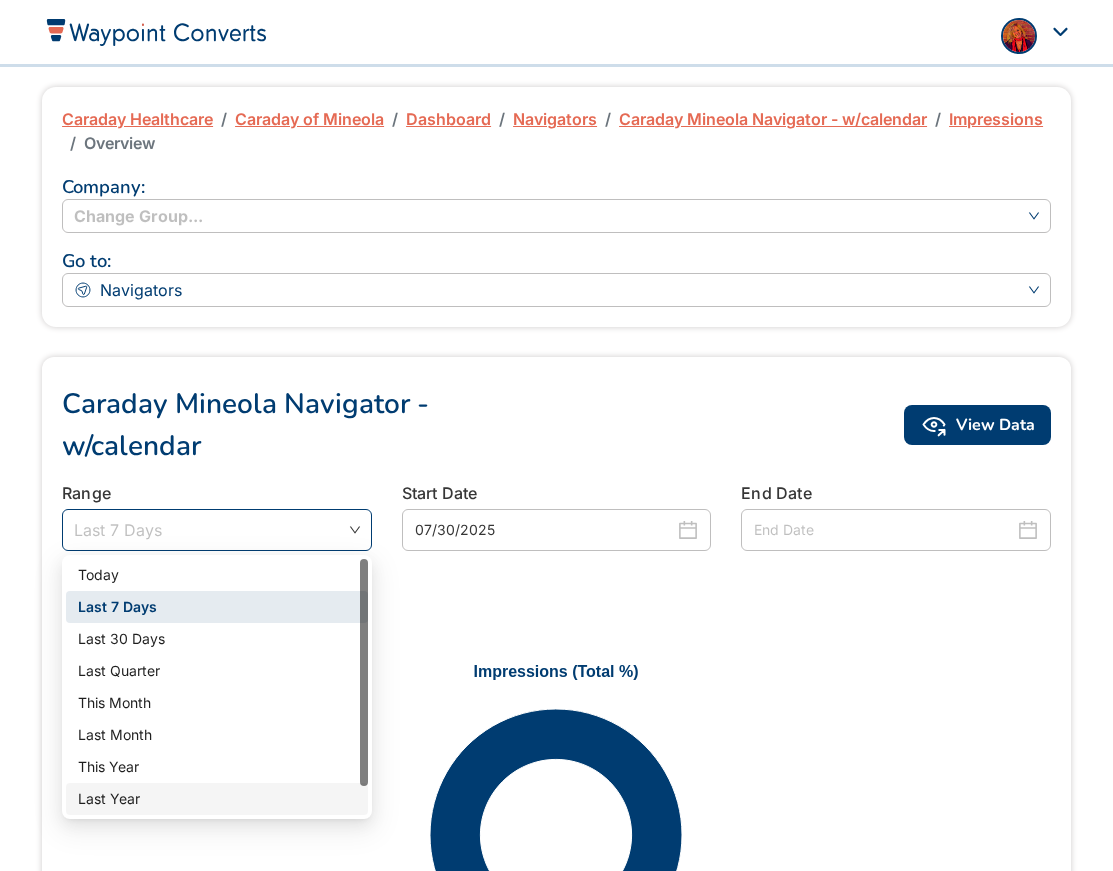 click on "Last Year" at bounding box center [217, 799] 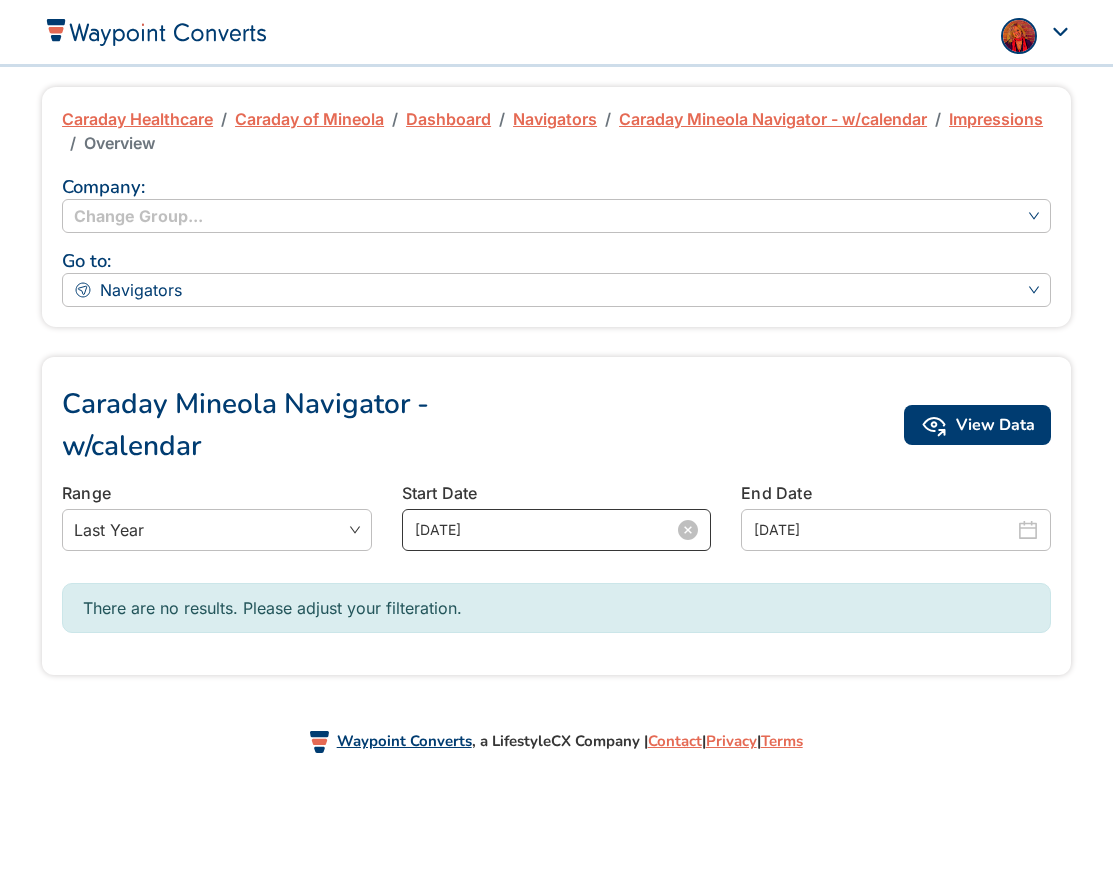 click on "01/01/2024" at bounding box center (545, 530) 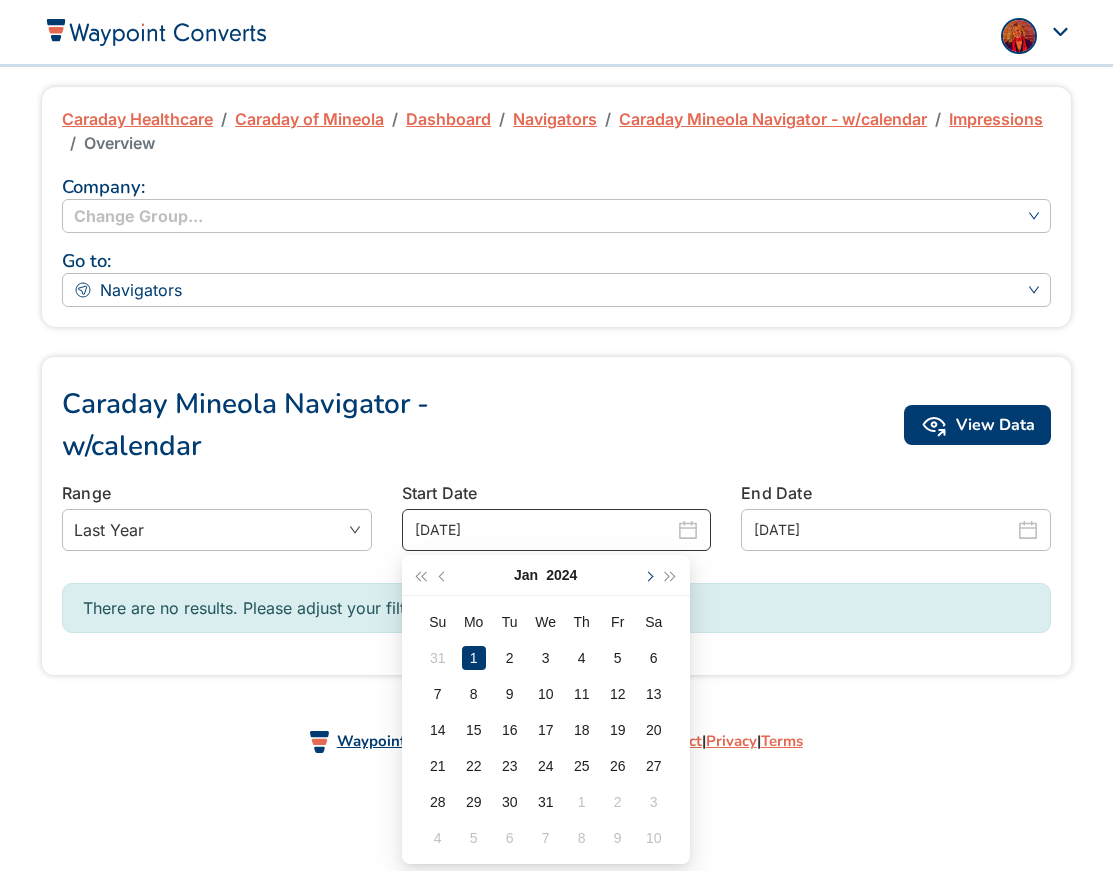 click at bounding box center (648, 575) 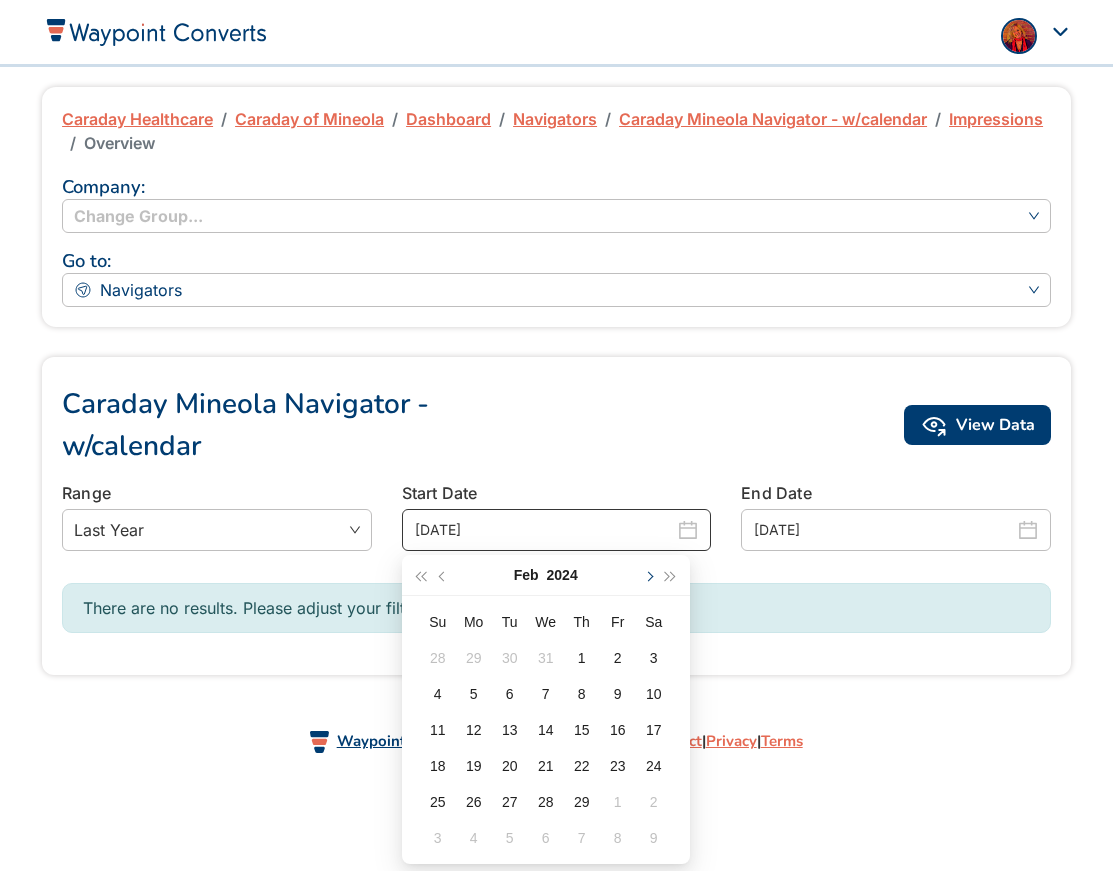 click at bounding box center [648, 575] 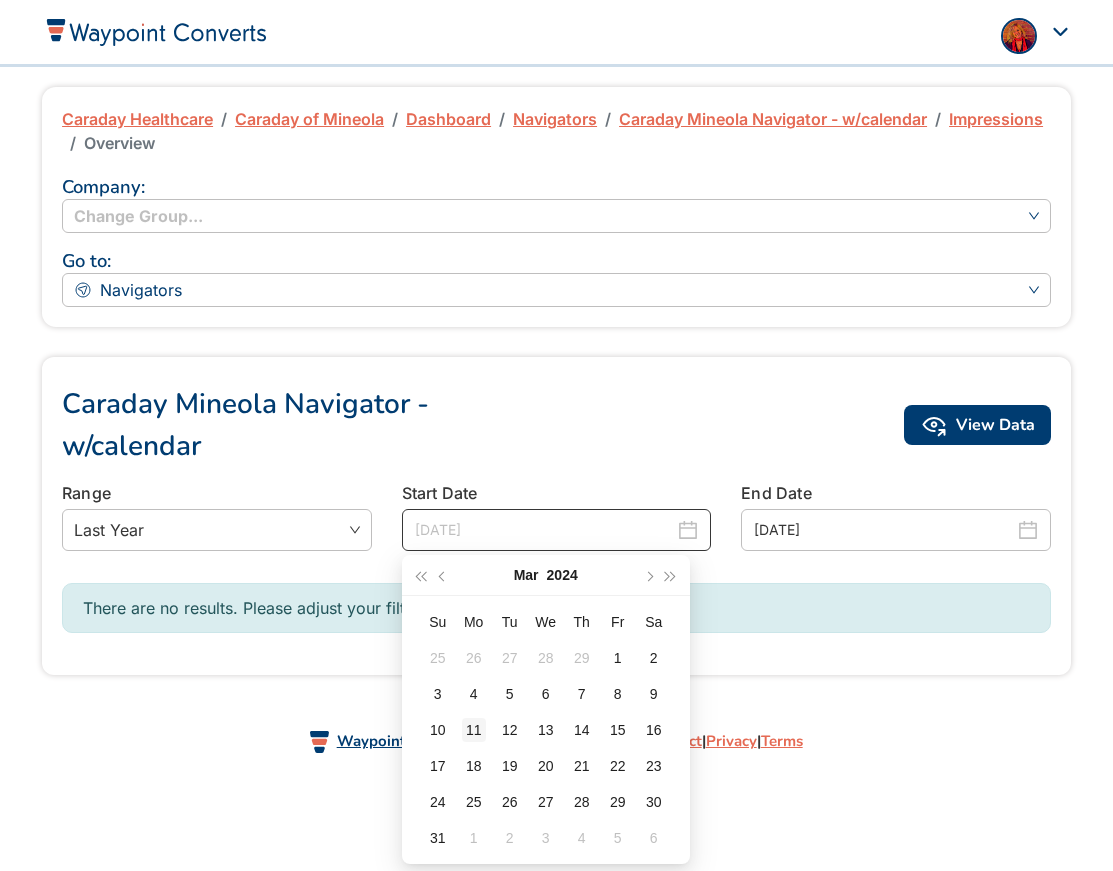 type on "03/11/2024" 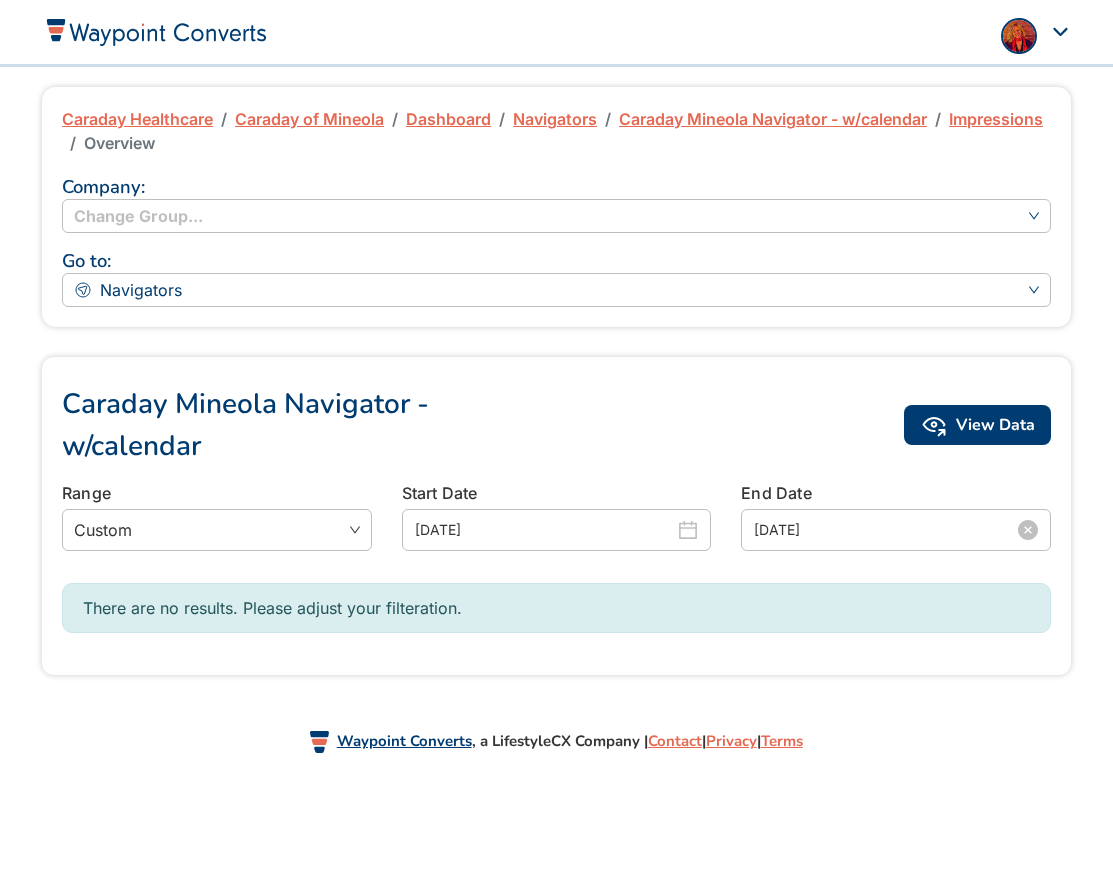 click on "12/31/2024" at bounding box center [884, 530] 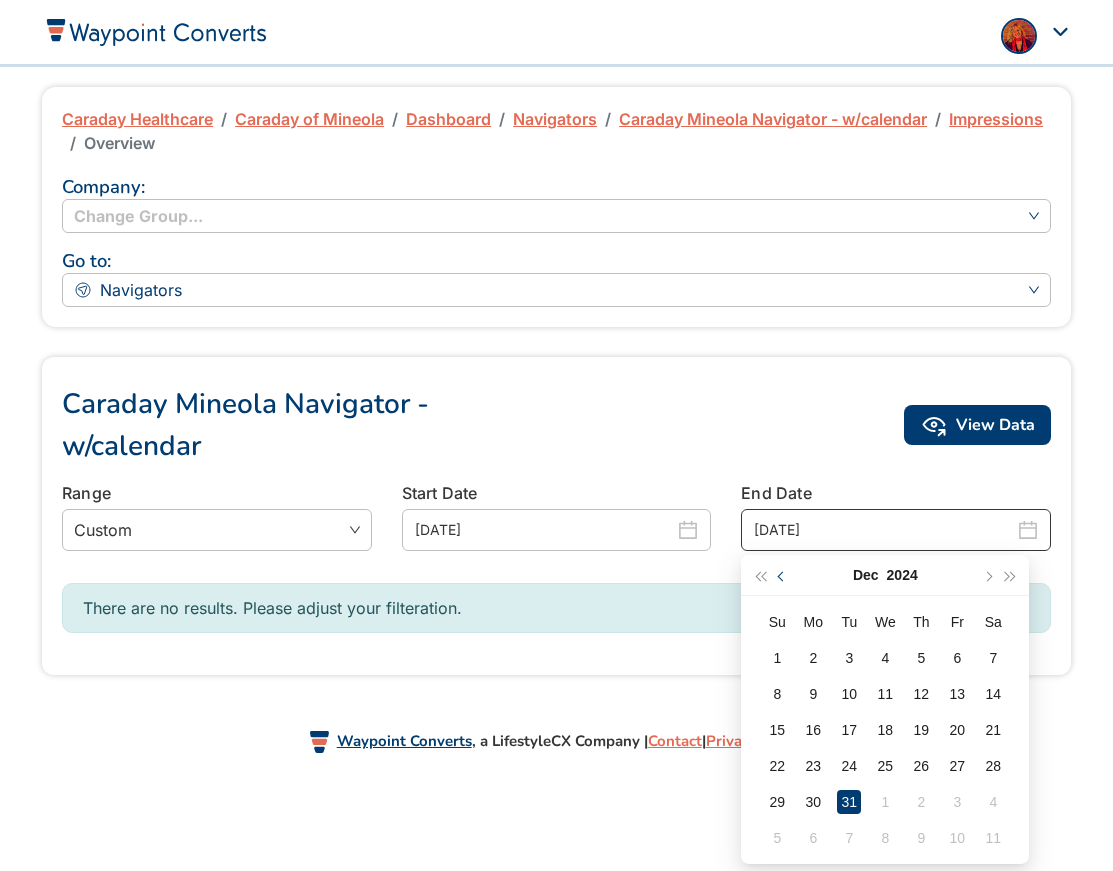 click at bounding box center [783, 576] 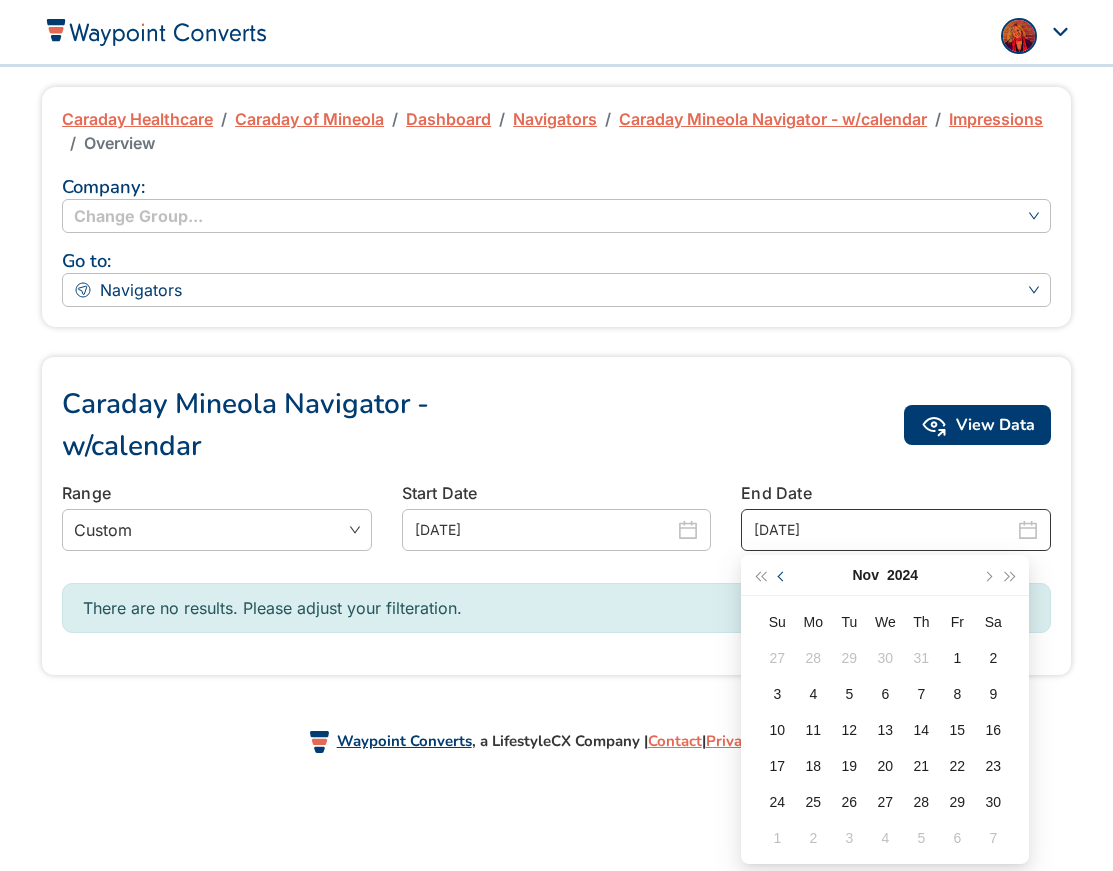 click at bounding box center (783, 575) 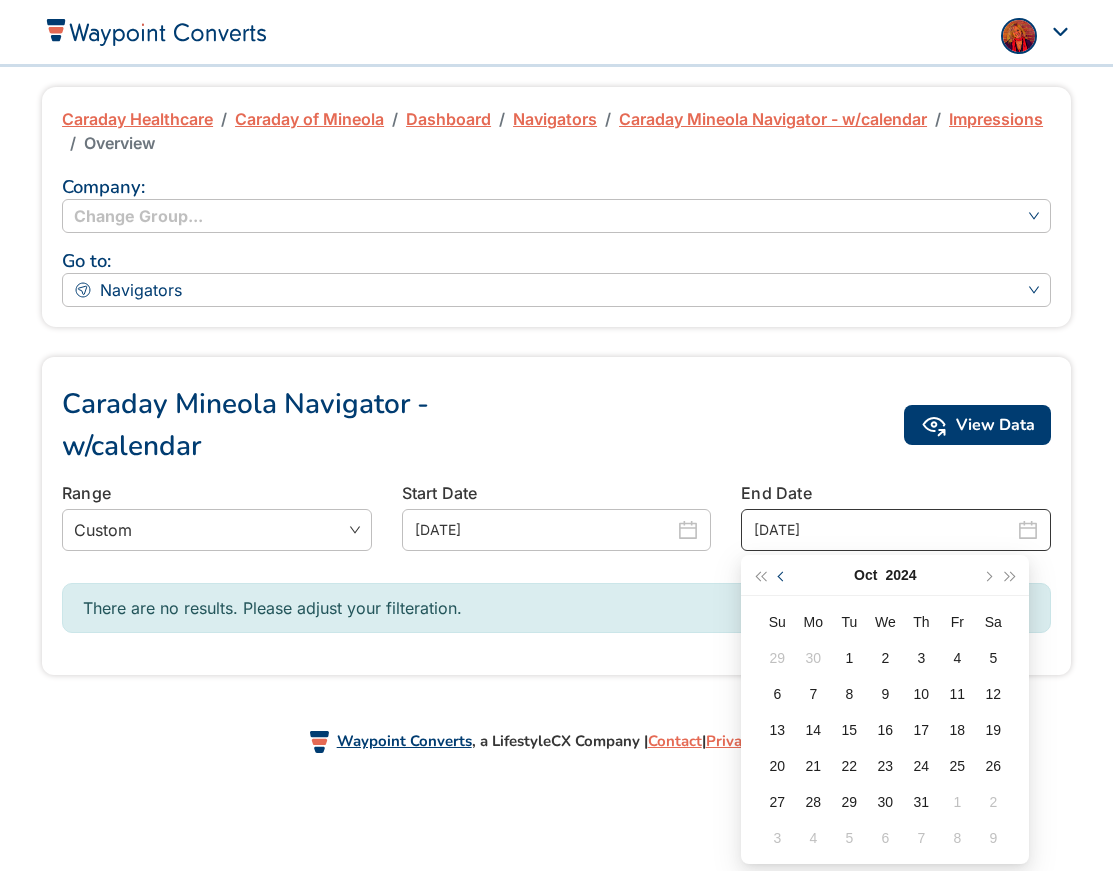 click at bounding box center [783, 575] 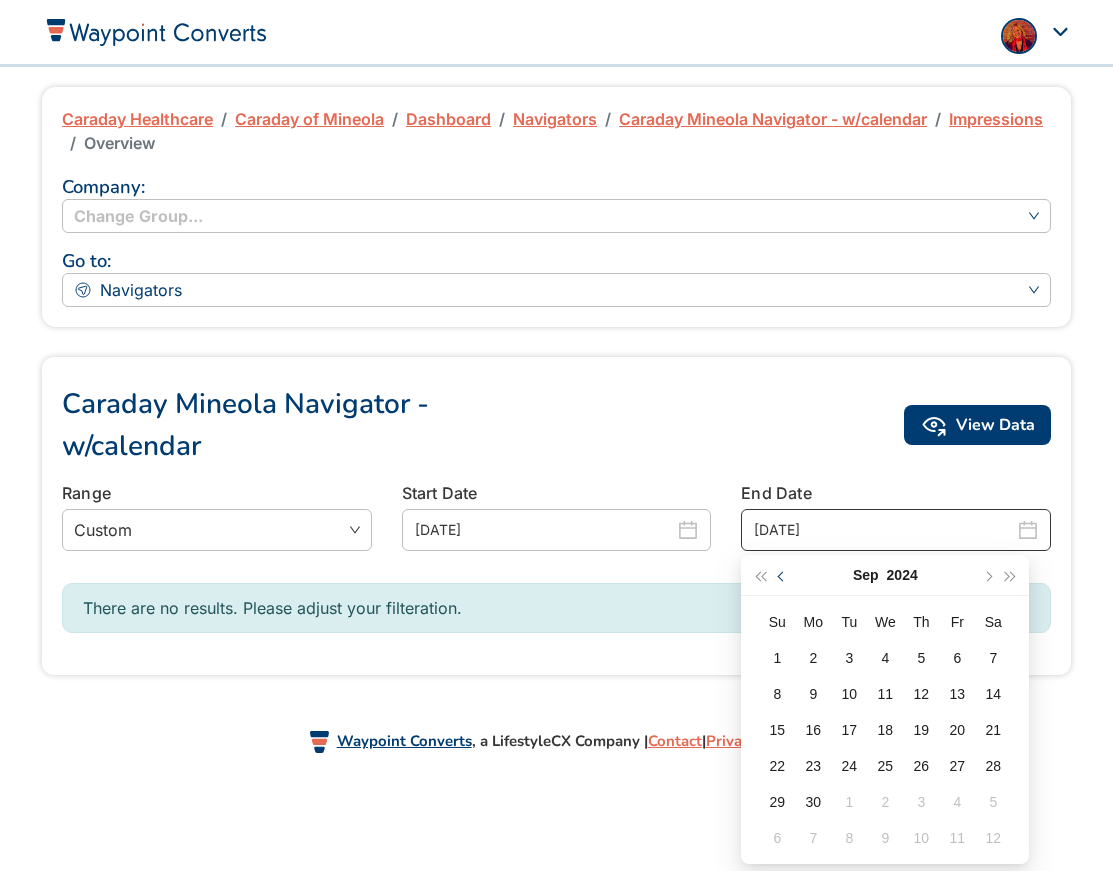 click at bounding box center (783, 575) 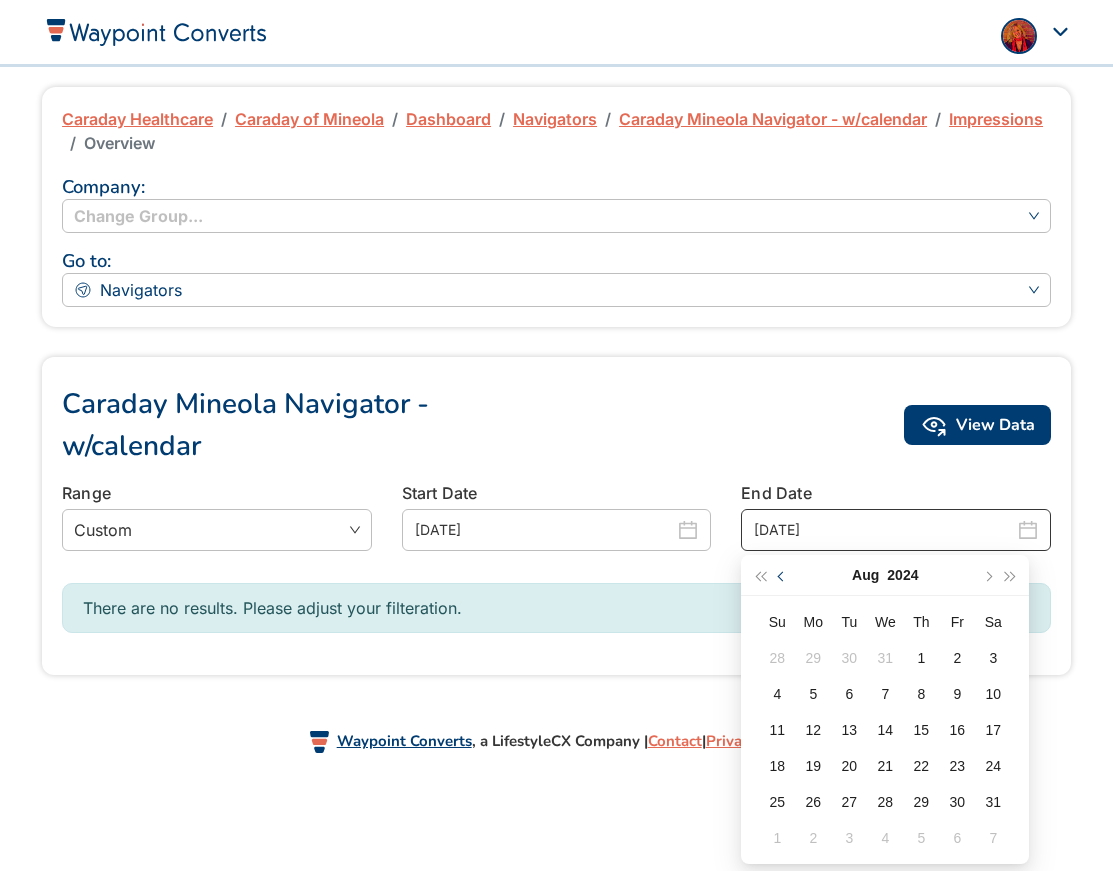 click at bounding box center (783, 575) 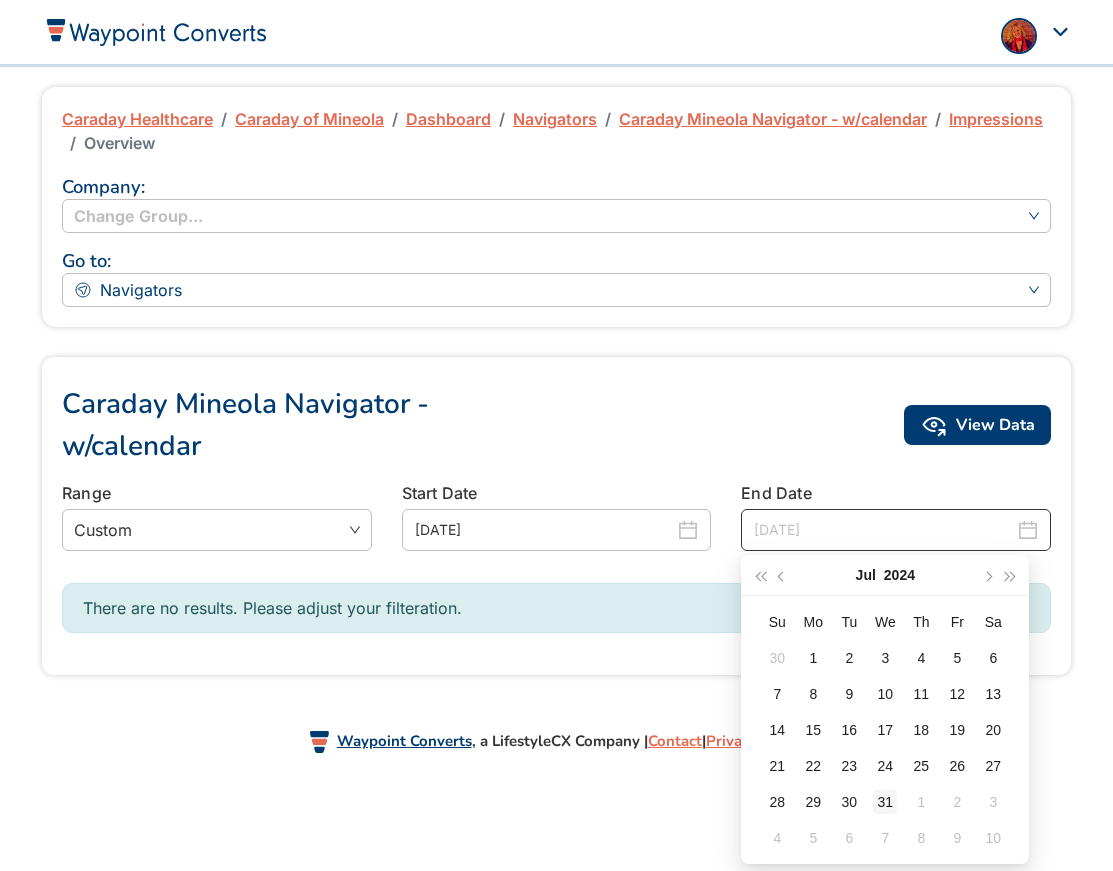 type on "07/31/2024" 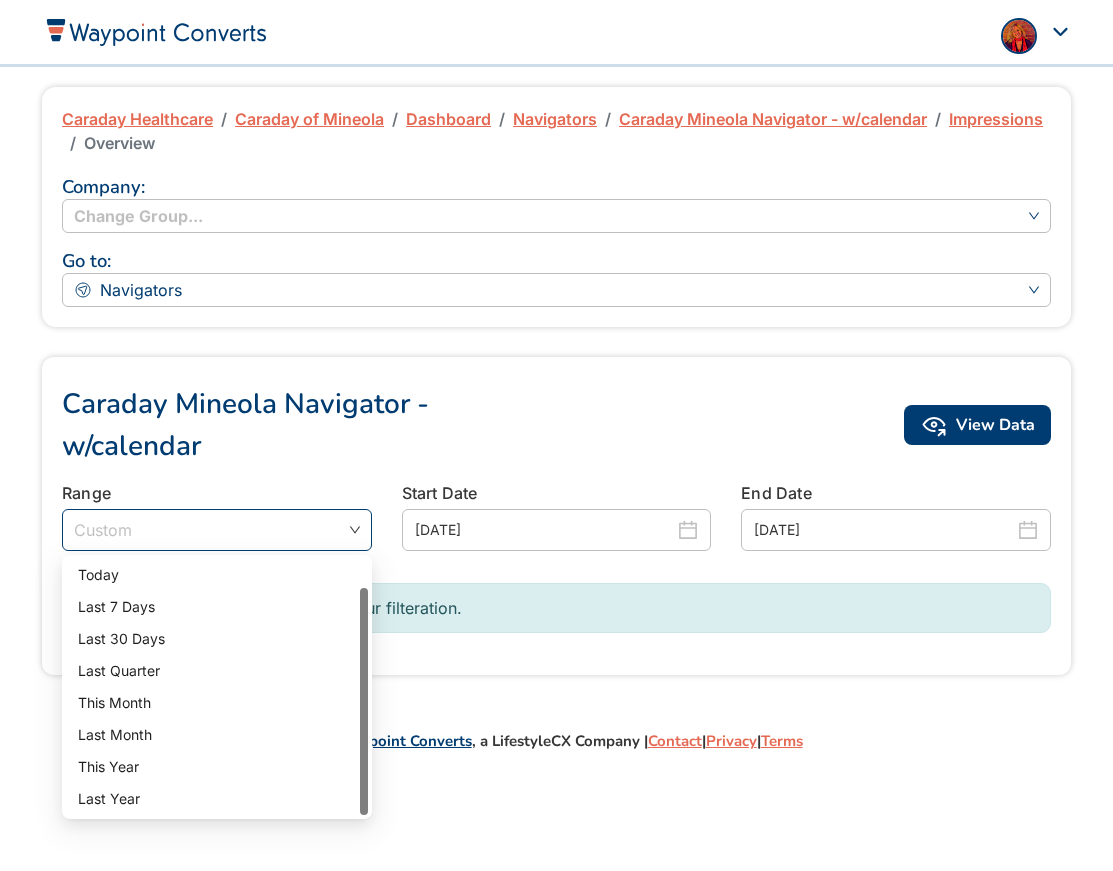 scroll, scrollTop: 32, scrollLeft: 0, axis: vertical 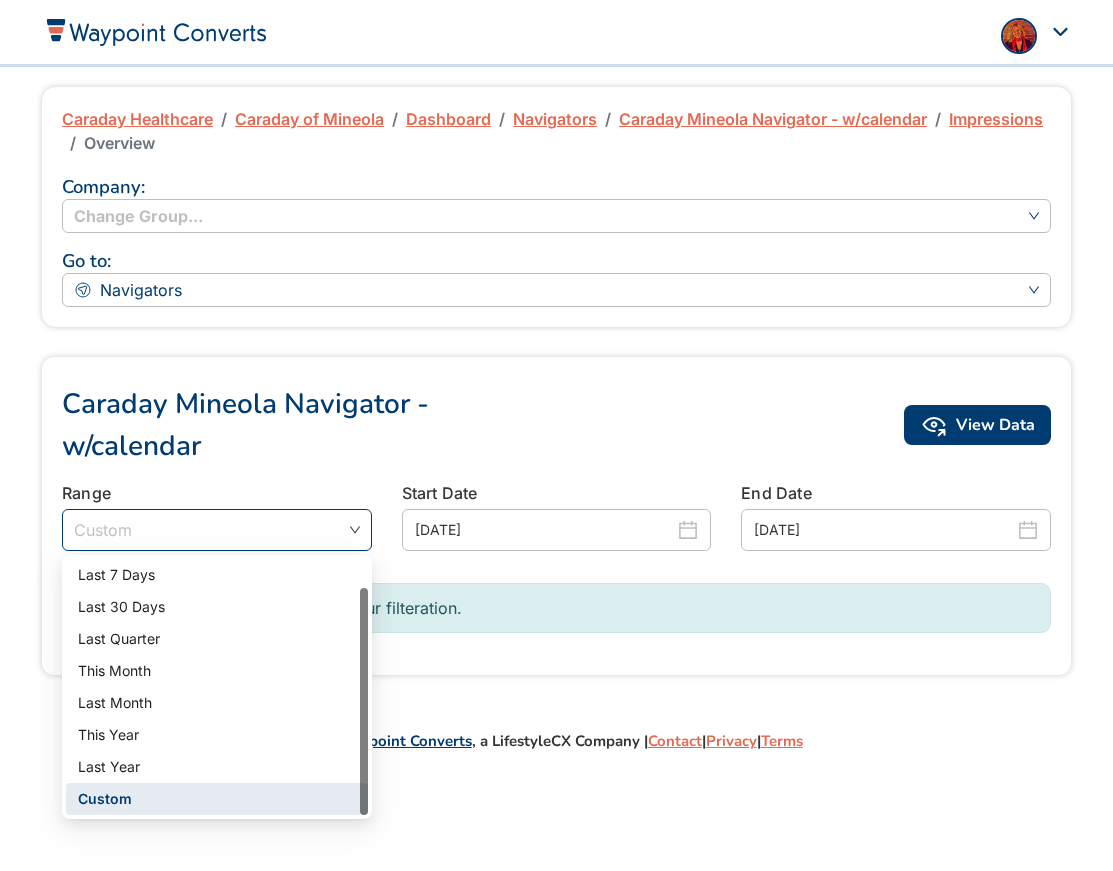 click on "Custom" at bounding box center [217, 530] 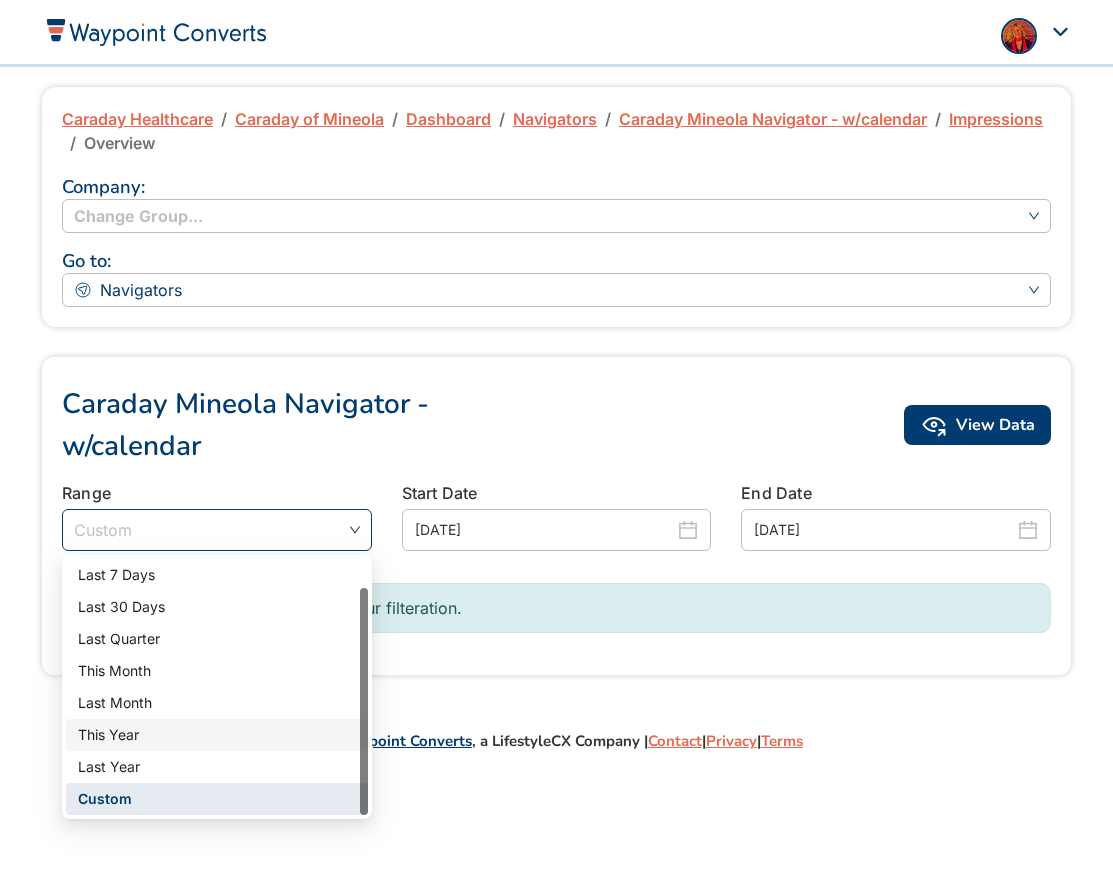 click on "This Year" at bounding box center (217, 735) 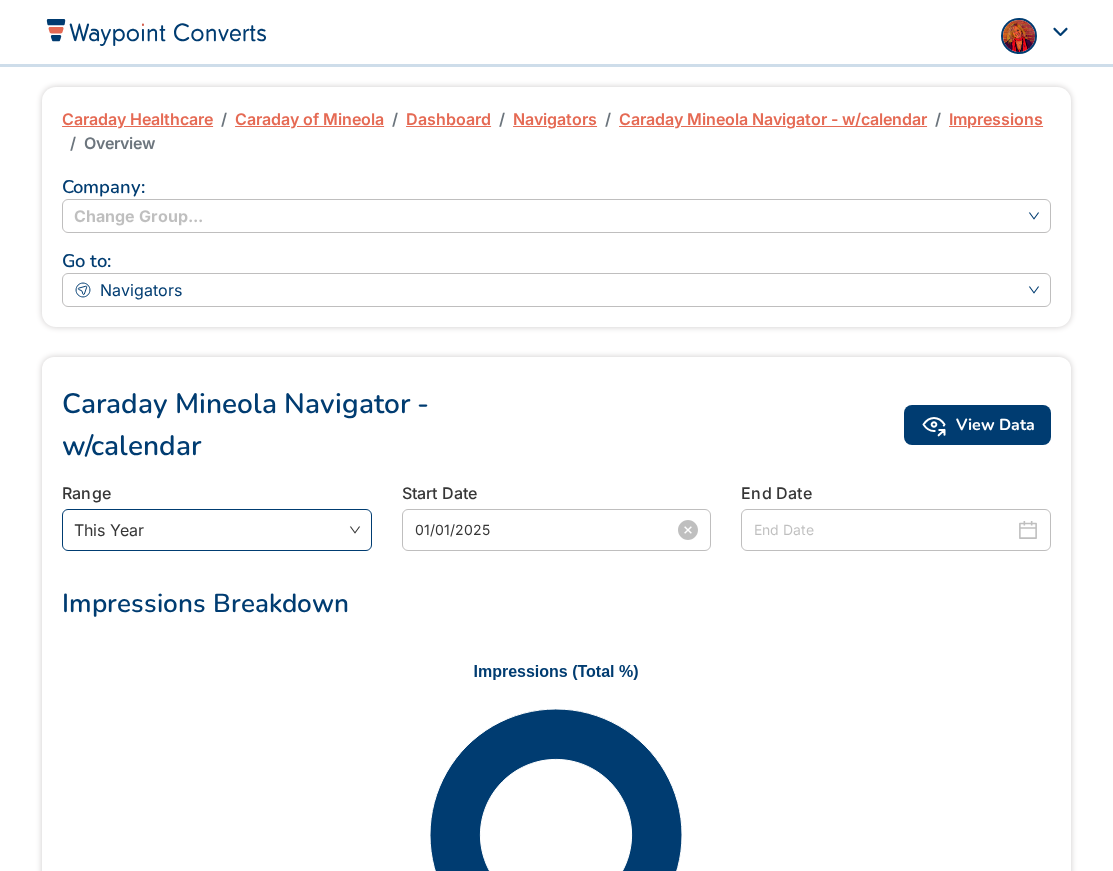 click on "01/01/2025" at bounding box center [545, 530] 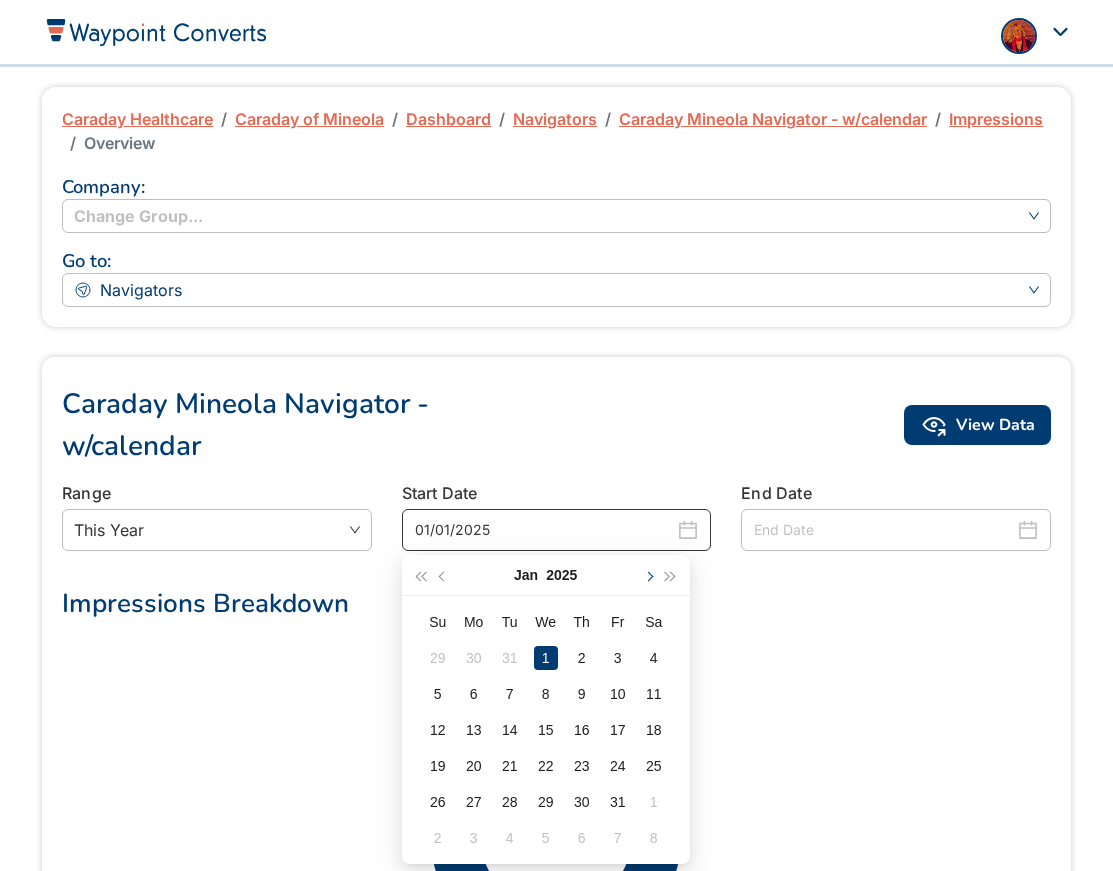 click at bounding box center [648, 576] 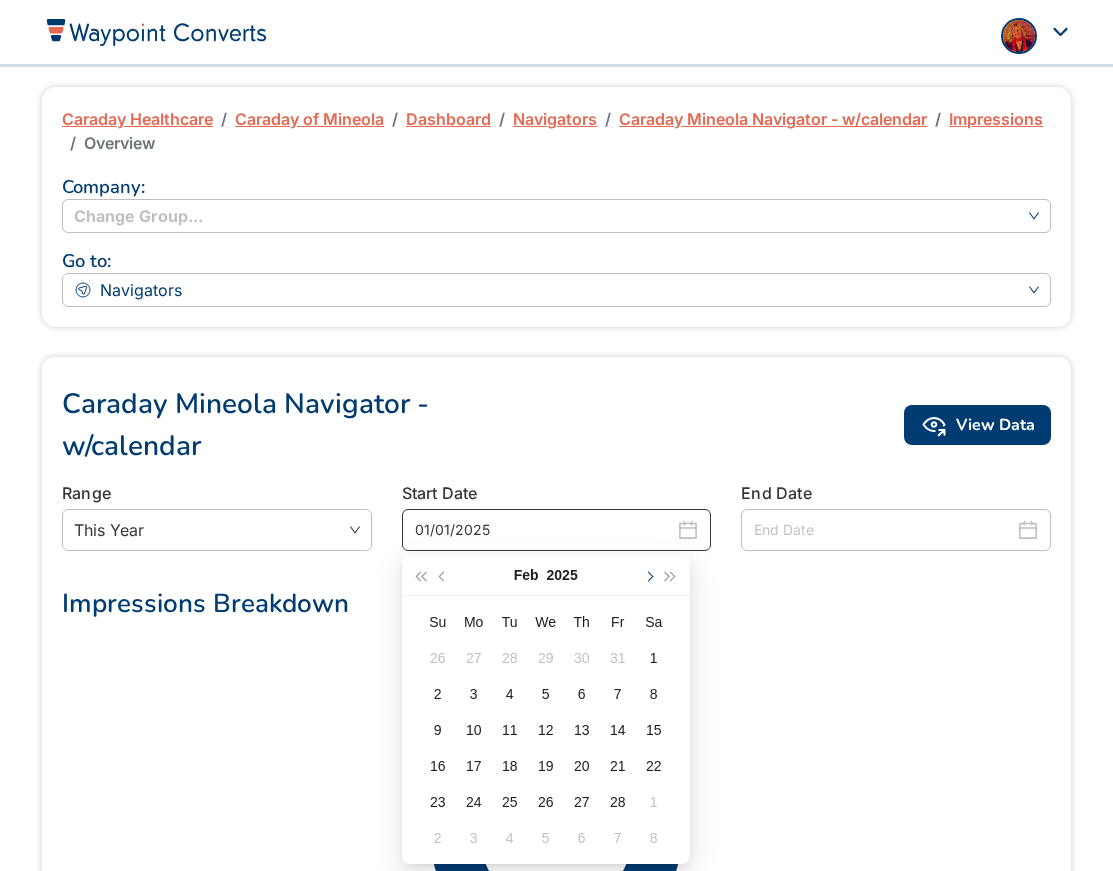 click at bounding box center (648, 576) 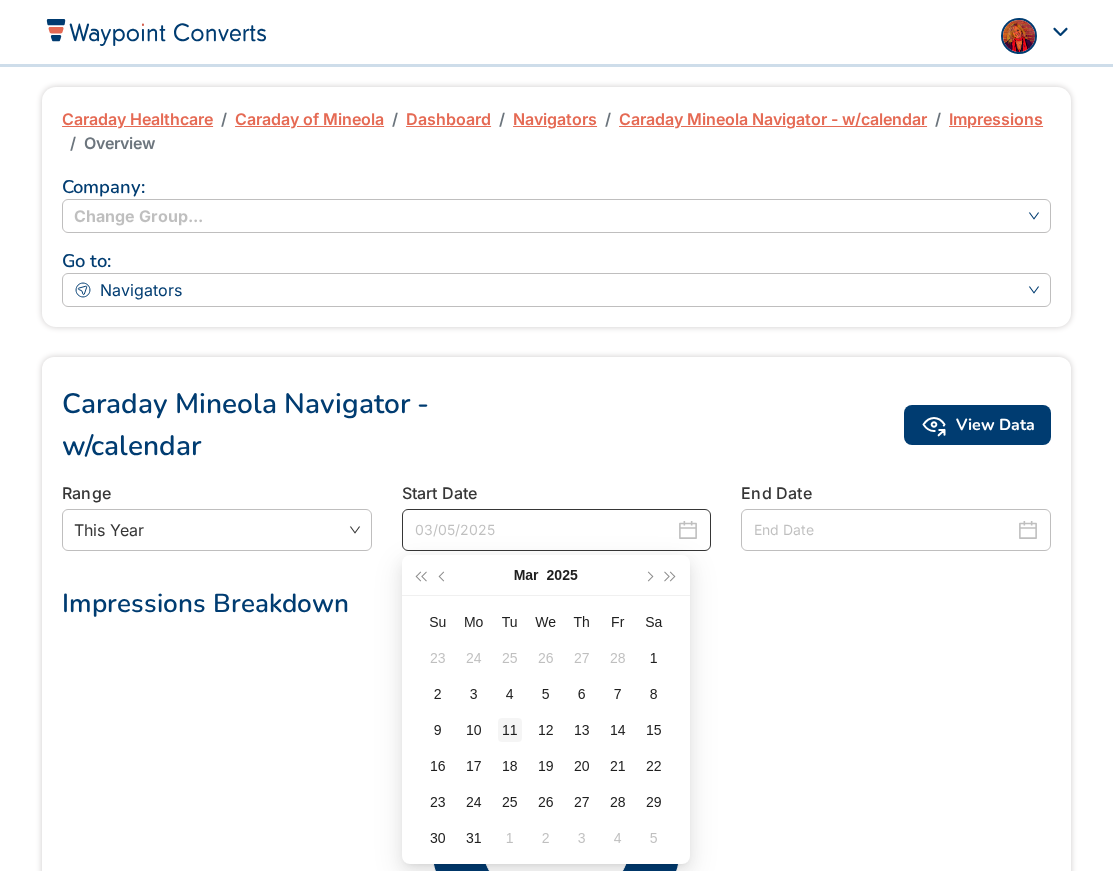 type on "03/11/2025" 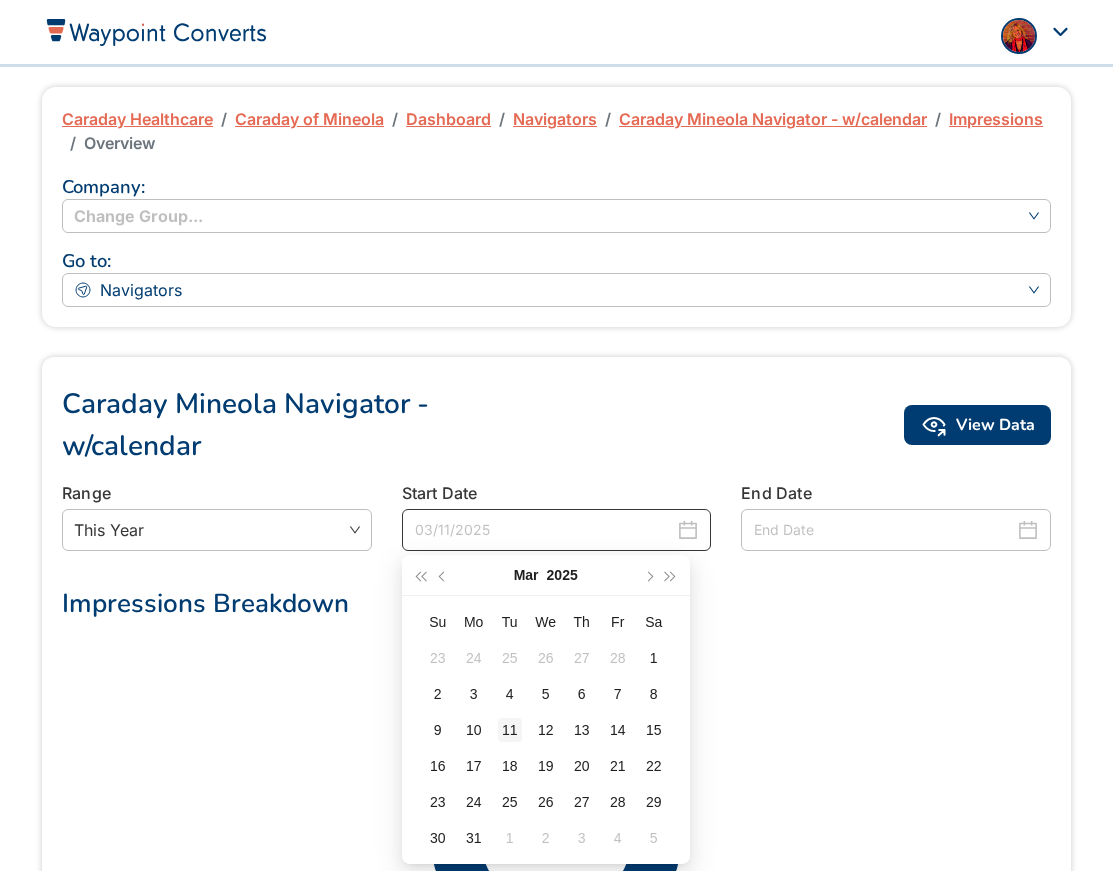 click on "11" at bounding box center [510, 730] 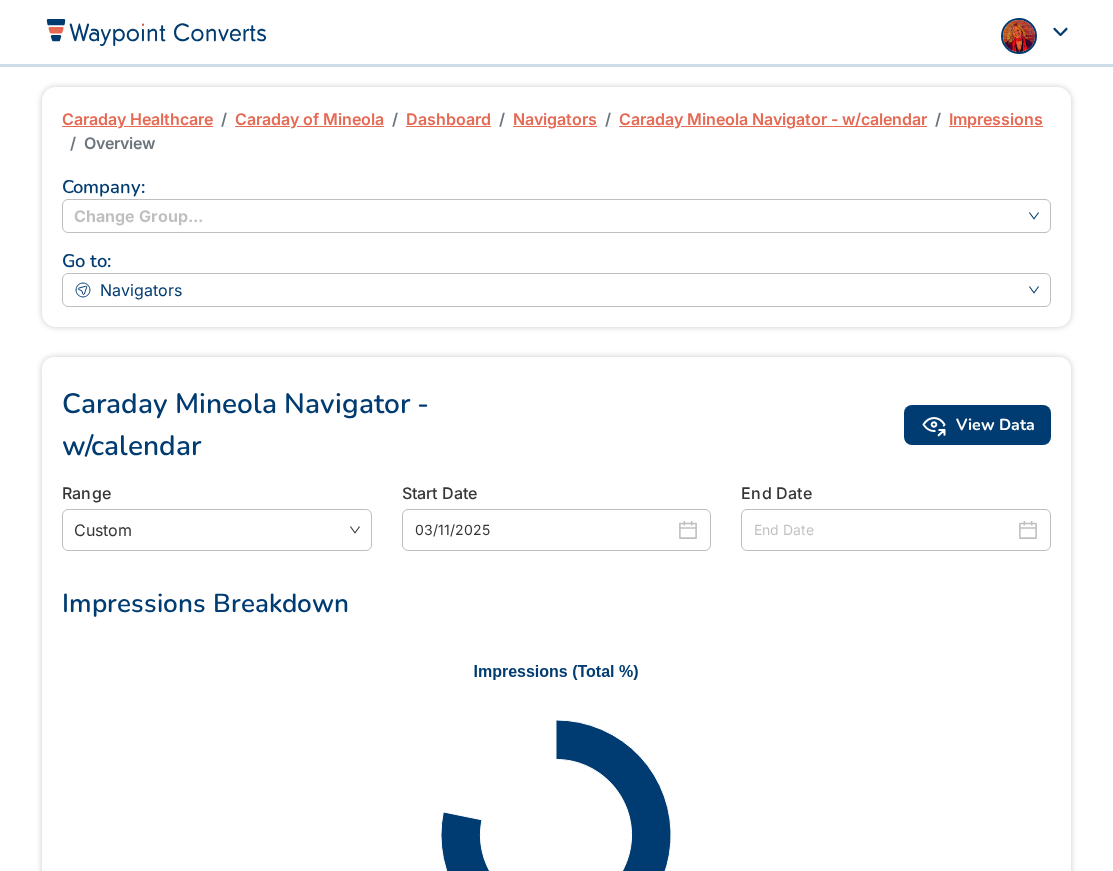 click at bounding box center [884, 530] 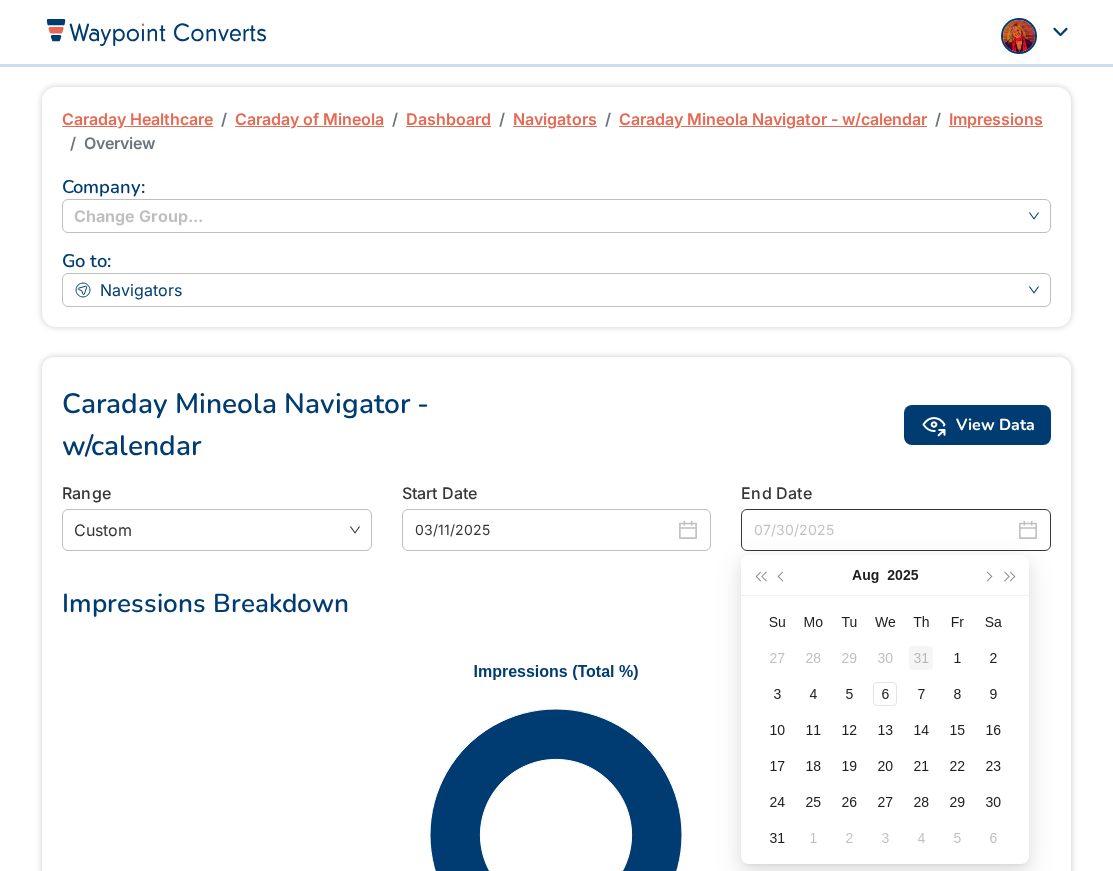 type on "07/31/2025" 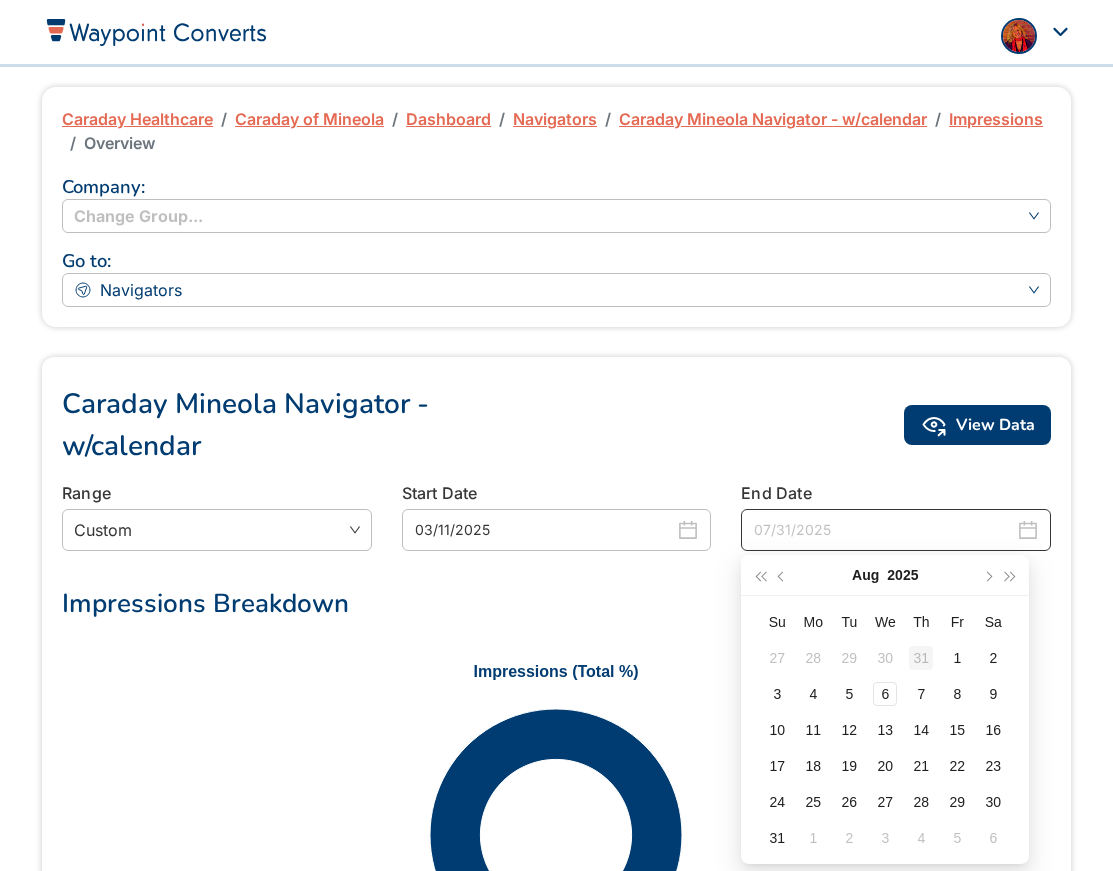 click on "31" at bounding box center [921, 658] 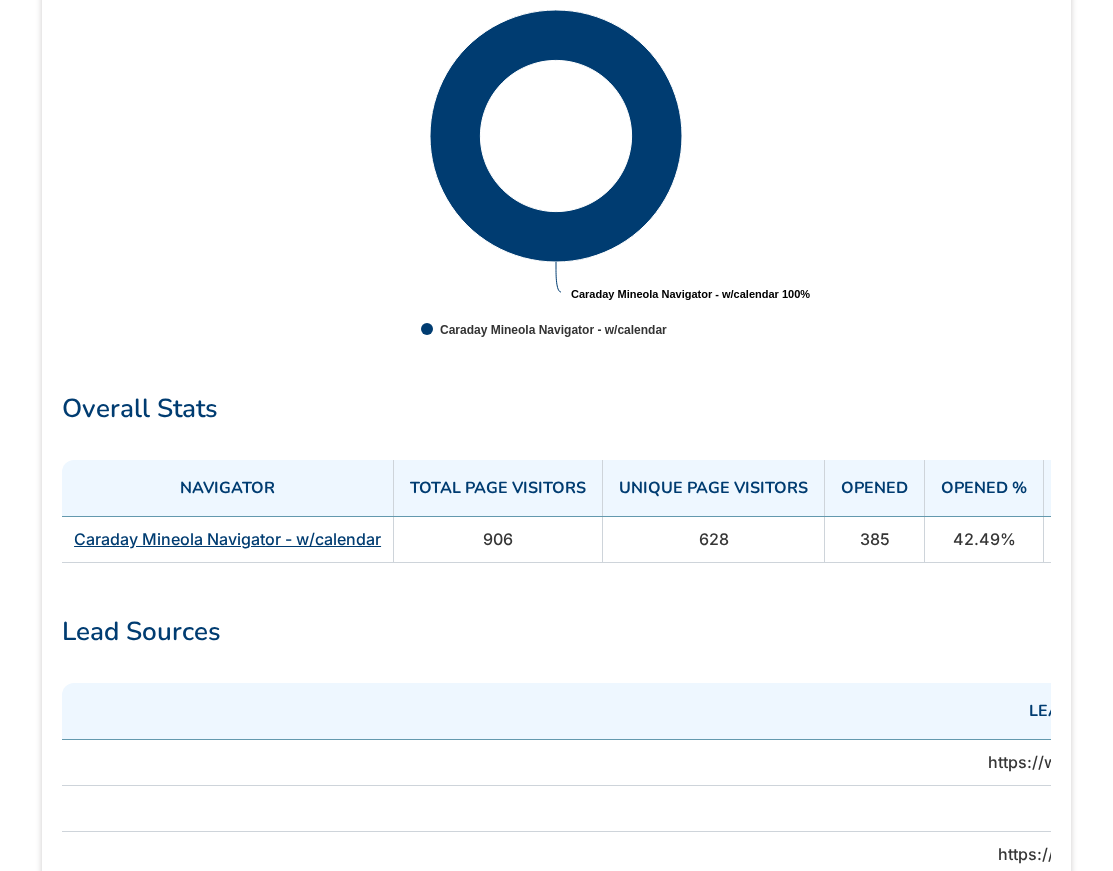 scroll, scrollTop: 706, scrollLeft: 0, axis: vertical 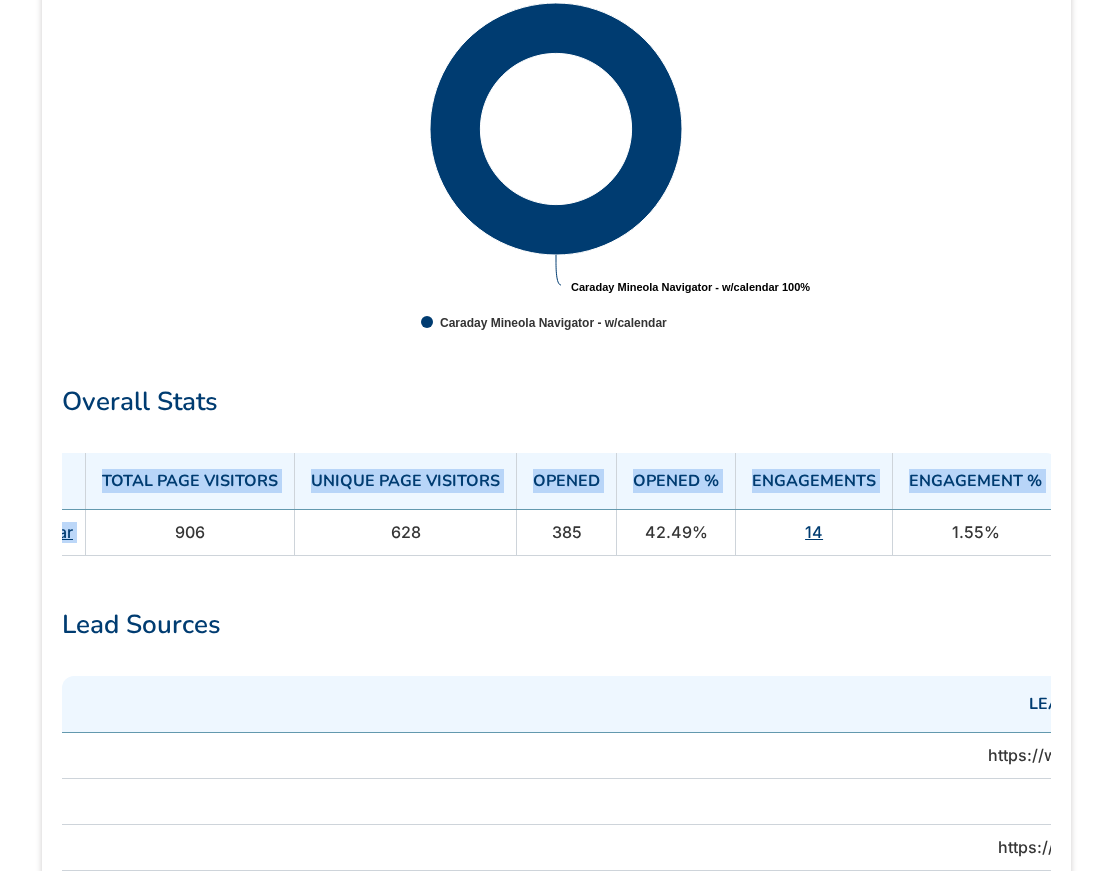 drag, startPoint x: 482, startPoint y: 530, endPoint x: 1078, endPoint y: 532, distance: 596.00336 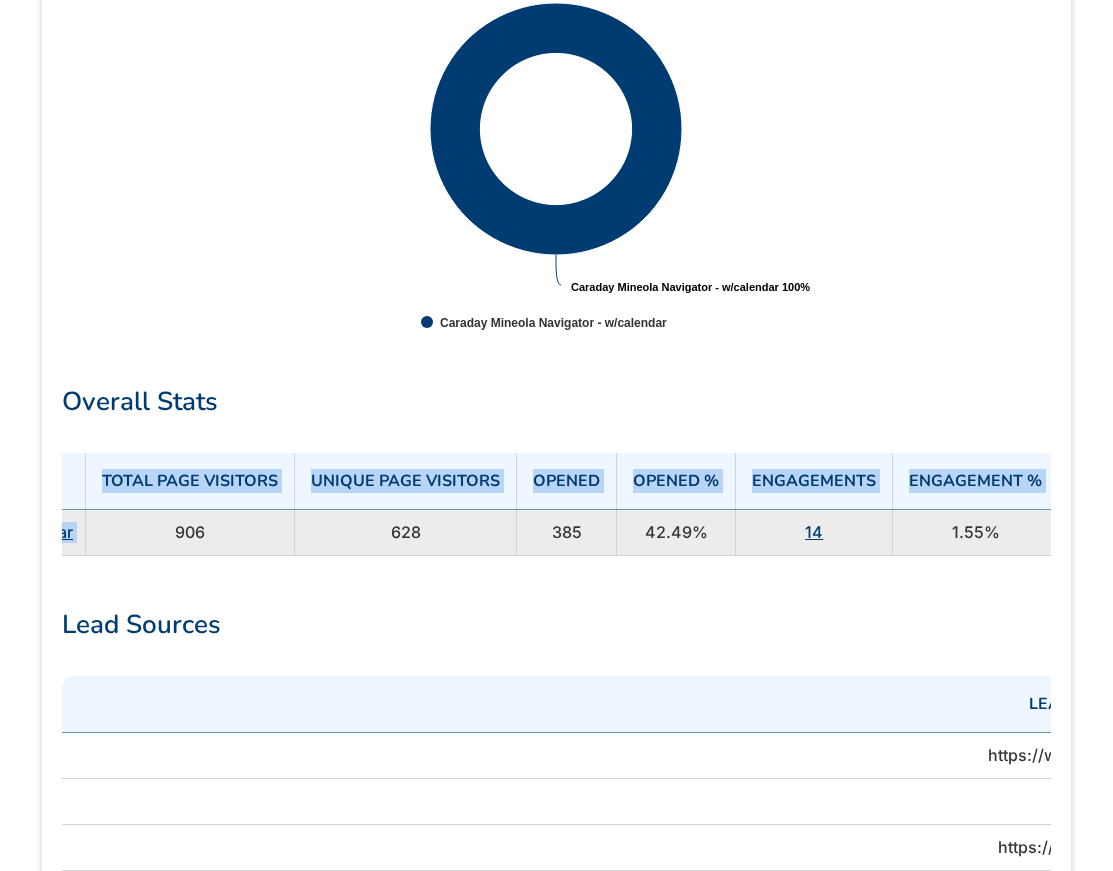 copy on "Navigator Total Page Visitors Unique Page Visitors Opened Opened % Engagements Engagement % Caraday Mineola Navigator - w/calendar" 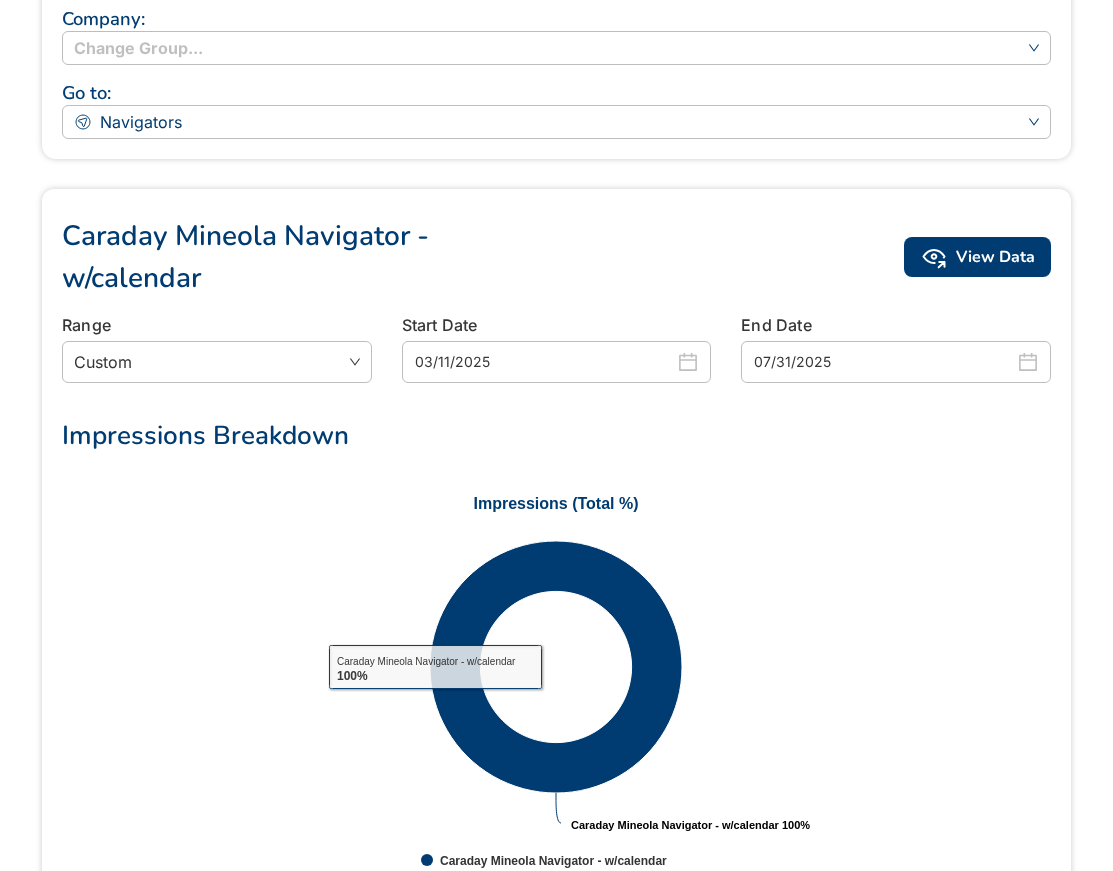 scroll, scrollTop: 0, scrollLeft: 0, axis: both 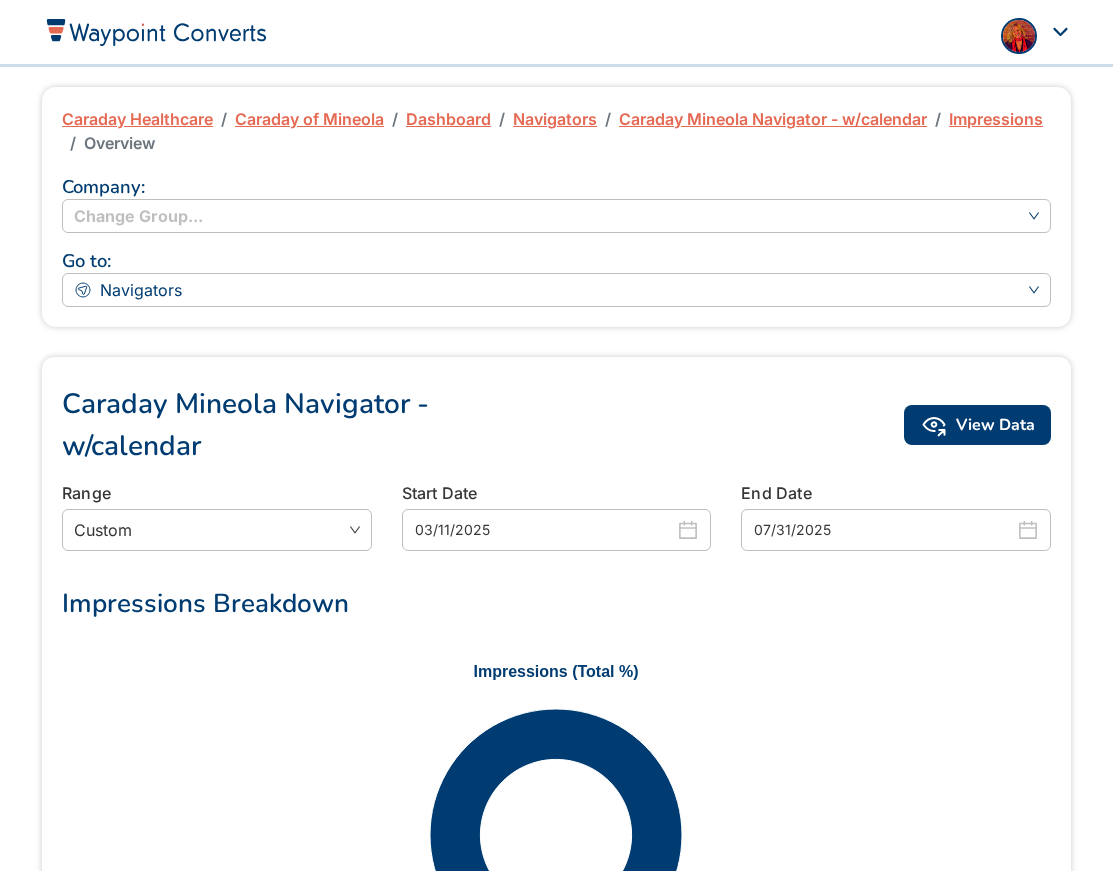 click on "Dashboard" at bounding box center [448, 119] 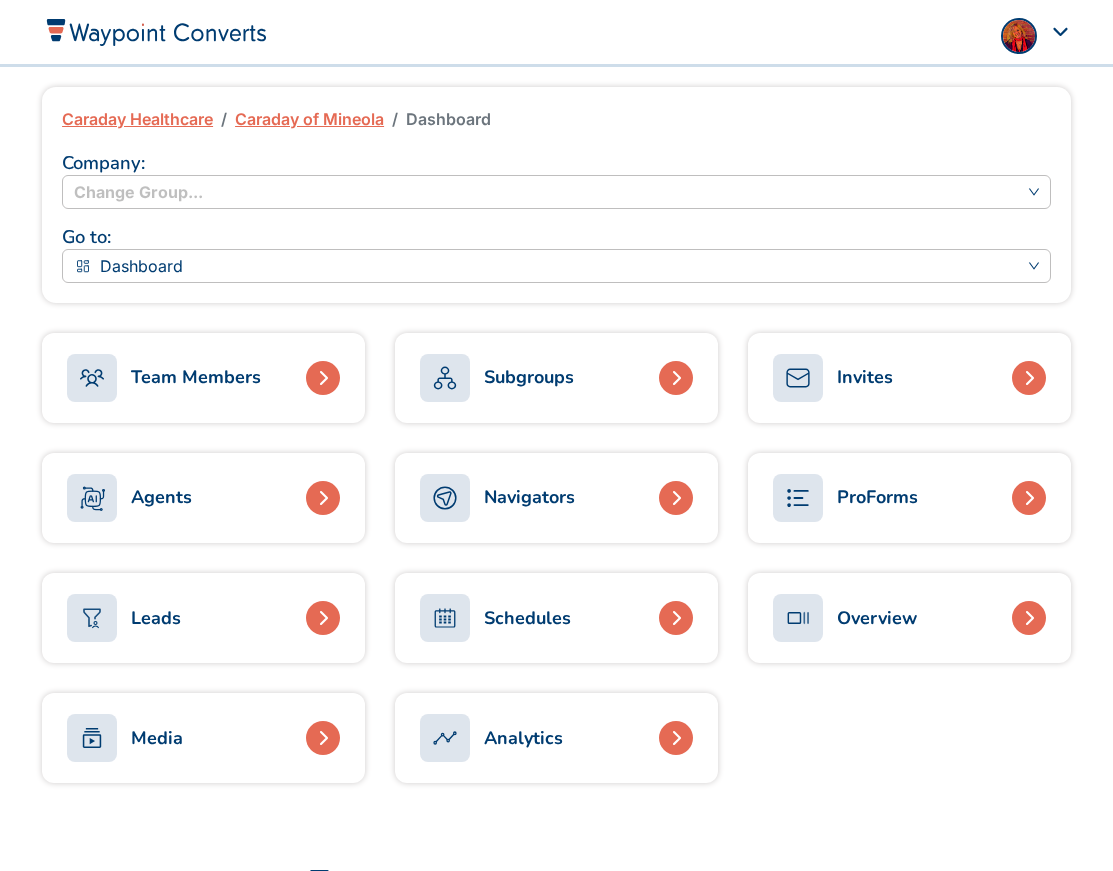 scroll, scrollTop: 0, scrollLeft: 0, axis: both 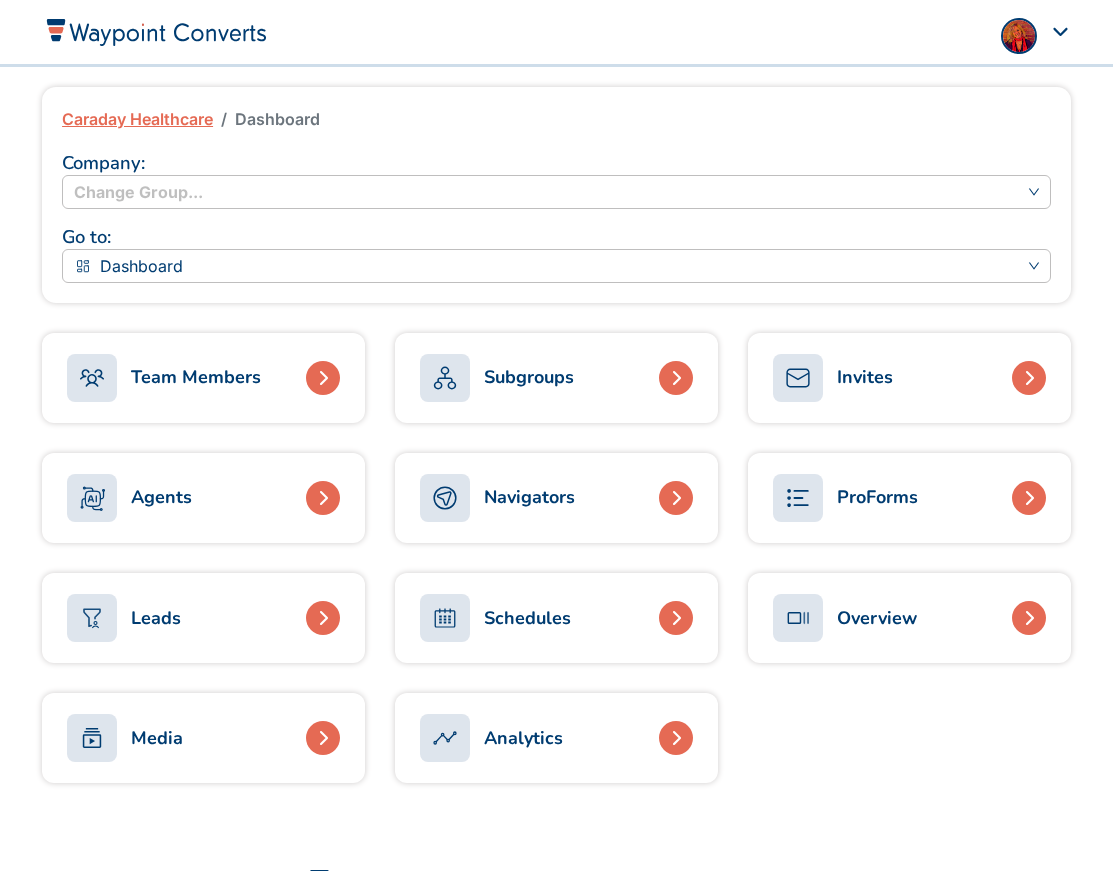 click on "Subgroups" at bounding box center [529, 377] 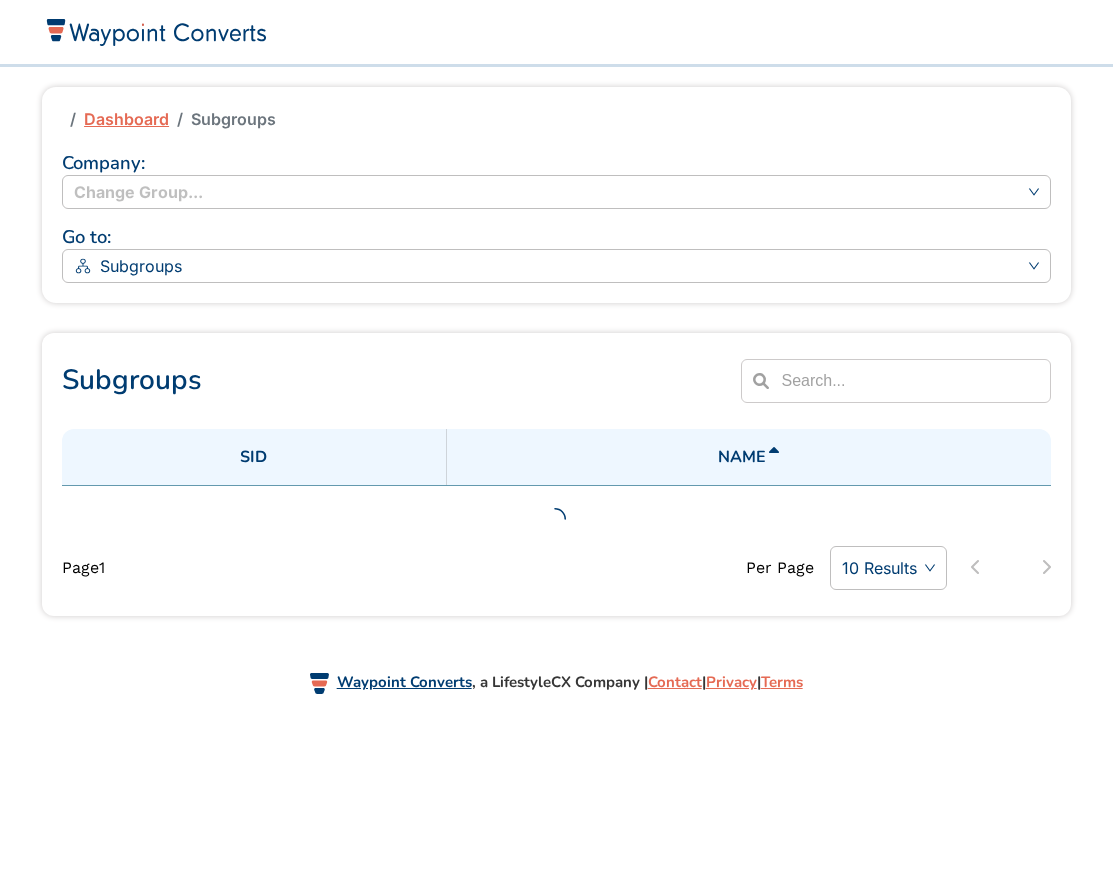 scroll, scrollTop: 0, scrollLeft: 0, axis: both 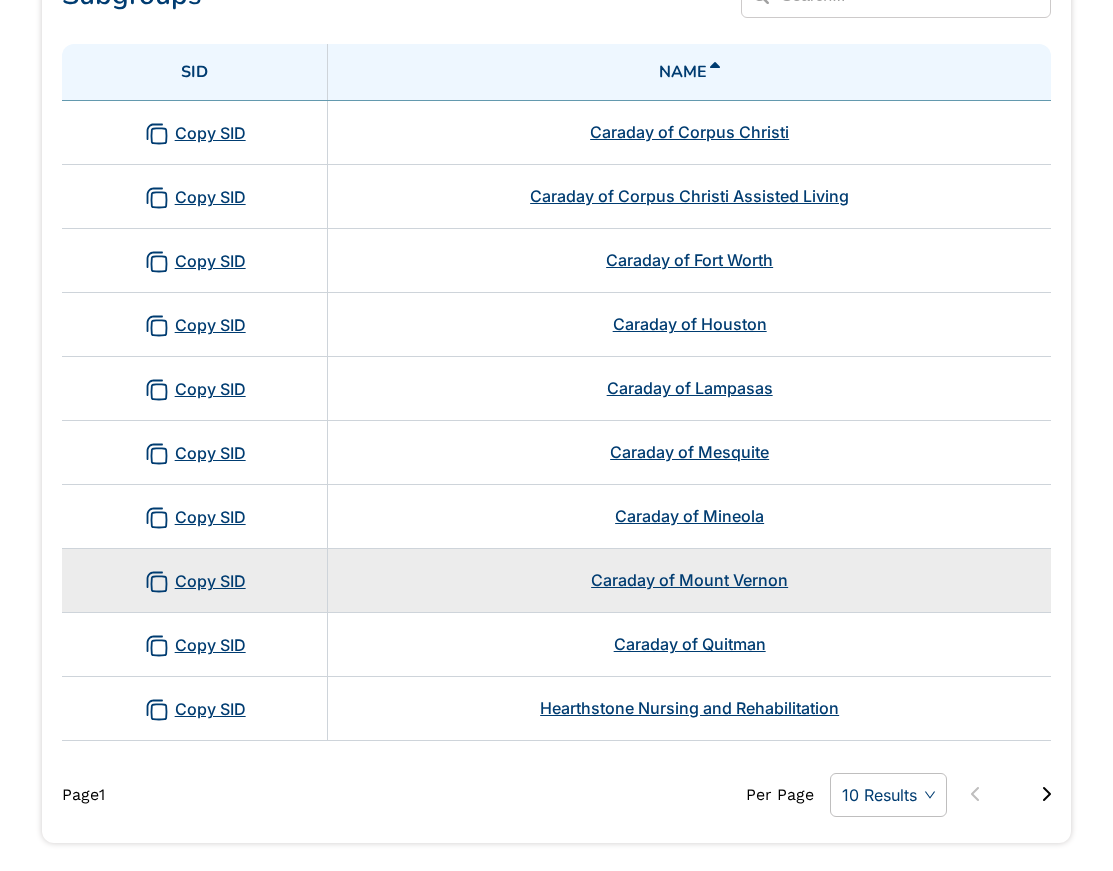 click on "Caraday of Mount Vernon" at bounding box center [689, 580] 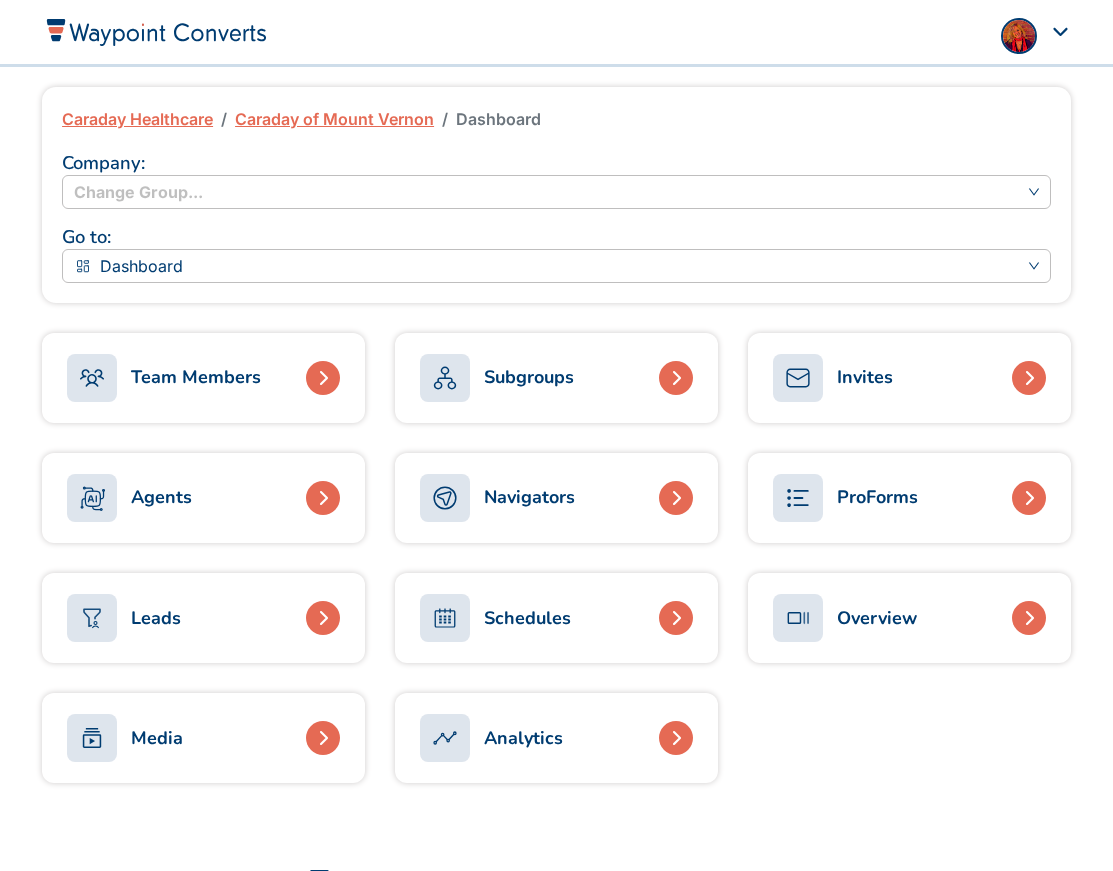 scroll, scrollTop: 0, scrollLeft: 0, axis: both 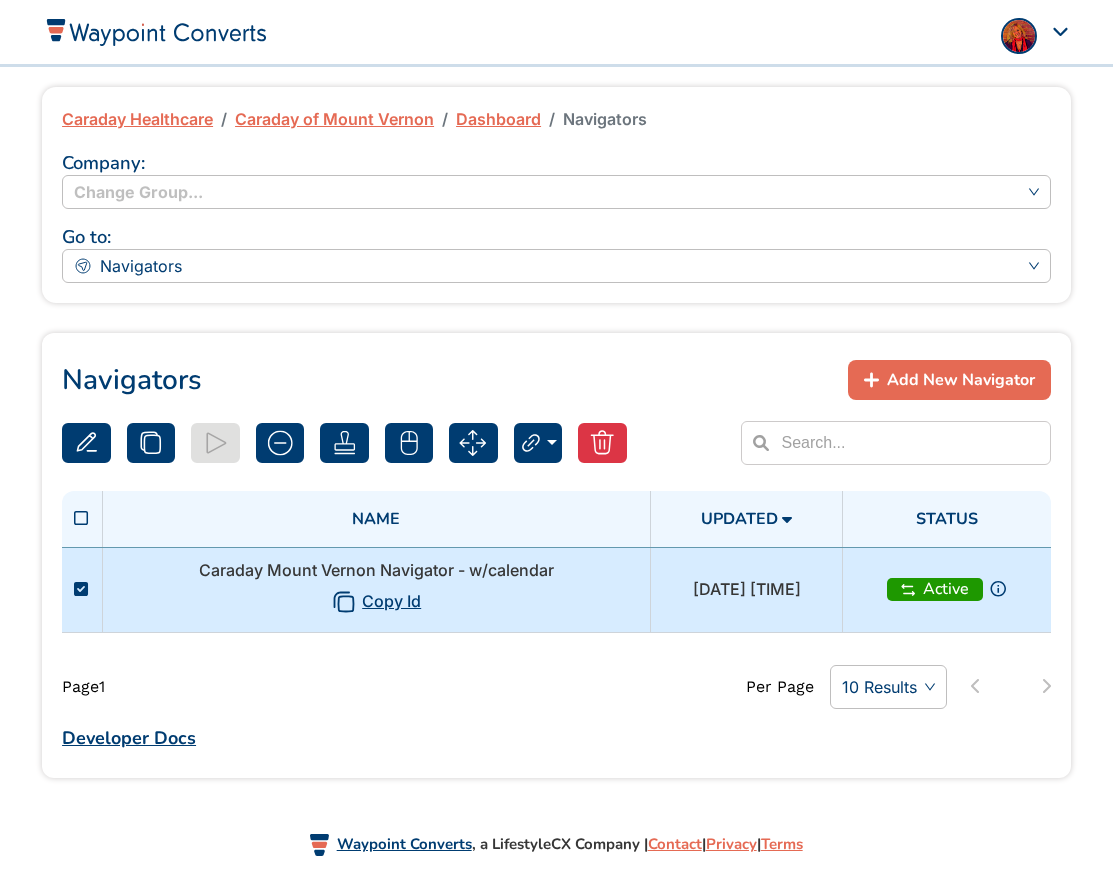 click on "Caraday Mount Vernon Navigator - w/calendar   Copy Id" at bounding box center [376, 589] 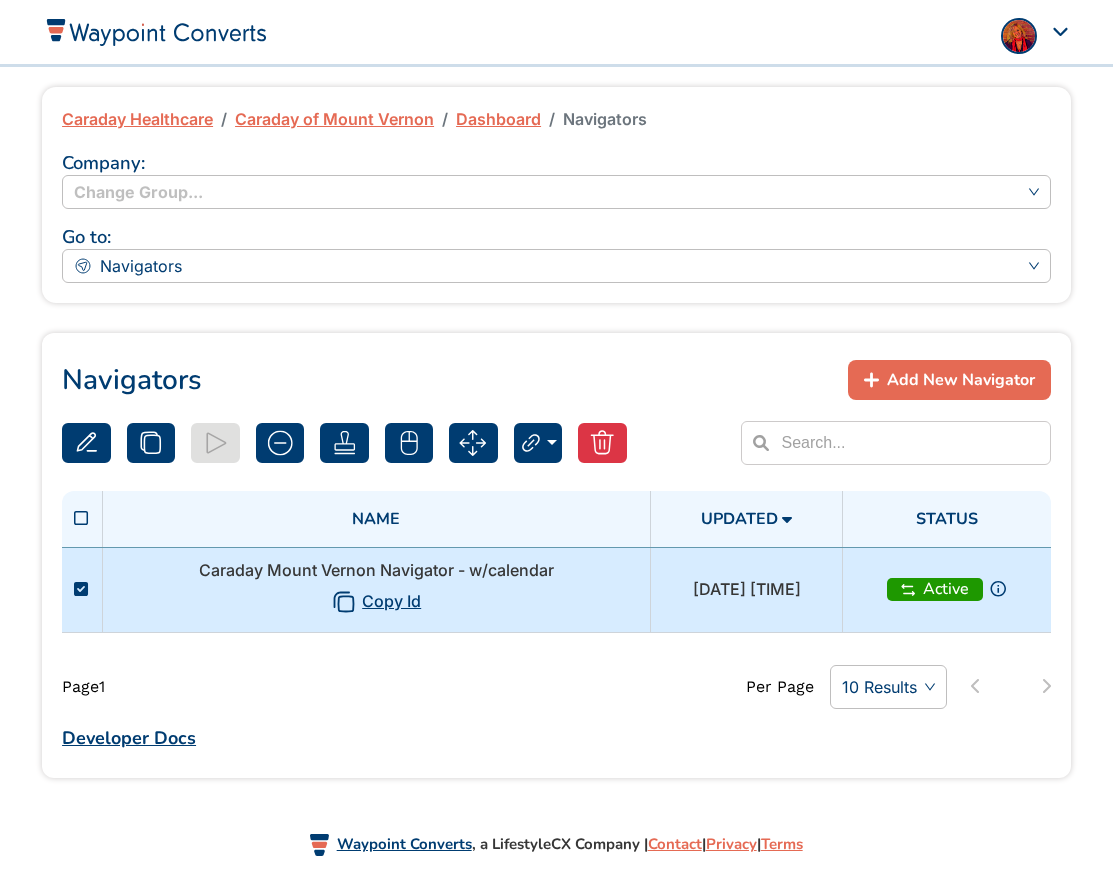 click on "Caraday Mount Vernon Navigator - w/calendar   Copy Id" at bounding box center [376, 589] 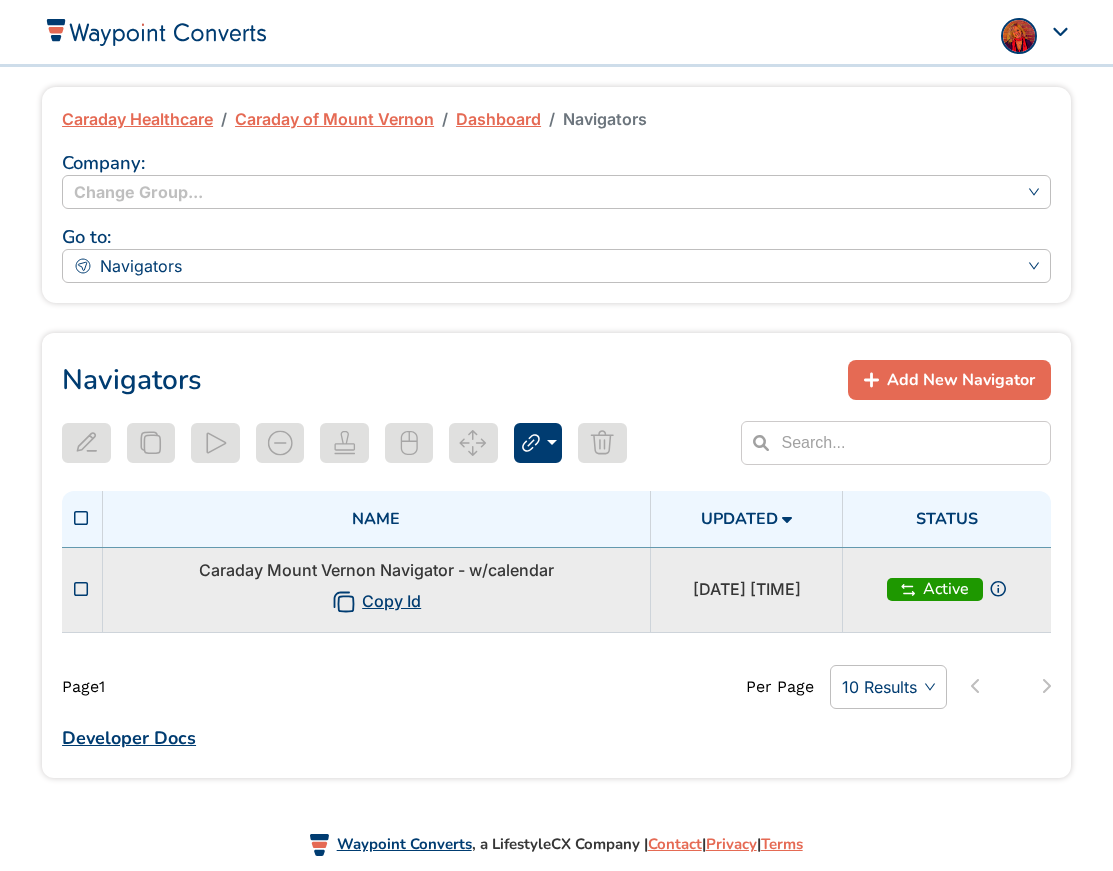 click on "Caraday Mount Vernon Navigator - w/calendar   Copy Id" at bounding box center (376, 589) 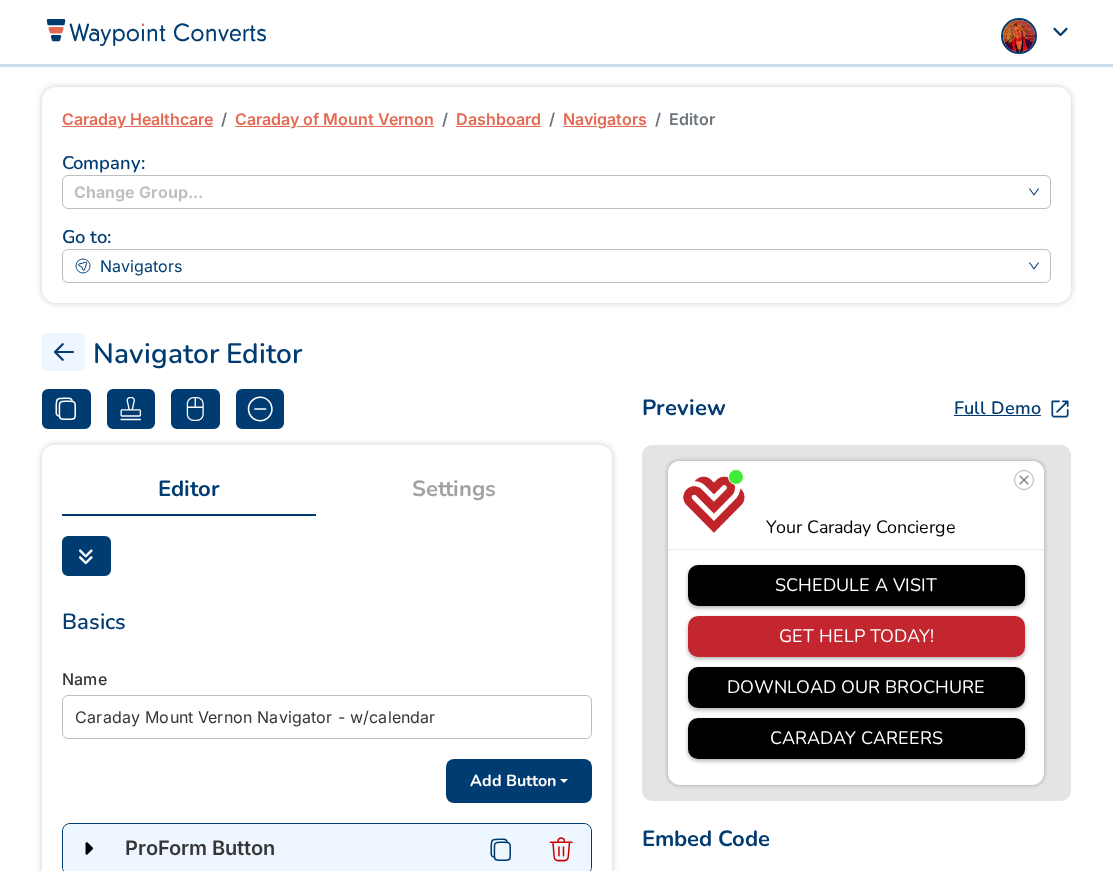 click on "Navigators" at bounding box center [605, 119] 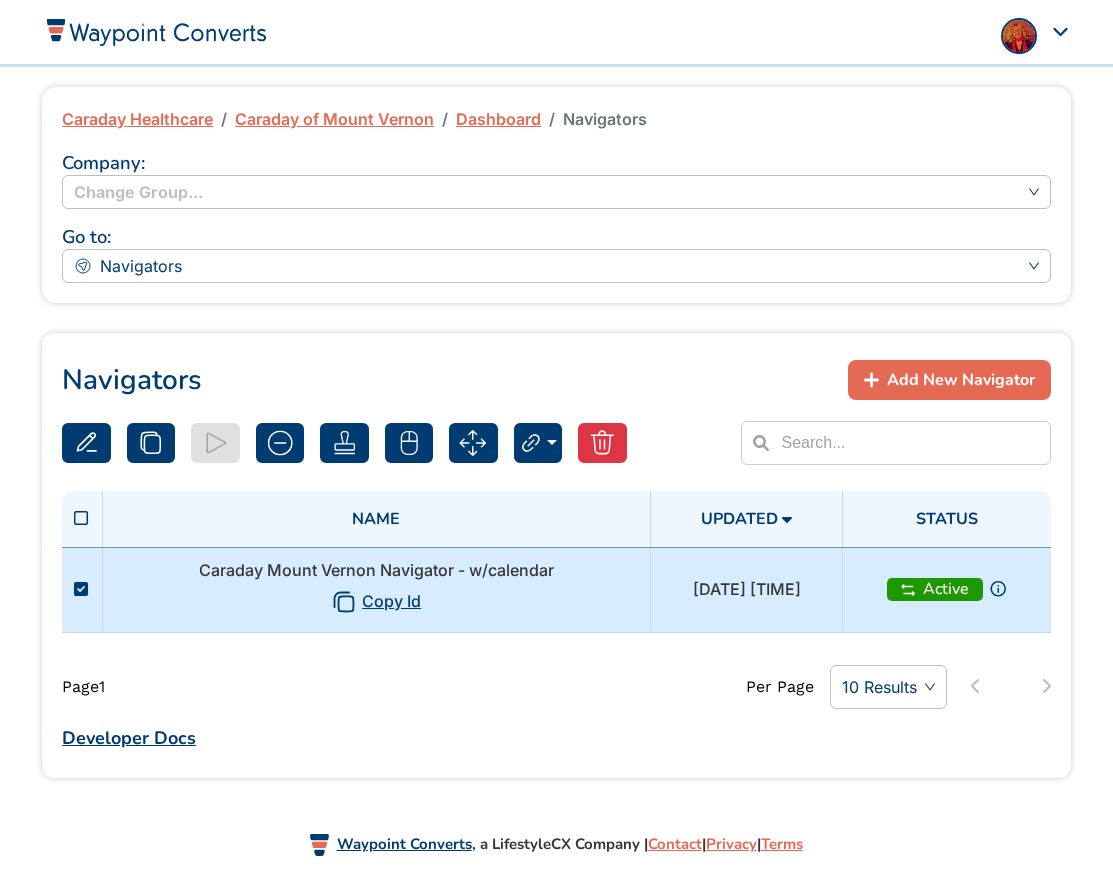 click on "Caraday Mount Vernon Navigator - w/calendar   Copy Id" at bounding box center (376, 589) 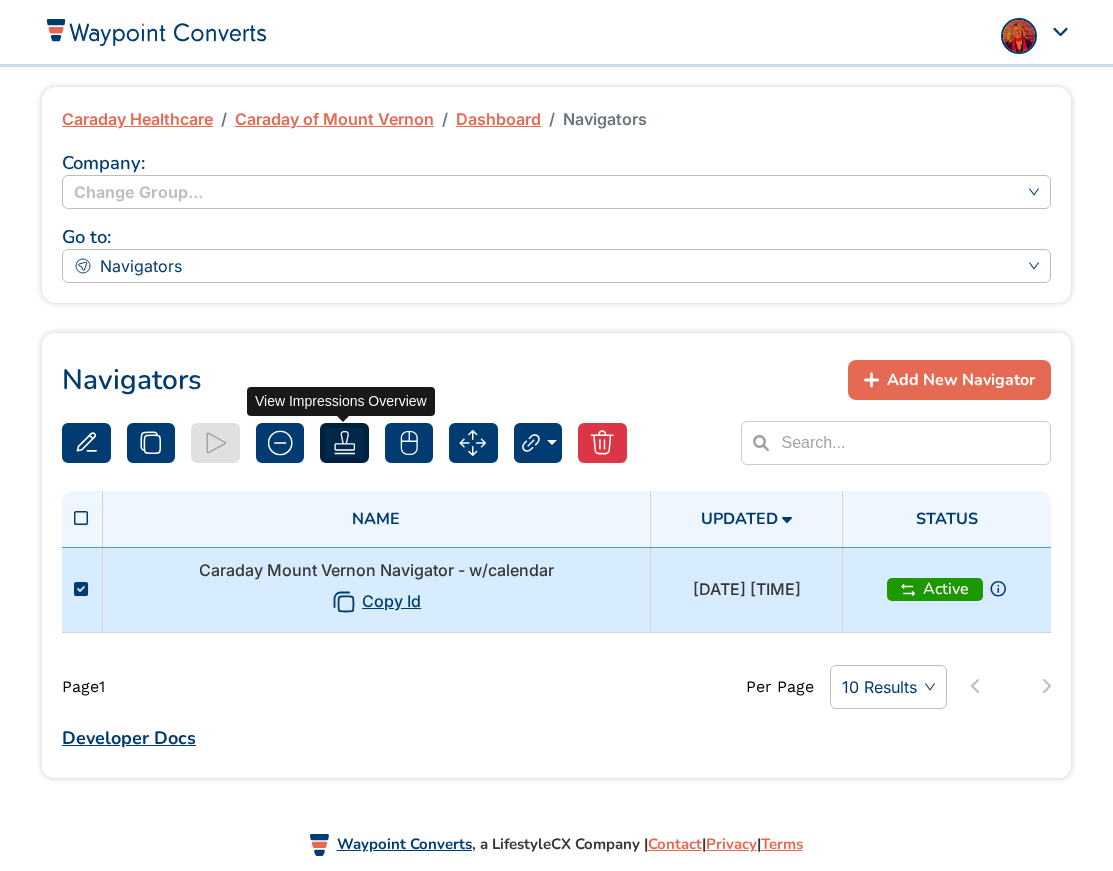 click 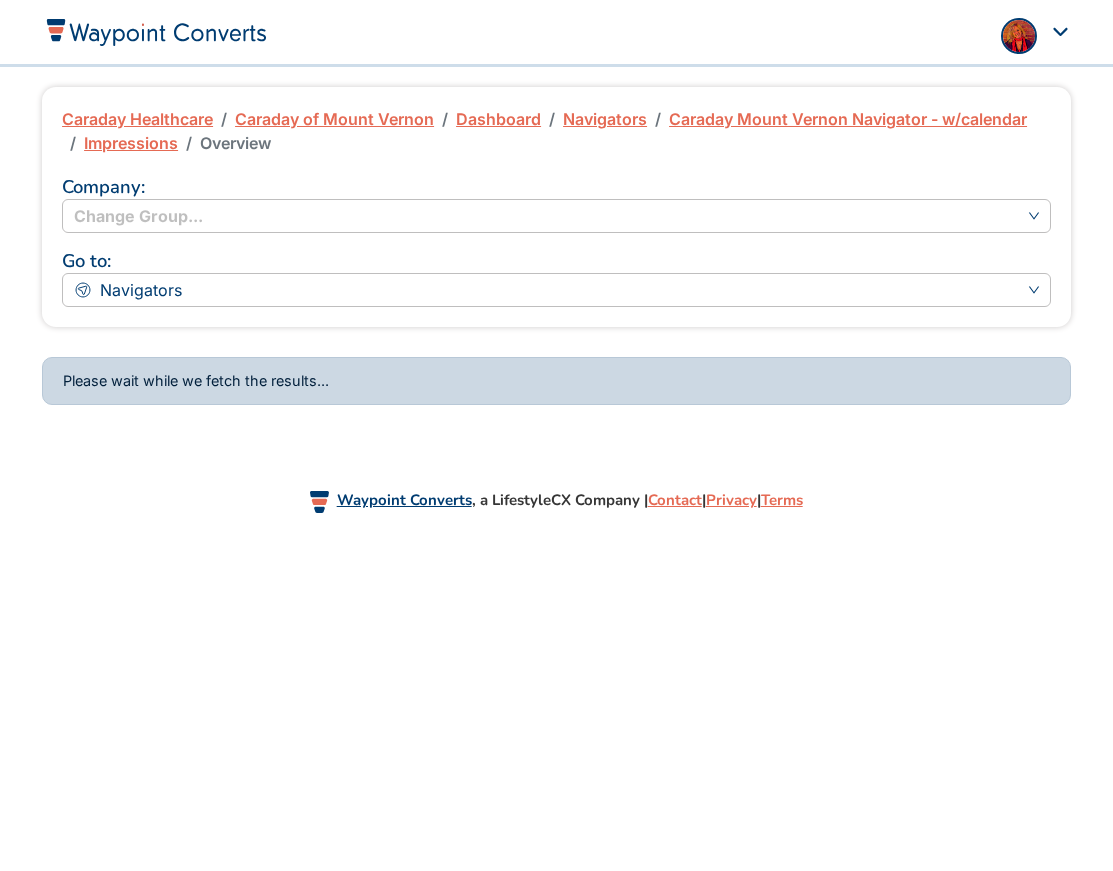 scroll, scrollTop: 0, scrollLeft: 0, axis: both 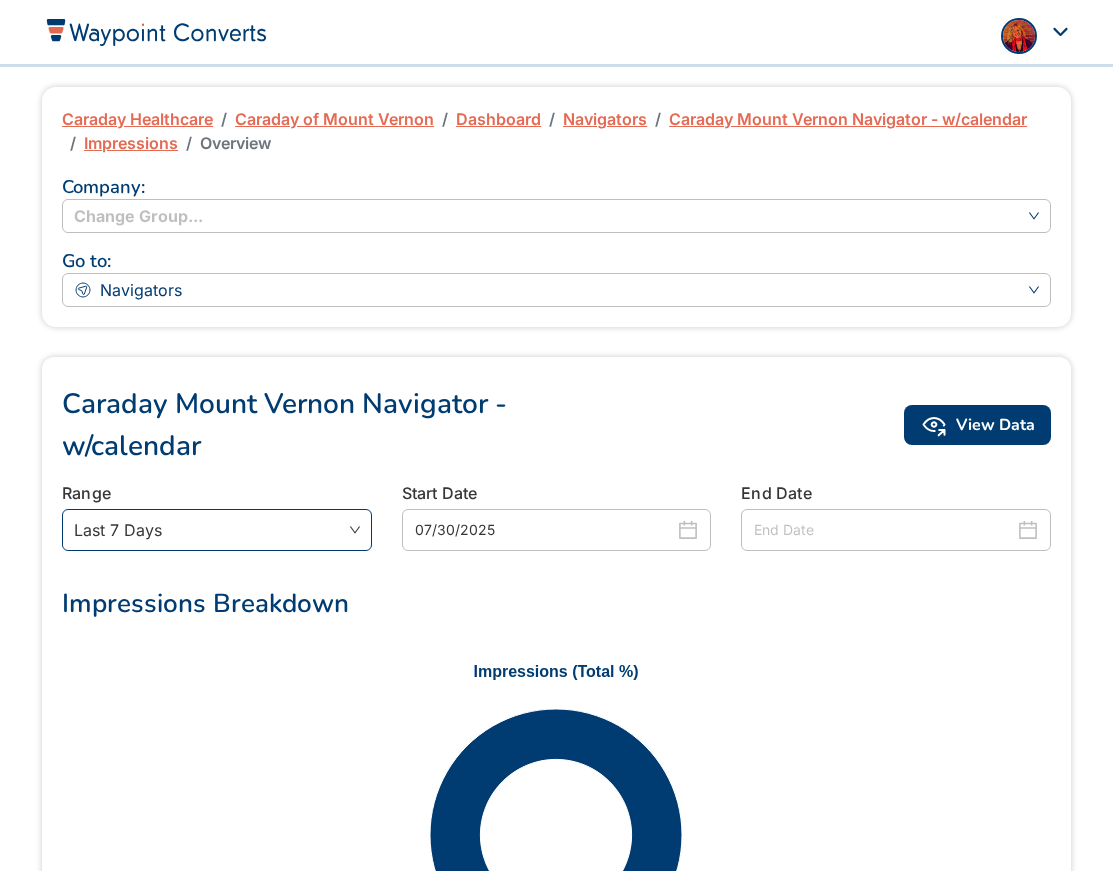 click on "Last 7 Days" at bounding box center (217, 530) 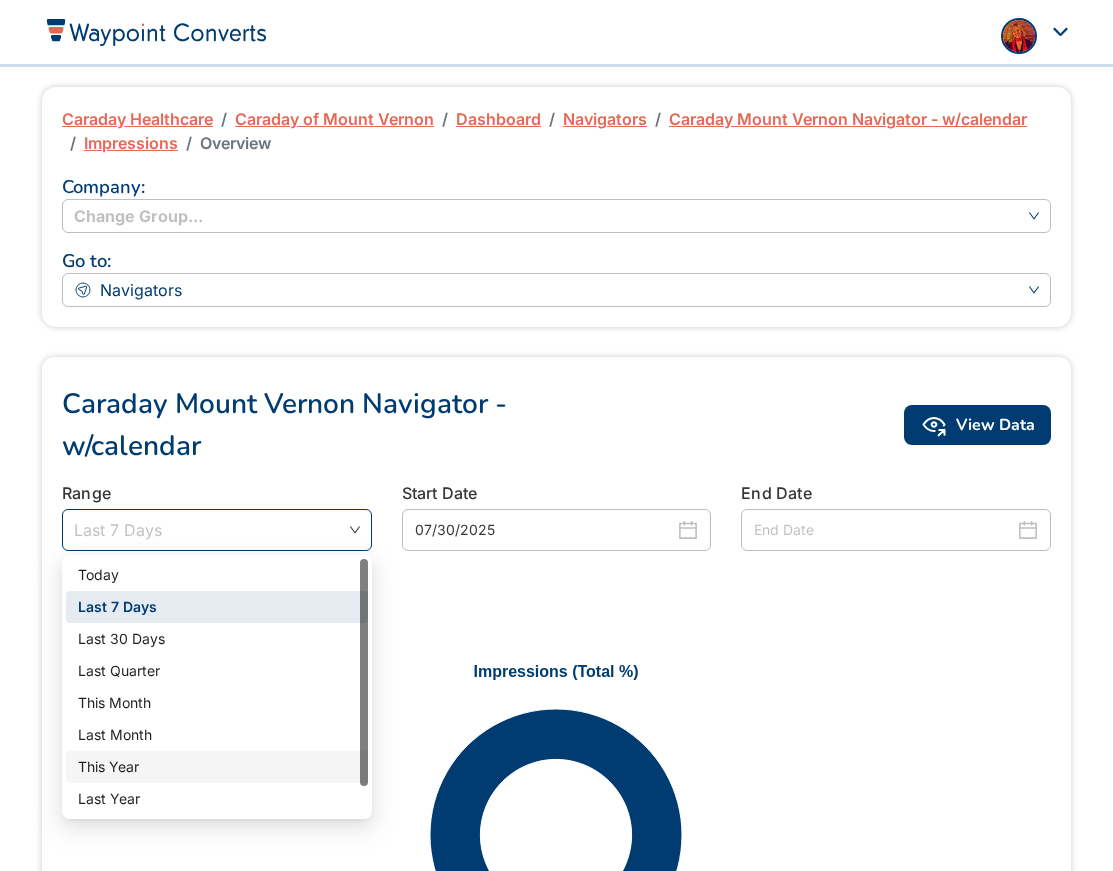 click on "This Year" at bounding box center (217, 767) 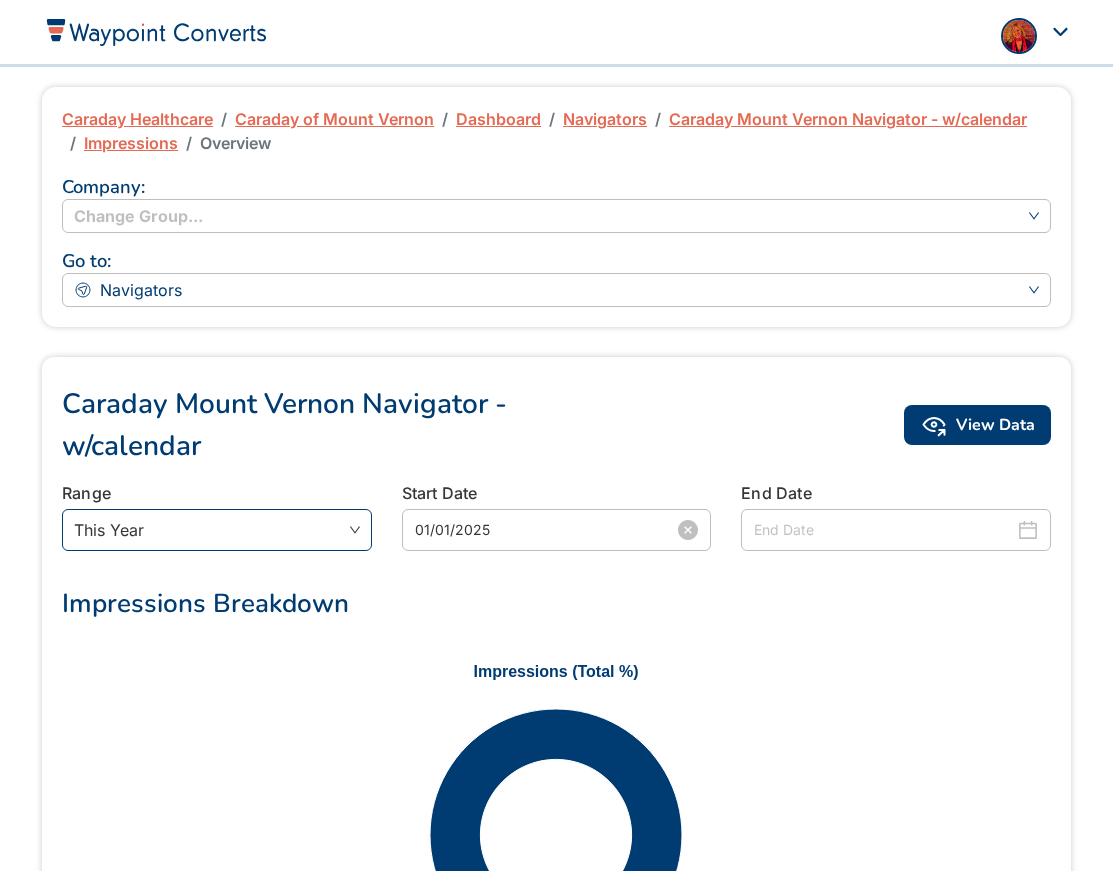 click on "01/01/2025" at bounding box center (545, 530) 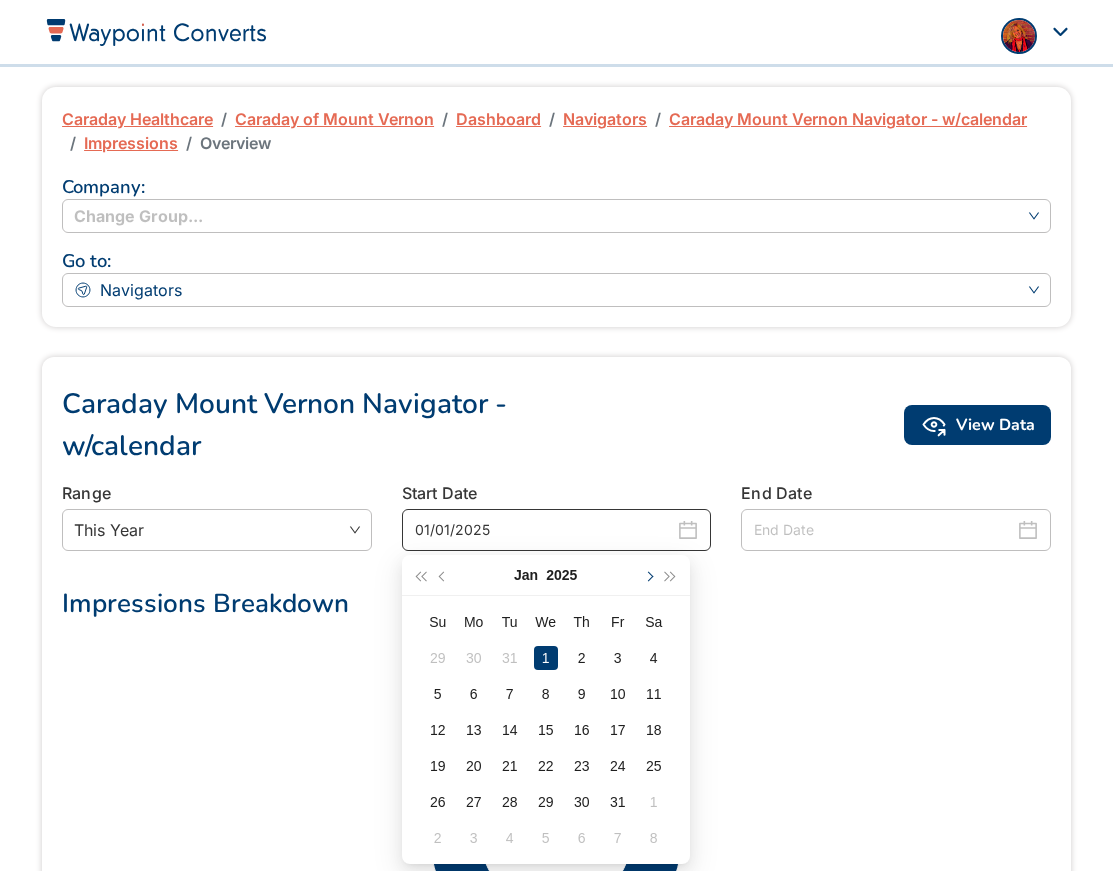 click at bounding box center (648, 575) 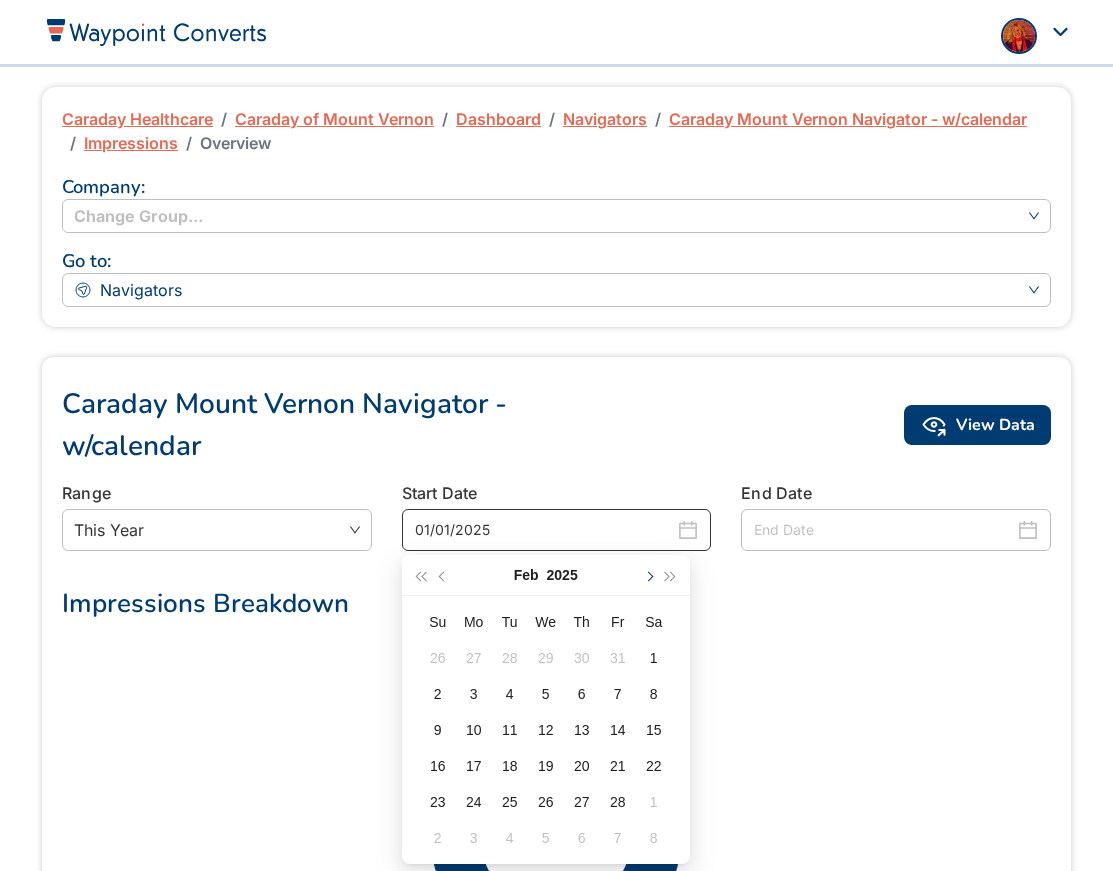 click at bounding box center [648, 575] 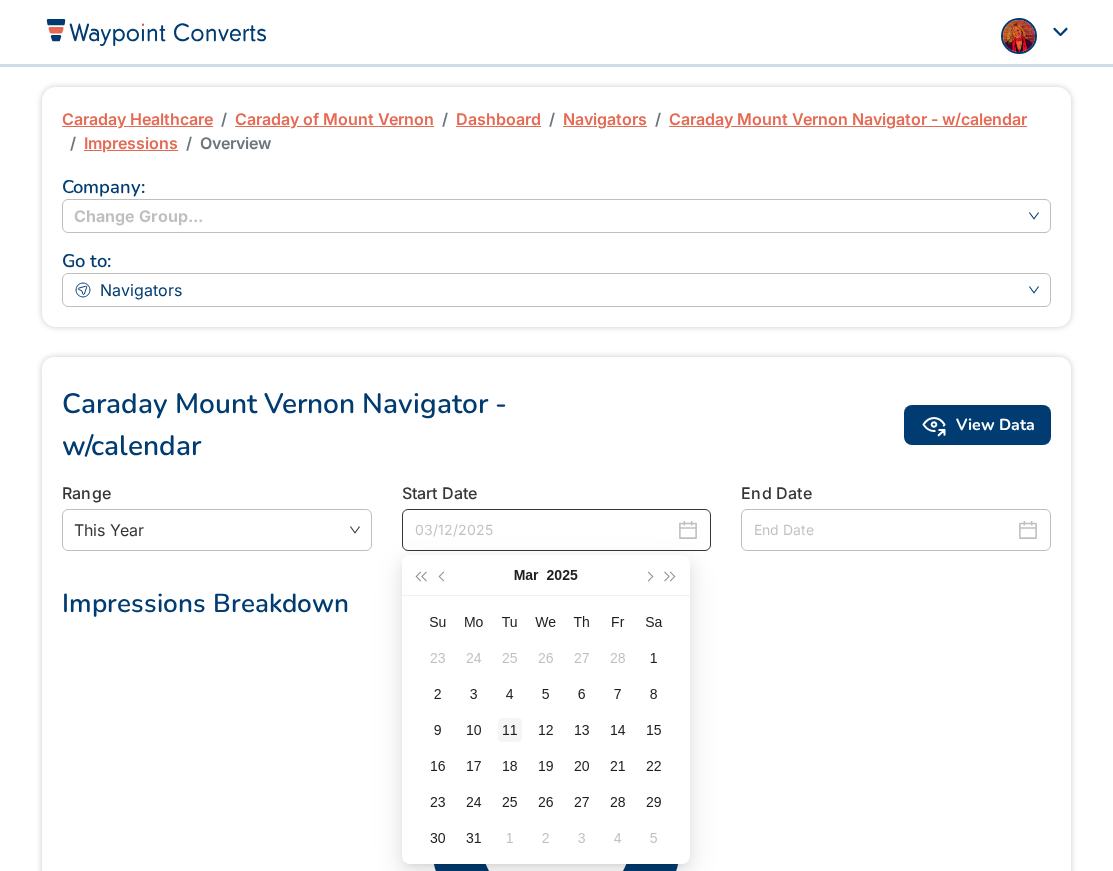 type on "03/11/2025" 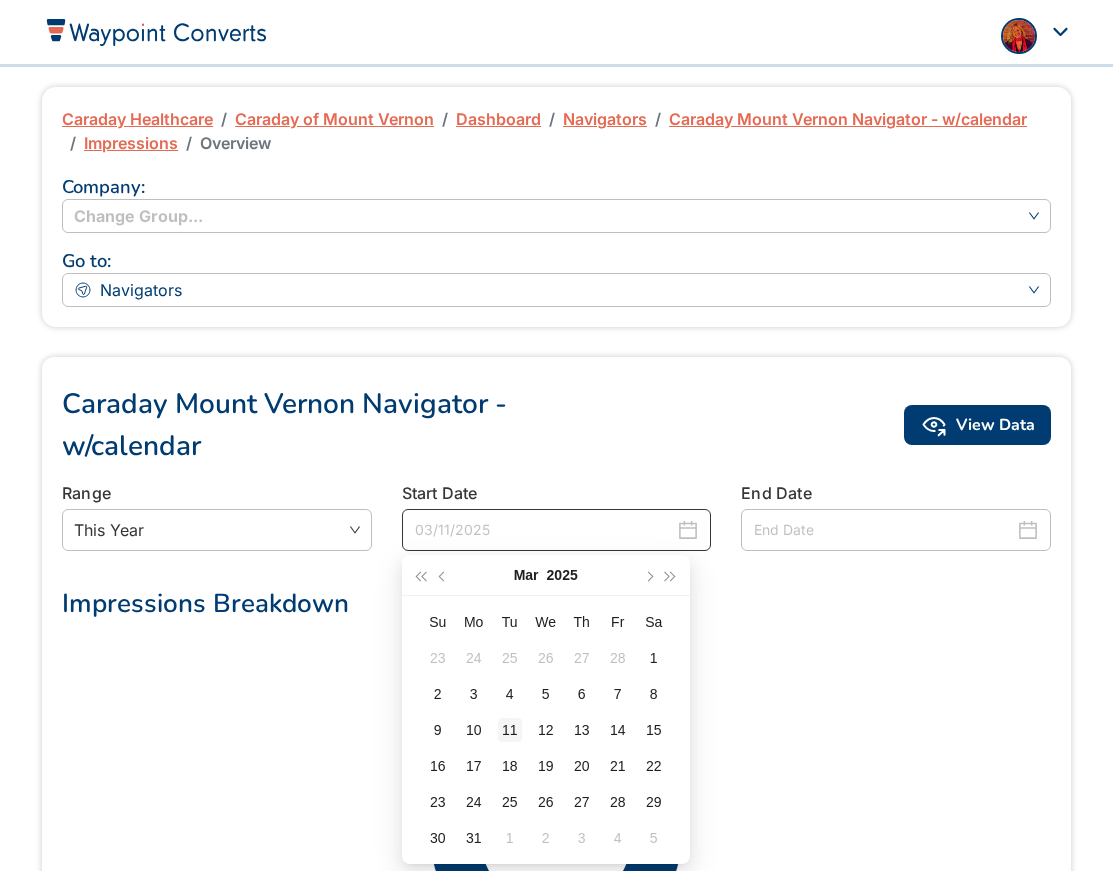 click on "11" at bounding box center [510, 730] 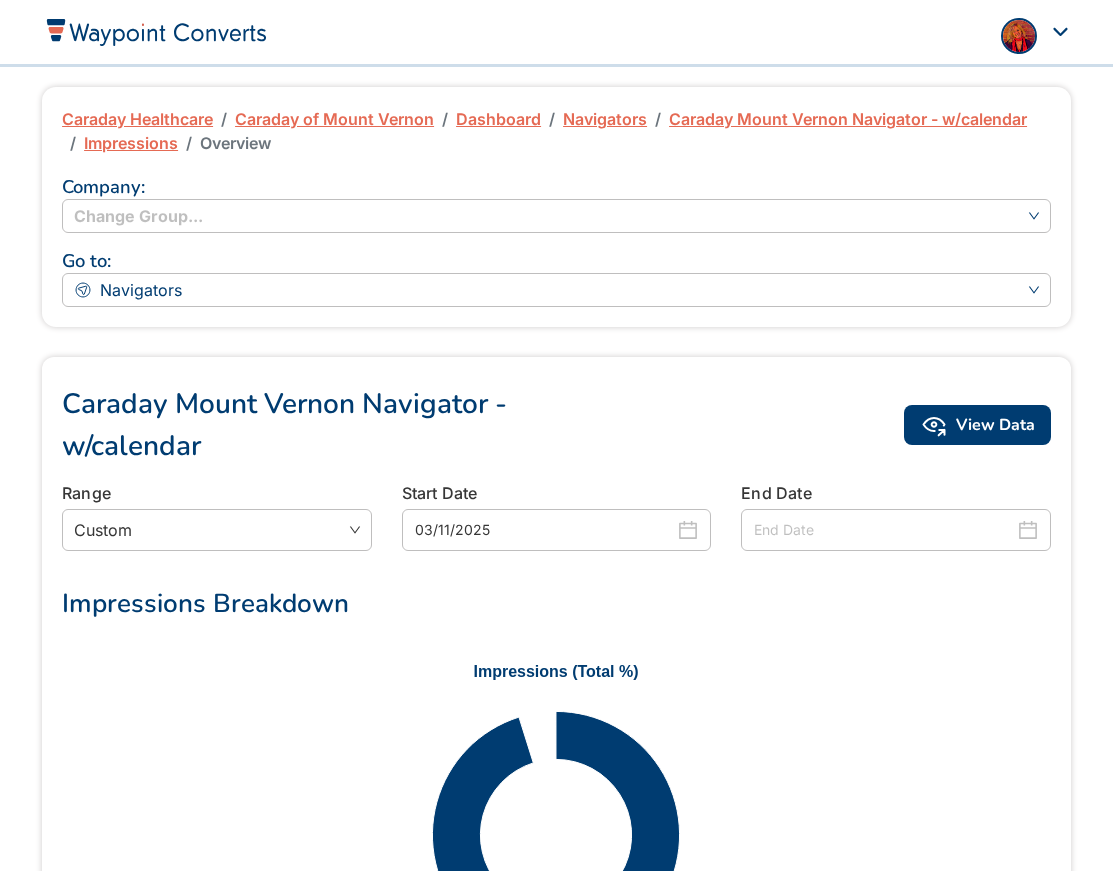 click at bounding box center [884, 530] 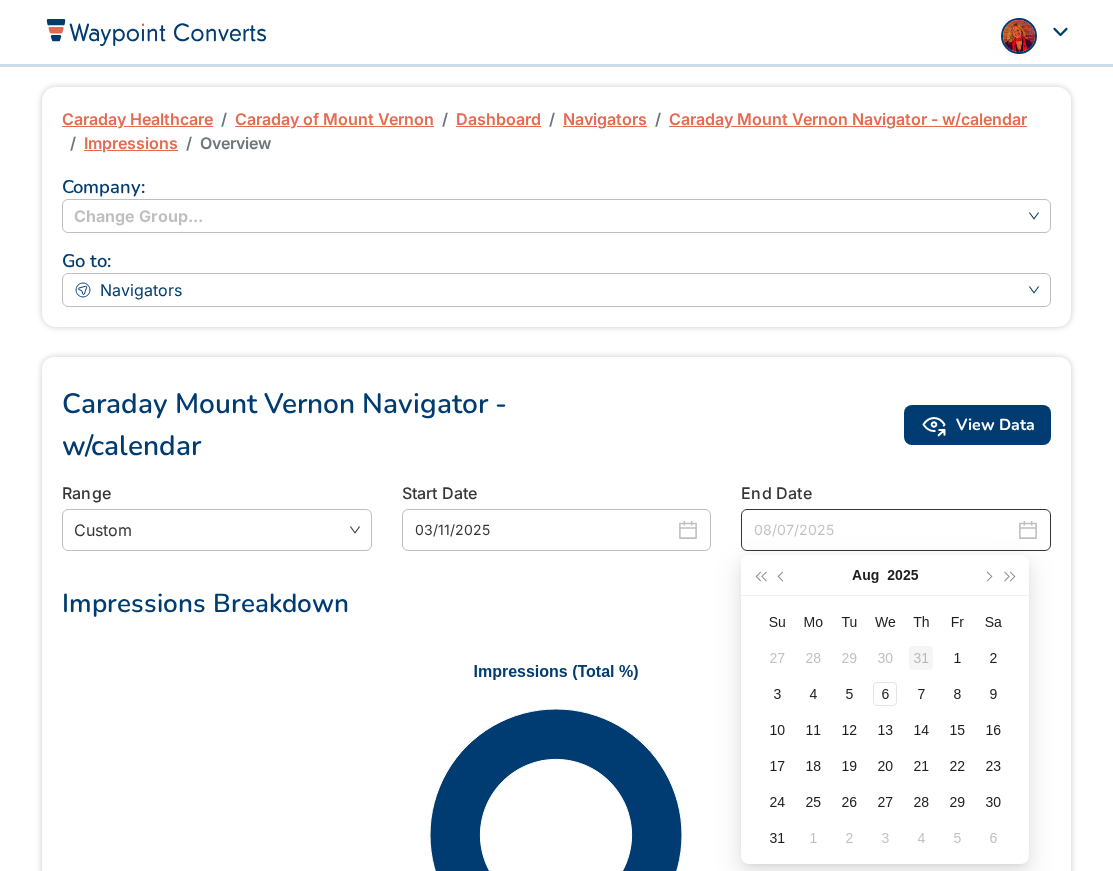 type on "07/31/2025" 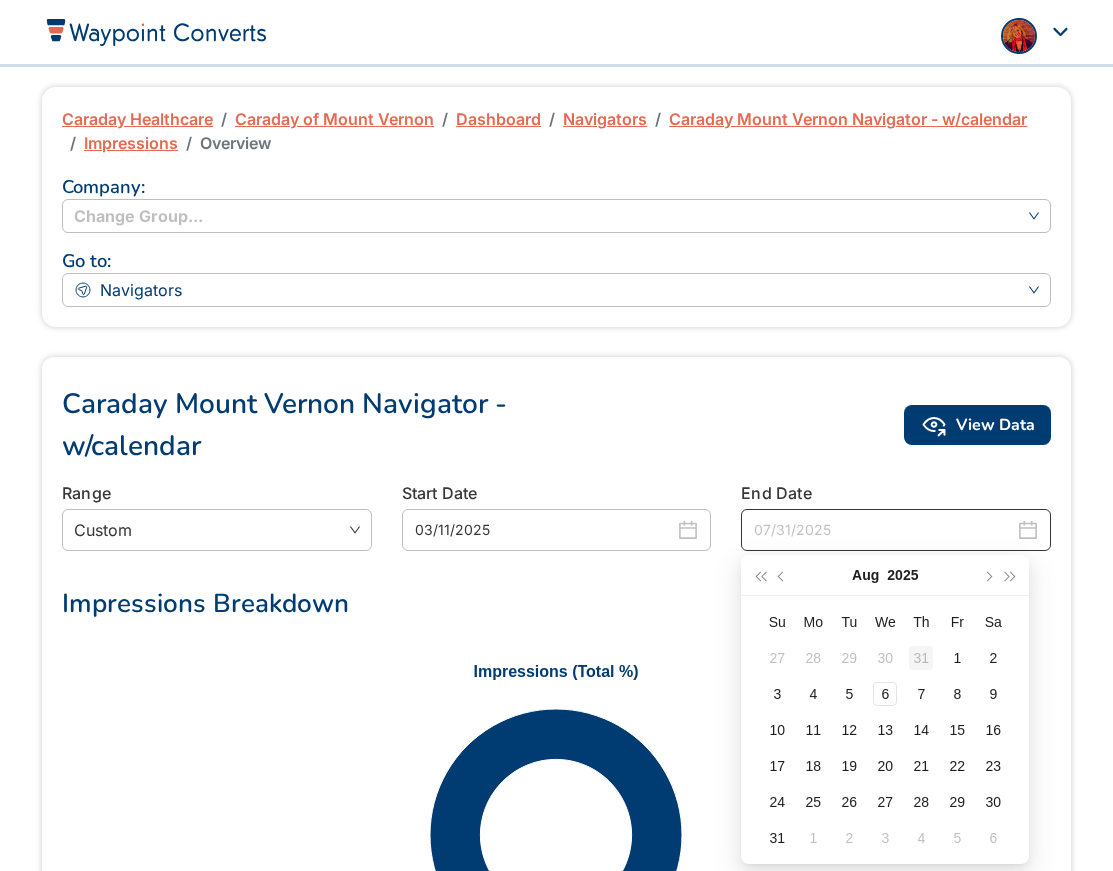 click on "31" at bounding box center (921, 658) 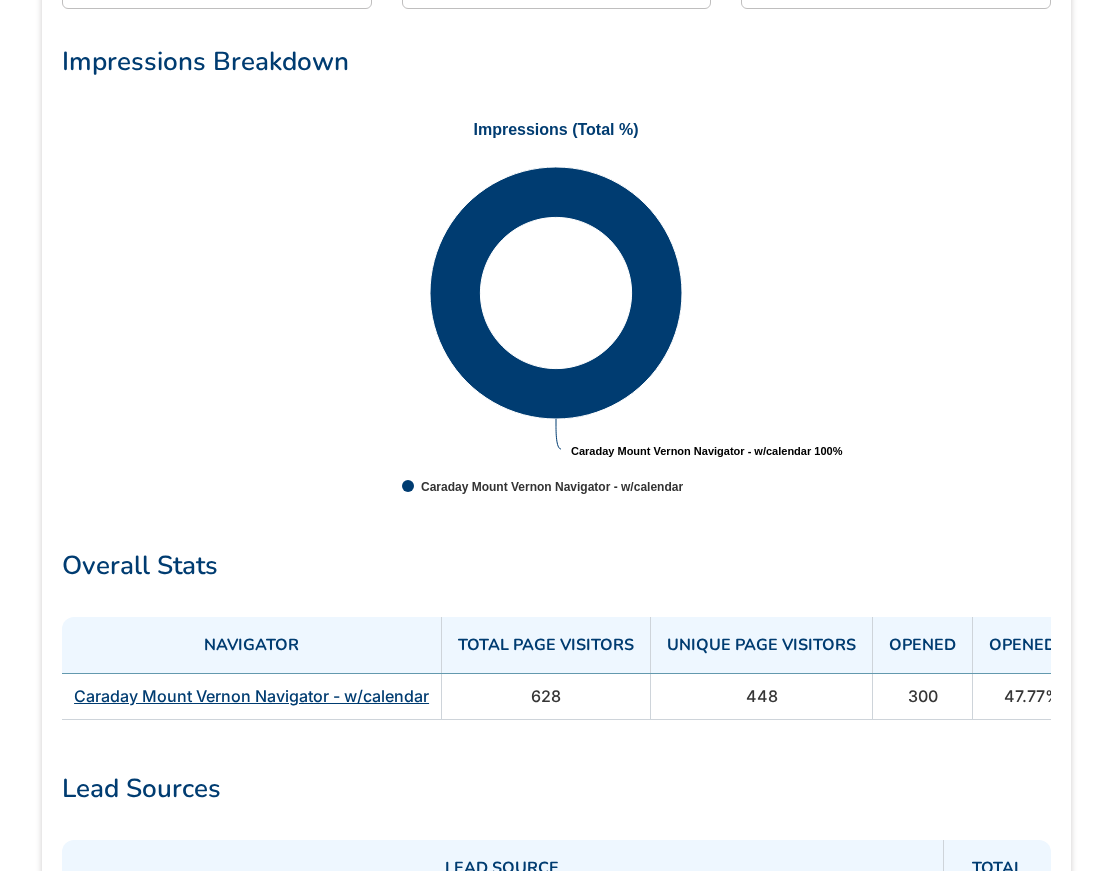 scroll, scrollTop: 546, scrollLeft: 0, axis: vertical 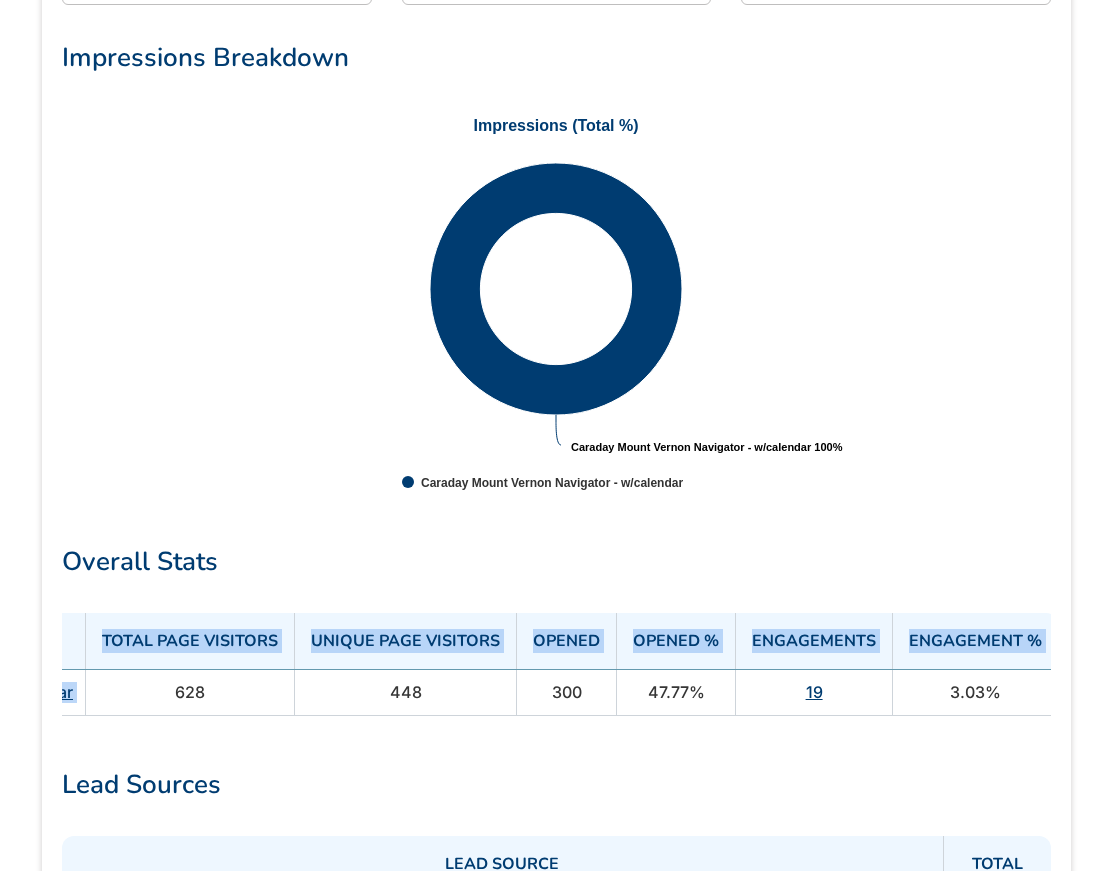 drag, startPoint x: 536, startPoint y: 688, endPoint x: 1089, endPoint y: 699, distance: 553.1094 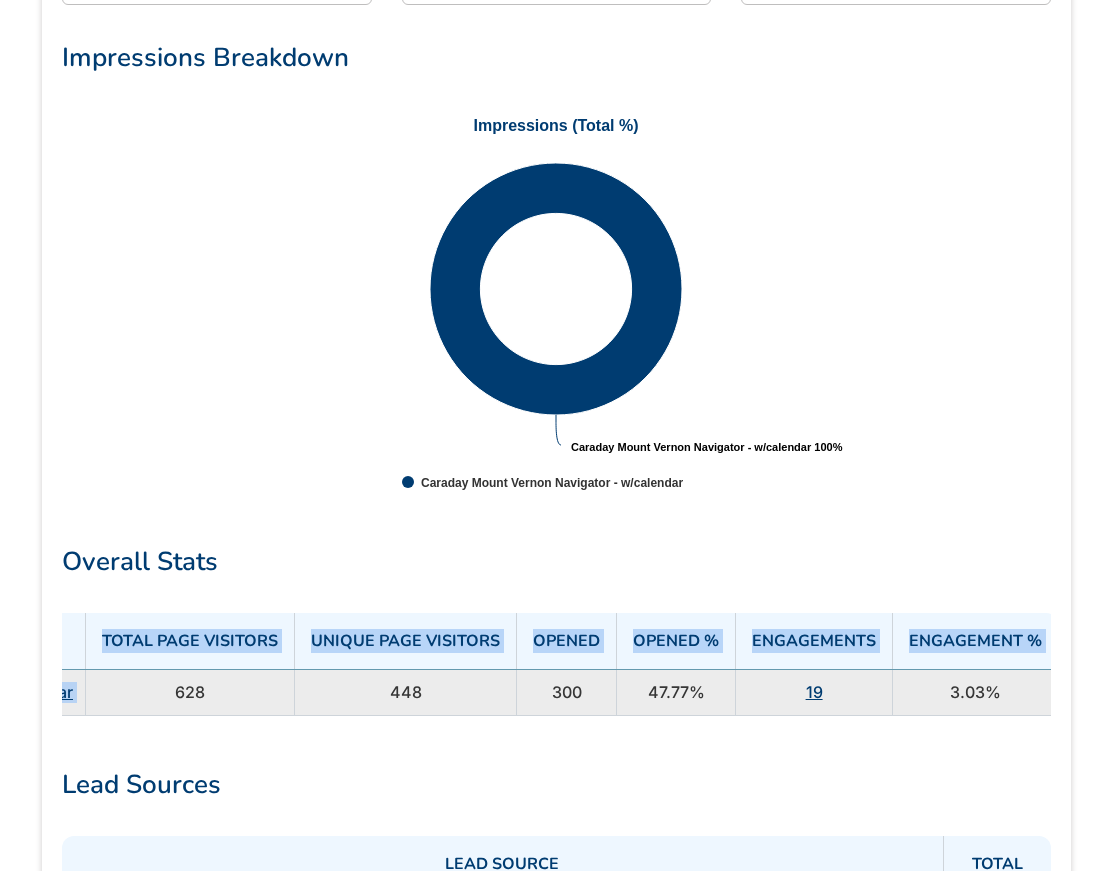 copy on "Navigator Total Page Visitors Unique Page Visitors Opened Opened % Engagements Engagement % Caraday Mount Vernon Navigator - w/calendar" 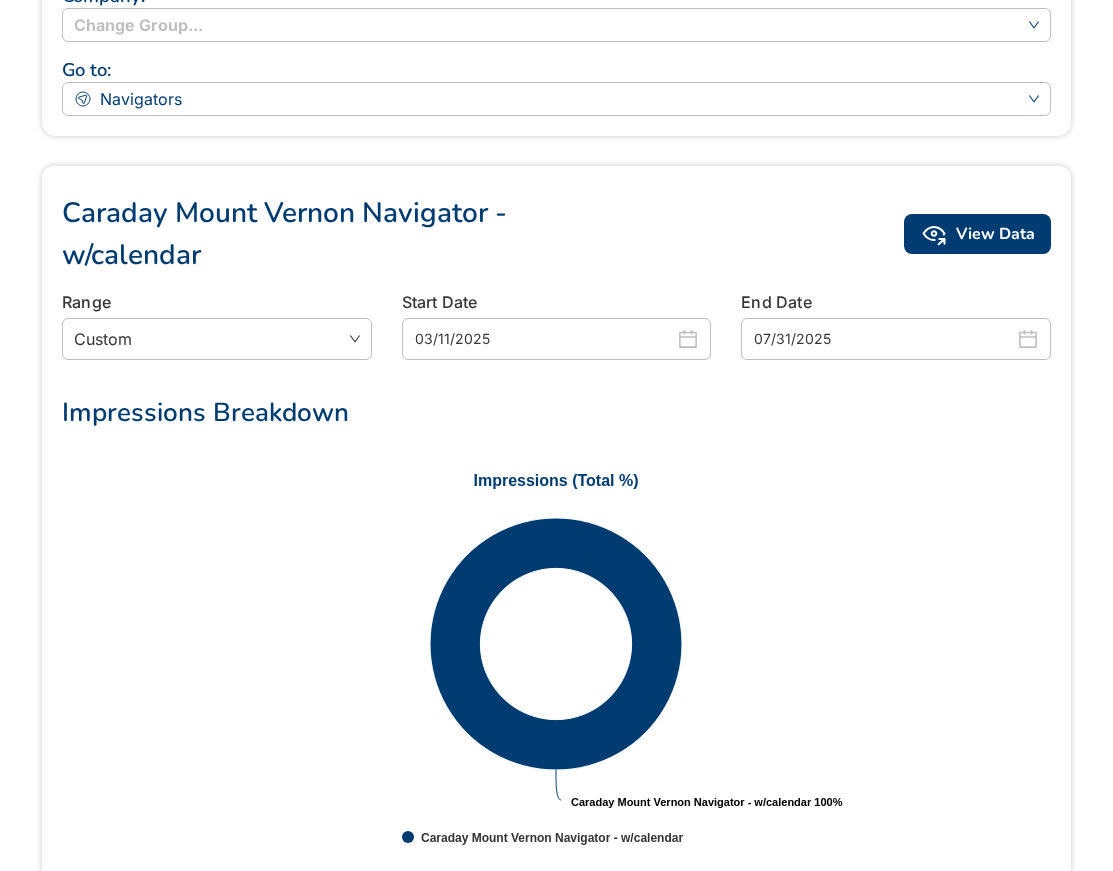 scroll, scrollTop: 0, scrollLeft: 0, axis: both 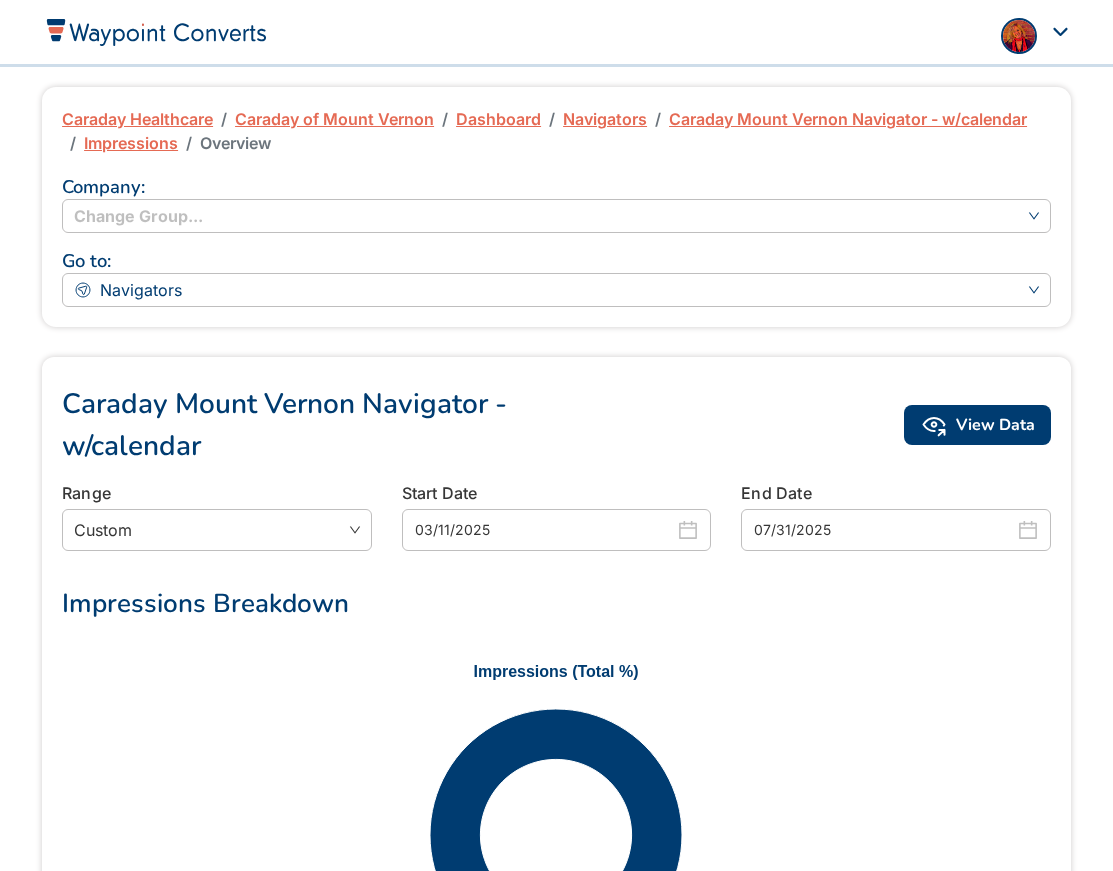 click on "Caraday Healthcare" at bounding box center (137, 119) 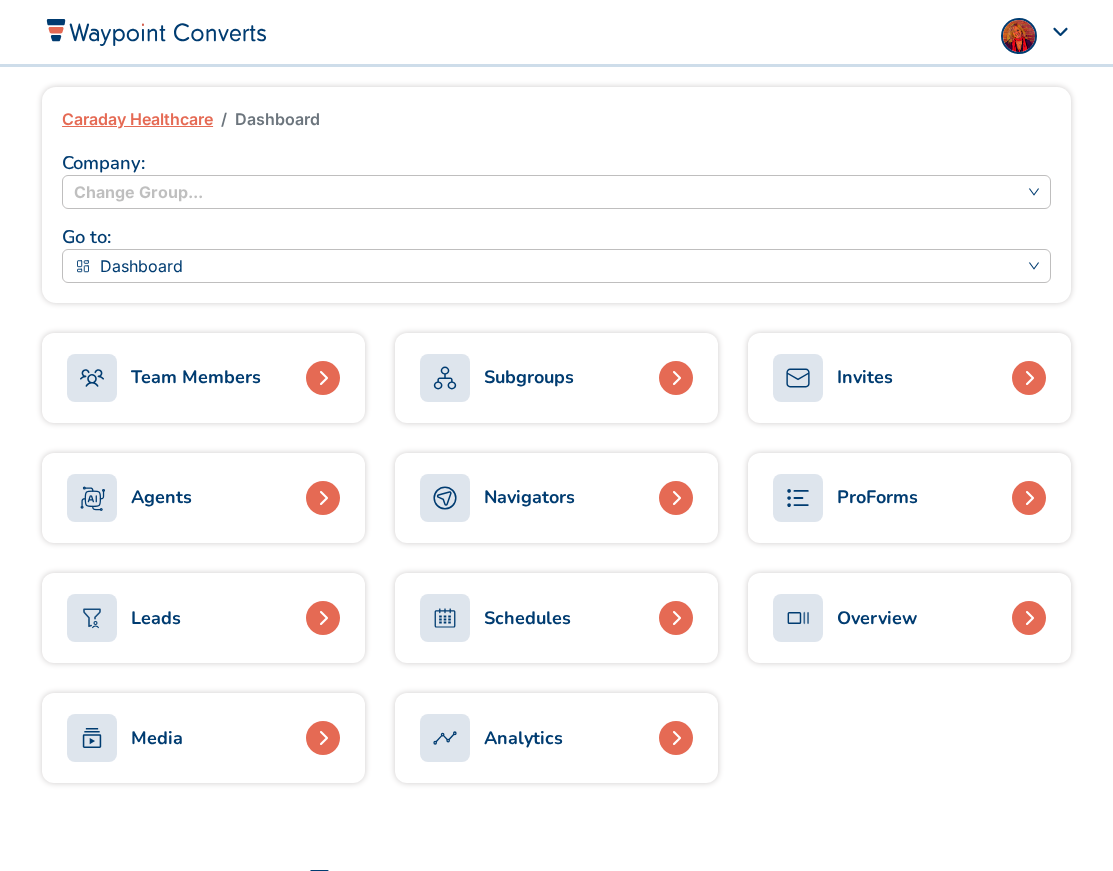 scroll, scrollTop: 0, scrollLeft: 0, axis: both 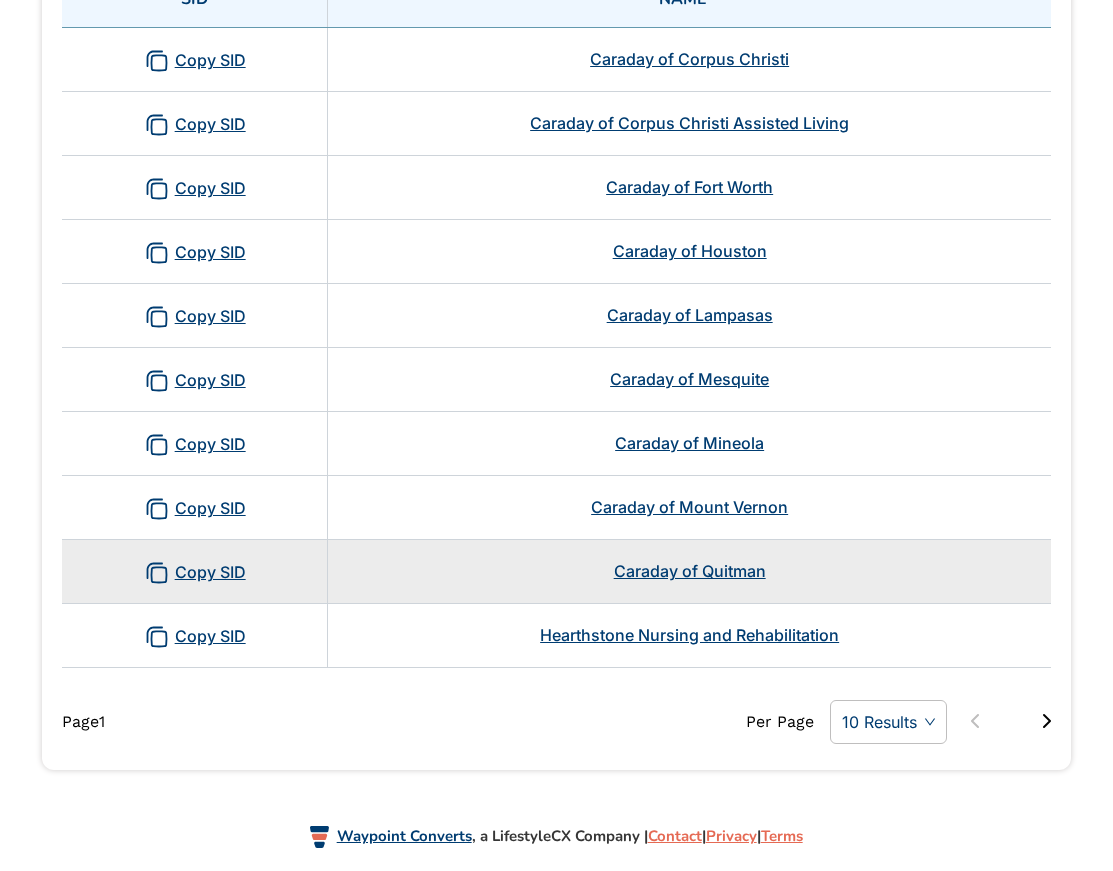 click on "Caraday of Quitman" at bounding box center [690, 571] 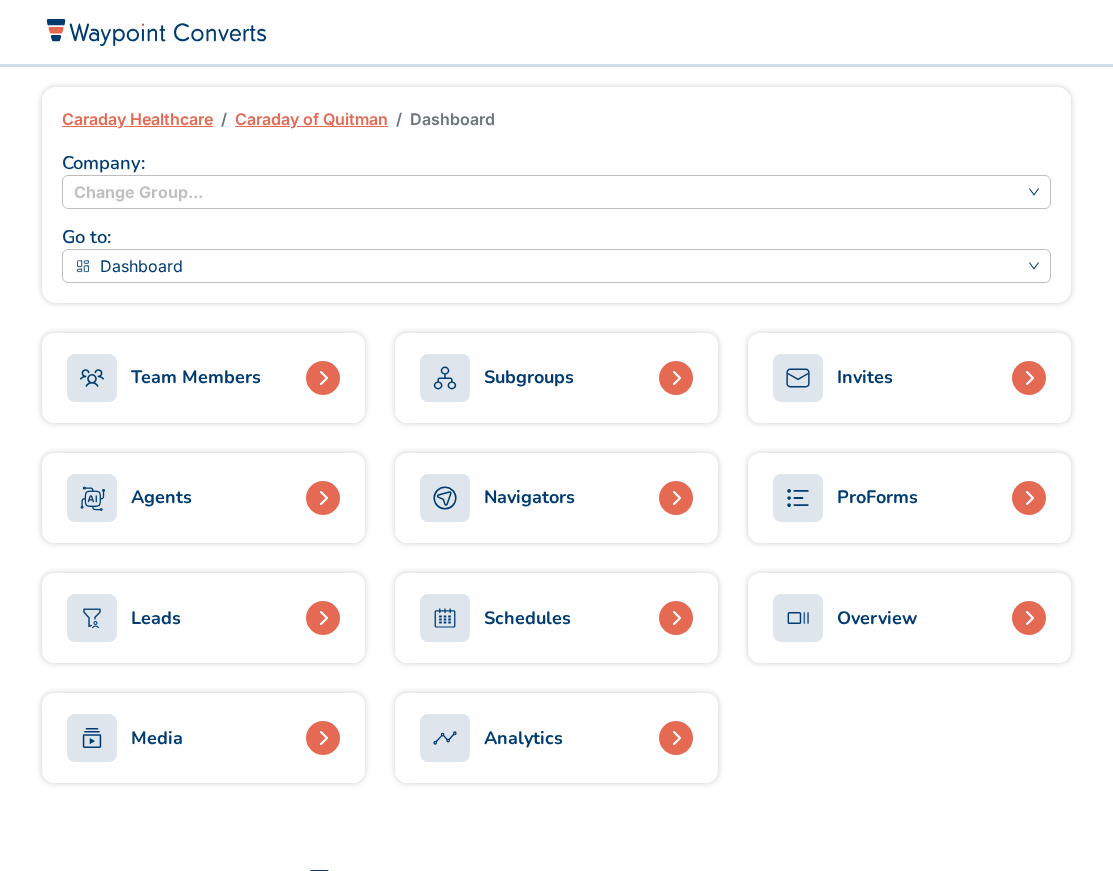 scroll, scrollTop: 0, scrollLeft: 0, axis: both 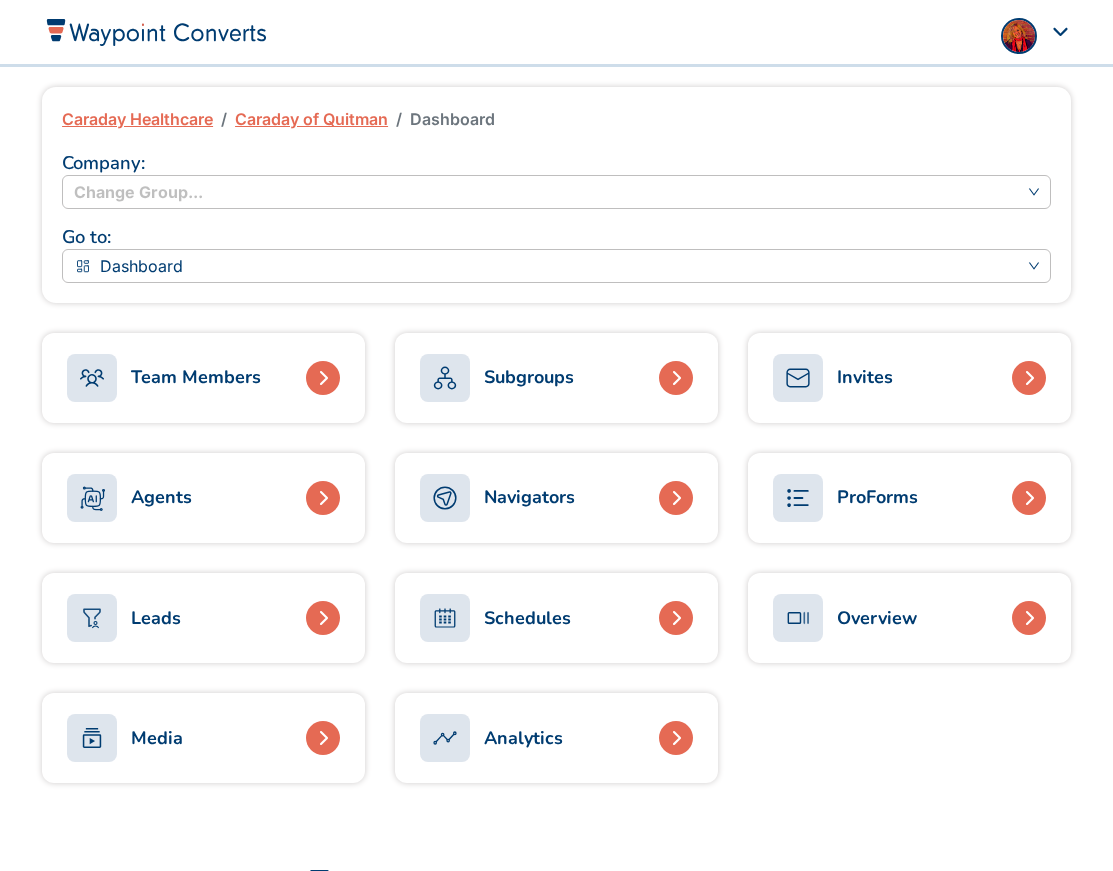 click on "Navigators" at bounding box center [497, 498] 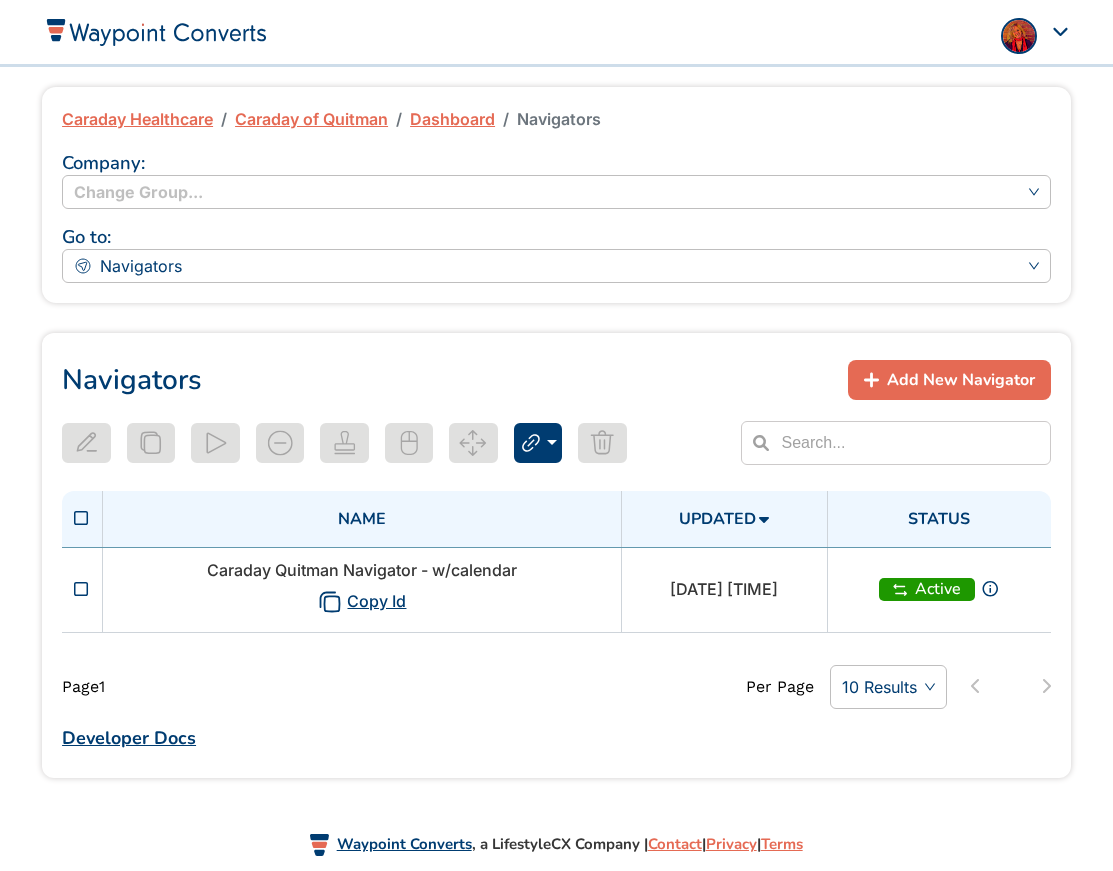 scroll, scrollTop: 0, scrollLeft: 0, axis: both 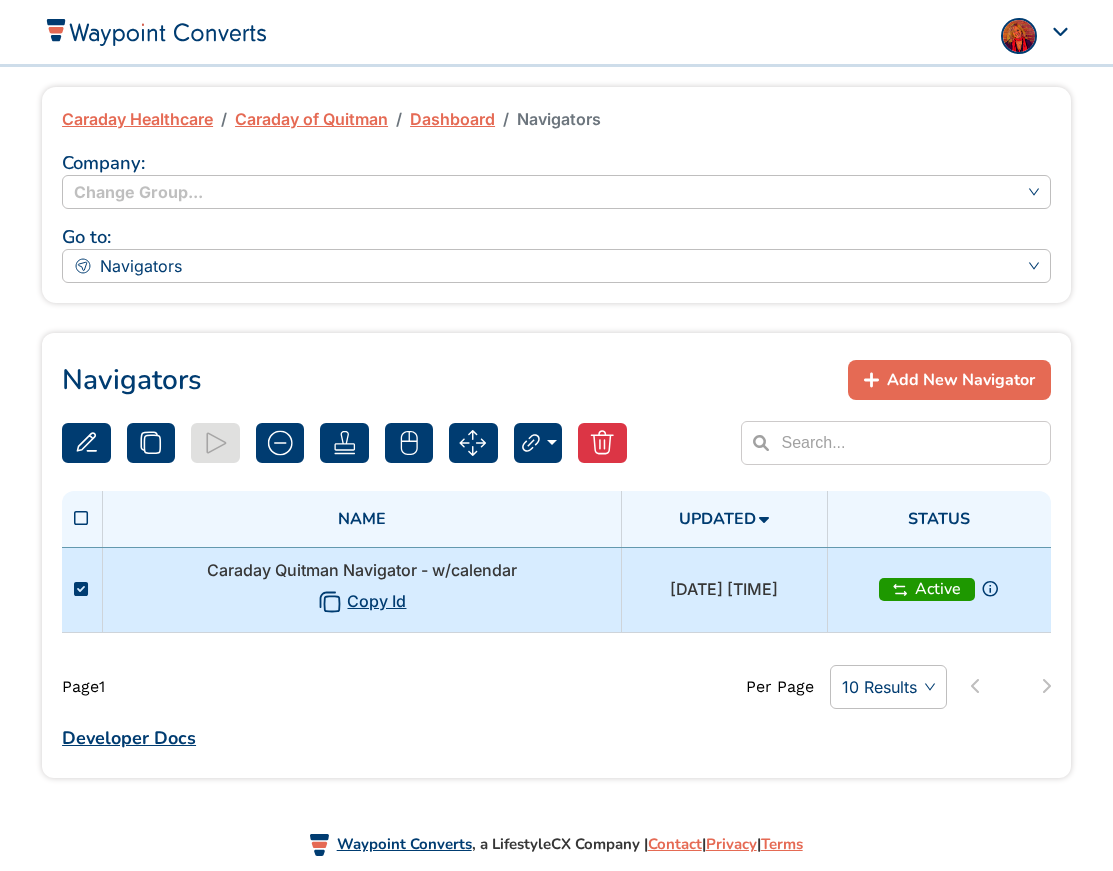 click on "Caraday Quitman Navigator - w/calendar   Copy Id" at bounding box center (361, 589) 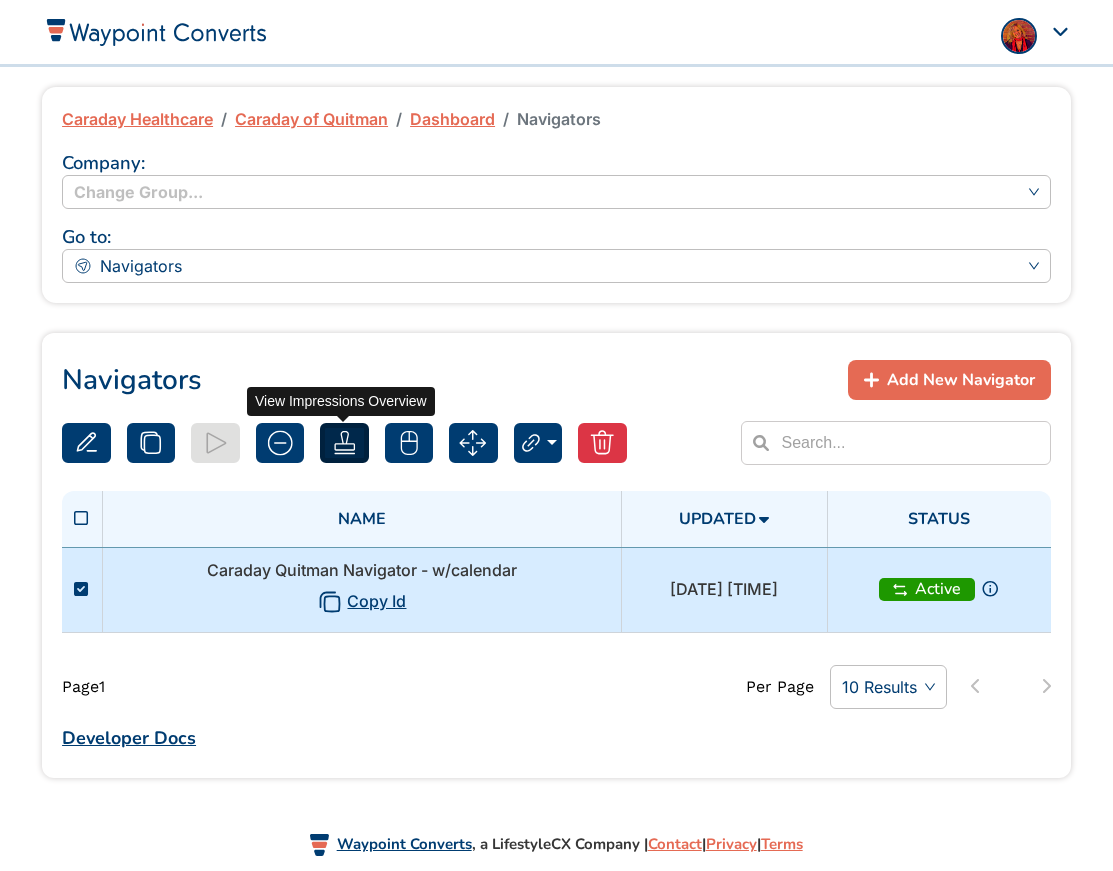 click 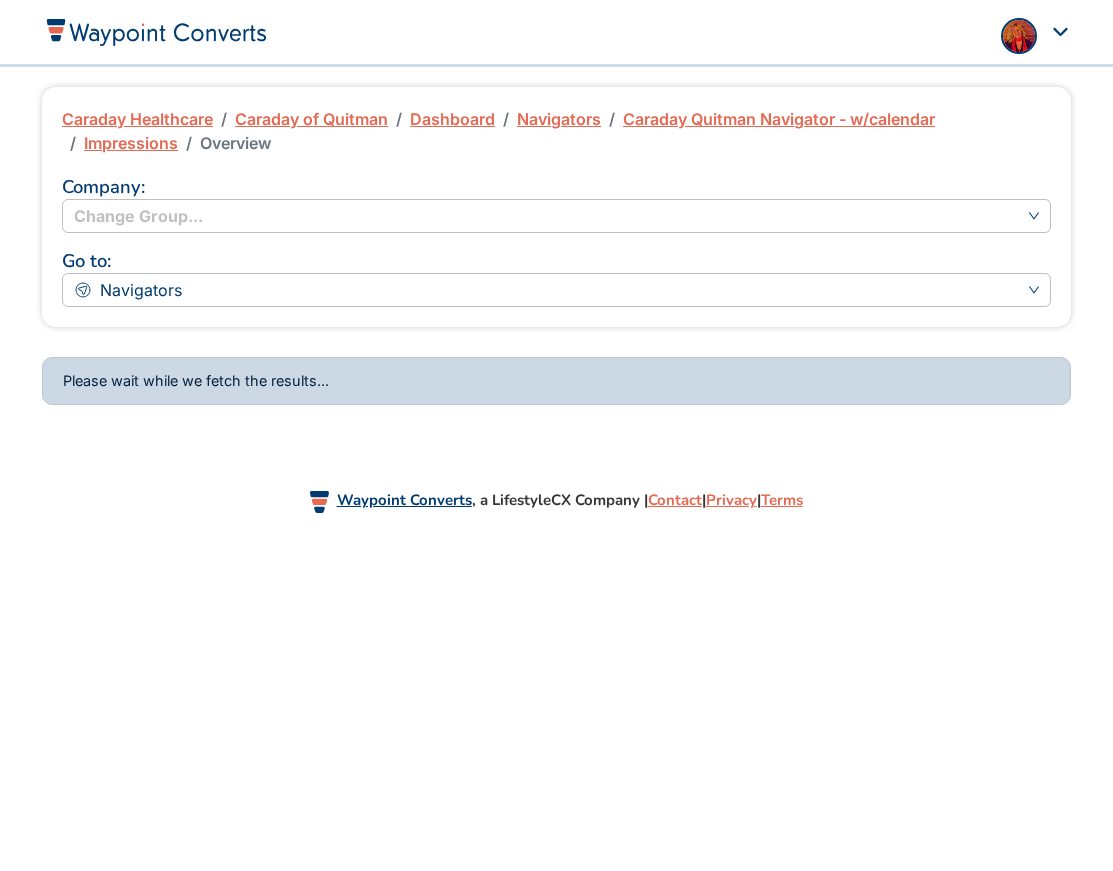 scroll, scrollTop: 0, scrollLeft: 0, axis: both 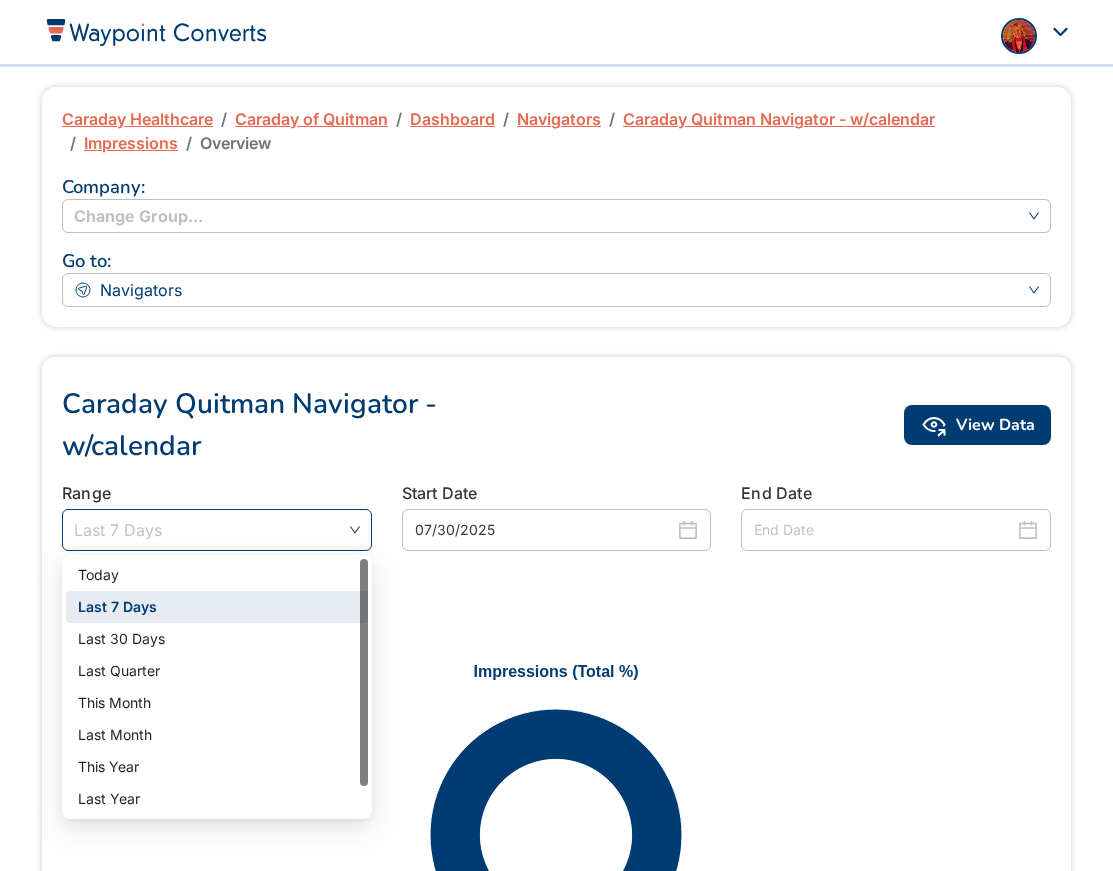 click on "Last 7 Days" at bounding box center [217, 530] 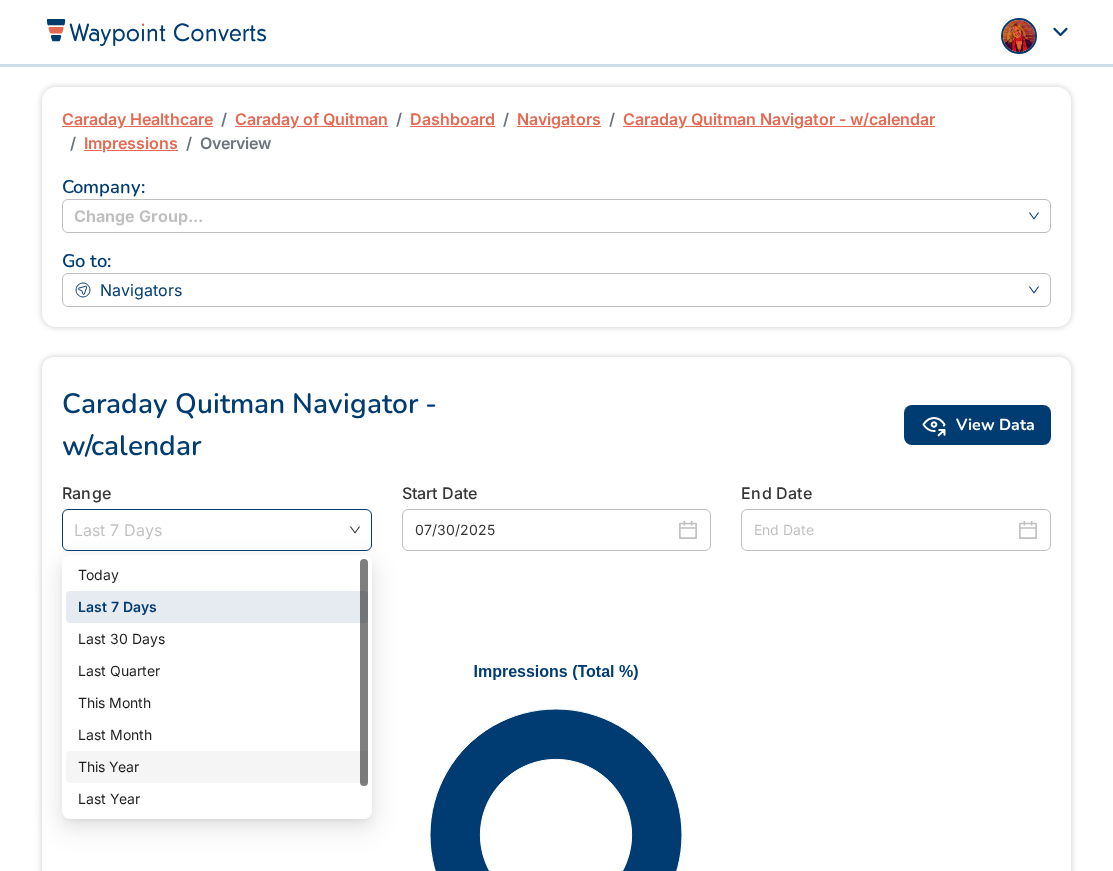 click on "This Year" at bounding box center (217, 767) 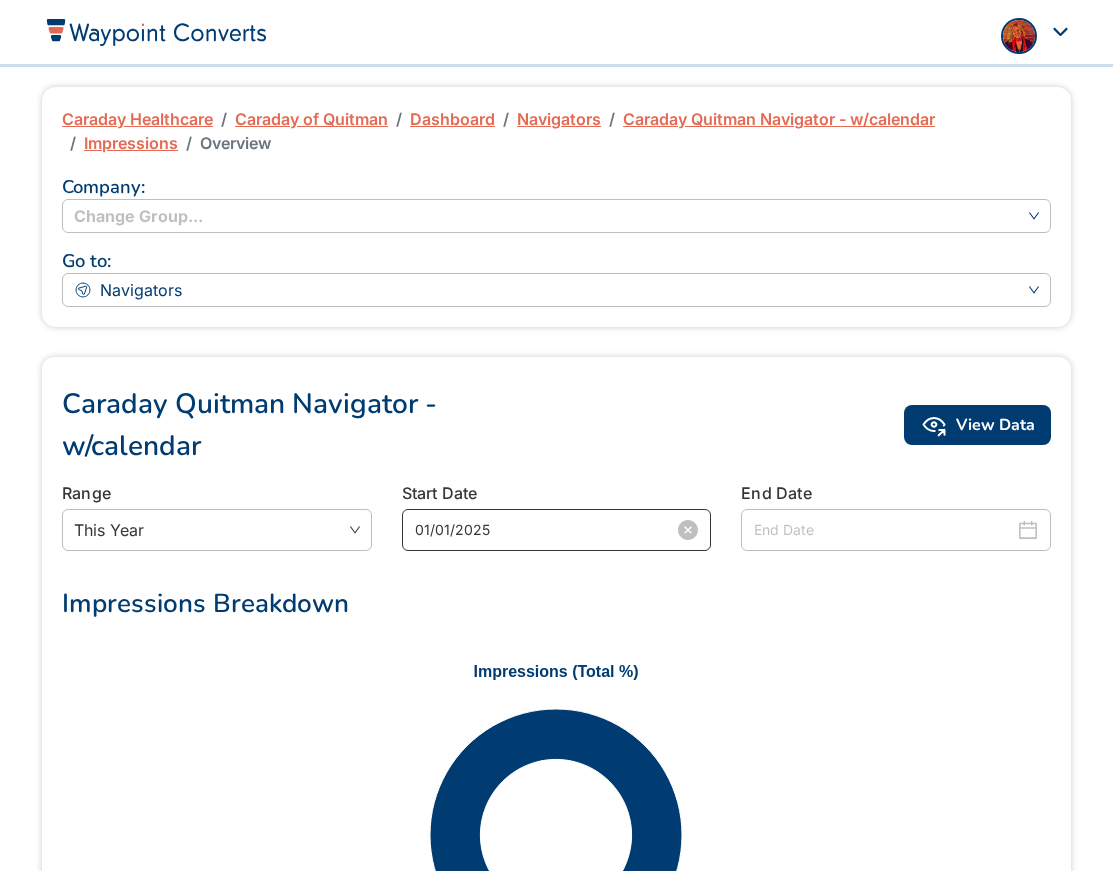 click on "01/01/2025" at bounding box center [545, 530] 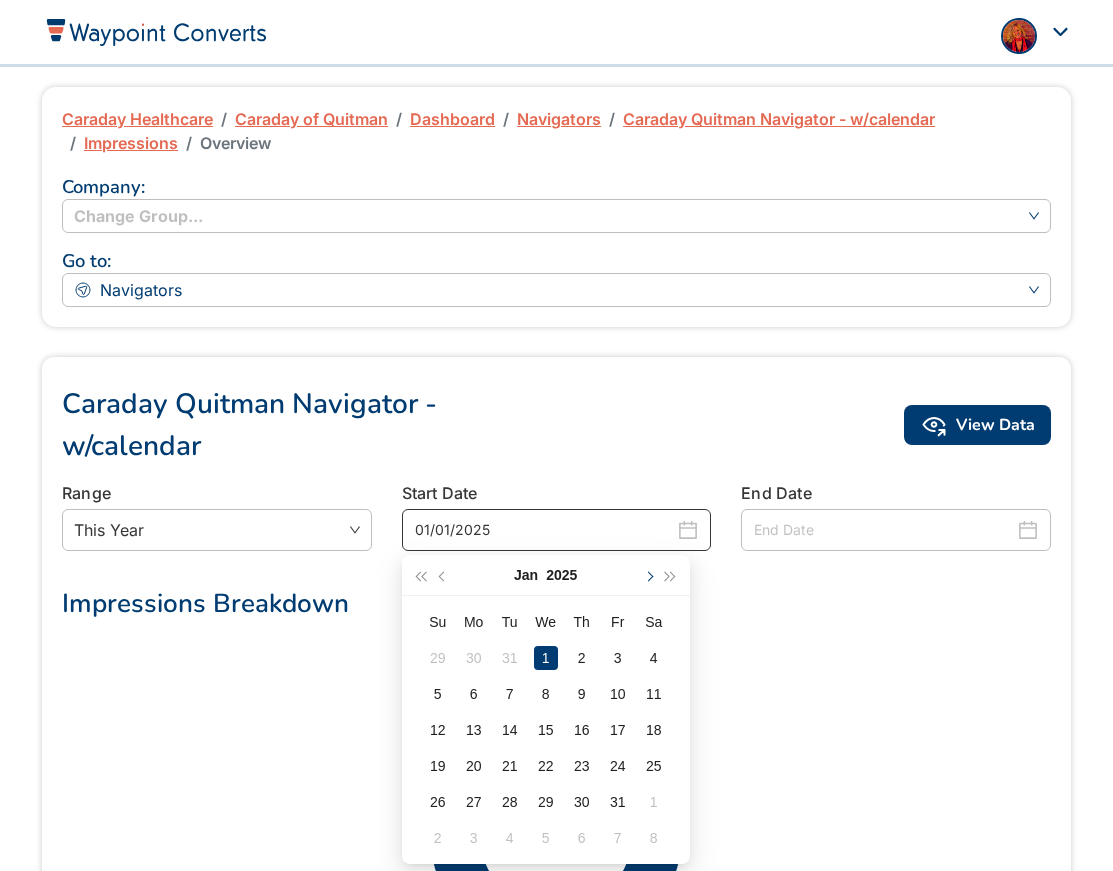 click at bounding box center (648, 576) 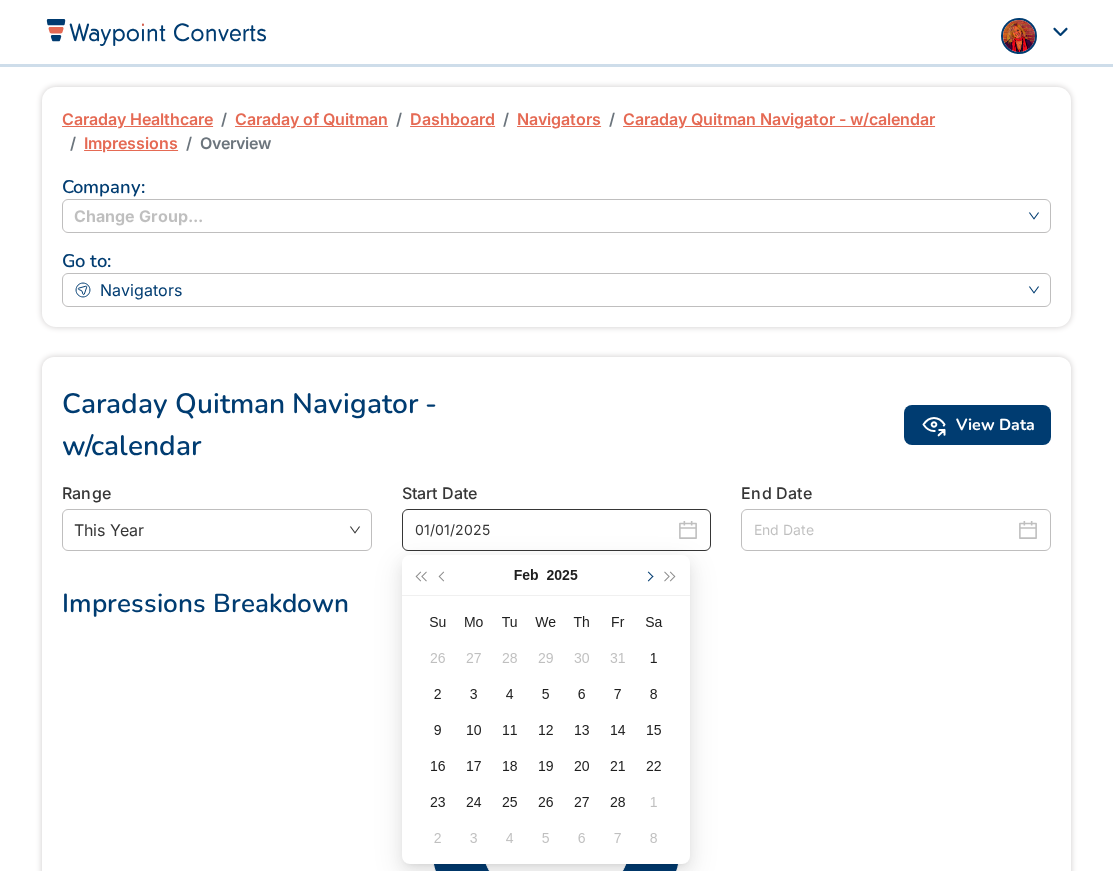 click at bounding box center [648, 576] 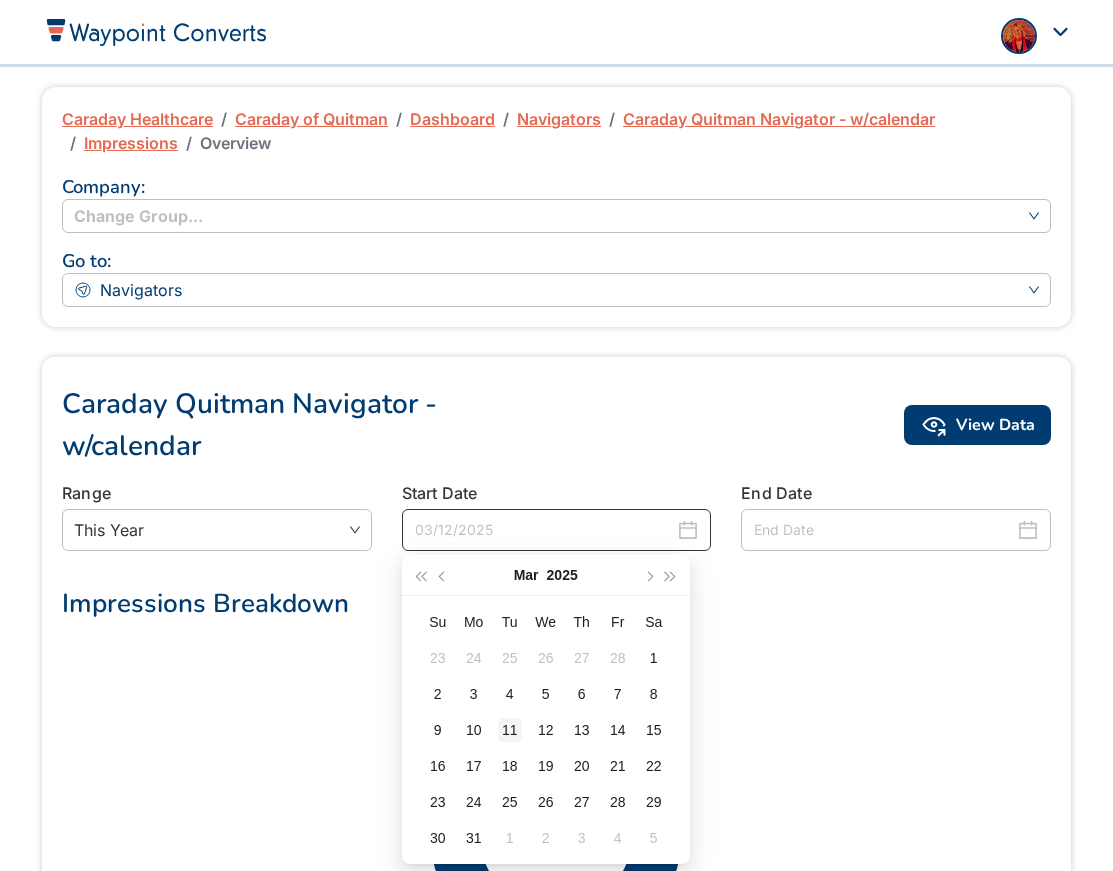 type on "03/11/2025" 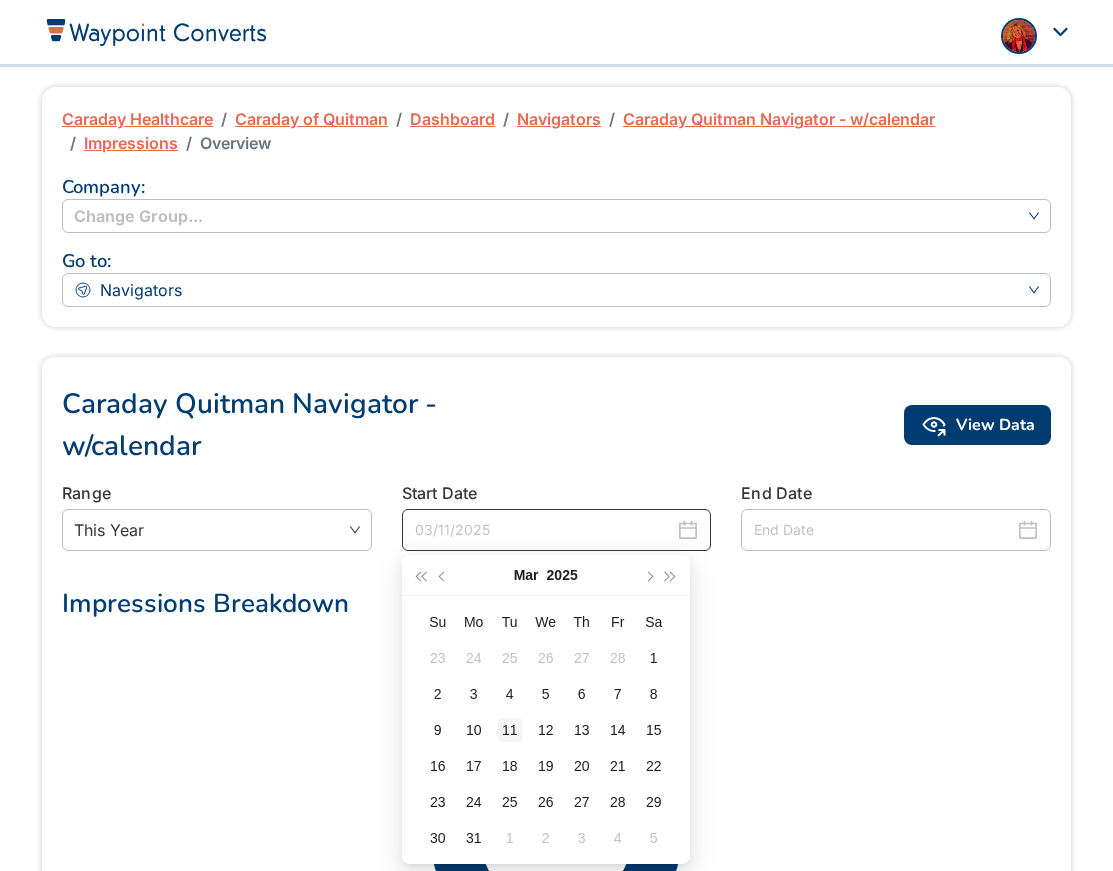 click on "11" at bounding box center [510, 730] 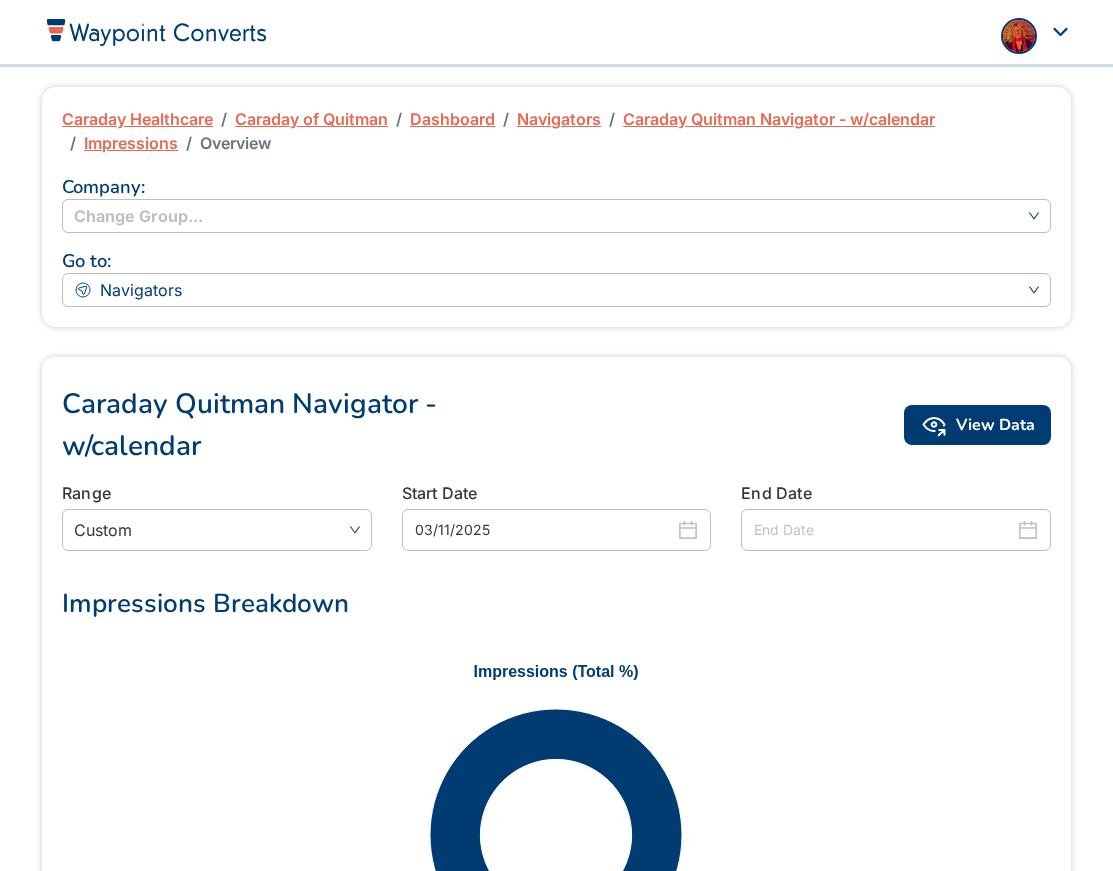 click at bounding box center [884, 530] 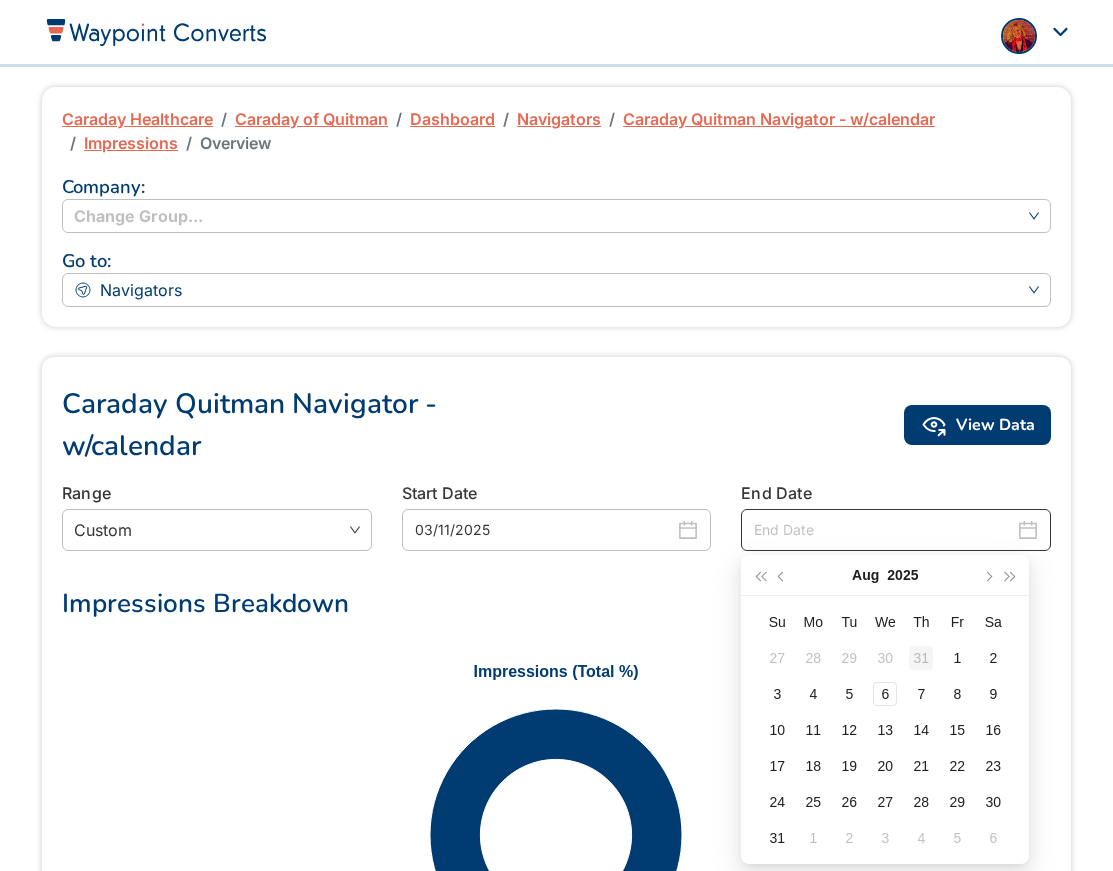 type on "07/31/2025" 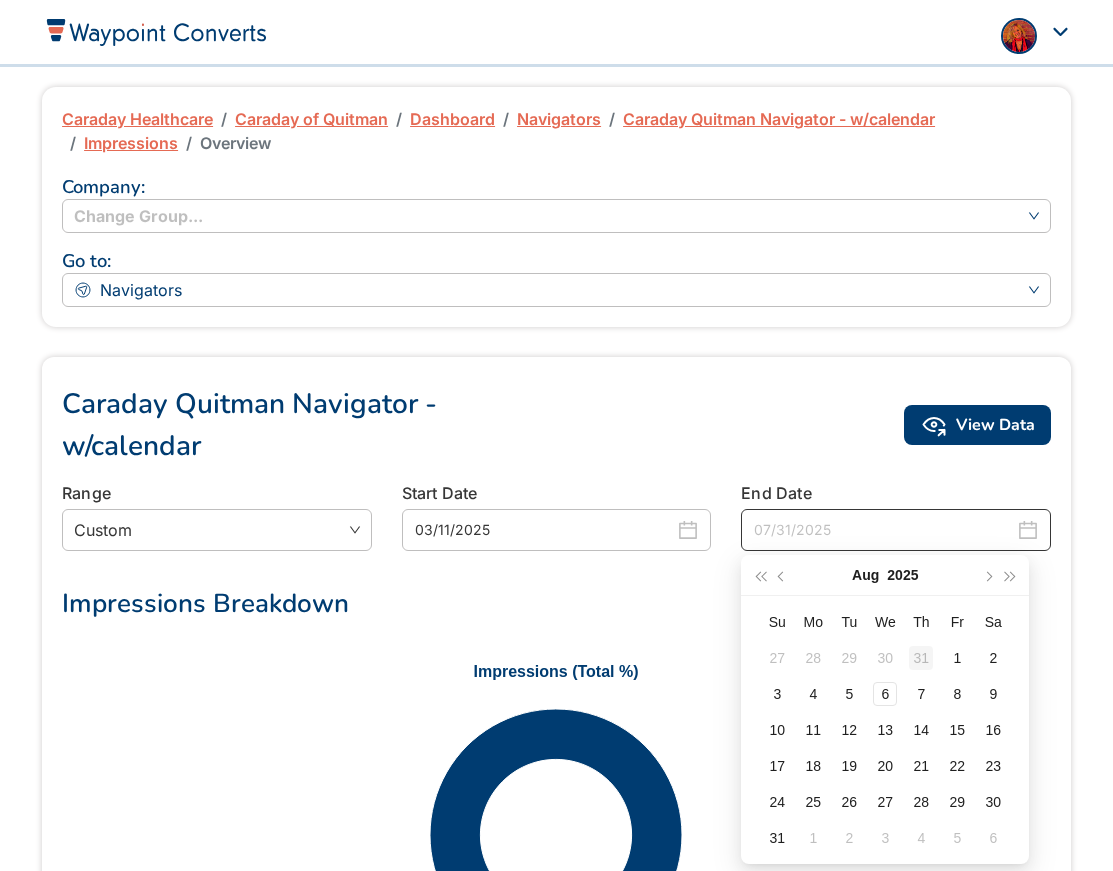 click on "31" at bounding box center (921, 658) 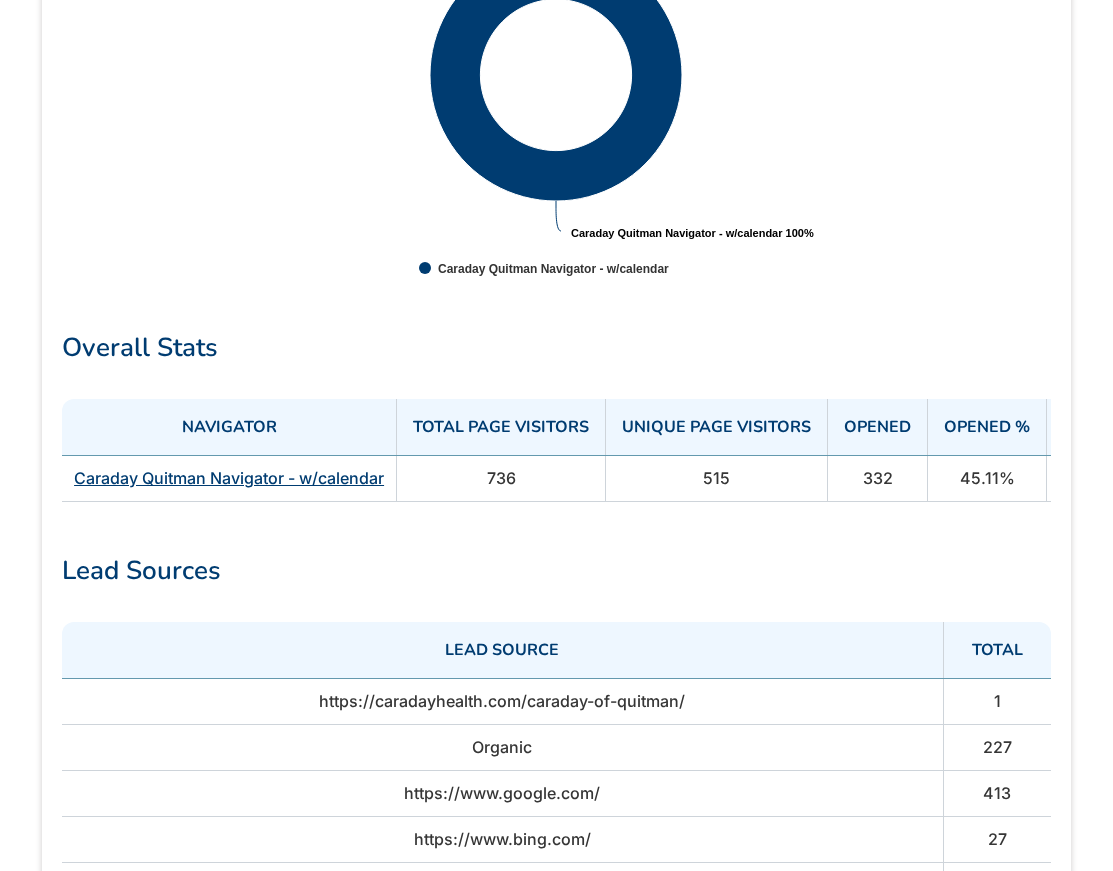 scroll, scrollTop: 763, scrollLeft: 0, axis: vertical 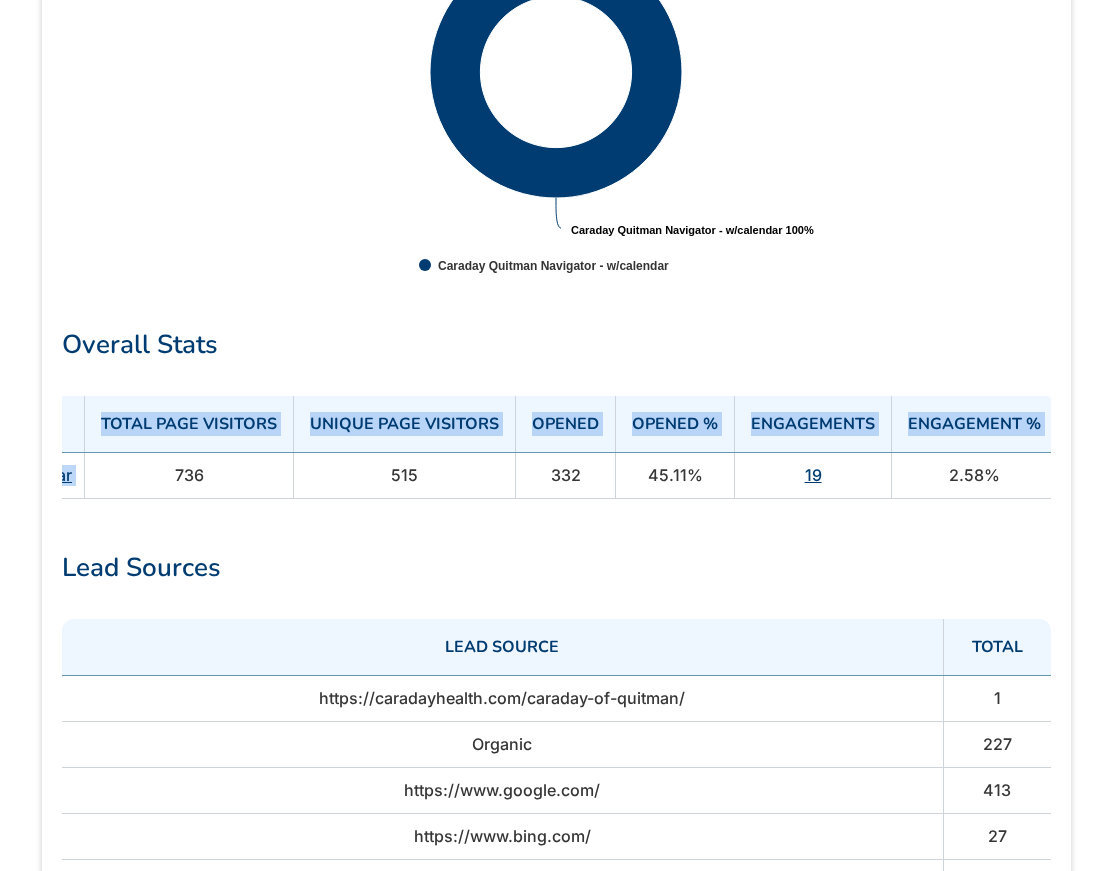drag, startPoint x: 491, startPoint y: 473, endPoint x: 1105, endPoint y: 484, distance: 614.0985 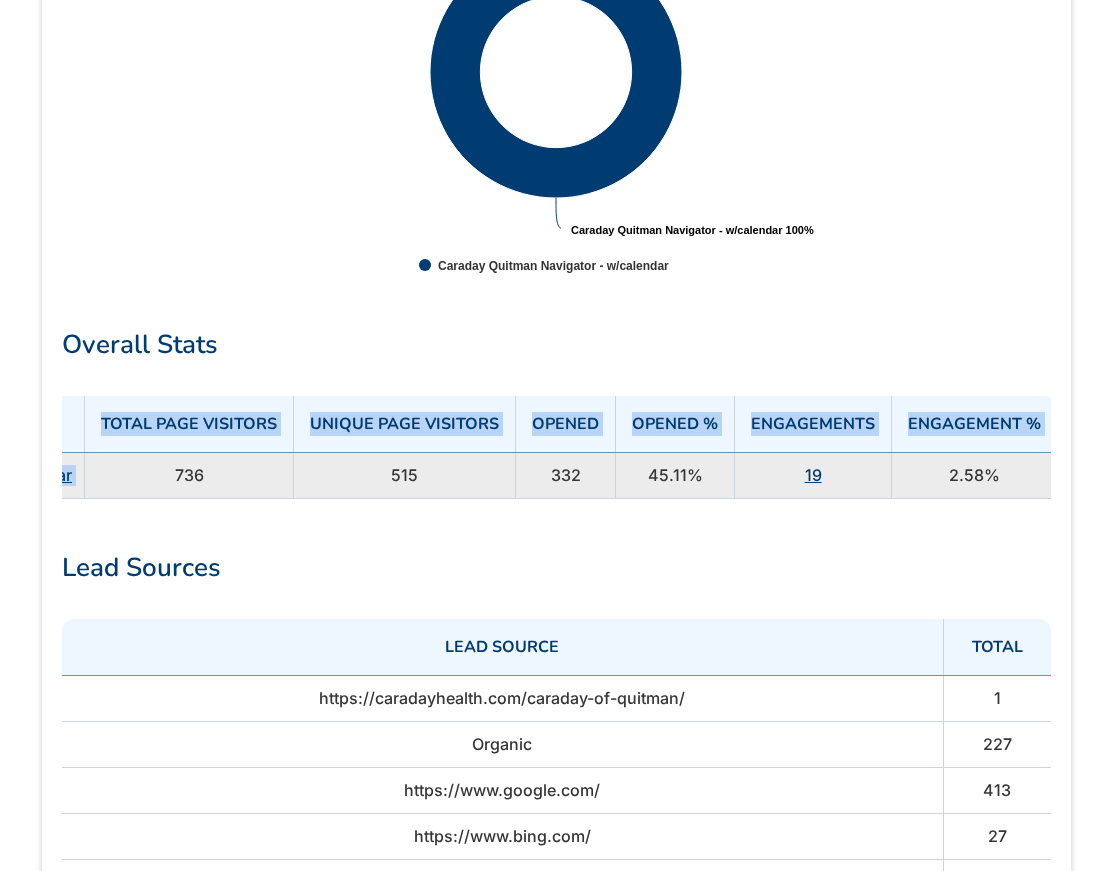 copy on "Navigator Total Page Visitors Unique Page Visitors Opened Opened % Engagements Engagement % Caraday Quitman Navigator - w/calendar" 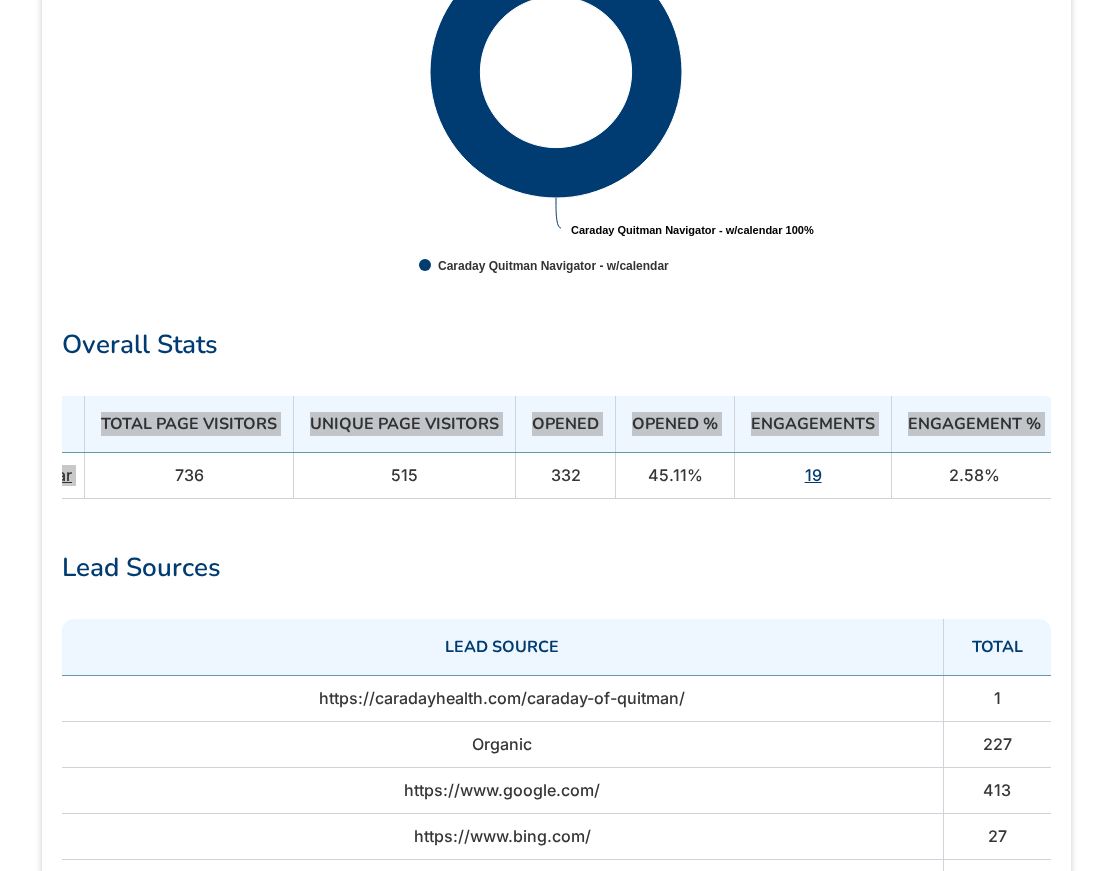 scroll, scrollTop: 0, scrollLeft: 0, axis: both 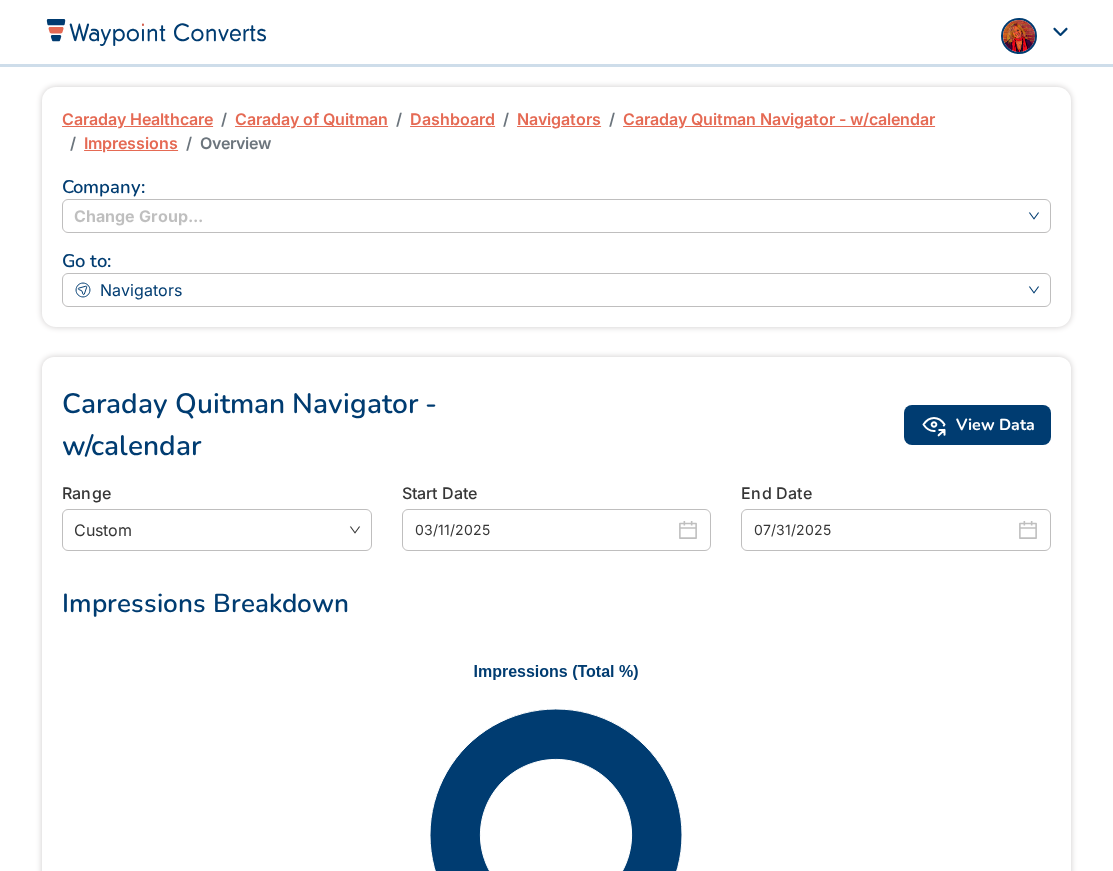 click on "Caraday Healthcare" at bounding box center (137, 119) 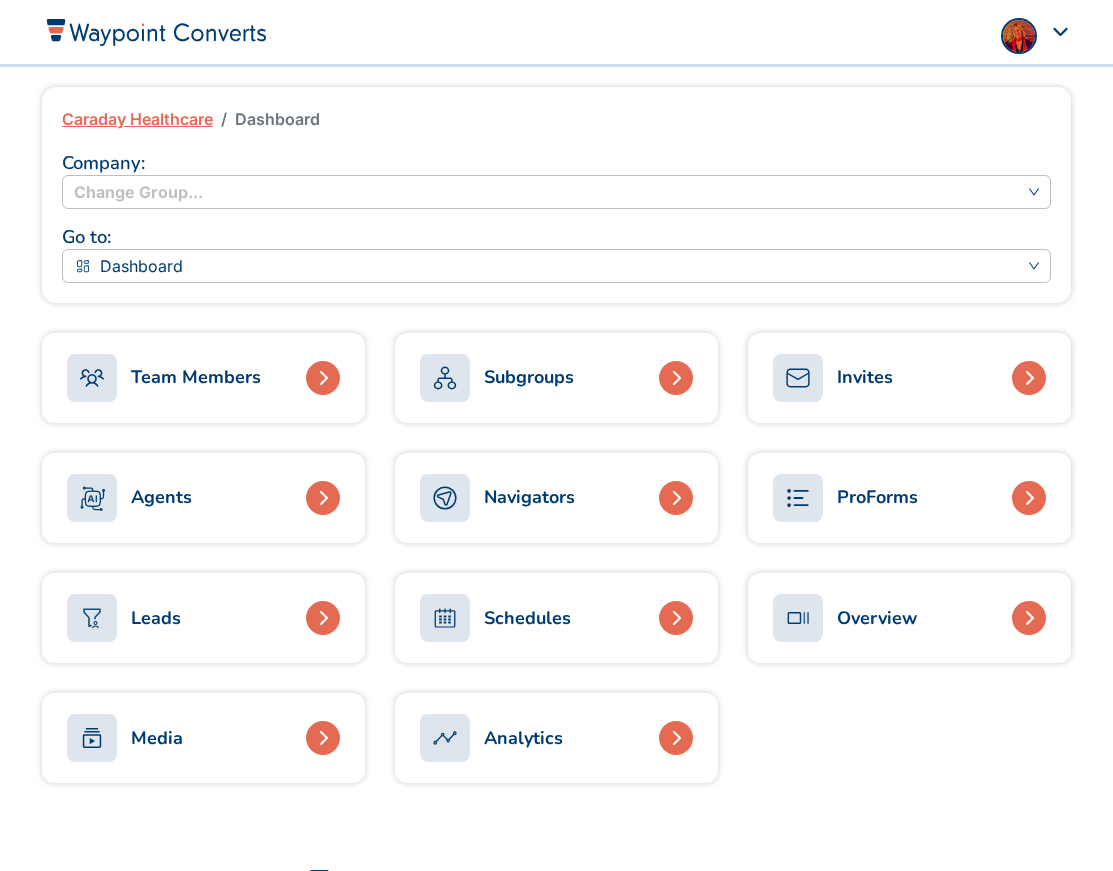 scroll, scrollTop: 0, scrollLeft: 0, axis: both 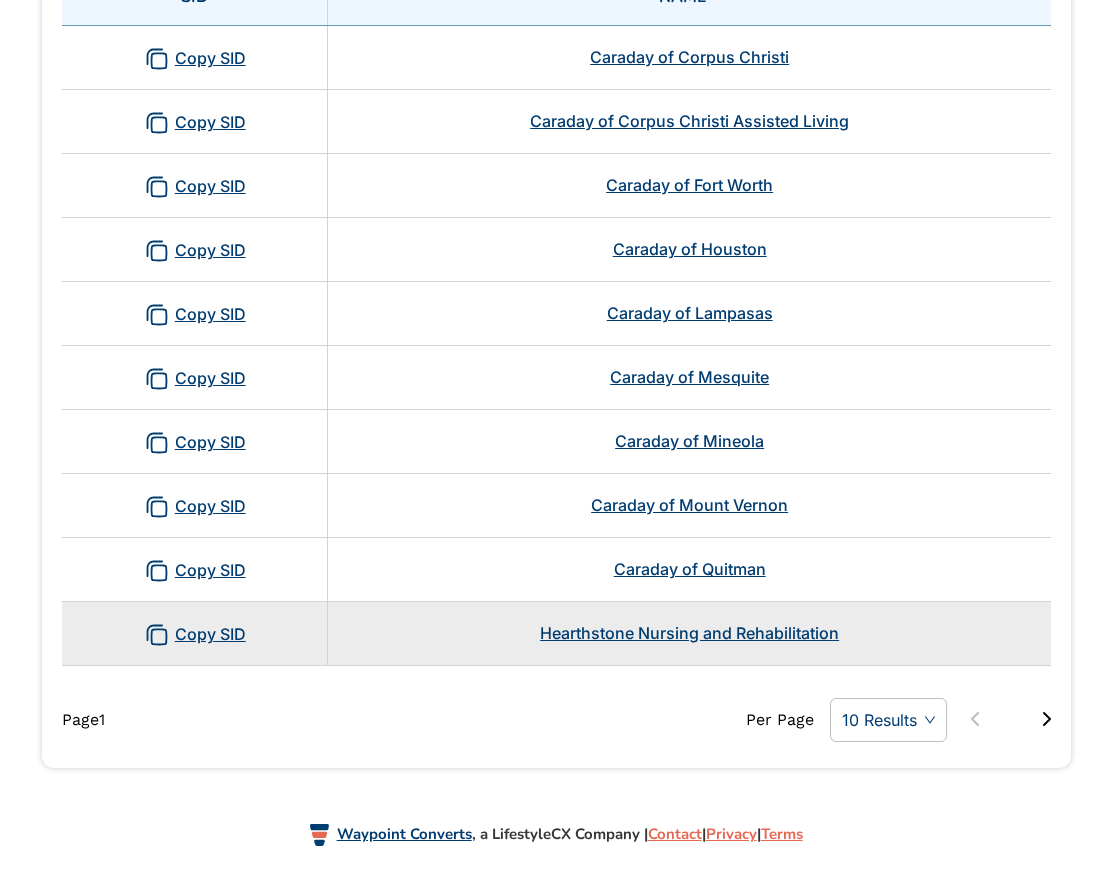 click on "Hearthstone Nursing and Rehabilitation" at bounding box center (689, 633) 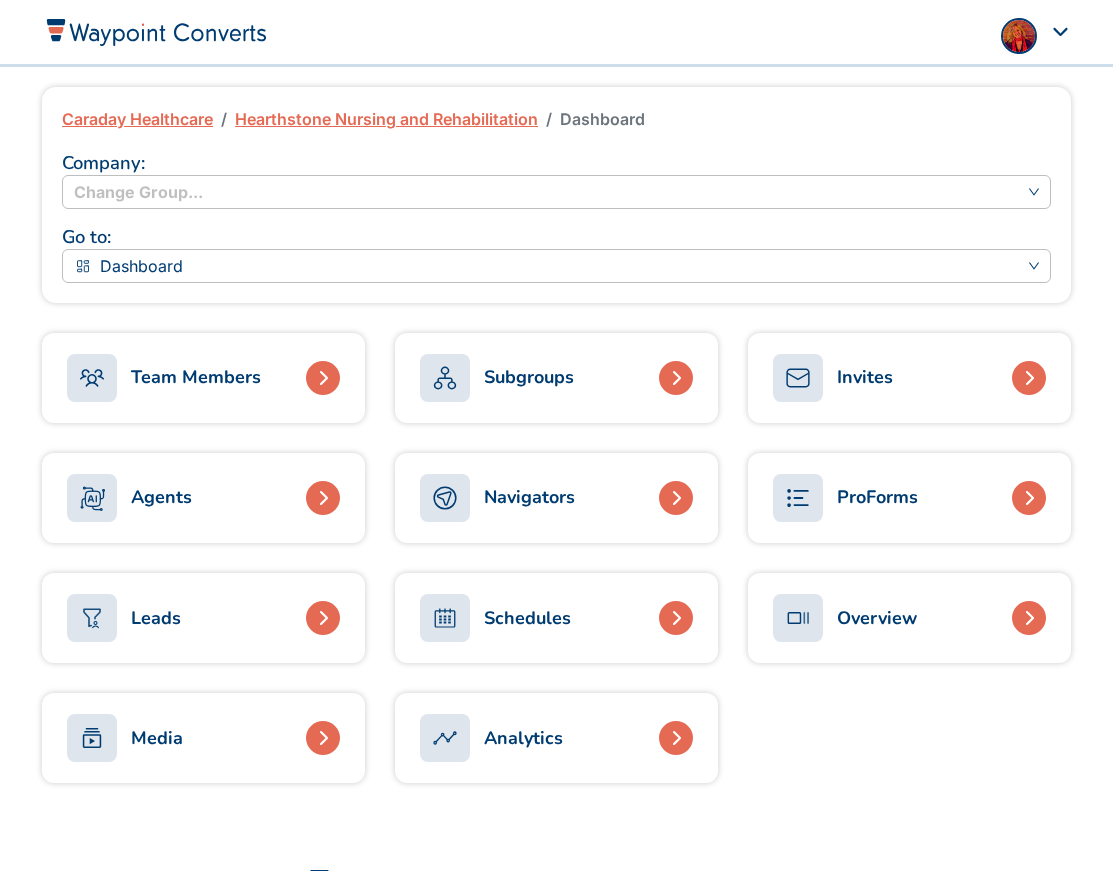 scroll, scrollTop: 0, scrollLeft: 0, axis: both 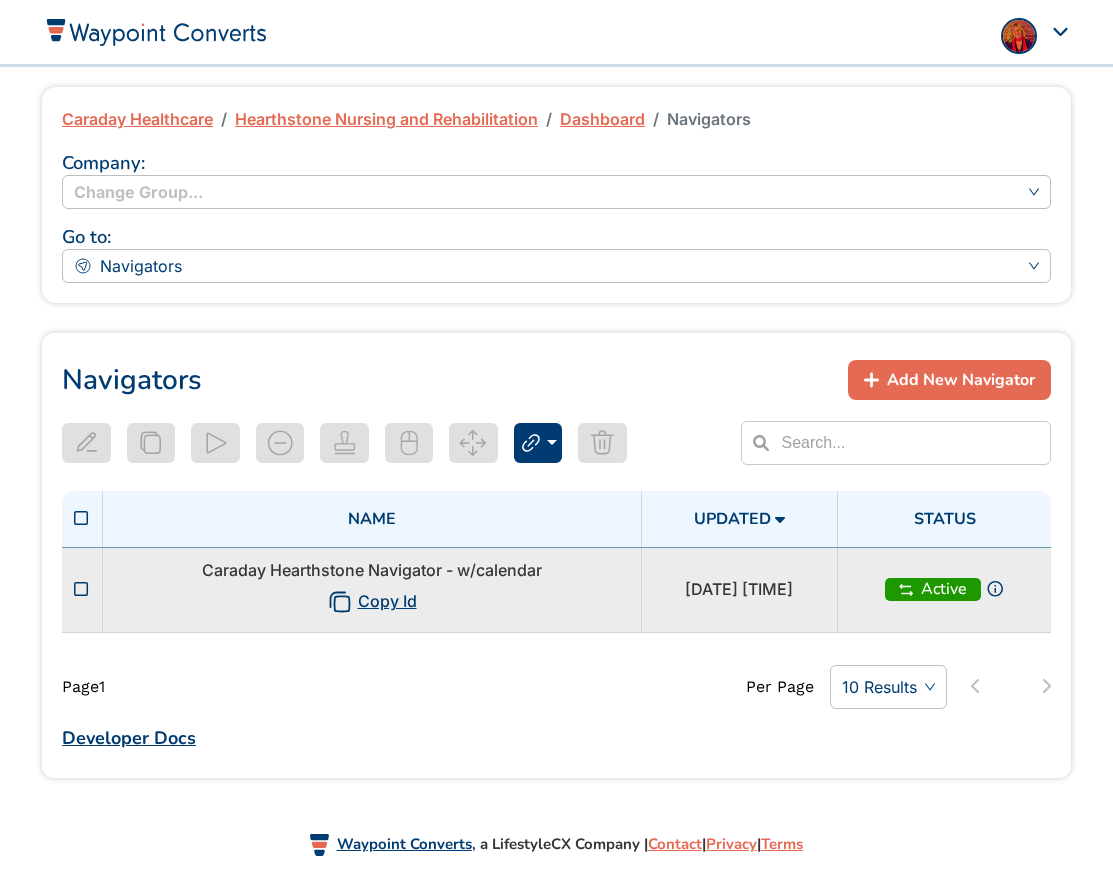 click on "Caraday Hearthstone Navigator - w/calendar   Copy Id" at bounding box center [371, 589] 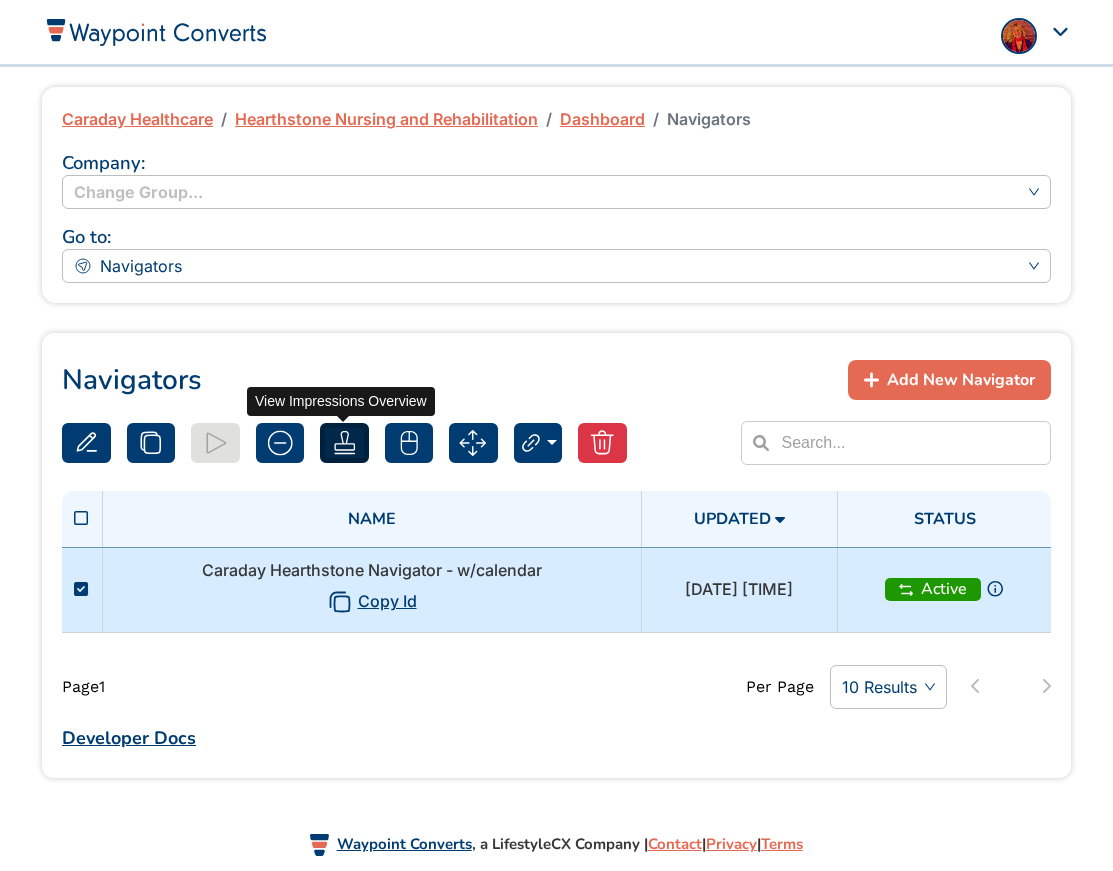 click 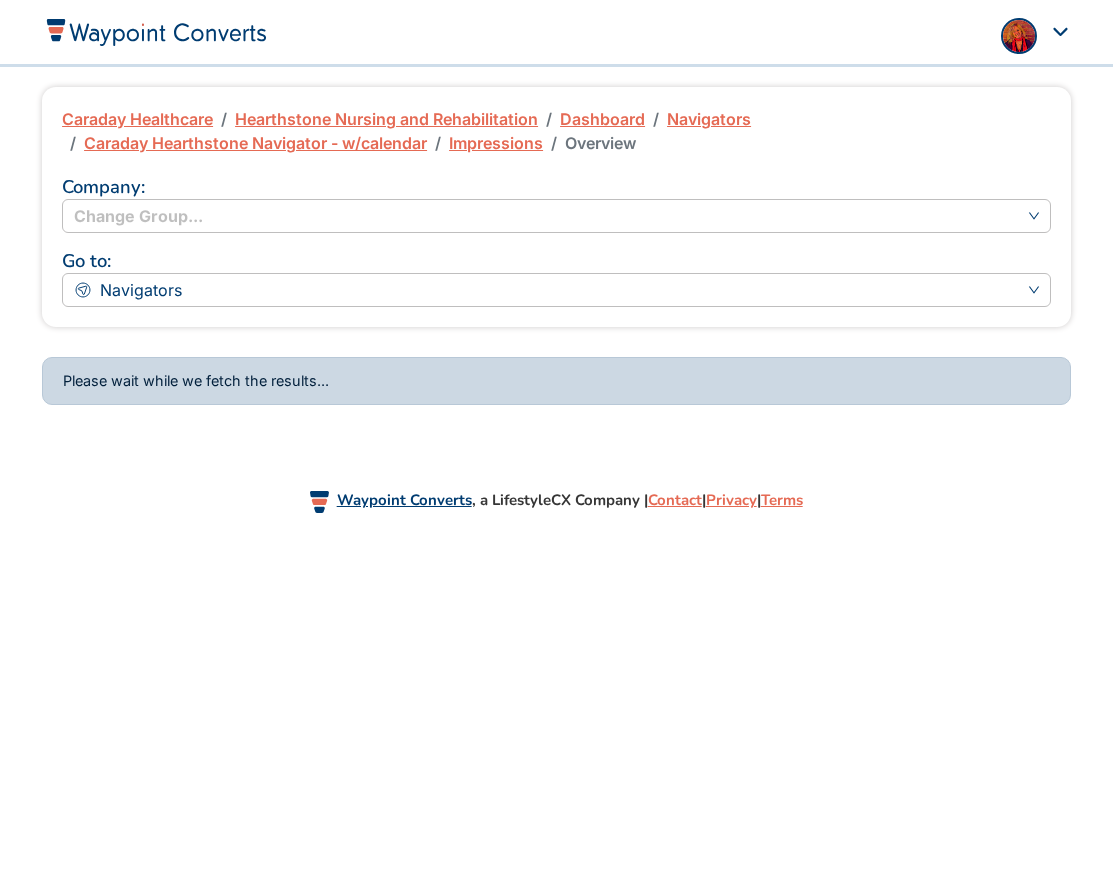 scroll, scrollTop: 0, scrollLeft: 0, axis: both 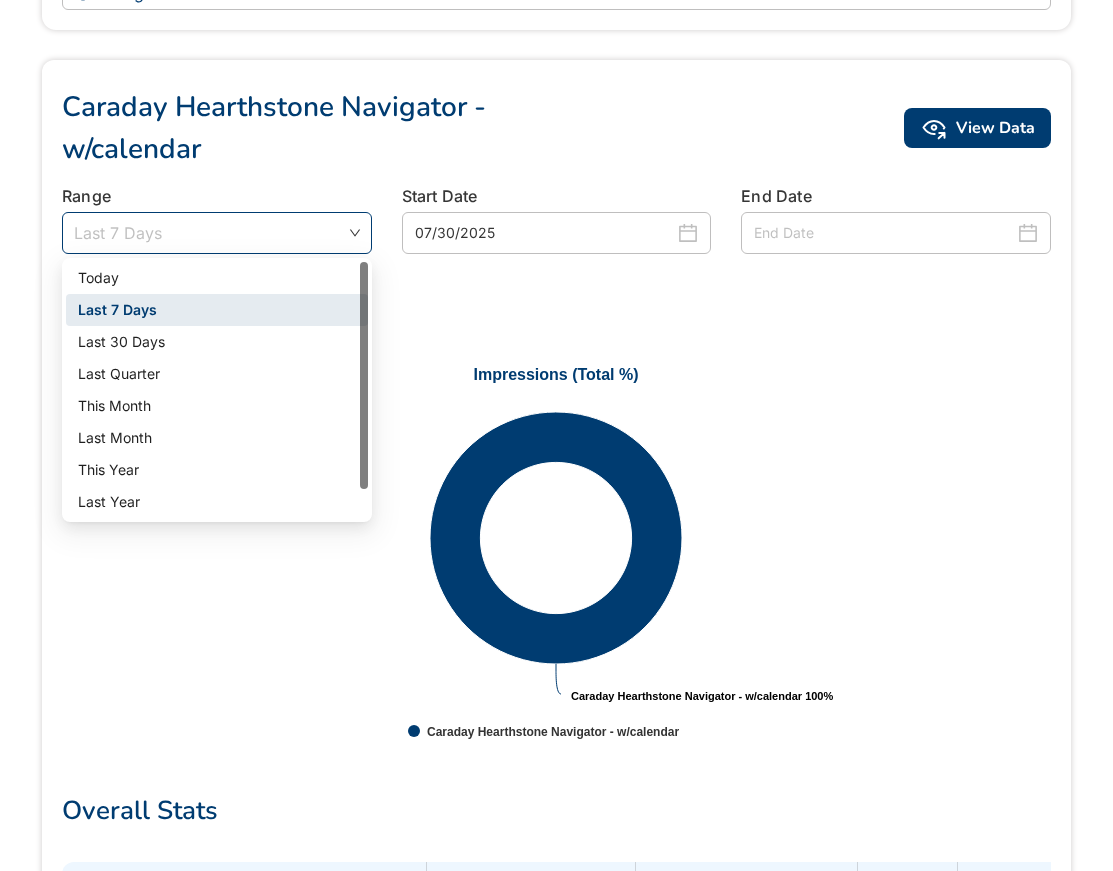 click on "Last 7 Days" at bounding box center (217, 233) 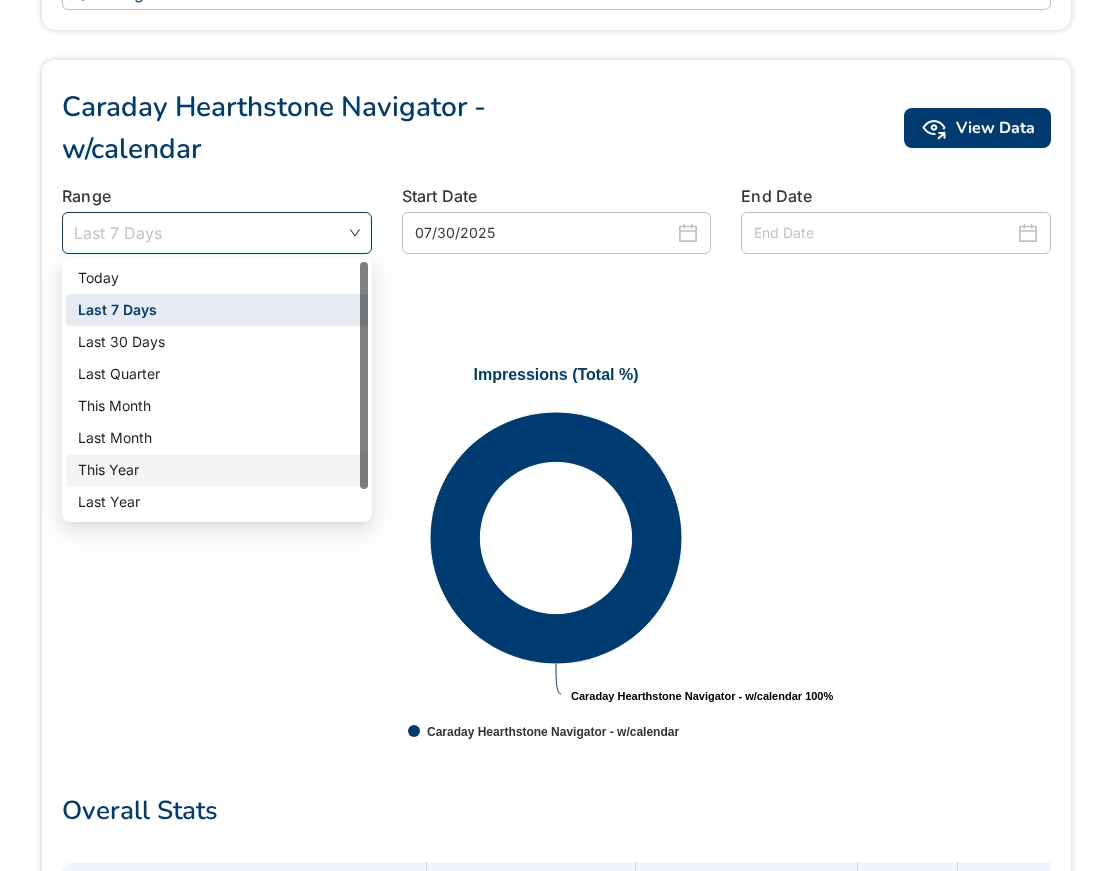 click on "This Year" at bounding box center [217, 470] 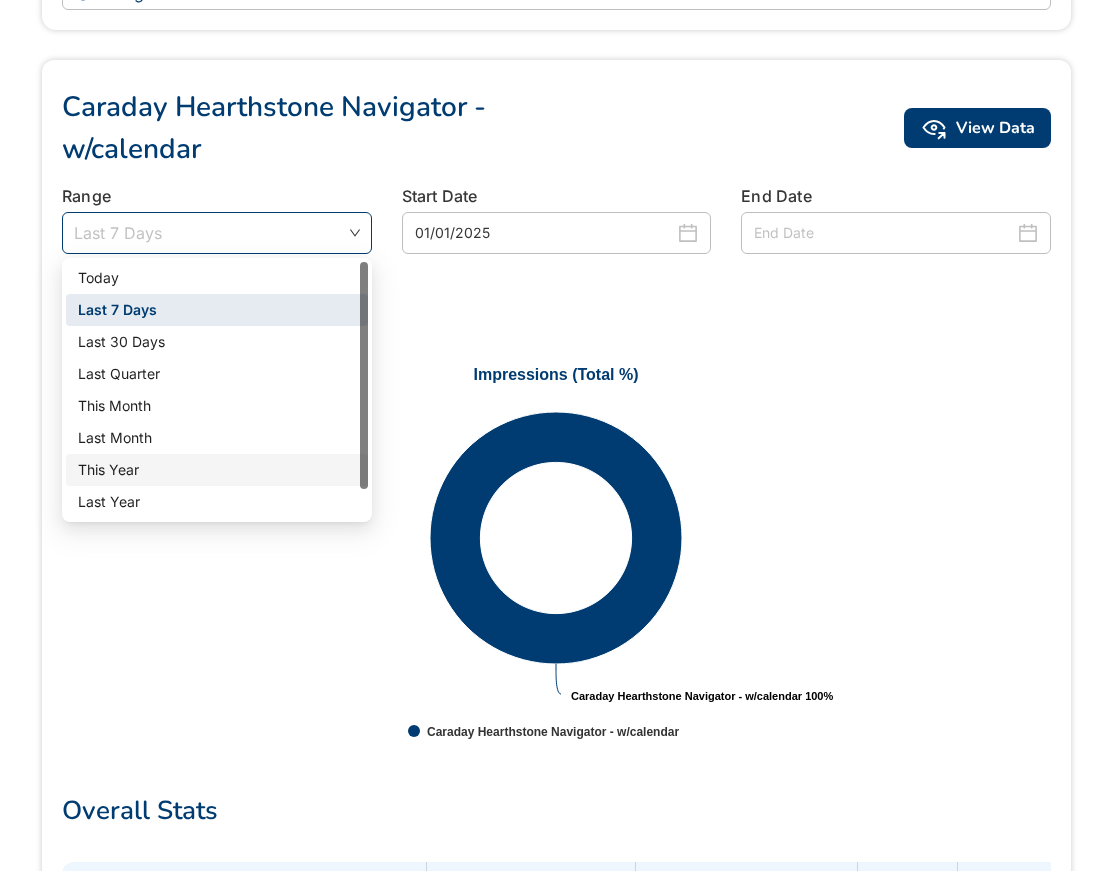 scroll, scrollTop: 0, scrollLeft: 0, axis: both 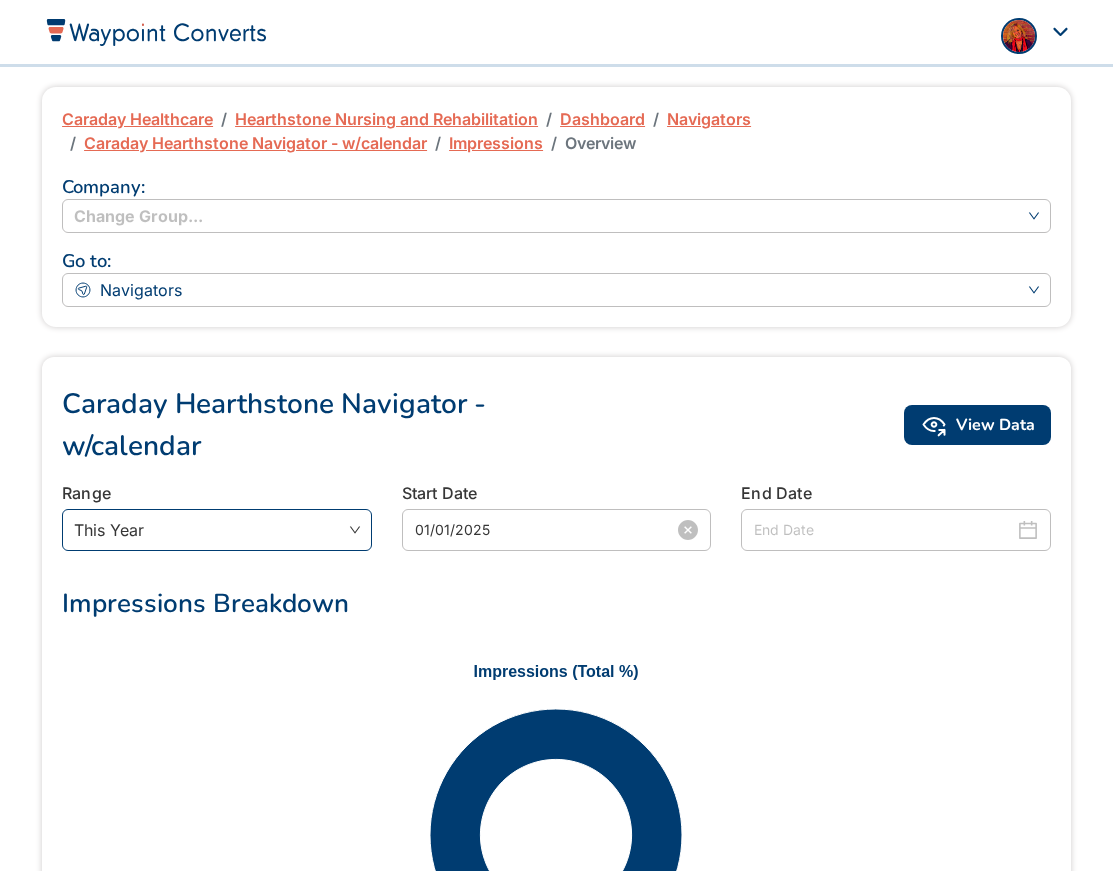 click on "01/01/2025" at bounding box center (545, 530) 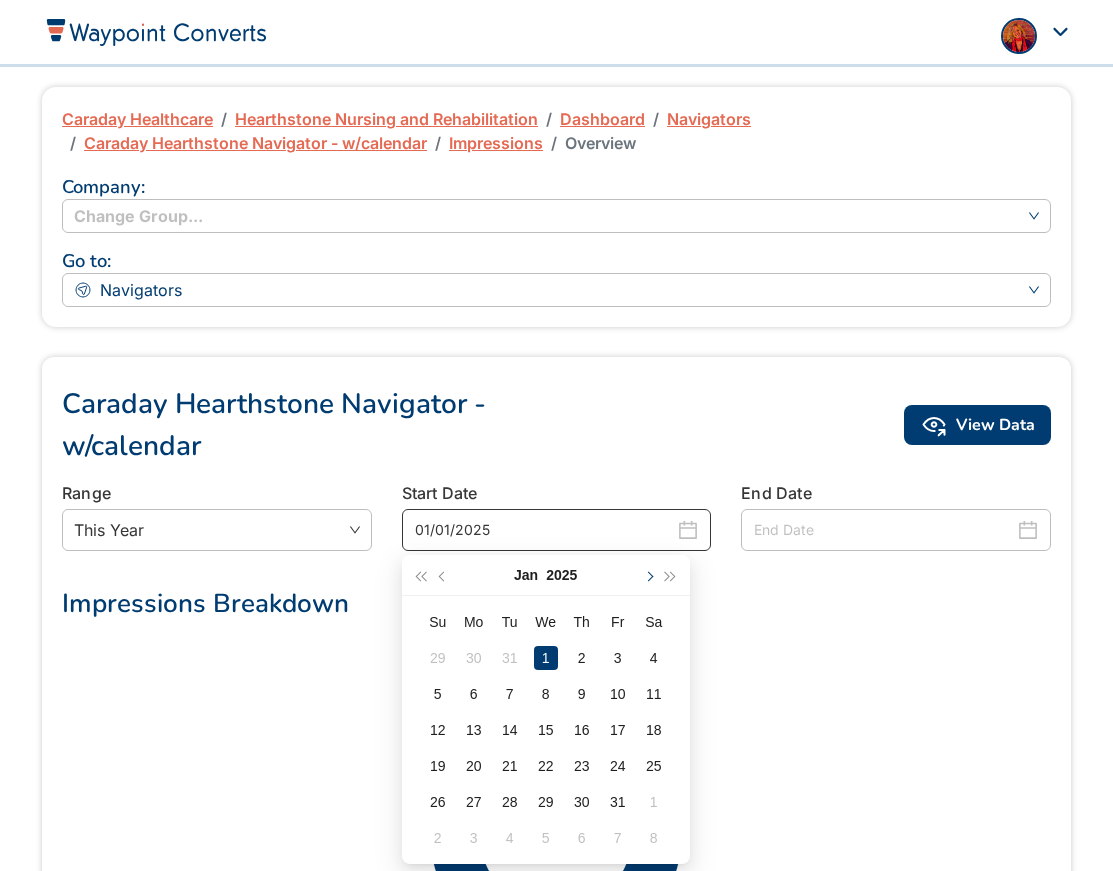 click at bounding box center (648, 576) 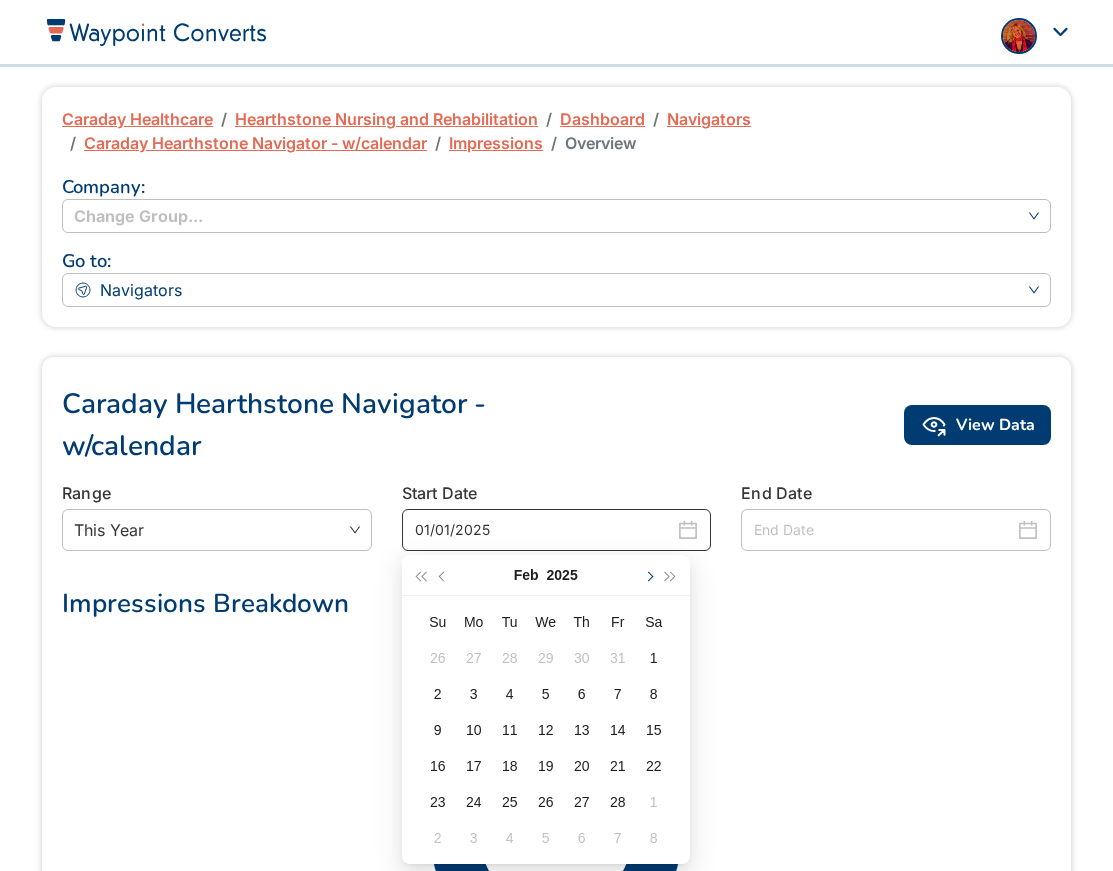 click at bounding box center (648, 576) 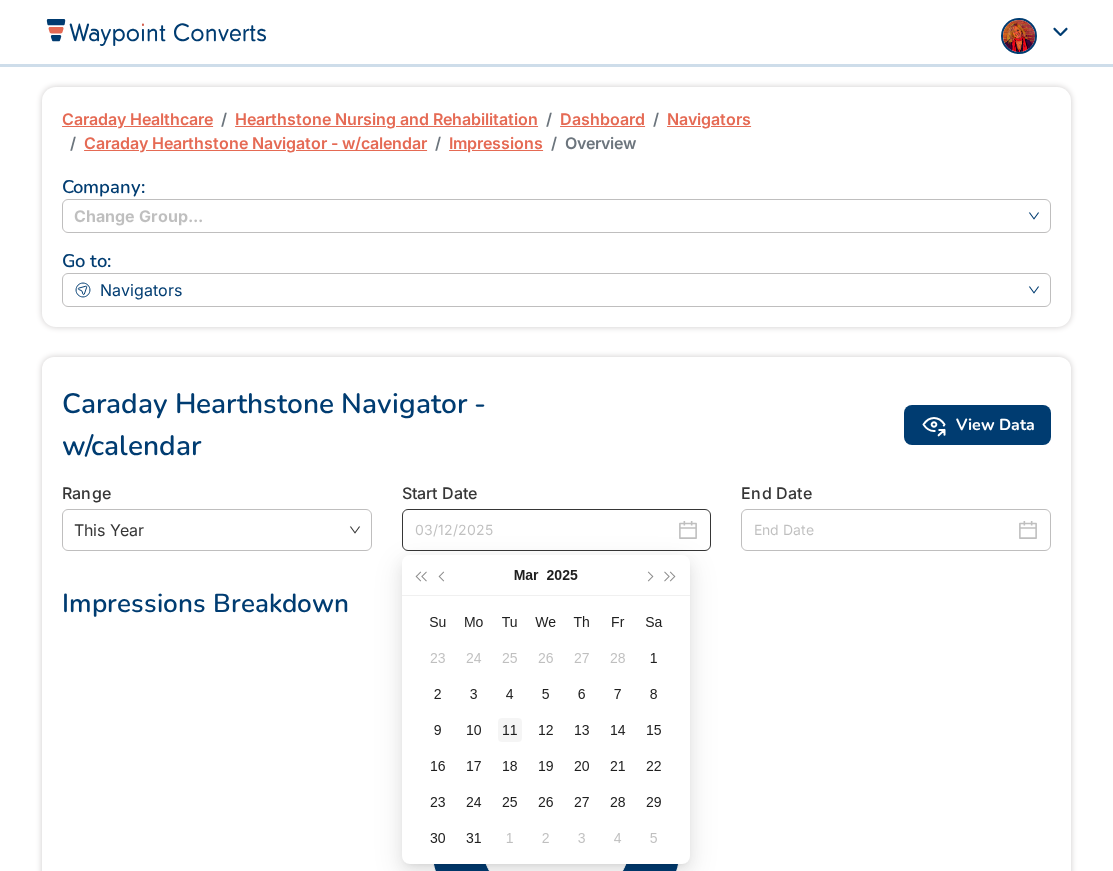 type on "03/11/2025" 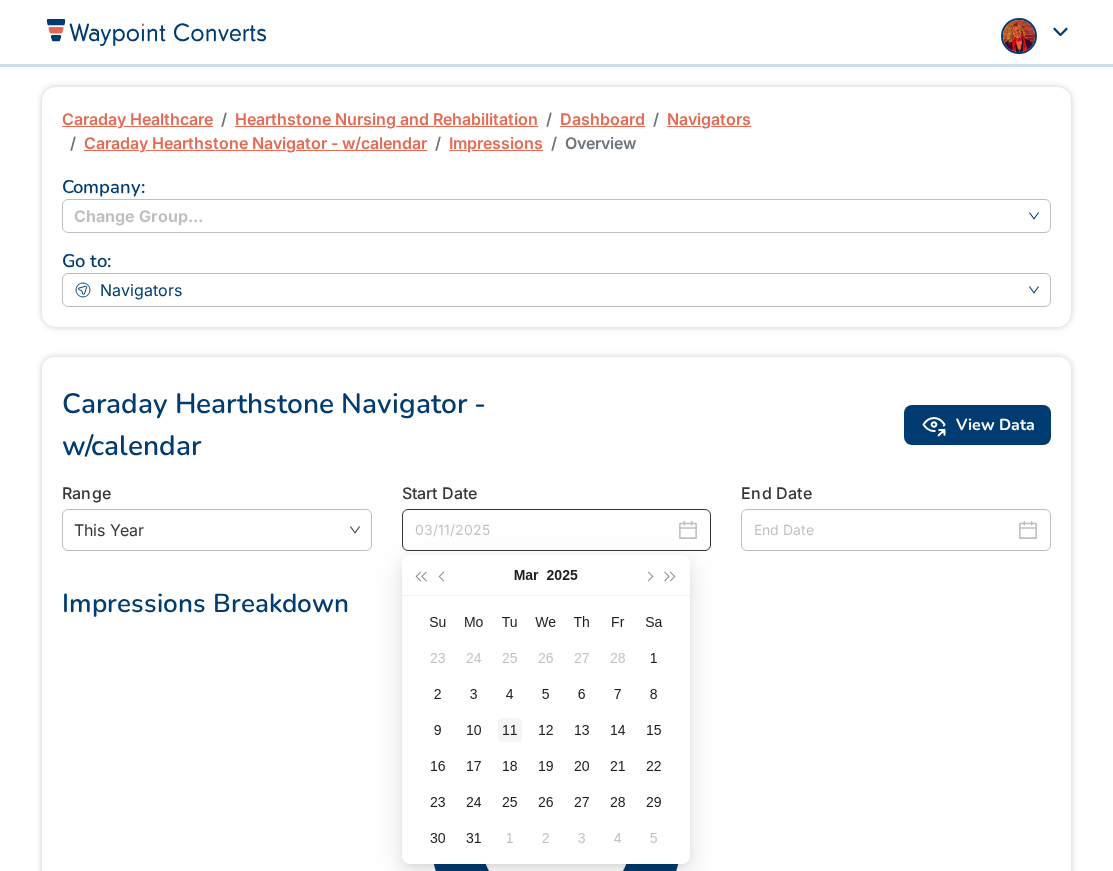 click on "11" at bounding box center [510, 730] 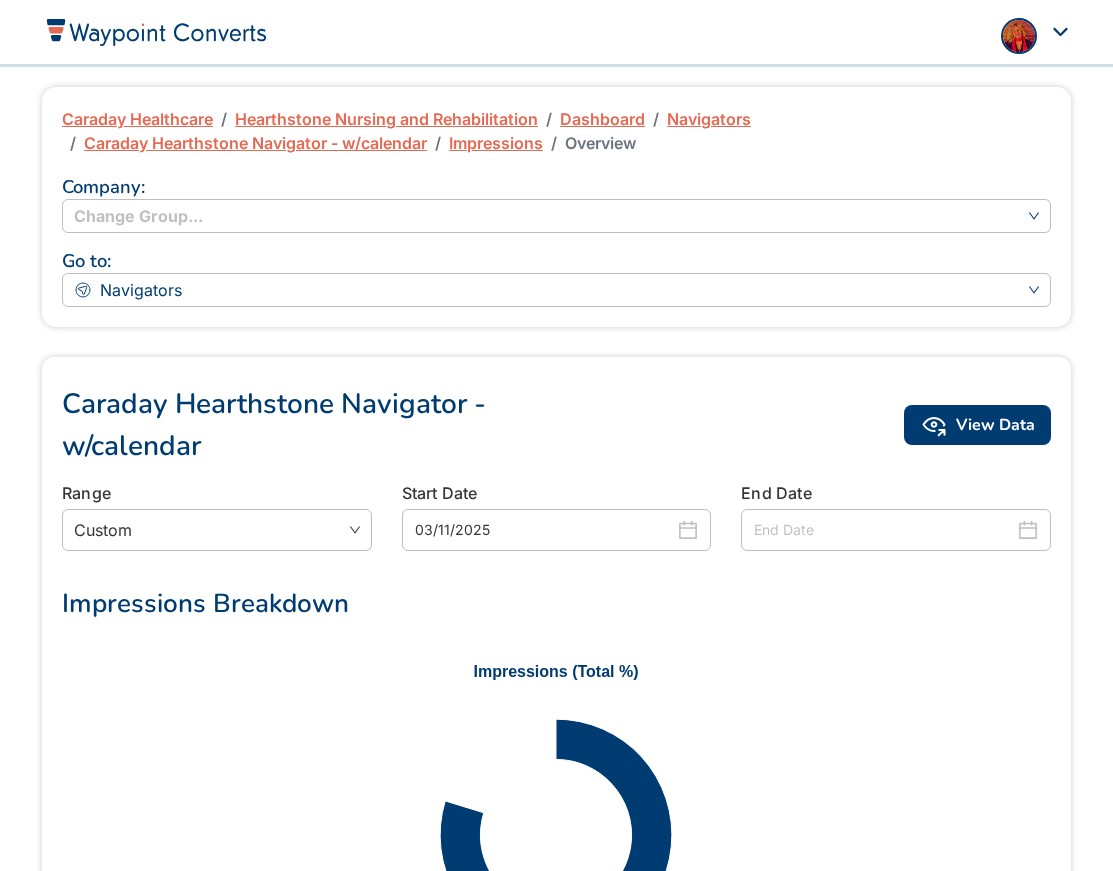 click at bounding box center (884, 530) 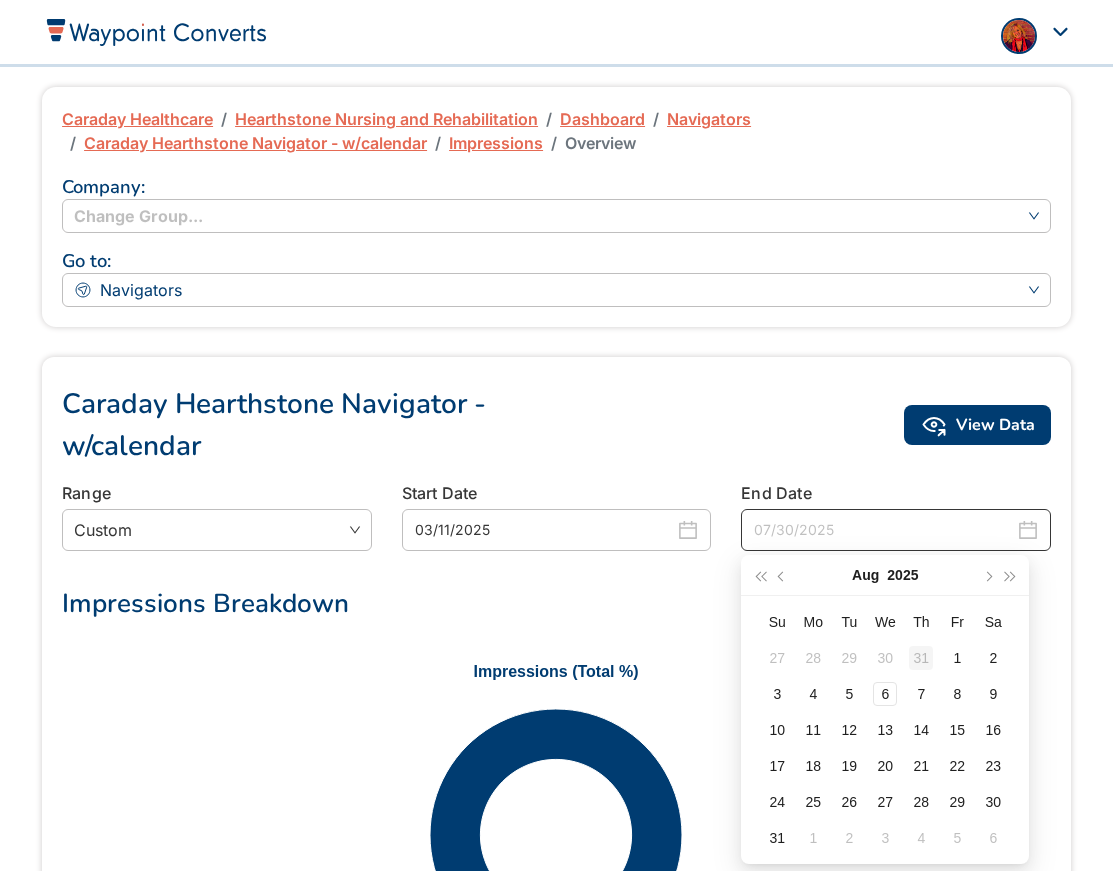 type on "07/31/2025" 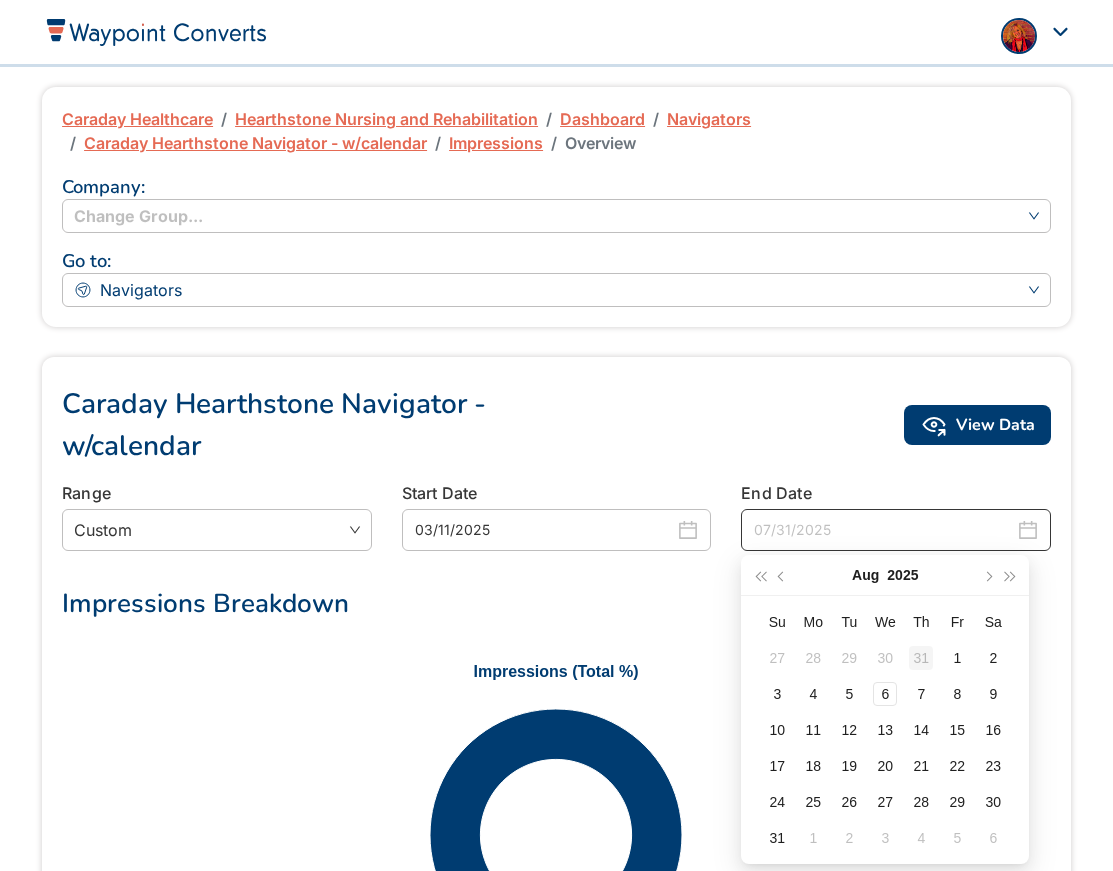 click on "31" at bounding box center (921, 658) 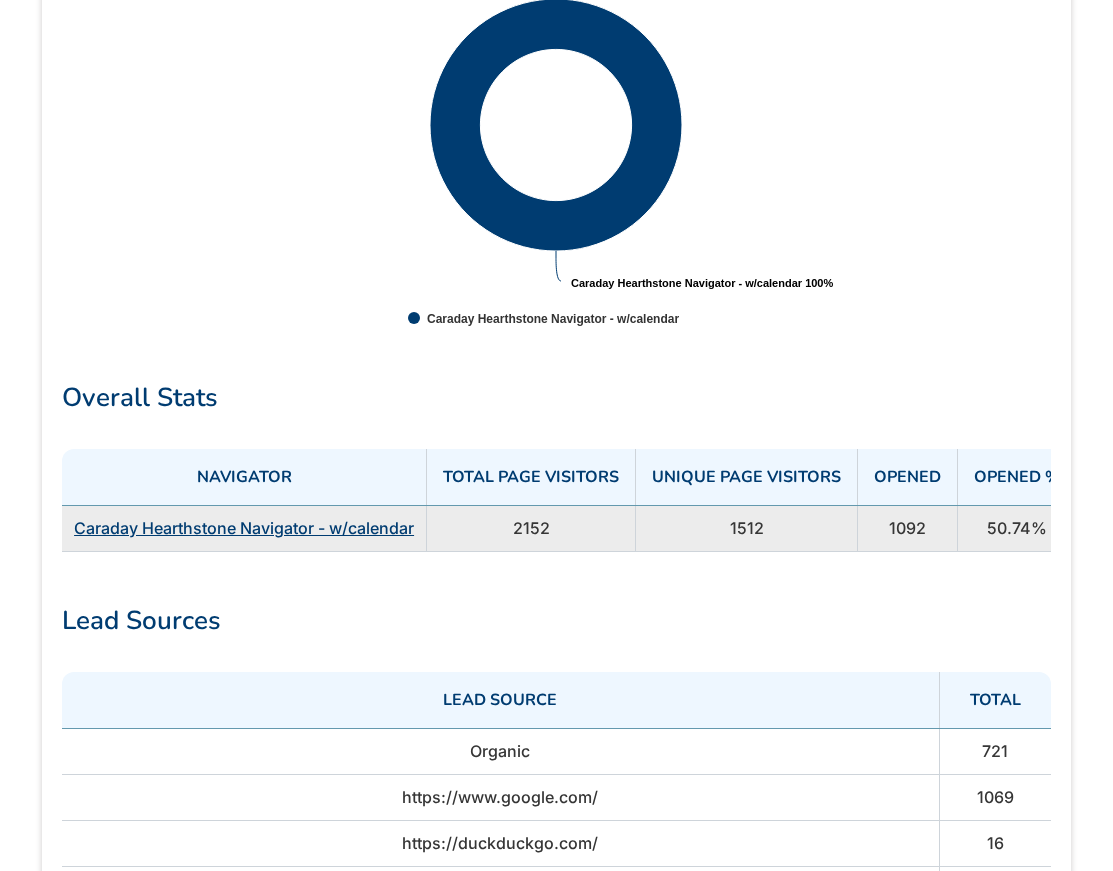 scroll, scrollTop: 711, scrollLeft: 0, axis: vertical 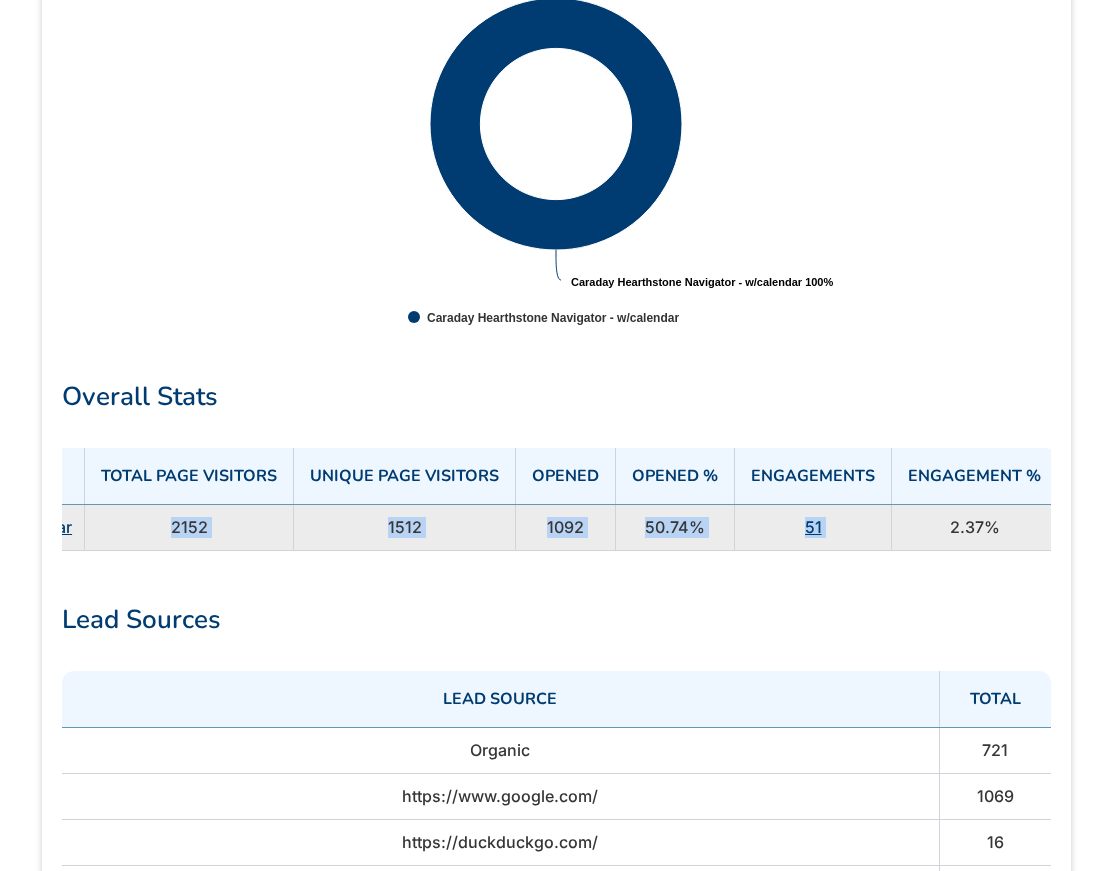 drag, startPoint x: 519, startPoint y: 522, endPoint x: 1046, endPoint y: 507, distance: 527.21344 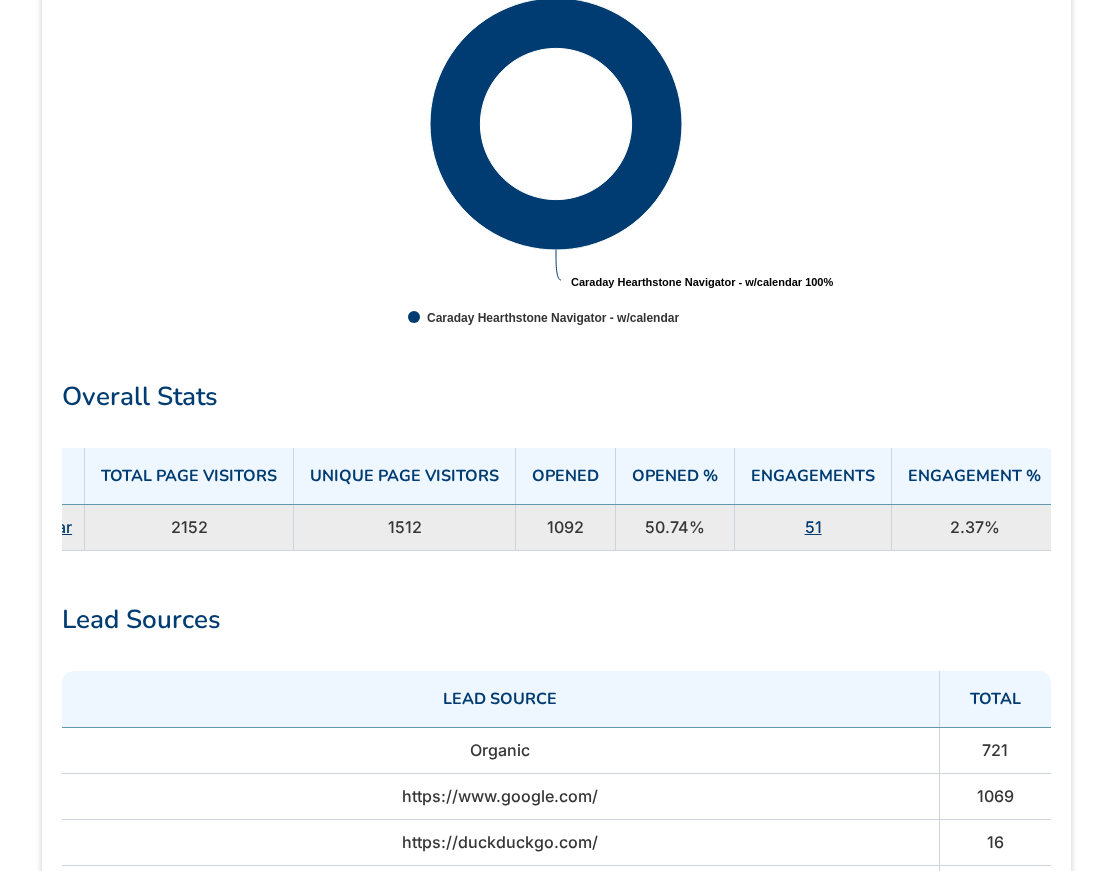 scroll, scrollTop: 0, scrollLeft: 0, axis: both 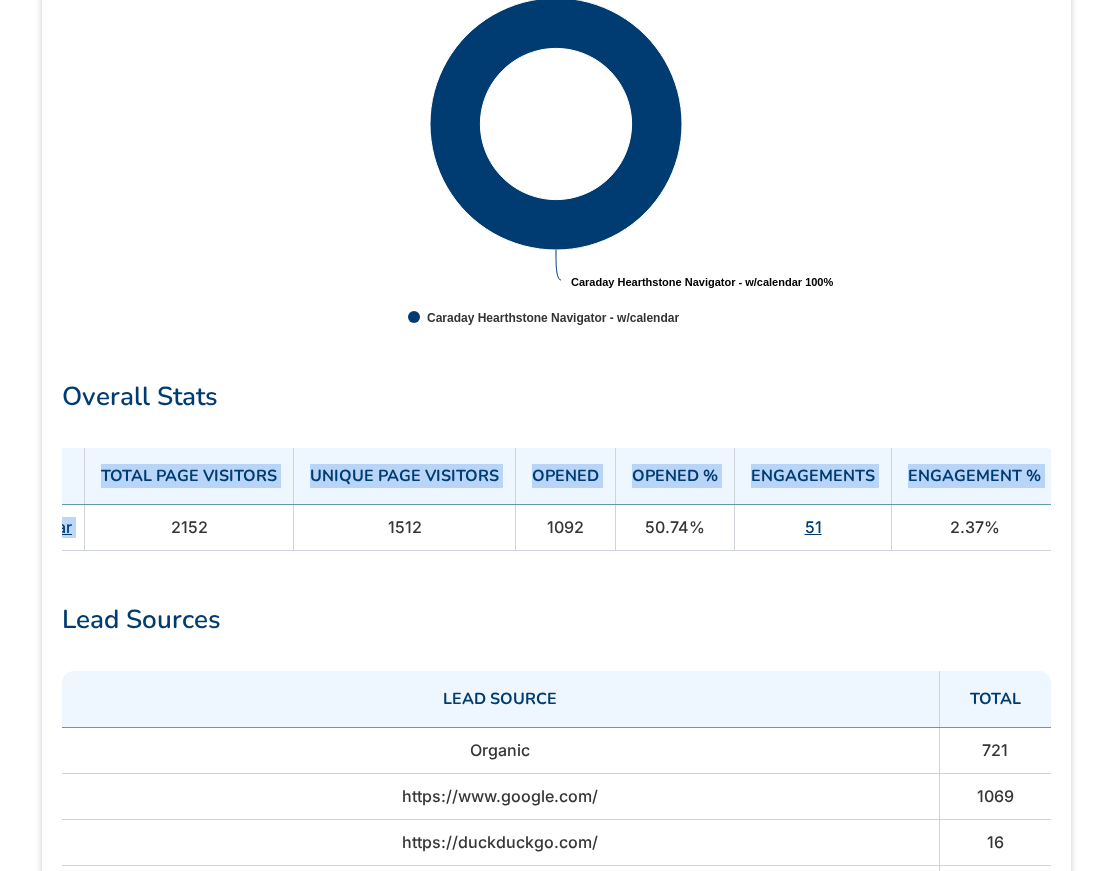drag, startPoint x: 516, startPoint y: 523, endPoint x: 1100, endPoint y: 550, distance: 584.62384 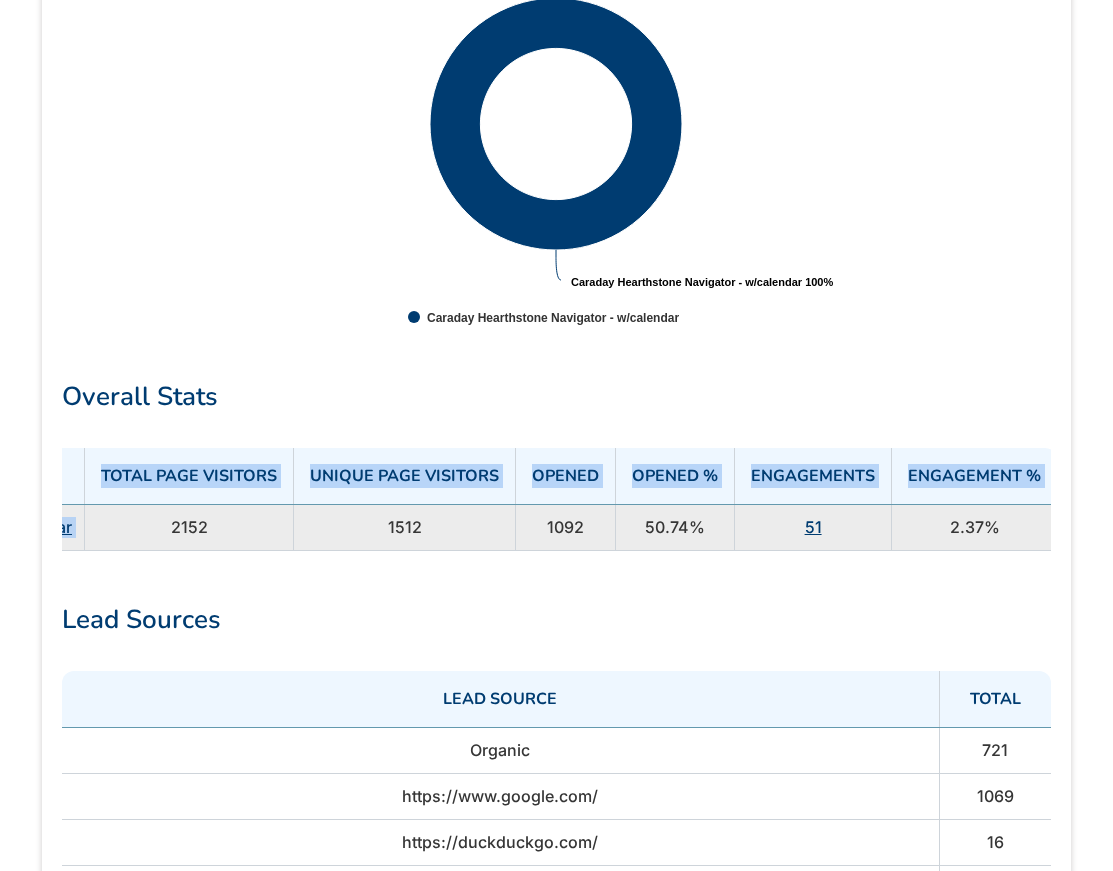 copy on "Navigator Total Page Visitors Unique Page Visitors Opened Opened % Engagements Engagement % Caraday Hearthstone Navigator - w/calendar" 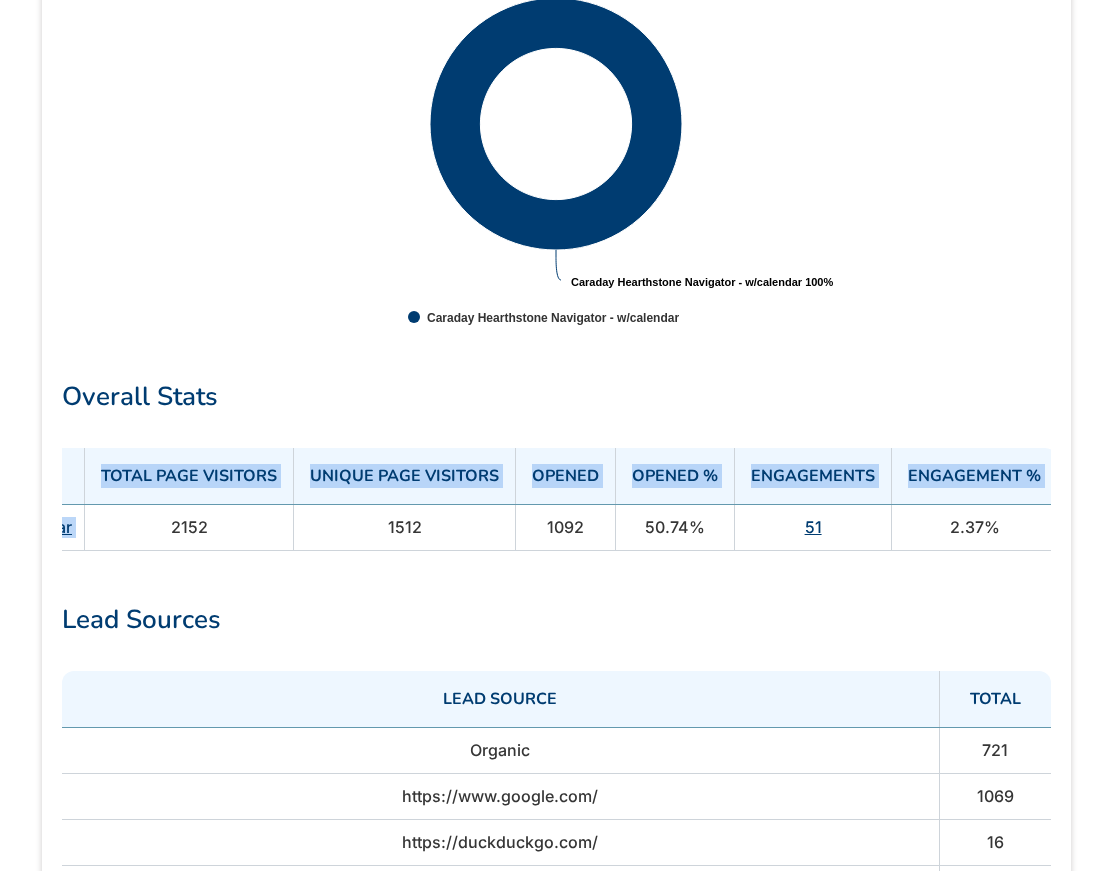 scroll, scrollTop: 0, scrollLeft: 0, axis: both 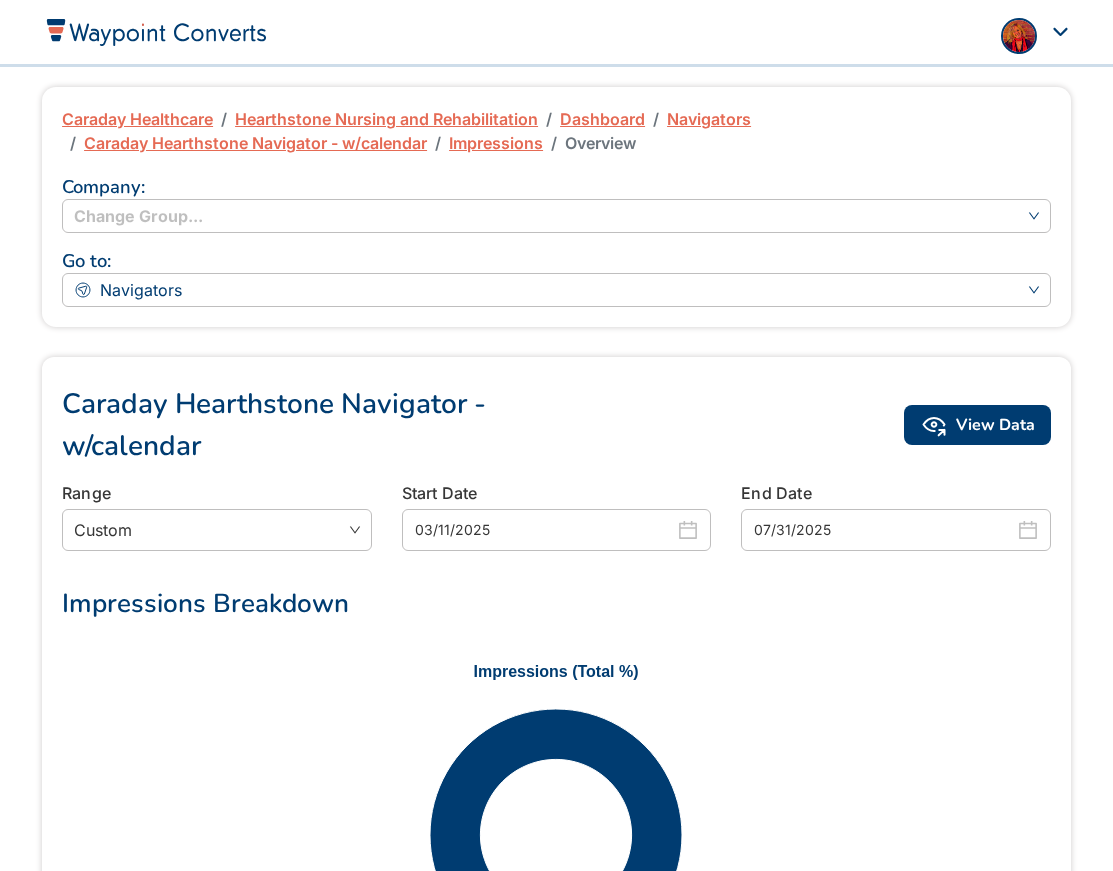 click on "Caraday Healthcare" at bounding box center [137, 119] 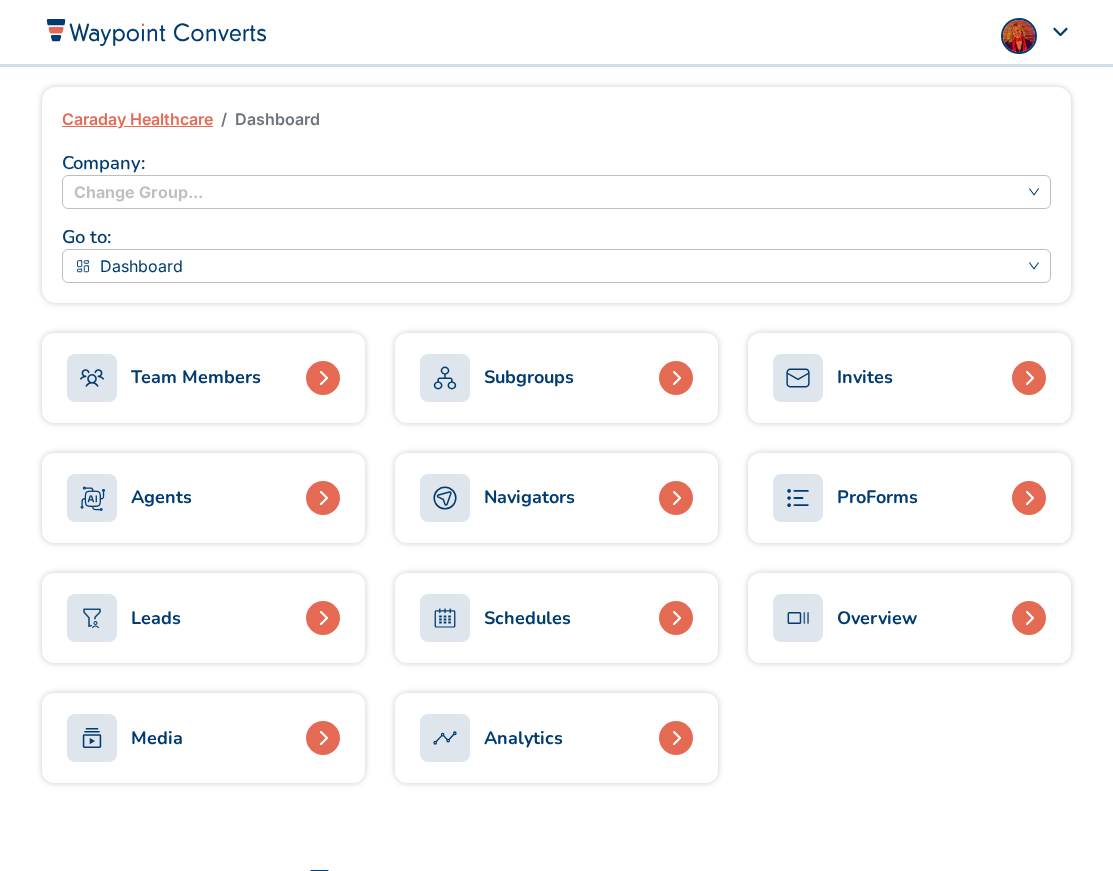 scroll, scrollTop: 0, scrollLeft: 0, axis: both 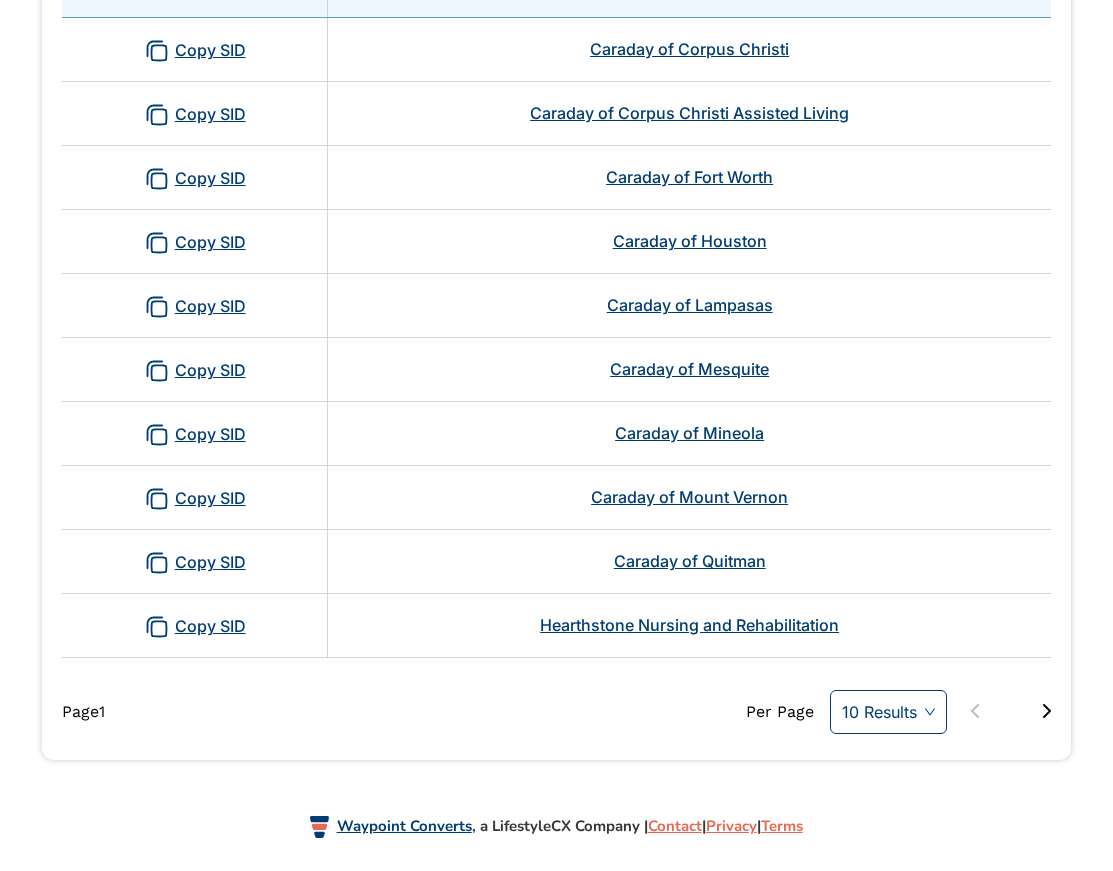 click on "10 Results" at bounding box center (888, 712) 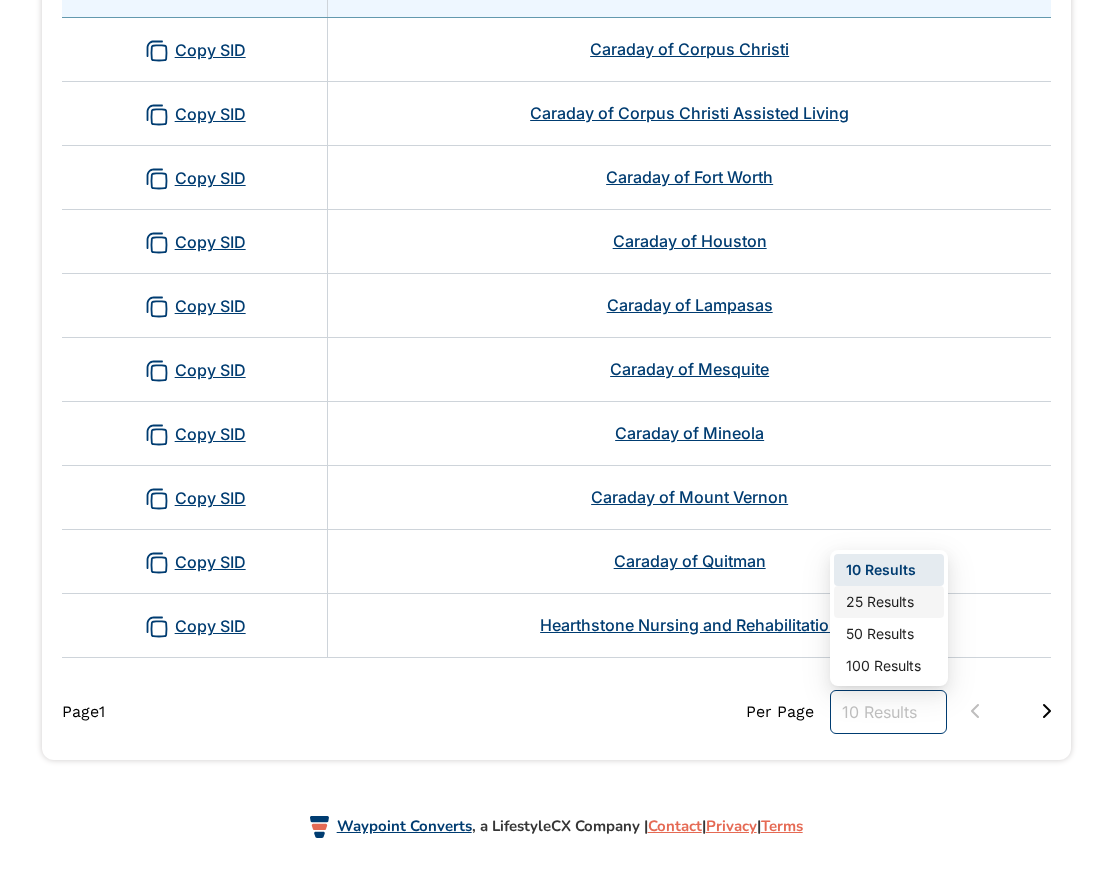 click on "25 Results" at bounding box center [889, 602] 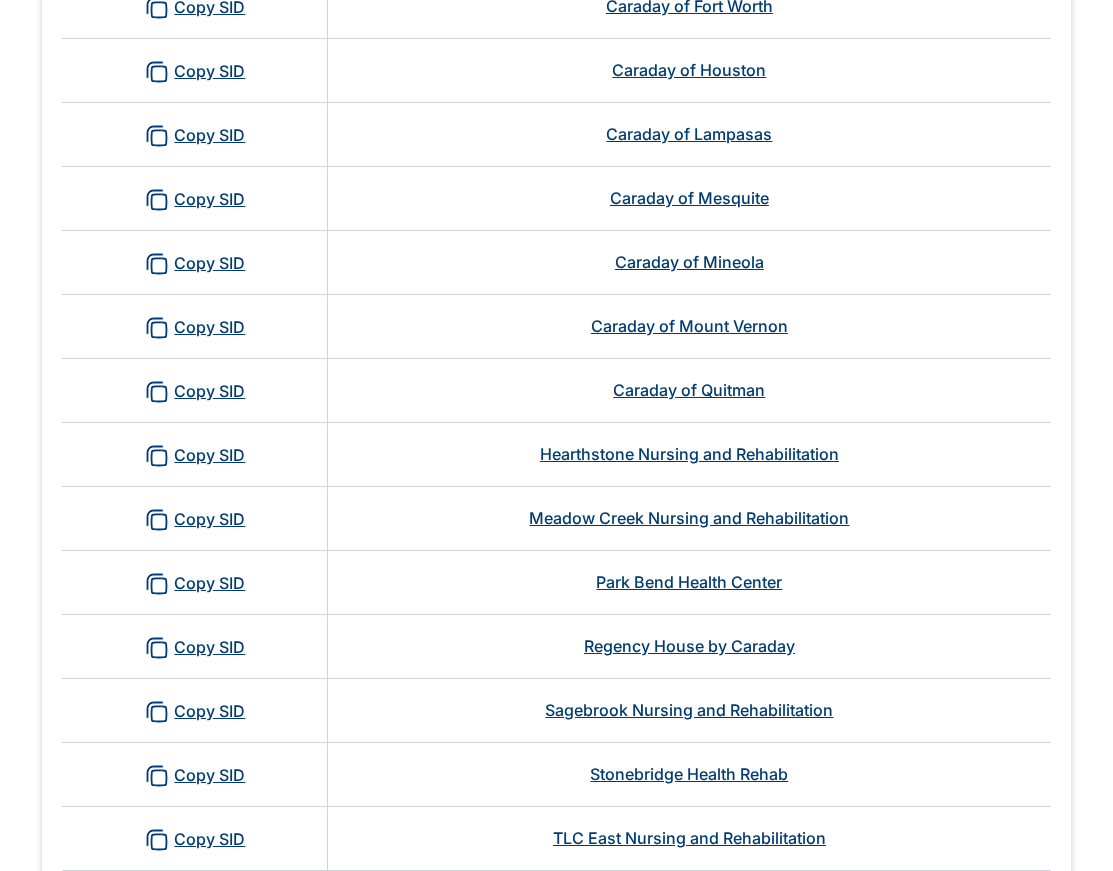 scroll, scrollTop: 621, scrollLeft: 0, axis: vertical 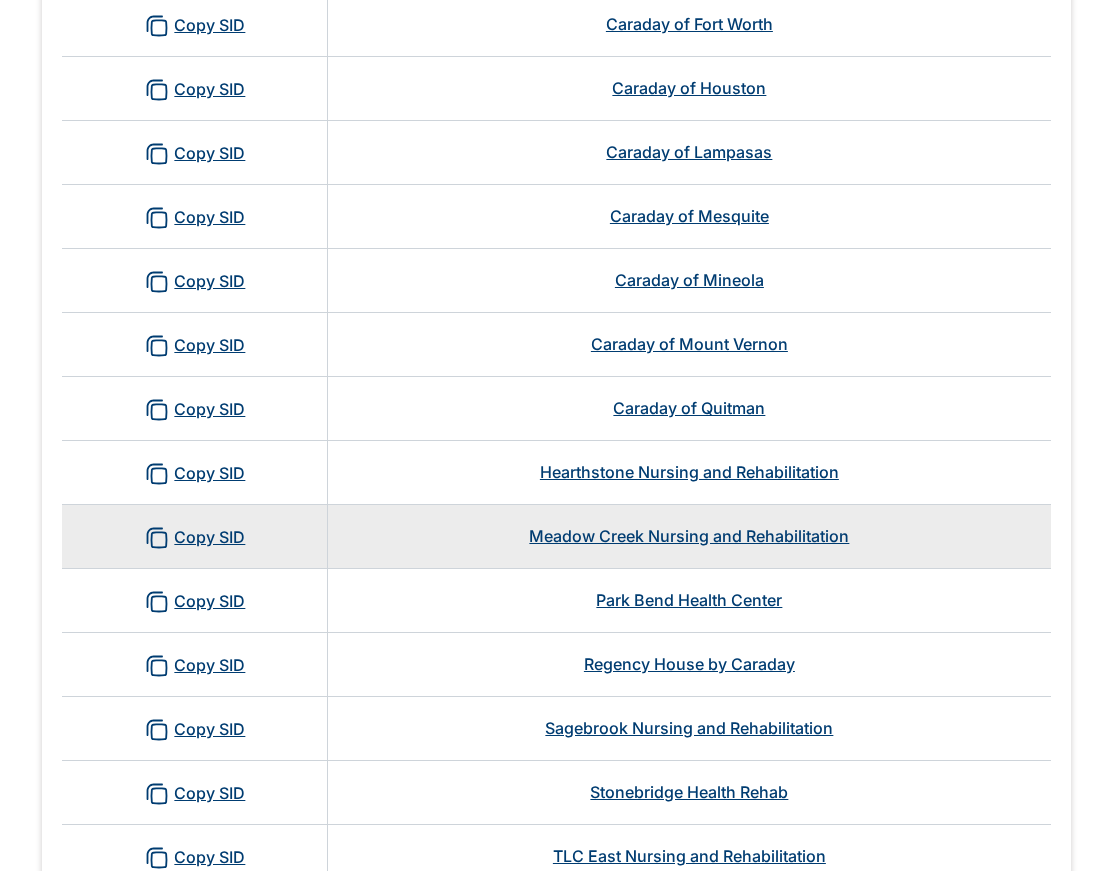 click on "Meadow Creek Nursing and Rehabilitation" at bounding box center [689, 536] 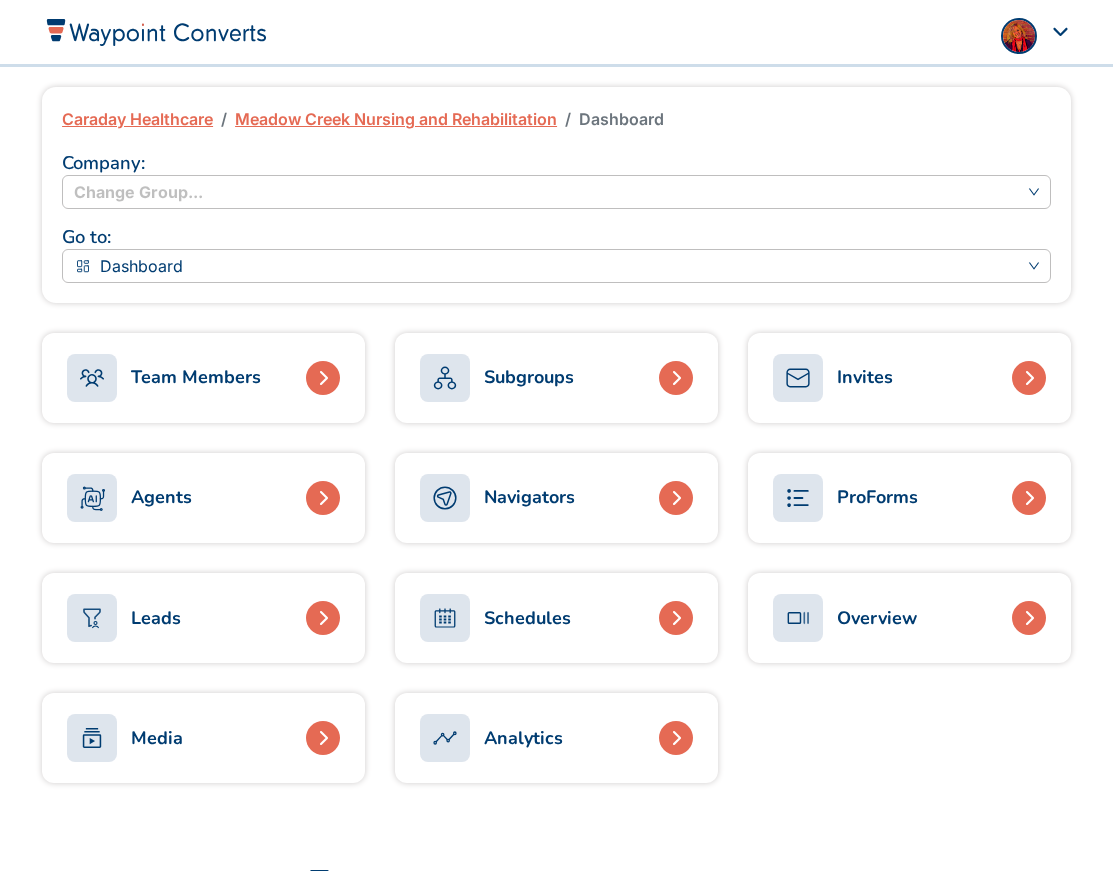 scroll, scrollTop: 0, scrollLeft: 0, axis: both 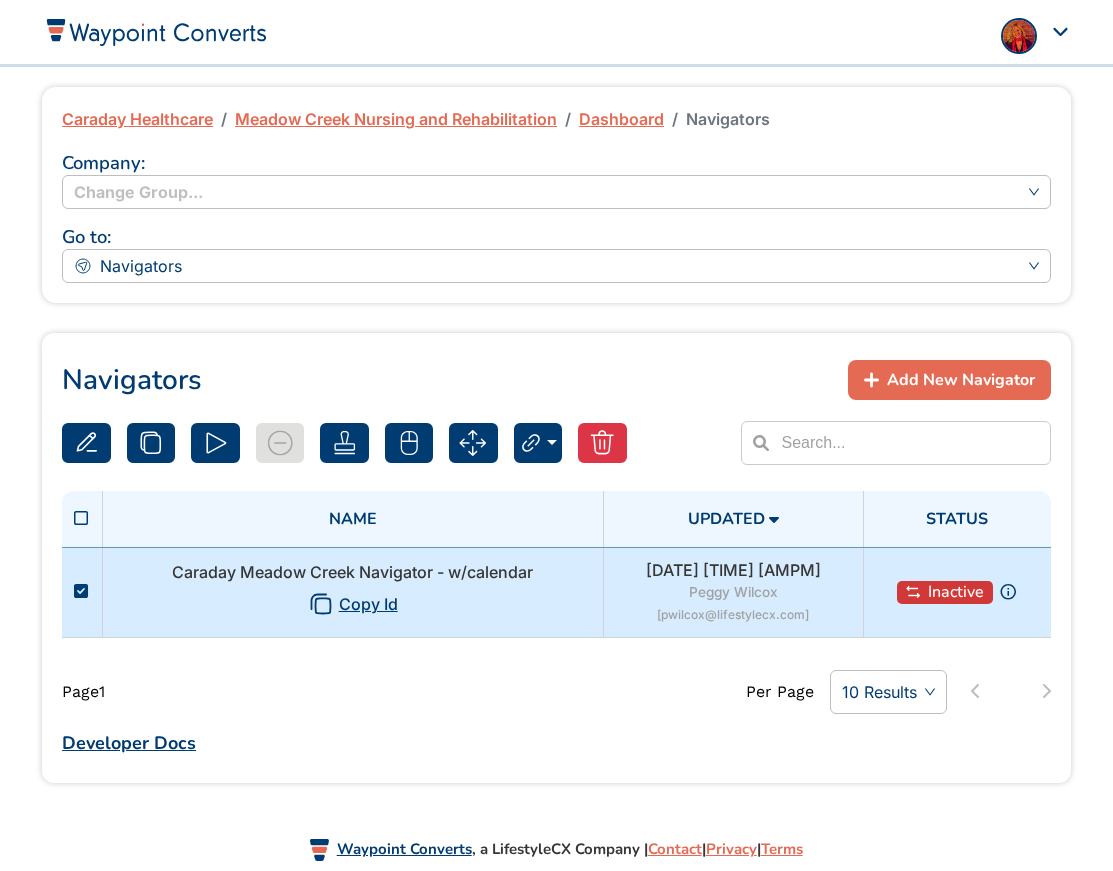 click on "Caraday Meadow Creek Navigator - w/calendar   Copy Id" at bounding box center [352, 592] 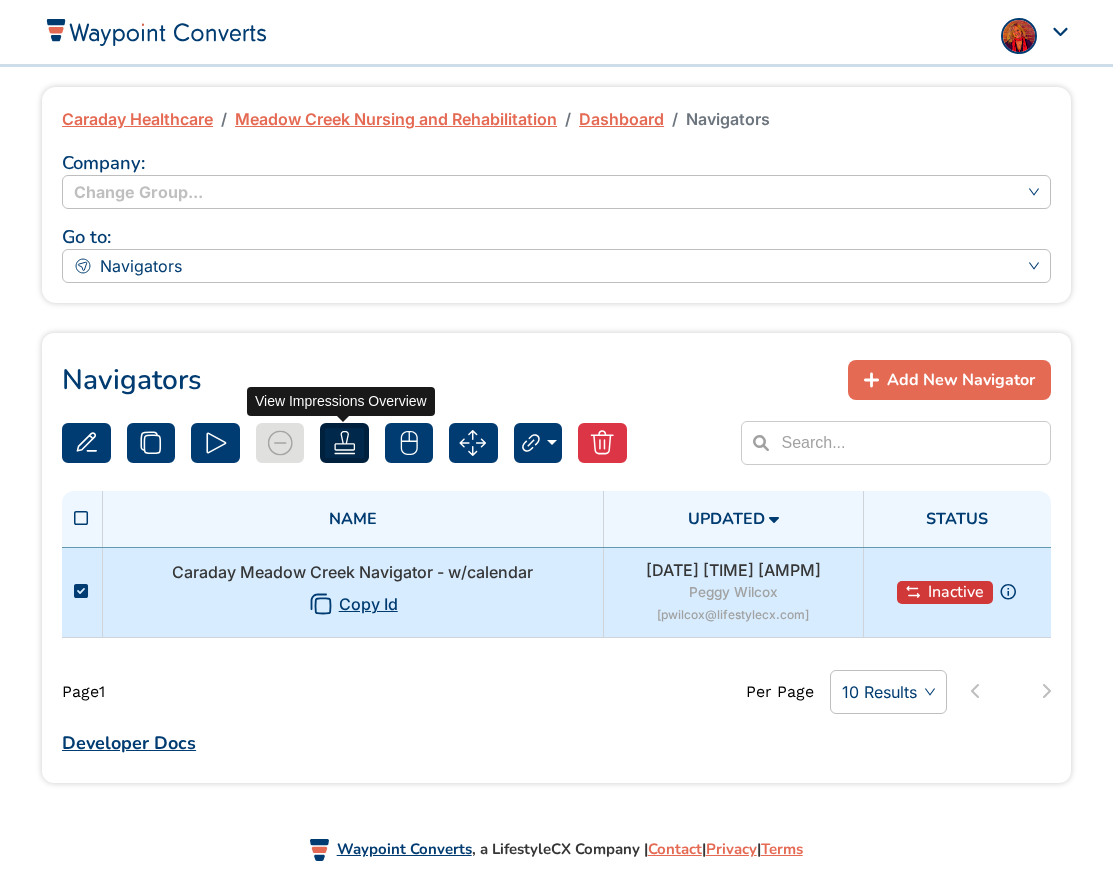 click 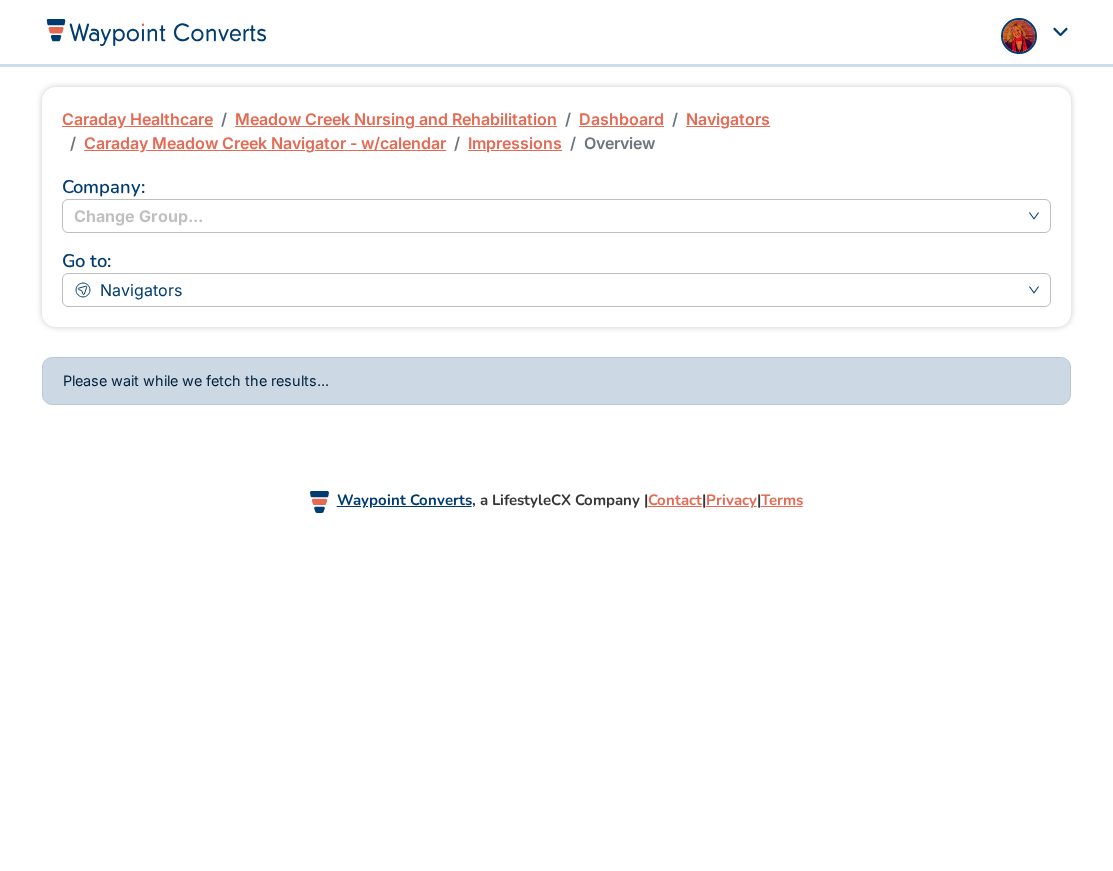 scroll, scrollTop: 0, scrollLeft: 0, axis: both 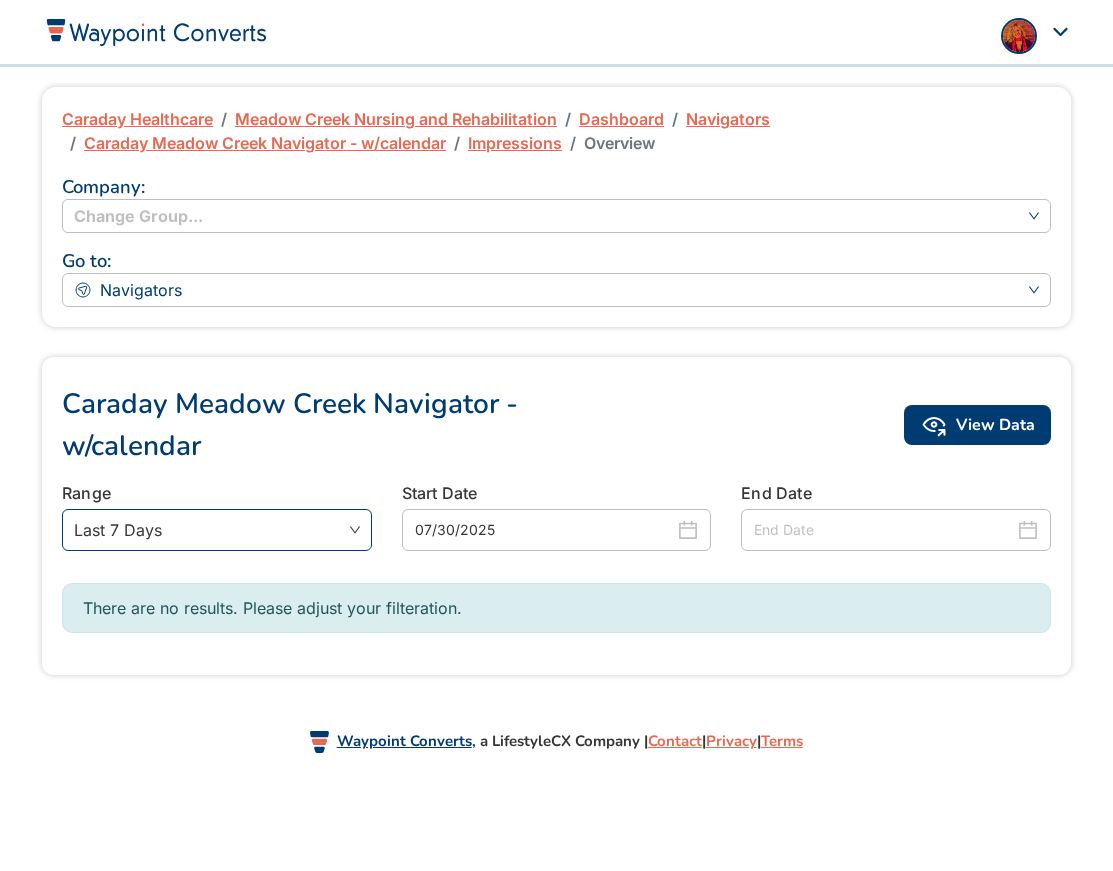 click on "Last 7 Days" at bounding box center [217, 530] 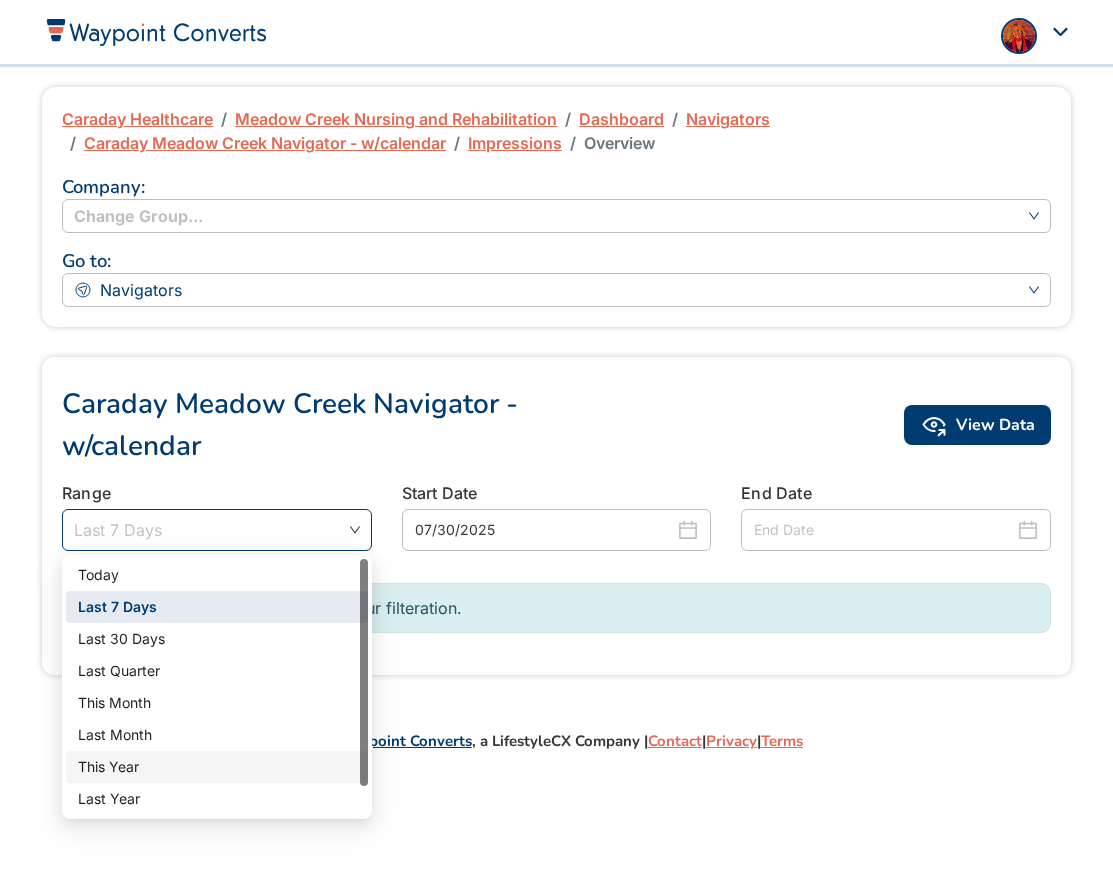 click on "This Year" at bounding box center (217, 767) 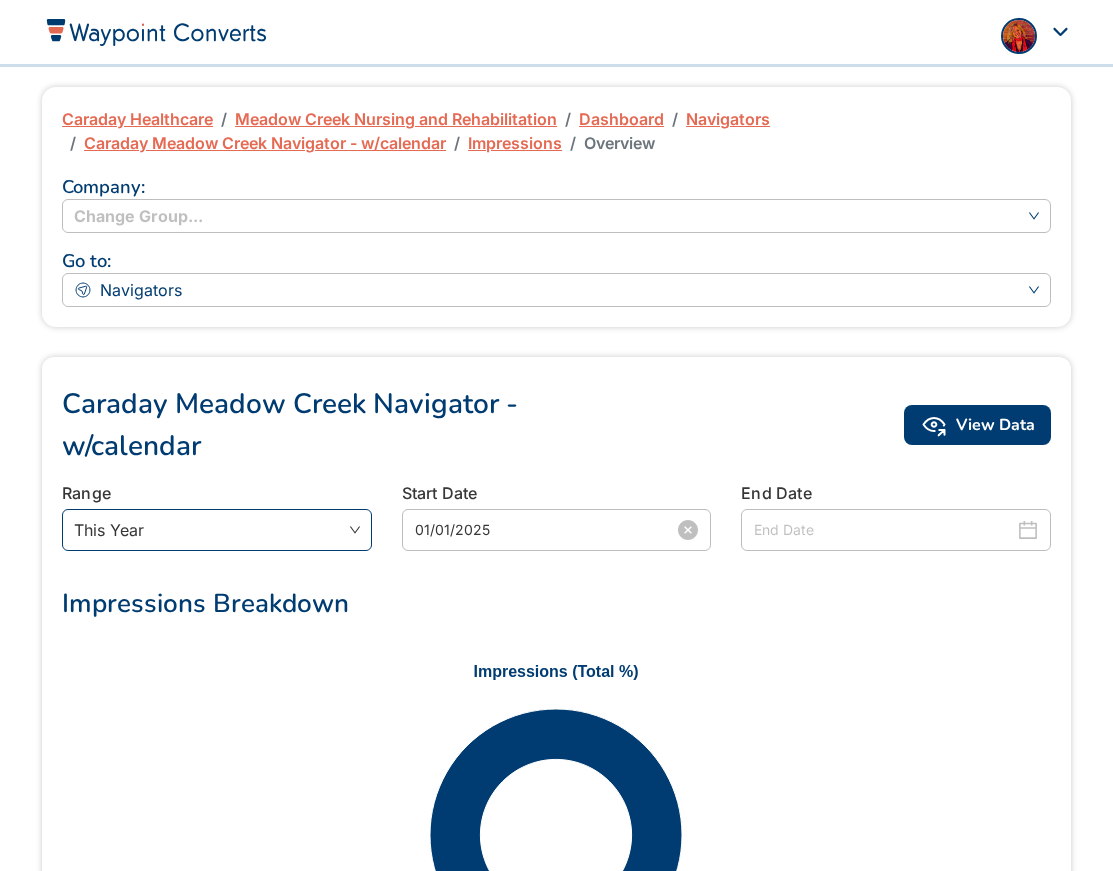 click on "01/01/2025" at bounding box center [545, 530] 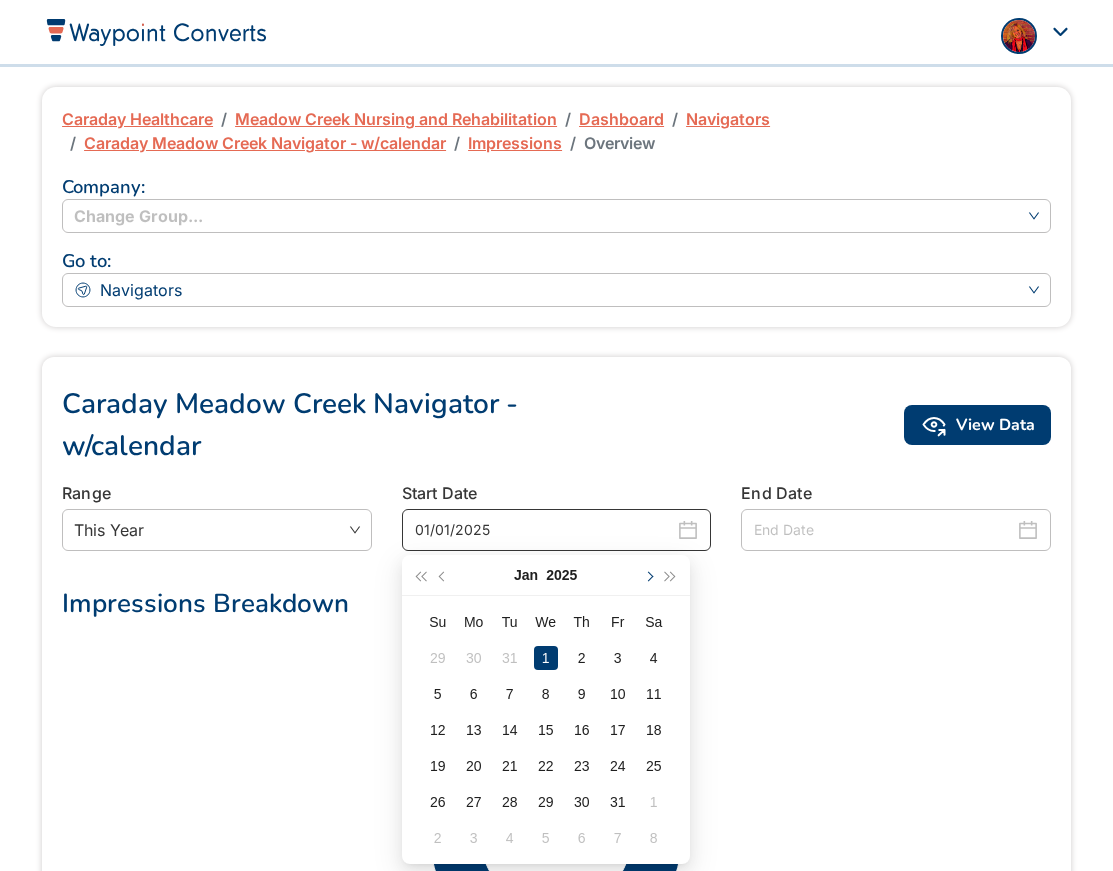 click at bounding box center [648, 576] 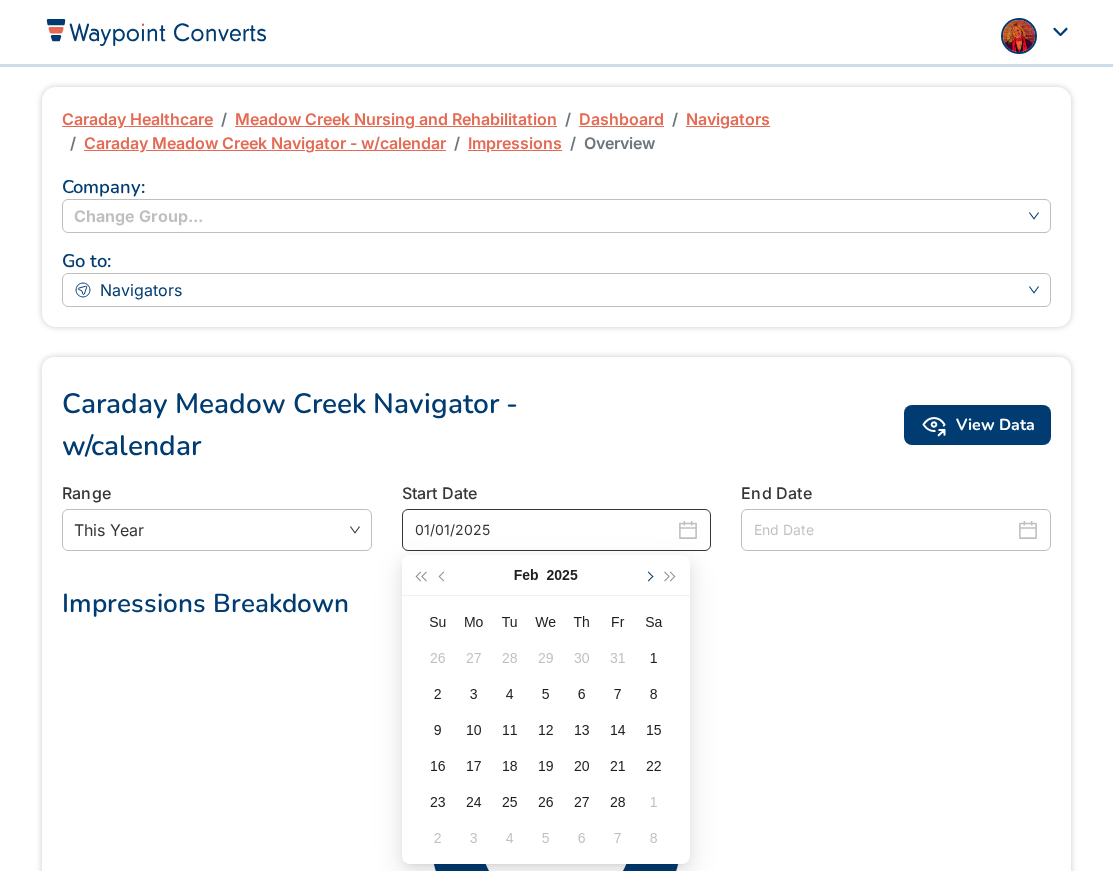click at bounding box center [648, 576] 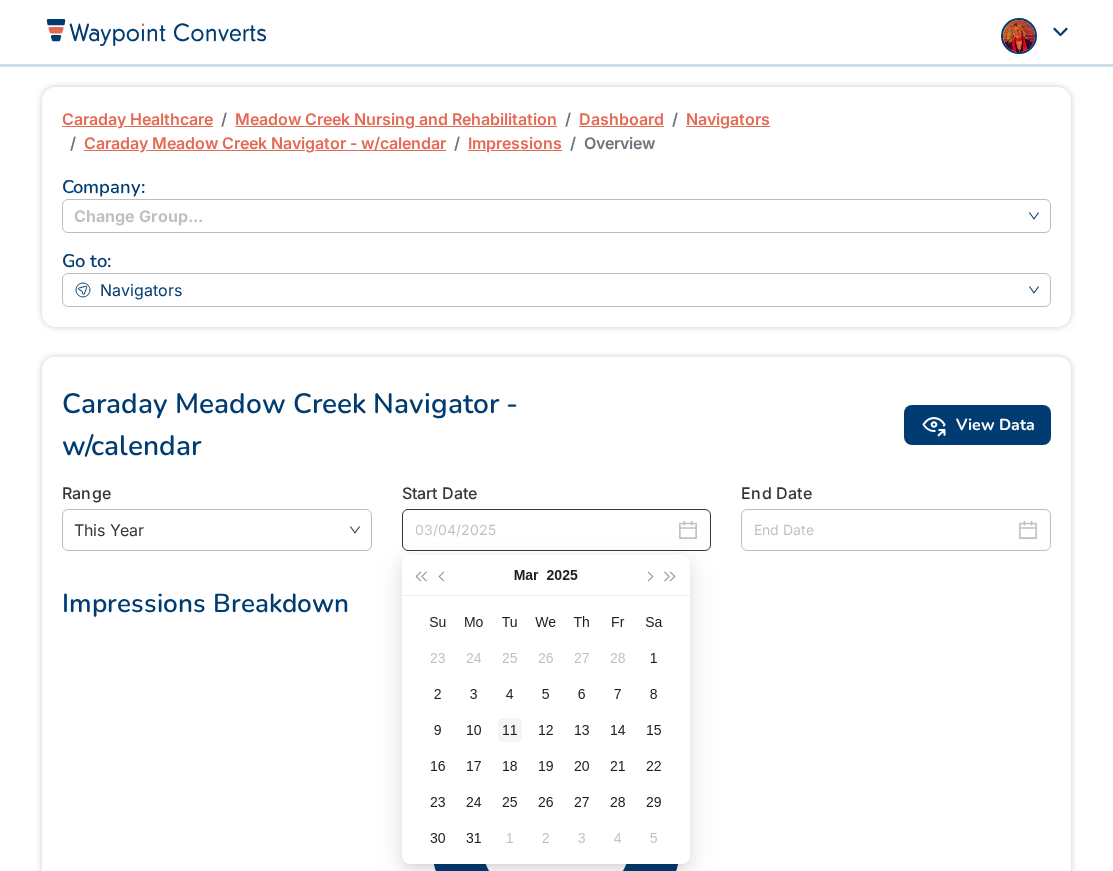 type on "03/11/2025" 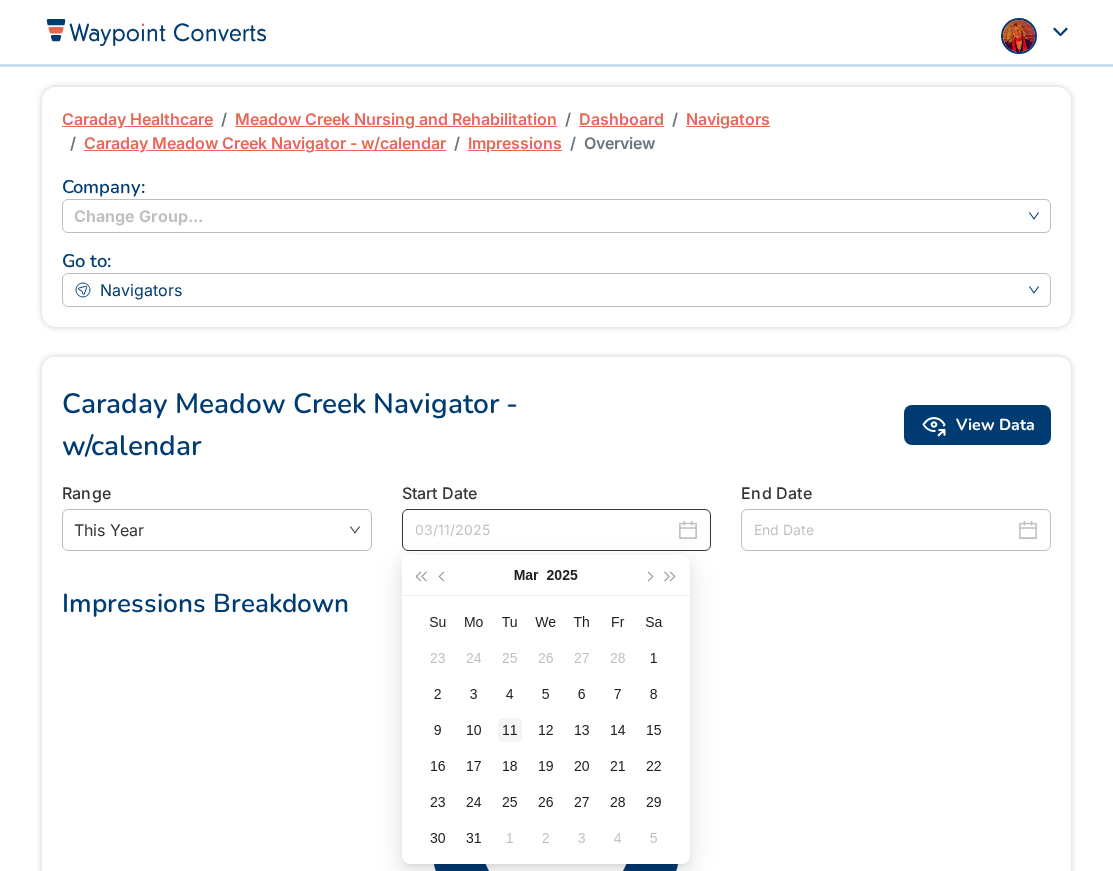 click on "11" at bounding box center (510, 730) 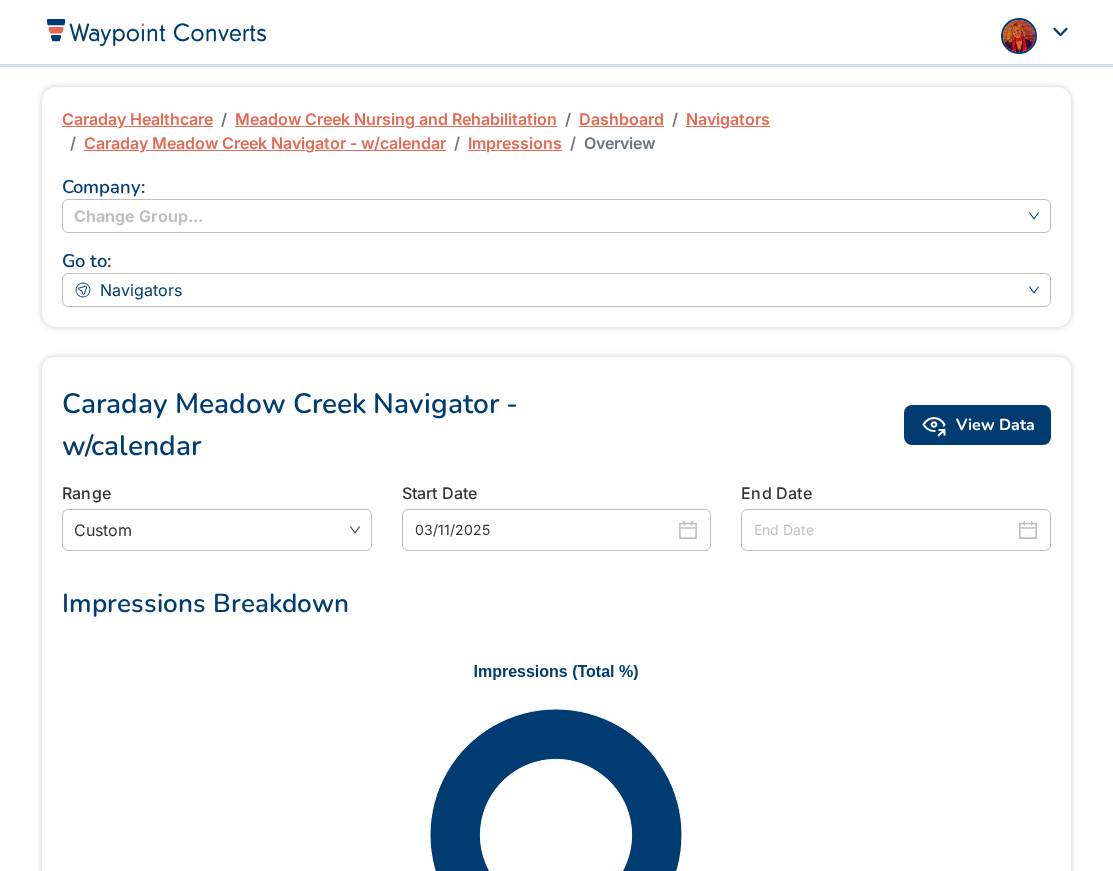 click at bounding box center [884, 530] 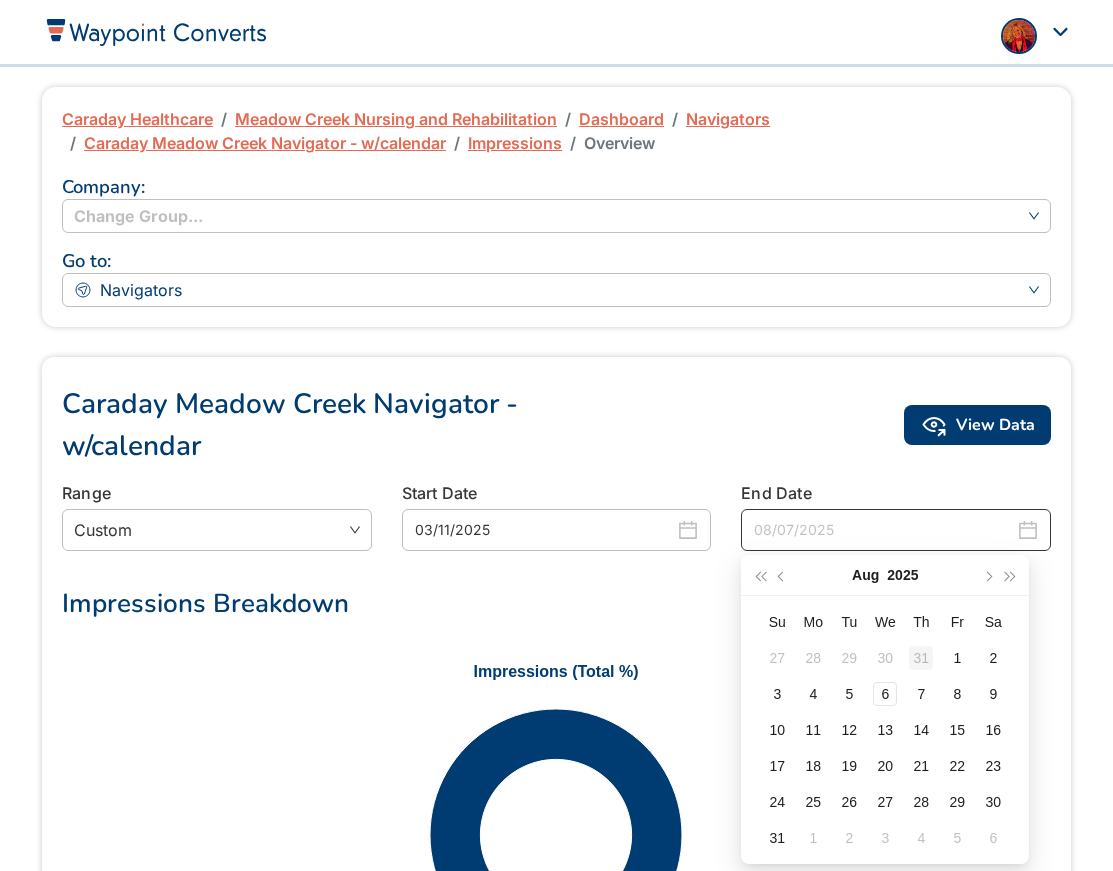 type on "07/31/2025" 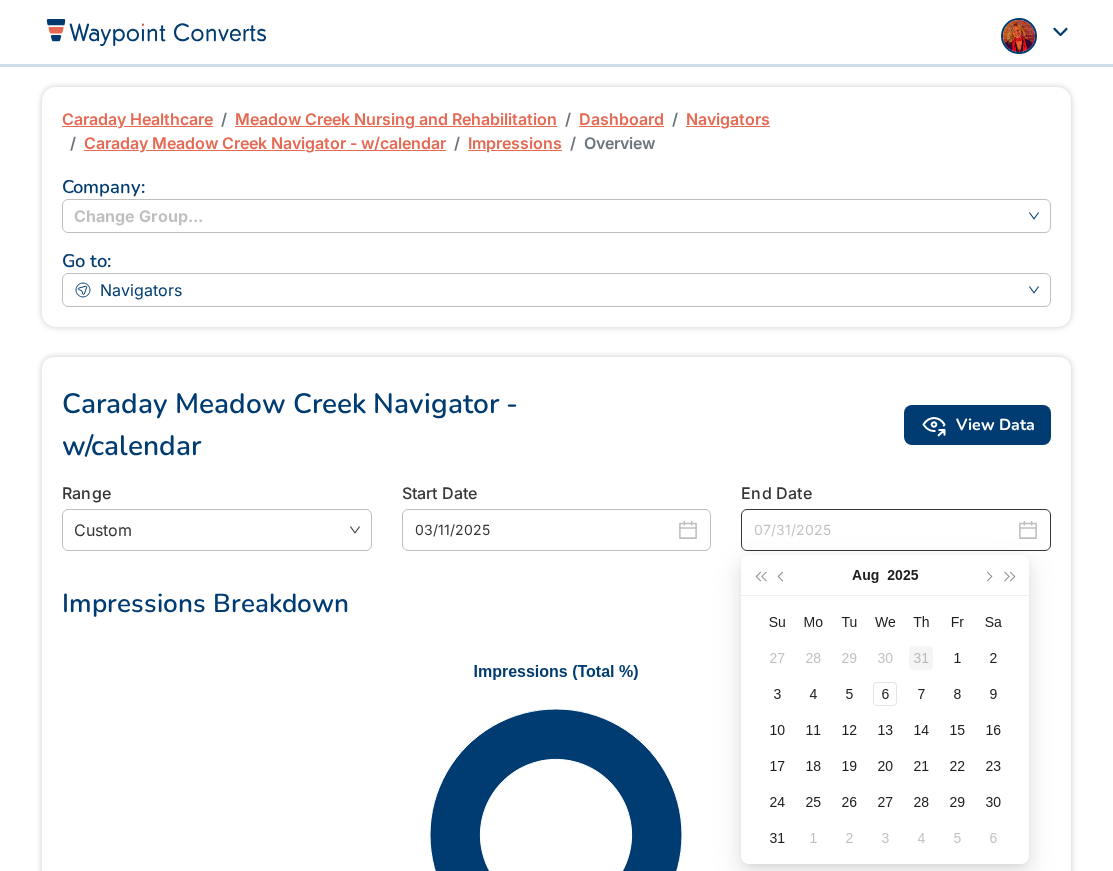 click on "31" at bounding box center [921, 658] 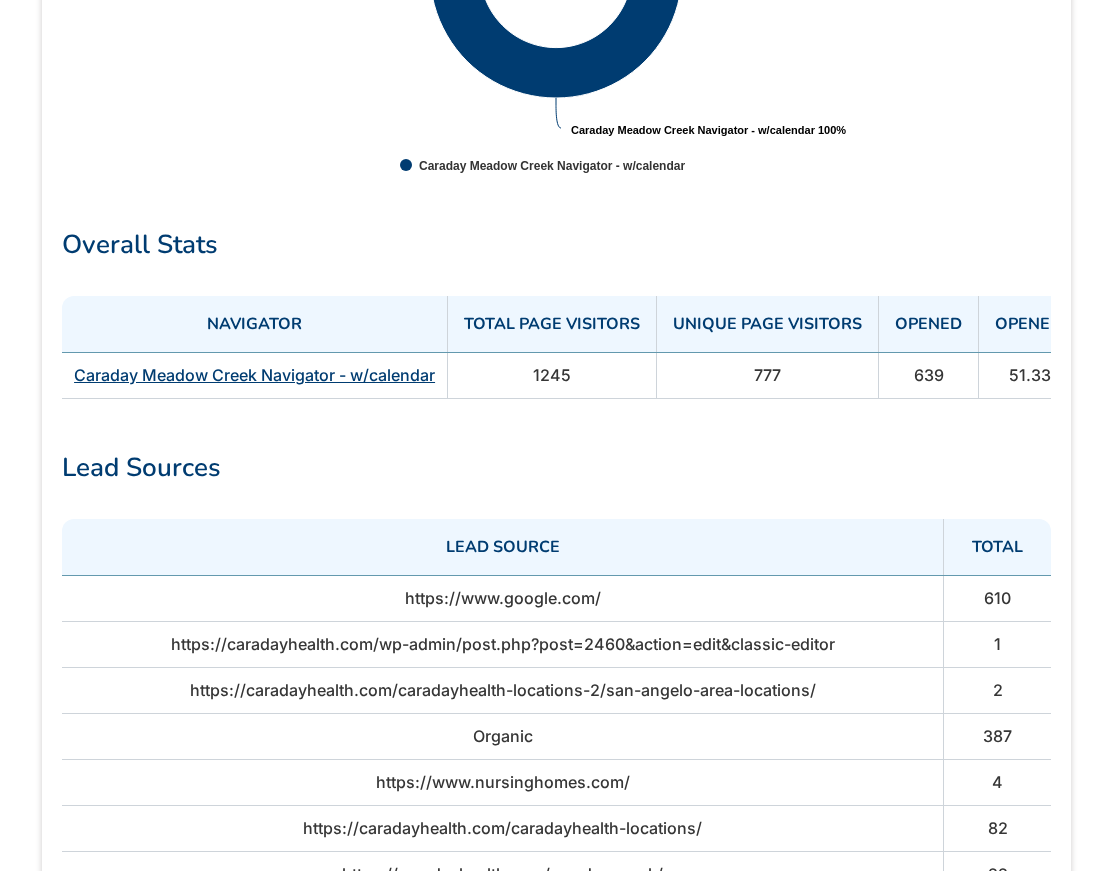 scroll, scrollTop: 865, scrollLeft: 0, axis: vertical 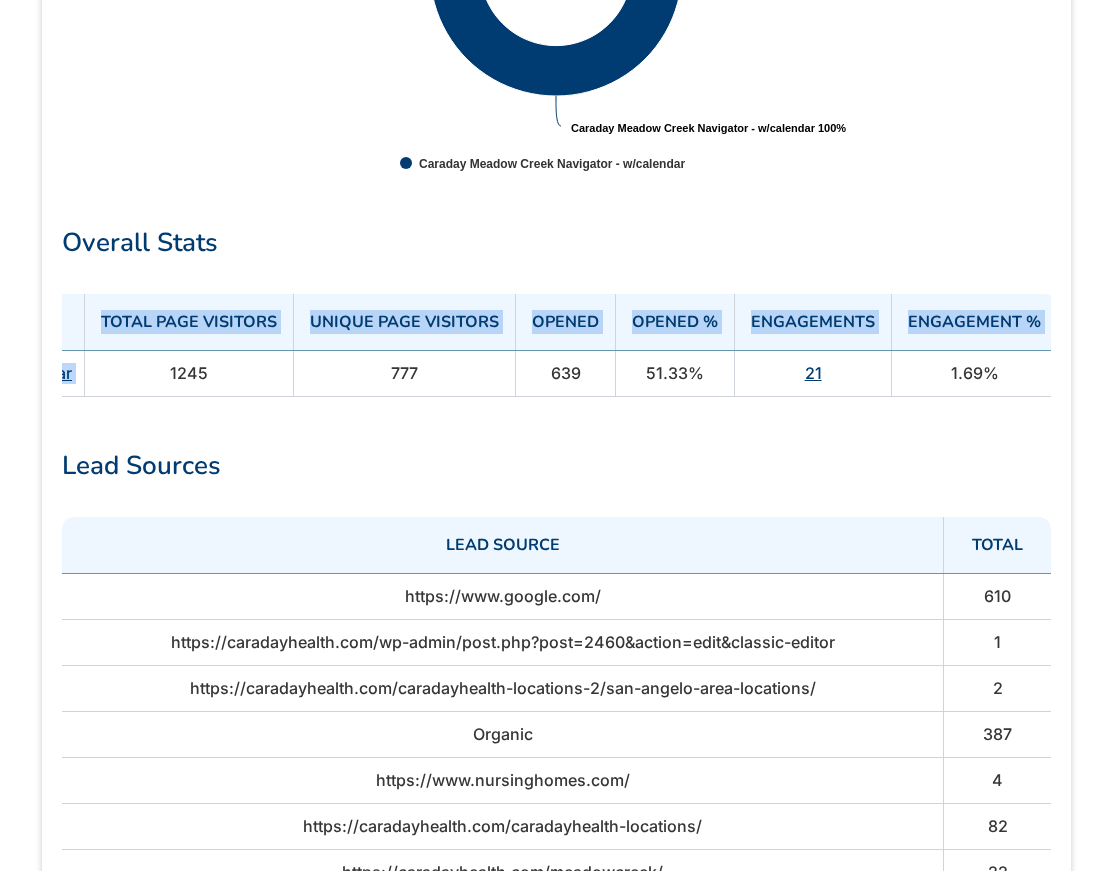 drag, startPoint x: 538, startPoint y: 368, endPoint x: 1106, endPoint y: 379, distance: 568.1065 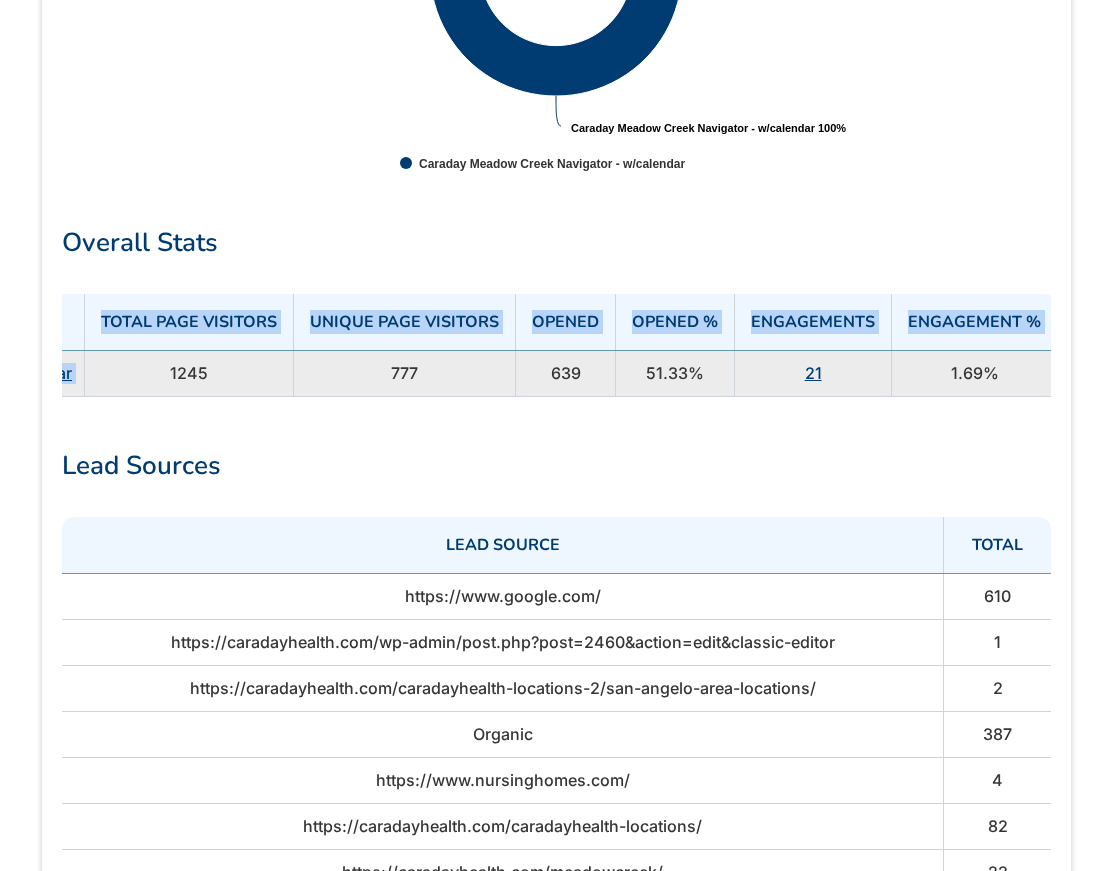 copy on "Navigator Total Page Visitors Unique Page Visitors Opened Opened % Engagements Engagement % Caraday Meadow Creek Navigator - w/calendar" 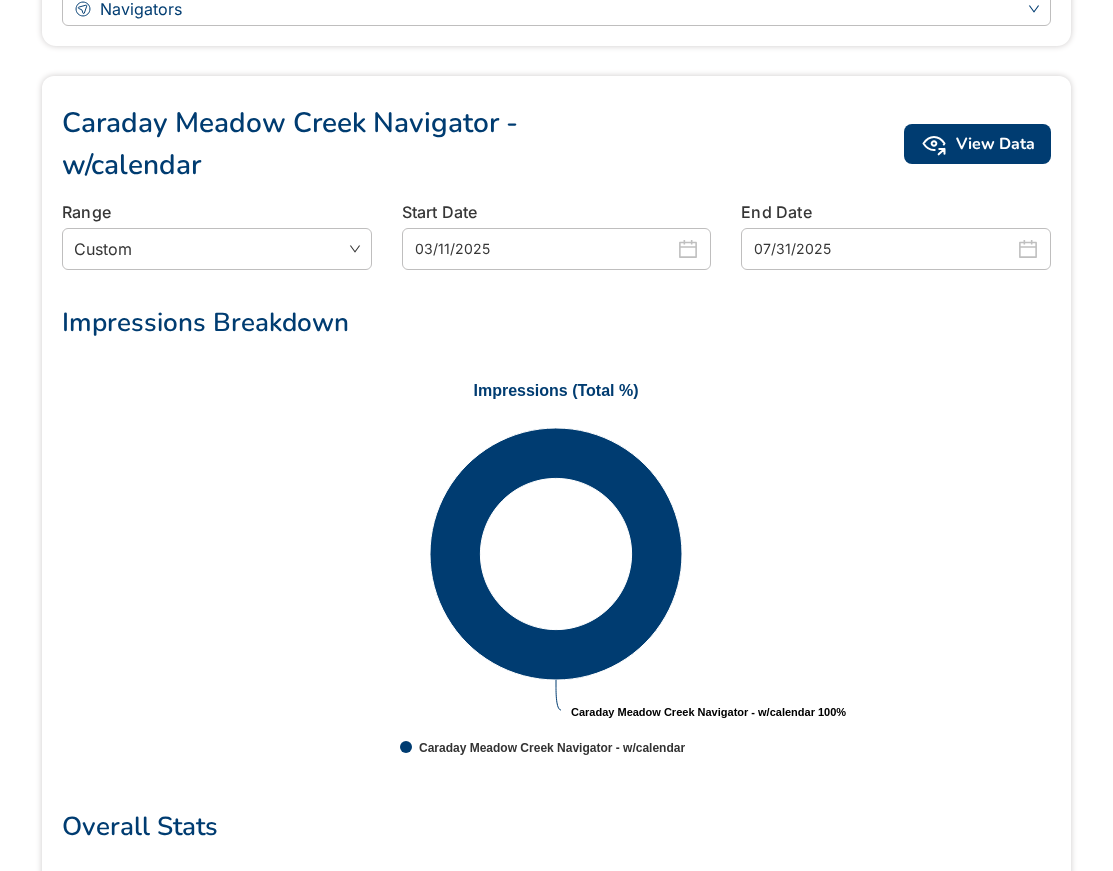 scroll, scrollTop: 0, scrollLeft: 0, axis: both 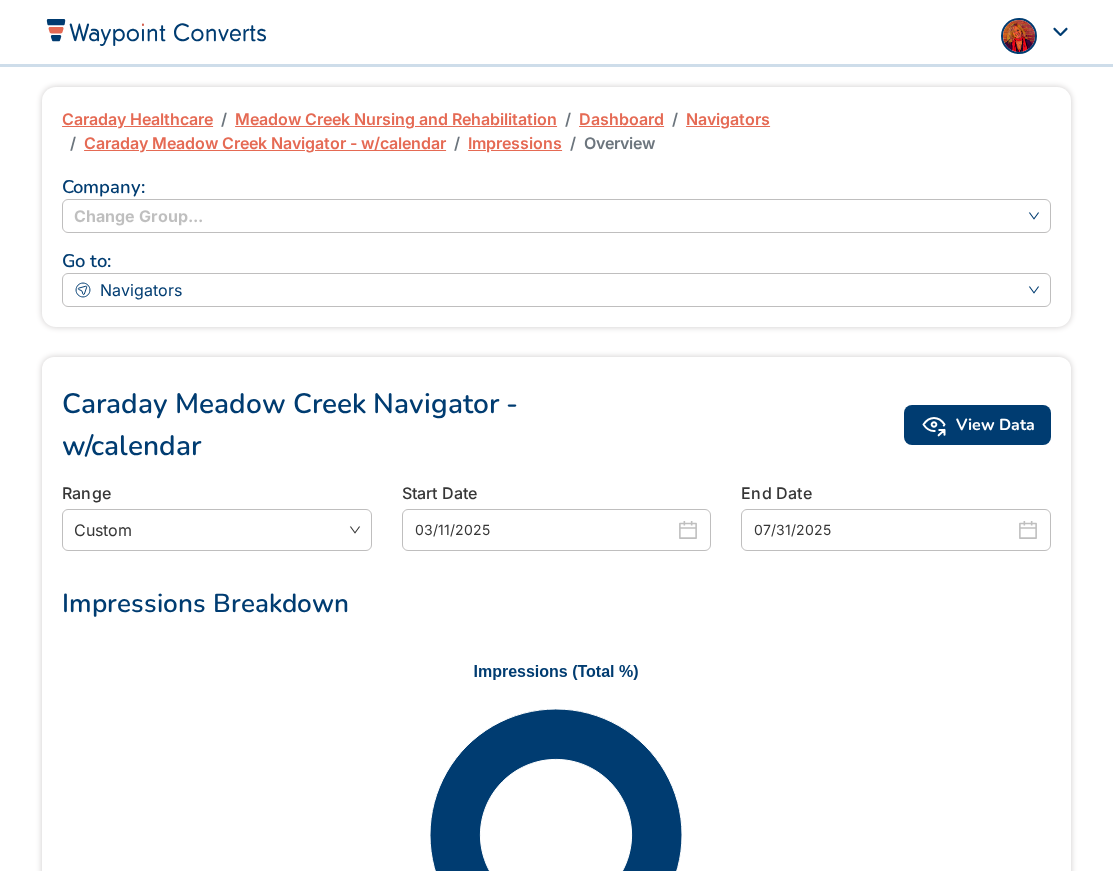 click on "Caraday Healthcare" at bounding box center (137, 119) 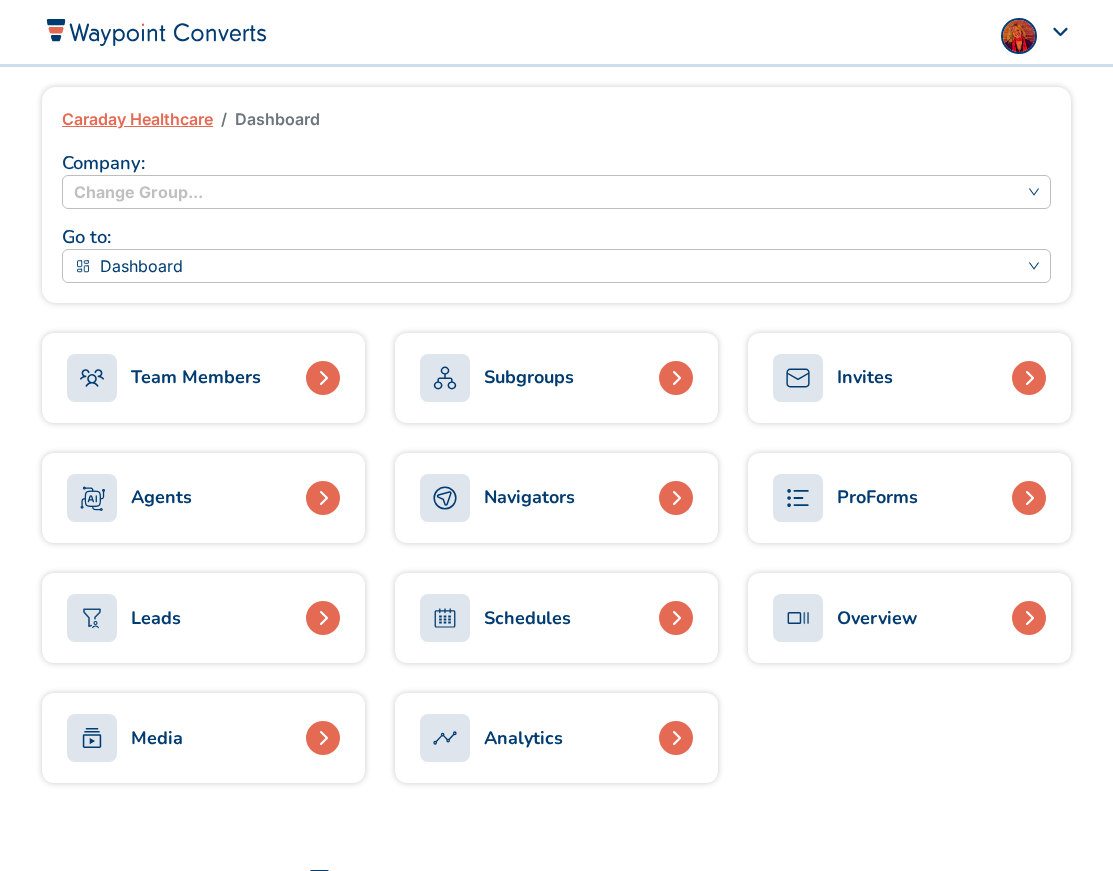 scroll, scrollTop: 0, scrollLeft: 0, axis: both 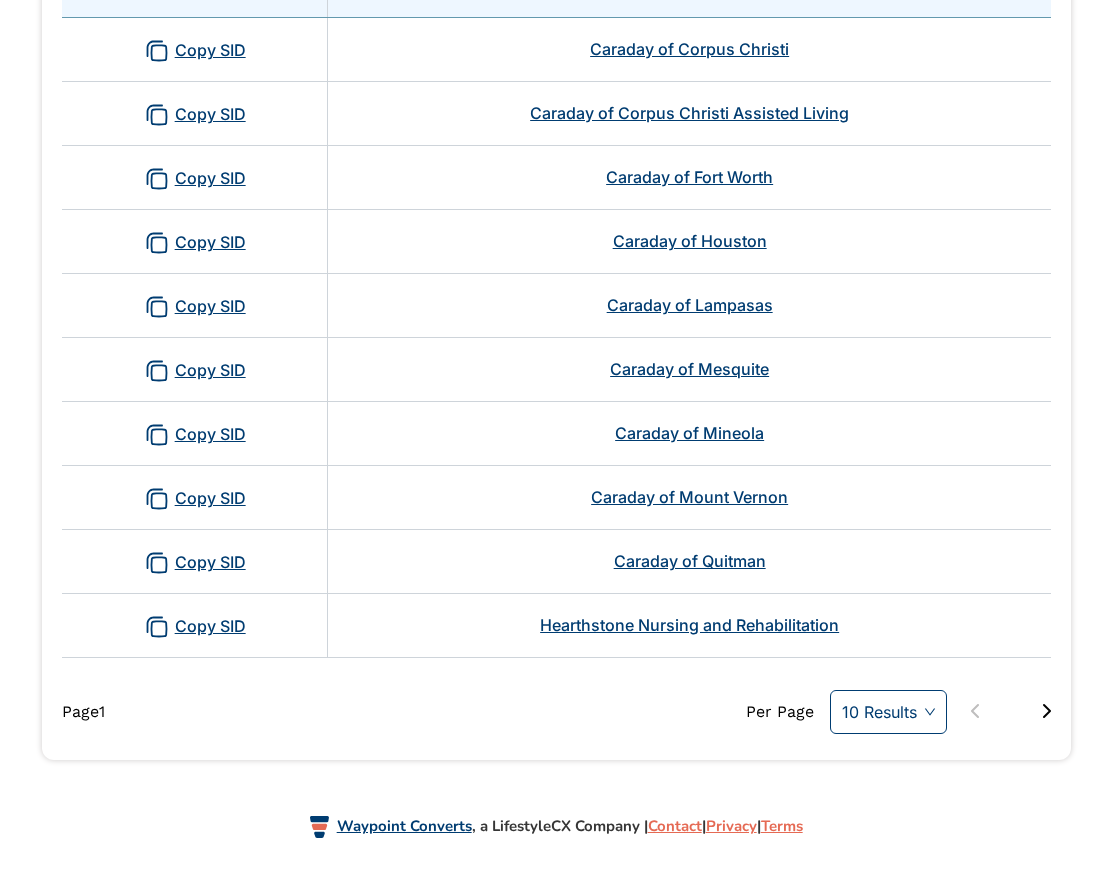click on "10 Results" at bounding box center (888, 712) 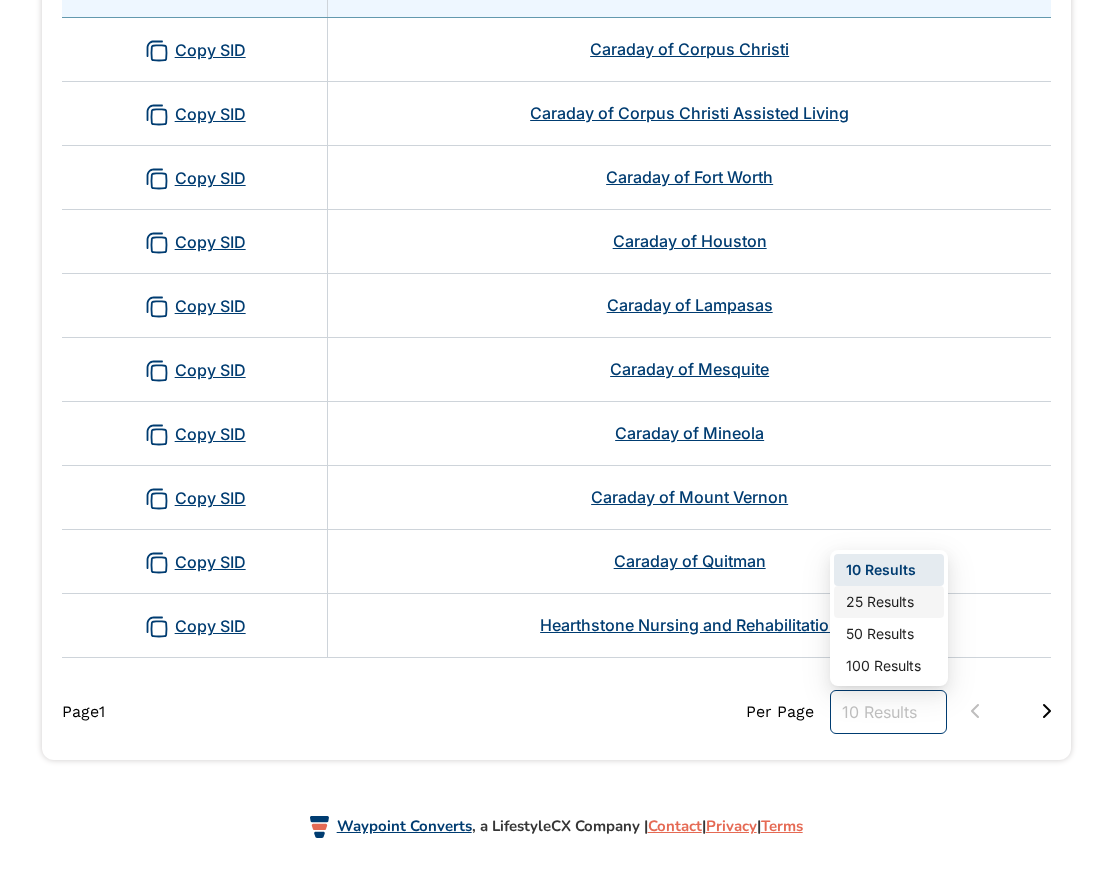 click on "25 Results" at bounding box center (889, 602) 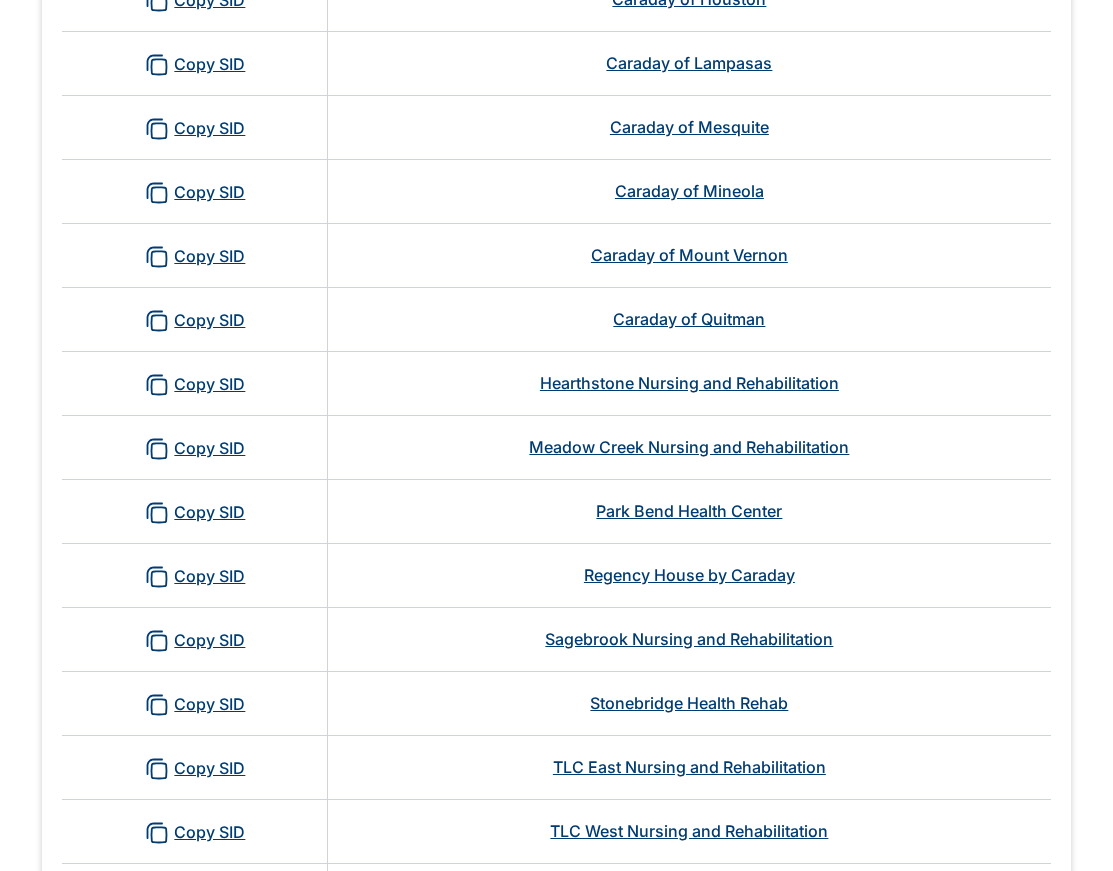 scroll, scrollTop: 712, scrollLeft: 0, axis: vertical 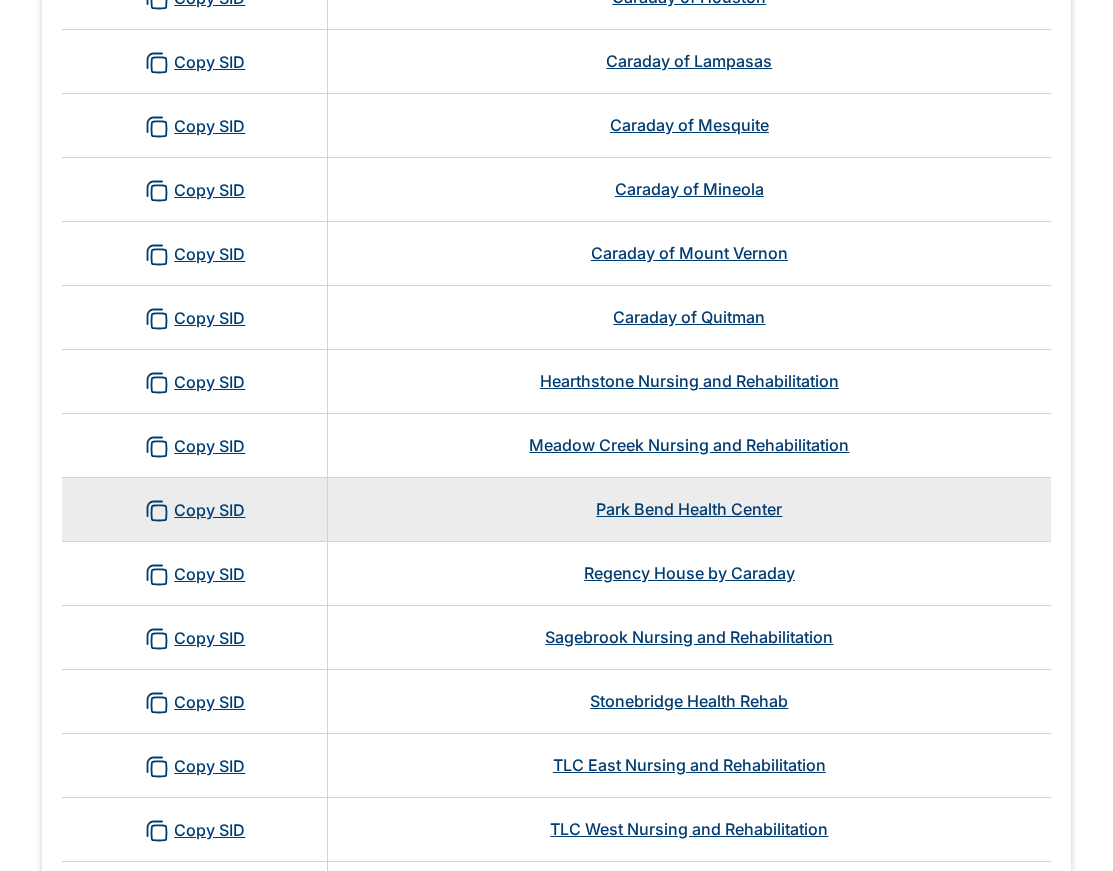 click on "Park Bend Health Center" at bounding box center [689, 509] 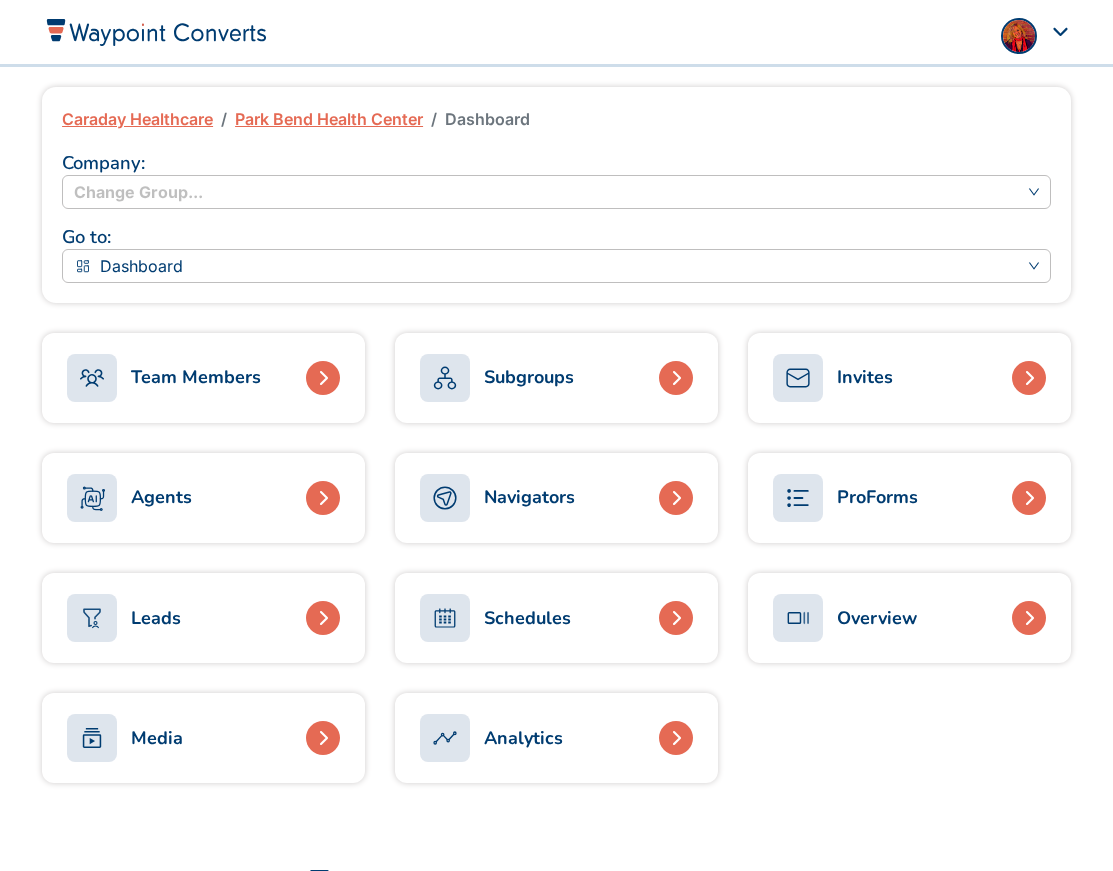 scroll, scrollTop: 0, scrollLeft: 0, axis: both 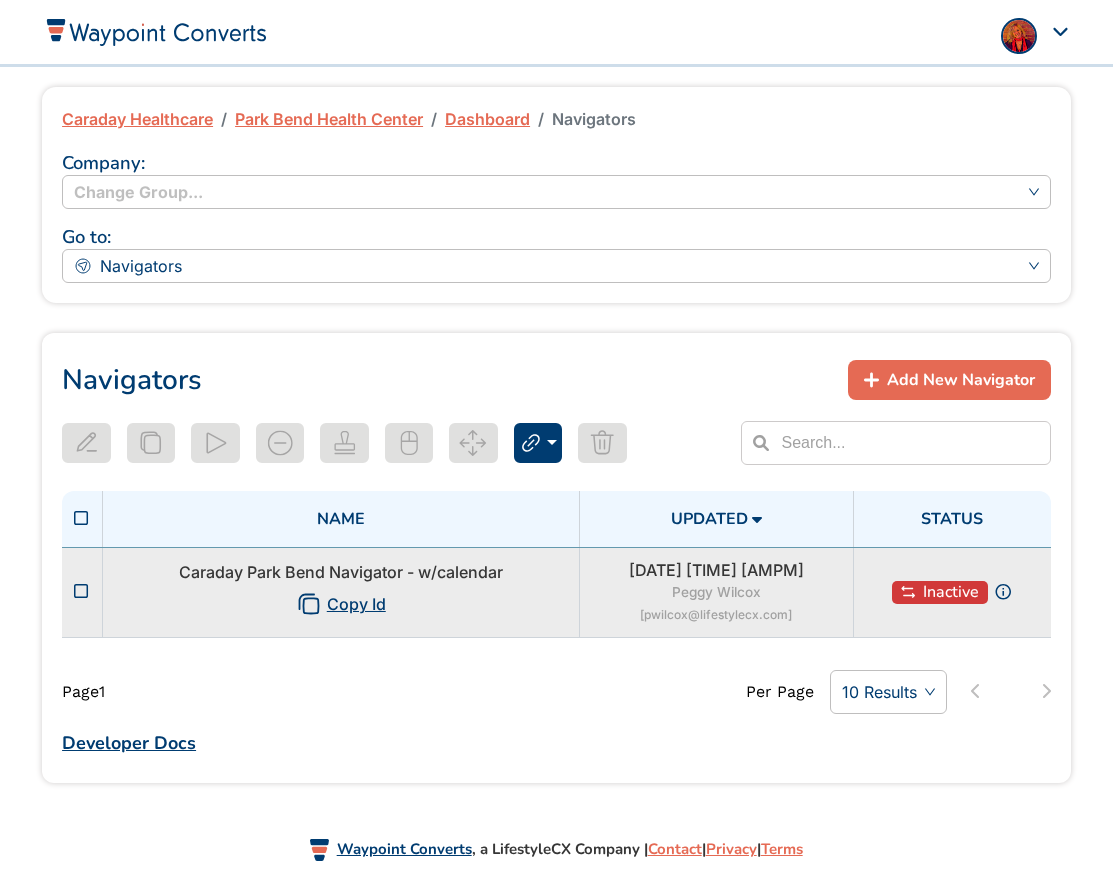 click on "Caraday Park Bend Navigator - w/calendar   Copy Id" at bounding box center (341, 592) 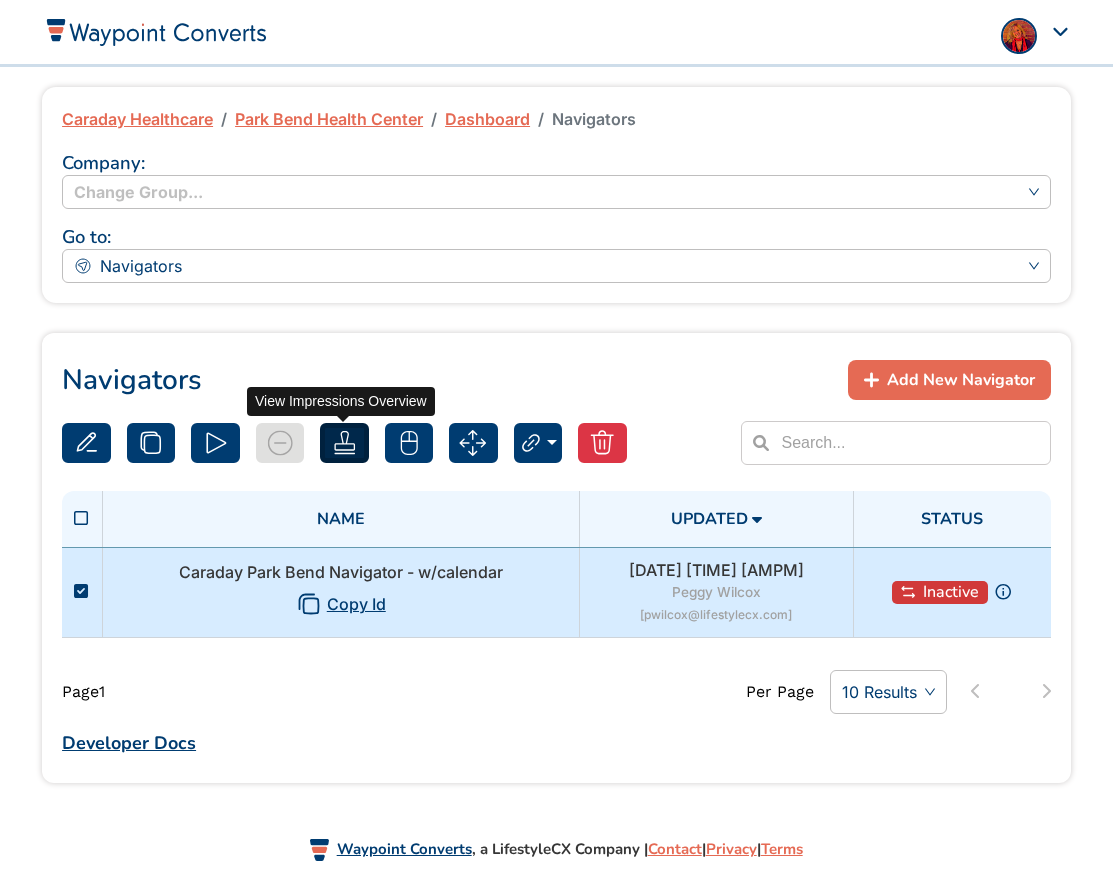 click 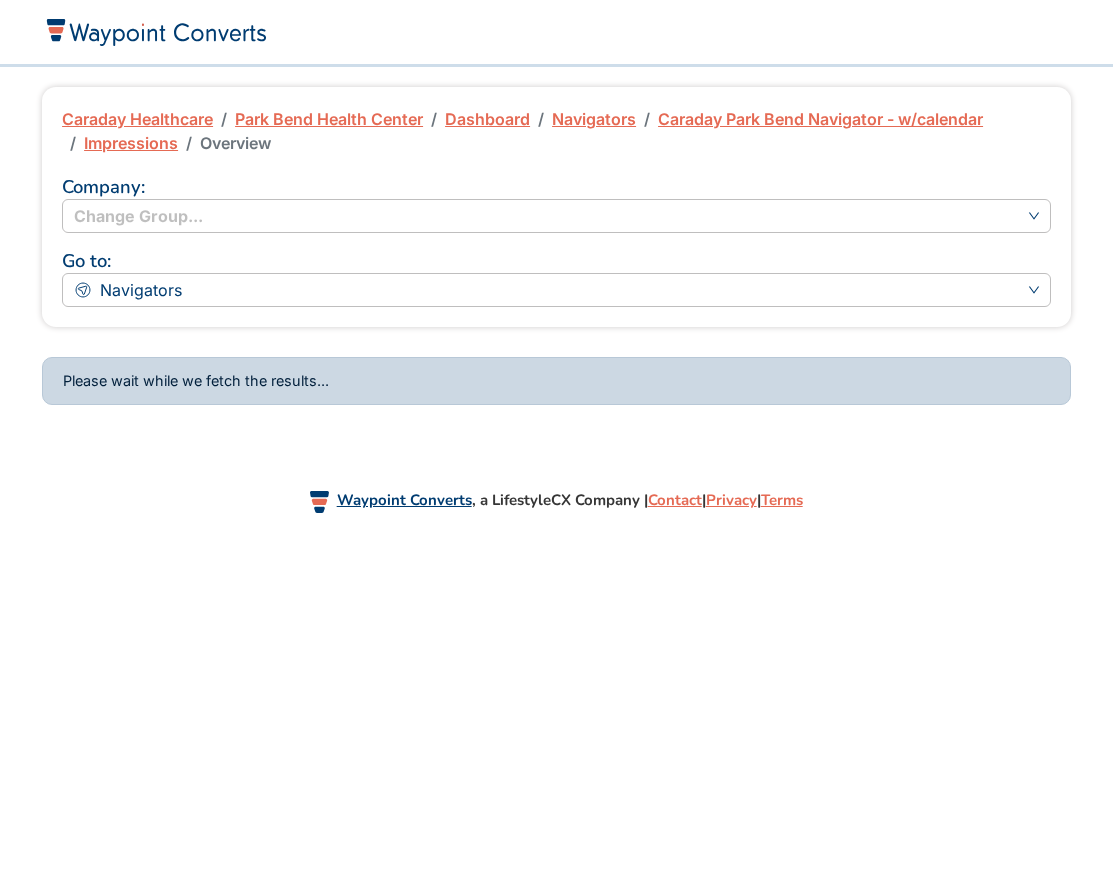 scroll, scrollTop: 0, scrollLeft: 0, axis: both 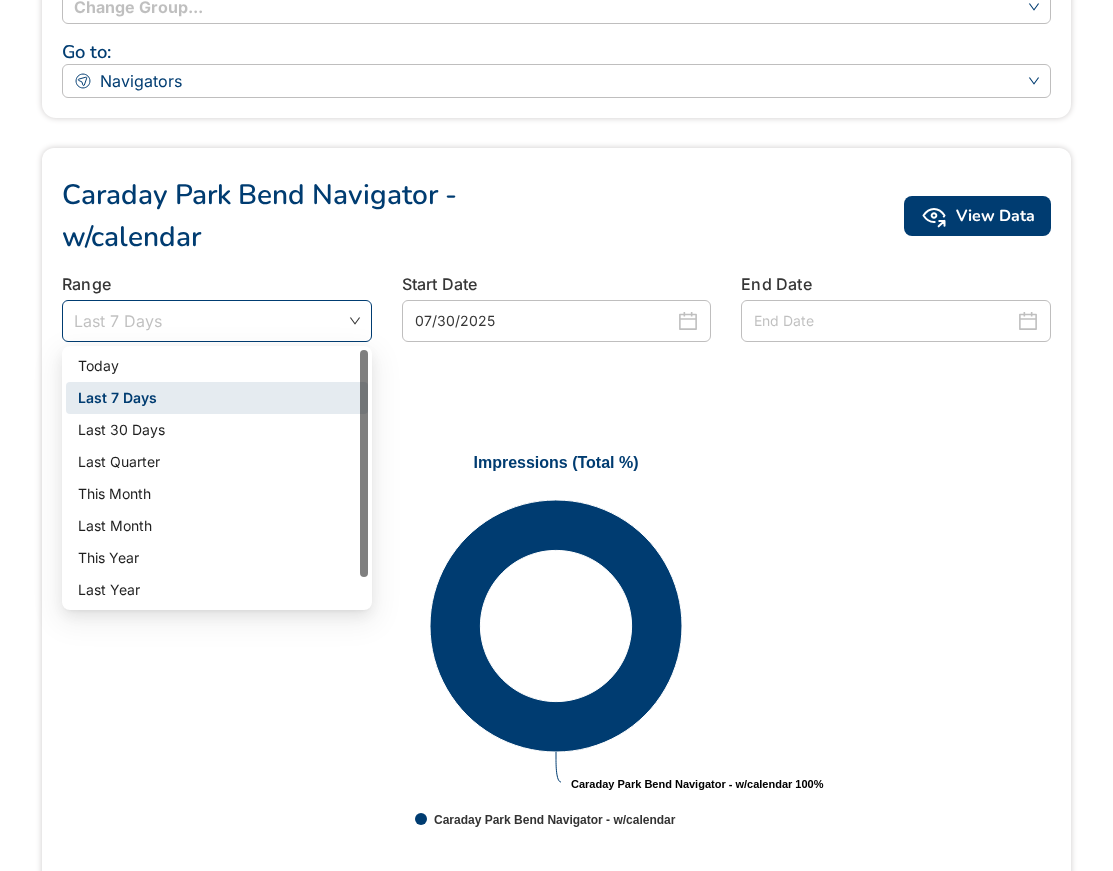 click on "Last 7 Days" at bounding box center [217, 321] 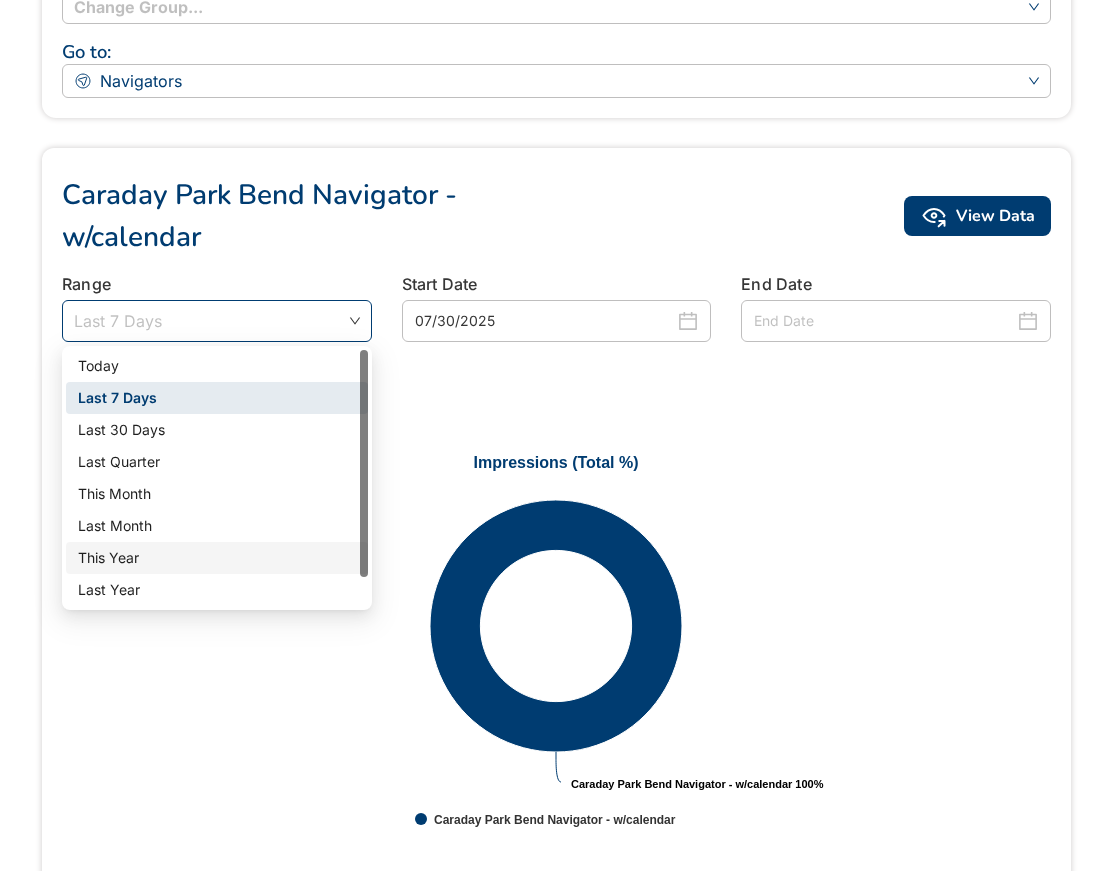 click on "This Year" at bounding box center (217, 558) 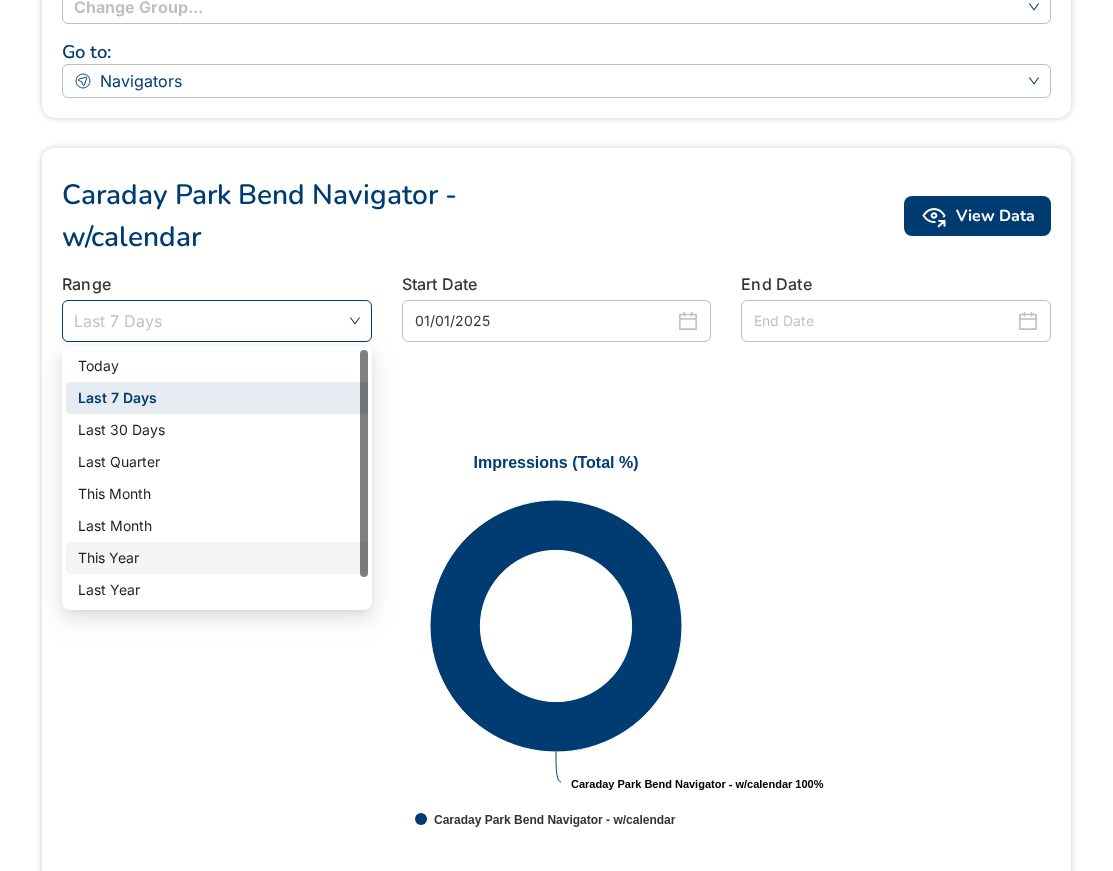 scroll, scrollTop: 0, scrollLeft: 0, axis: both 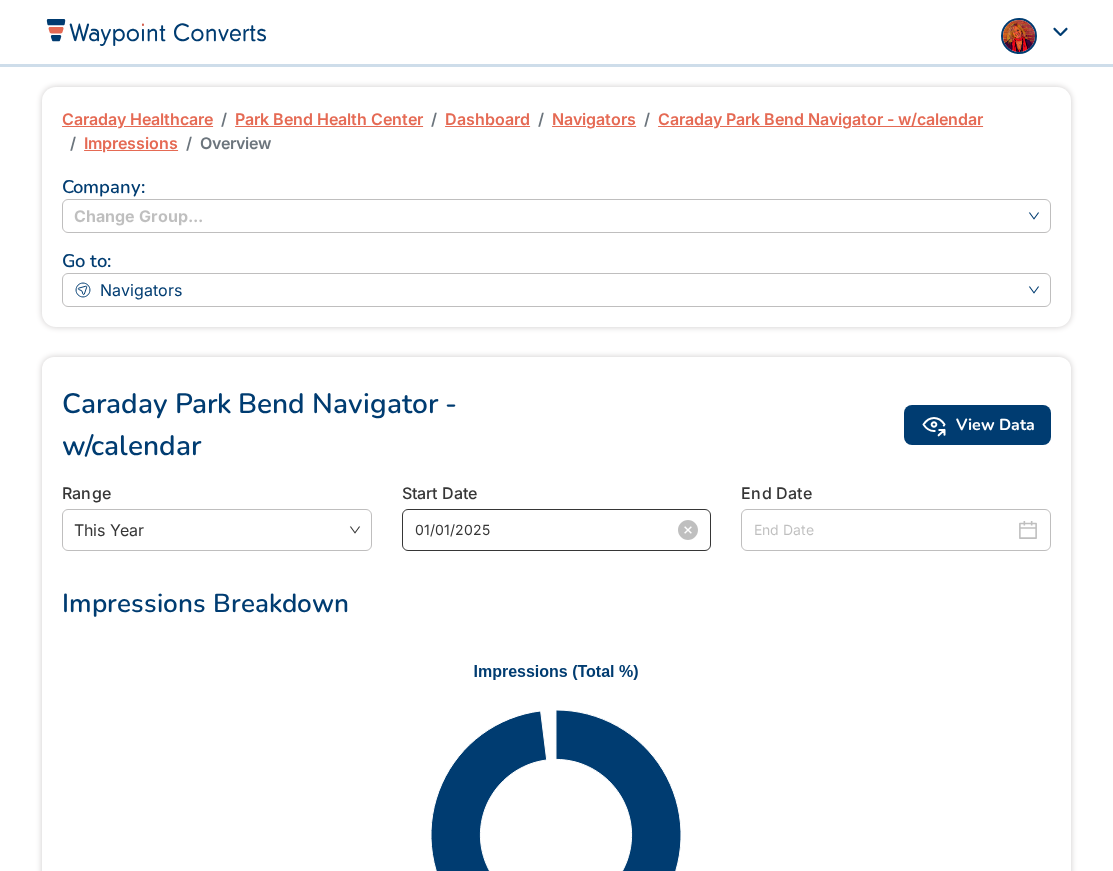 click on "01/01/2025" at bounding box center (545, 530) 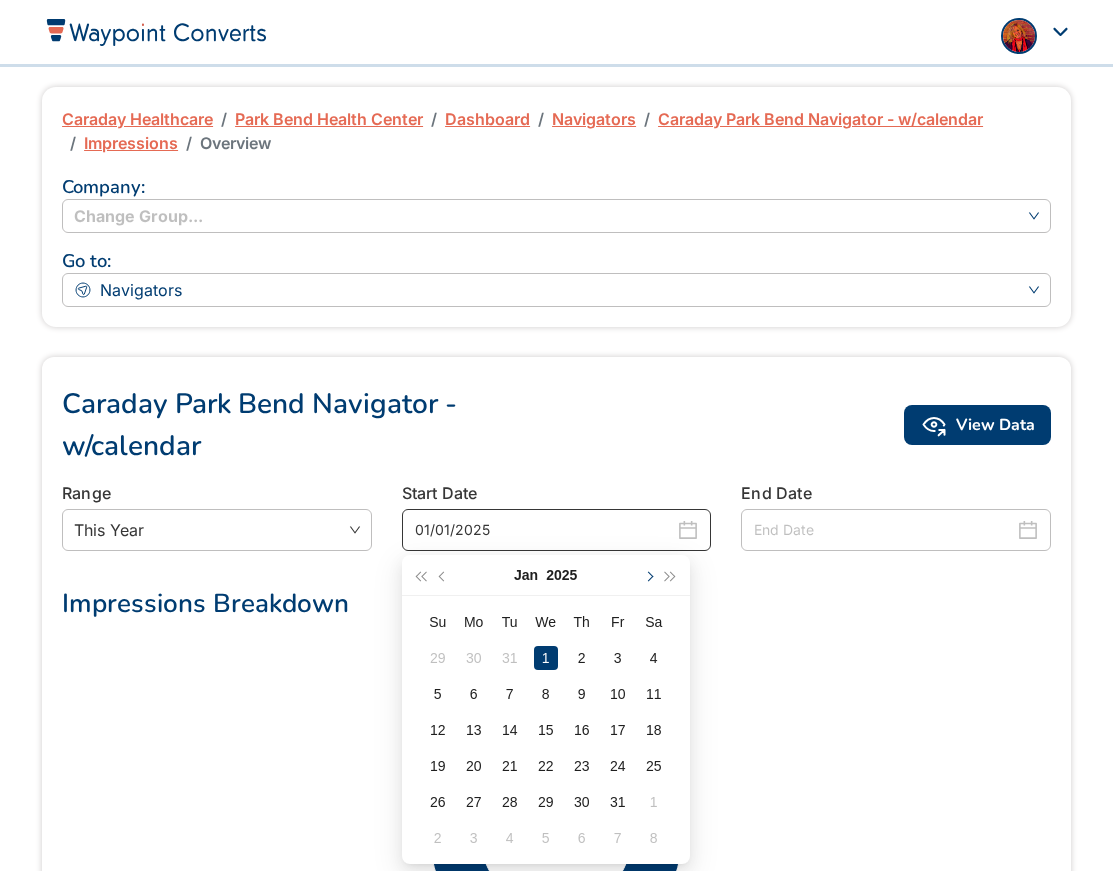 click at bounding box center [648, 575] 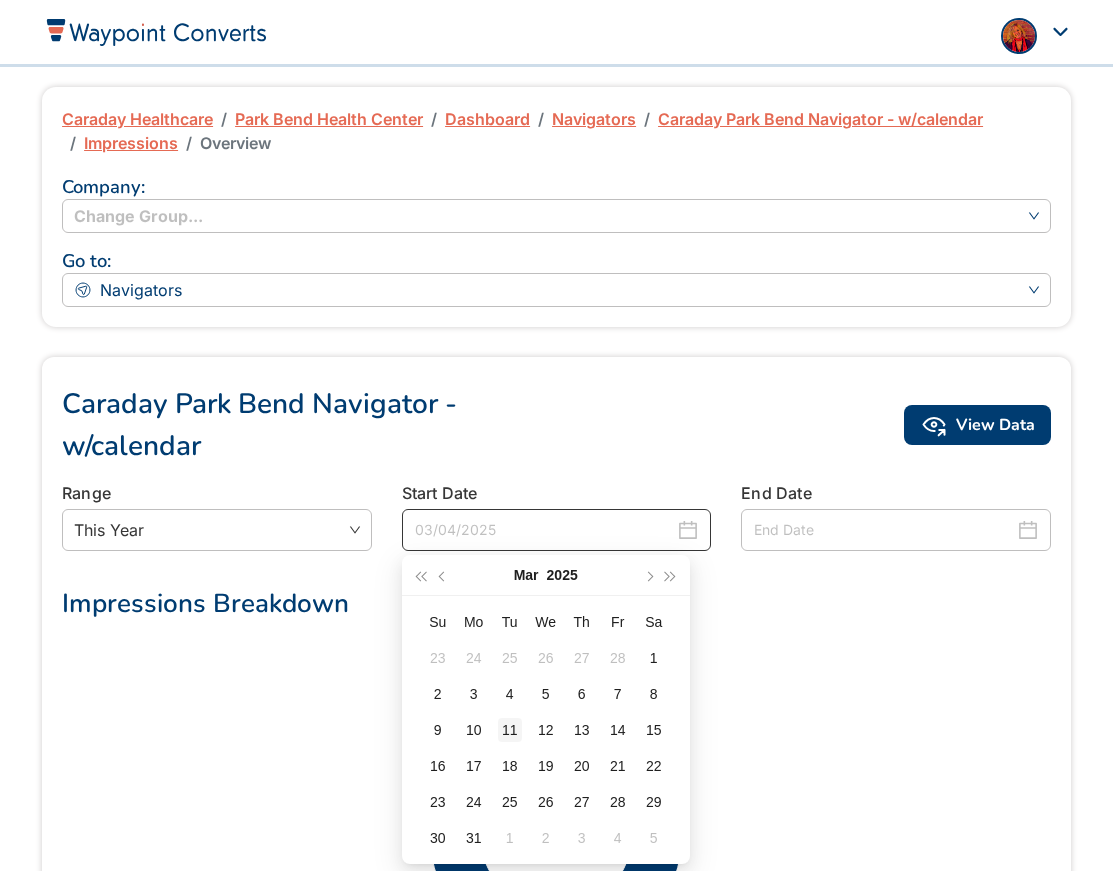 type on "03/11/2025" 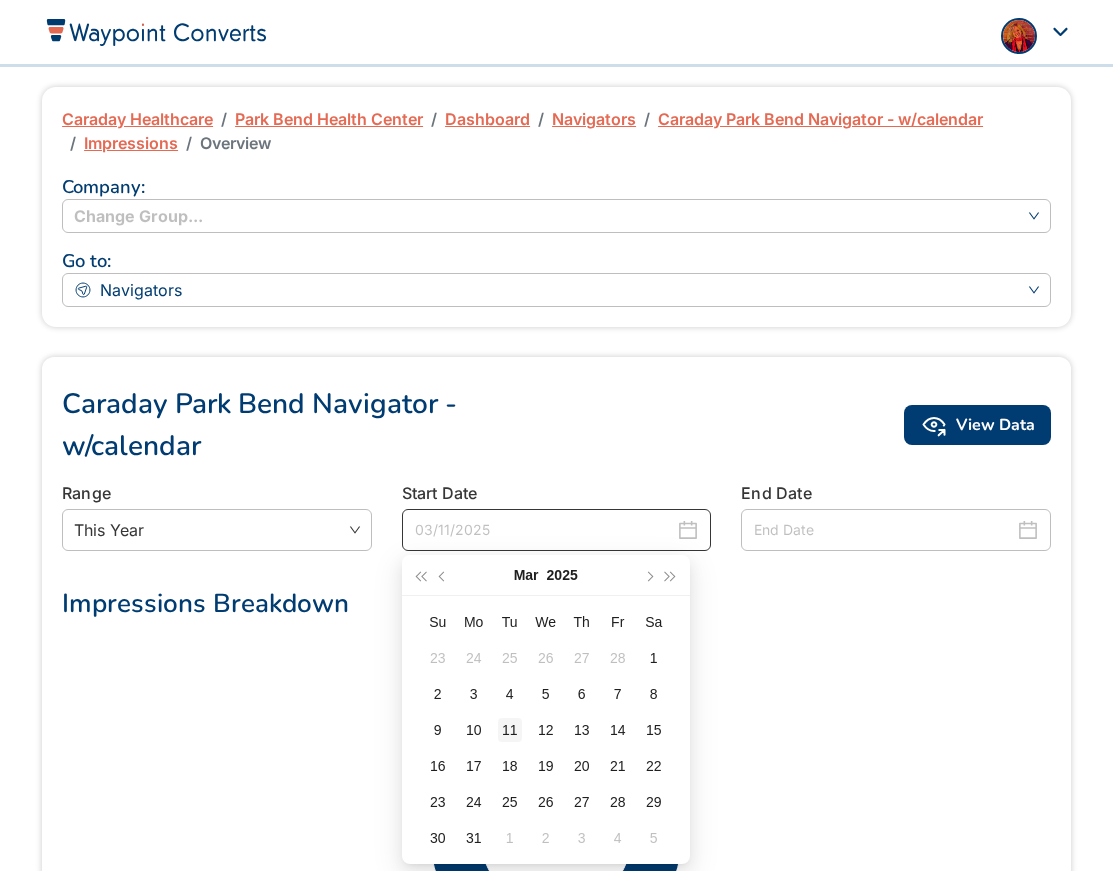 click on "11" at bounding box center [510, 730] 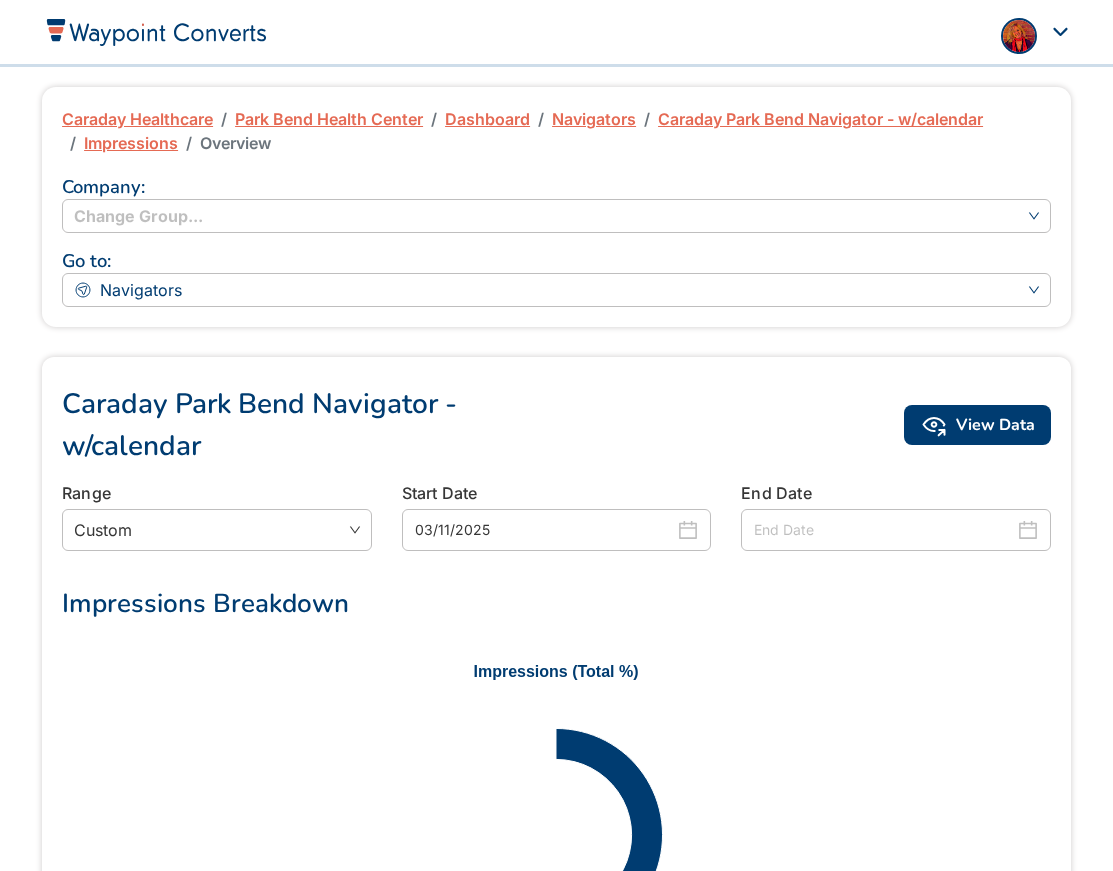 click at bounding box center (884, 530) 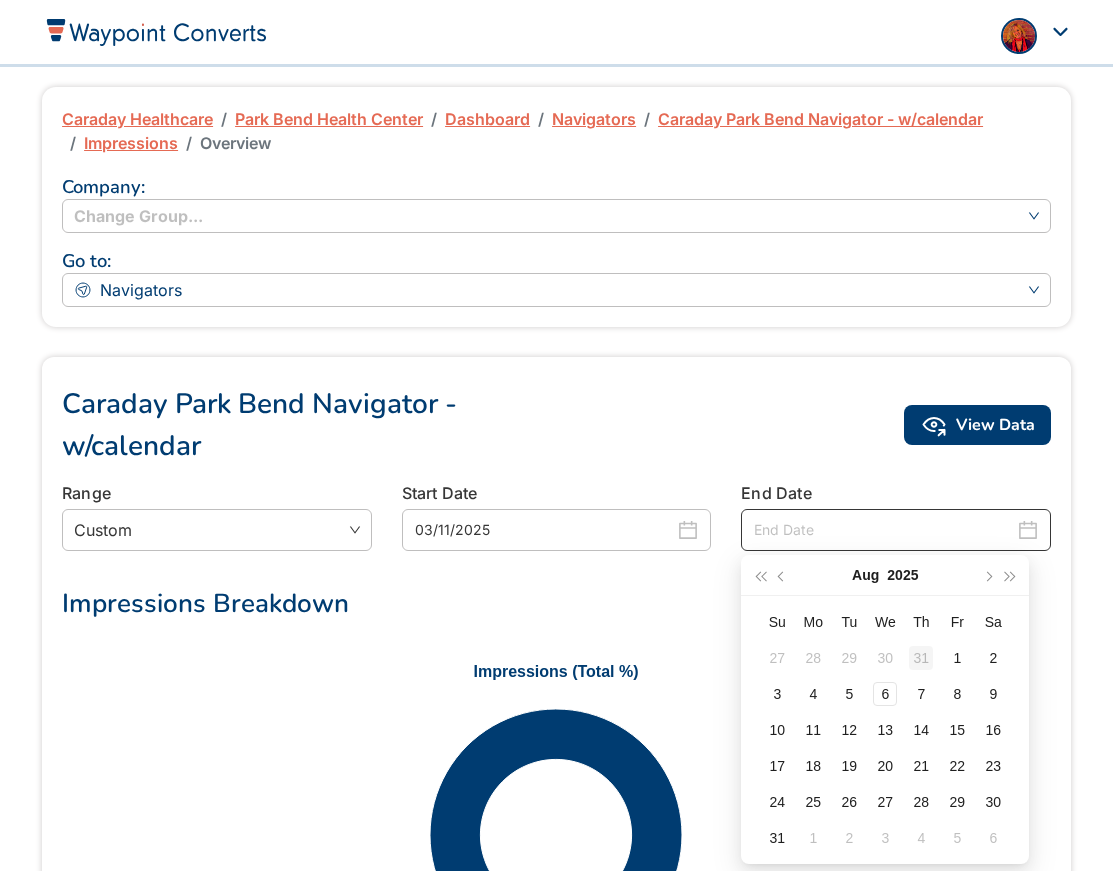 type on "07/31/2025" 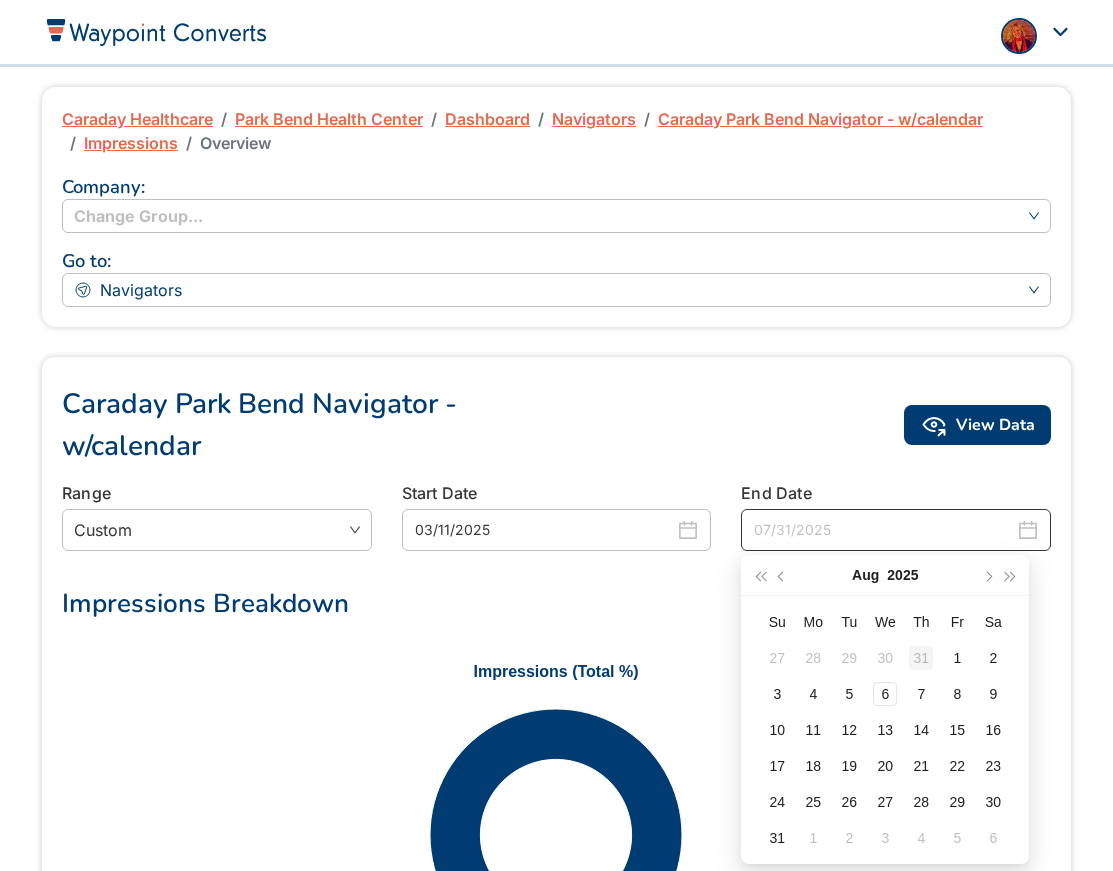 click on "31" at bounding box center [921, 658] 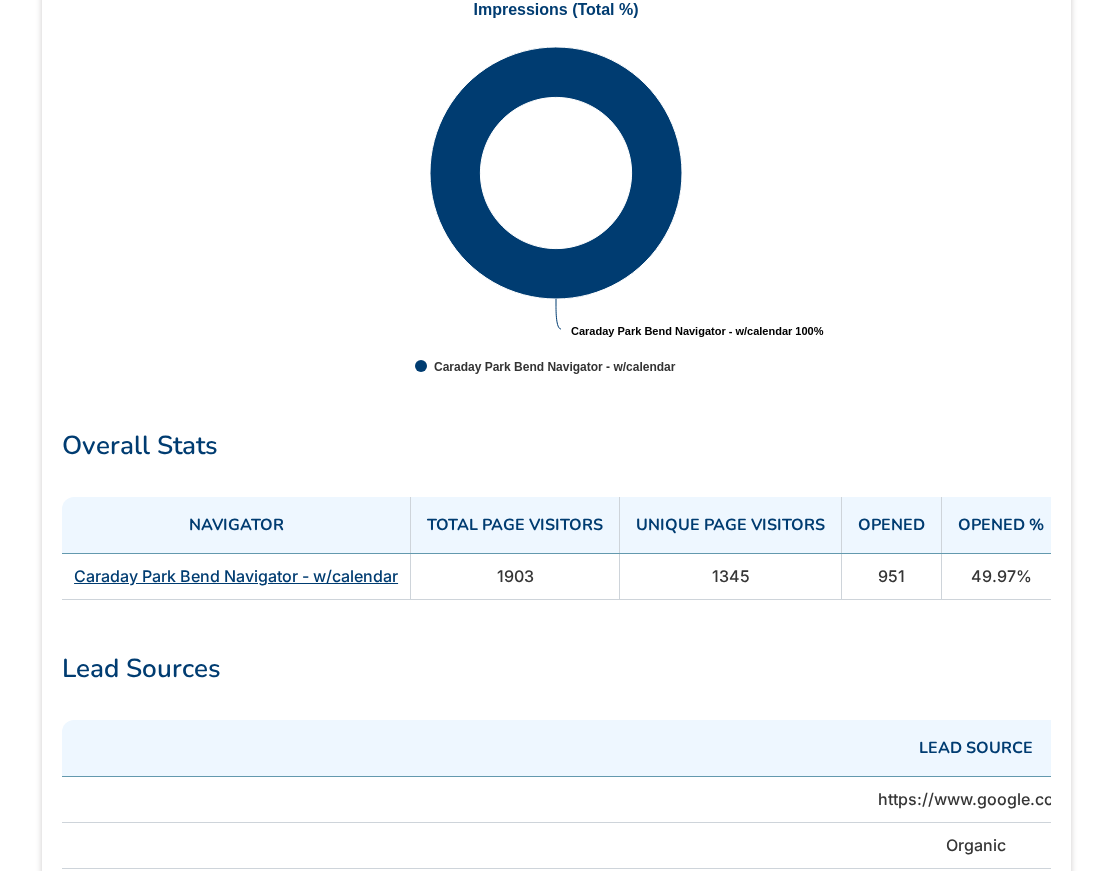 scroll, scrollTop: 664, scrollLeft: 0, axis: vertical 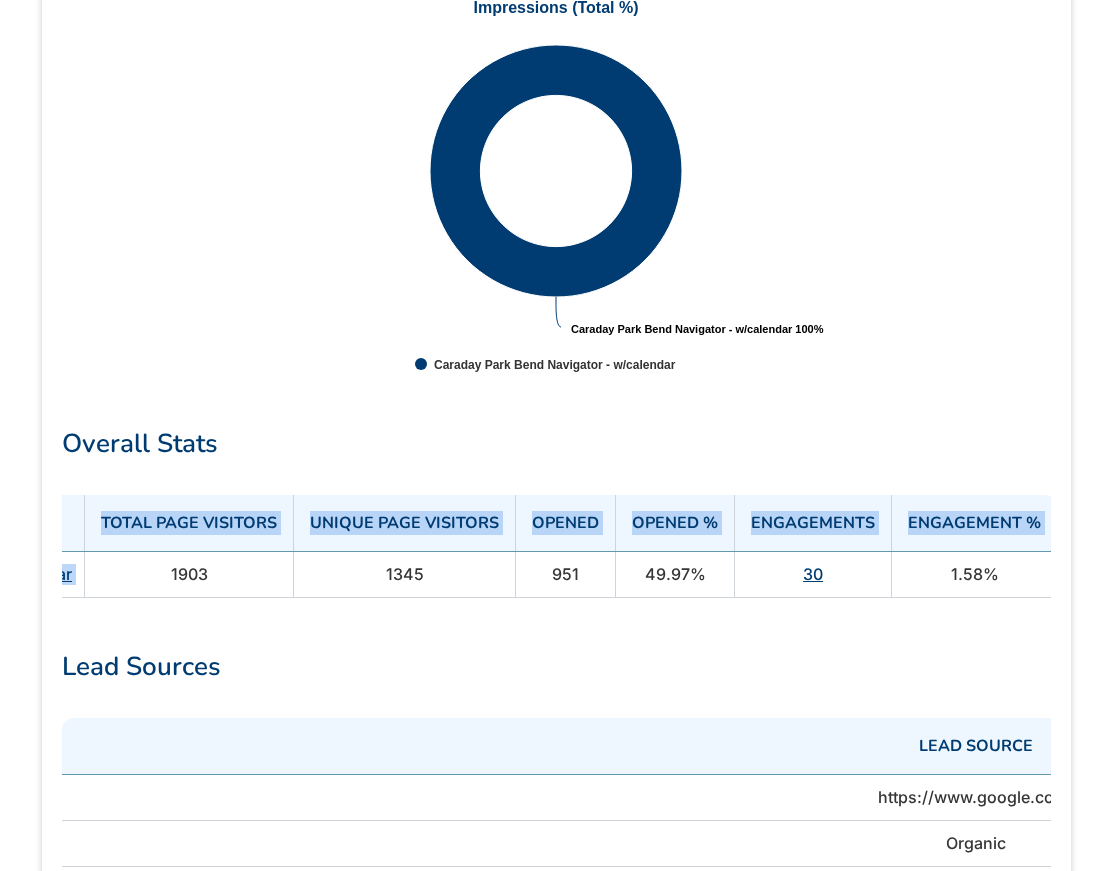 drag, startPoint x: 500, startPoint y: 568, endPoint x: 1082, endPoint y: 573, distance: 582.0215 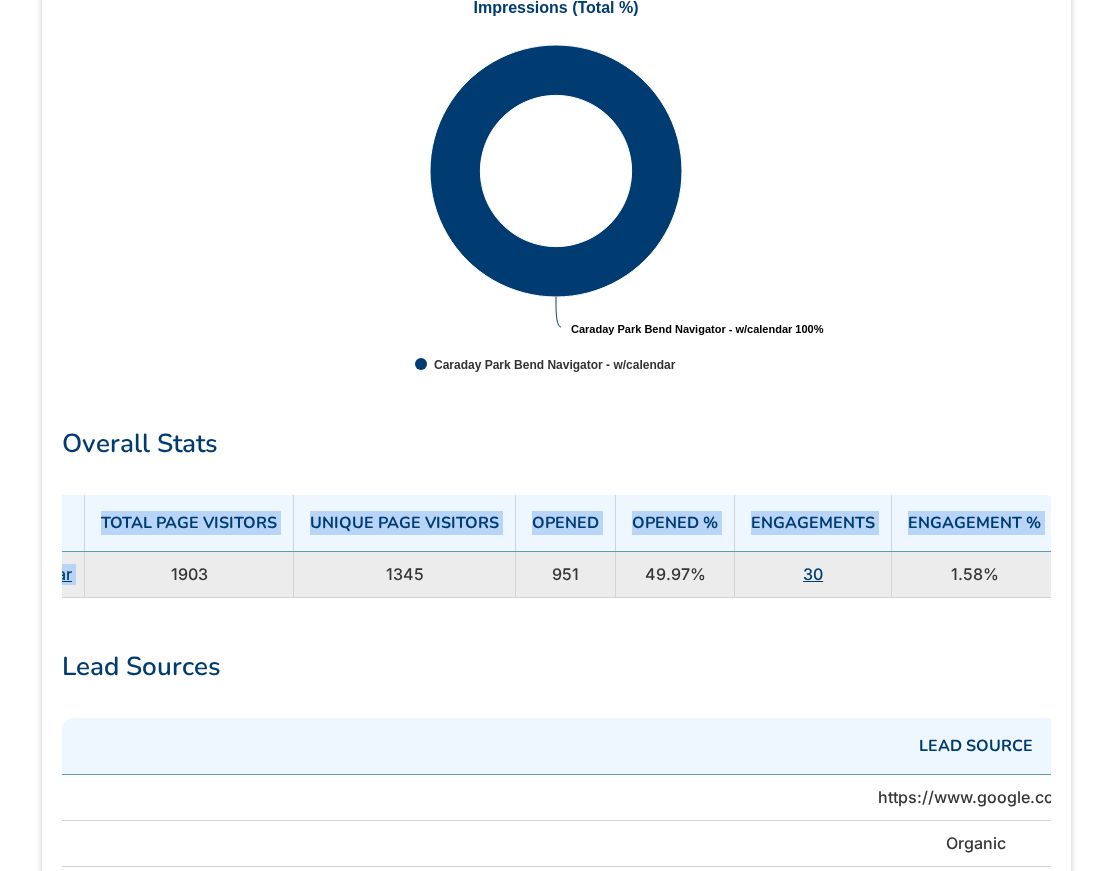copy on "Navigator Total Page Visitors Unique Page Visitors Opened Opened % Engagements Engagement % Caraday Park Bend Navigator - w/calendar" 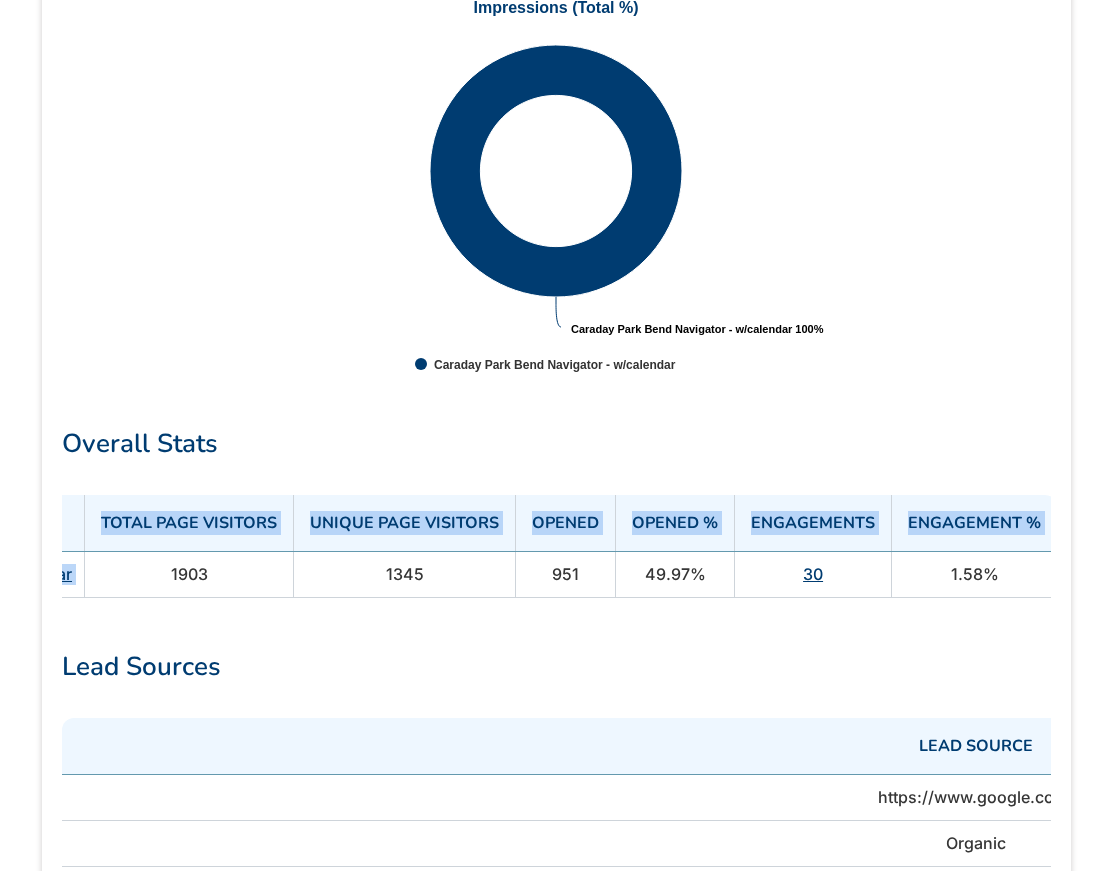 scroll, scrollTop: 0, scrollLeft: 0, axis: both 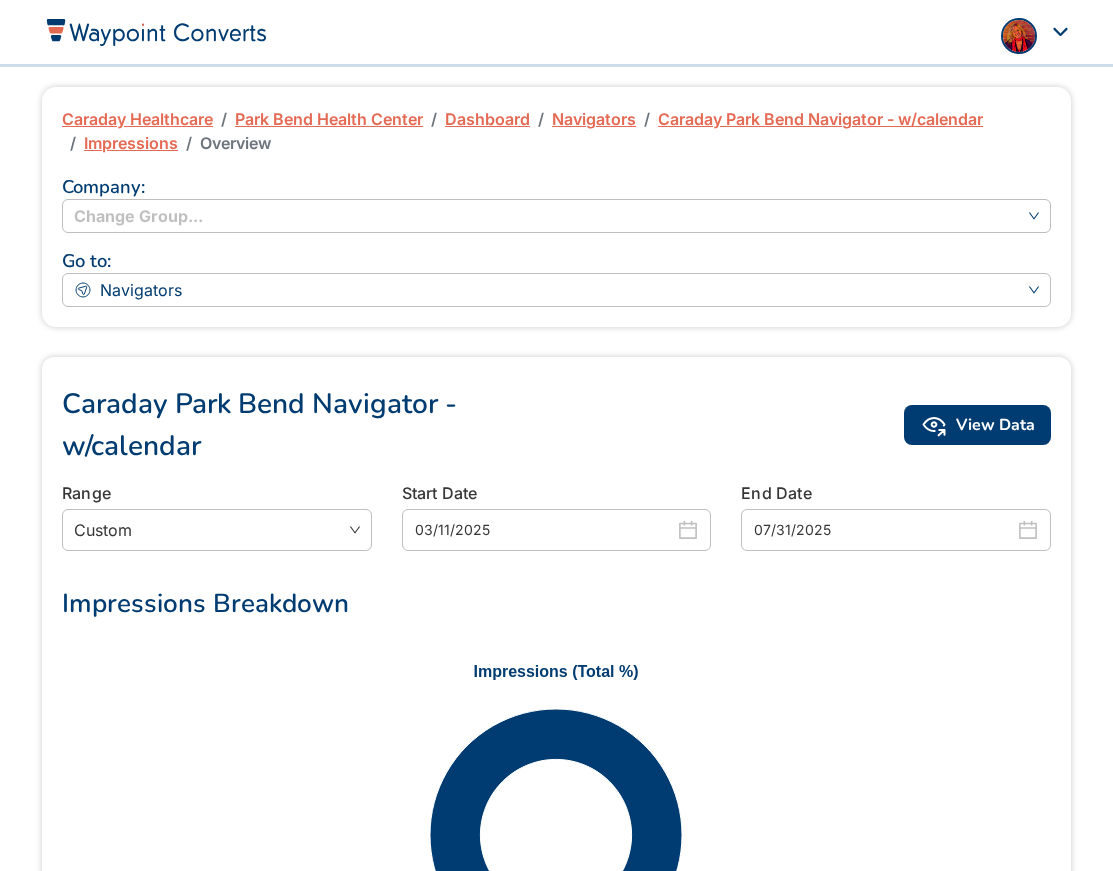 click on "Caraday Healthcare" at bounding box center (137, 119) 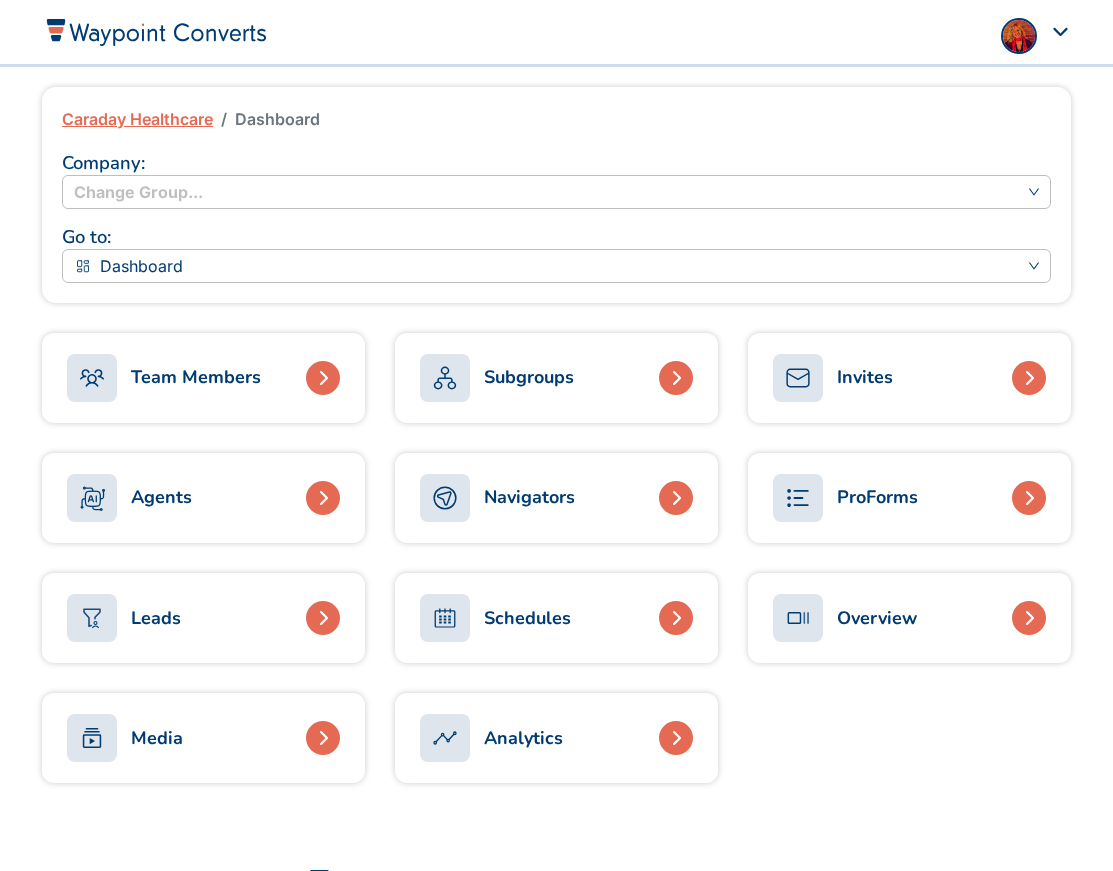 scroll, scrollTop: 0, scrollLeft: 0, axis: both 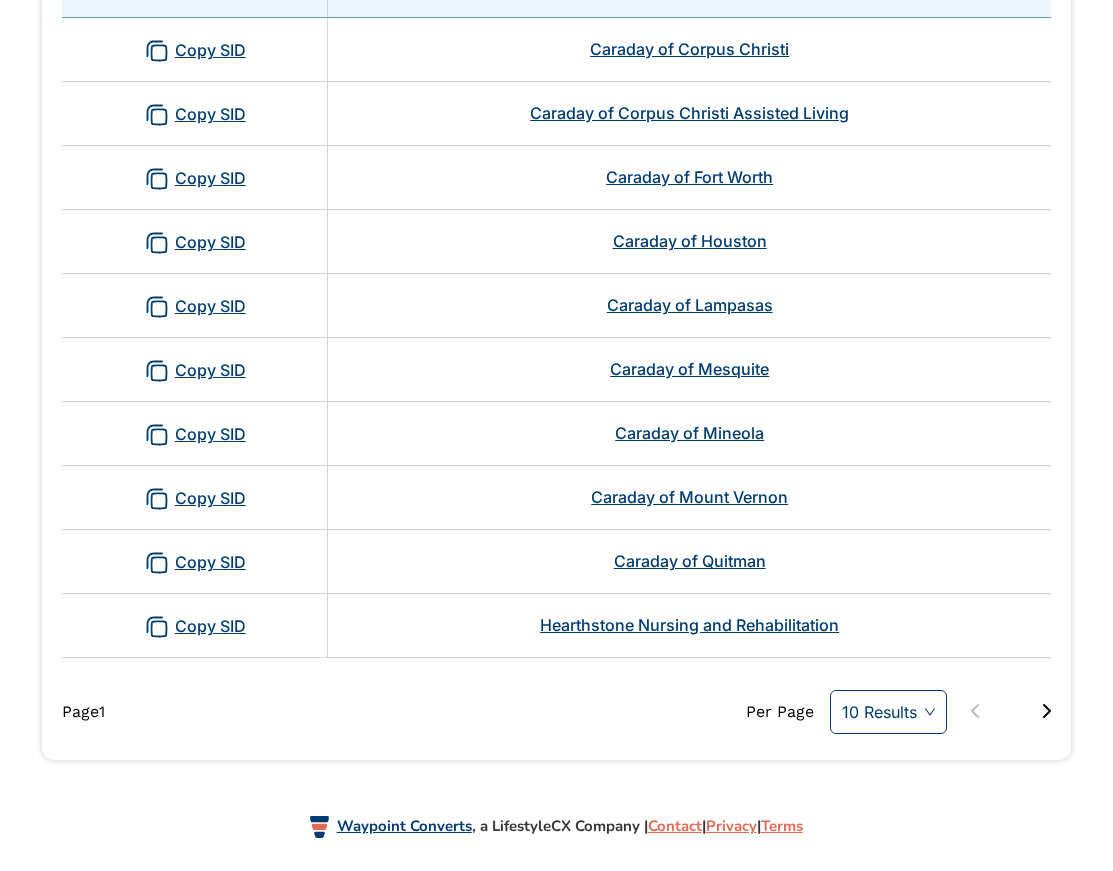 click on "10 Results" at bounding box center [888, 712] 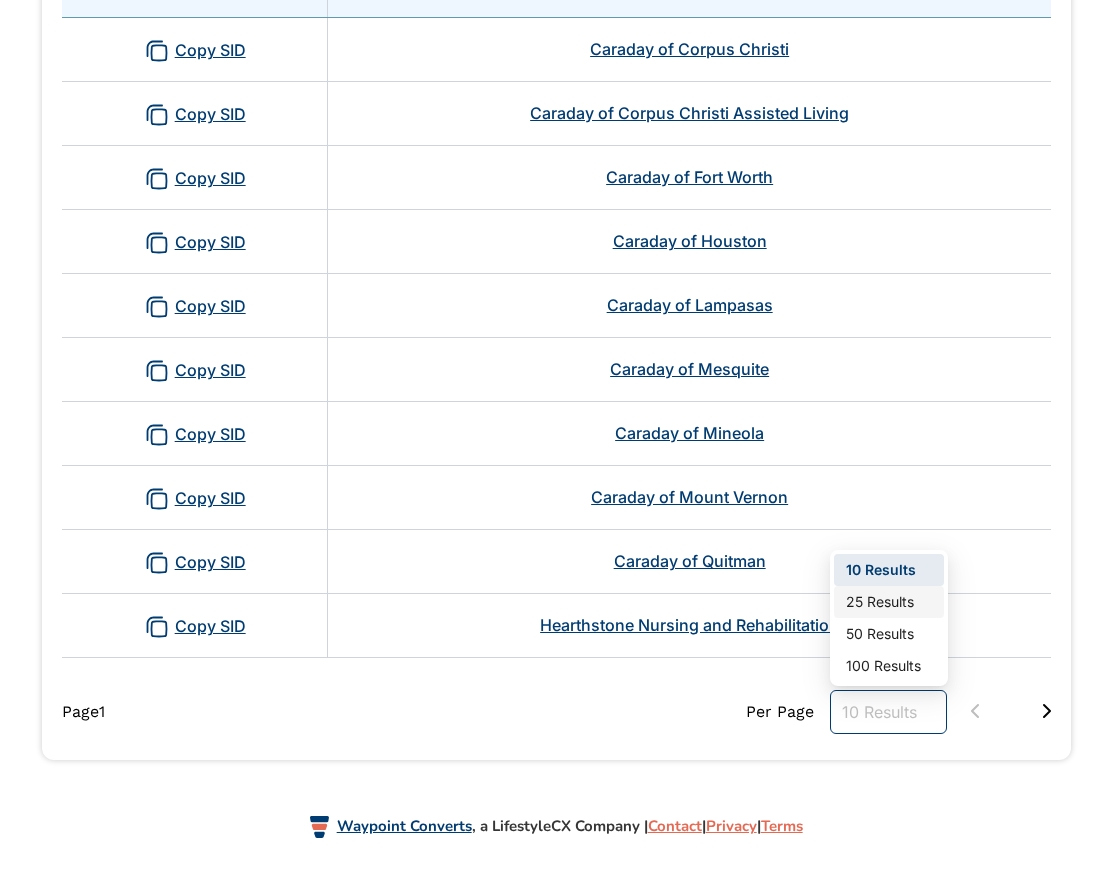 click on "25 Results" at bounding box center [889, 602] 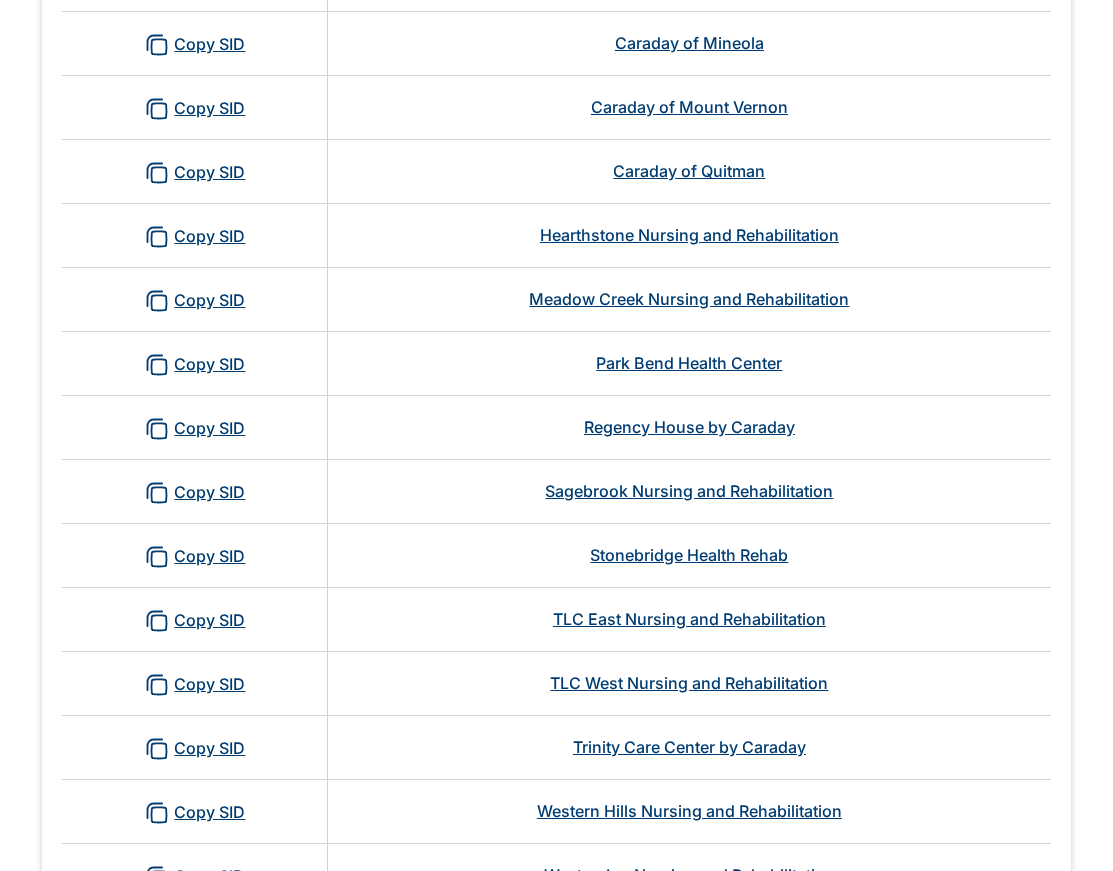 scroll, scrollTop: 860, scrollLeft: 0, axis: vertical 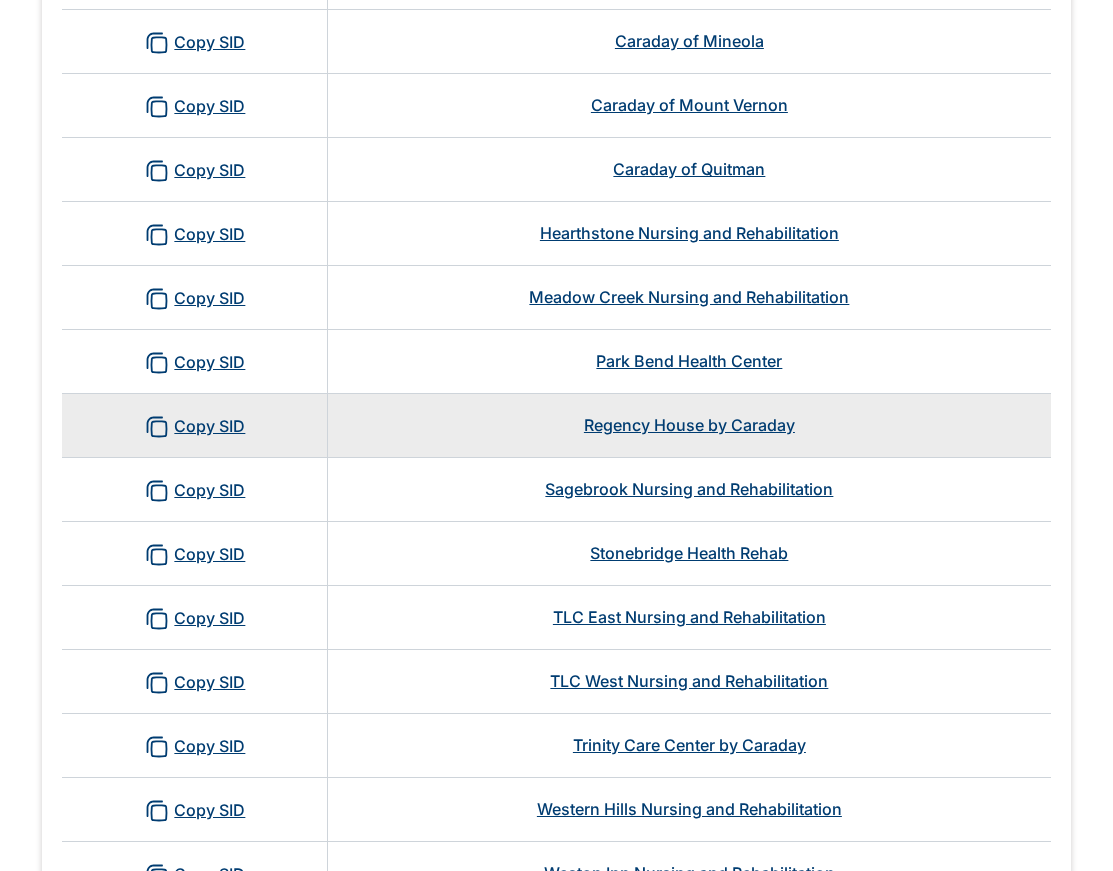 click on "Regency House by Caraday" at bounding box center [689, 425] 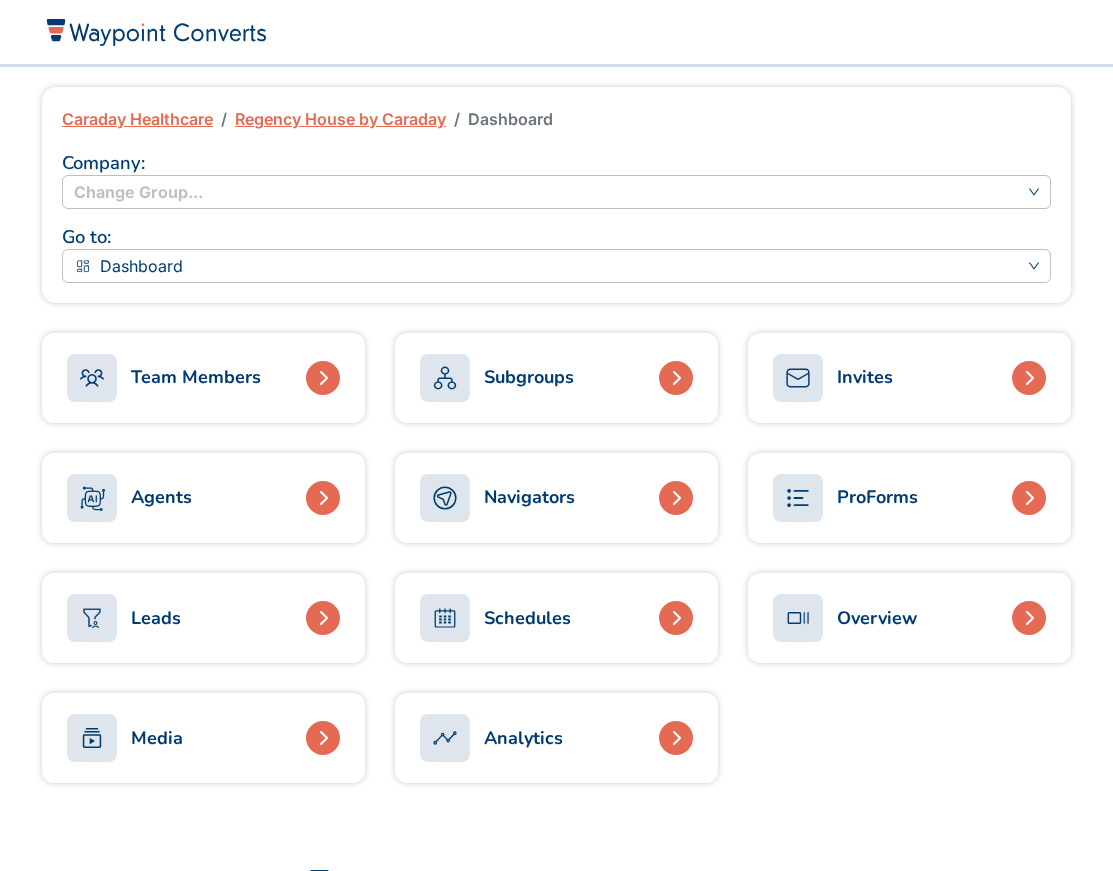 scroll, scrollTop: 0, scrollLeft: 0, axis: both 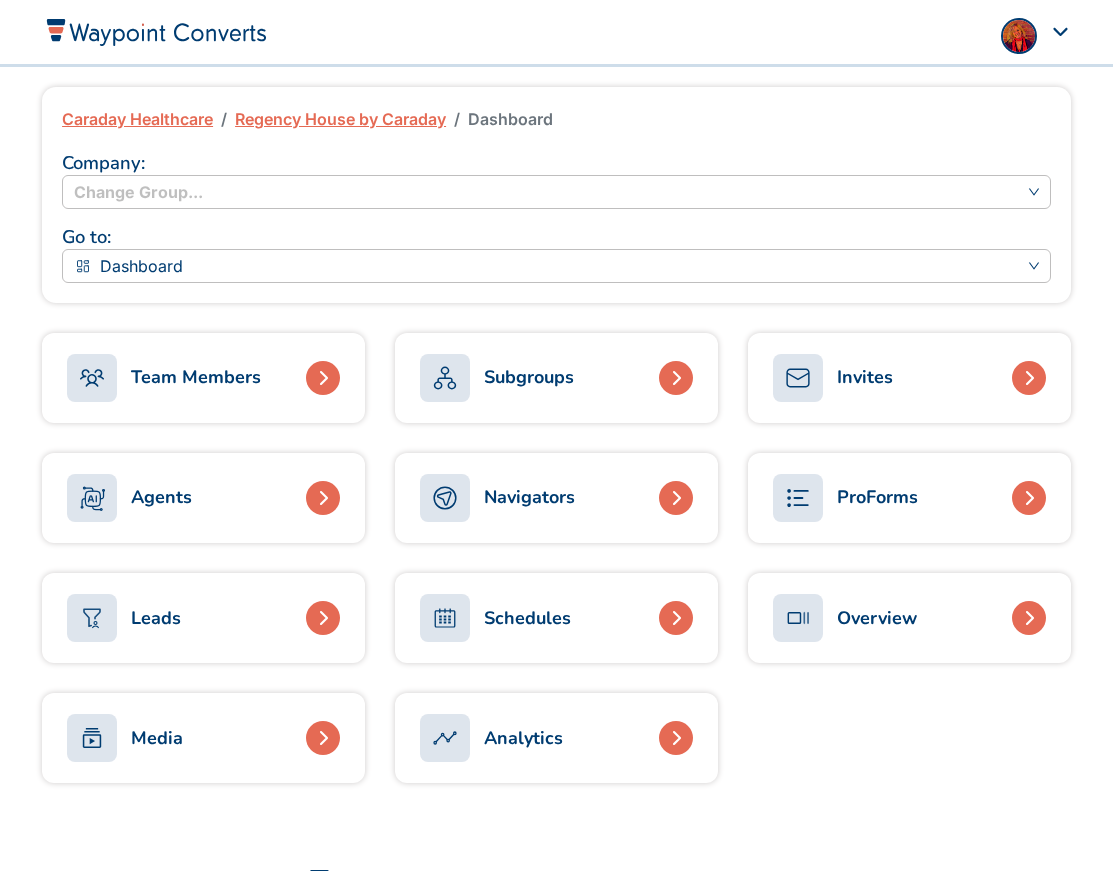 click on "Navigators" at bounding box center (556, 498) 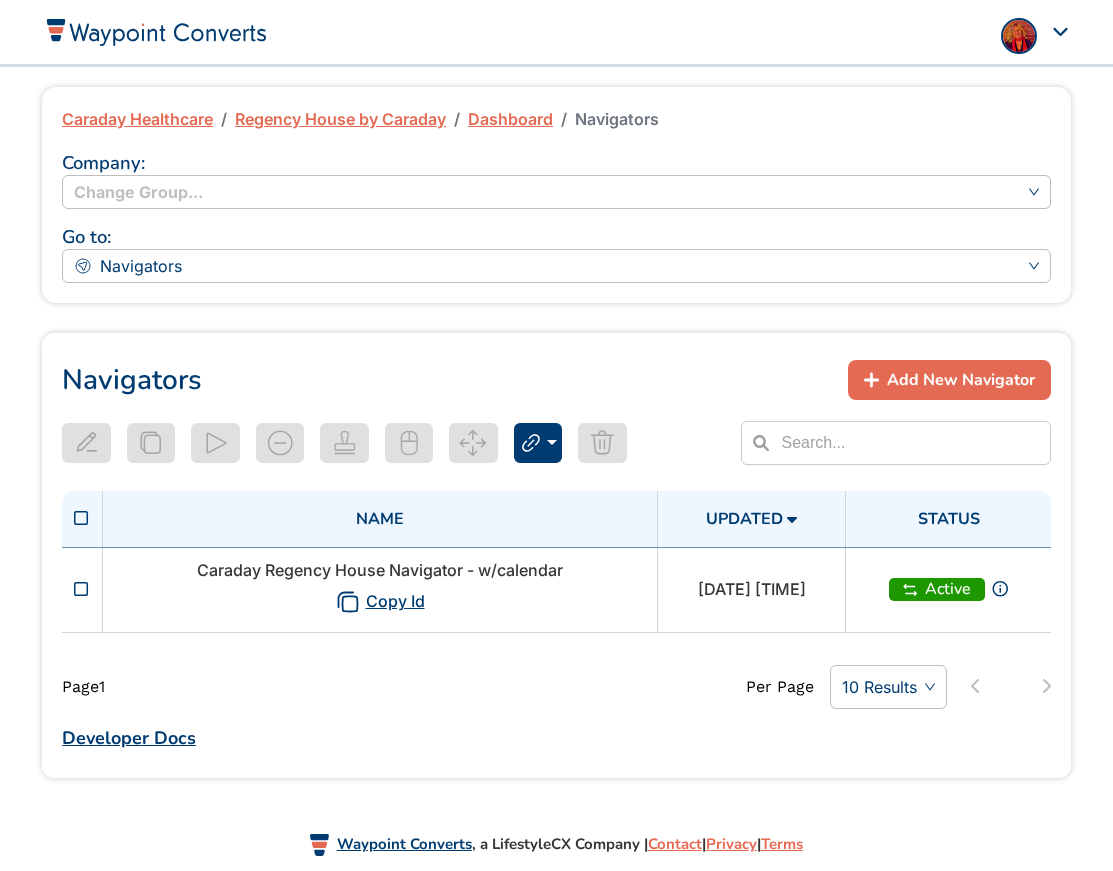 scroll, scrollTop: 0, scrollLeft: 0, axis: both 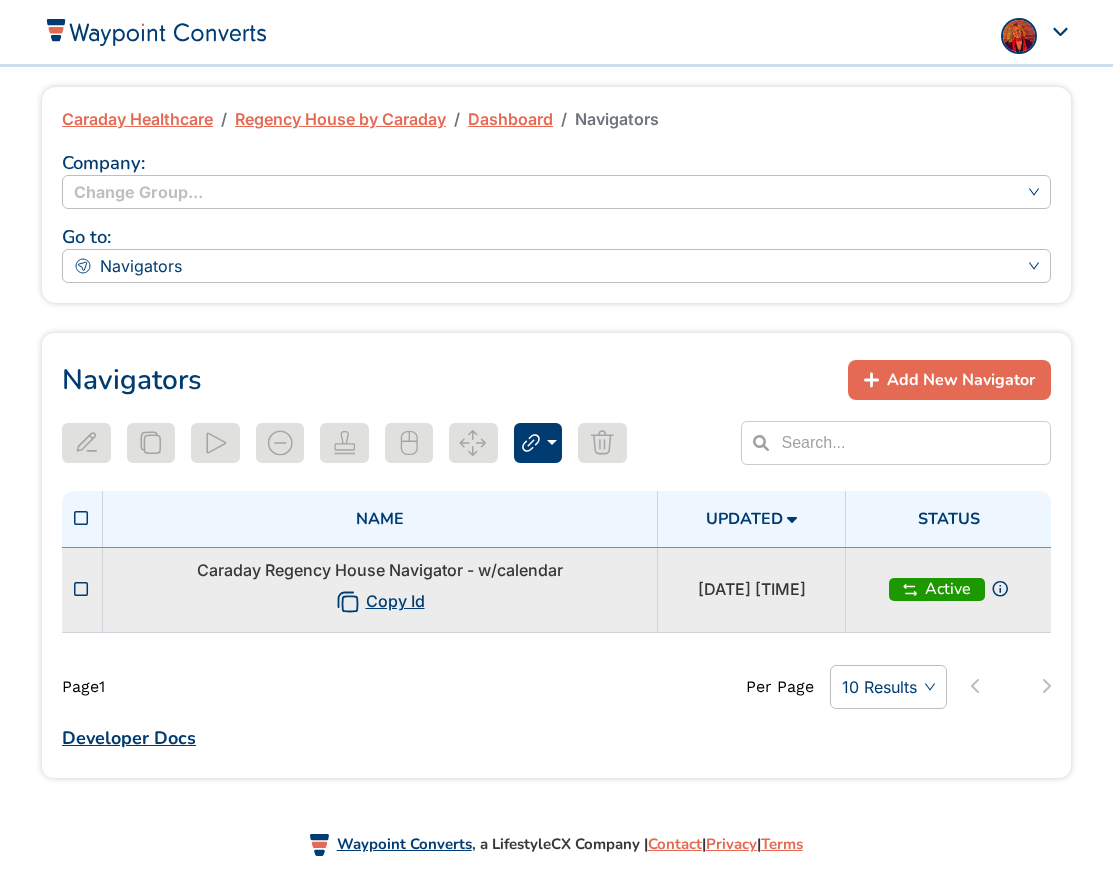click on "Caraday Regency House Navigator - w/calendar   Copy Id" at bounding box center [379, 589] 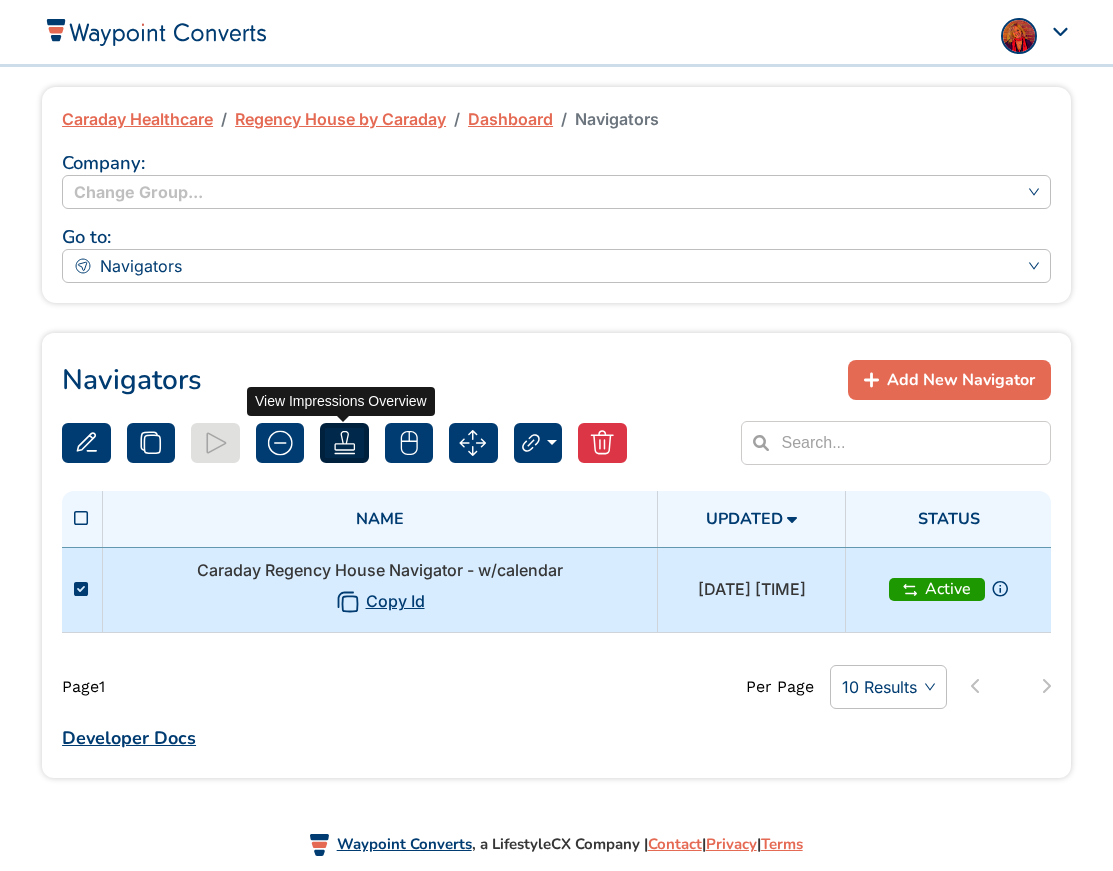 click 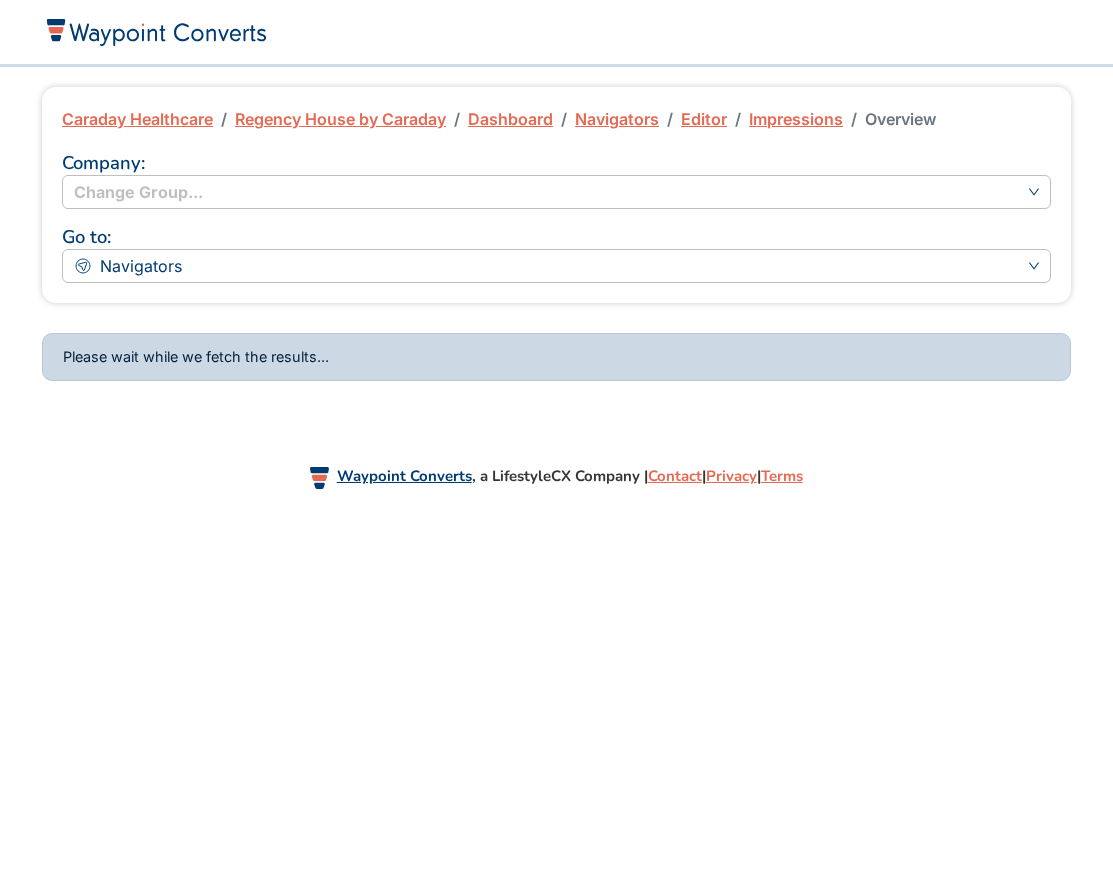 scroll, scrollTop: 0, scrollLeft: 0, axis: both 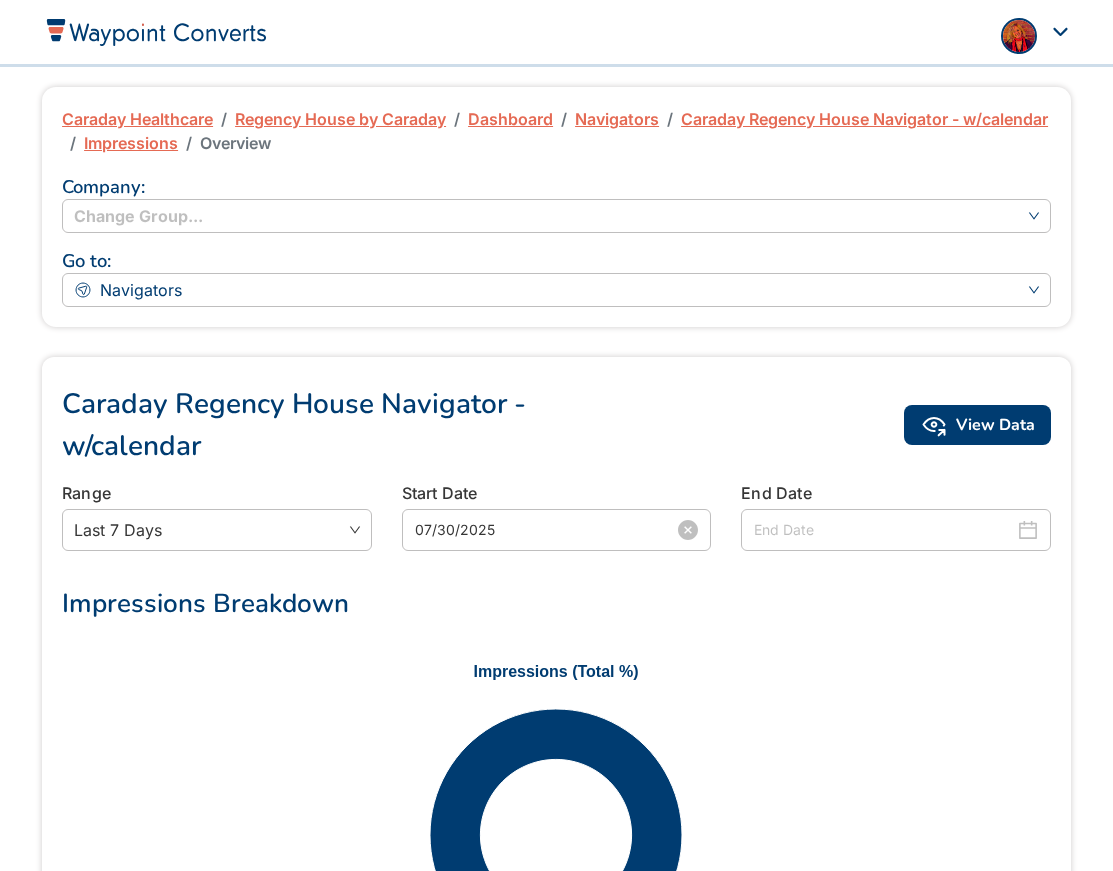 click on "07/30/2025" at bounding box center (545, 530) 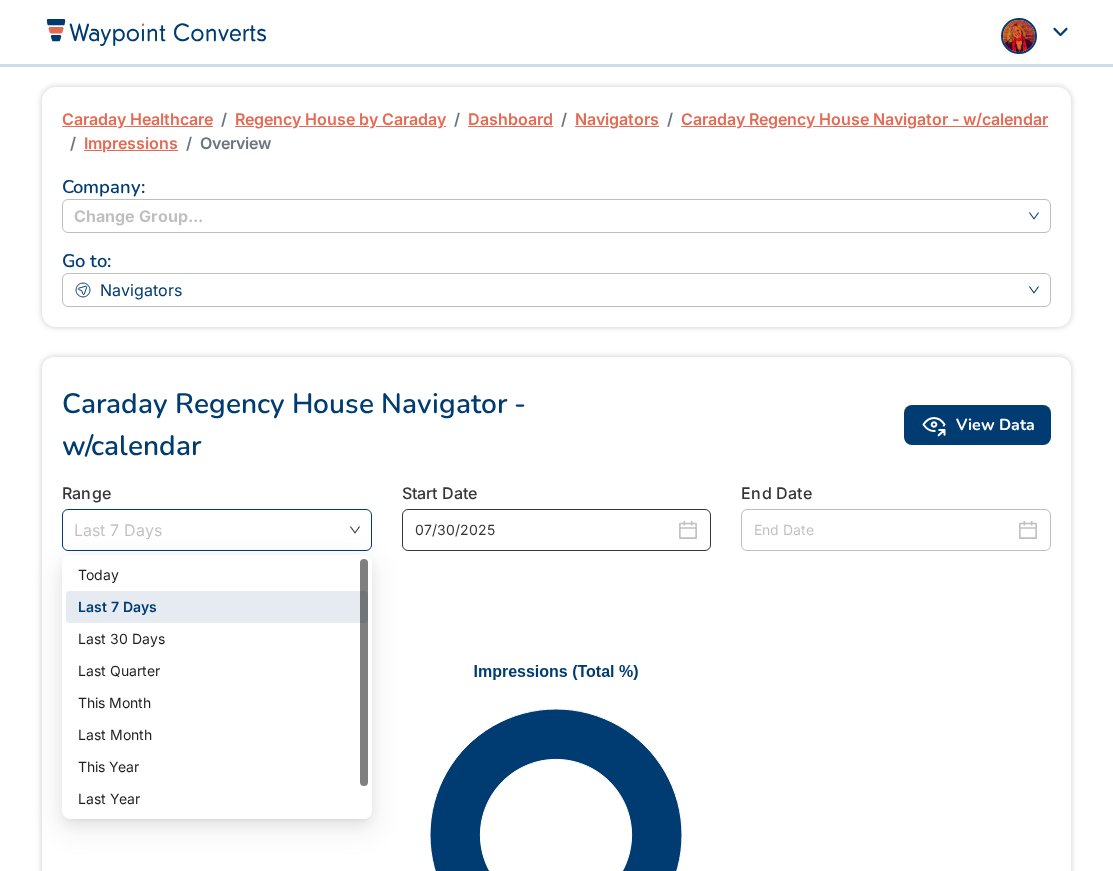 click on "Last 7 Days" at bounding box center [217, 530] 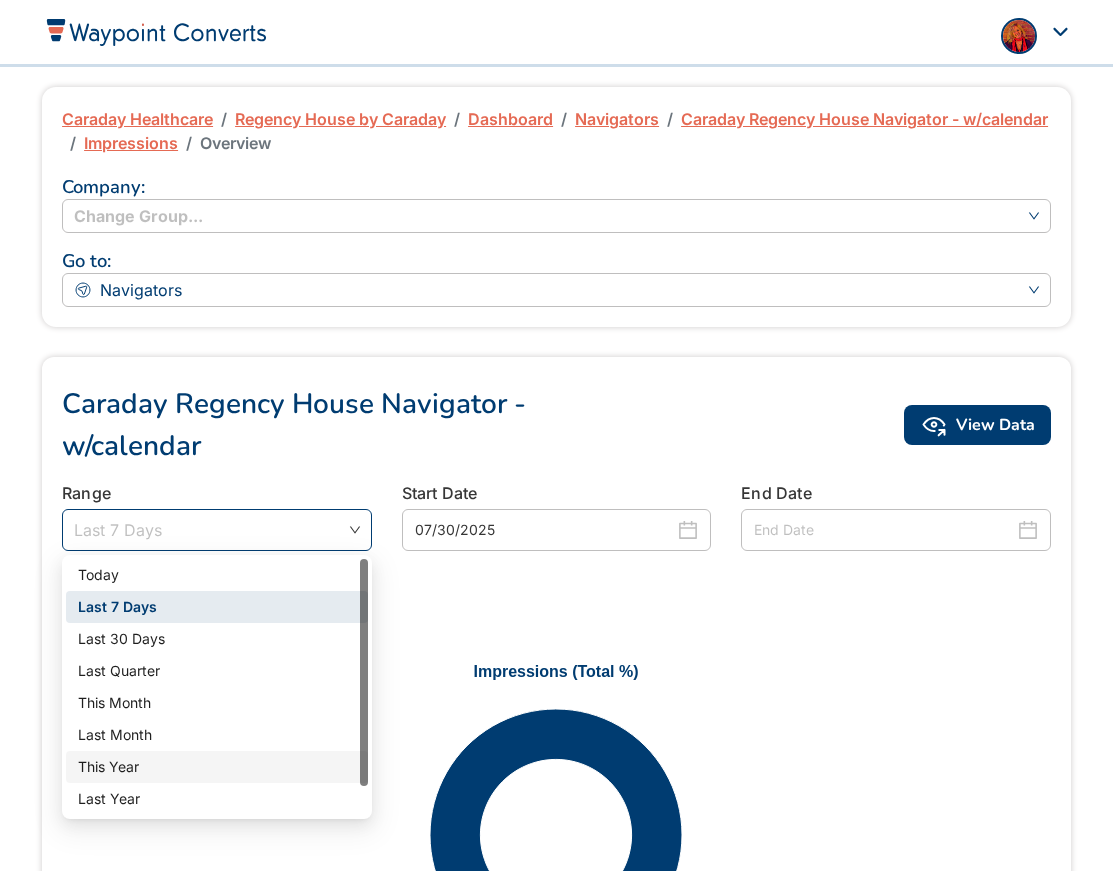 click on "This Year" at bounding box center (217, 767) 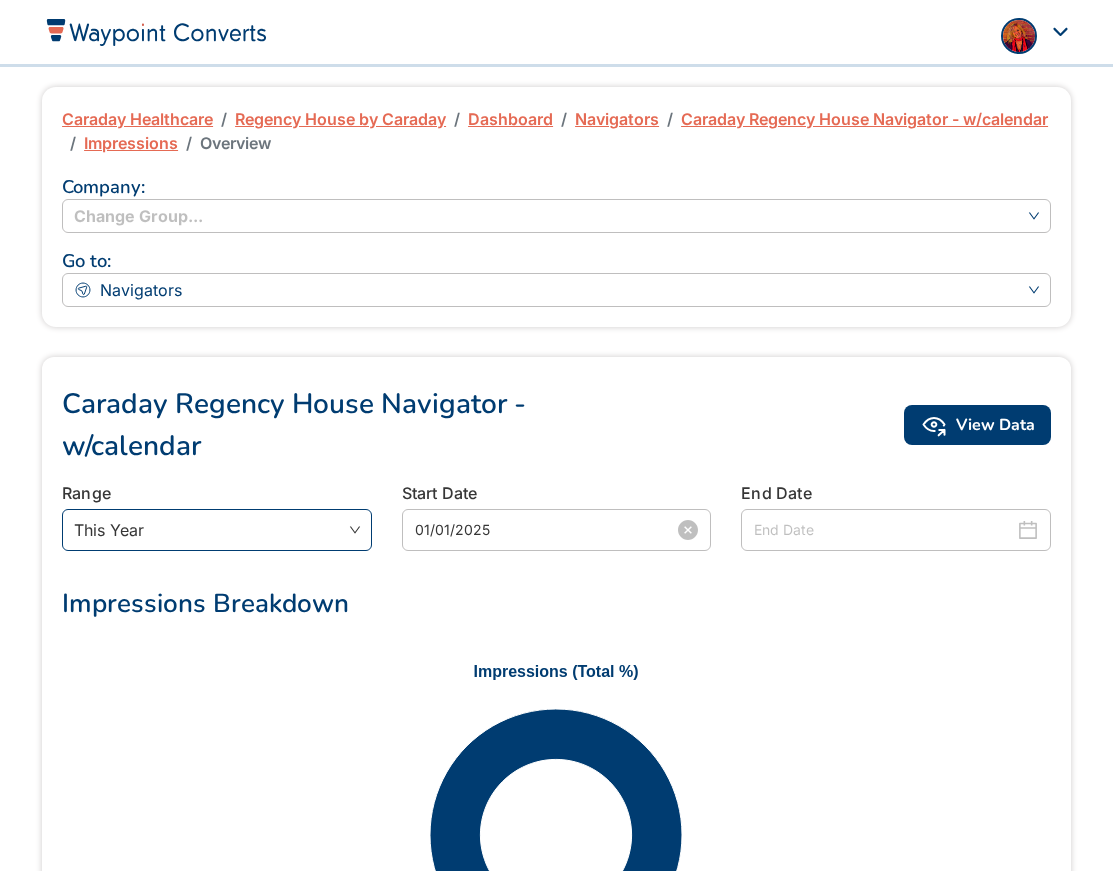 click on "01/01/2025" at bounding box center (557, 530) 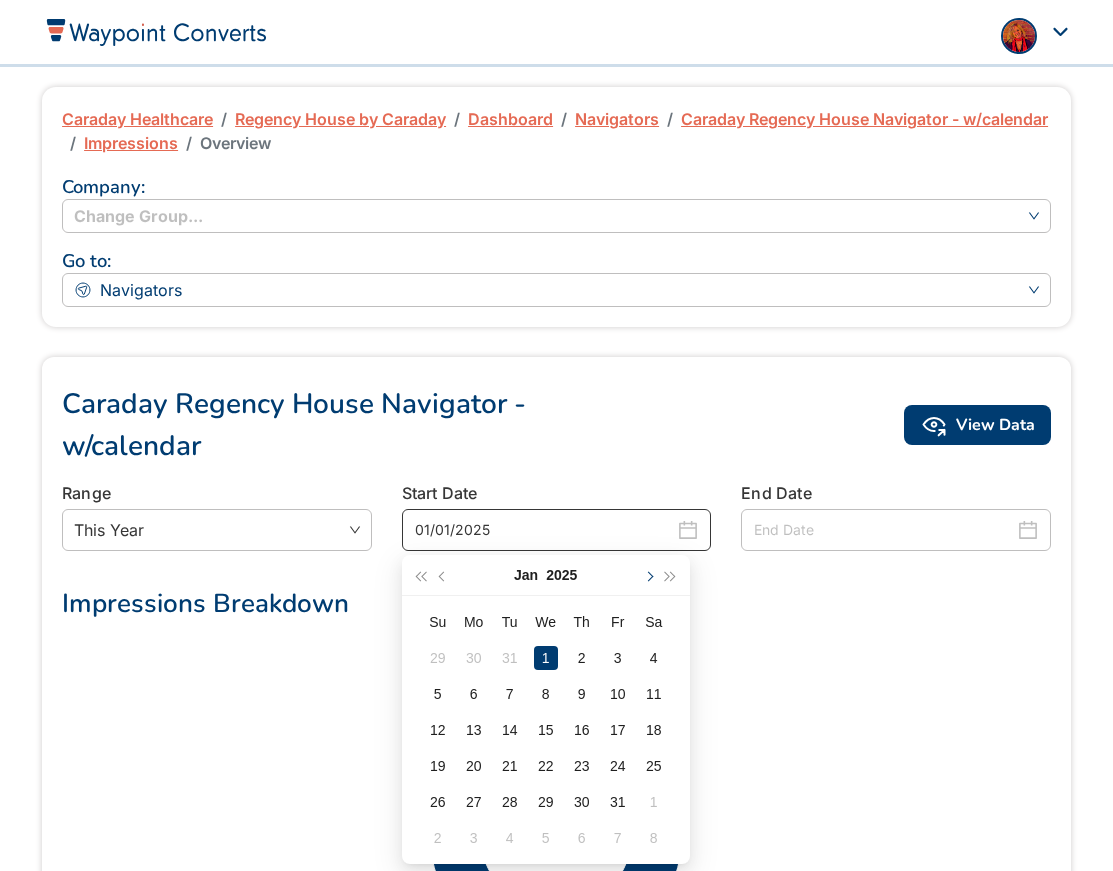 click at bounding box center (648, 576) 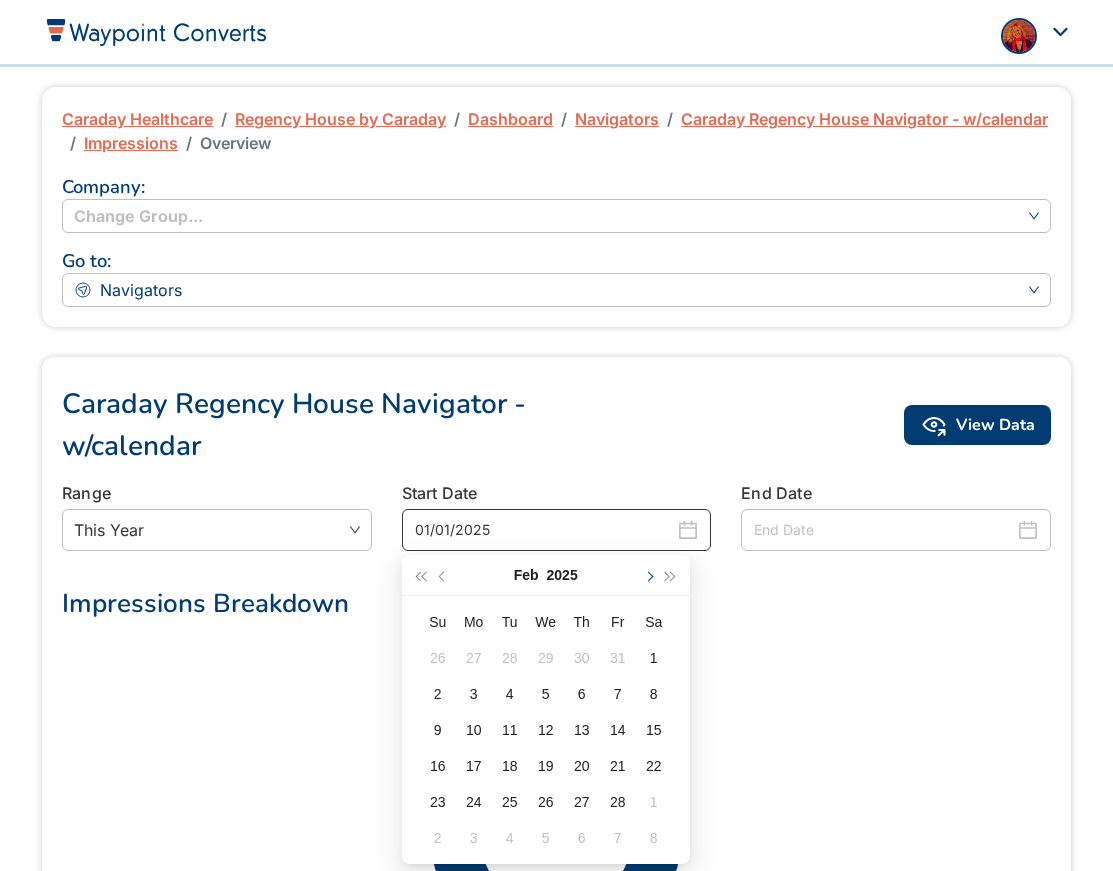 click at bounding box center [648, 576] 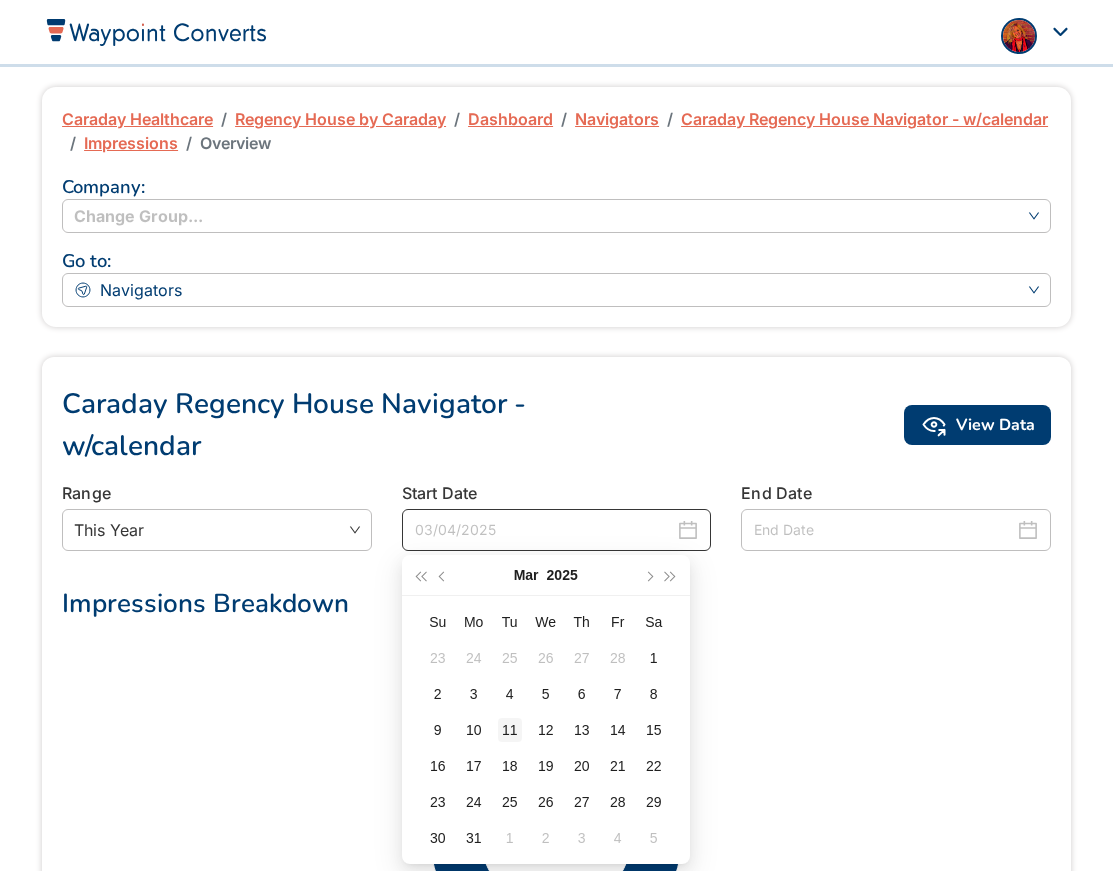 type on "03/11/2025" 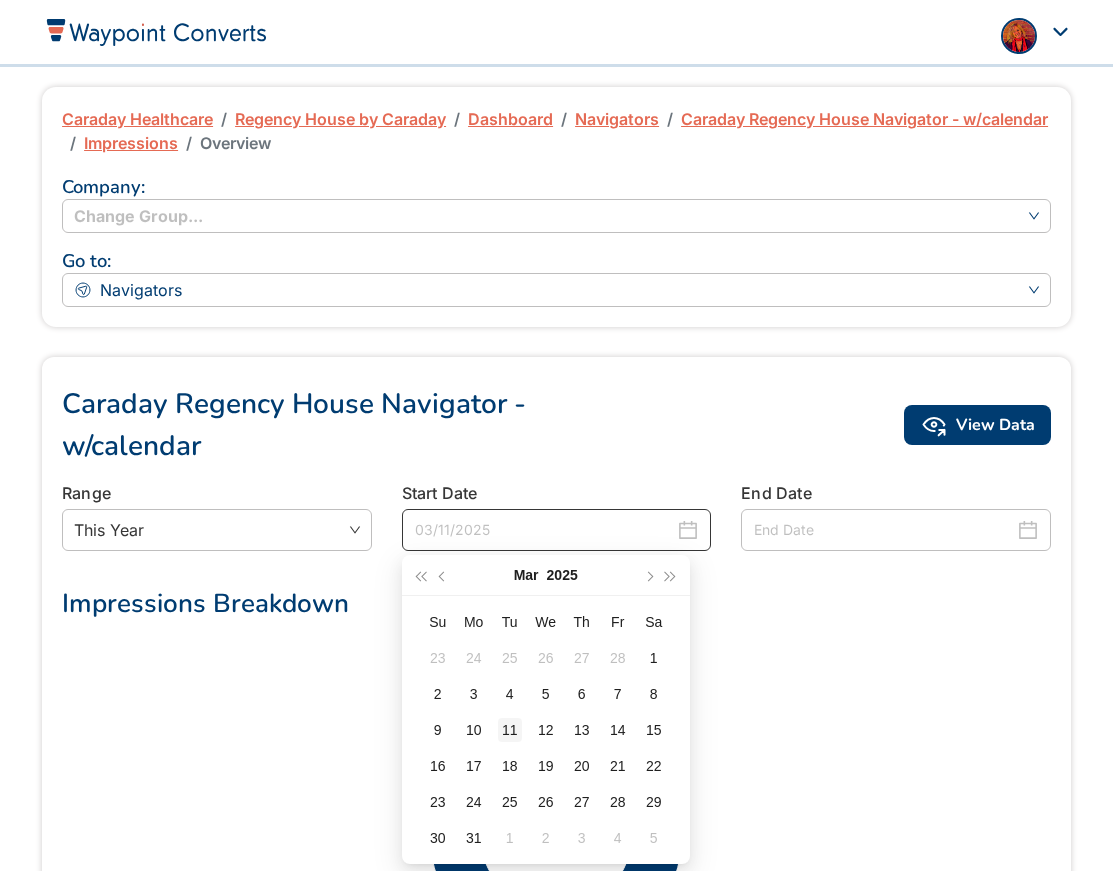 click on "11" at bounding box center (510, 730) 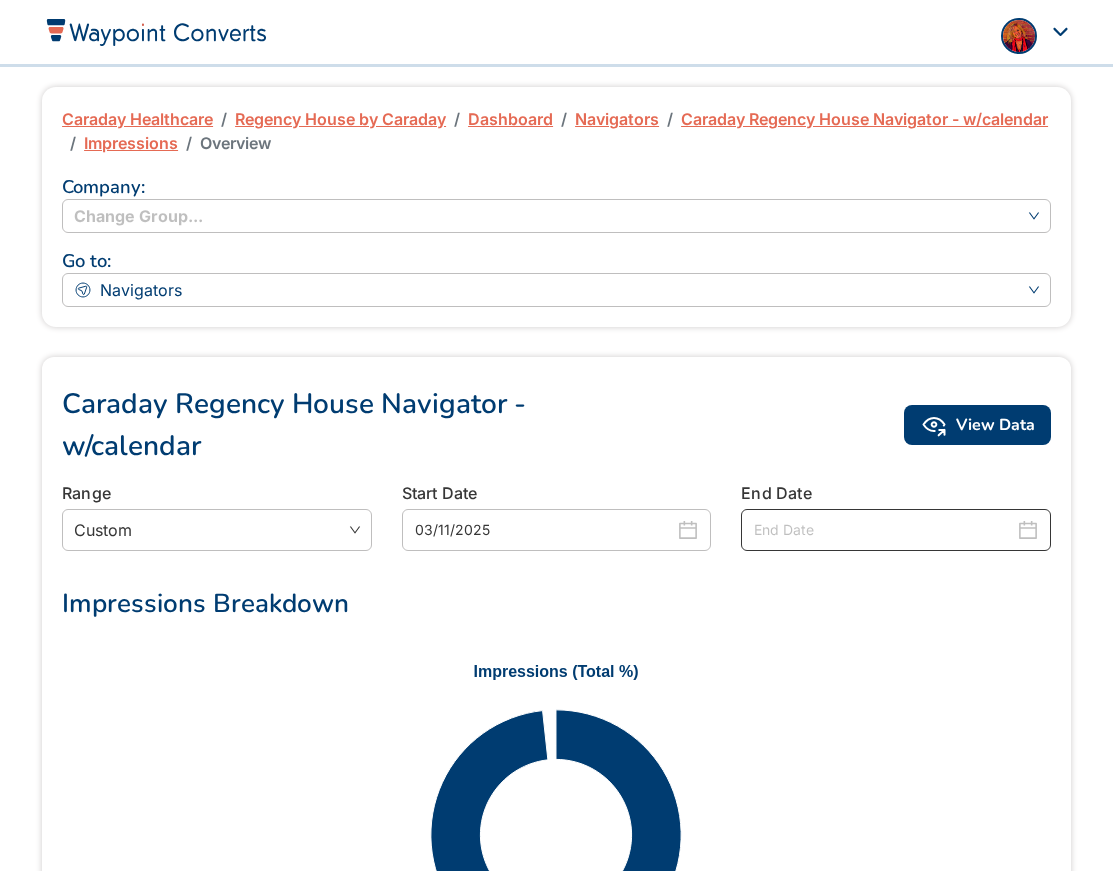 click at bounding box center [884, 530] 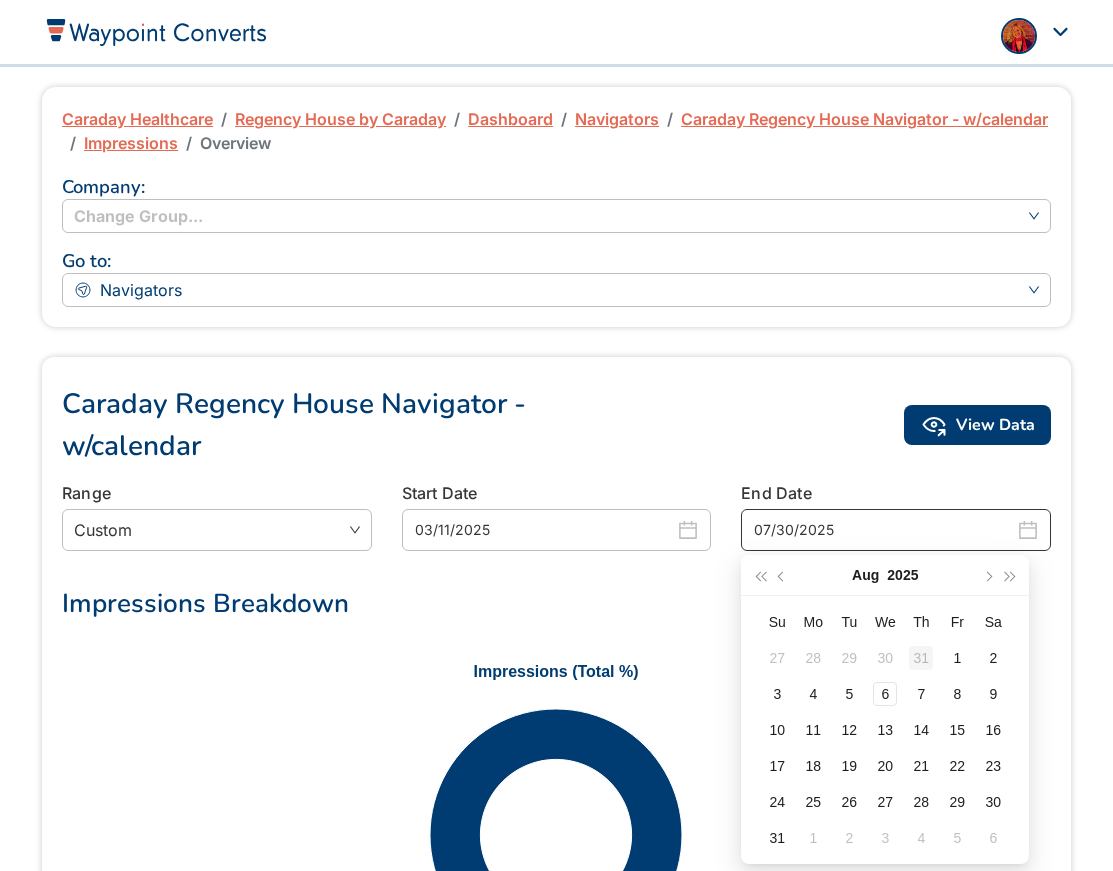 type on "07/31/2025" 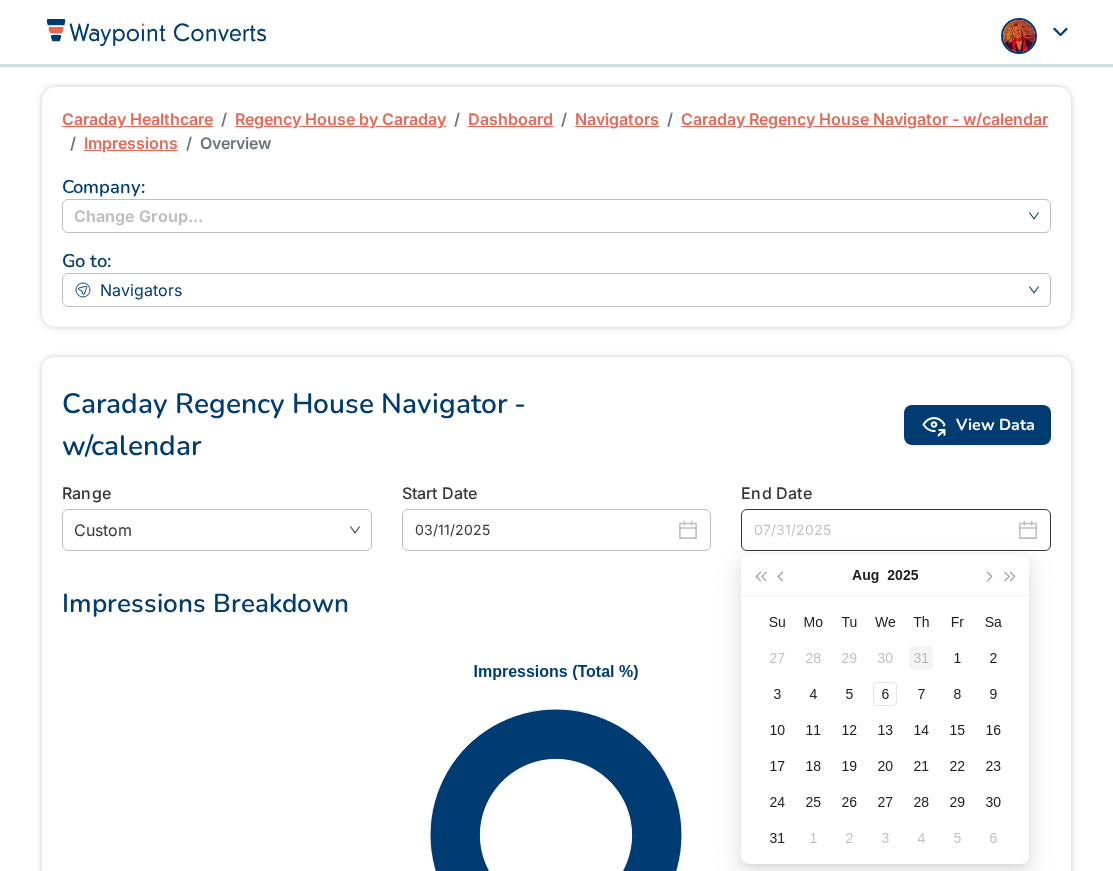 click on "31" at bounding box center (921, 658) 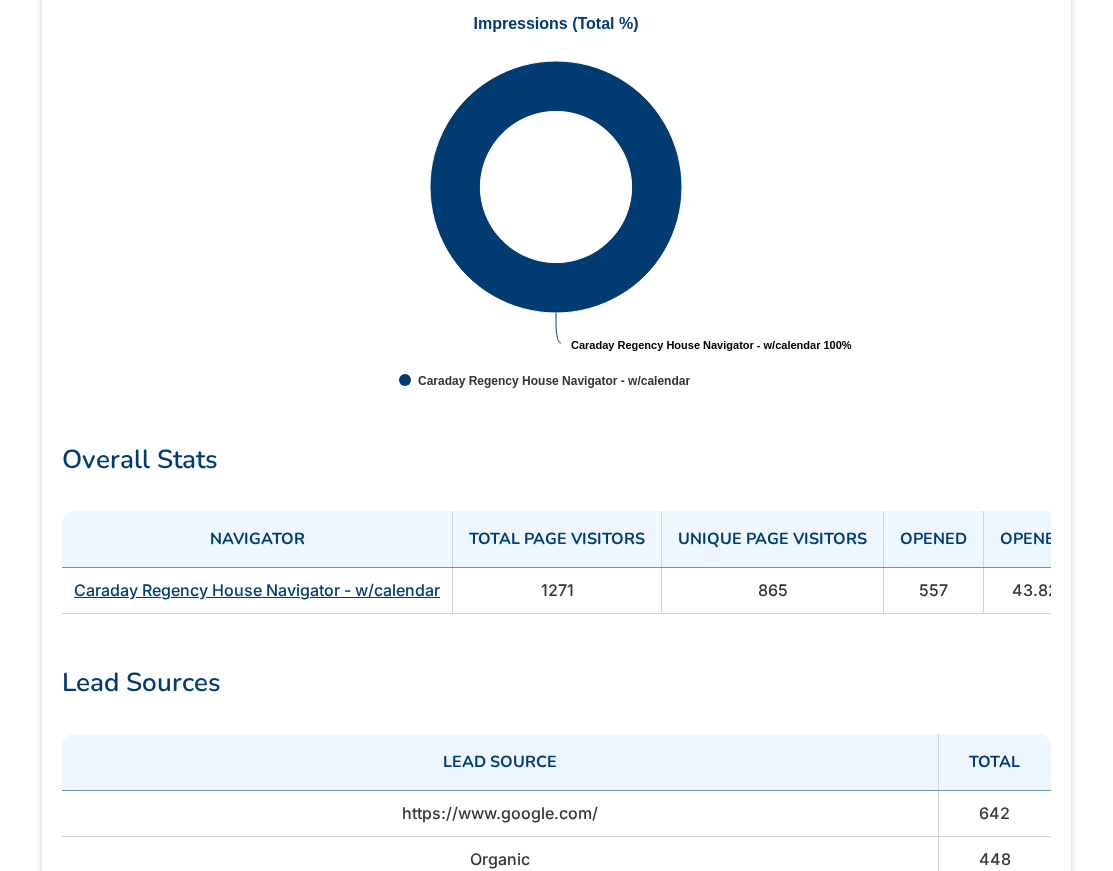 scroll, scrollTop: 667, scrollLeft: 0, axis: vertical 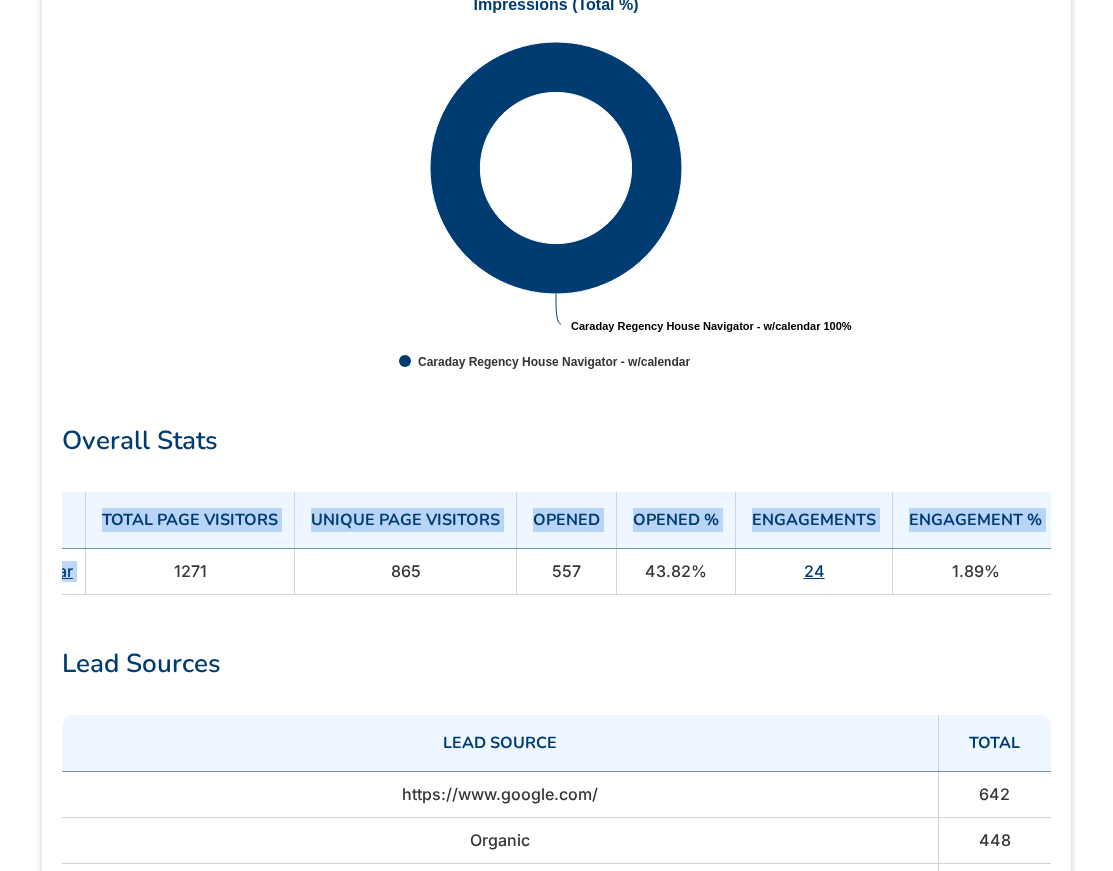 drag, startPoint x: 545, startPoint y: 570, endPoint x: 1202, endPoint y: 563, distance: 657.0373 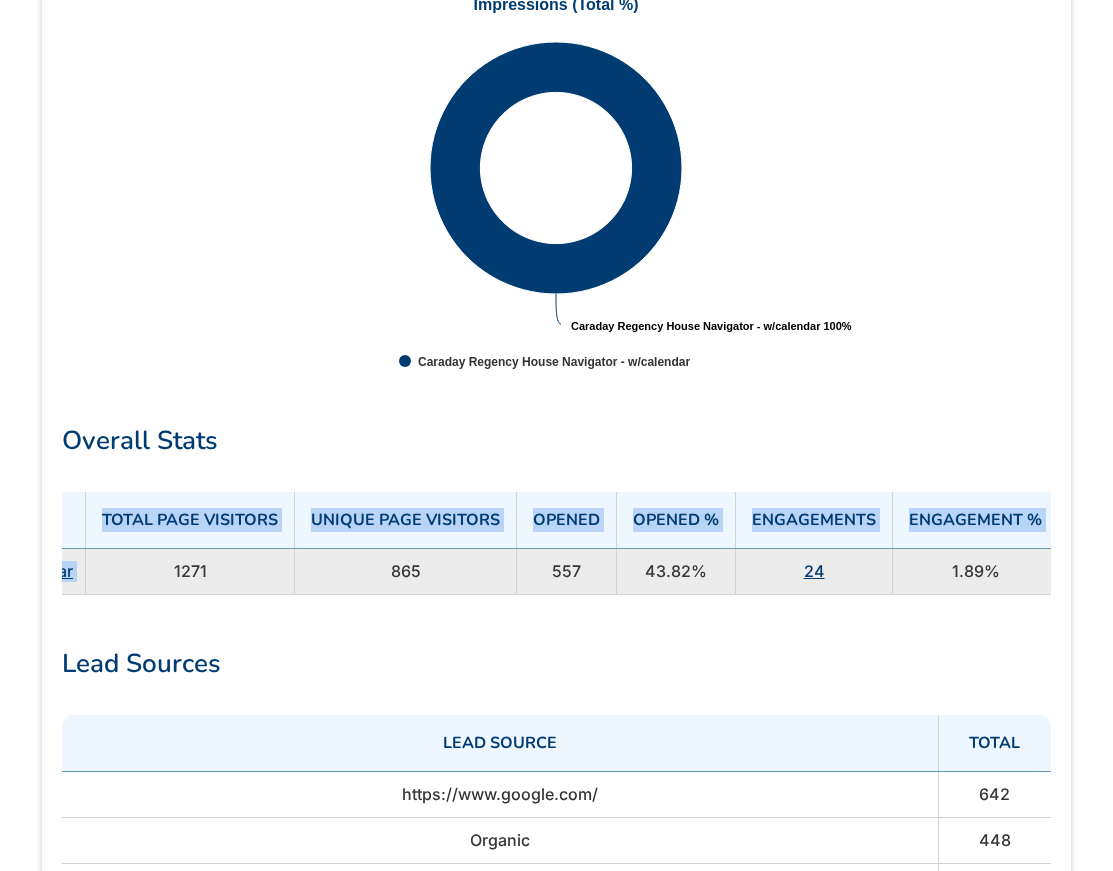 copy on "Navigator Total Page Visitors Unique Page Visitors Opened Opened % Engagements Engagement % Caraday Regency House Navigator - w/calendar" 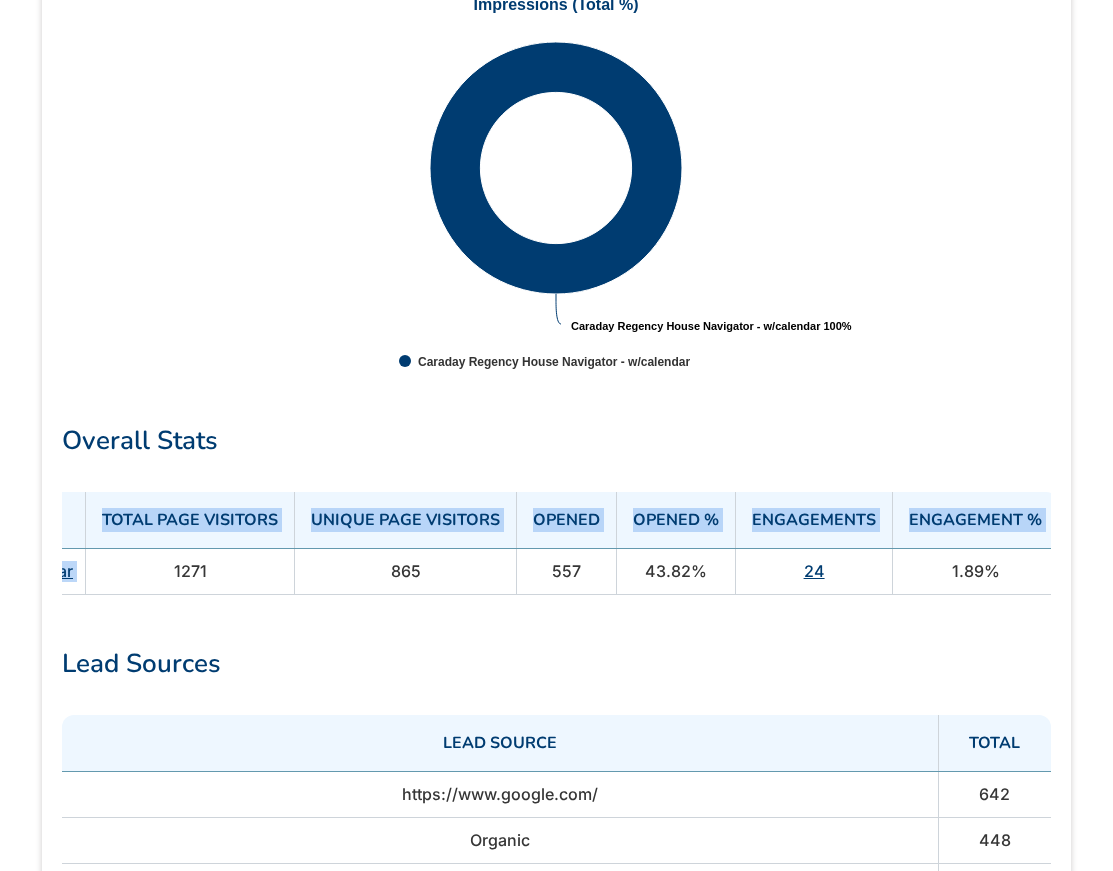 scroll, scrollTop: 0, scrollLeft: 0, axis: both 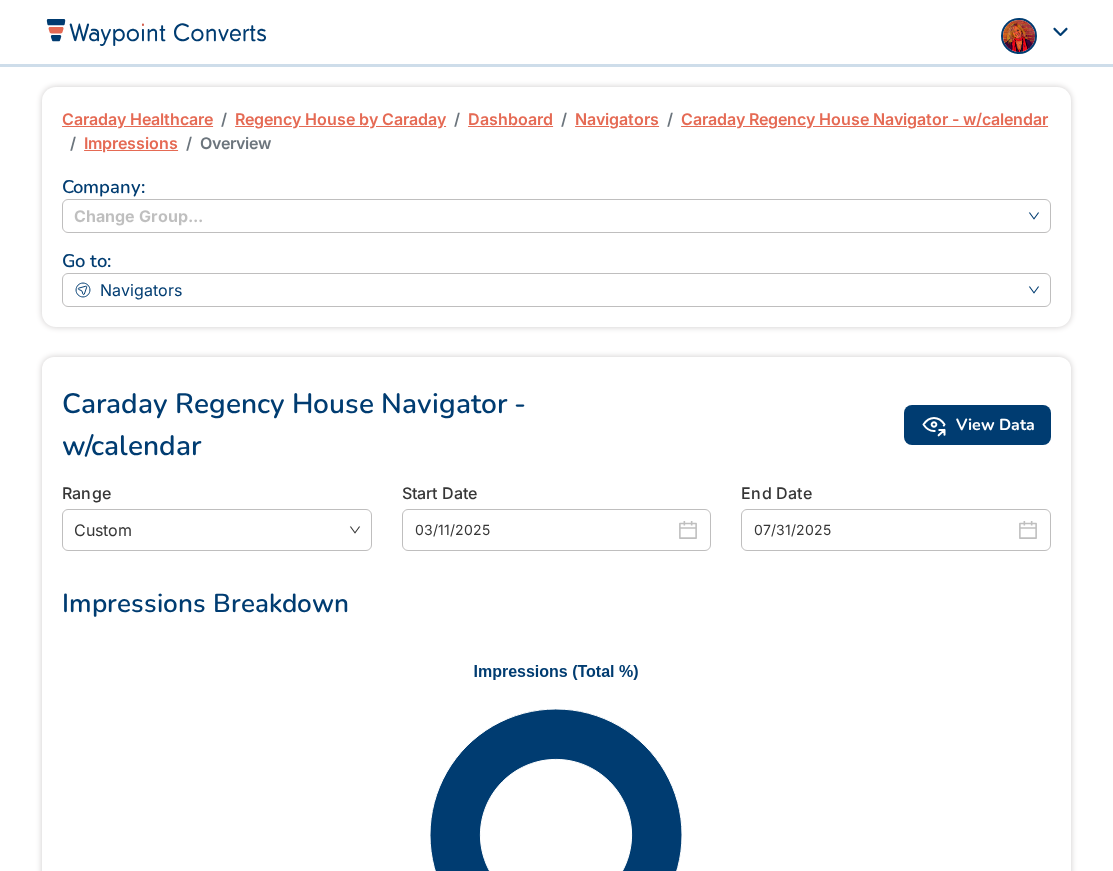 click on "Caraday Healthcare" at bounding box center (137, 119) 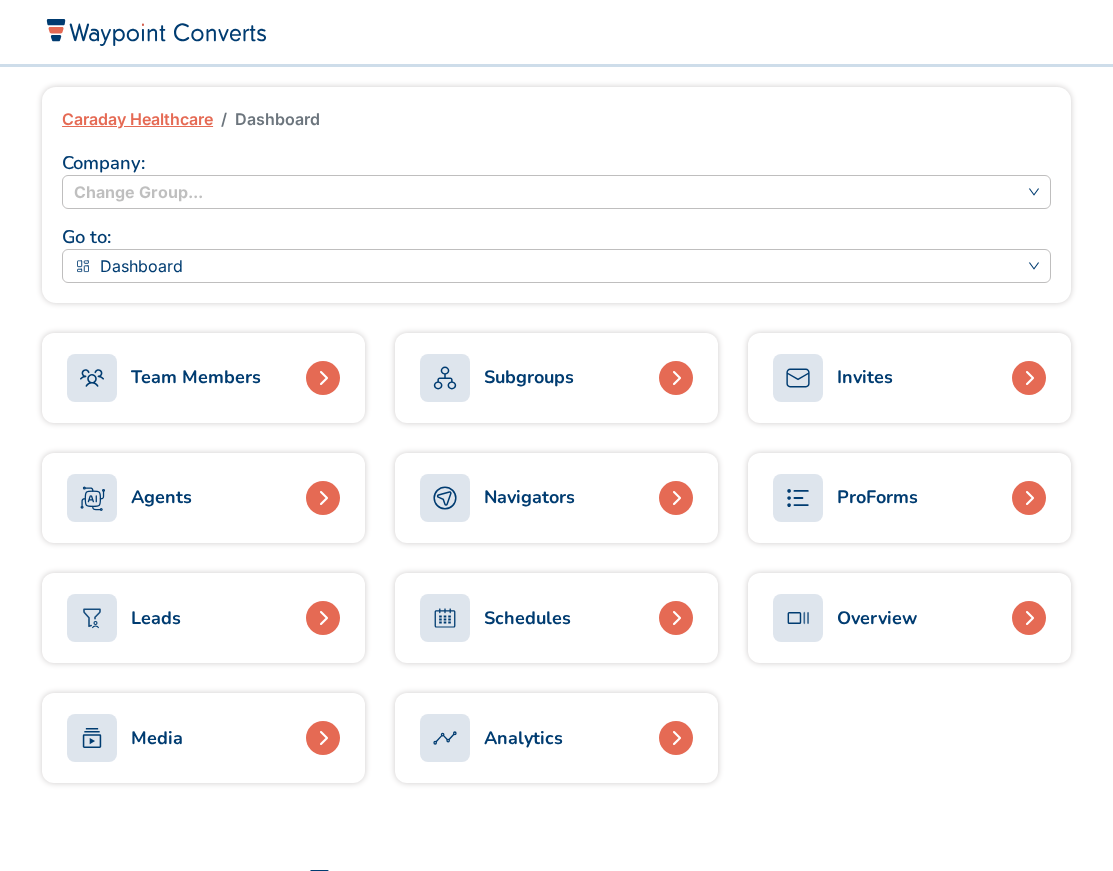 scroll, scrollTop: 0, scrollLeft: 0, axis: both 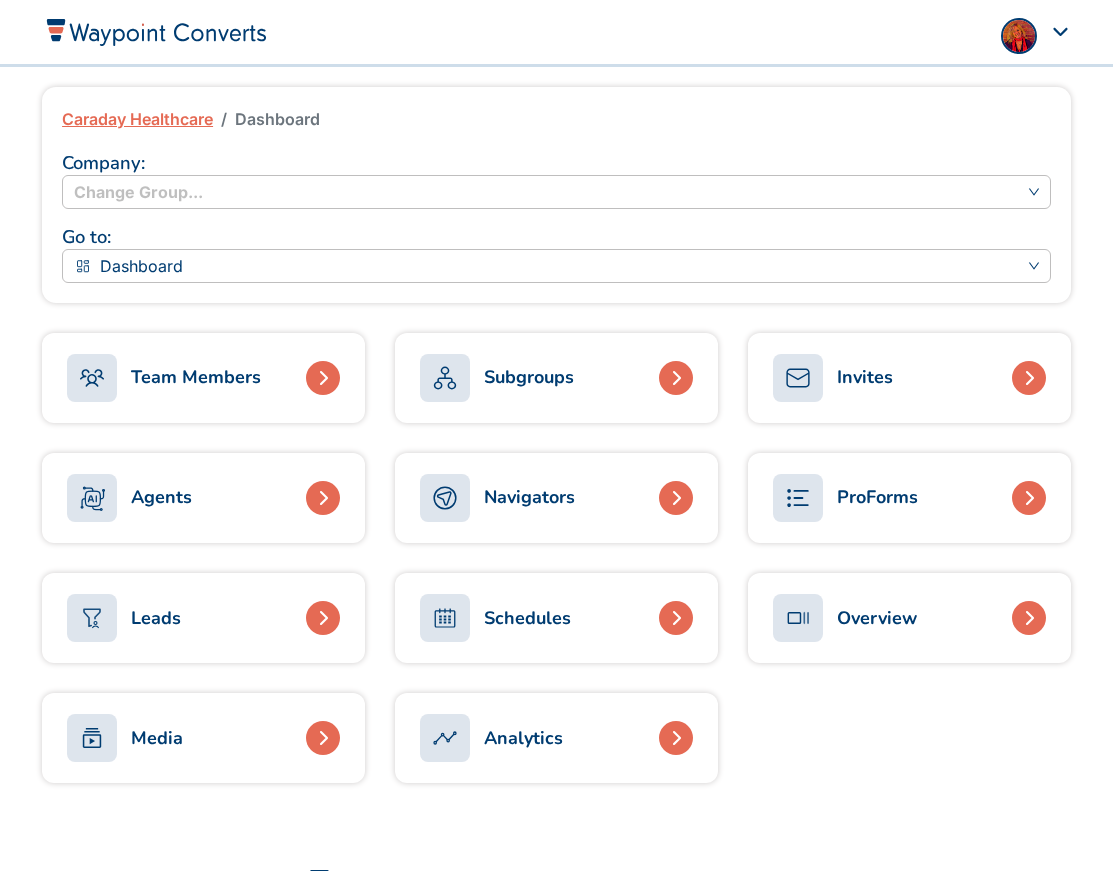 click on "Subgroups" at bounding box center (529, 377) 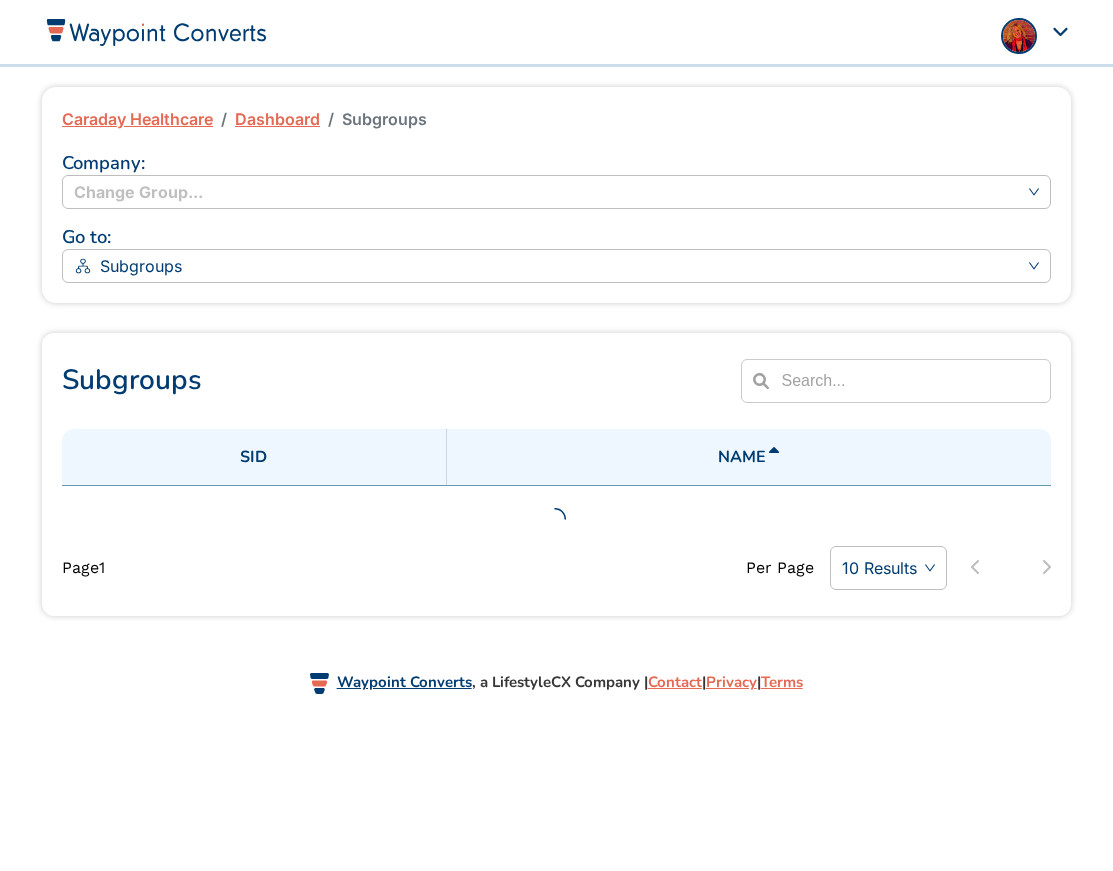 scroll, scrollTop: 0, scrollLeft: 0, axis: both 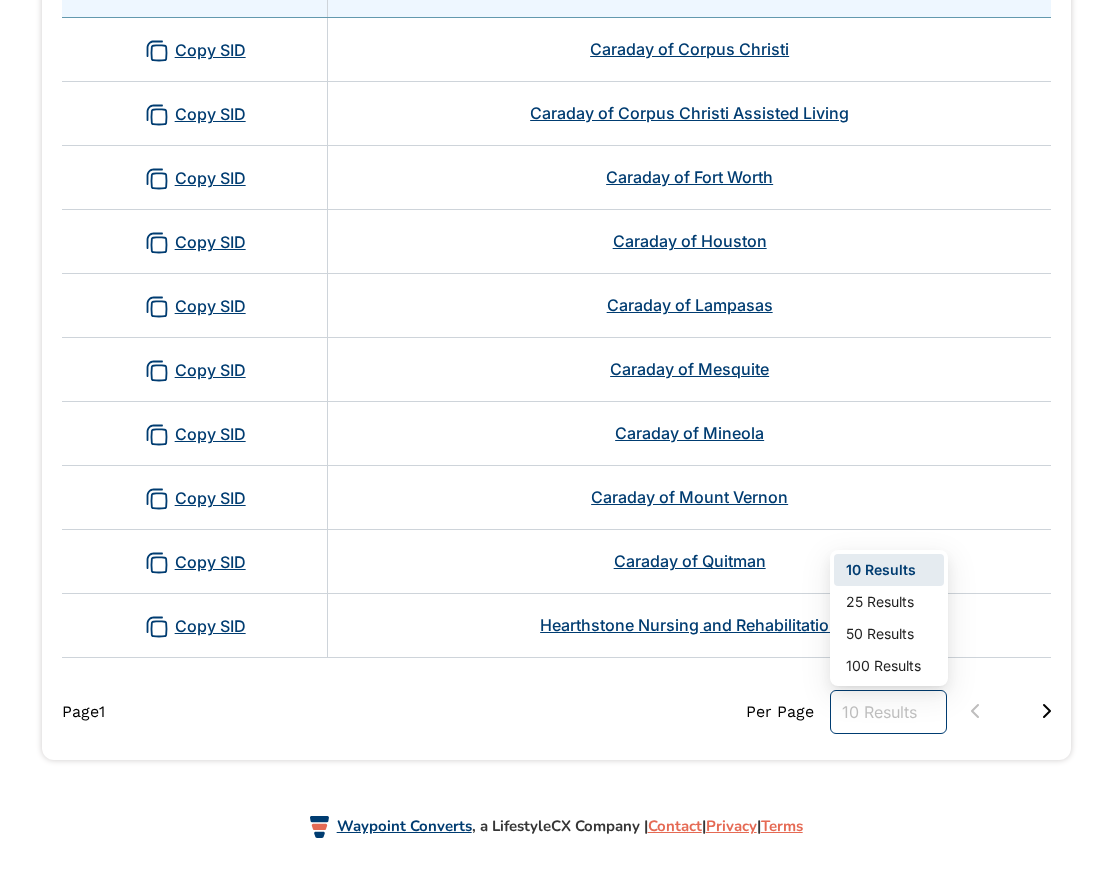 click on "10 Results" at bounding box center [888, 712] 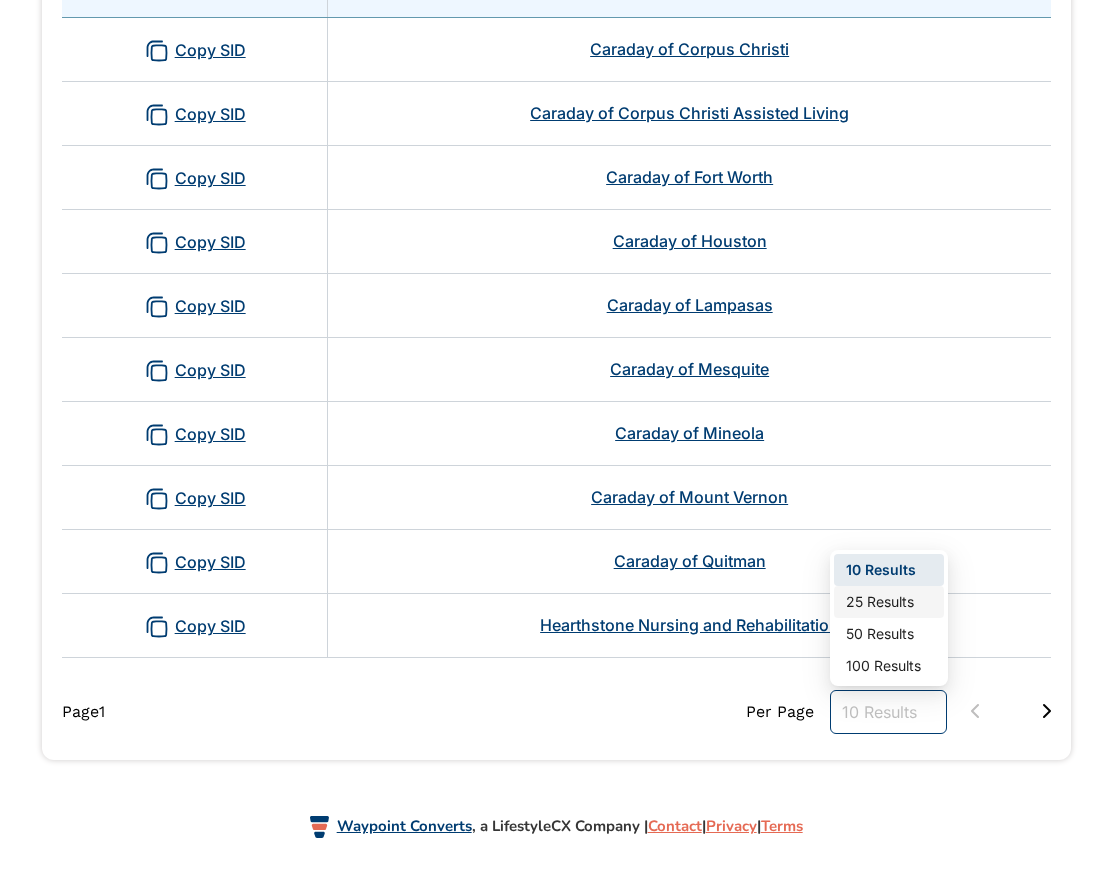 click on "25 Results" at bounding box center (889, 602) 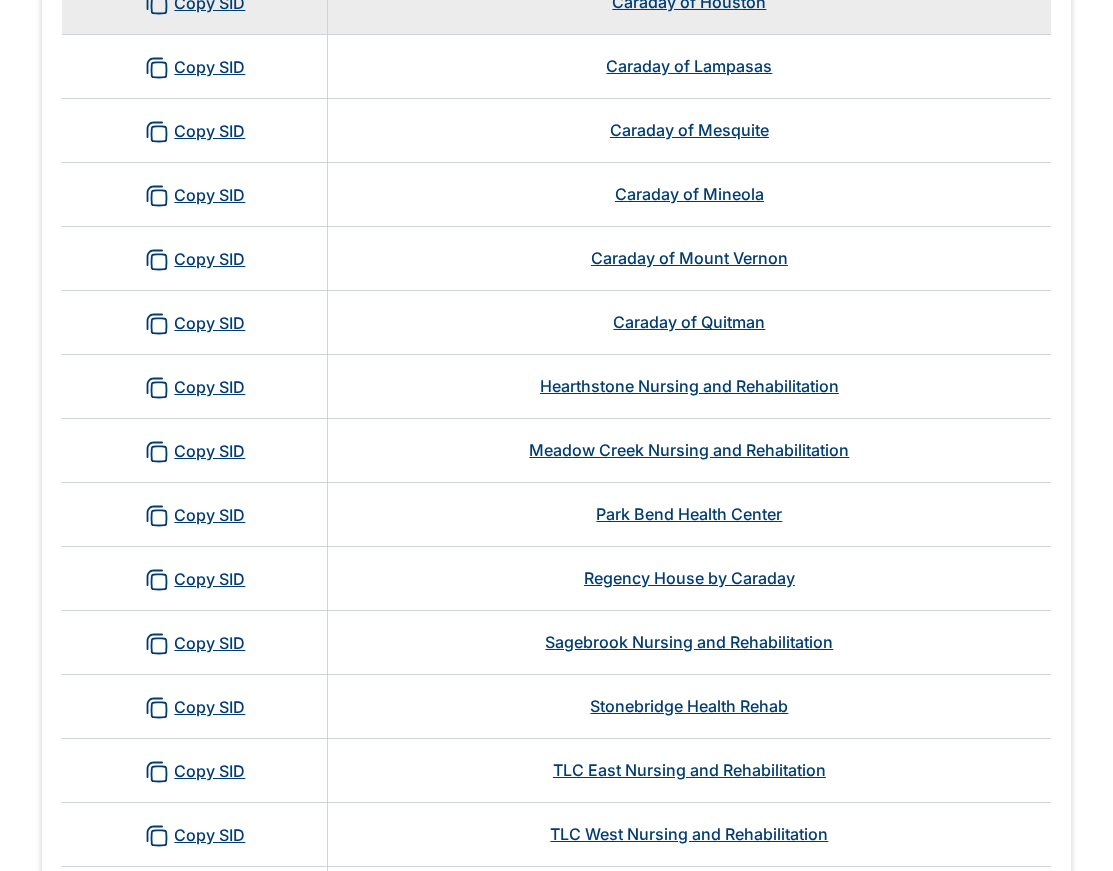 scroll, scrollTop: 709, scrollLeft: 0, axis: vertical 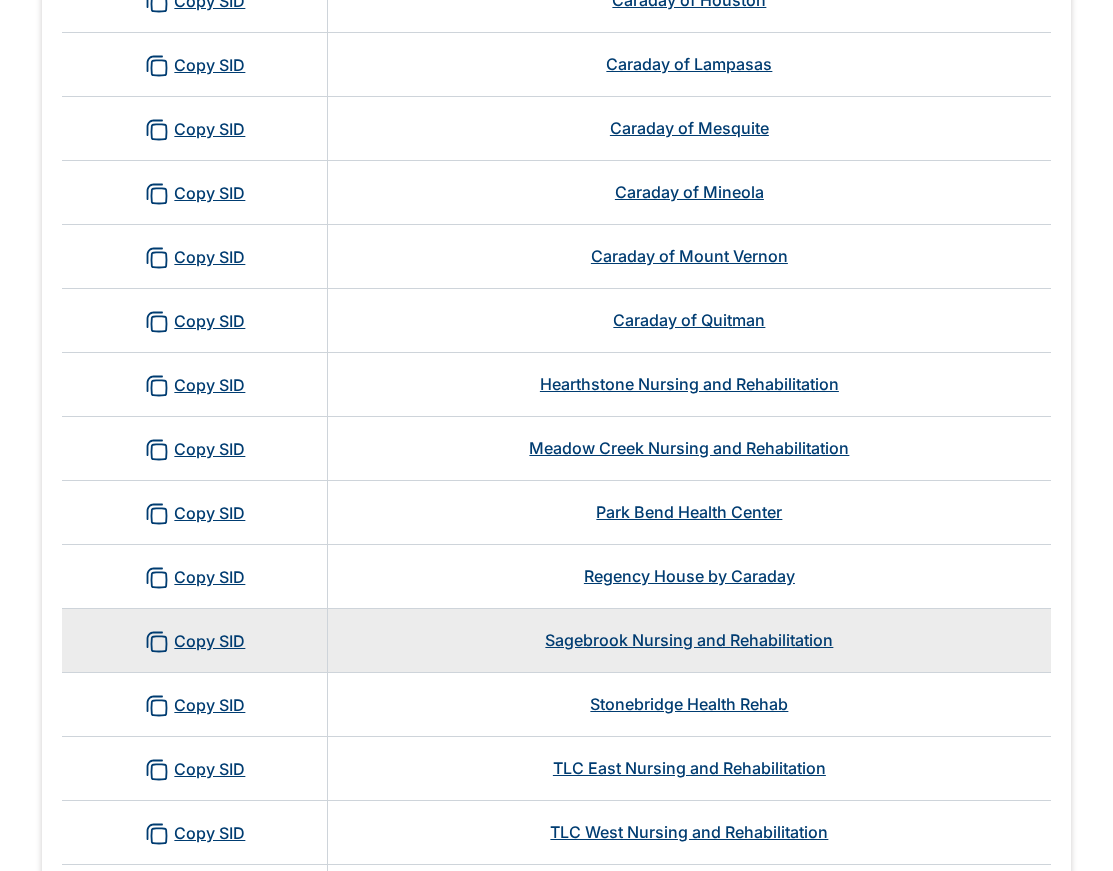 click on "Sagebrook Nursing and Rehabilitation" at bounding box center (689, 640) 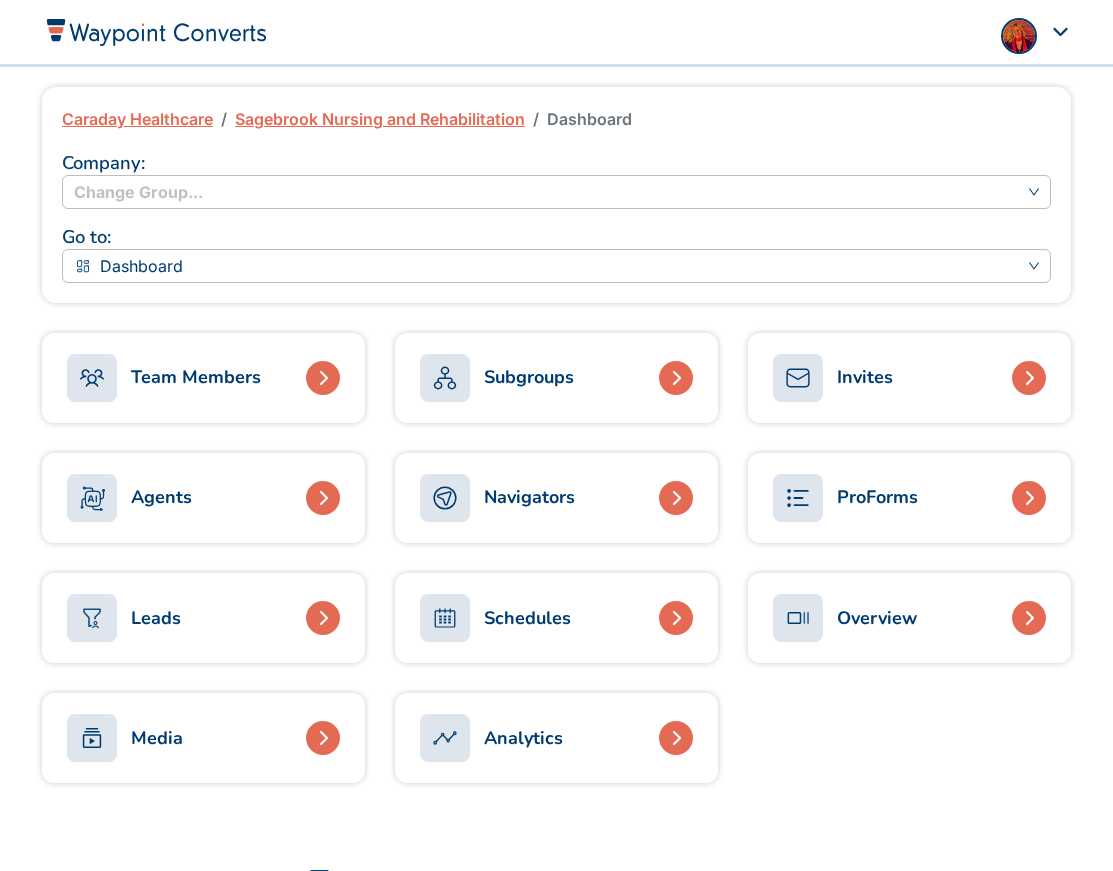 scroll, scrollTop: 0, scrollLeft: 0, axis: both 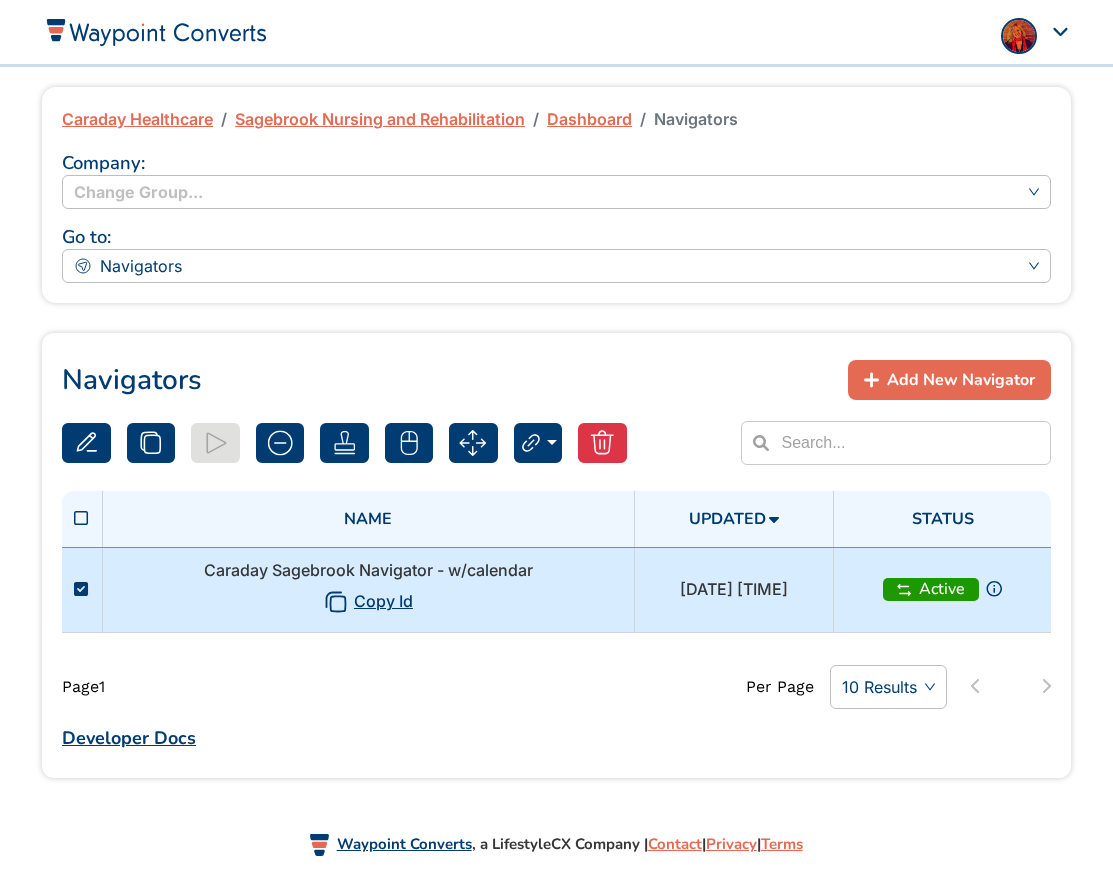 click on "Caraday Sagebrook Navigator - w/calendar   Copy Id" at bounding box center (368, 589) 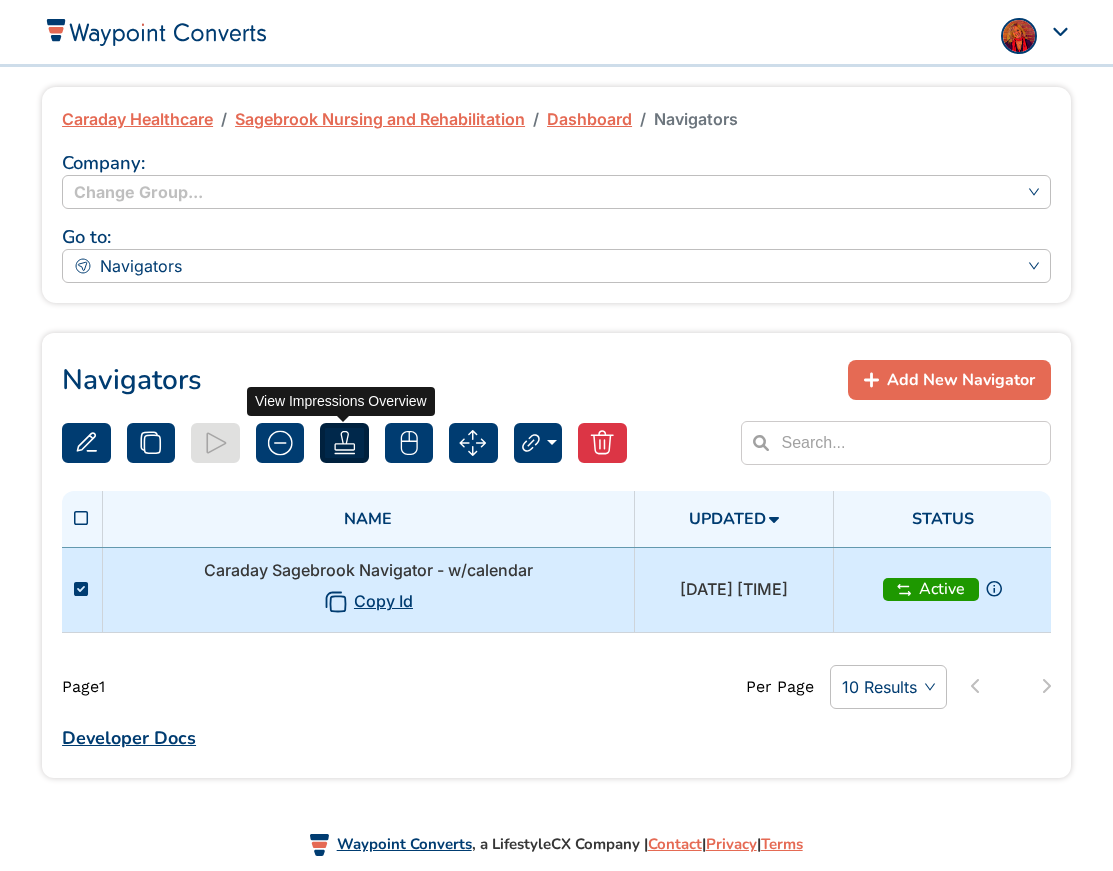 click 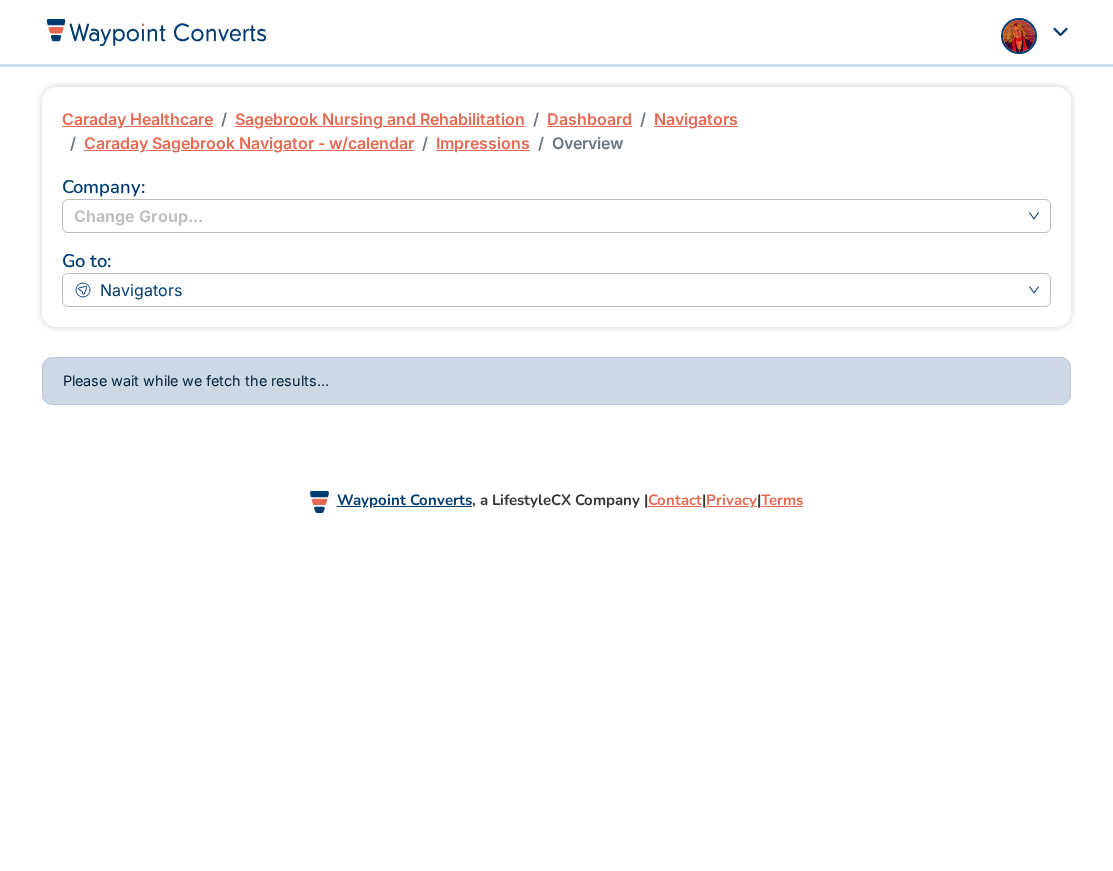 scroll, scrollTop: 0, scrollLeft: 0, axis: both 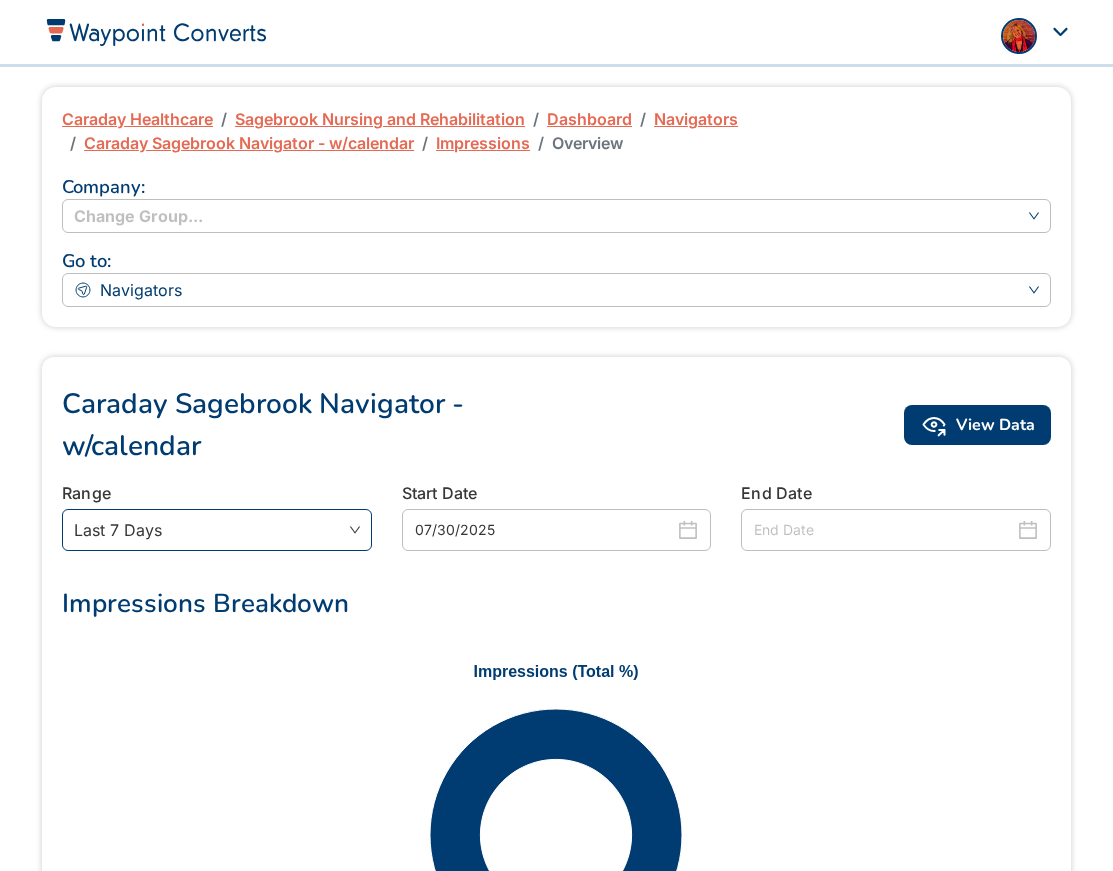 click on "Last 7 Days" at bounding box center (217, 530) 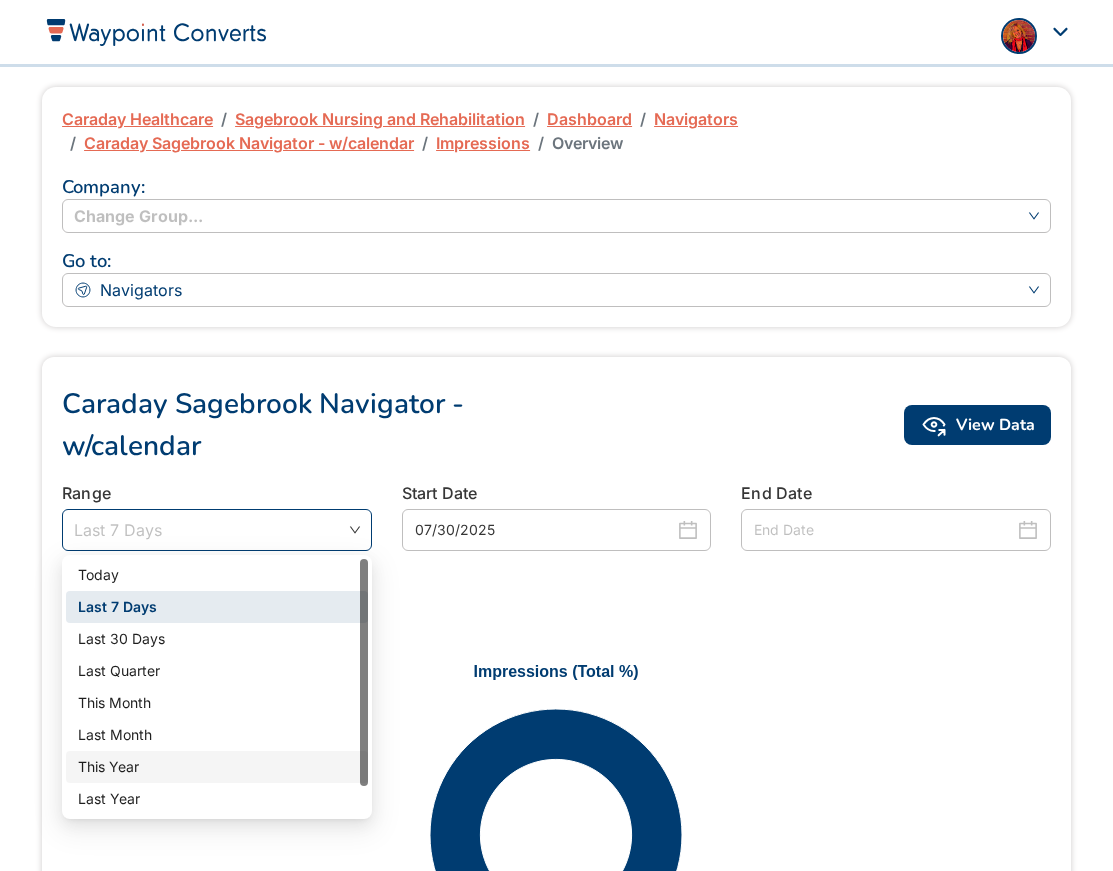 click on "This Year" at bounding box center [217, 767] 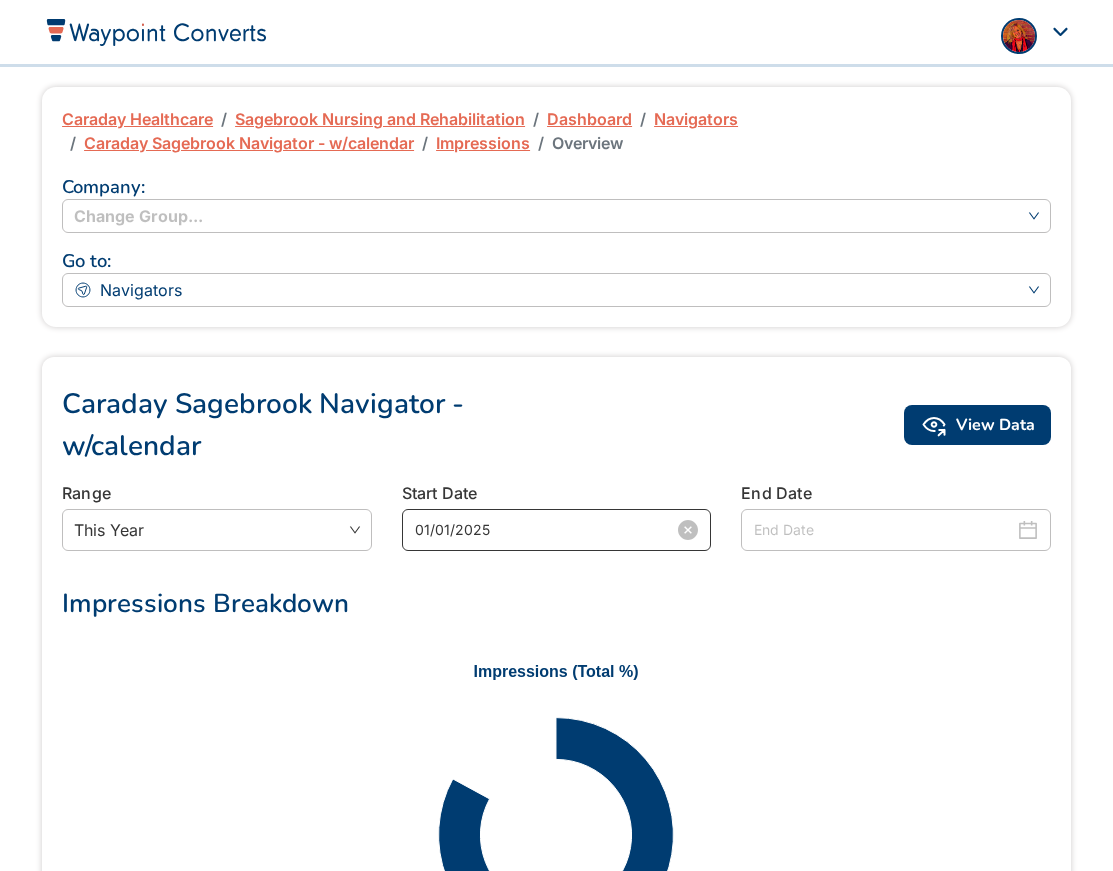 click on "01/01/2025" at bounding box center (545, 530) 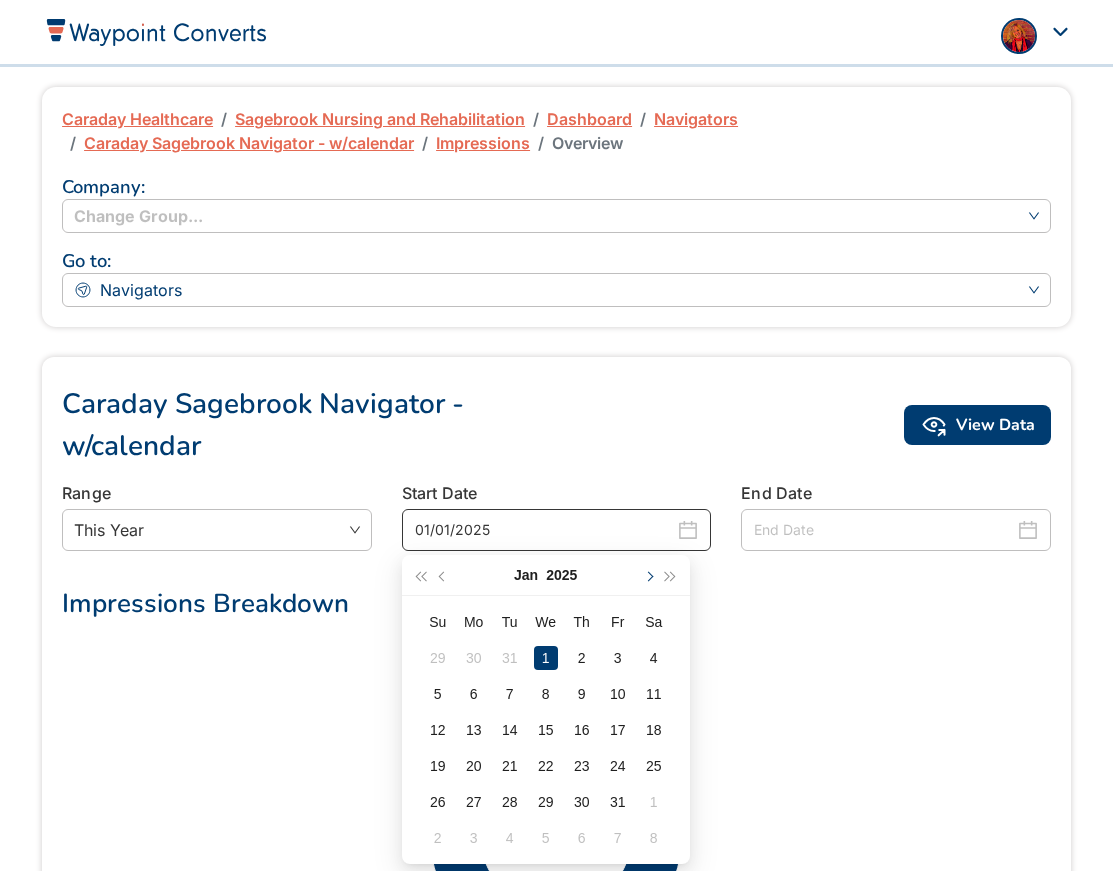 click at bounding box center [648, 575] 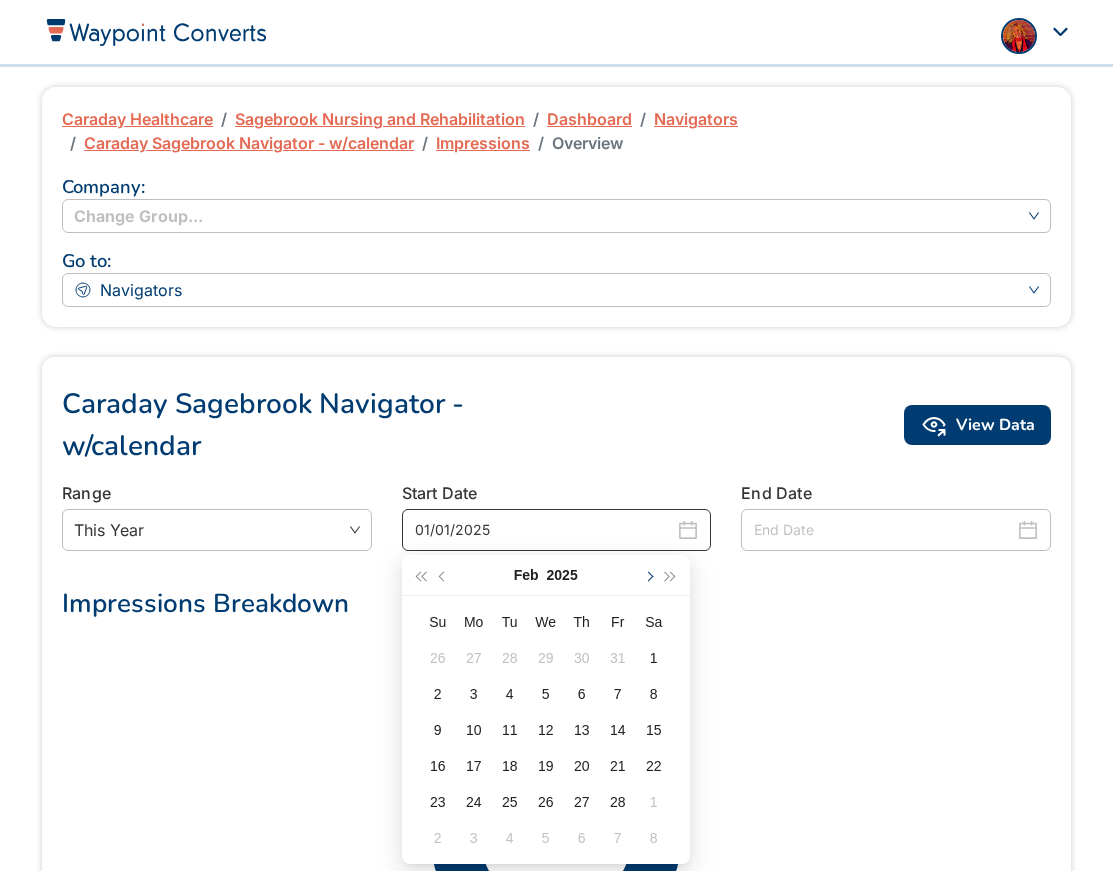 click at bounding box center (648, 575) 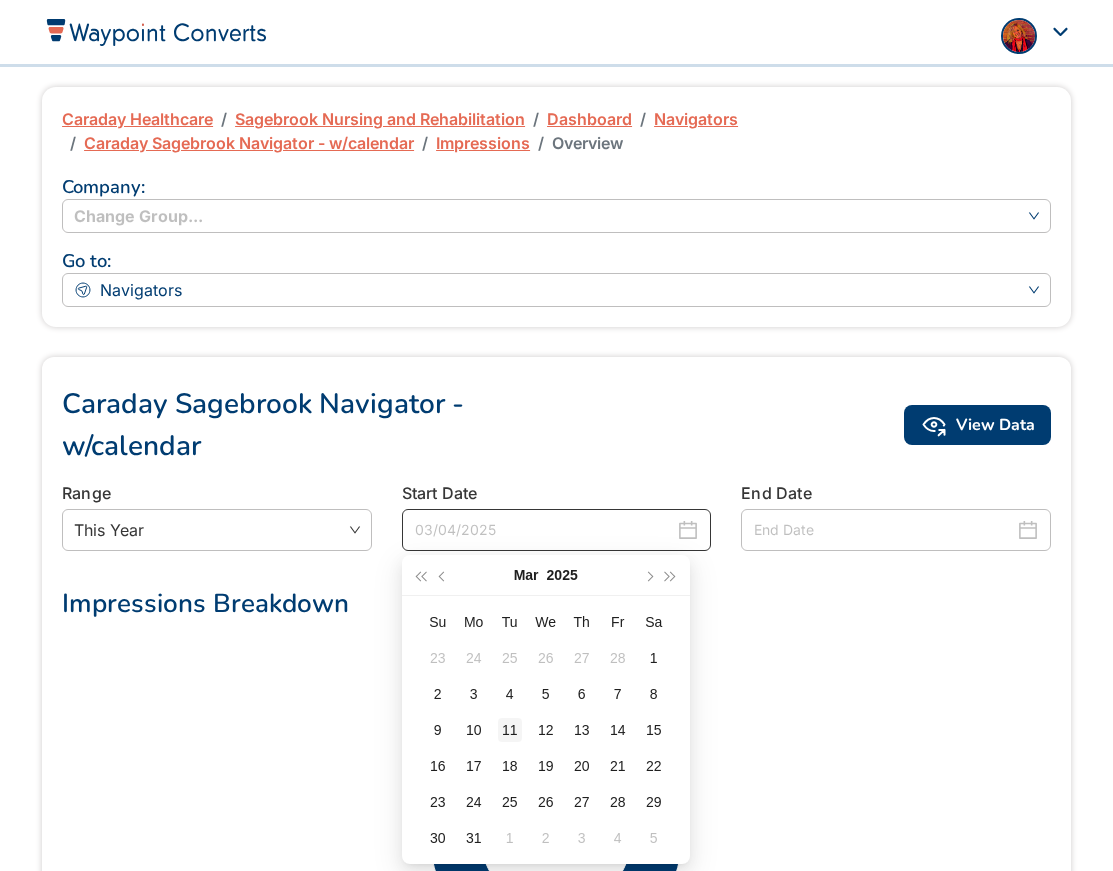 type on "03/11/2025" 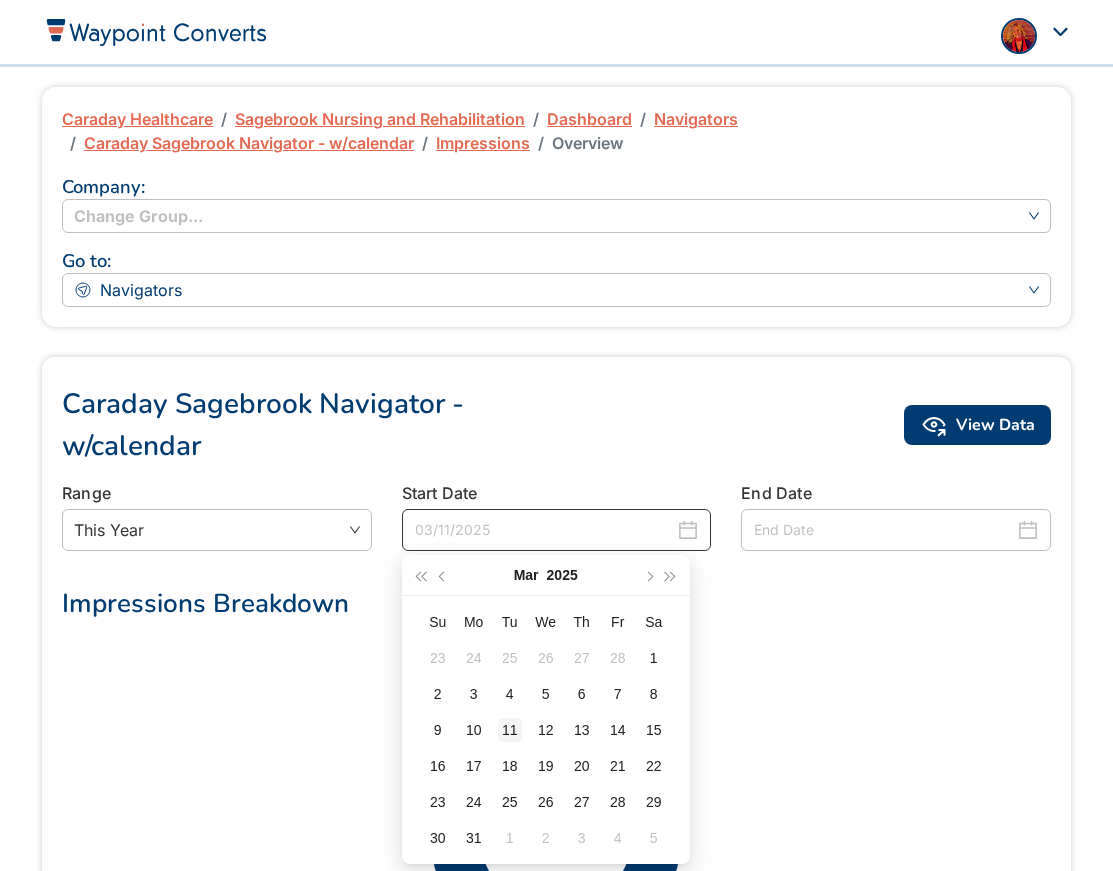 click on "11" at bounding box center (510, 730) 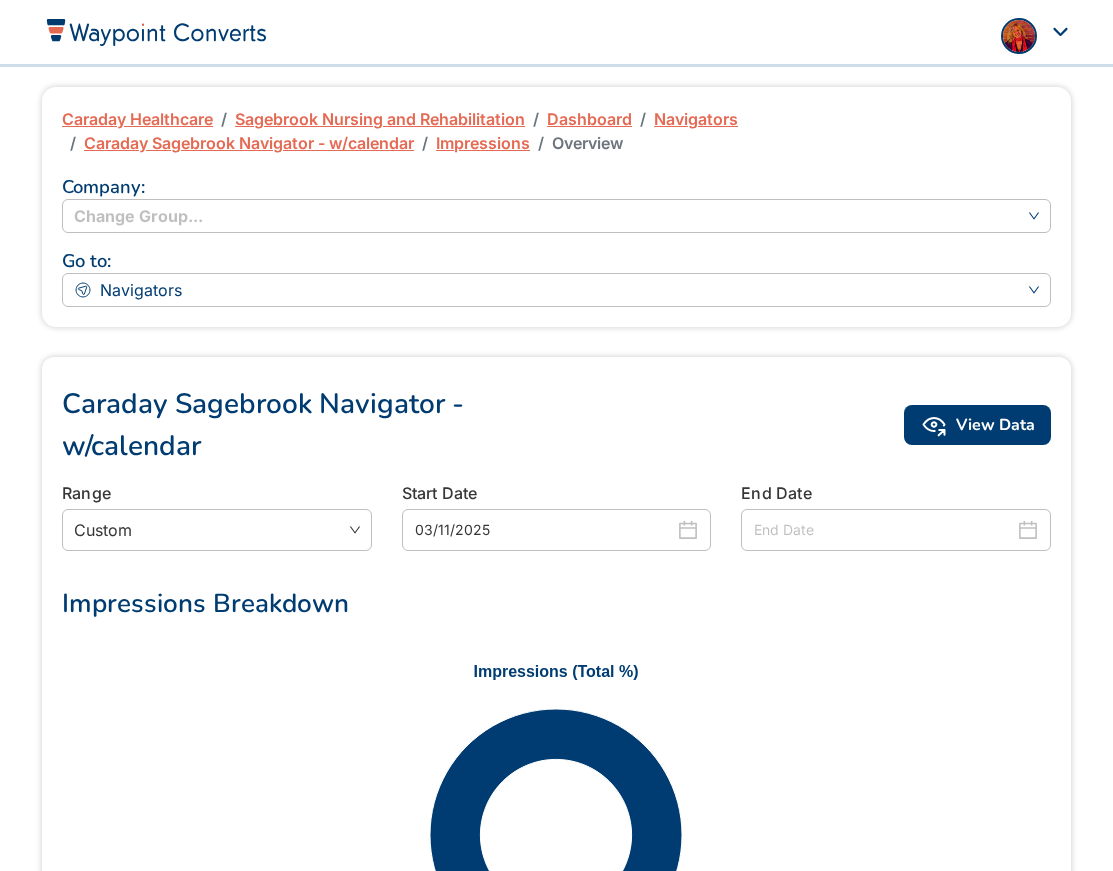 click at bounding box center [884, 530] 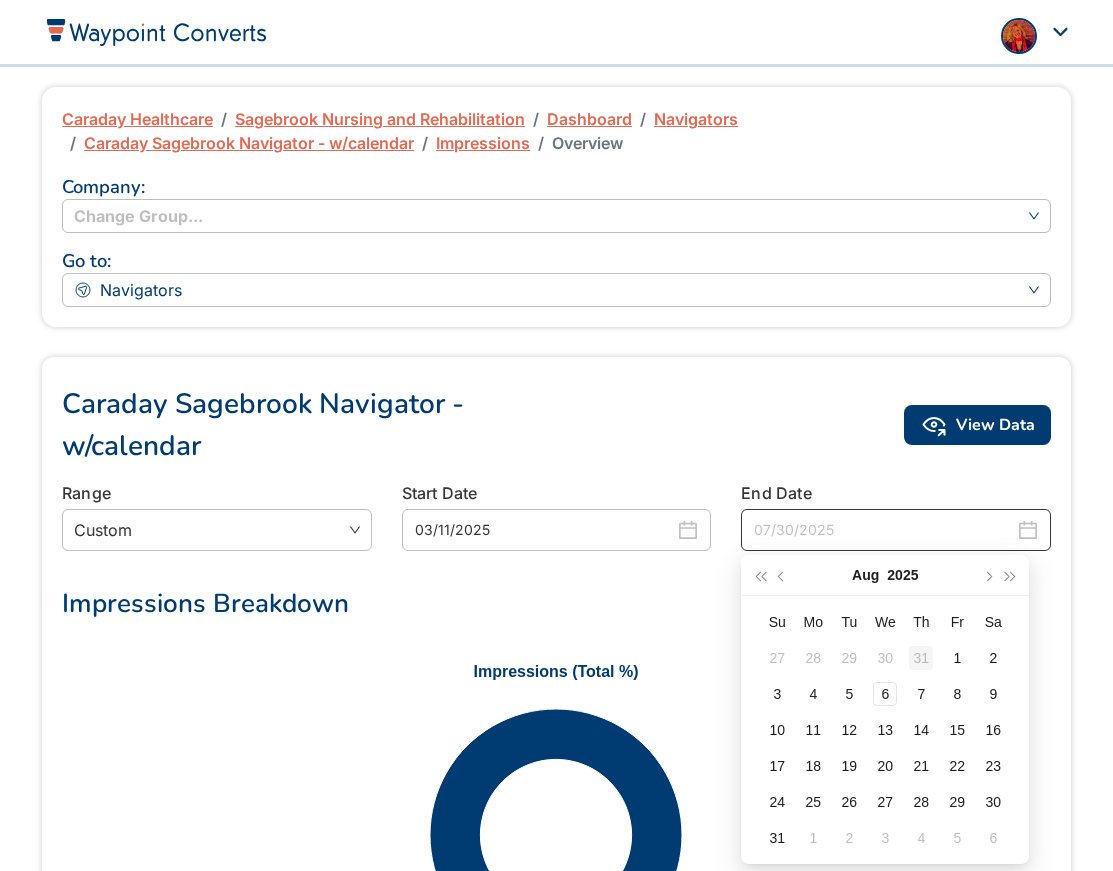 type on "07/31/2025" 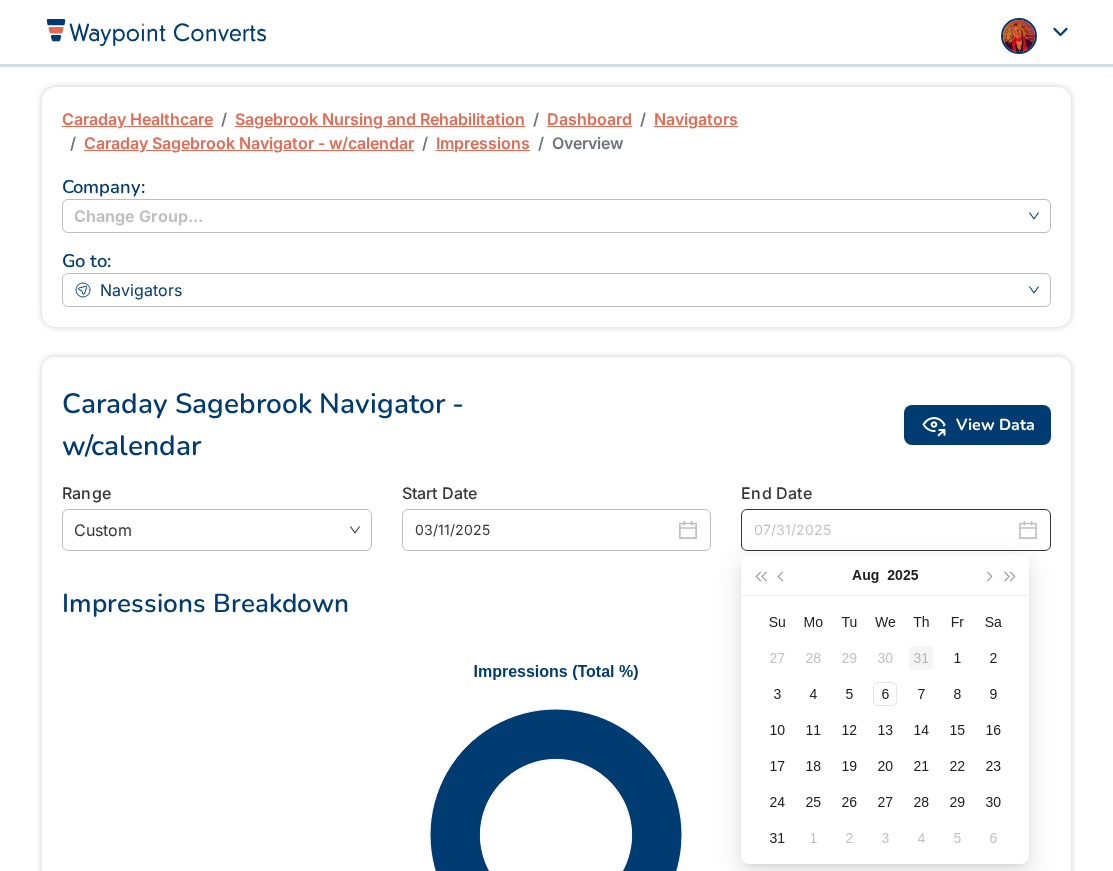 click on "31" at bounding box center (921, 658) 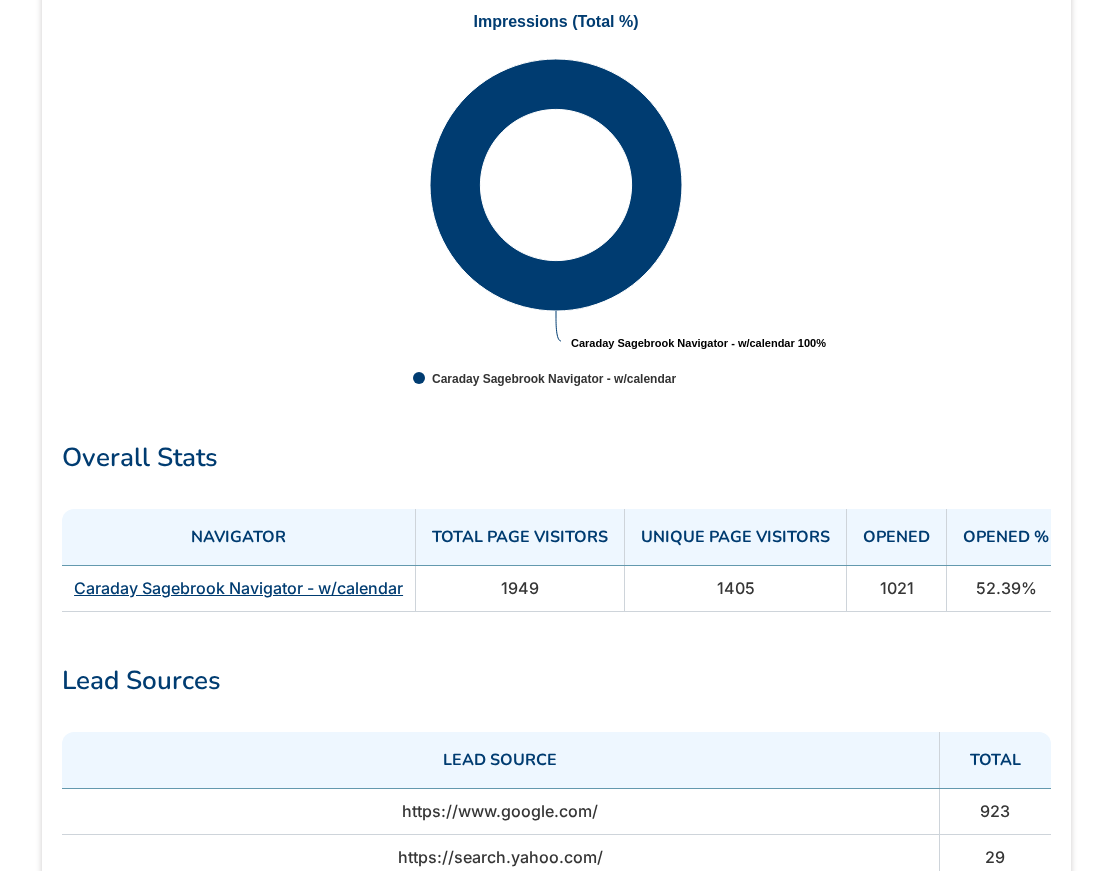 scroll, scrollTop: 768, scrollLeft: 0, axis: vertical 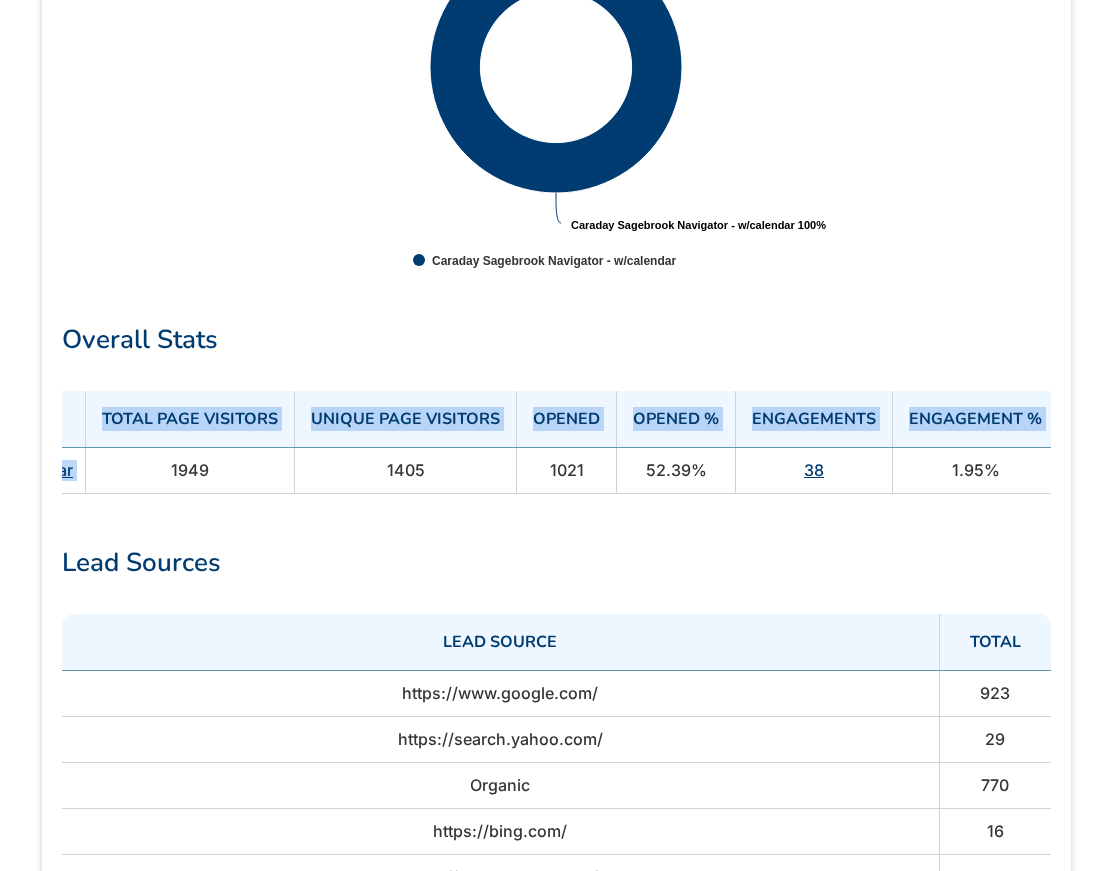 drag, startPoint x: 504, startPoint y: 468, endPoint x: 1110, endPoint y: 482, distance: 606.1617 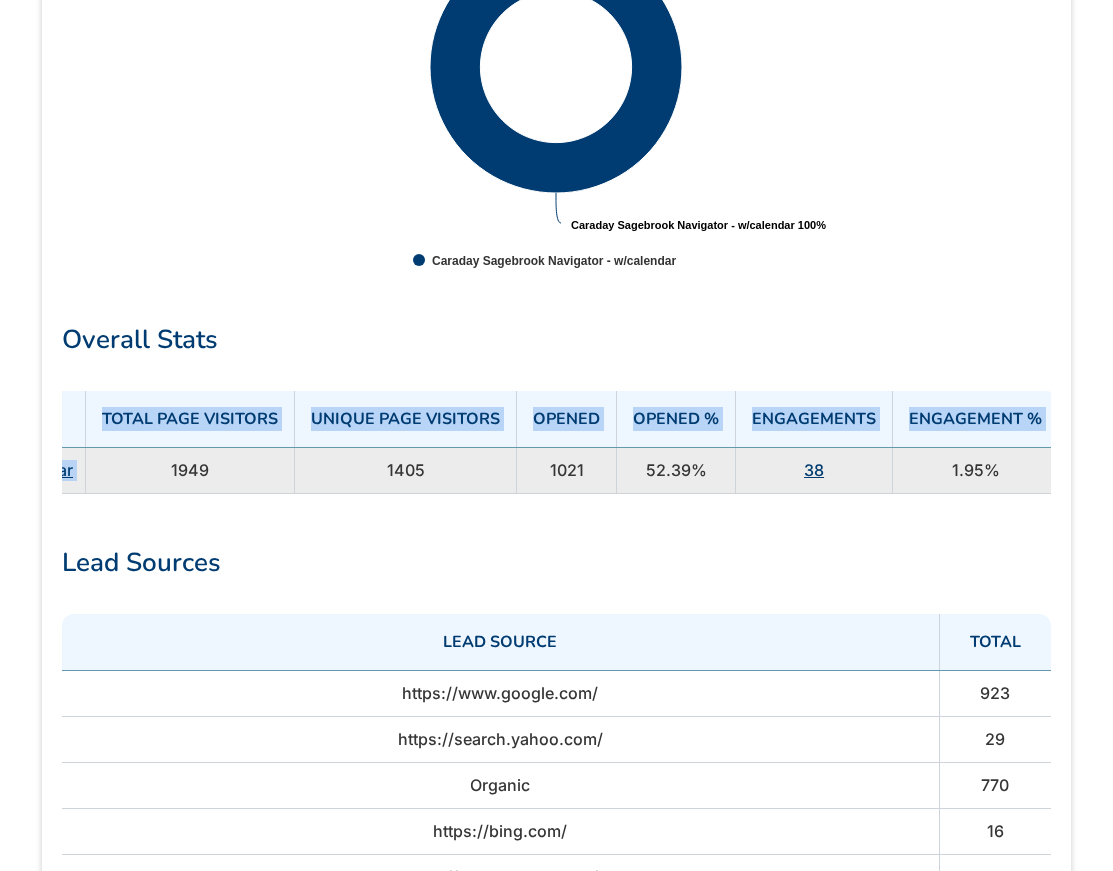 copy on "Navigator Total Page Visitors Unique Page Visitors Opened Opened % Engagements Engagement % Caraday Sagebrook Navigator - w/calendar" 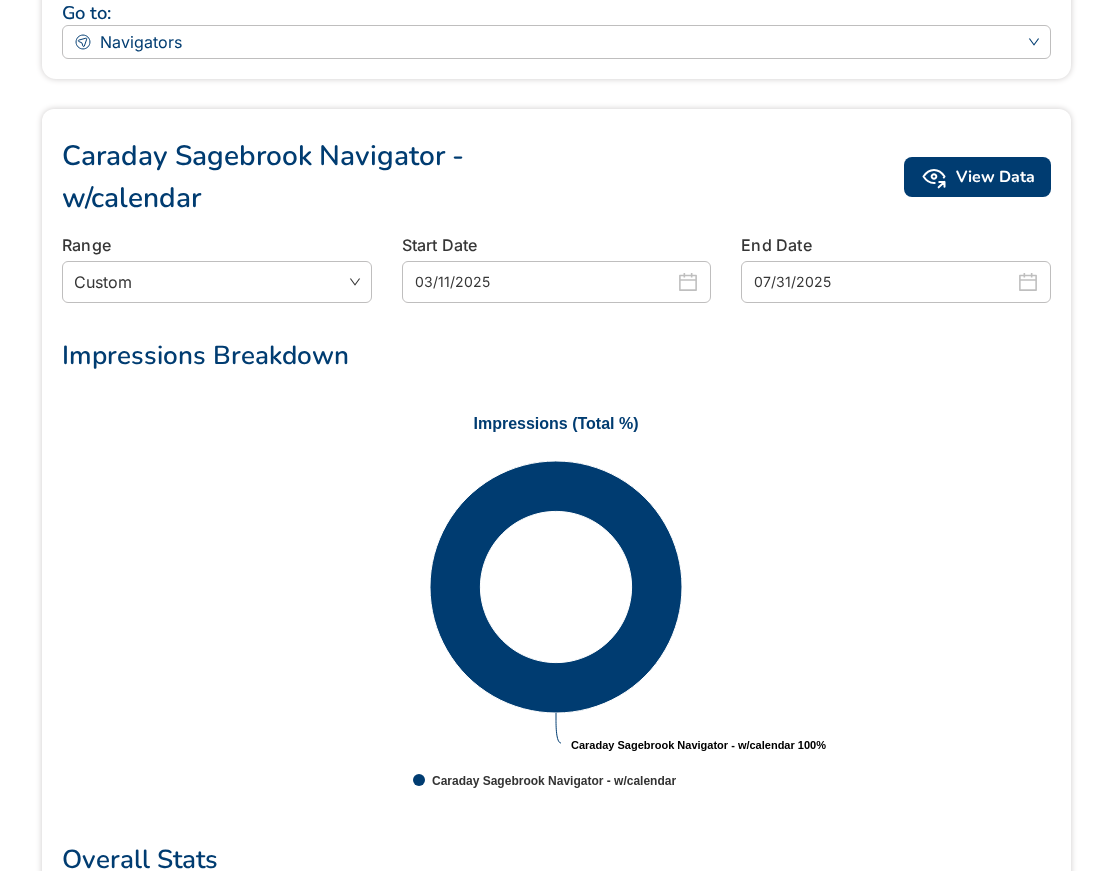 scroll, scrollTop: 0, scrollLeft: 0, axis: both 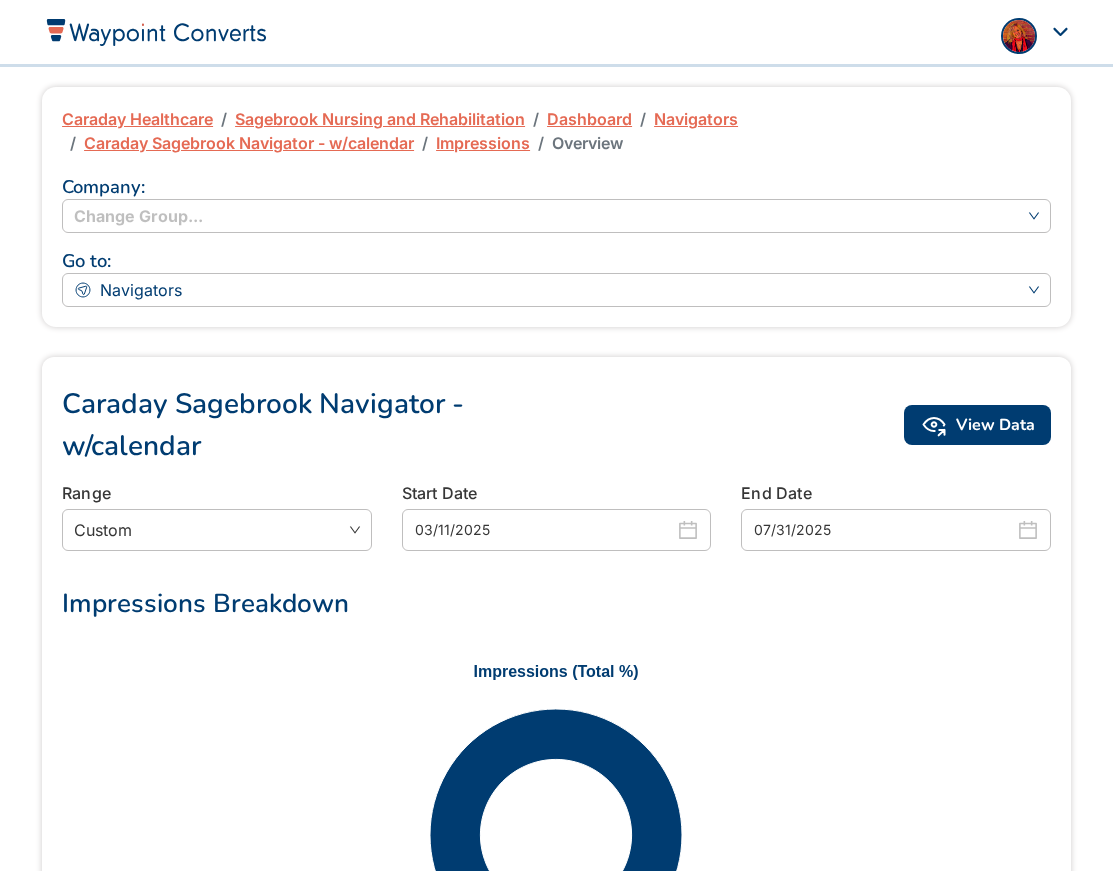 click on "Caraday Healthcare" at bounding box center [137, 119] 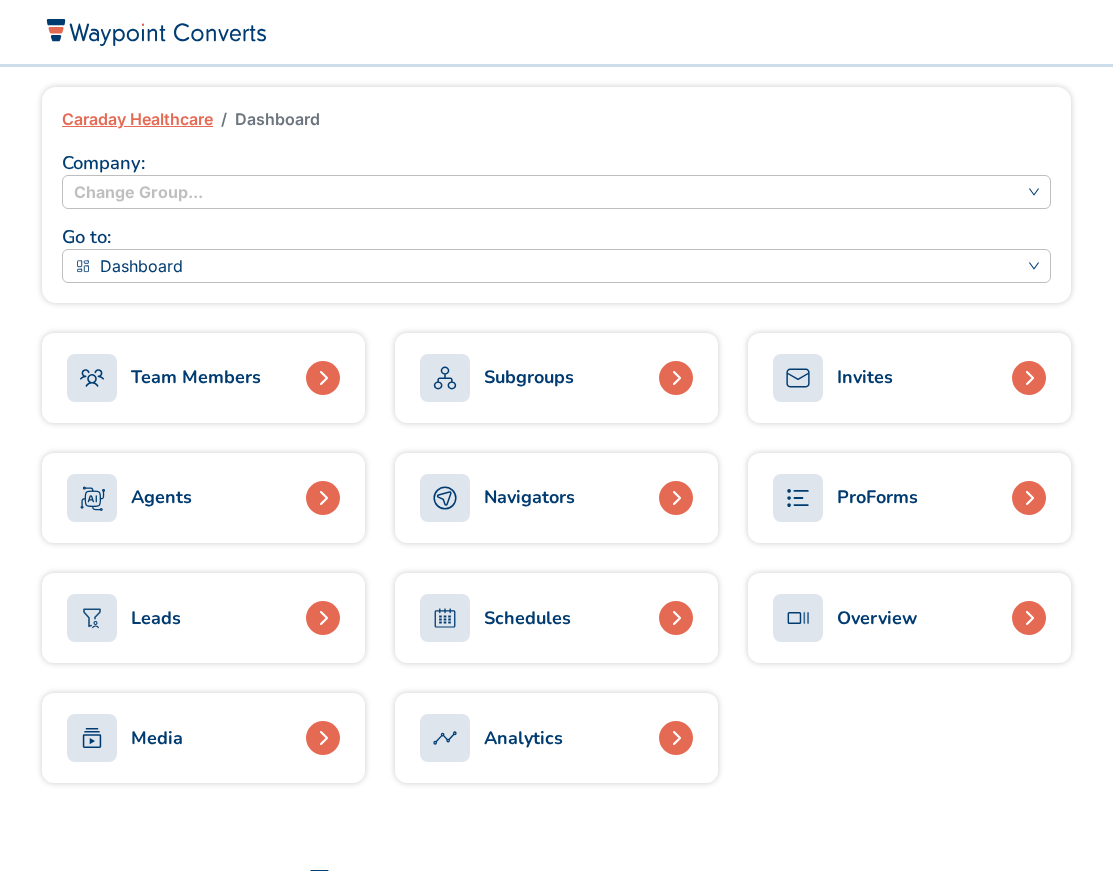 scroll, scrollTop: 0, scrollLeft: 0, axis: both 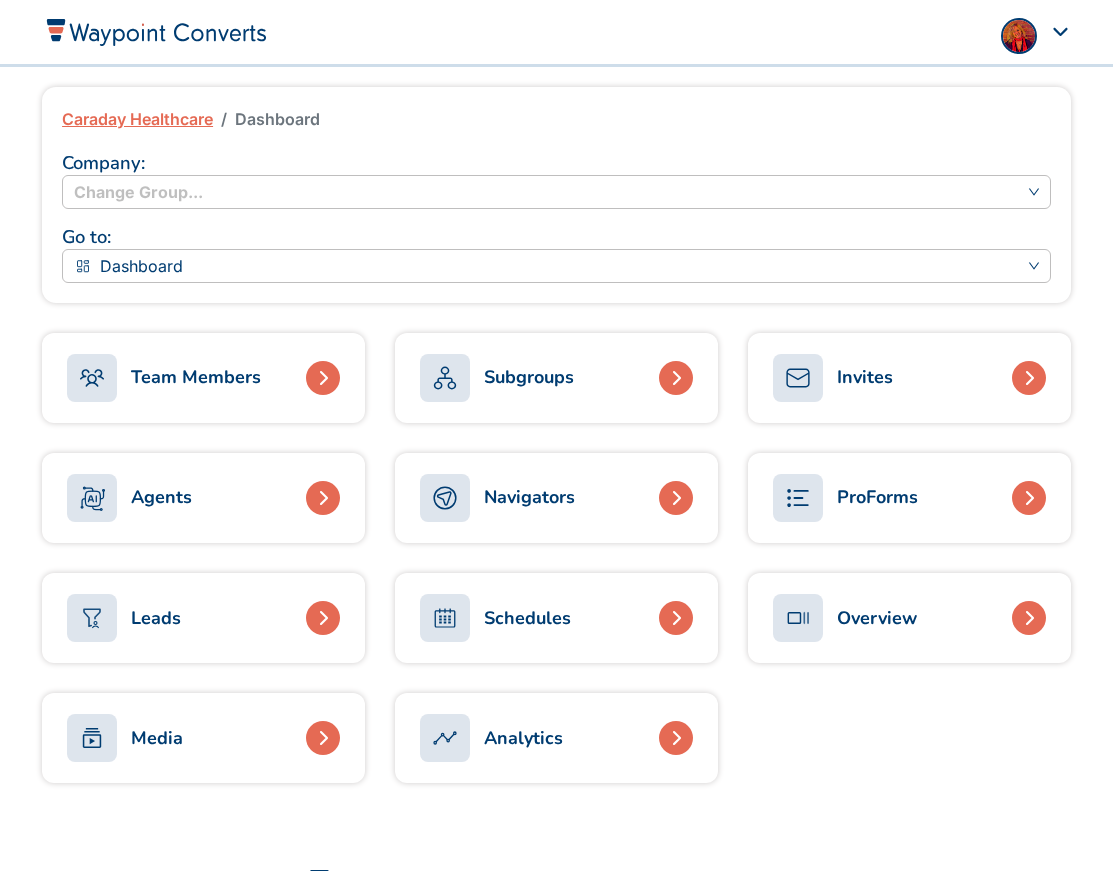 click on "Subgroups" at bounding box center (529, 377) 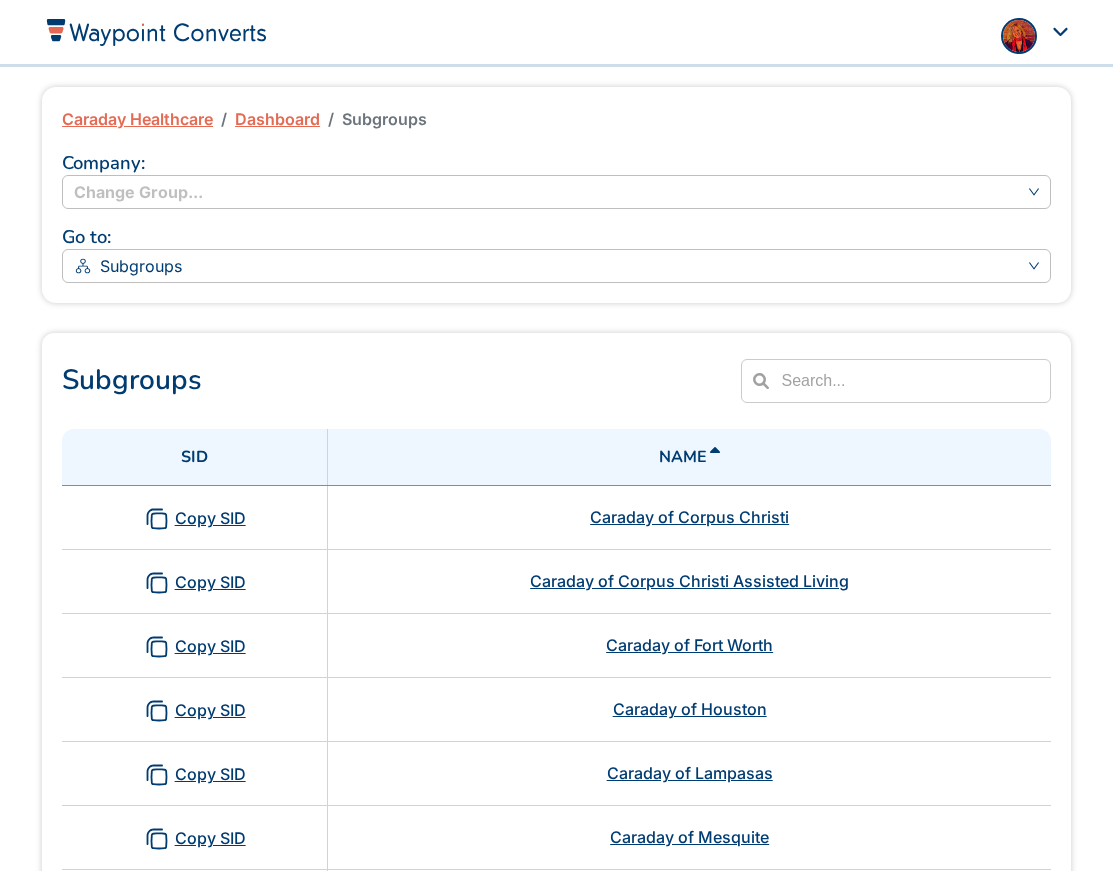 scroll, scrollTop: 0, scrollLeft: 0, axis: both 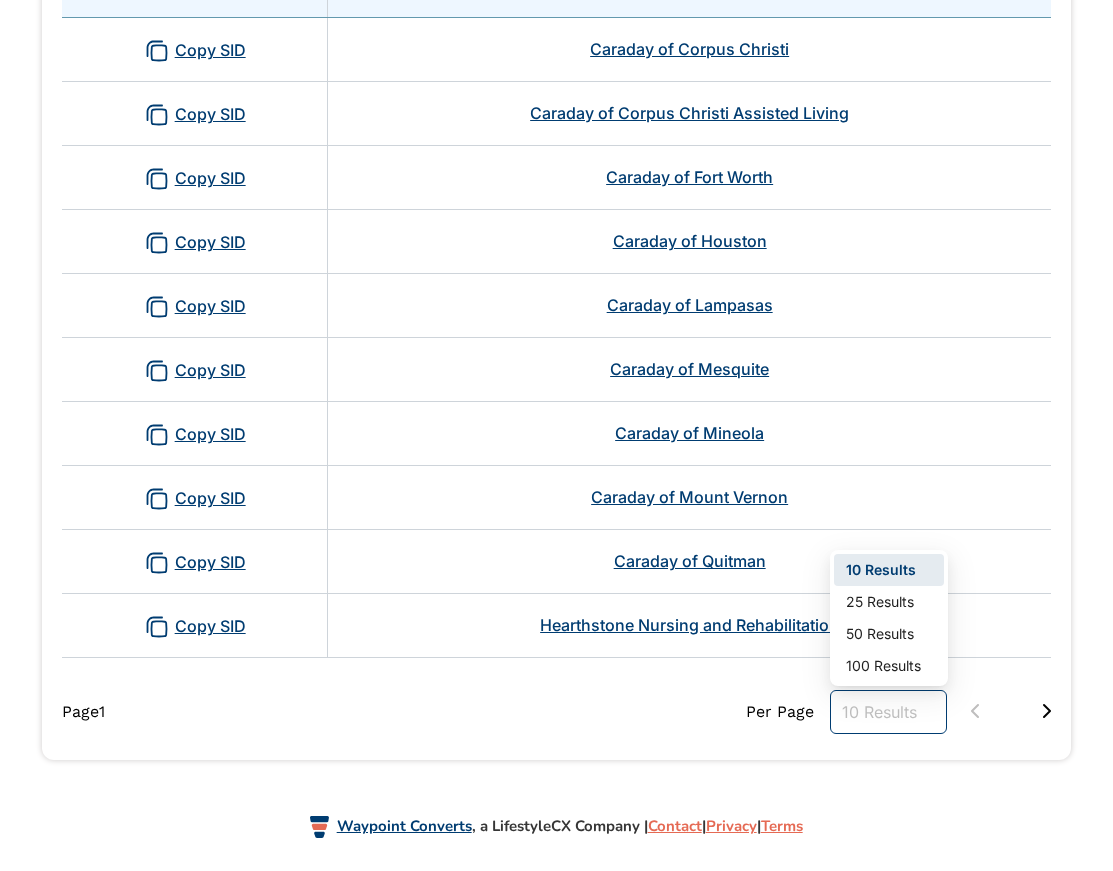 click on "10 Results" at bounding box center (888, 712) 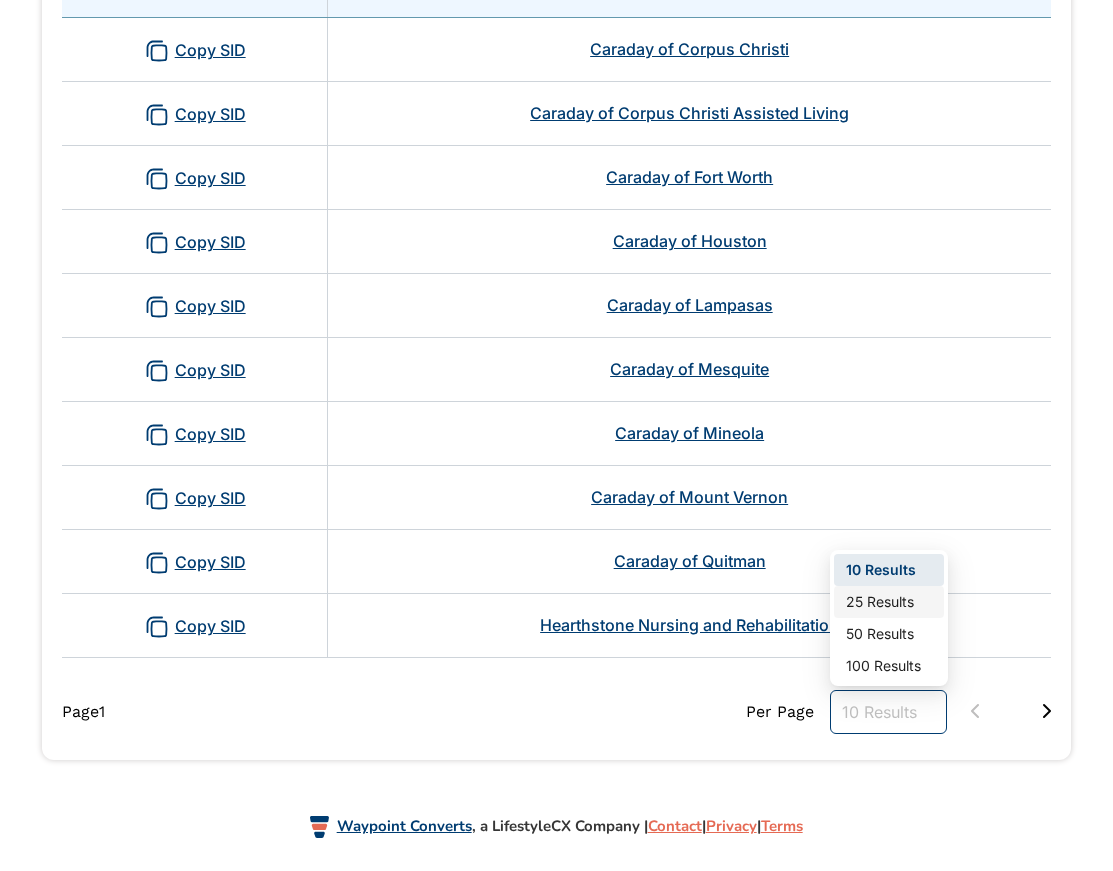 click on "25 Results" at bounding box center (889, 602) 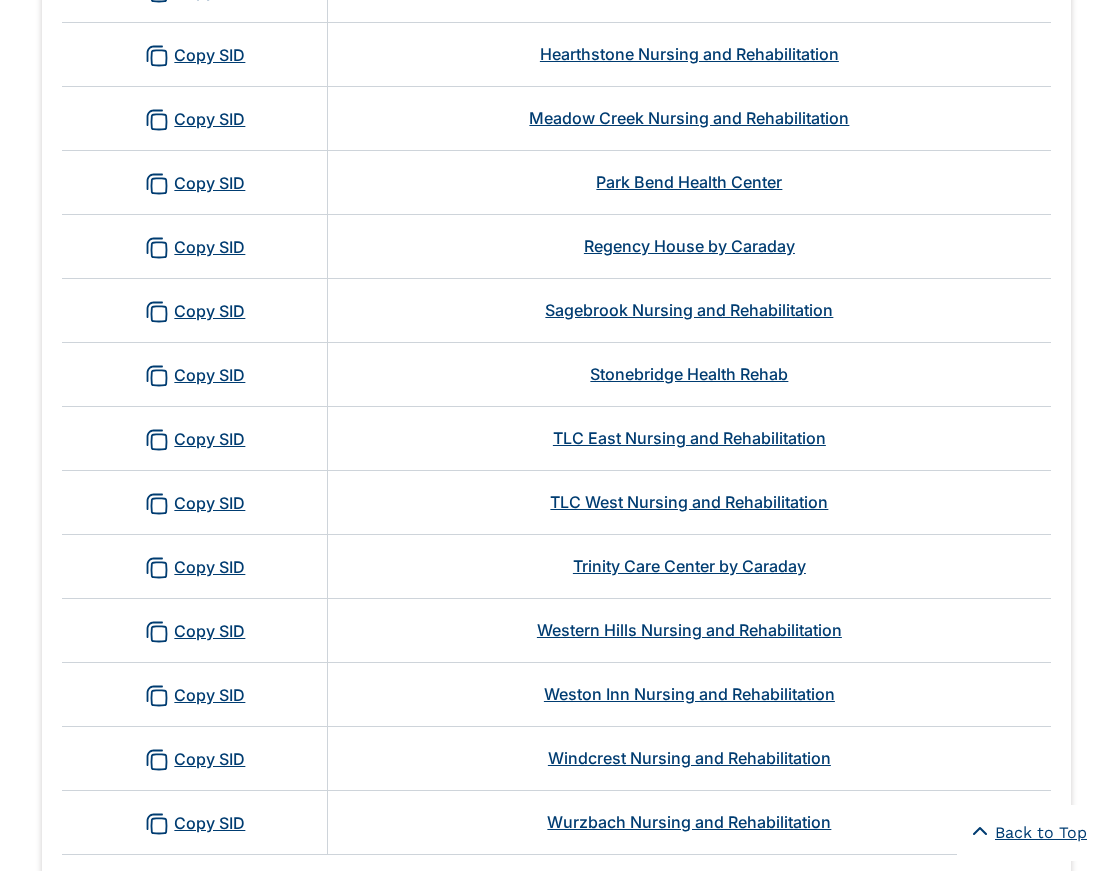 scroll, scrollTop: 1034, scrollLeft: 0, axis: vertical 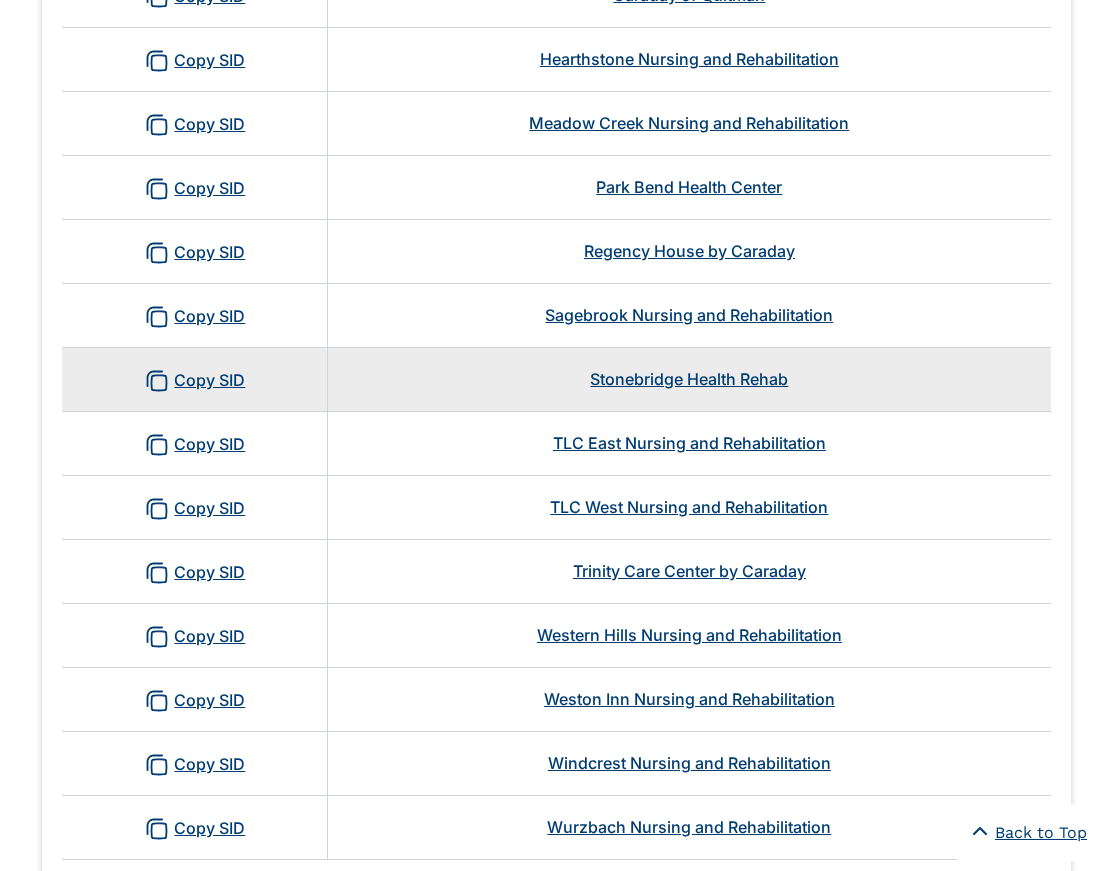 click on "Stonebridge Health Rehab" at bounding box center (689, 379) 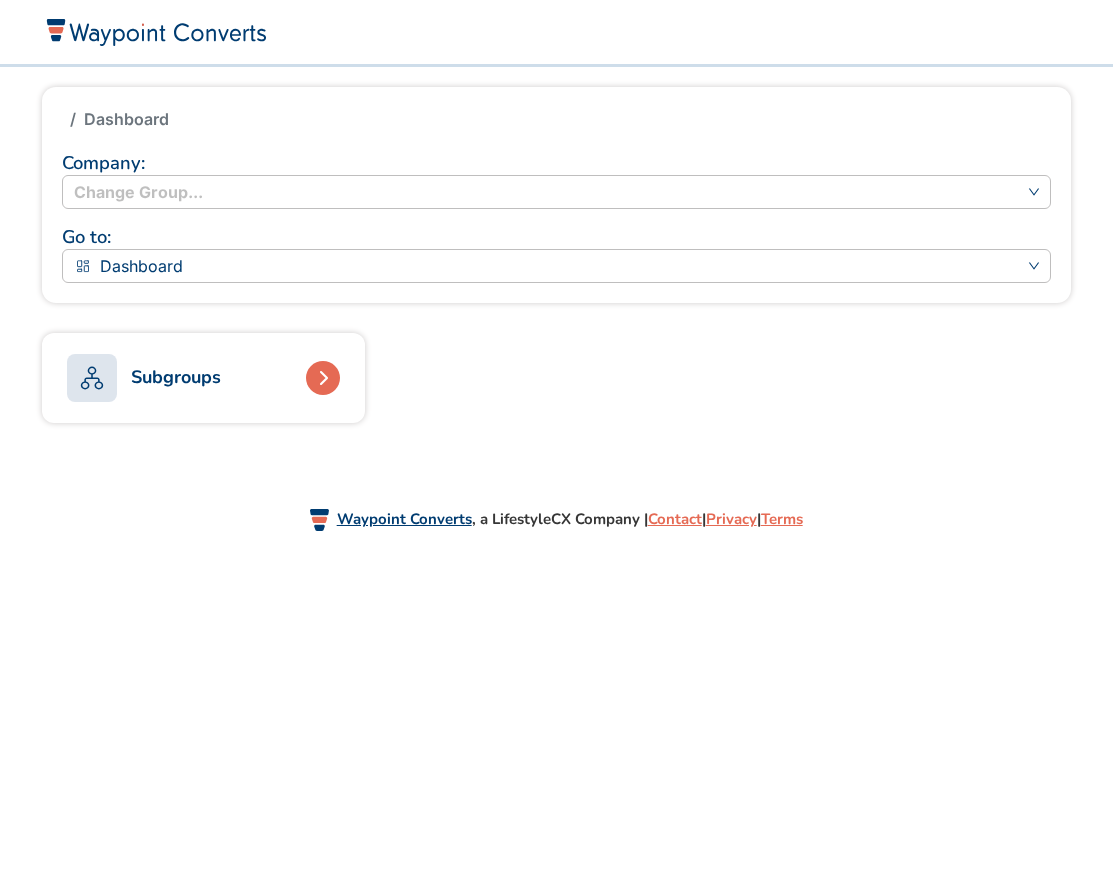scroll, scrollTop: 0, scrollLeft: 0, axis: both 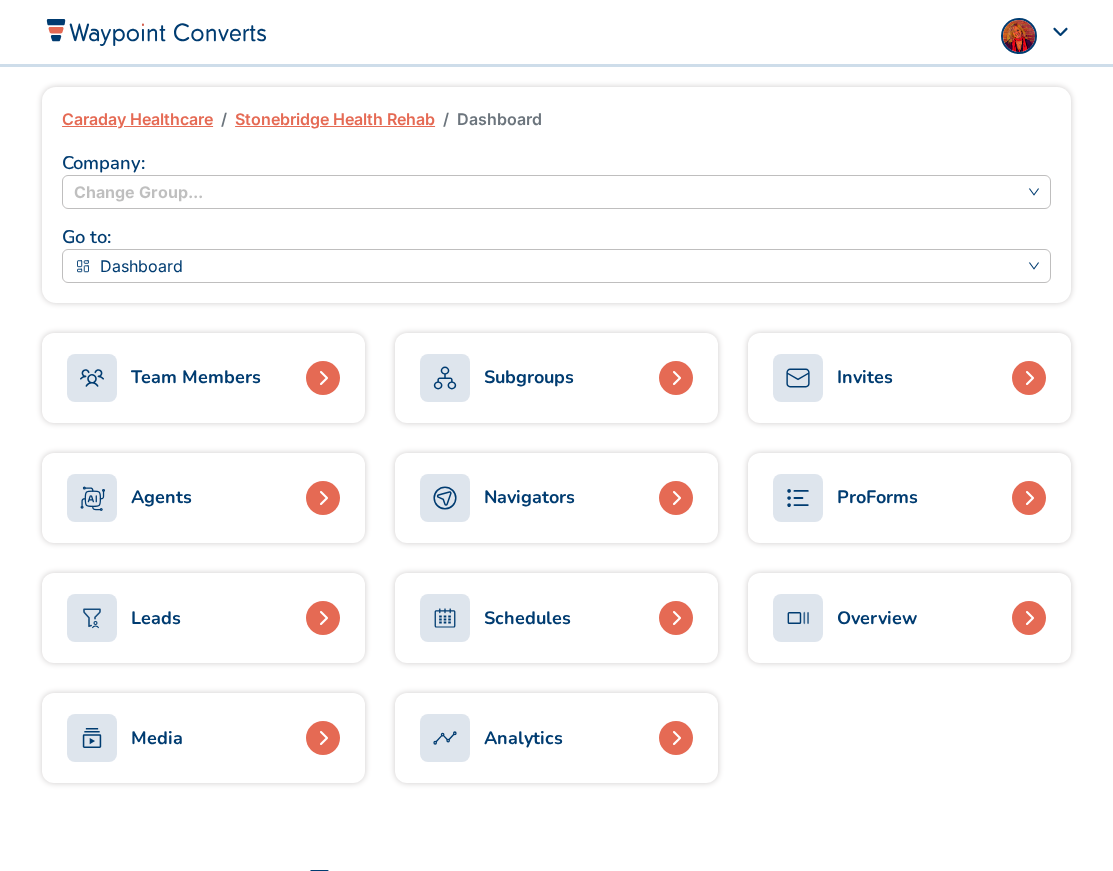 click on "Navigators" at bounding box center (529, 497) 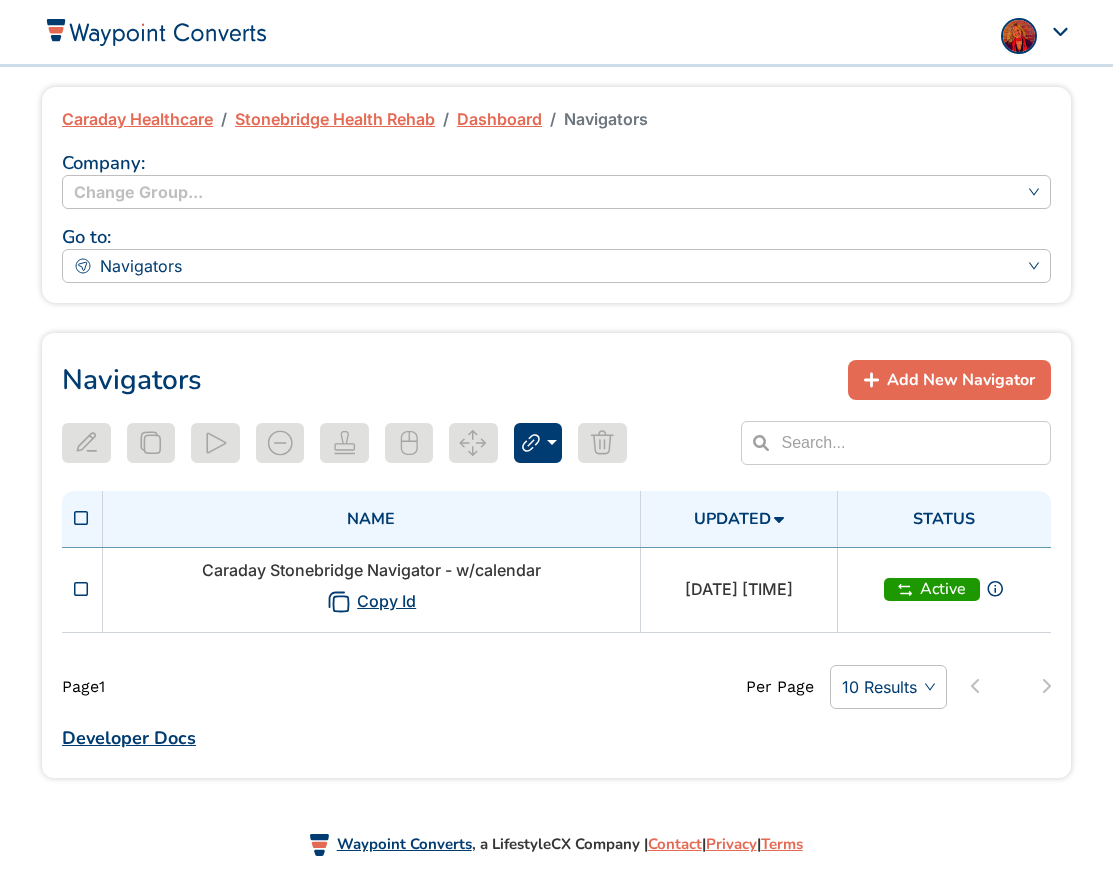 scroll, scrollTop: 0, scrollLeft: 0, axis: both 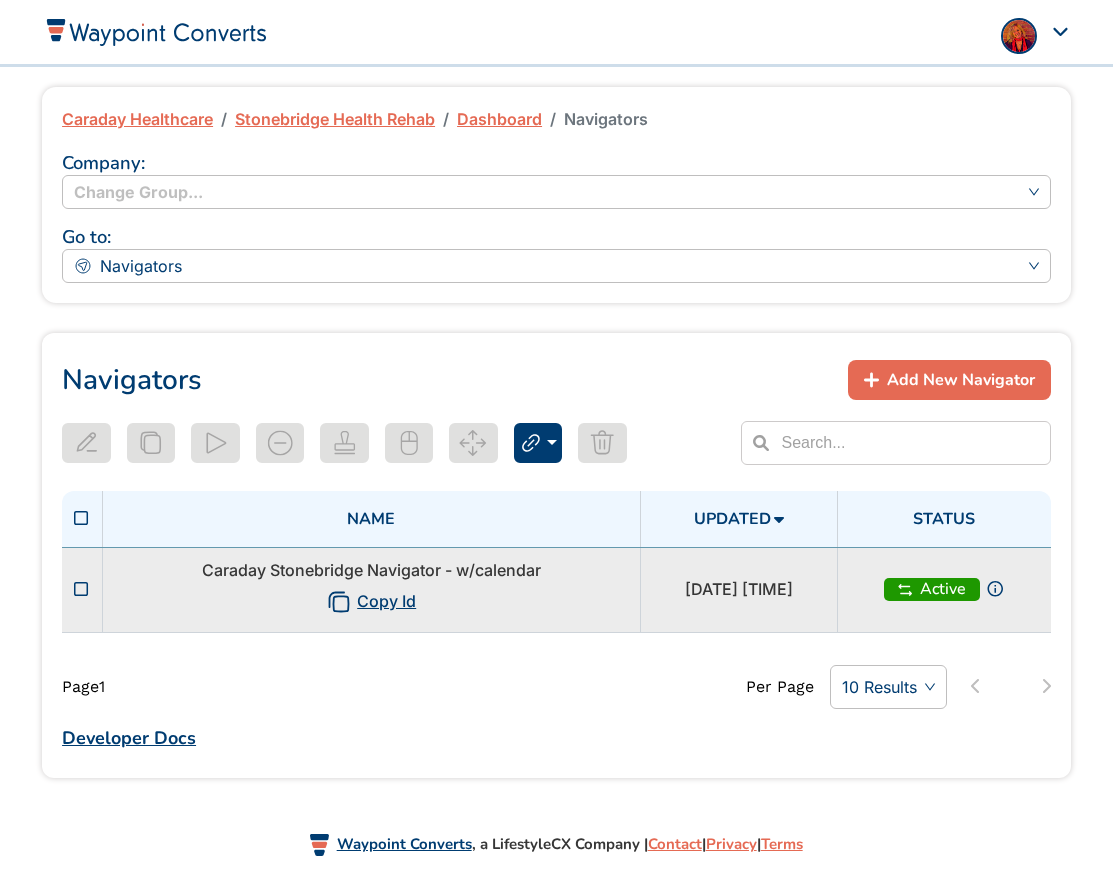 click on "Caraday Stonebridge Navigator - w/calendar   Copy Id" at bounding box center (371, 589) 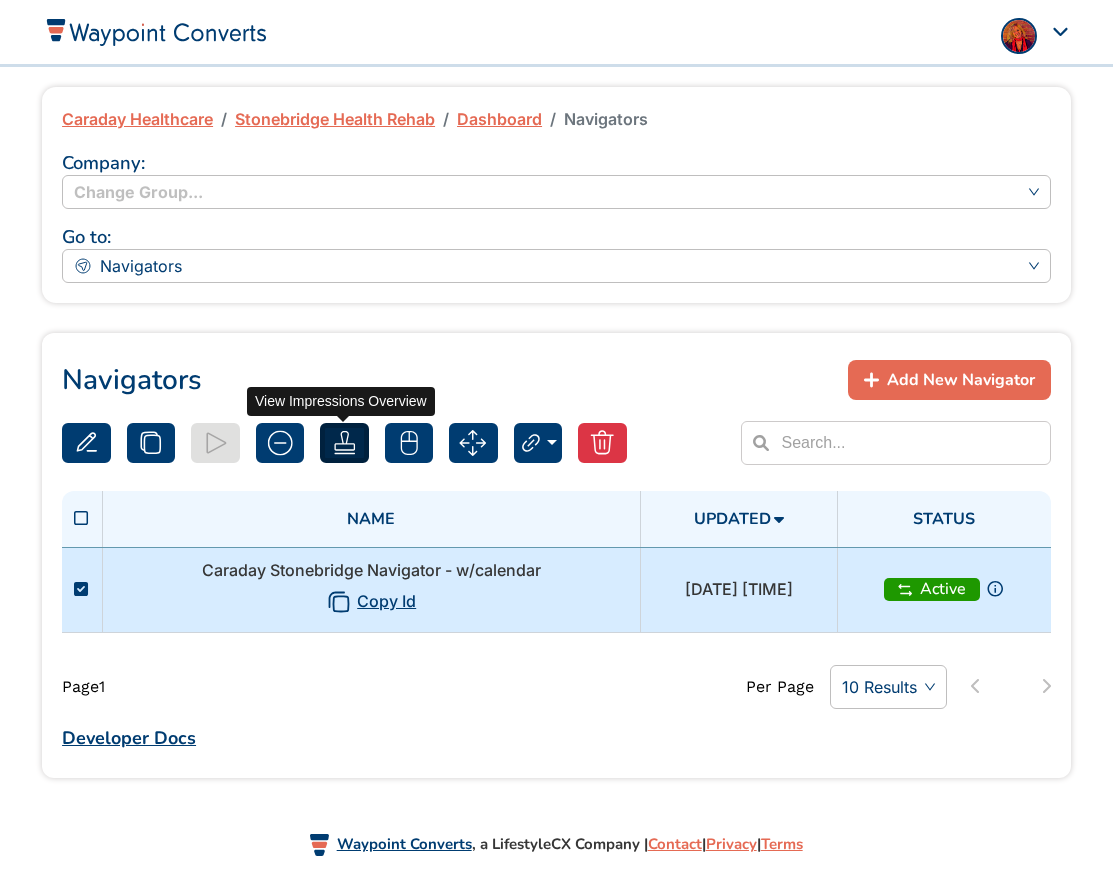 click 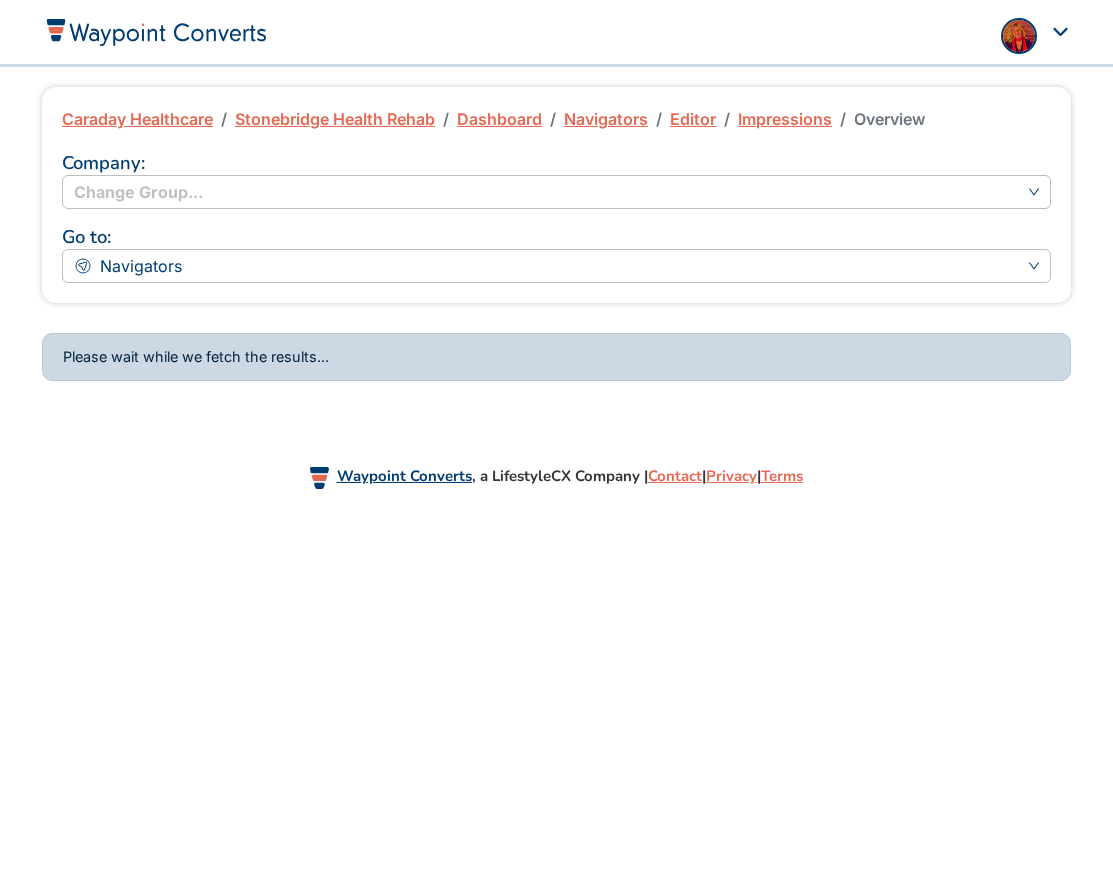 scroll, scrollTop: 0, scrollLeft: 0, axis: both 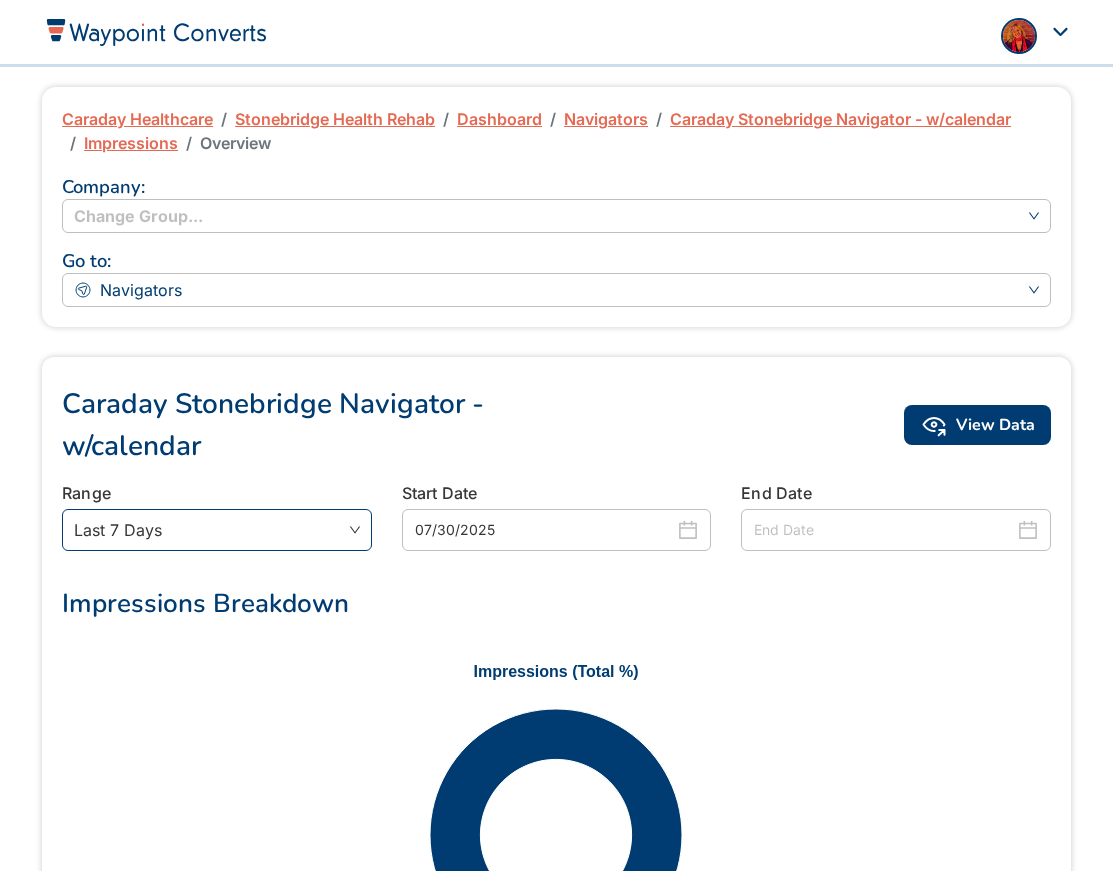 click on "Last 7 Days" at bounding box center (217, 530) 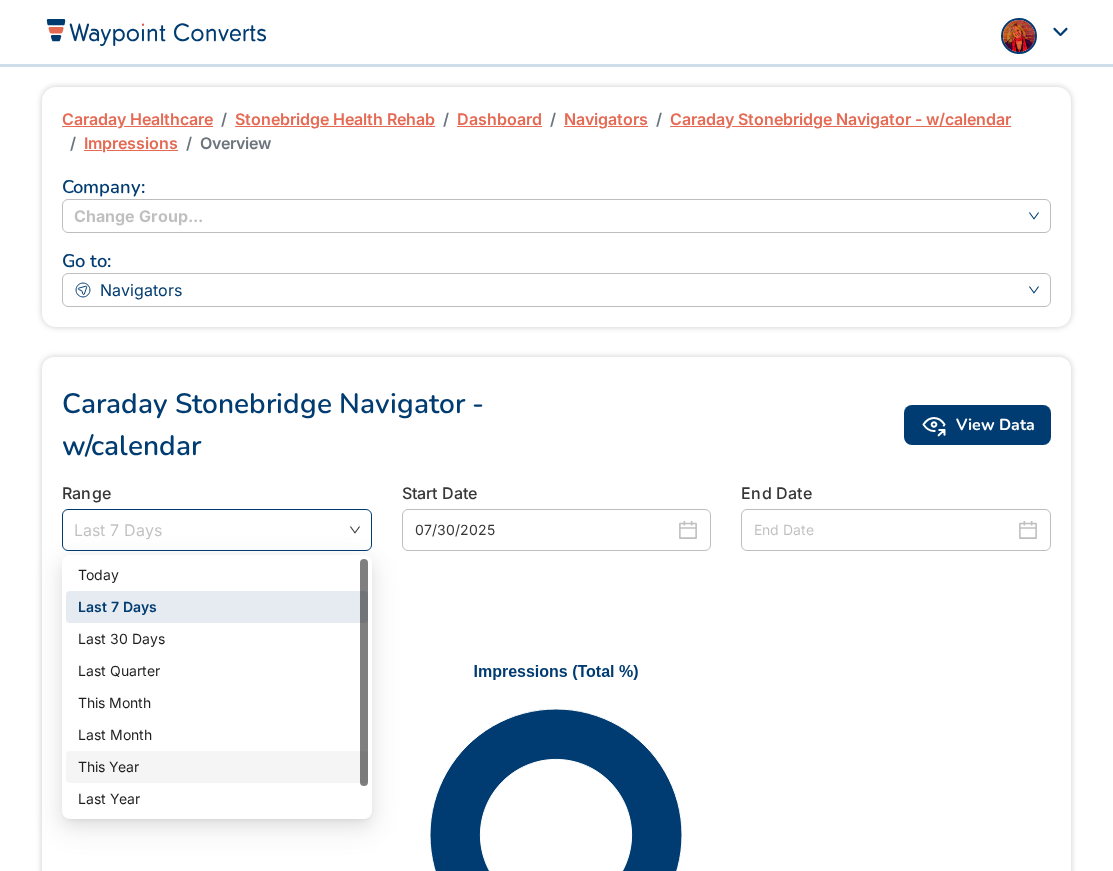 click on "This Year" at bounding box center [217, 767] 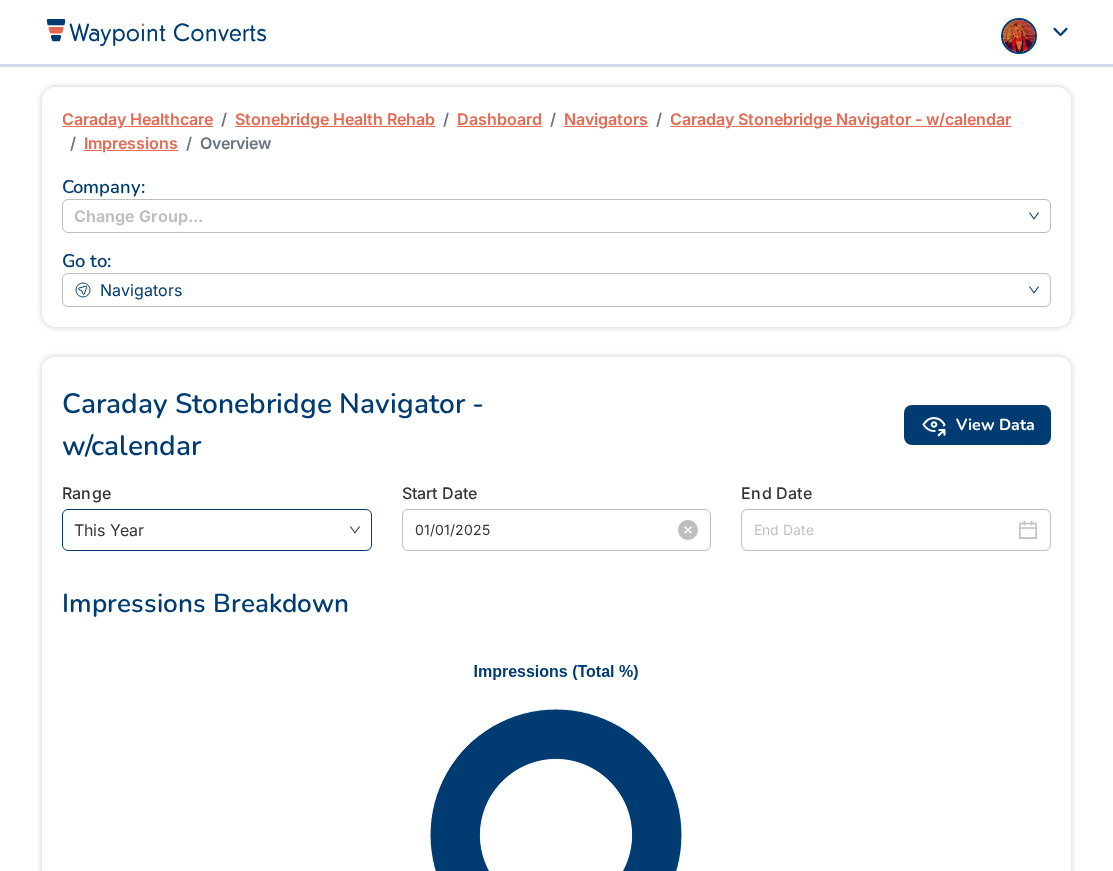 click on "01/01/2025" at bounding box center (545, 530) 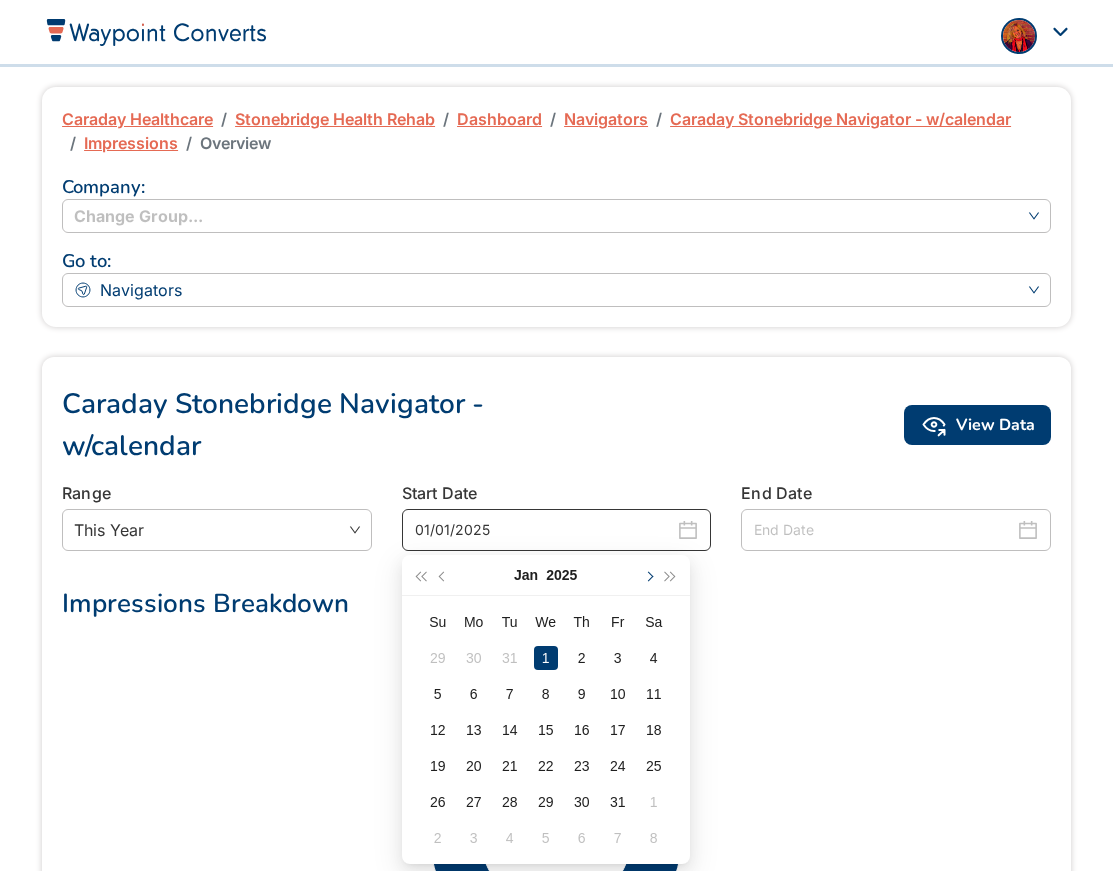 click at bounding box center (648, 575) 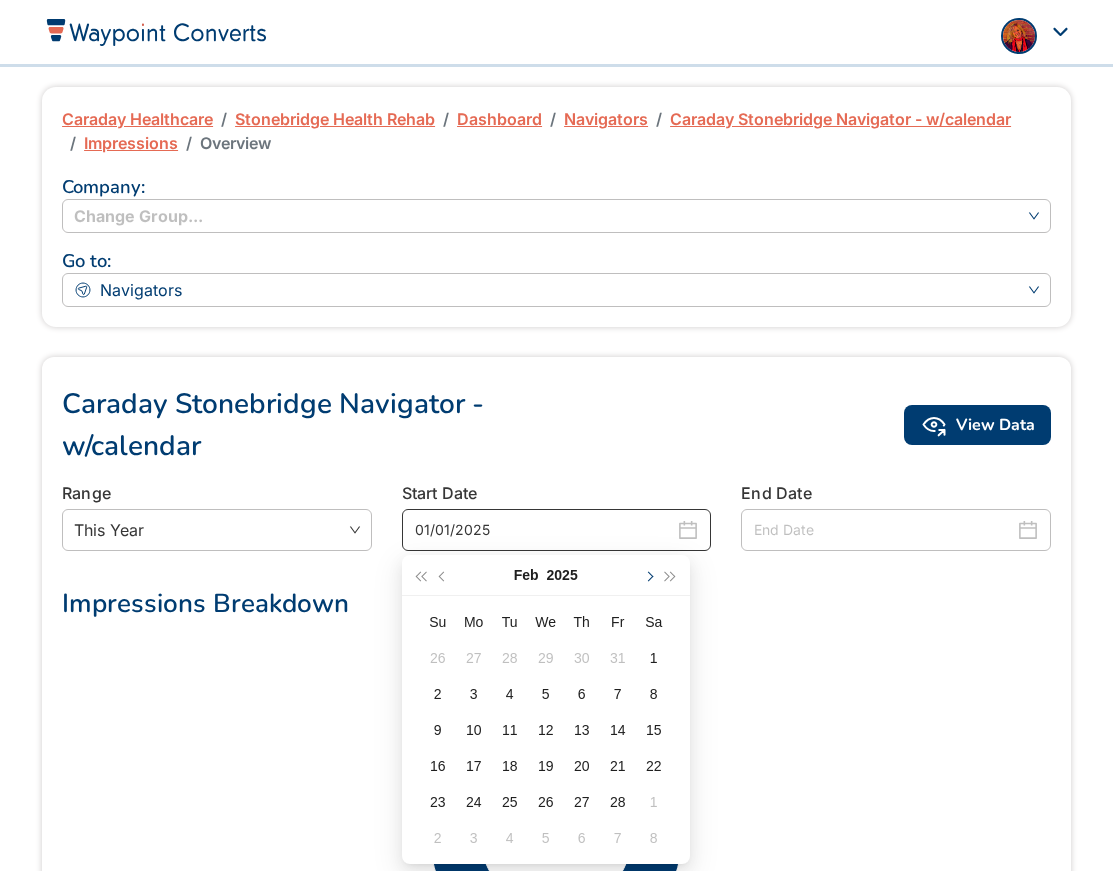 click at bounding box center [648, 575] 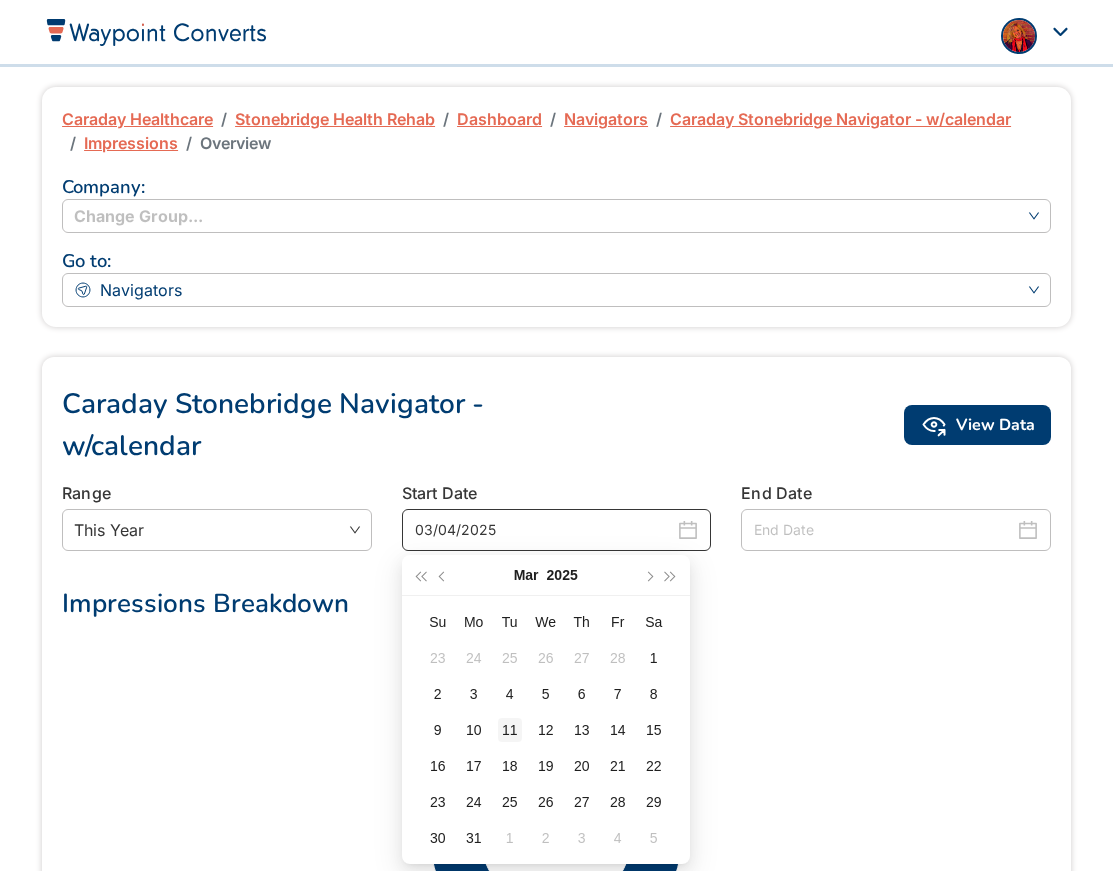 type on "03/11/2025" 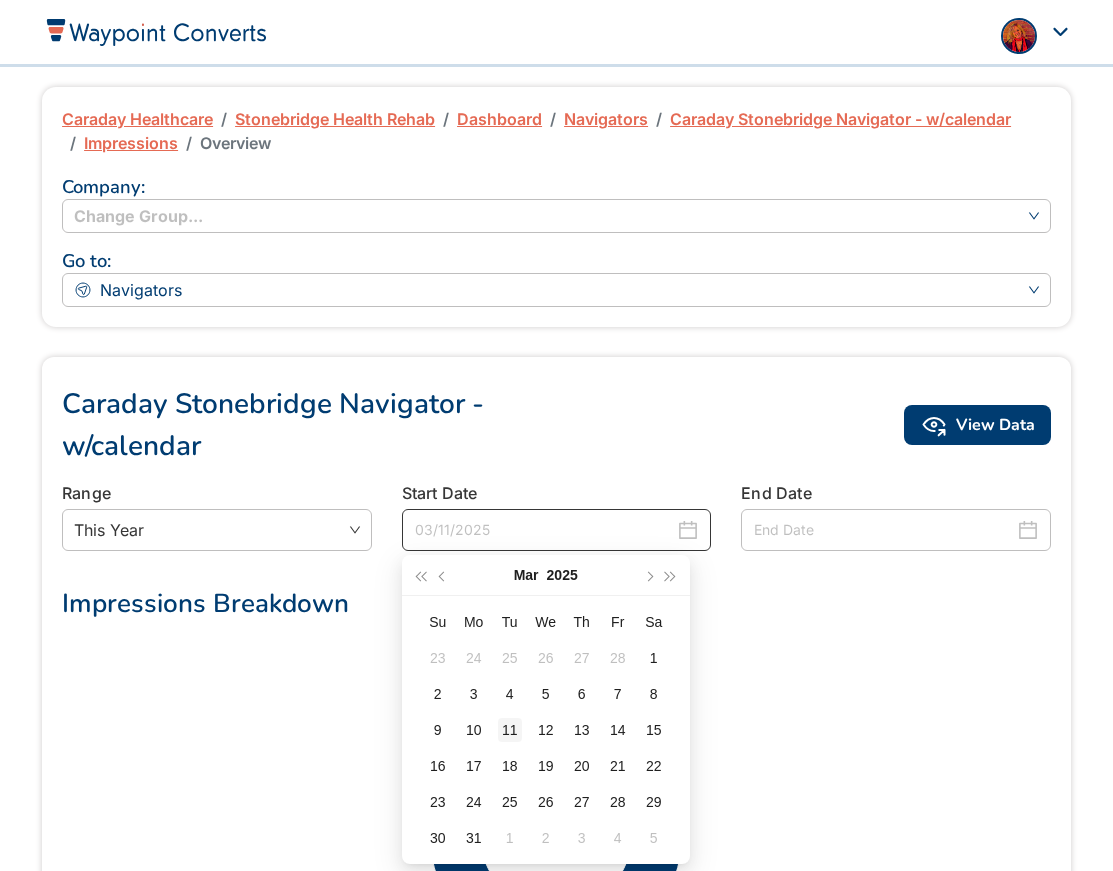 click on "11" at bounding box center (510, 730) 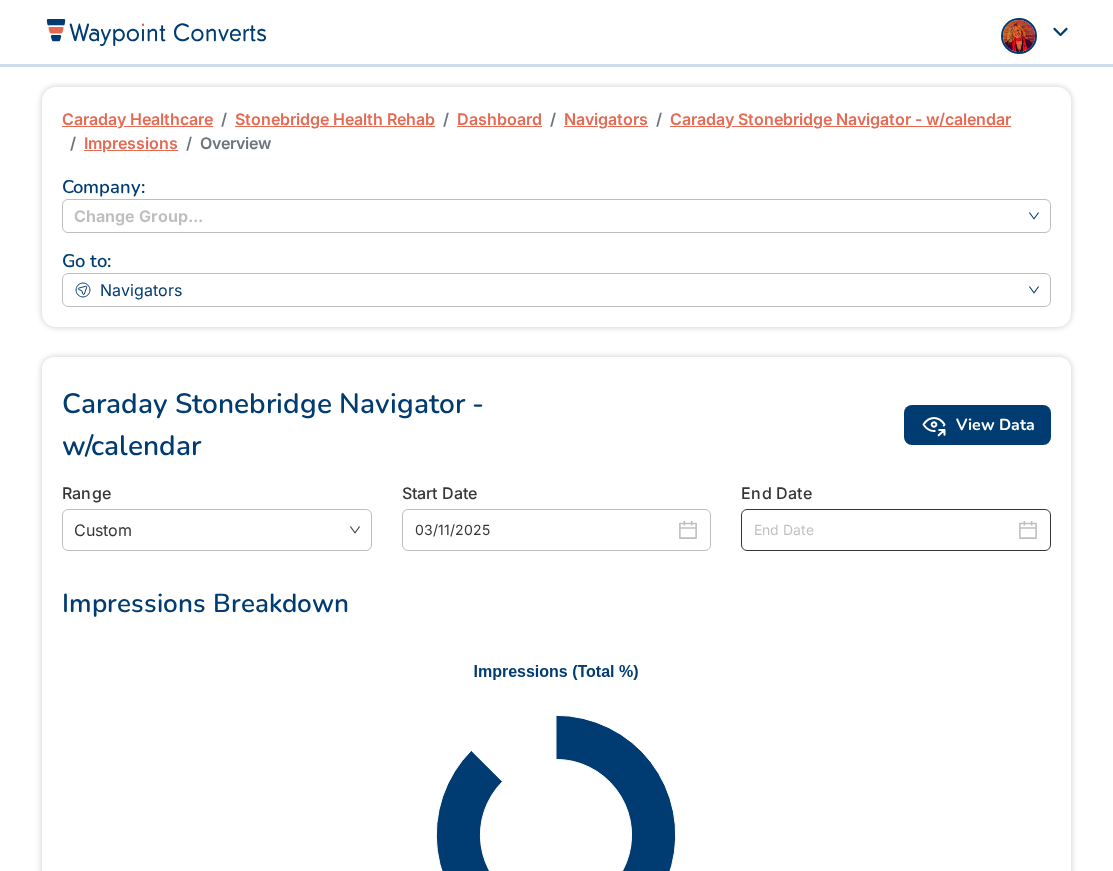click at bounding box center (884, 530) 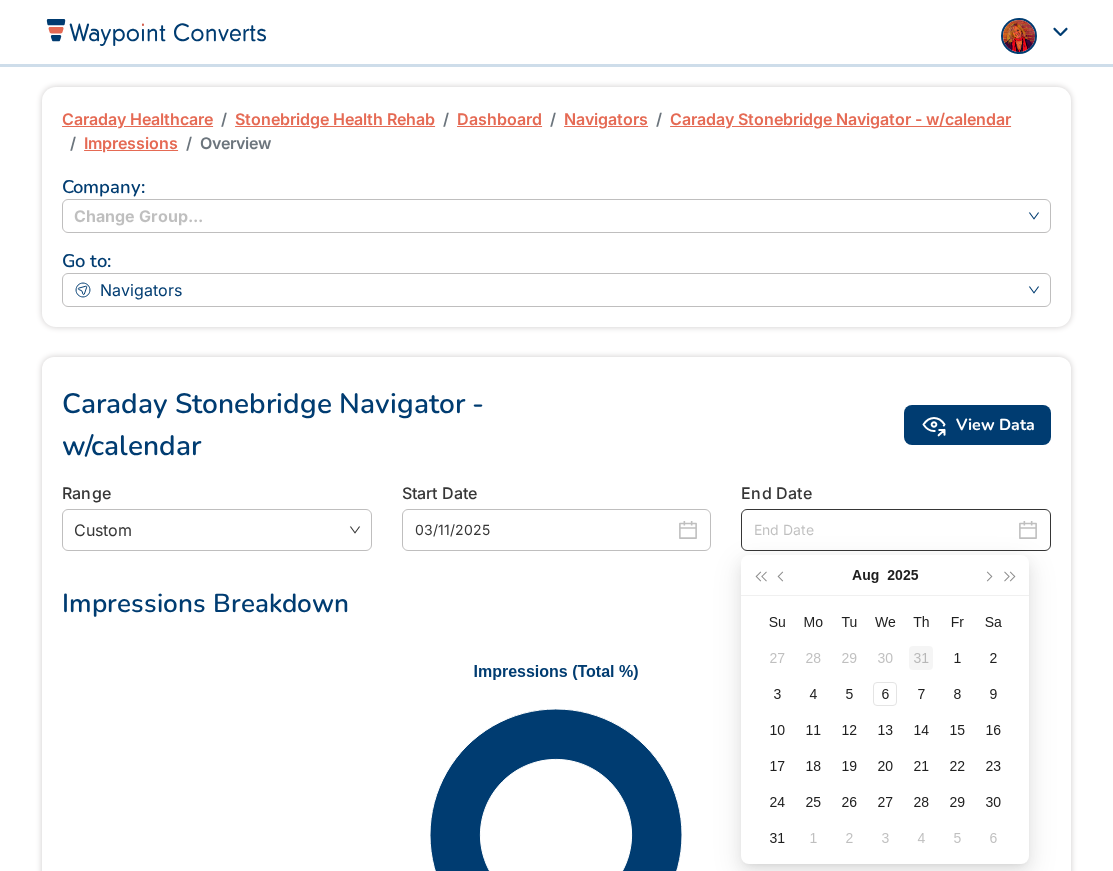 type on "07/31/2025" 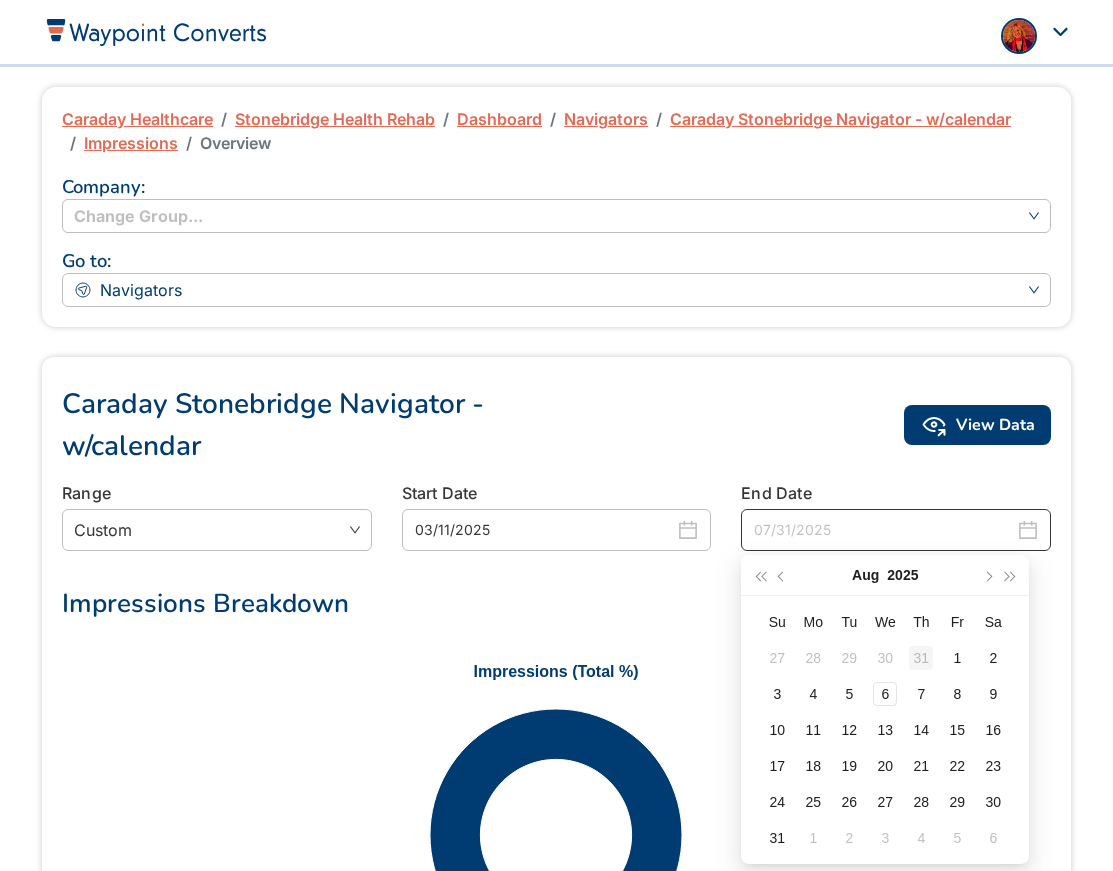 click on "31" at bounding box center [921, 658] 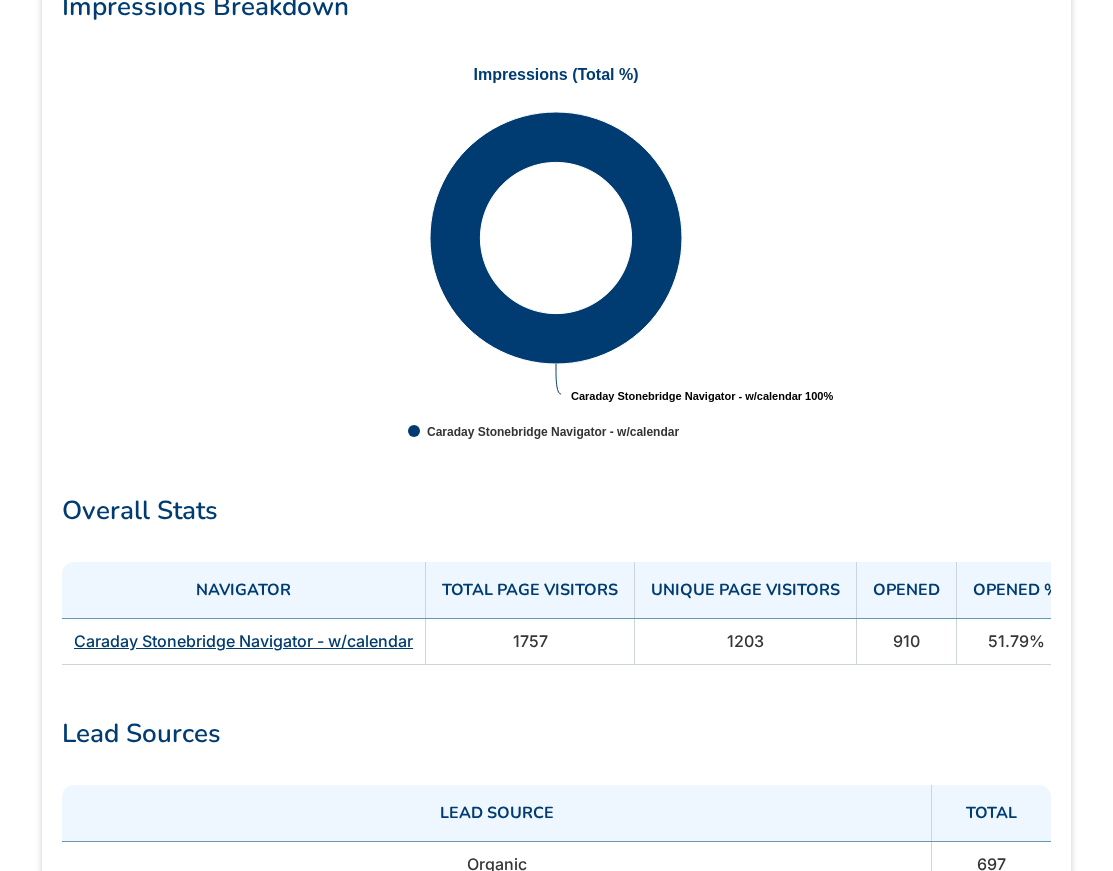 scroll, scrollTop: 602, scrollLeft: 0, axis: vertical 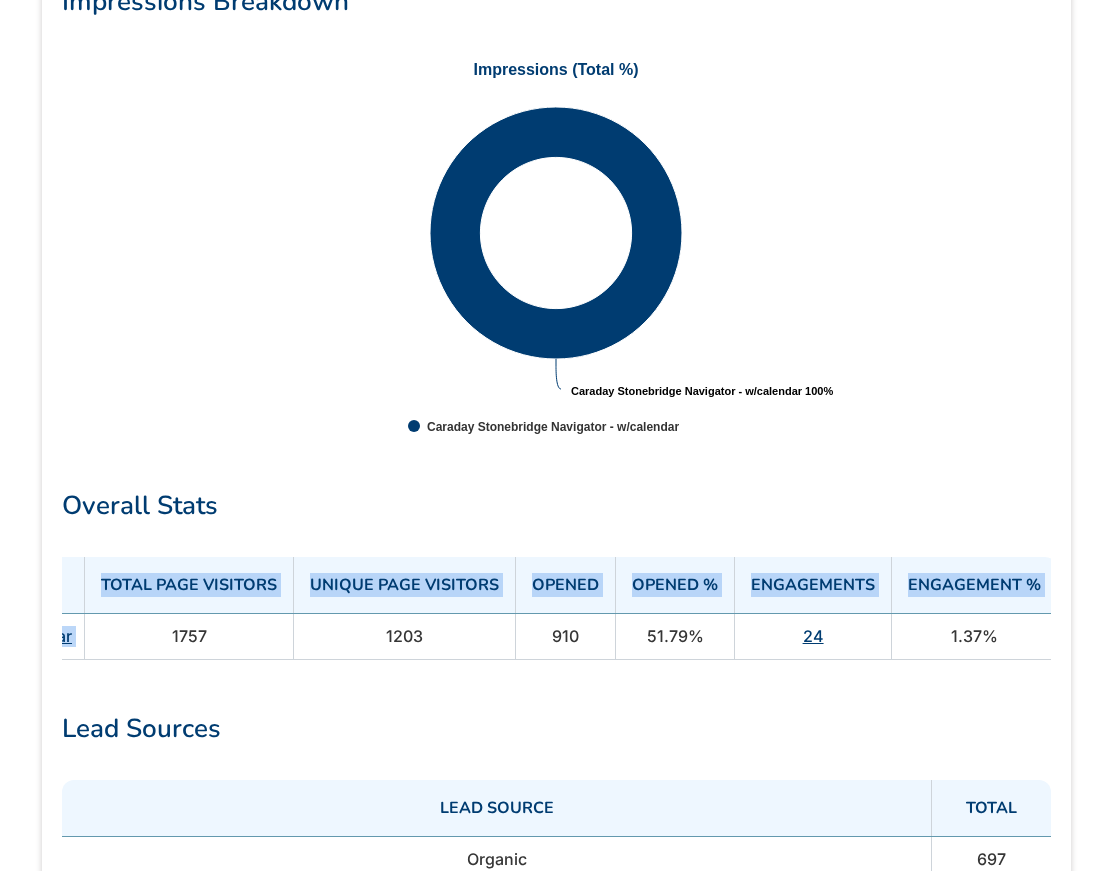 drag, startPoint x: 516, startPoint y: 633, endPoint x: 1190, endPoint y: 613, distance: 674.2967 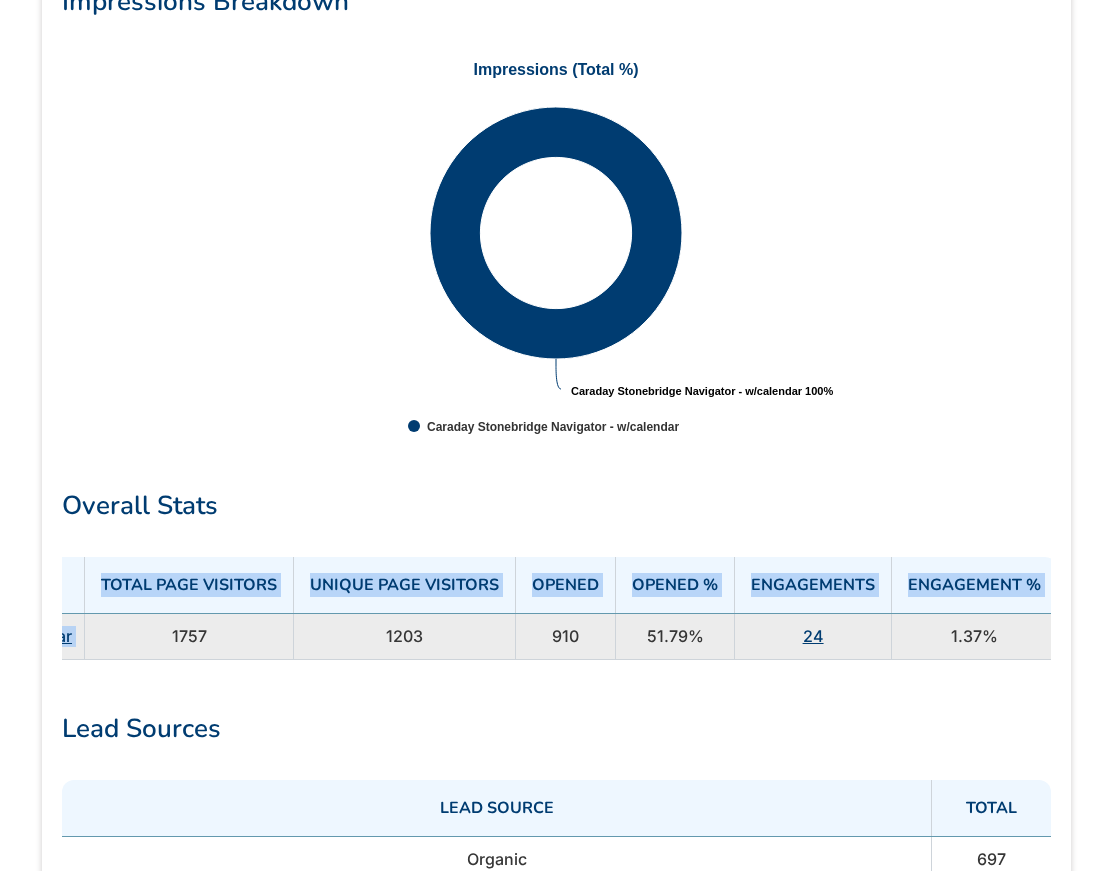 copy on "Navigator Total Page Visitors Unique Page Visitors Opened Opened % Engagements Engagement % Caraday Stonebridge Navigator - w/calendar" 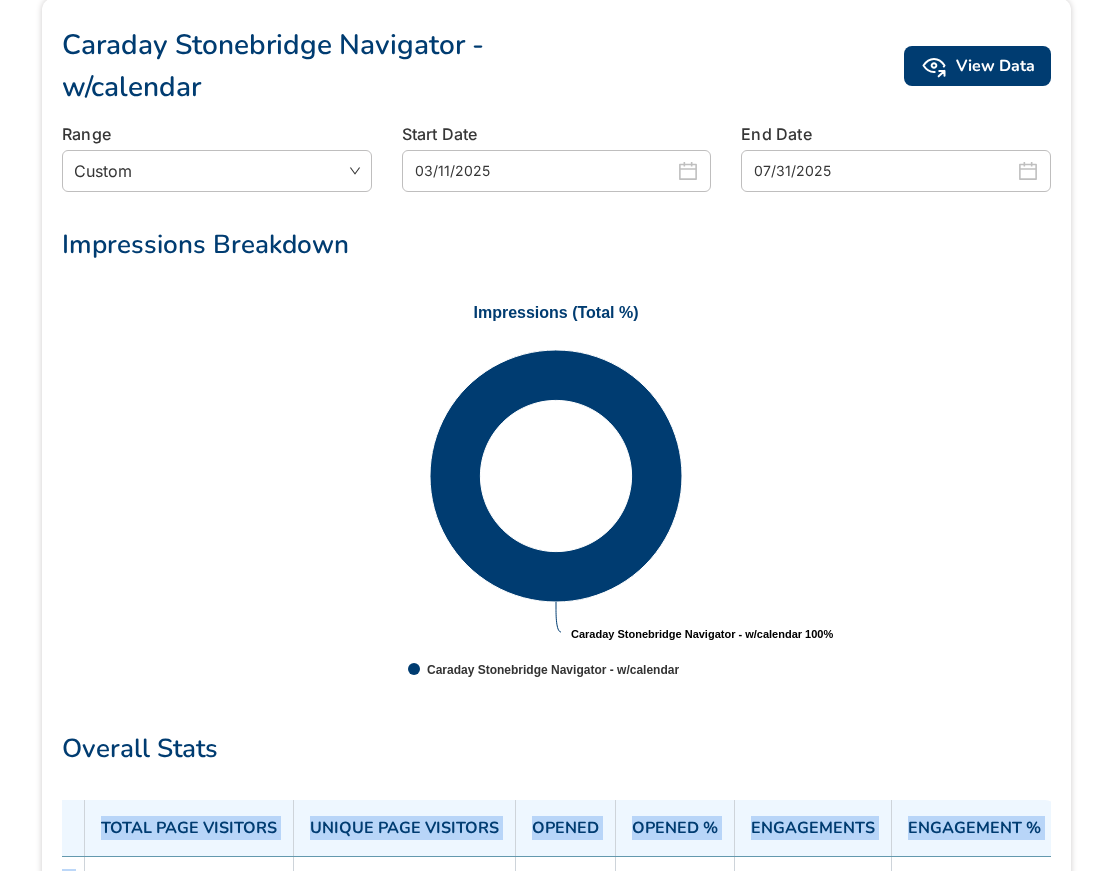 scroll, scrollTop: 0, scrollLeft: 0, axis: both 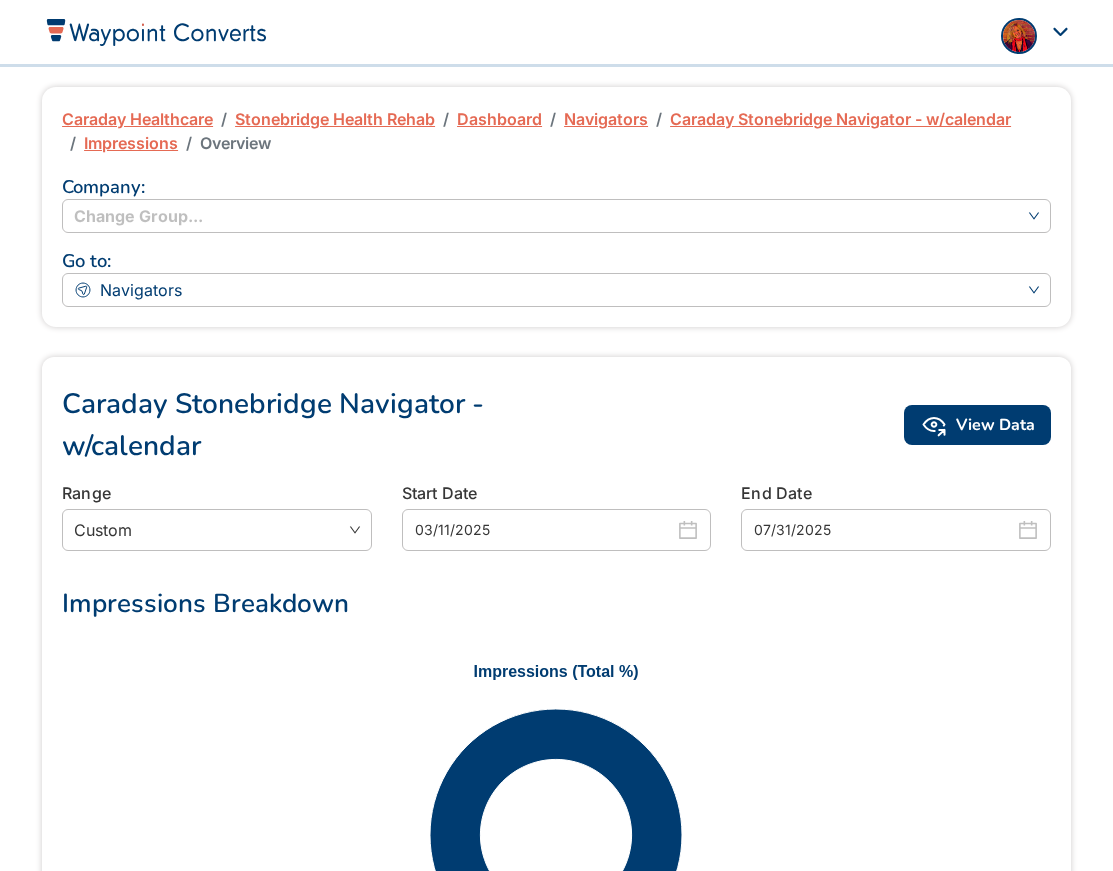 click on "Caraday Healthcare" at bounding box center (137, 119) 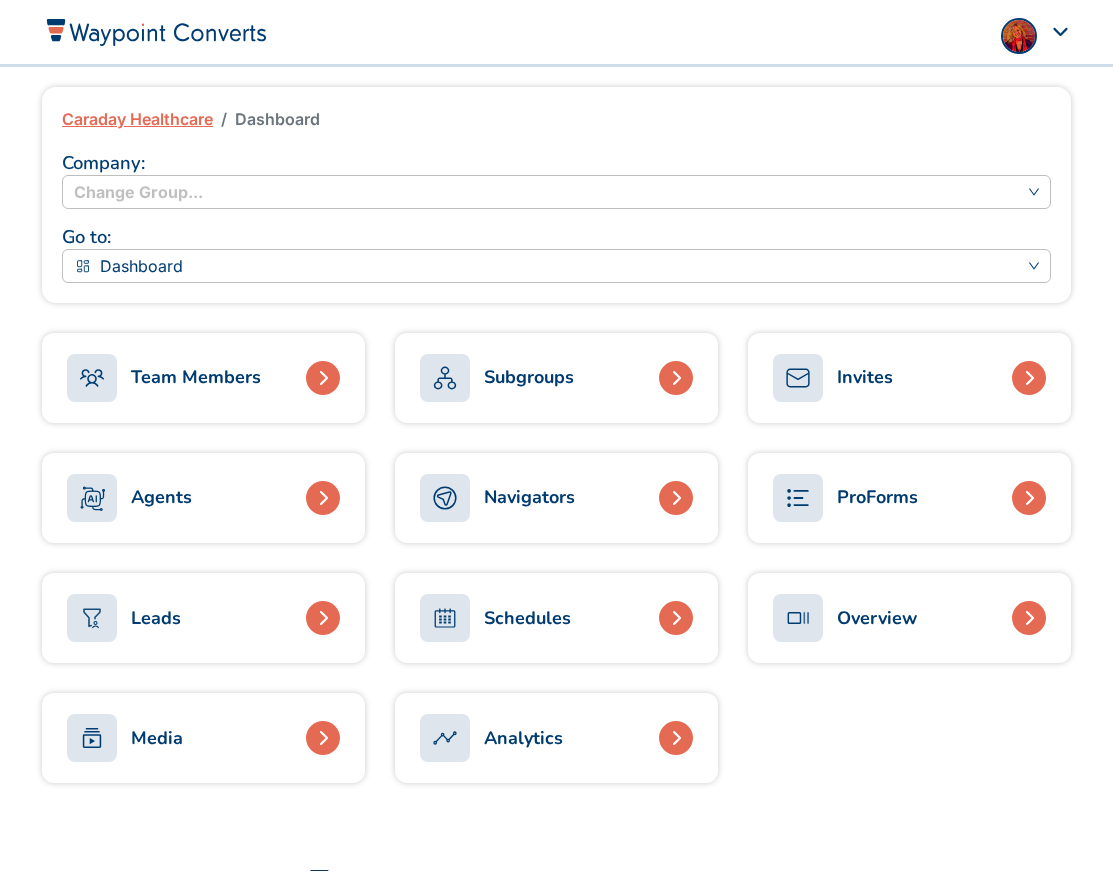 scroll, scrollTop: 0, scrollLeft: 0, axis: both 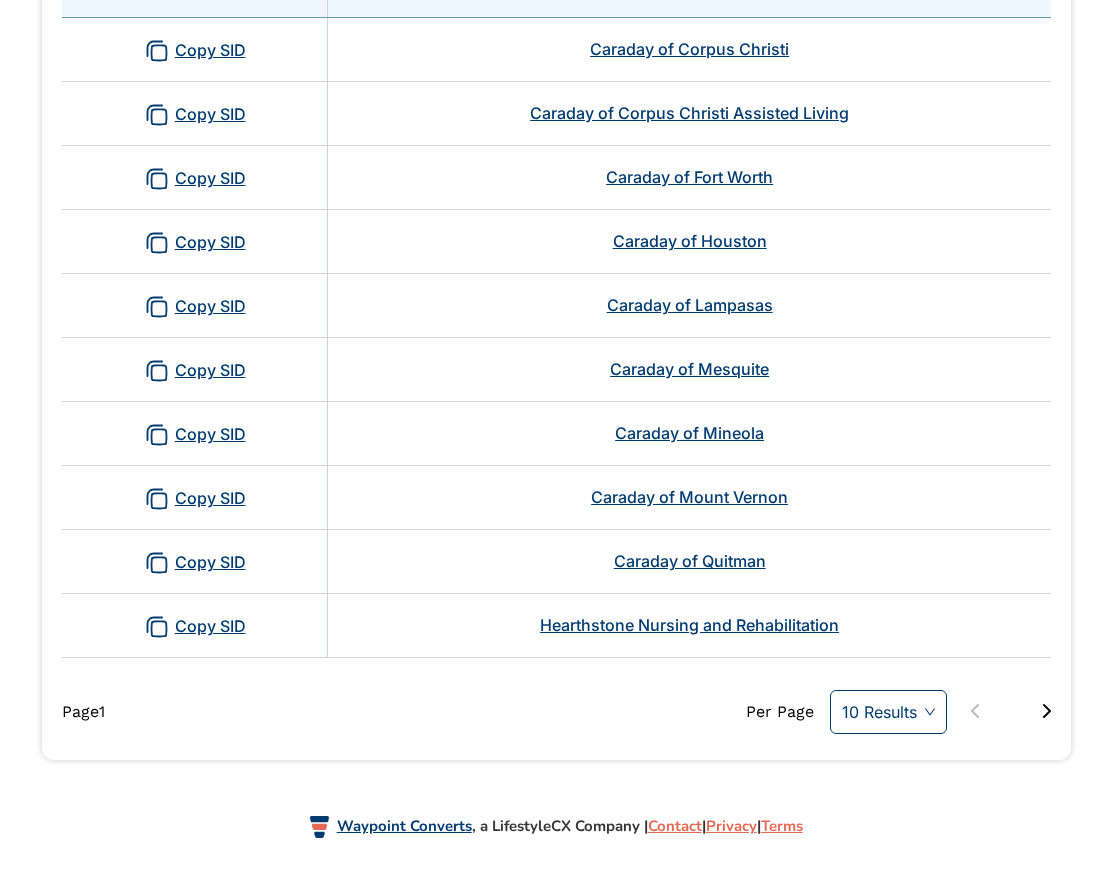 click on "10 Results" at bounding box center [888, 712] 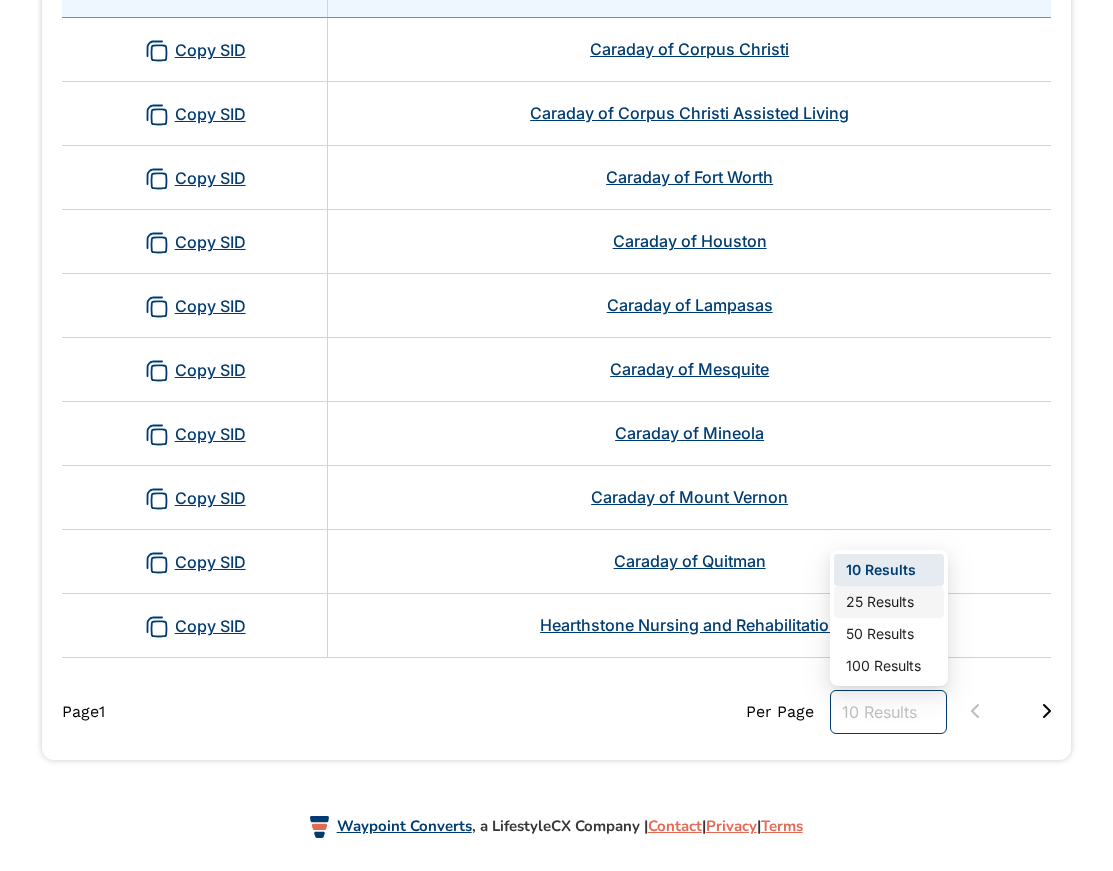 click on "25 Results" at bounding box center (889, 602) 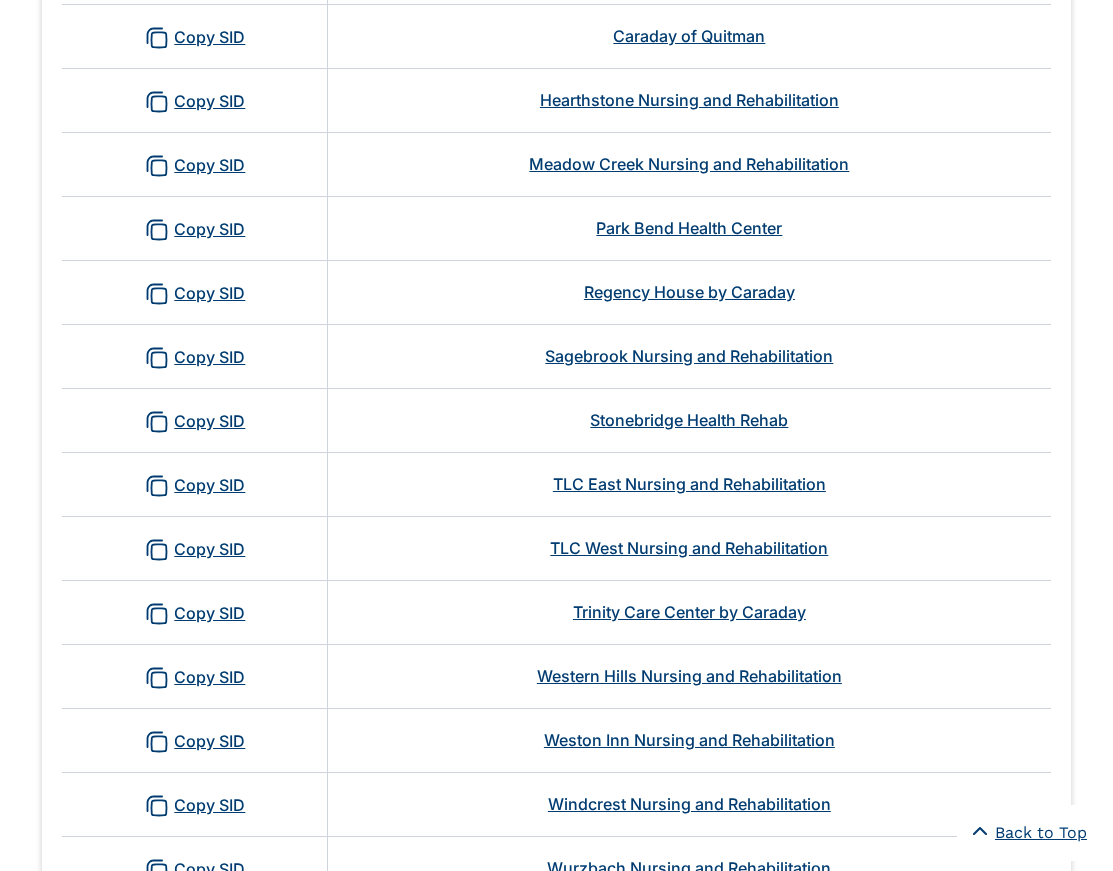 scroll, scrollTop: 1000, scrollLeft: 0, axis: vertical 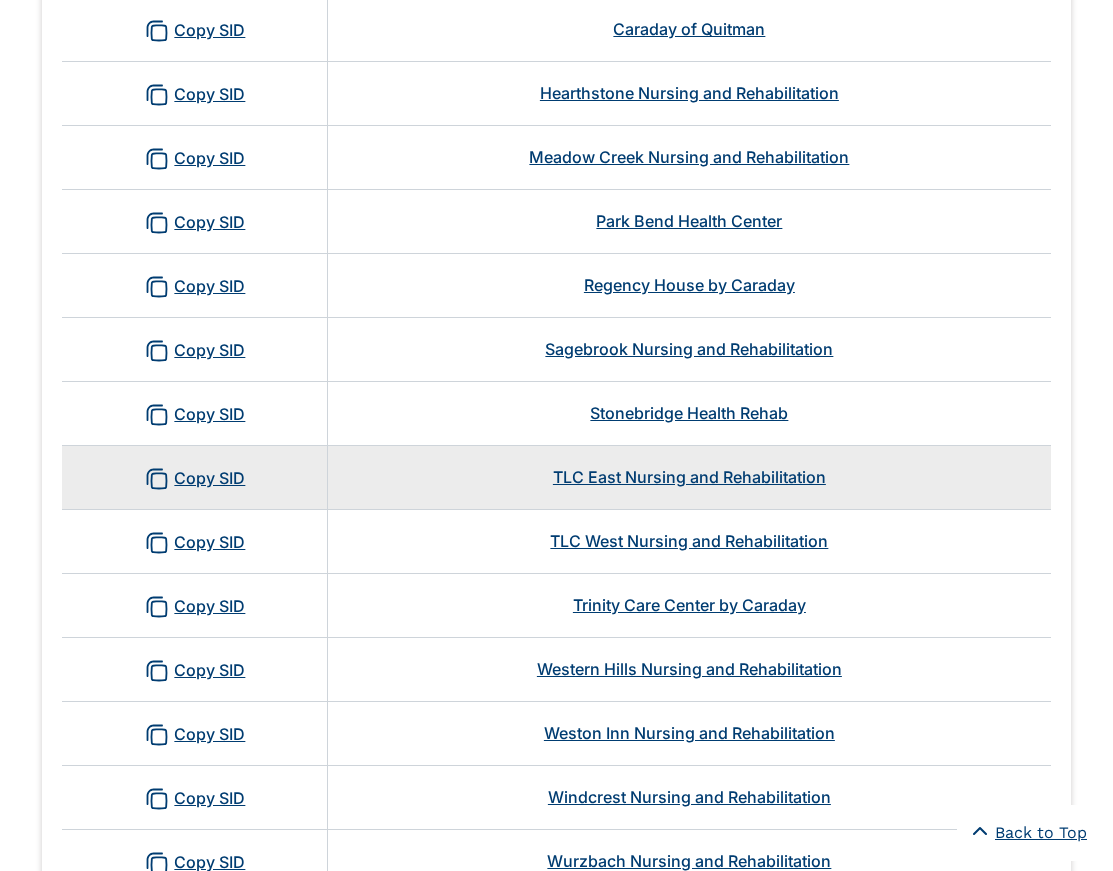 click on "TLC East Nursing and Rehabilitation" at bounding box center [689, 477] 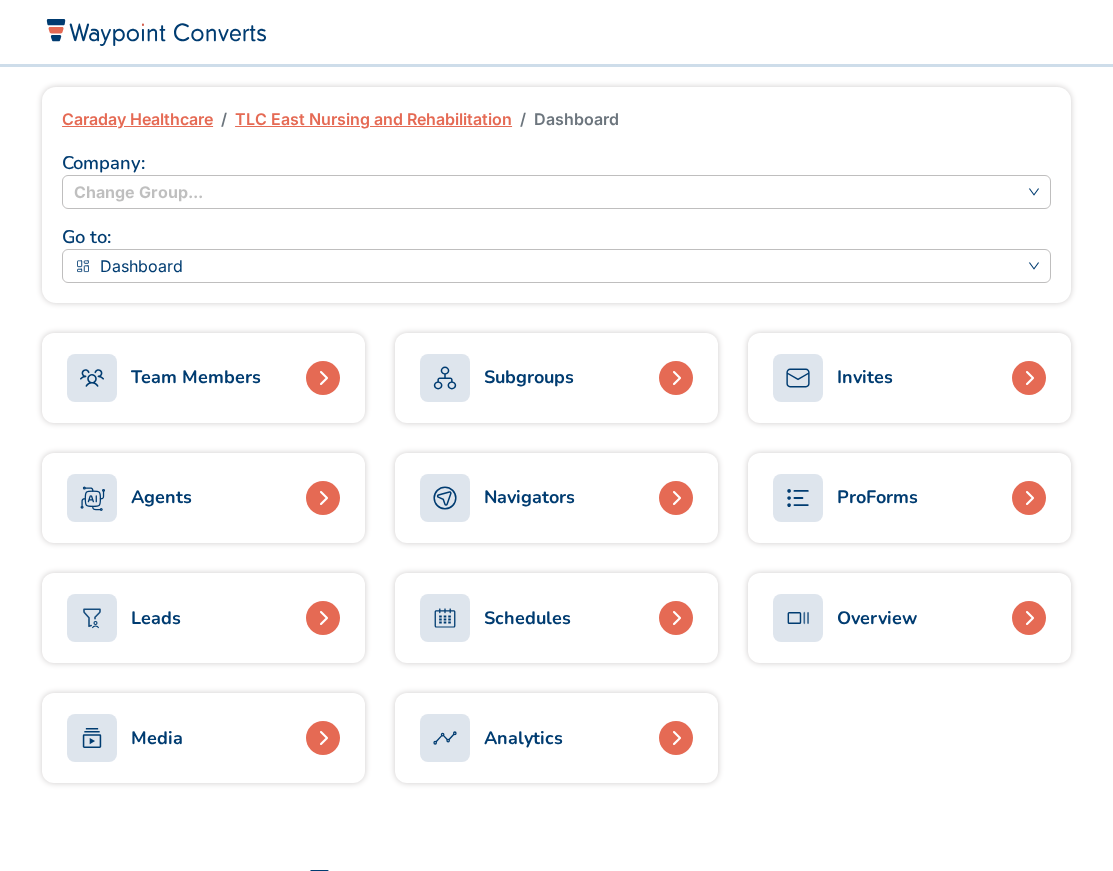 scroll, scrollTop: 0, scrollLeft: 0, axis: both 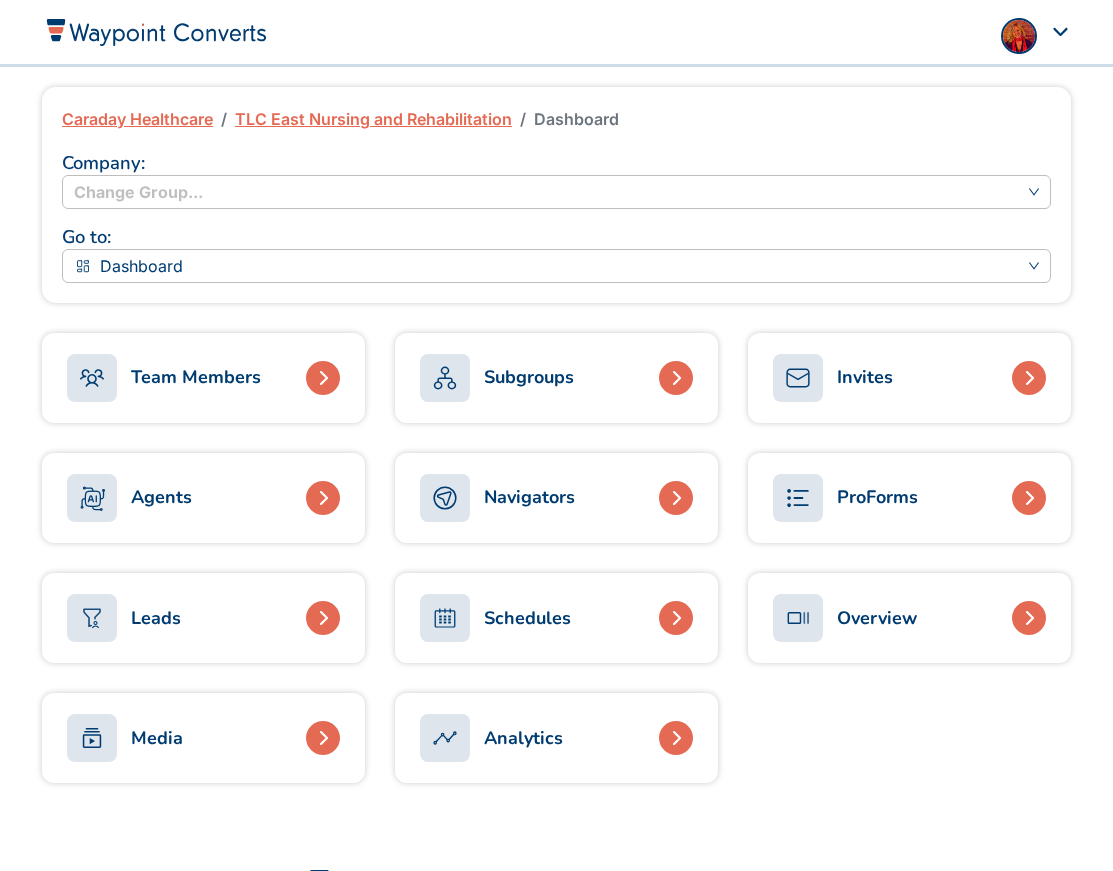 click on "Navigators" at bounding box center (529, 497) 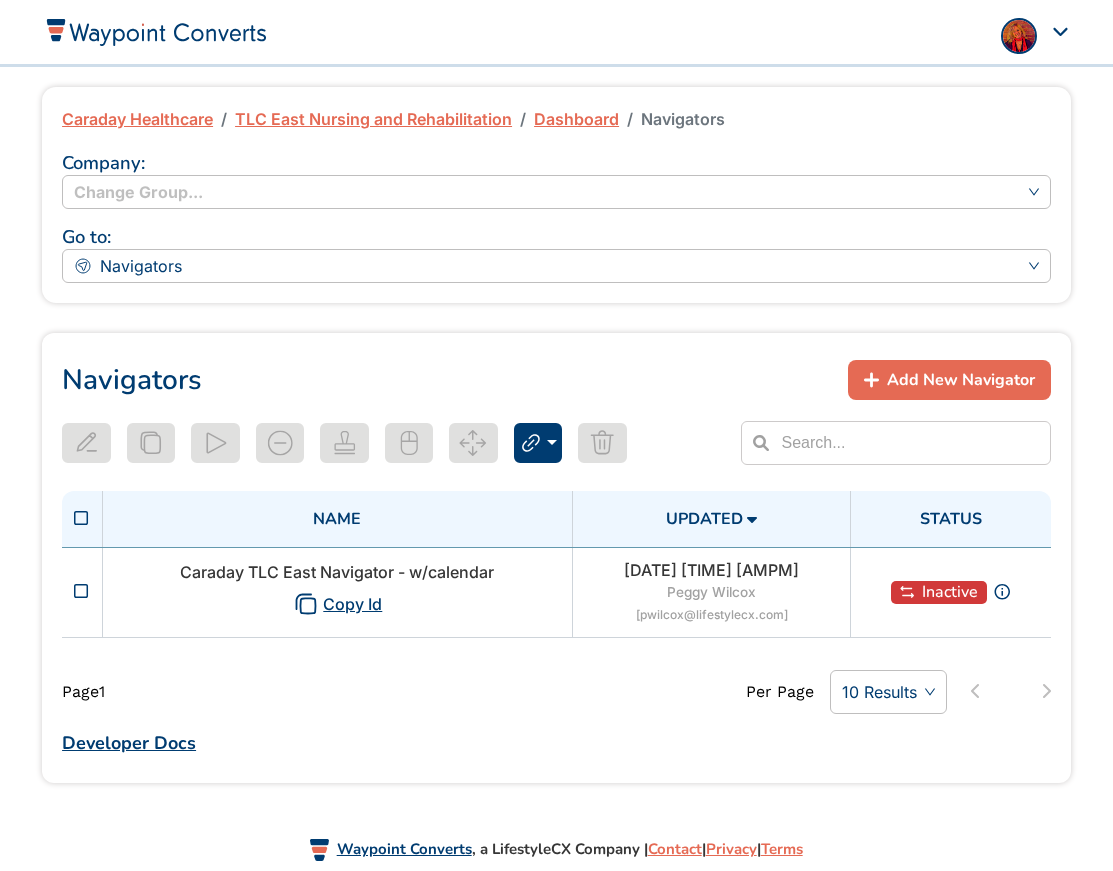 scroll, scrollTop: 0, scrollLeft: 0, axis: both 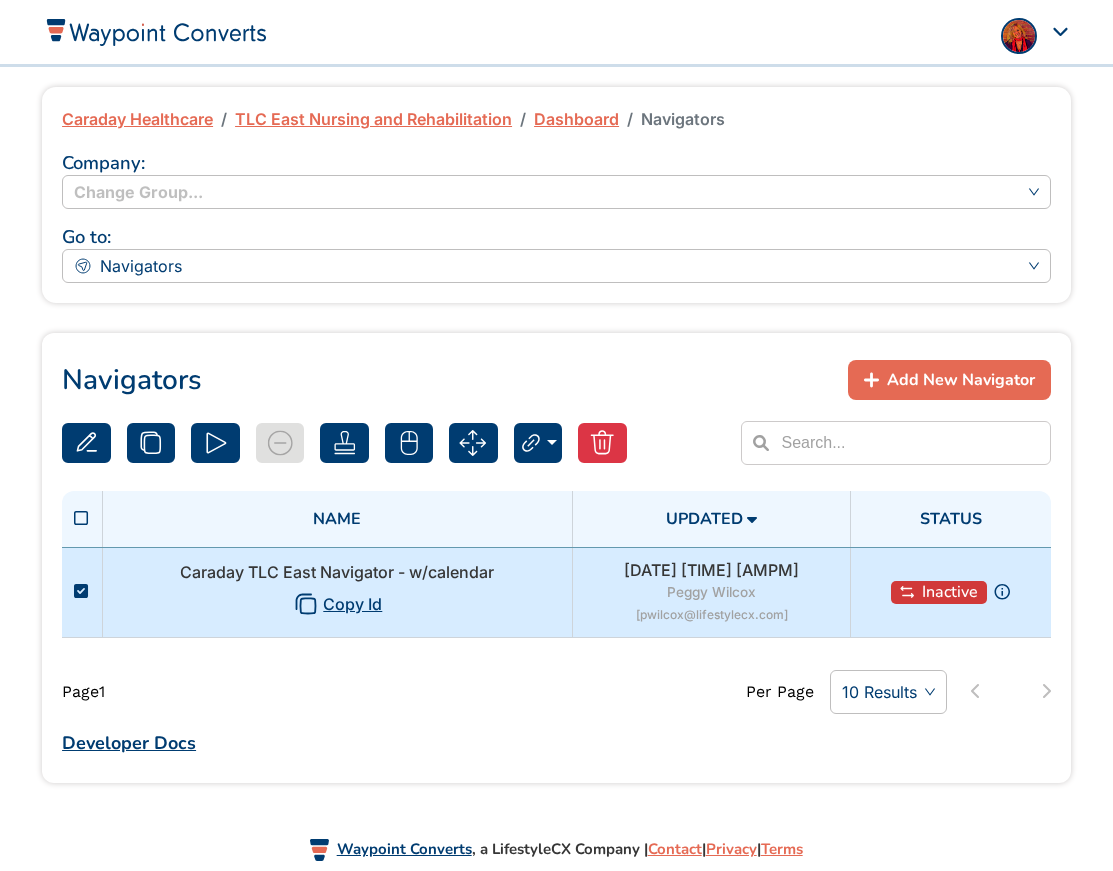 click on "Caraday TLC East Navigator - w/calendar   Copy Id" at bounding box center (337, 592) 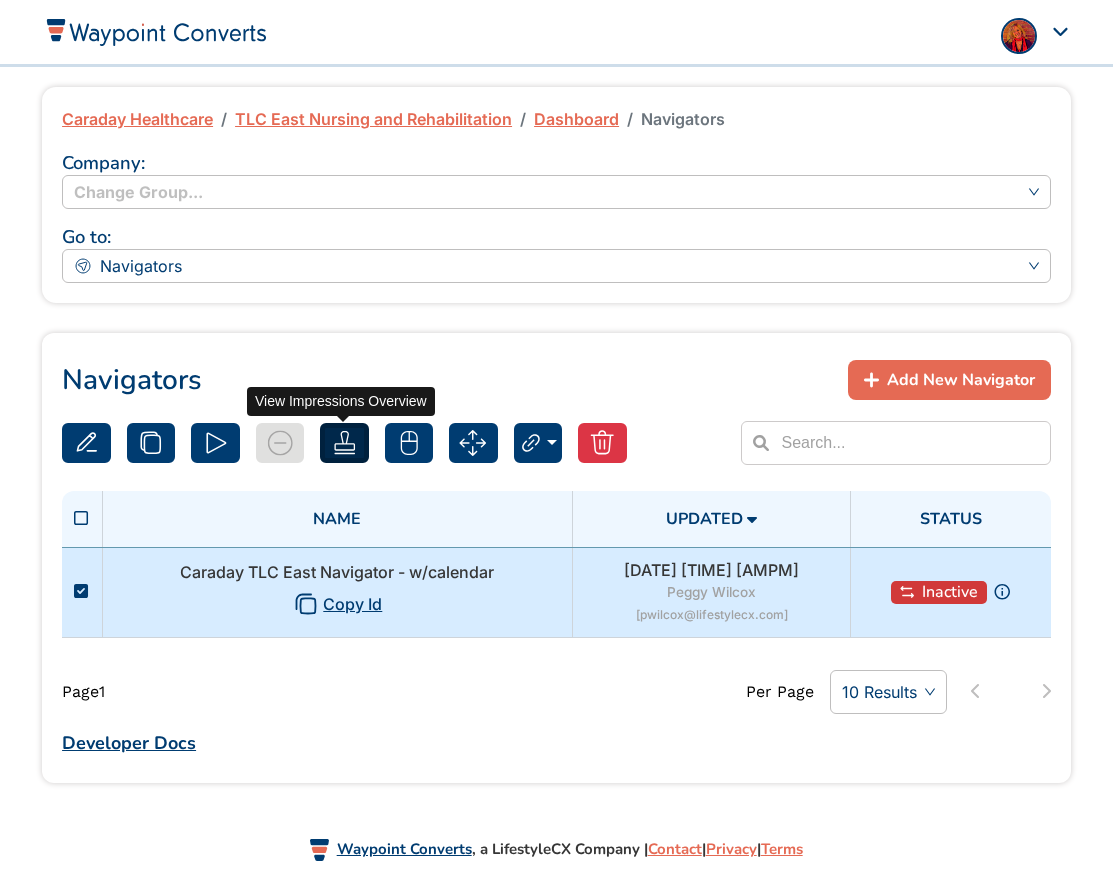 click 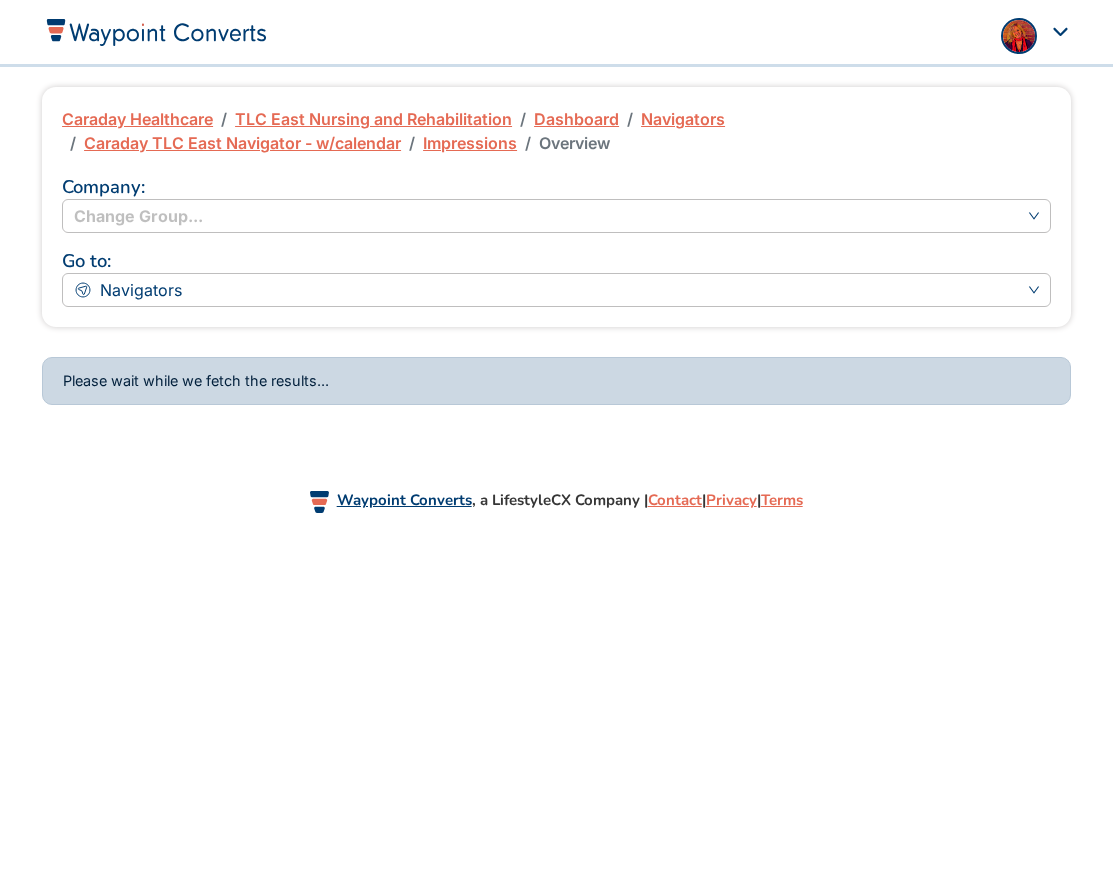 scroll, scrollTop: 0, scrollLeft: 0, axis: both 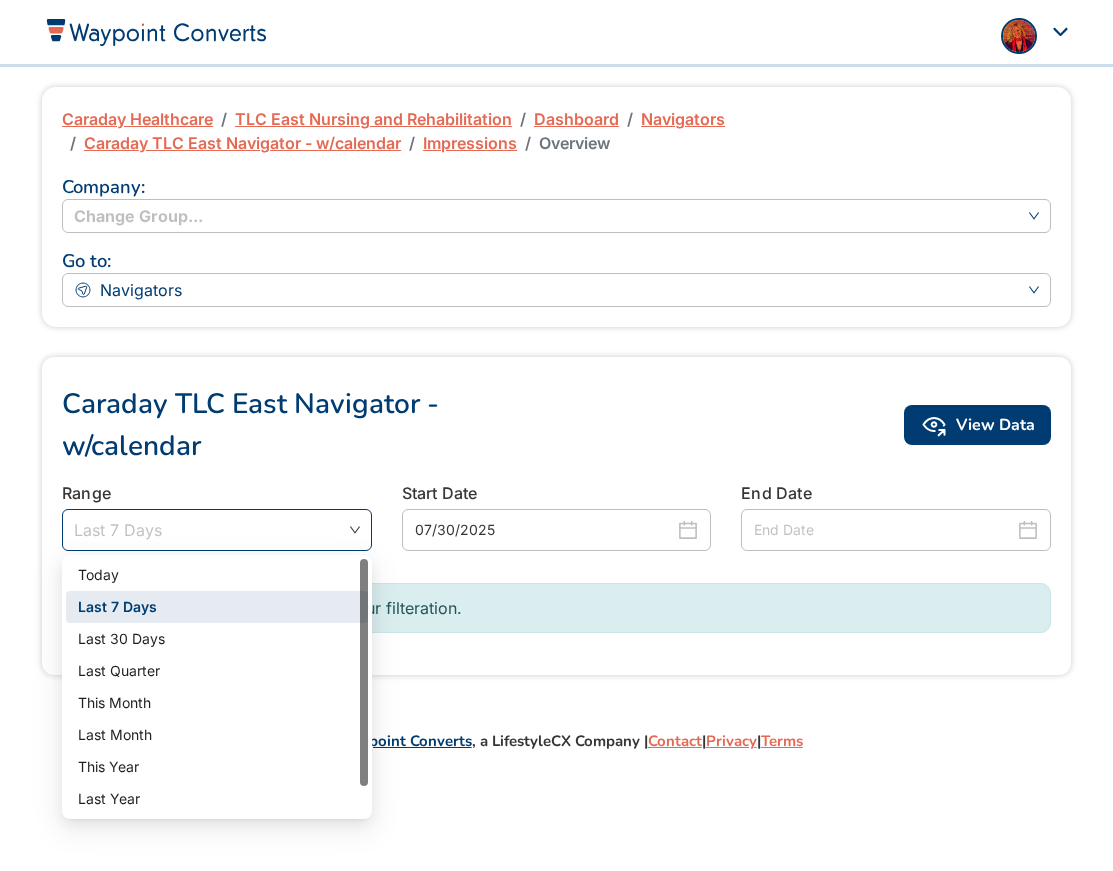 click on "Last 7 Days" at bounding box center (217, 530) 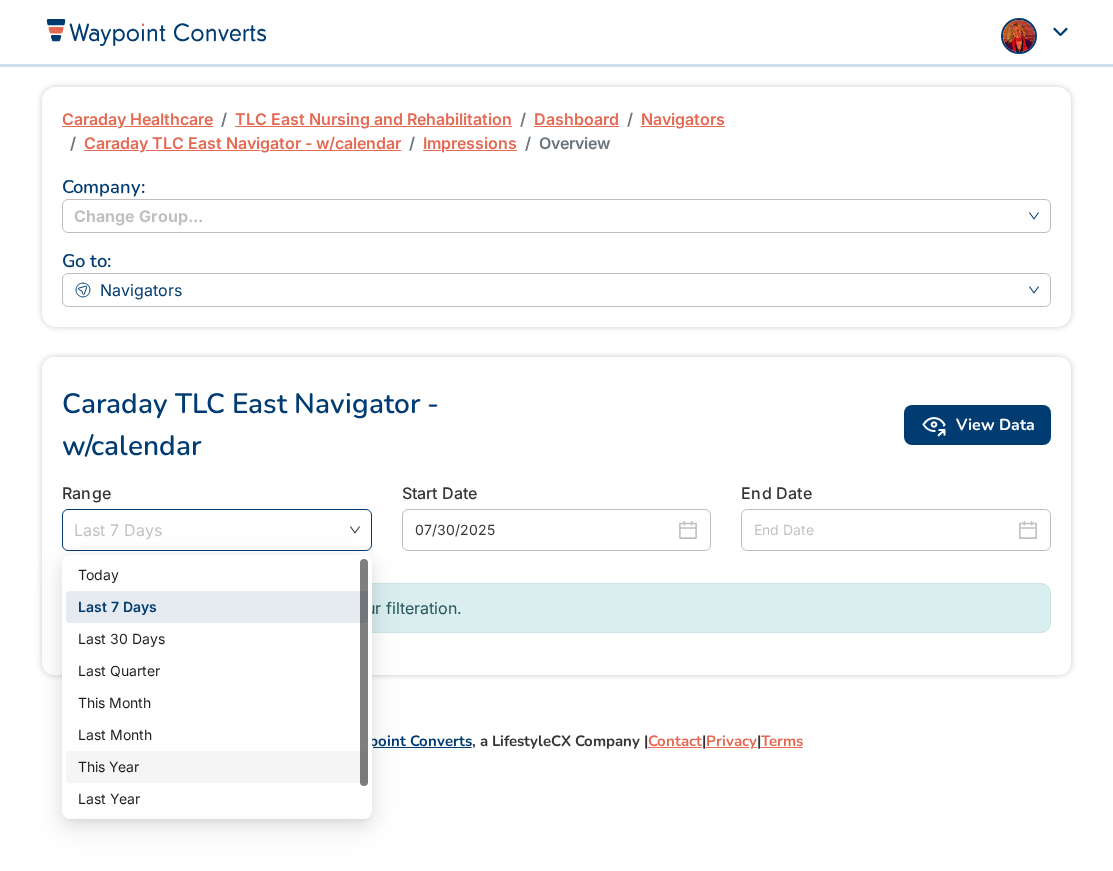click on "This Year" at bounding box center (217, 767) 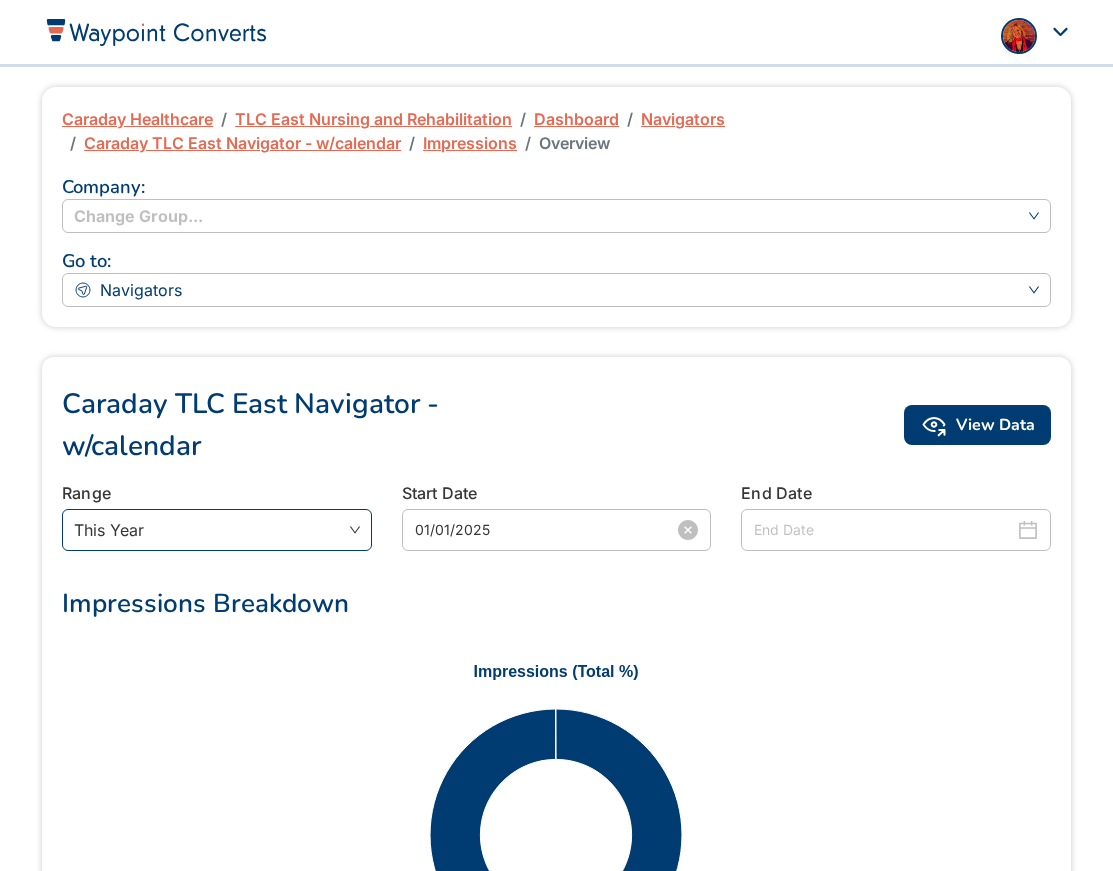 click on "01/01/2025" at bounding box center (545, 530) 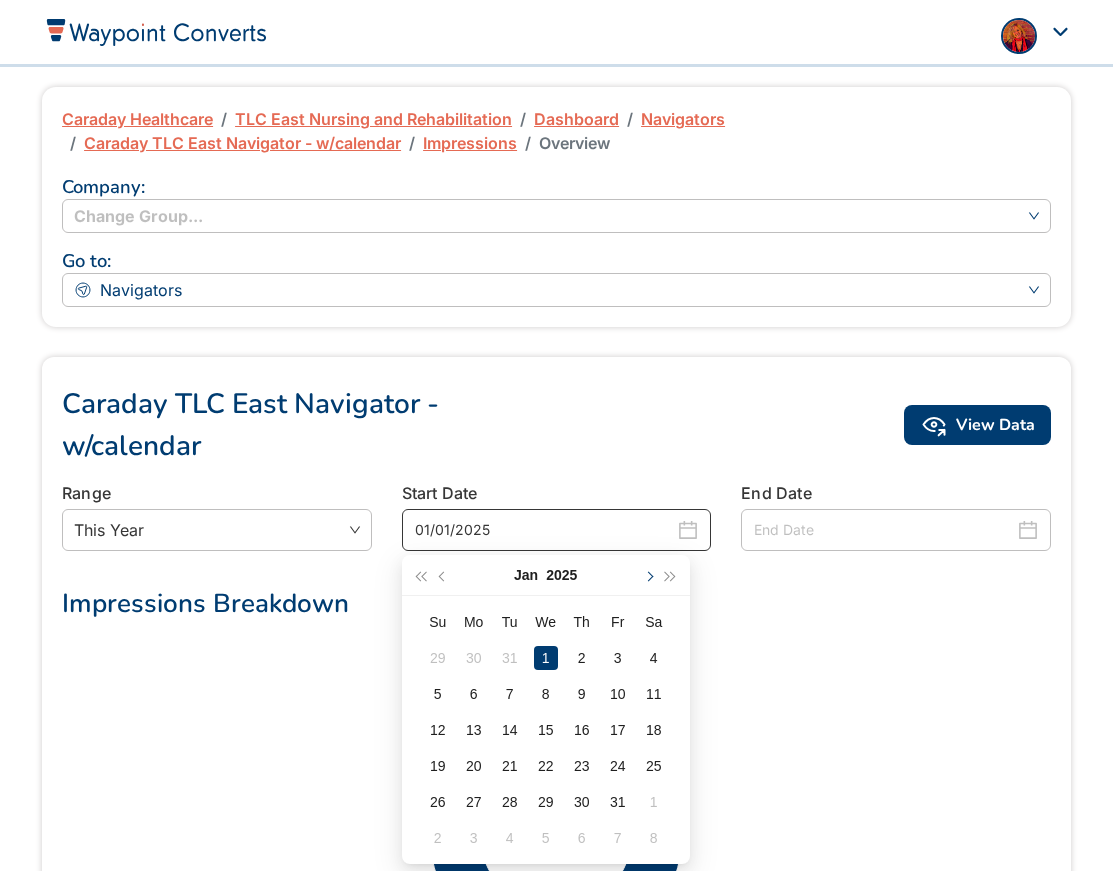 click at bounding box center (648, 575) 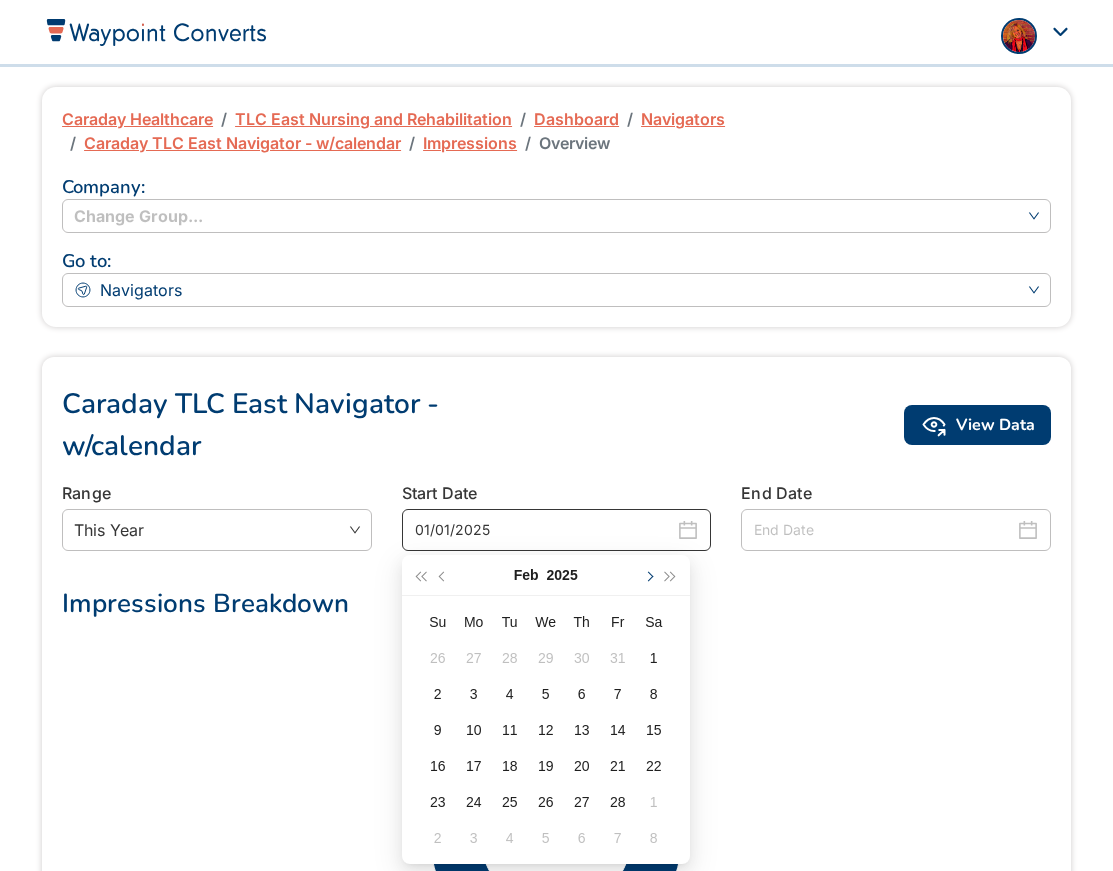 click at bounding box center (648, 575) 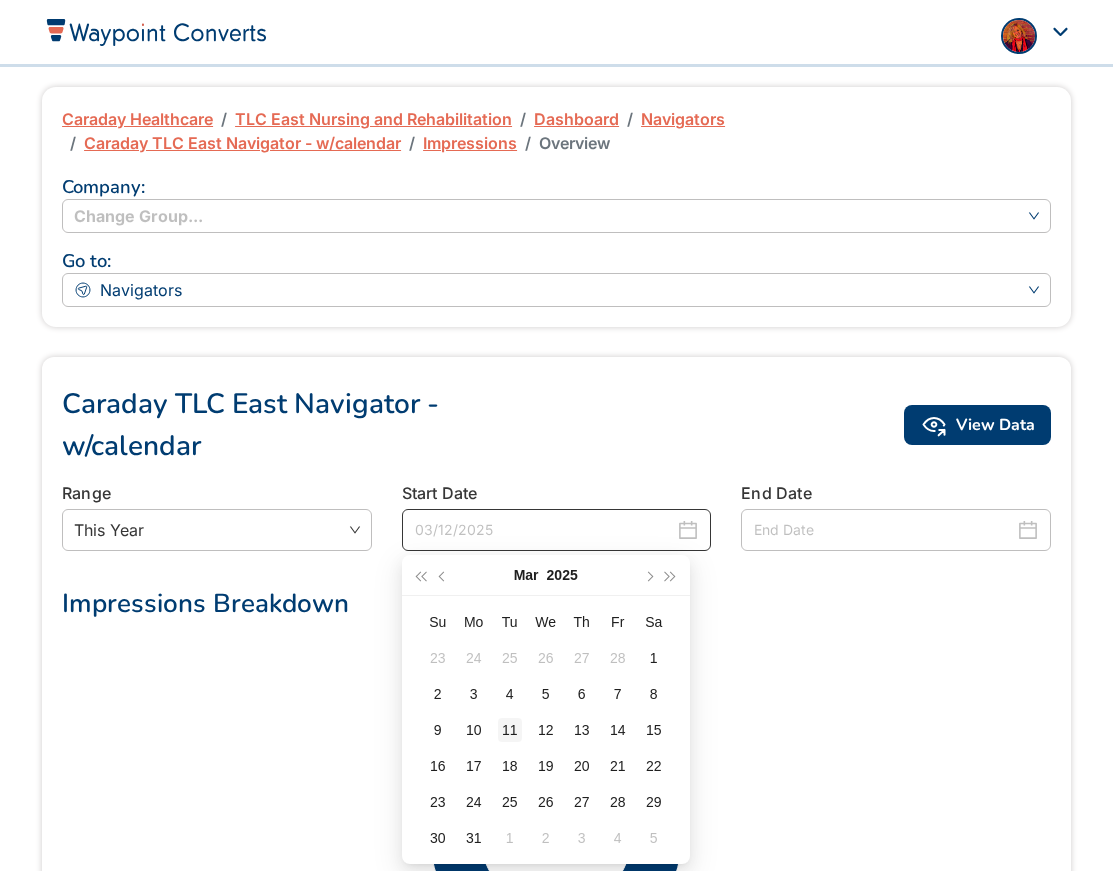 type on "03/11/2025" 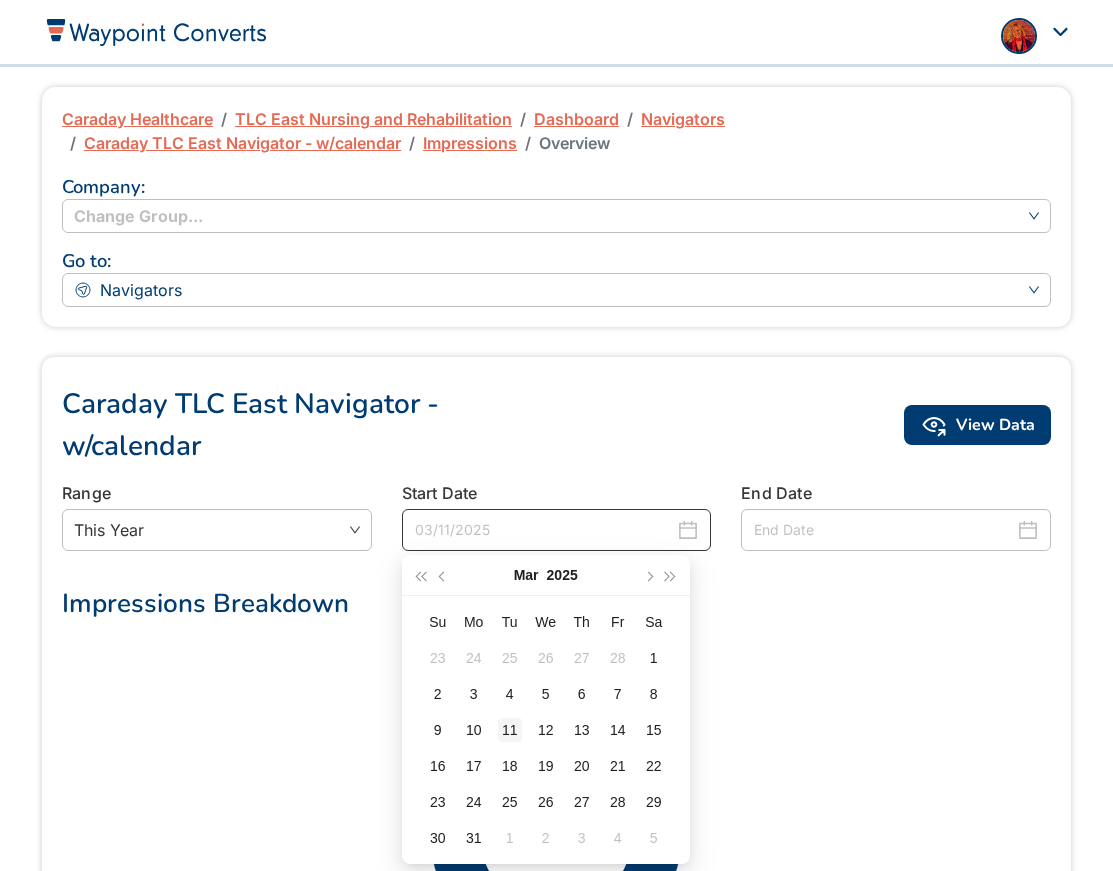 click on "11" at bounding box center [510, 730] 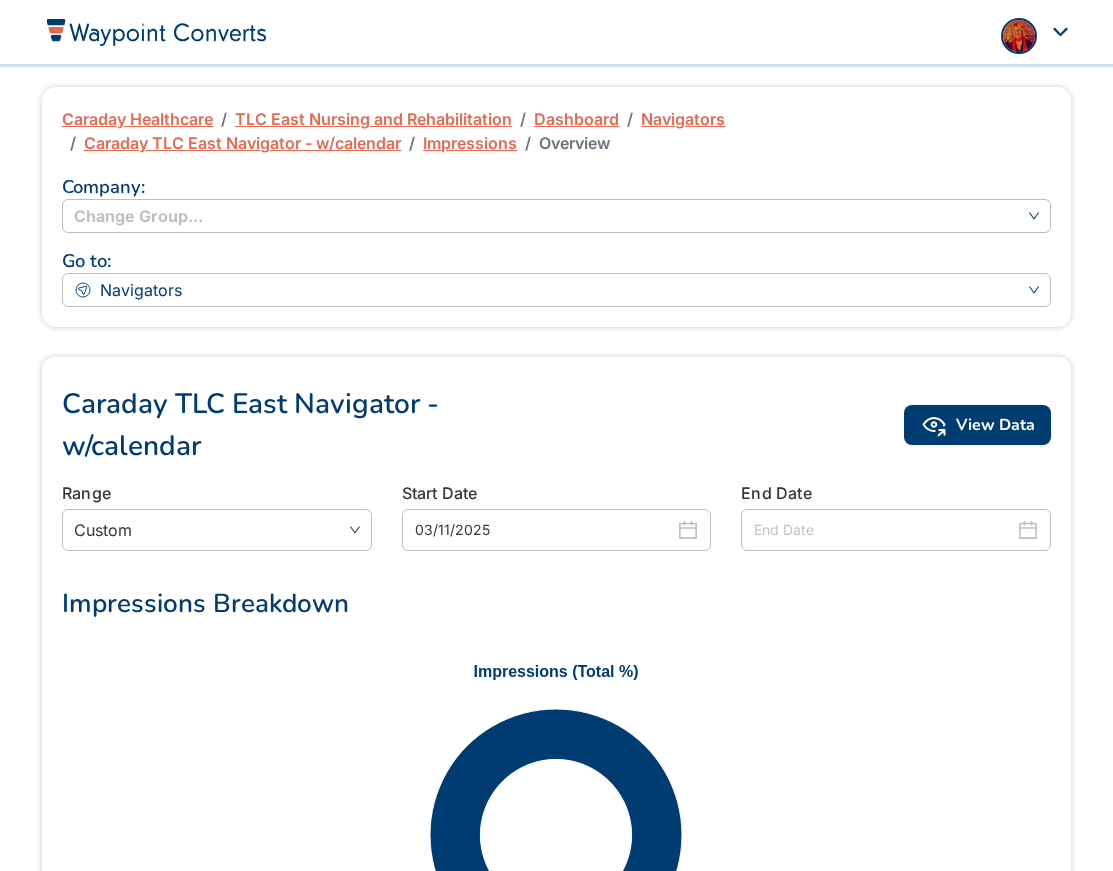 click at bounding box center [884, 530] 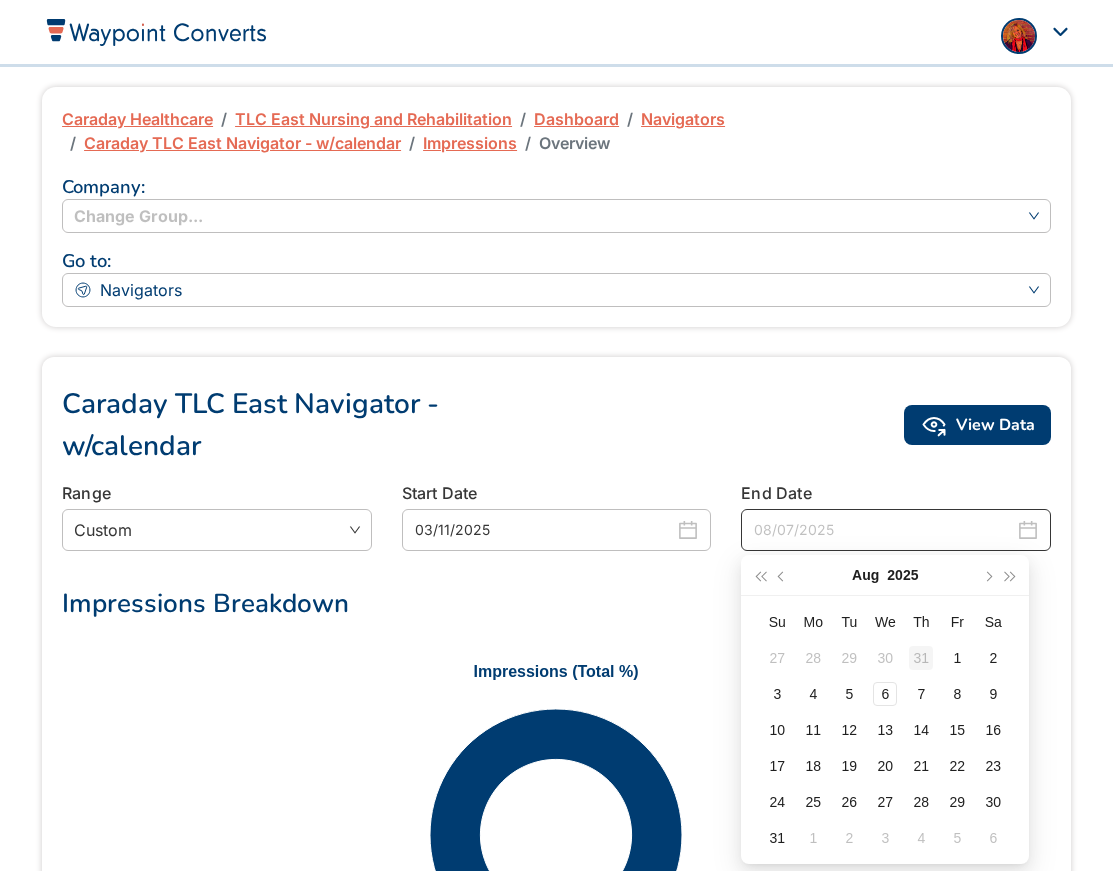 type on "07/31/2025" 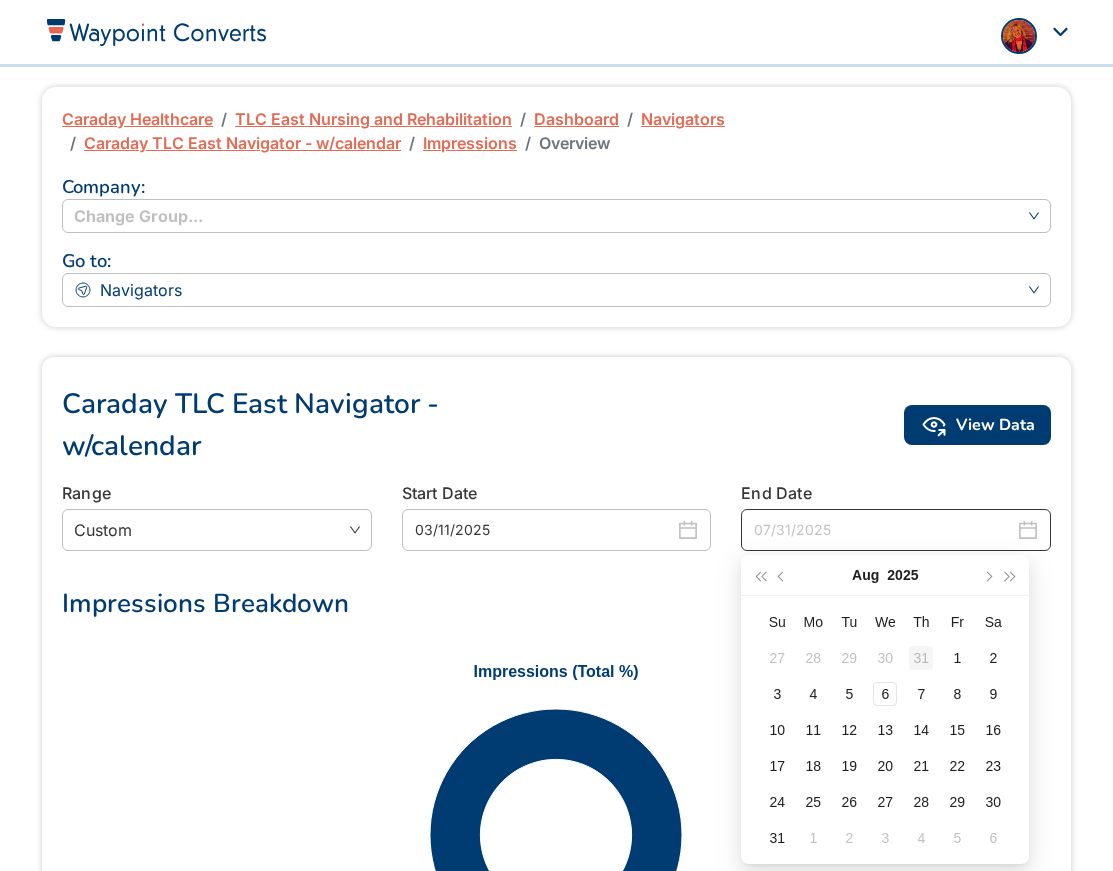 click on "31" at bounding box center (921, 658) 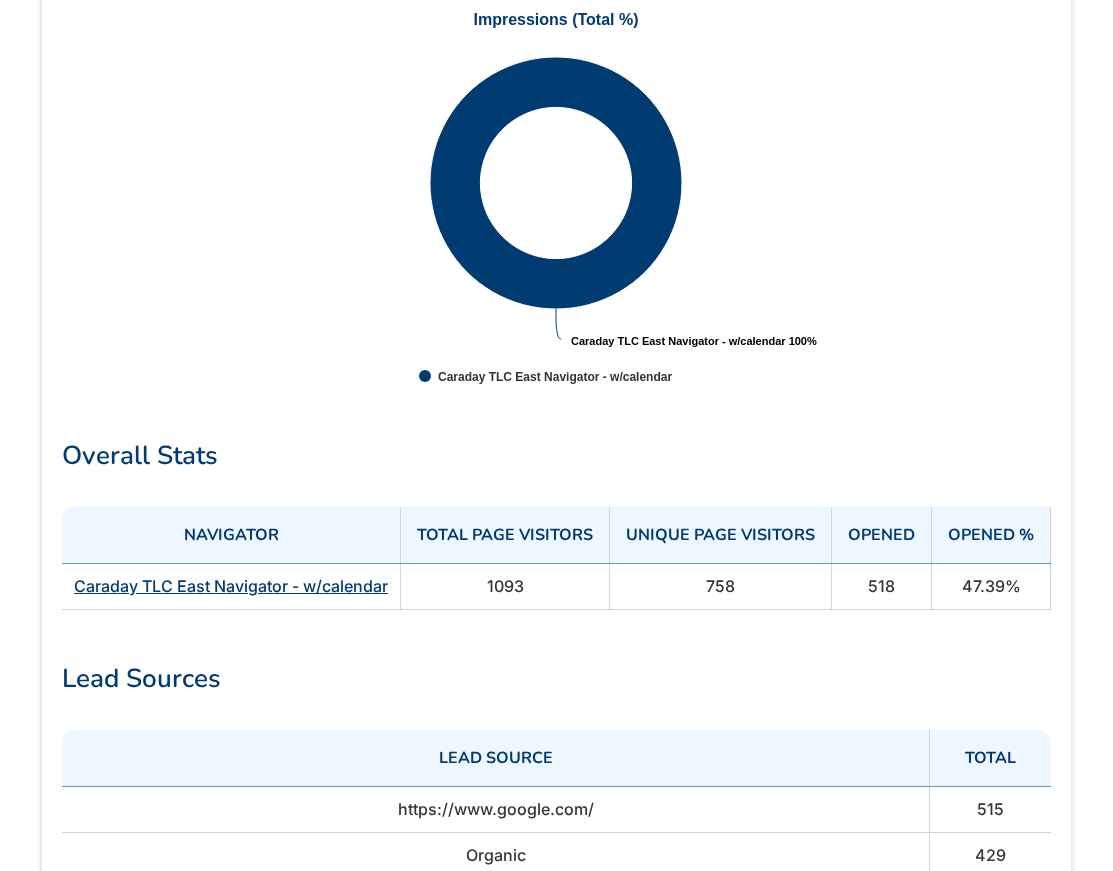 scroll, scrollTop: 657, scrollLeft: 0, axis: vertical 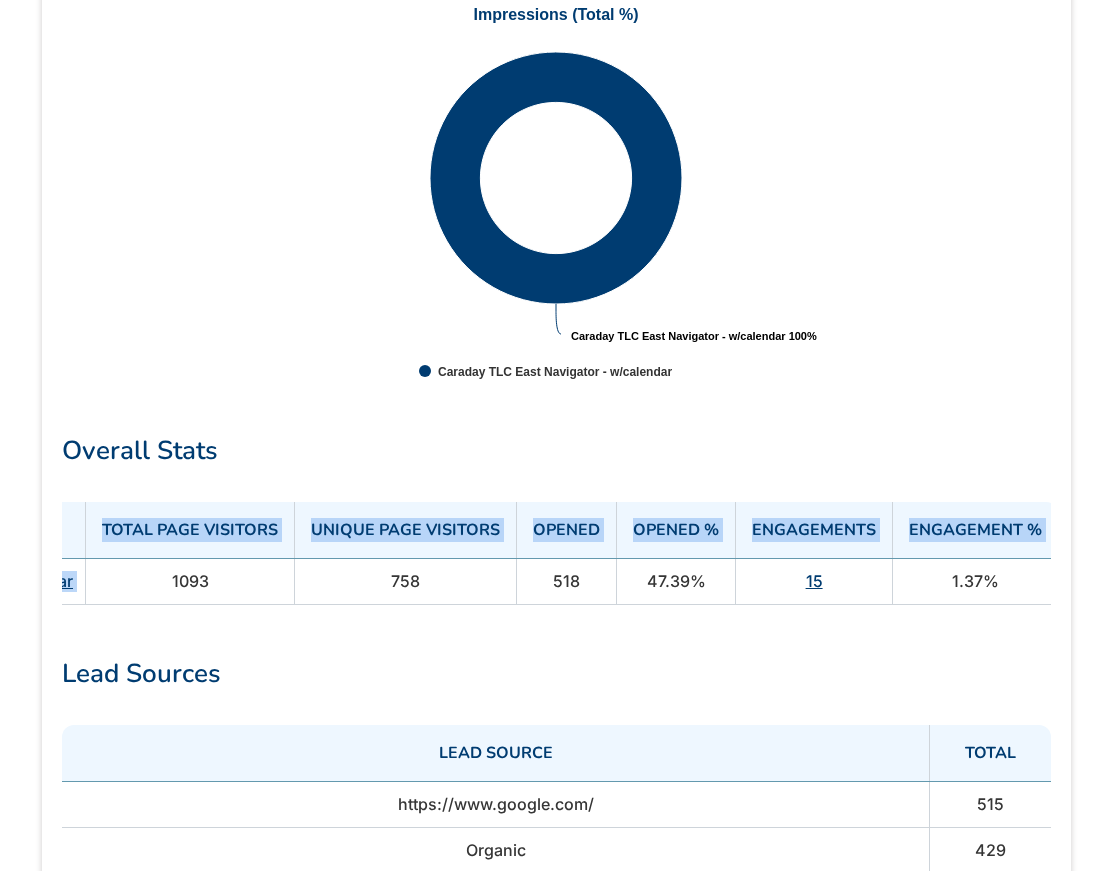 drag, startPoint x: 490, startPoint y: 578, endPoint x: 1175, endPoint y: 598, distance: 685.29193 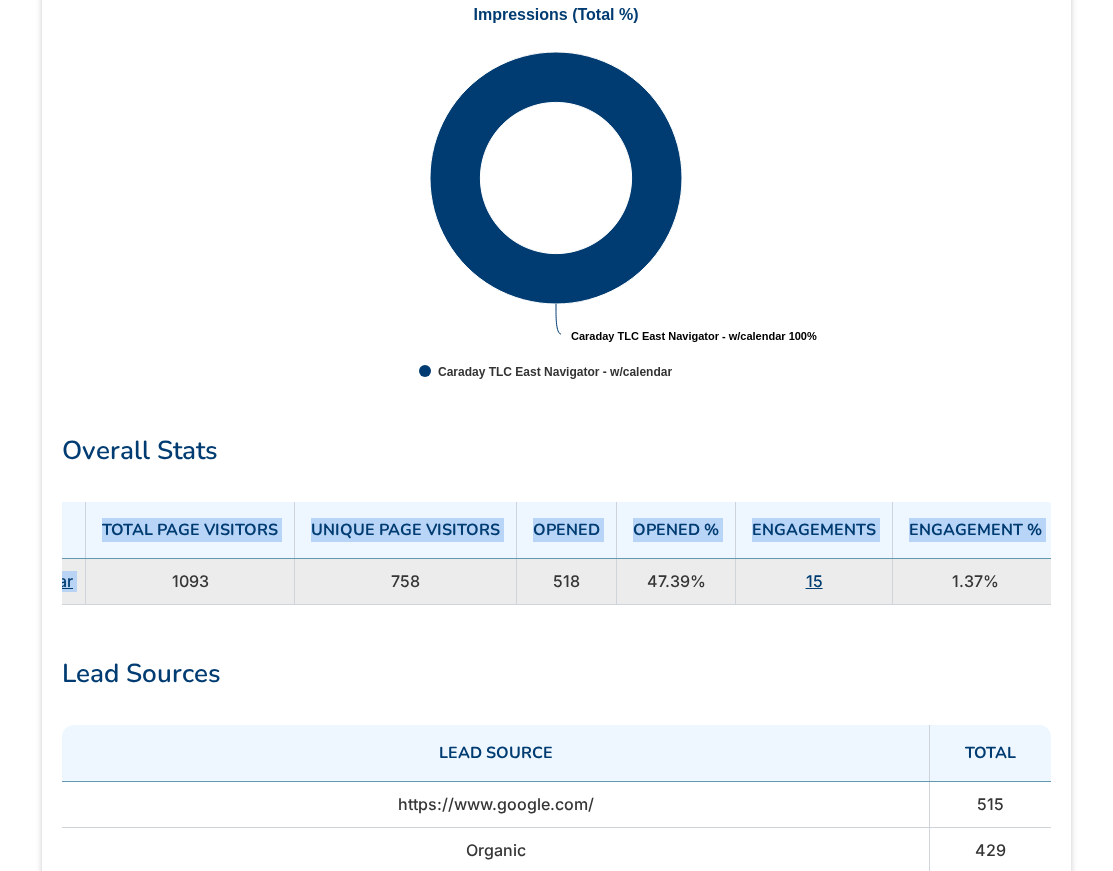 copy on "Navigator Total Page Visitors Unique Page Visitors Opened Opened % Engagements Engagement % Caraday TLC East Navigator - w/calendar" 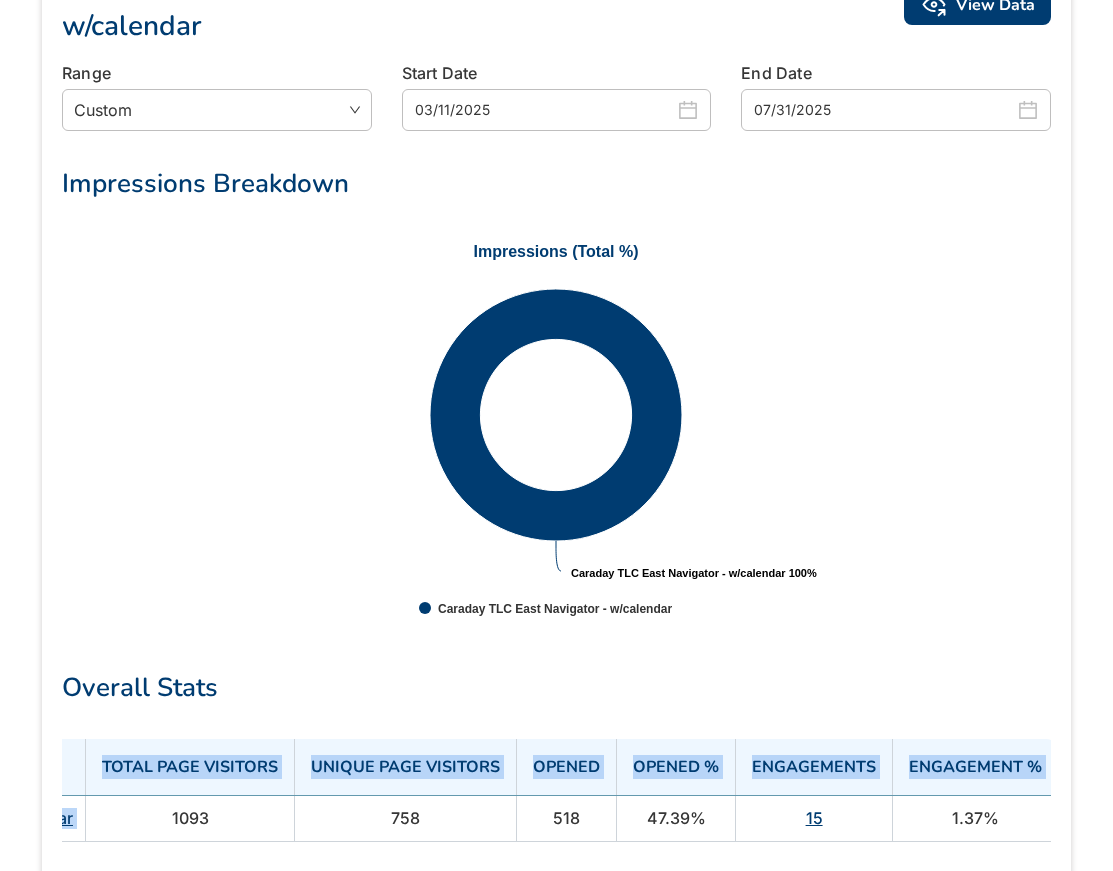 scroll, scrollTop: 0, scrollLeft: 0, axis: both 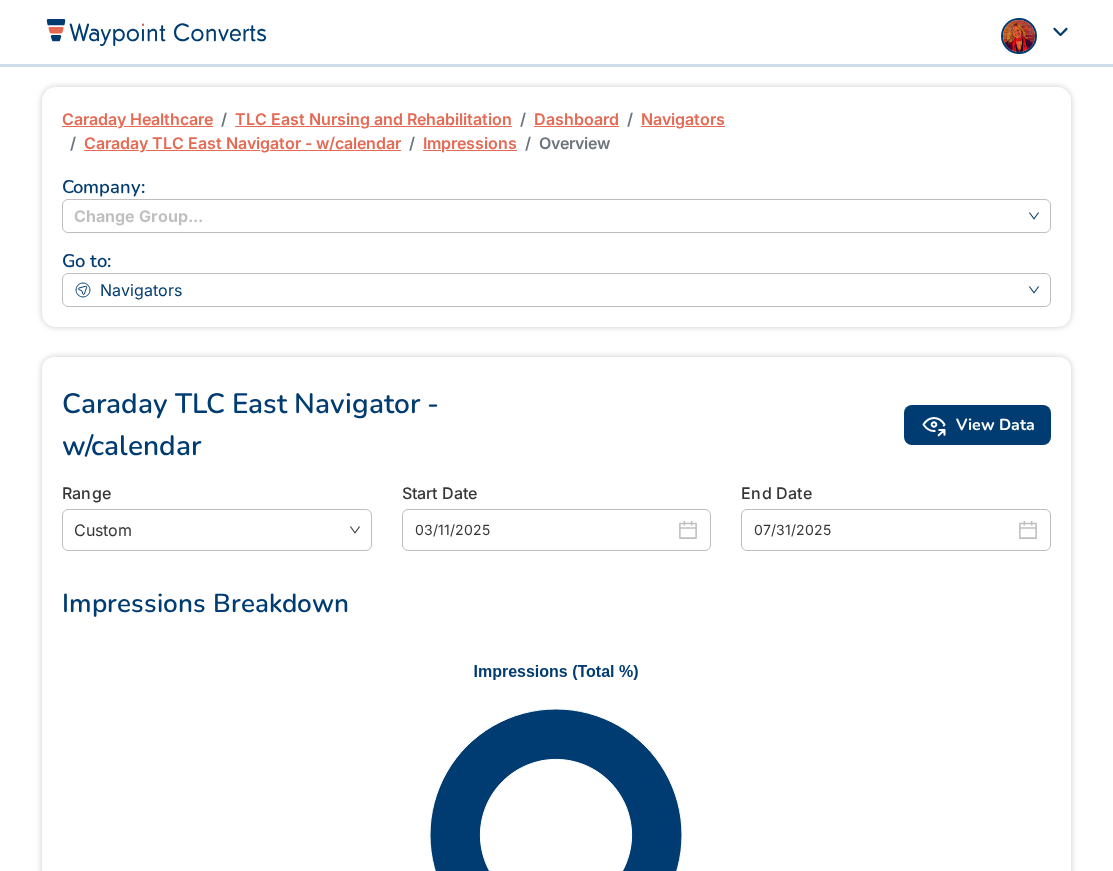 click on "Caraday Healthcare" at bounding box center (137, 119) 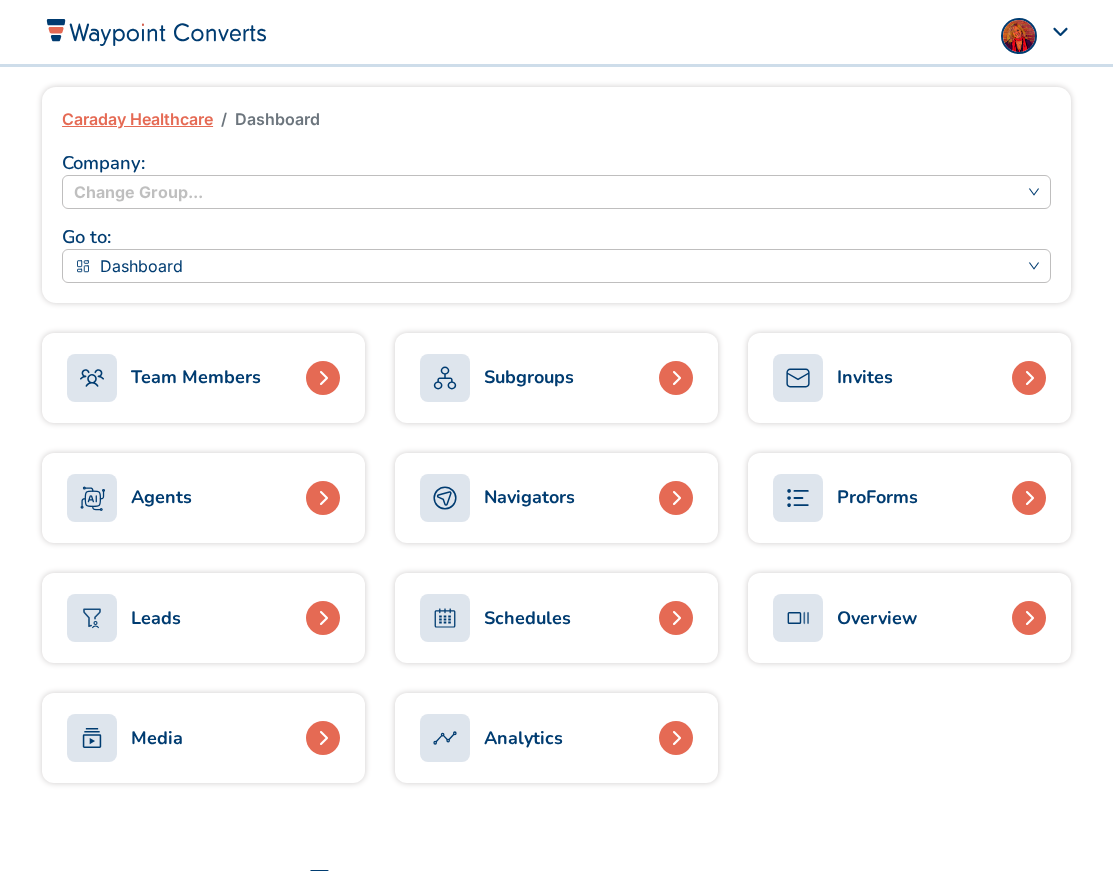 scroll, scrollTop: 0, scrollLeft: 0, axis: both 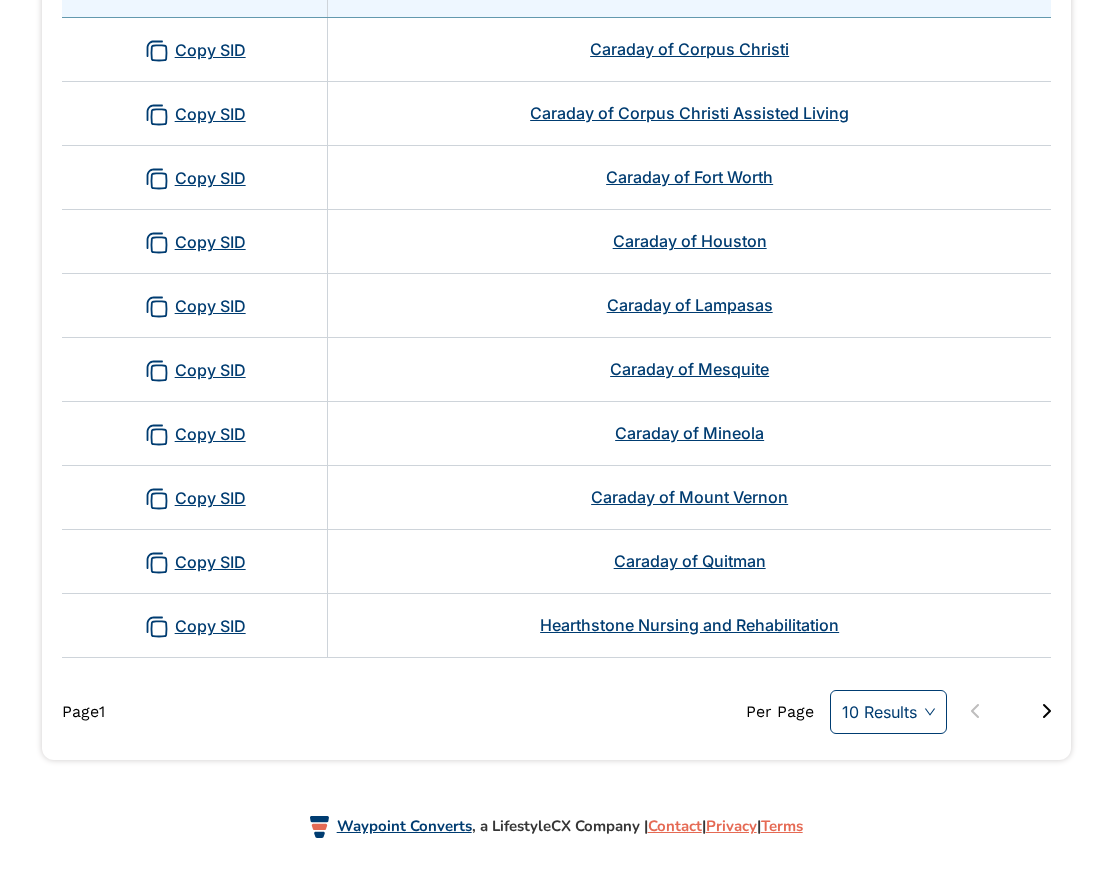 click on "10 Results" at bounding box center (888, 712) 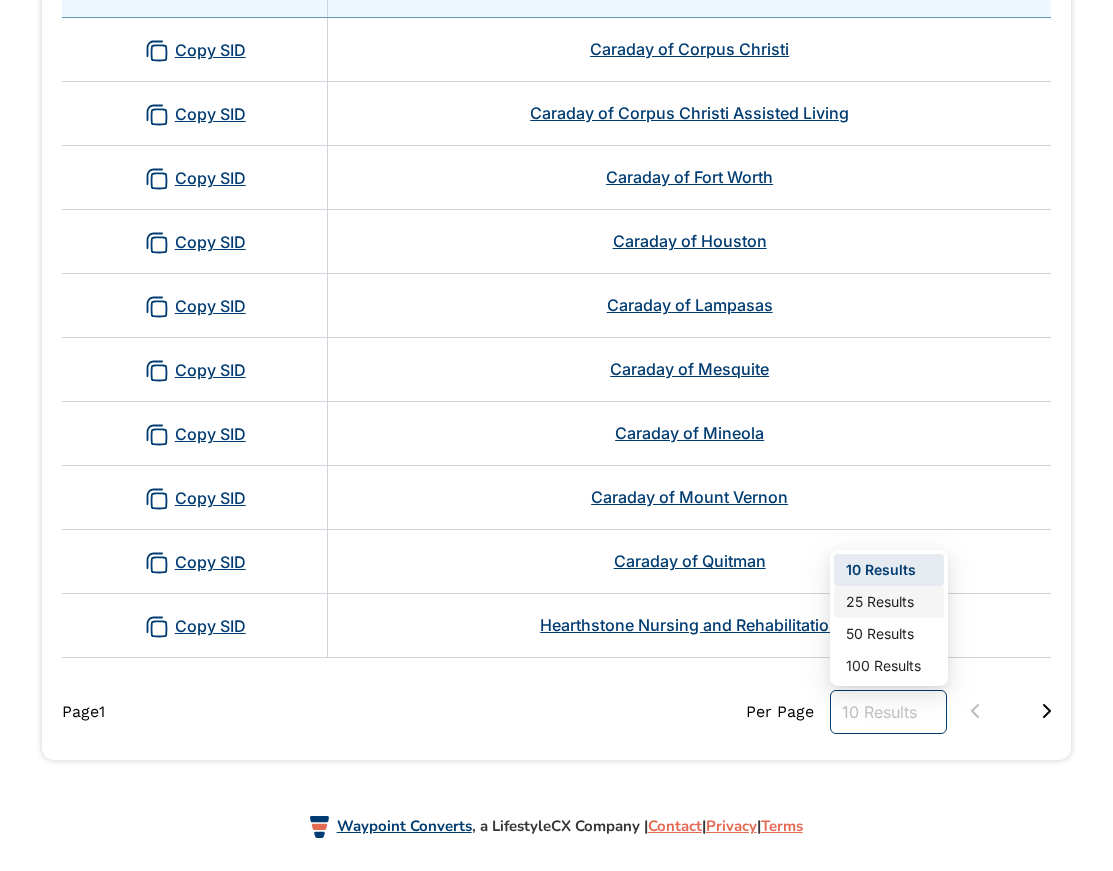 click on "25 Results" at bounding box center (889, 602) 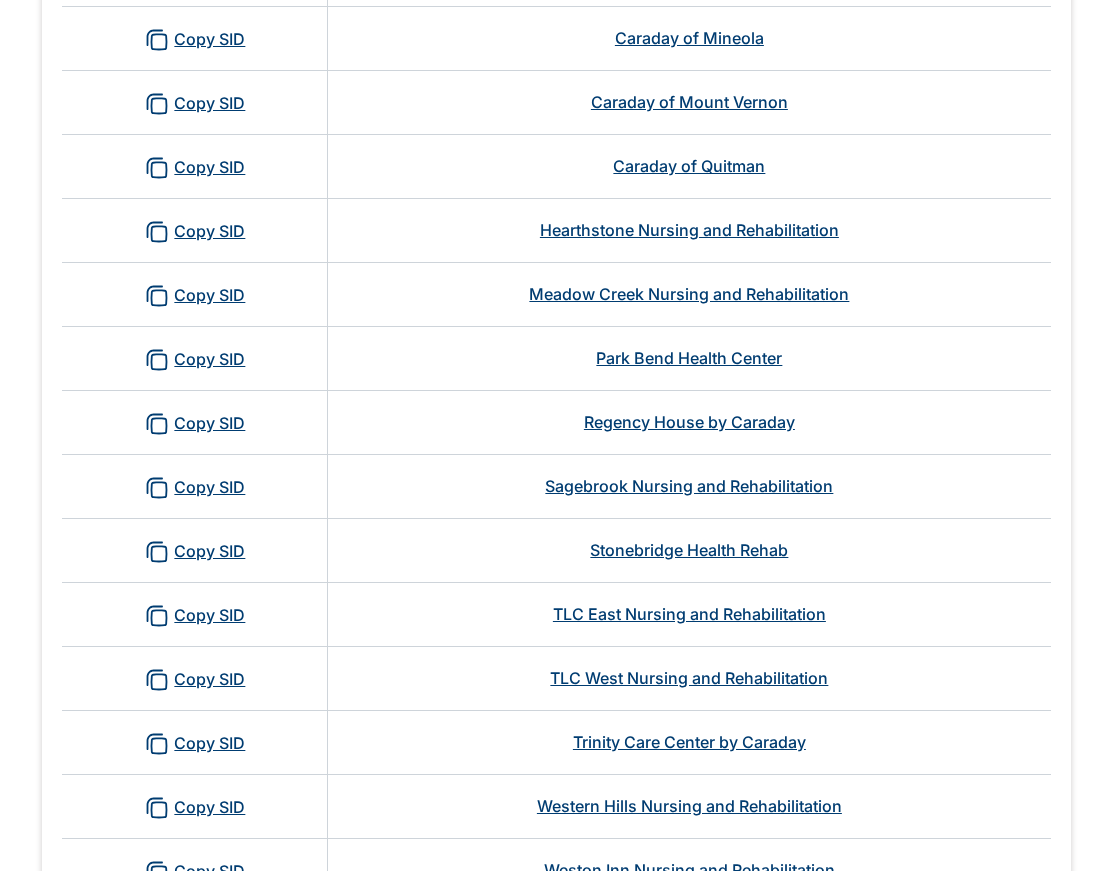 scroll, scrollTop: 865, scrollLeft: 0, axis: vertical 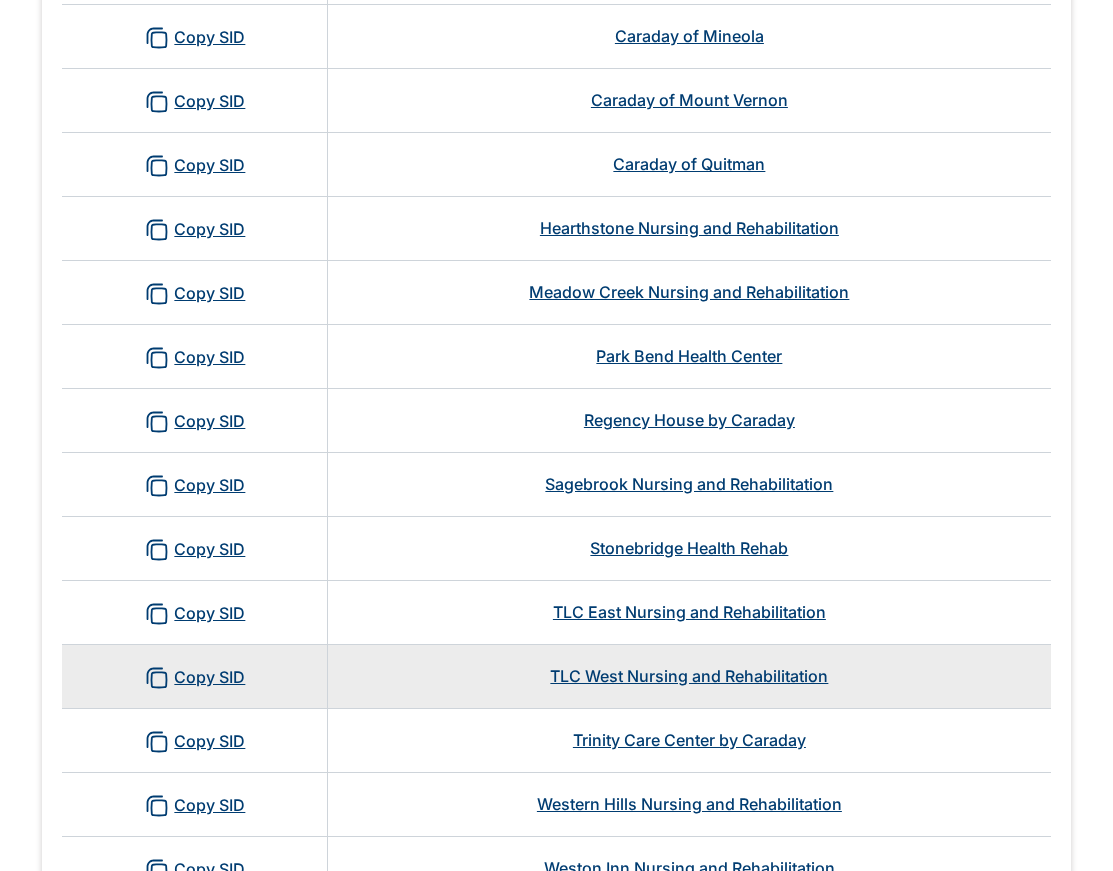 click on "TLC West Nursing and Rehabilitation" at bounding box center [689, 676] 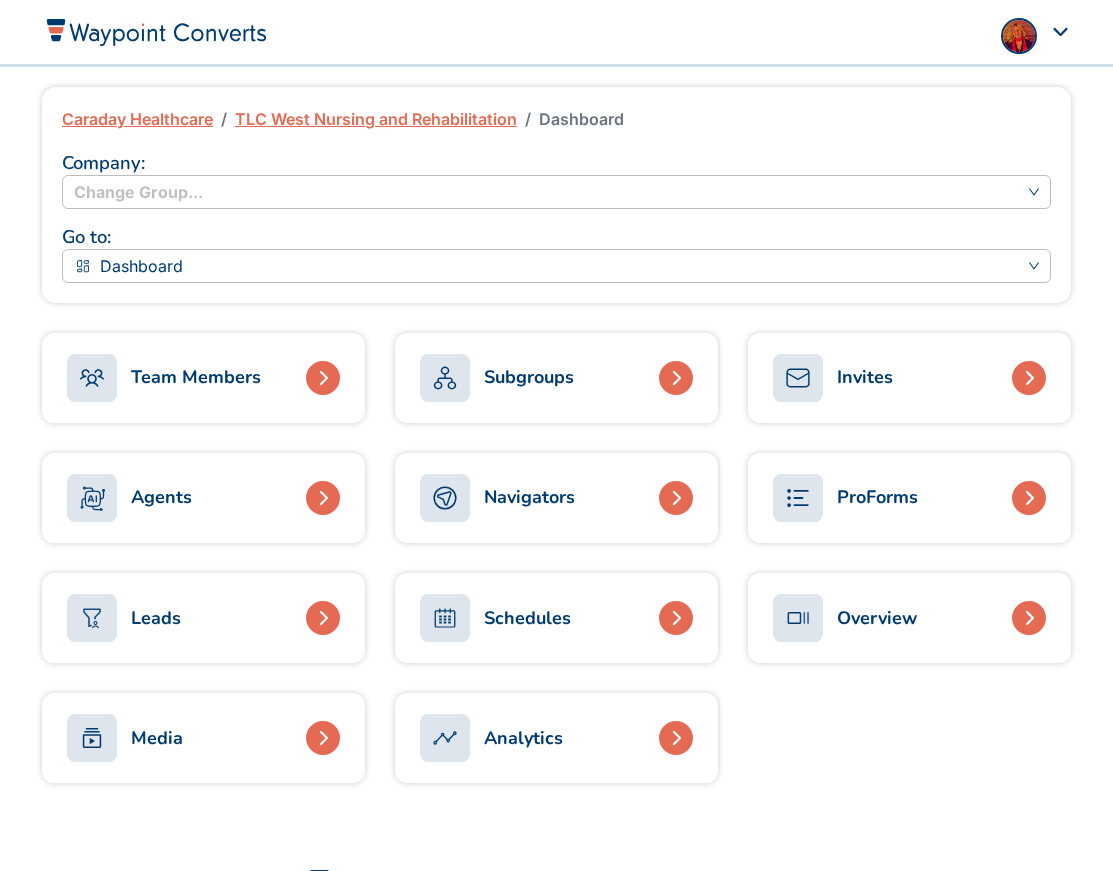scroll, scrollTop: 0, scrollLeft: 0, axis: both 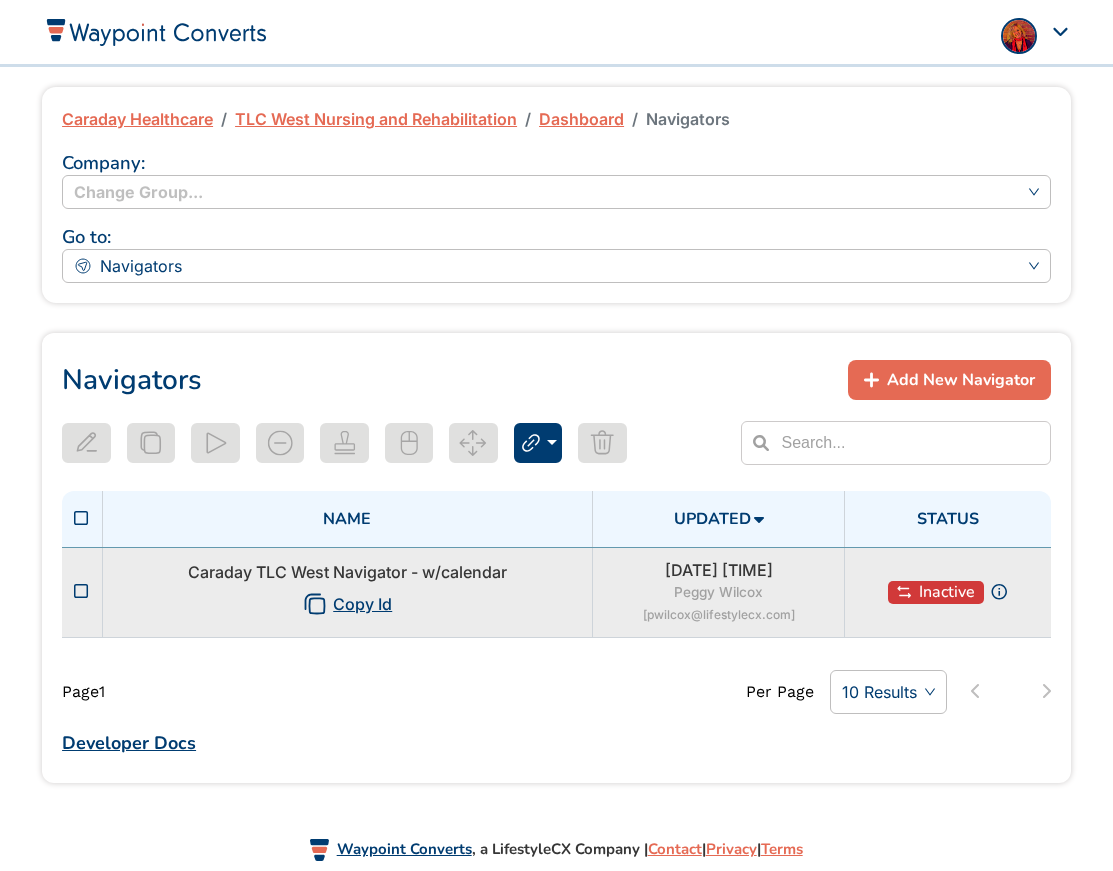 click on "Caraday TLC West Navigator - w/calendar   Copy Id" at bounding box center (347, 592) 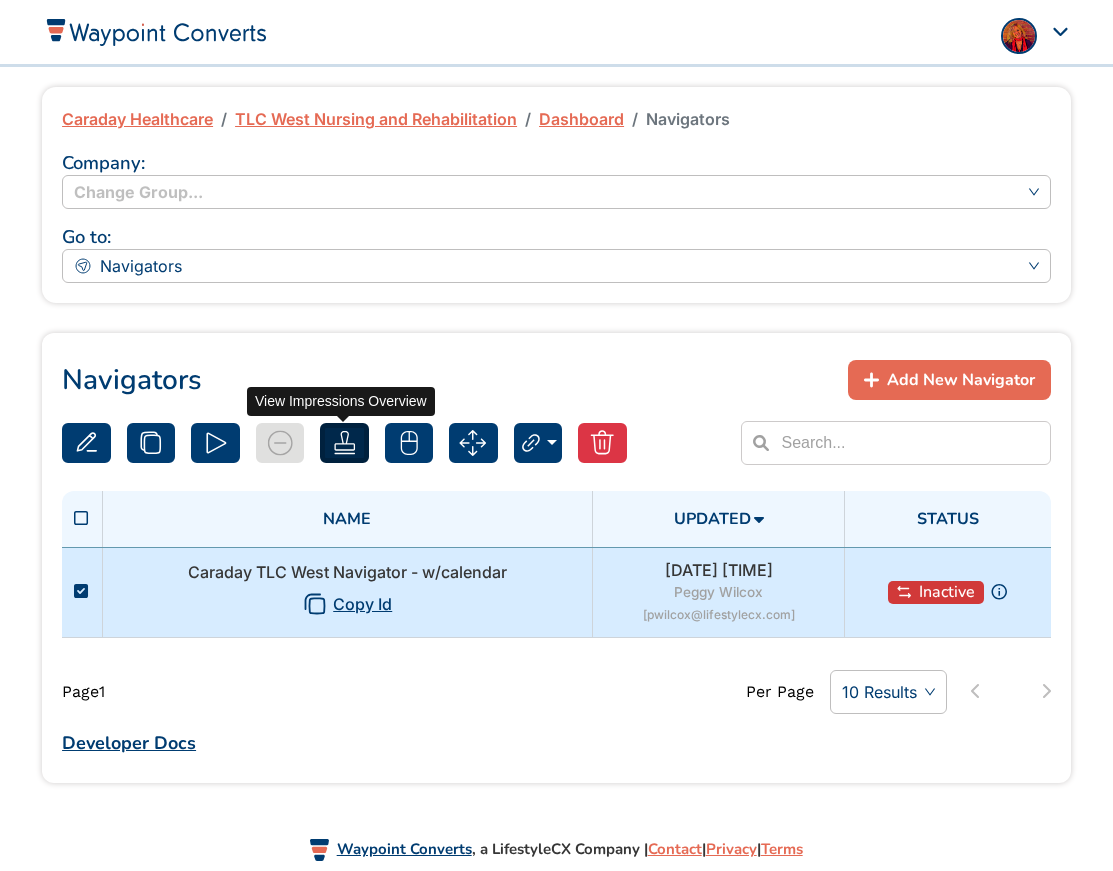 click 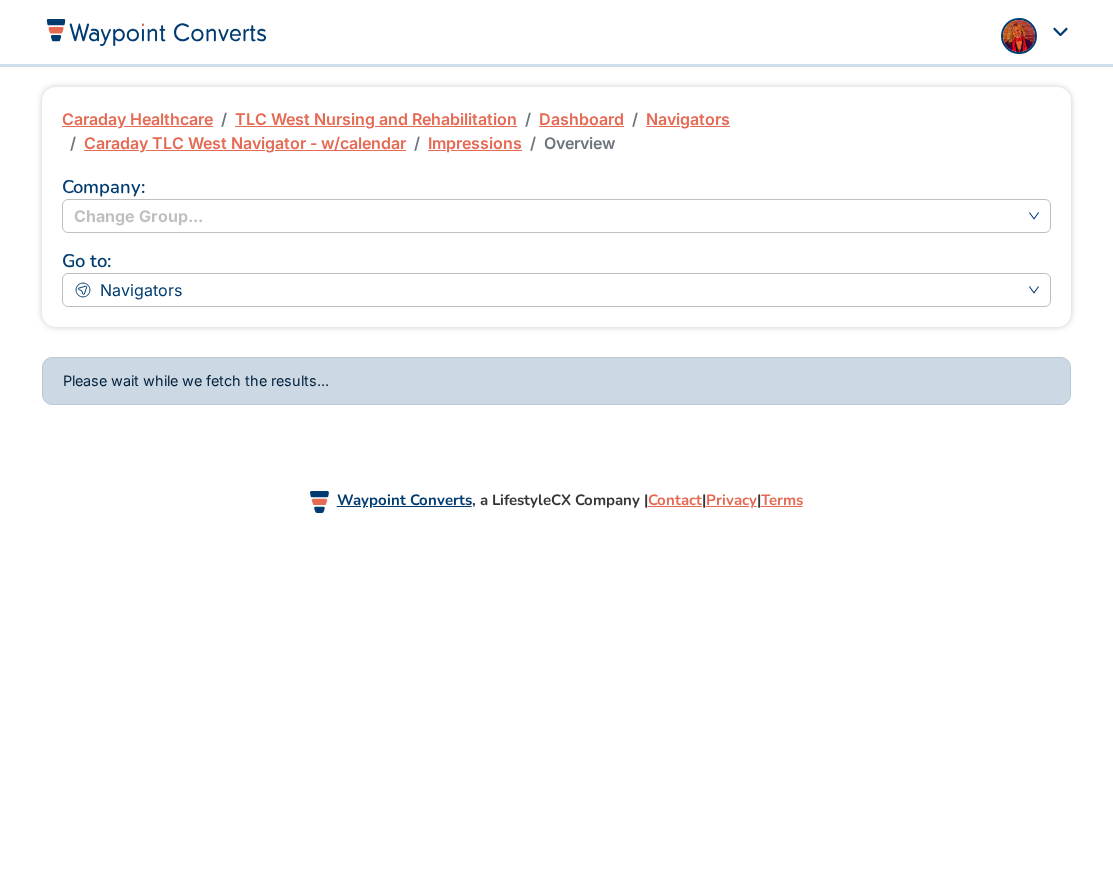 scroll, scrollTop: 0, scrollLeft: 0, axis: both 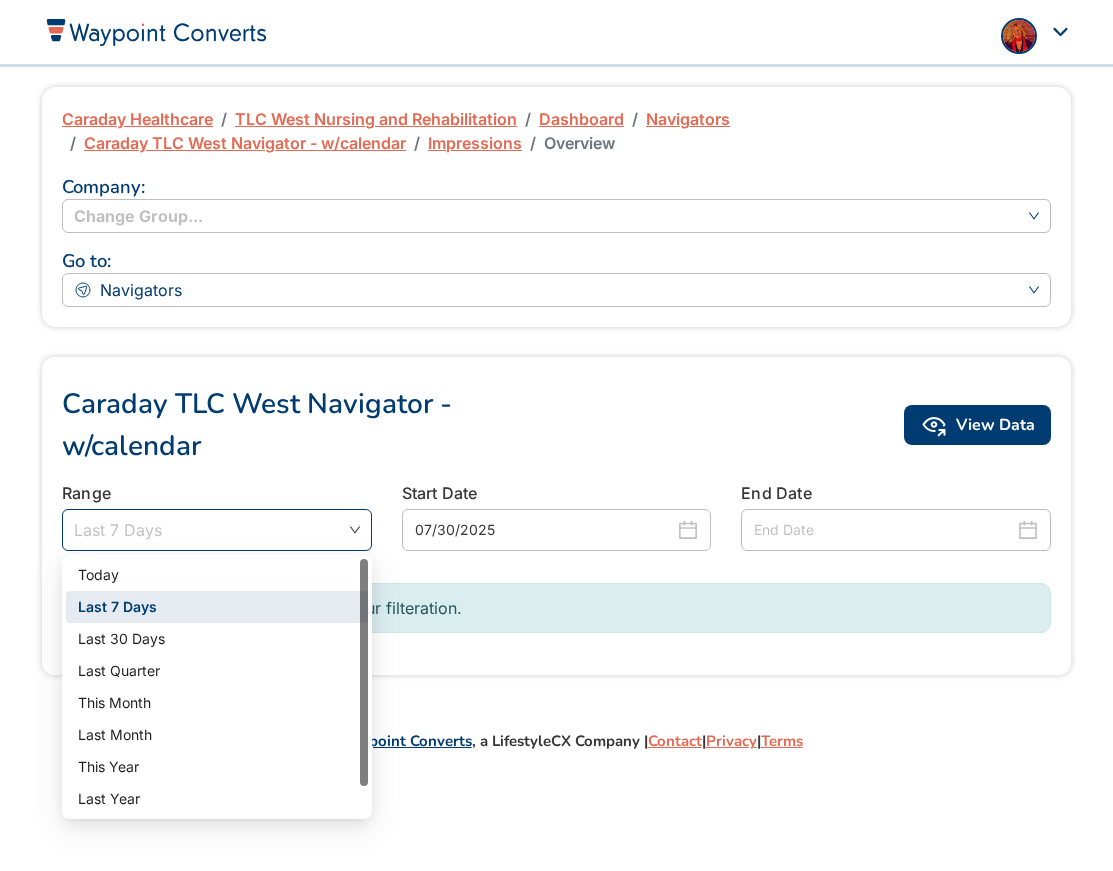 click on "Last 7 Days" at bounding box center (217, 530) 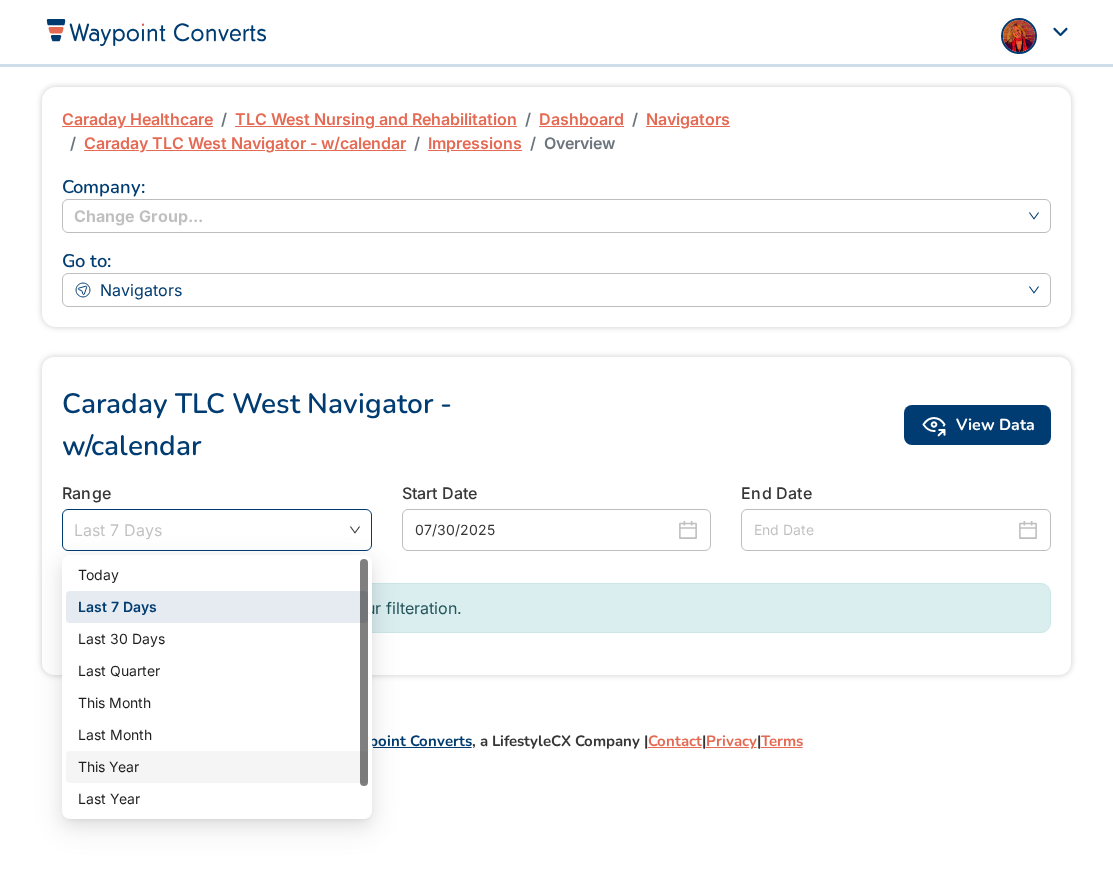 click on "This Year" at bounding box center [217, 767] 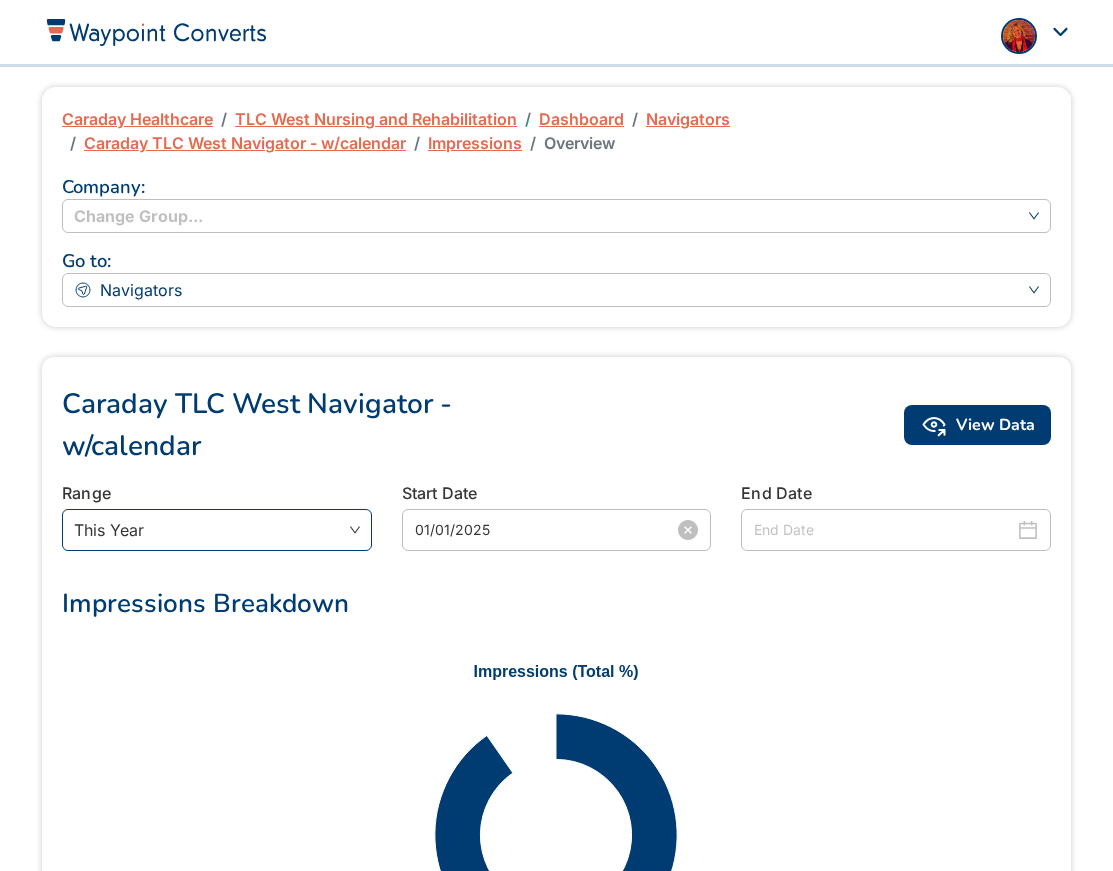 click on "01/01/2025" at bounding box center (557, 530) 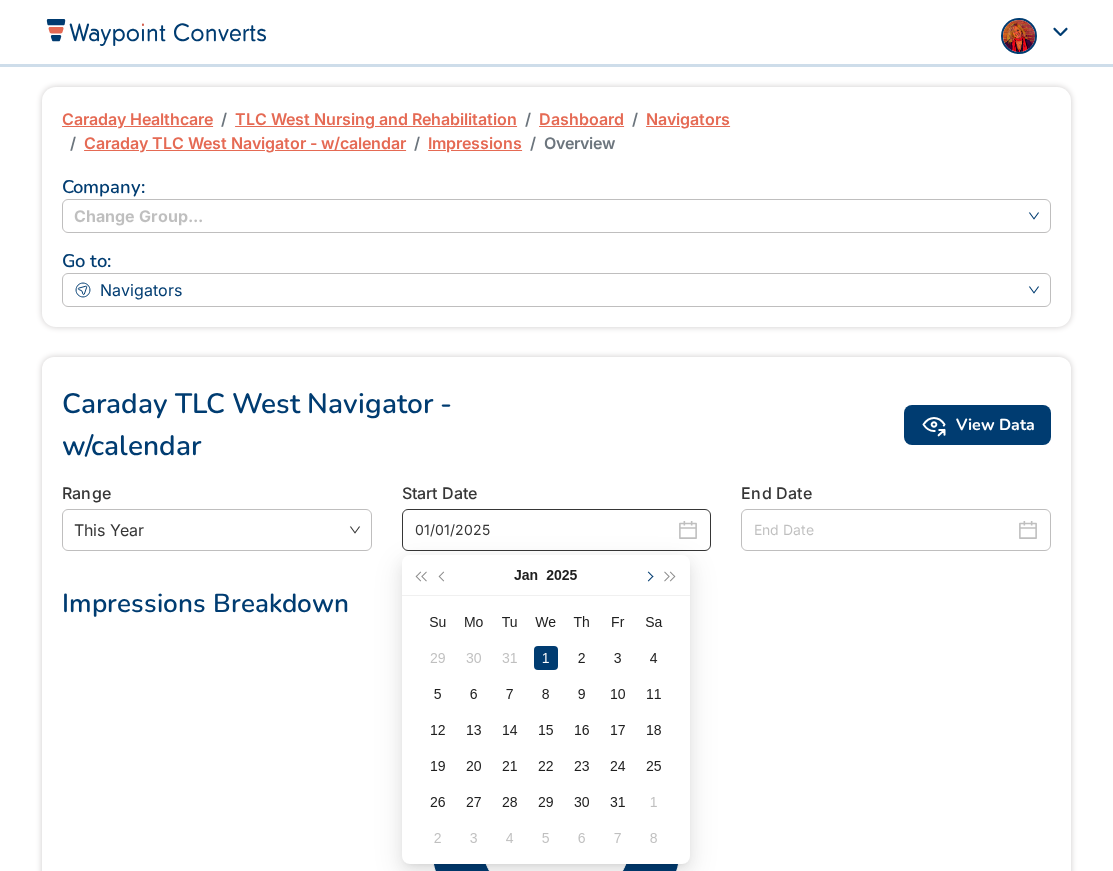 click at bounding box center [648, 576] 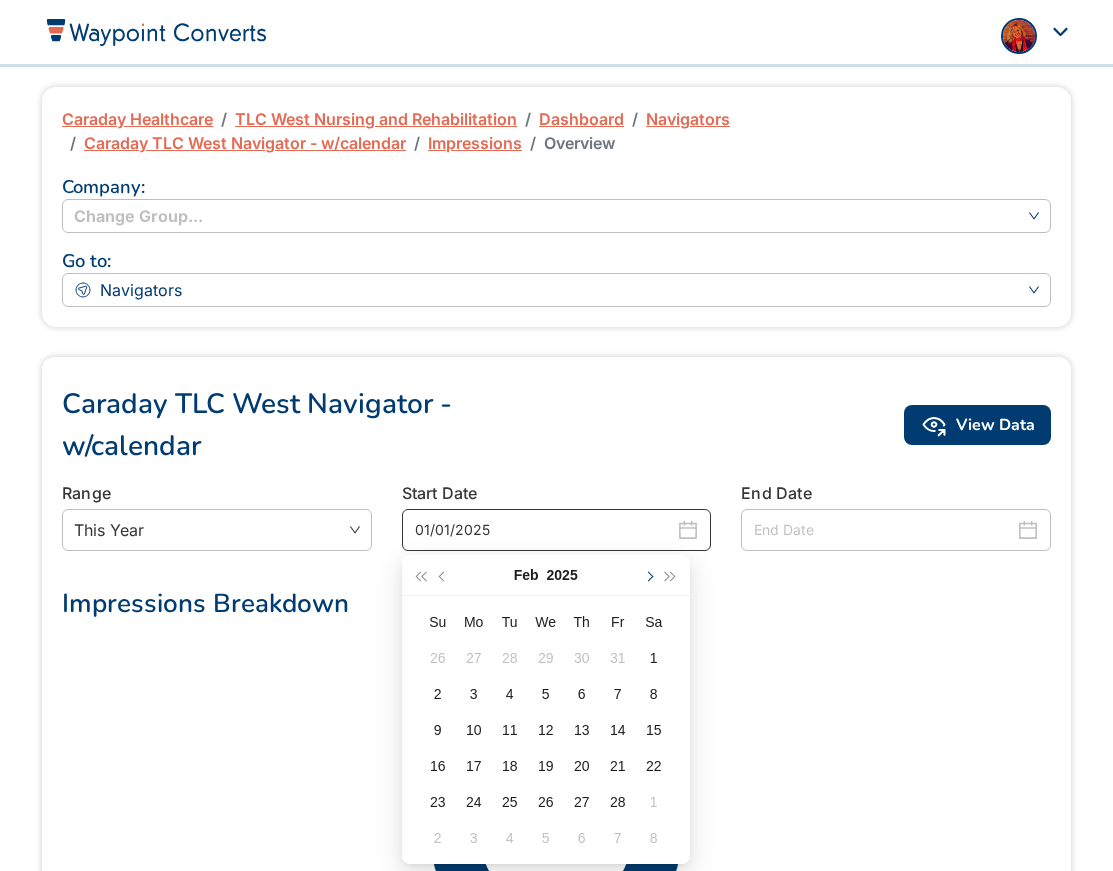 click at bounding box center [648, 576] 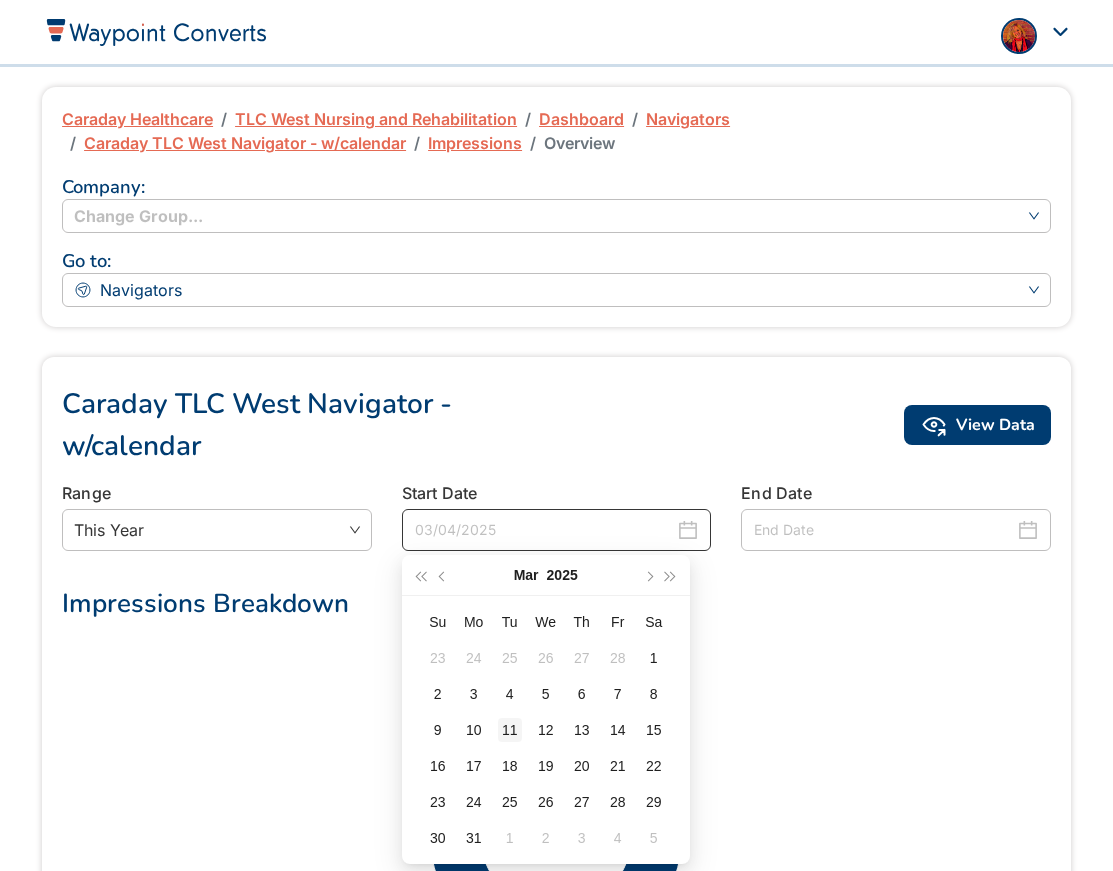 type on "03/11/2025" 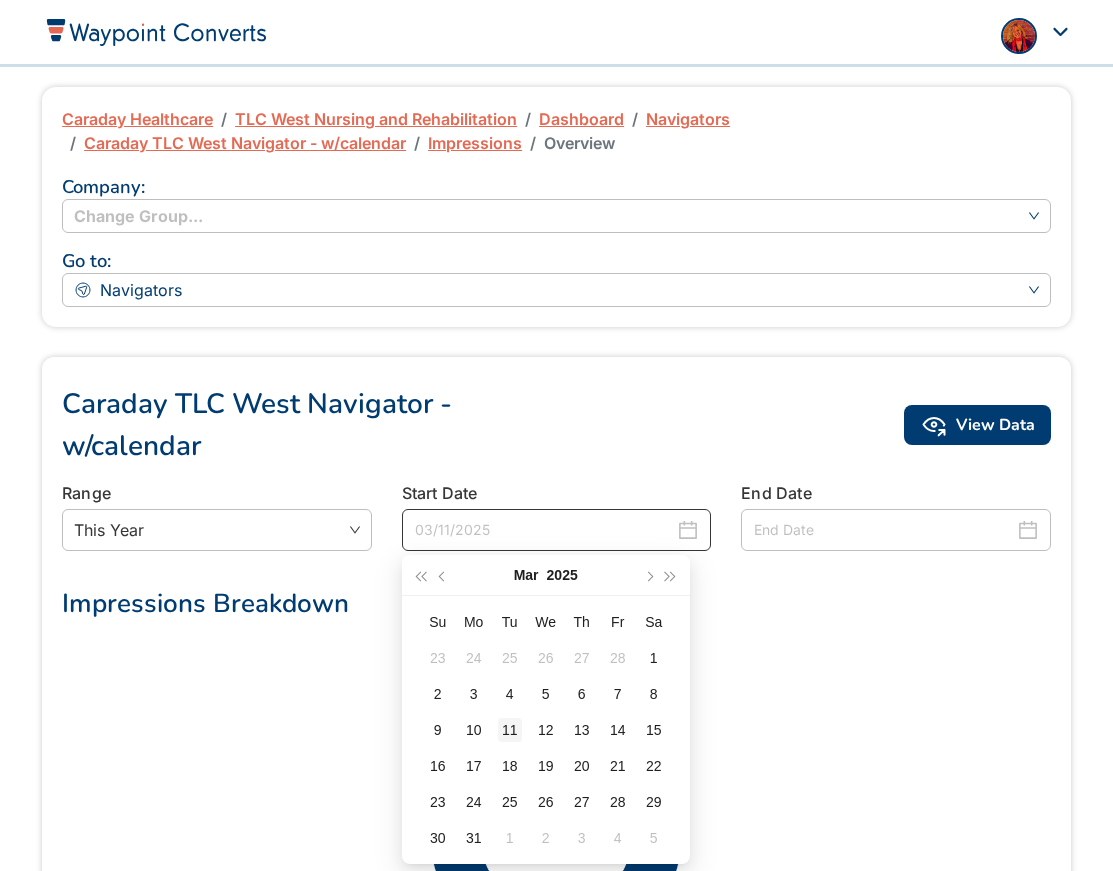 click on "11" at bounding box center [510, 730] 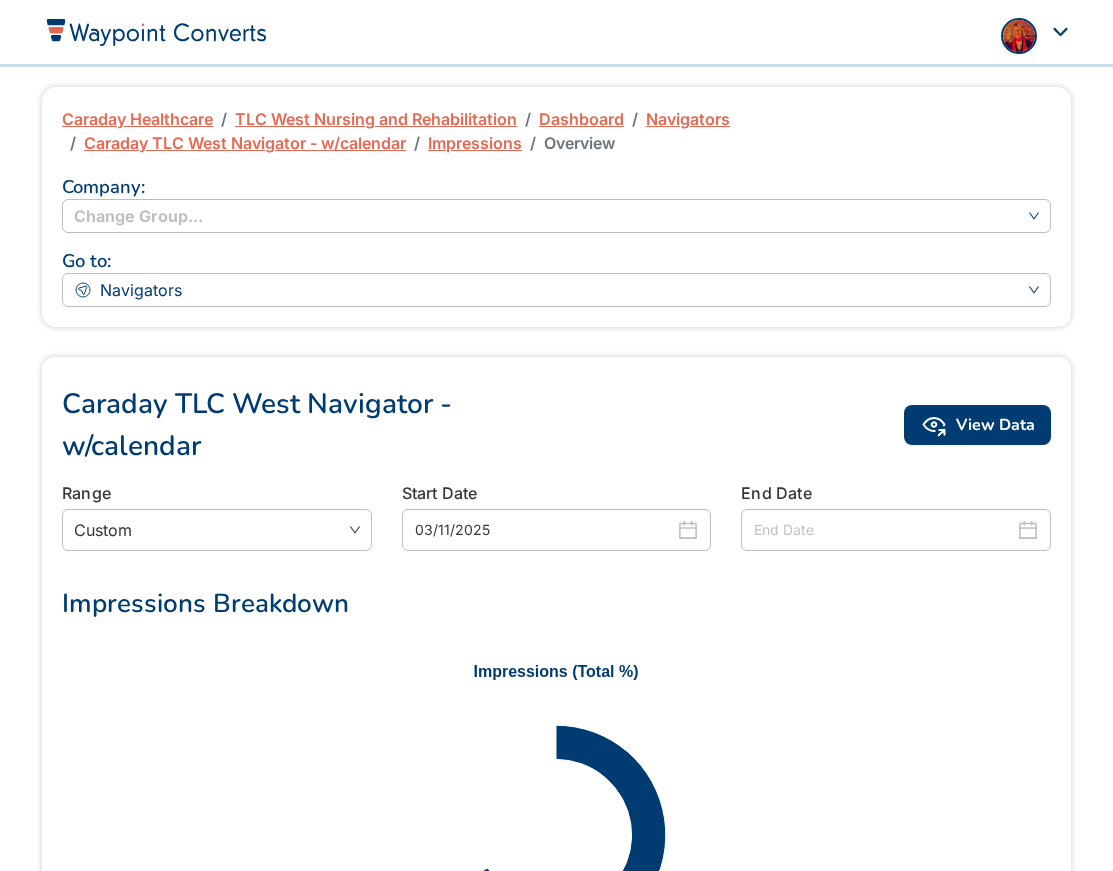 click at bounding box center [884, 530] 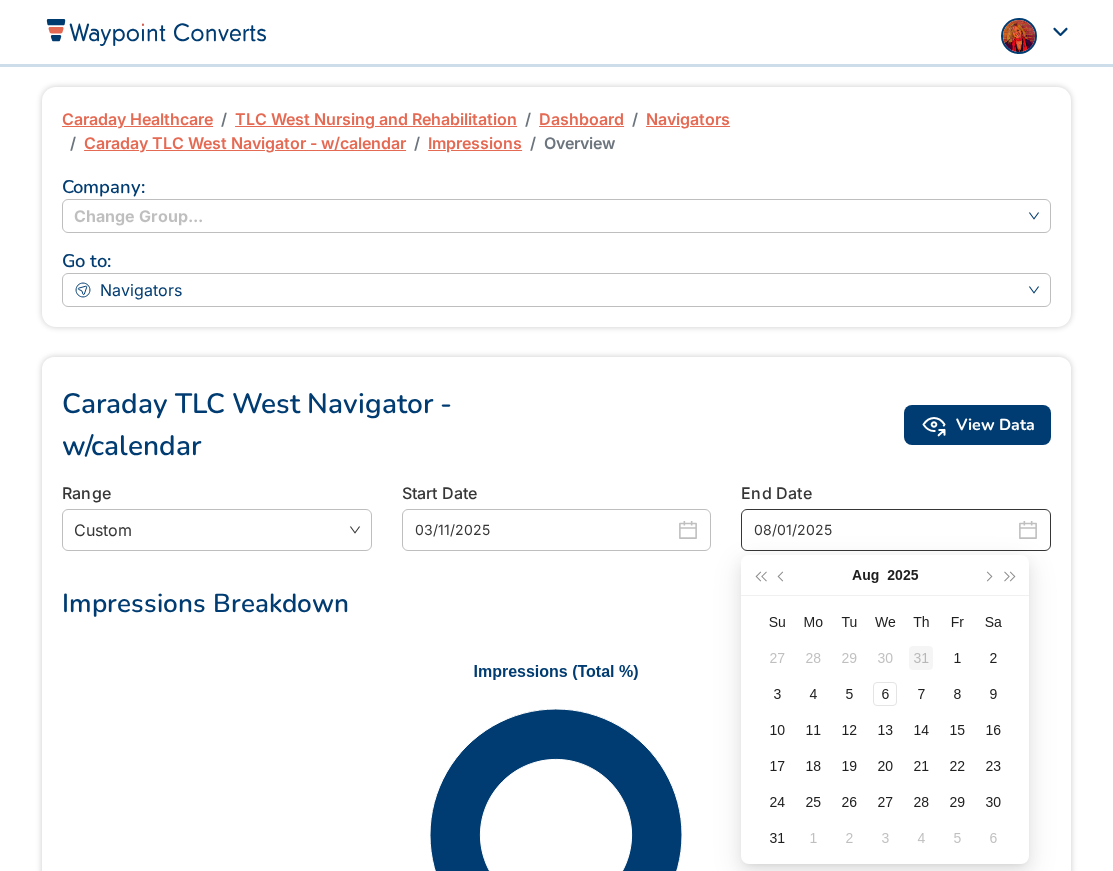 type on "07/31/2025" 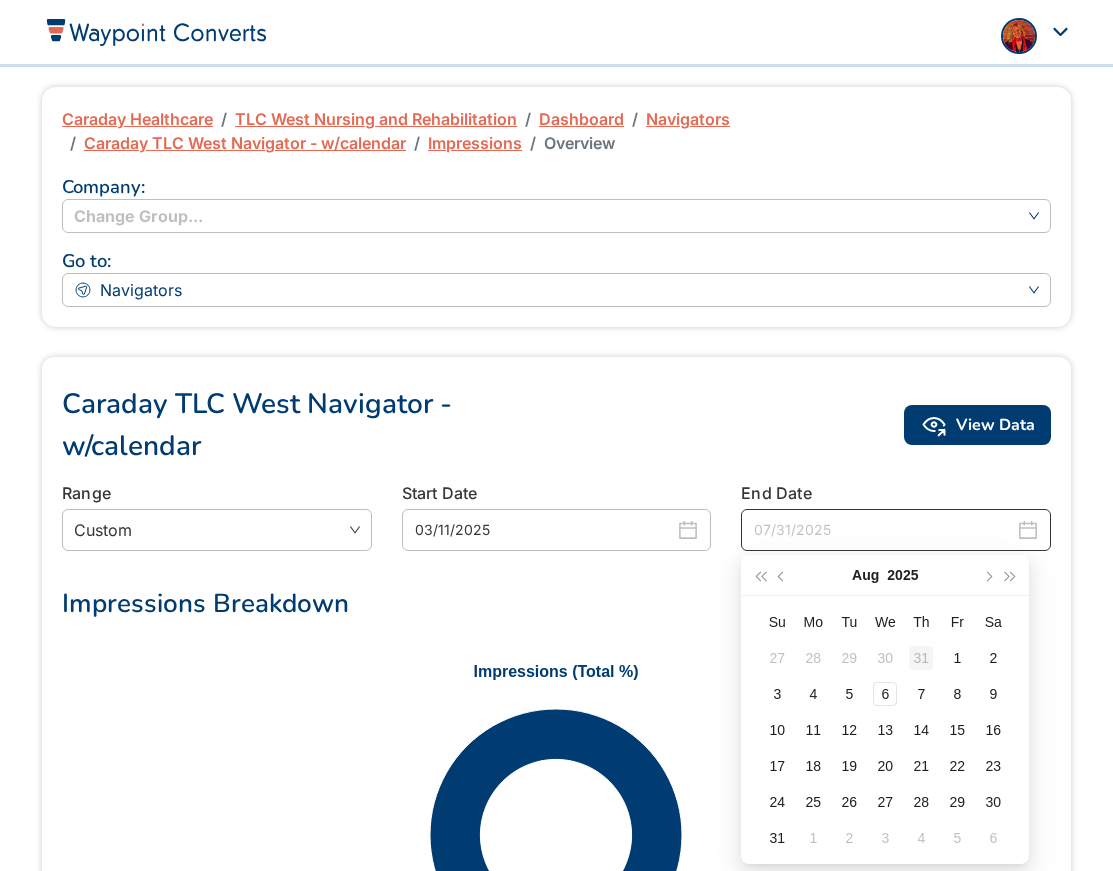 click on "31" at bounding box center [921, 658] 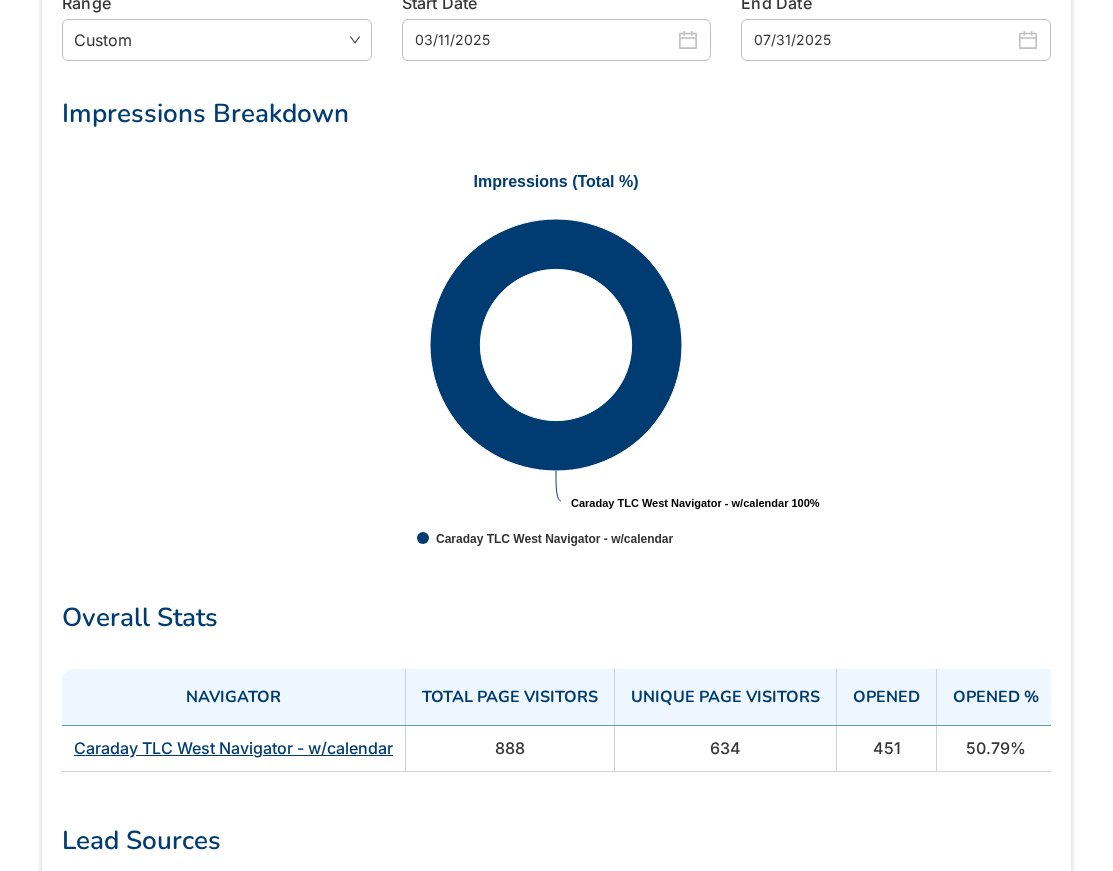 scroll, scrollTop: 537, scrollLeft: 0, axis: vertical 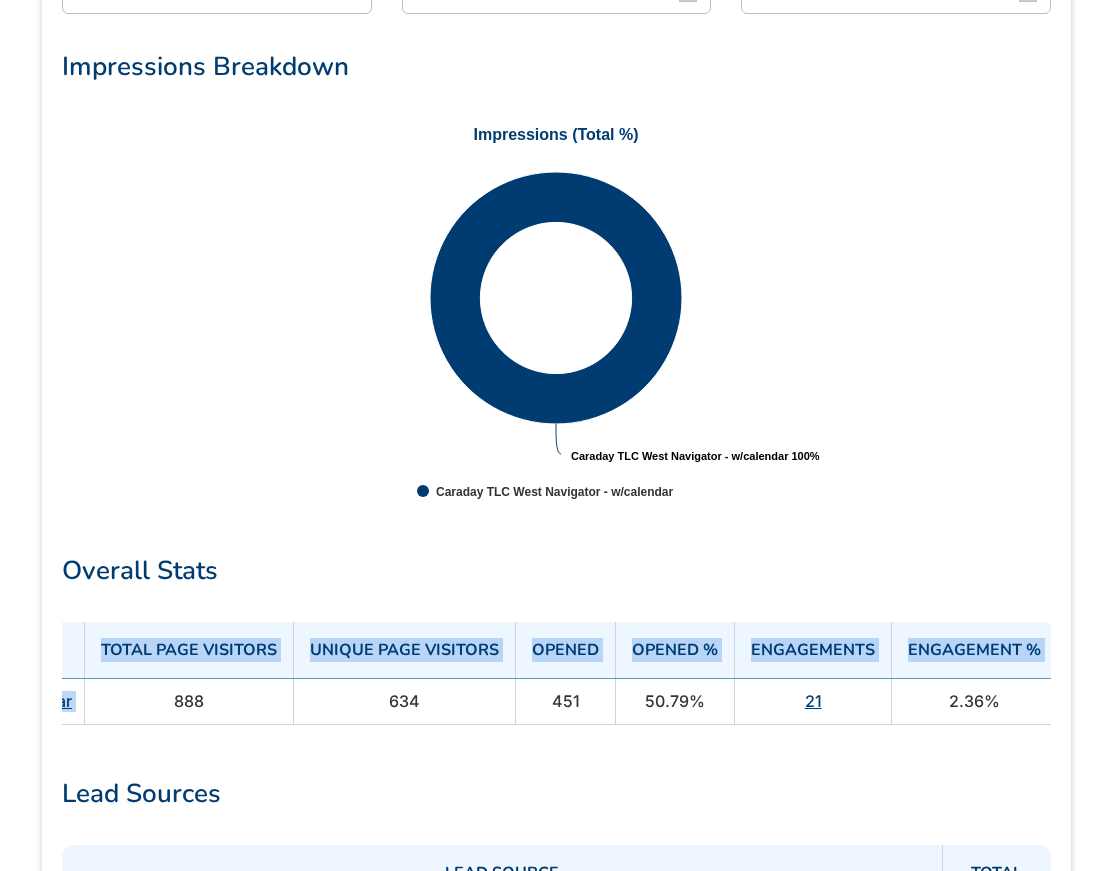 drag, startPoint x: 499, startPoint y: 699, endPoint x: 1137, endPoint y: 723, distance: 638.45123 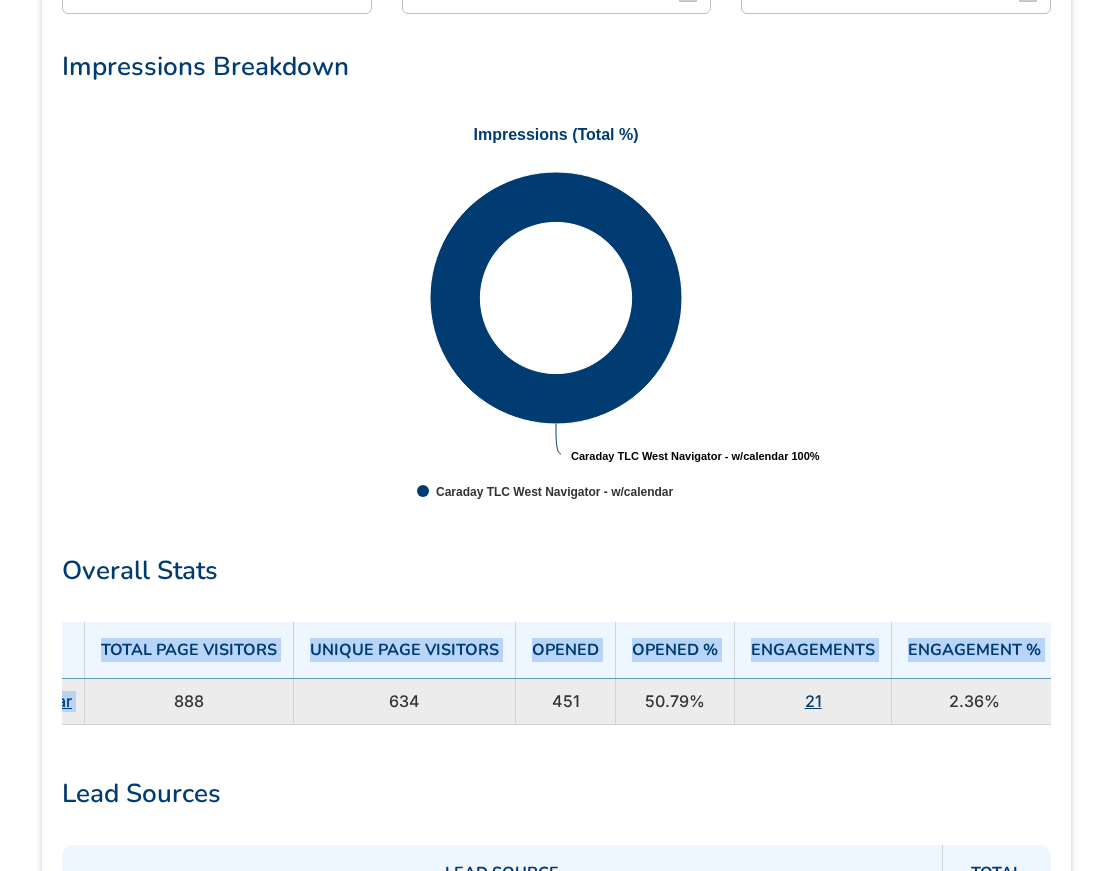 copy on "Navigator Total Page Visitors Unique Page Visitors Opened Opened % Engagements Engagement % Caraday TLC West Navigator - w/calendar" 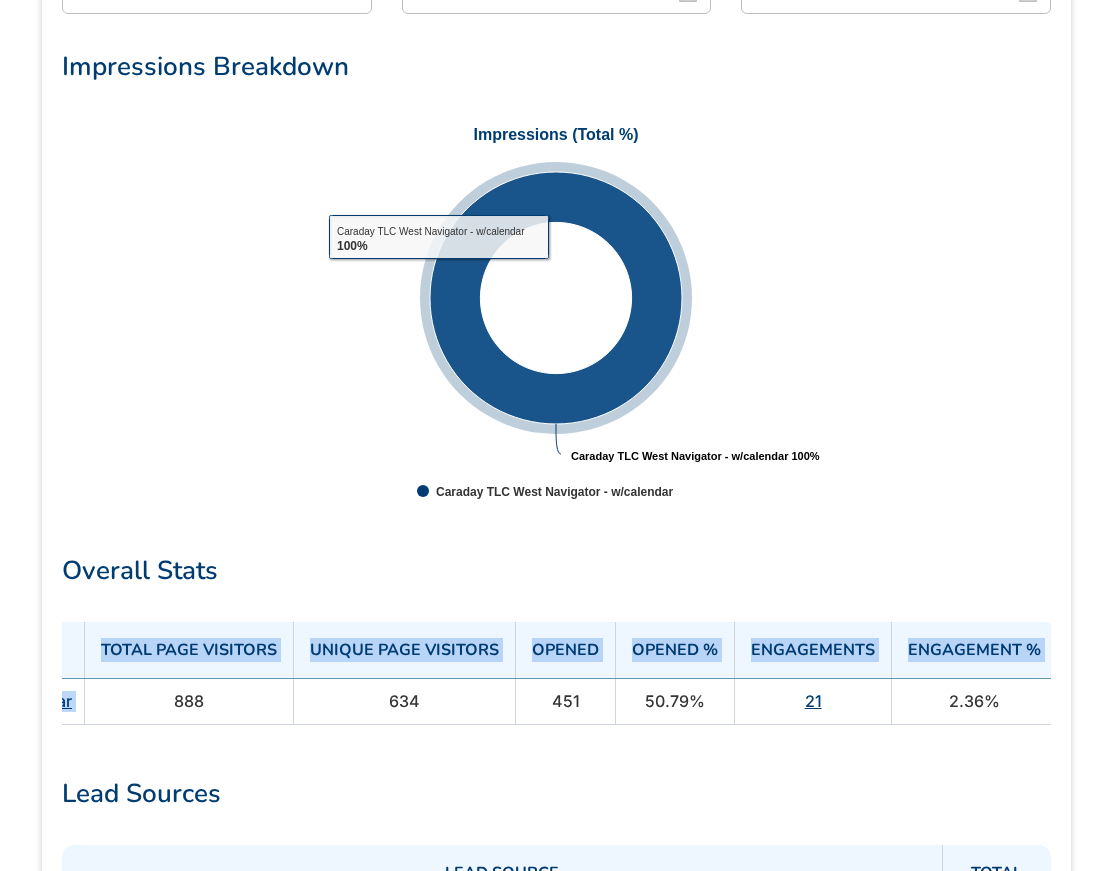 scroll, scrollTop: 0, scrollLeft: 0, axis: both 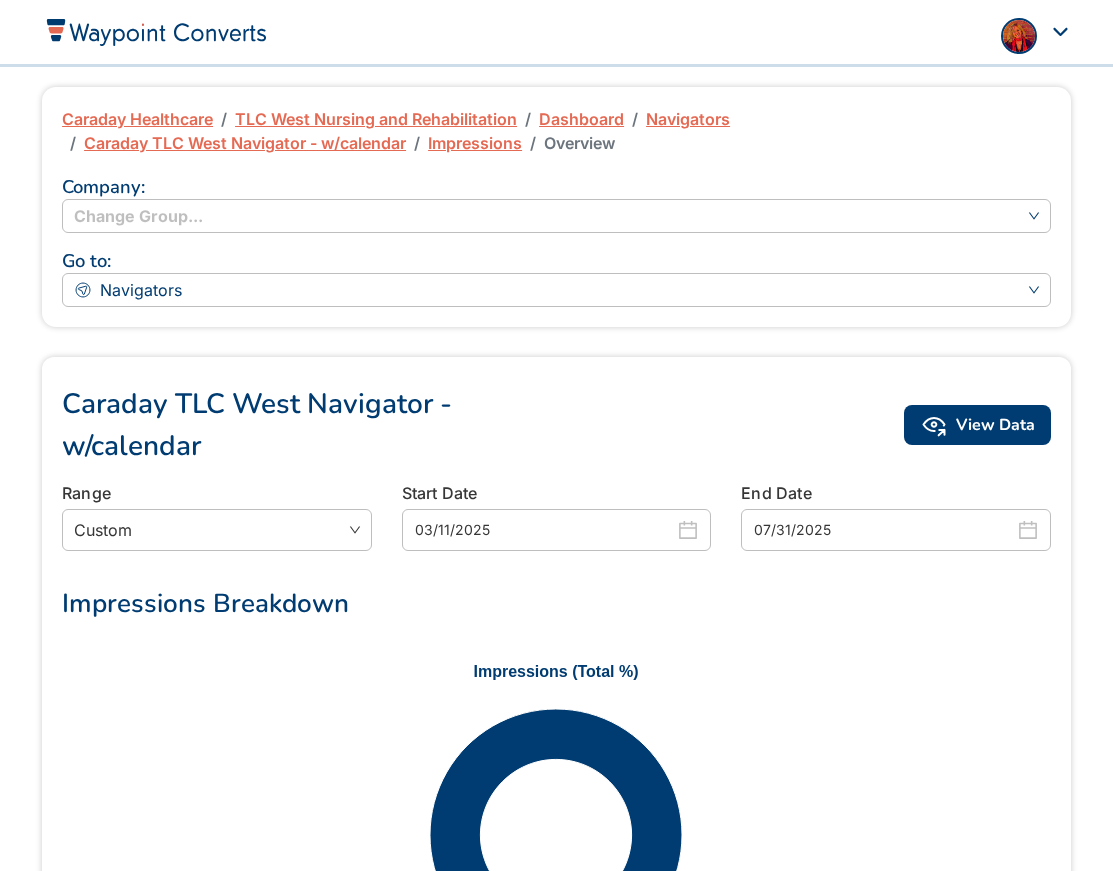click on "Caraday Healthcare" at bounding box center [137, 119] 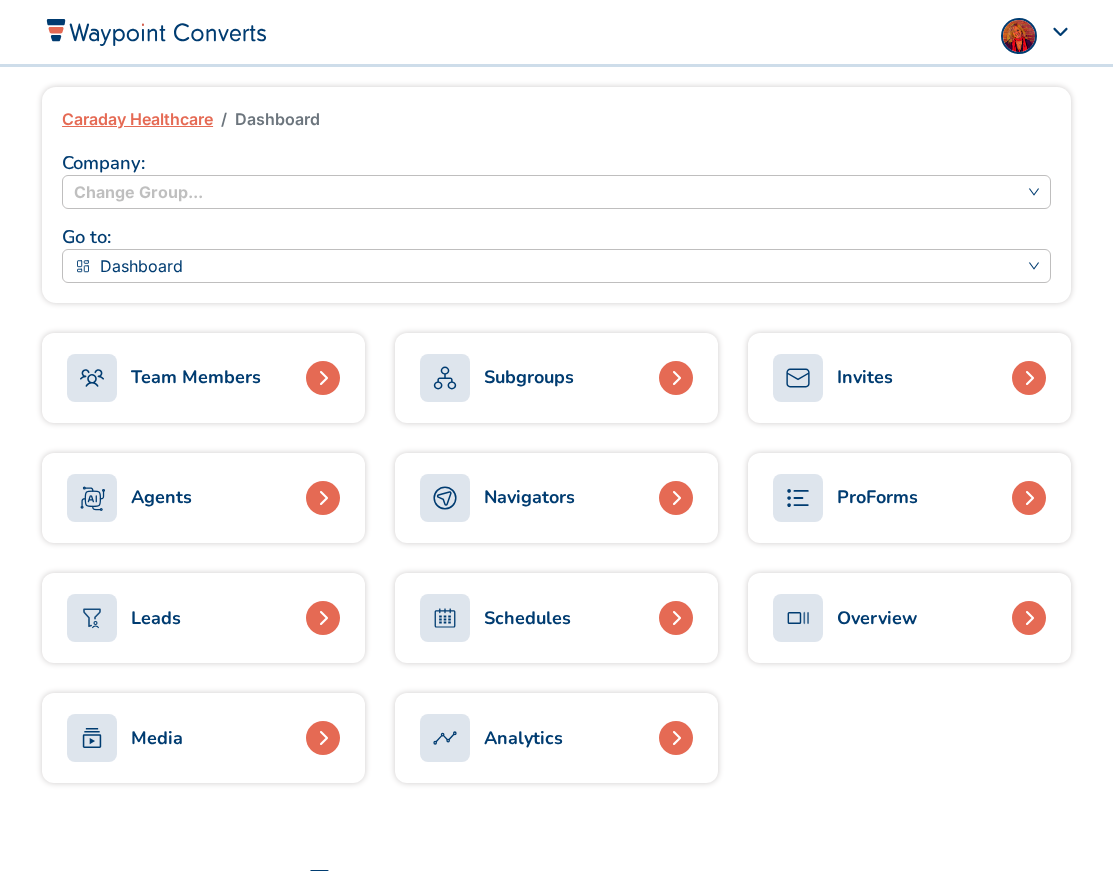 scroll, scrollTop: 0, scrollLeft: 0, axis: both 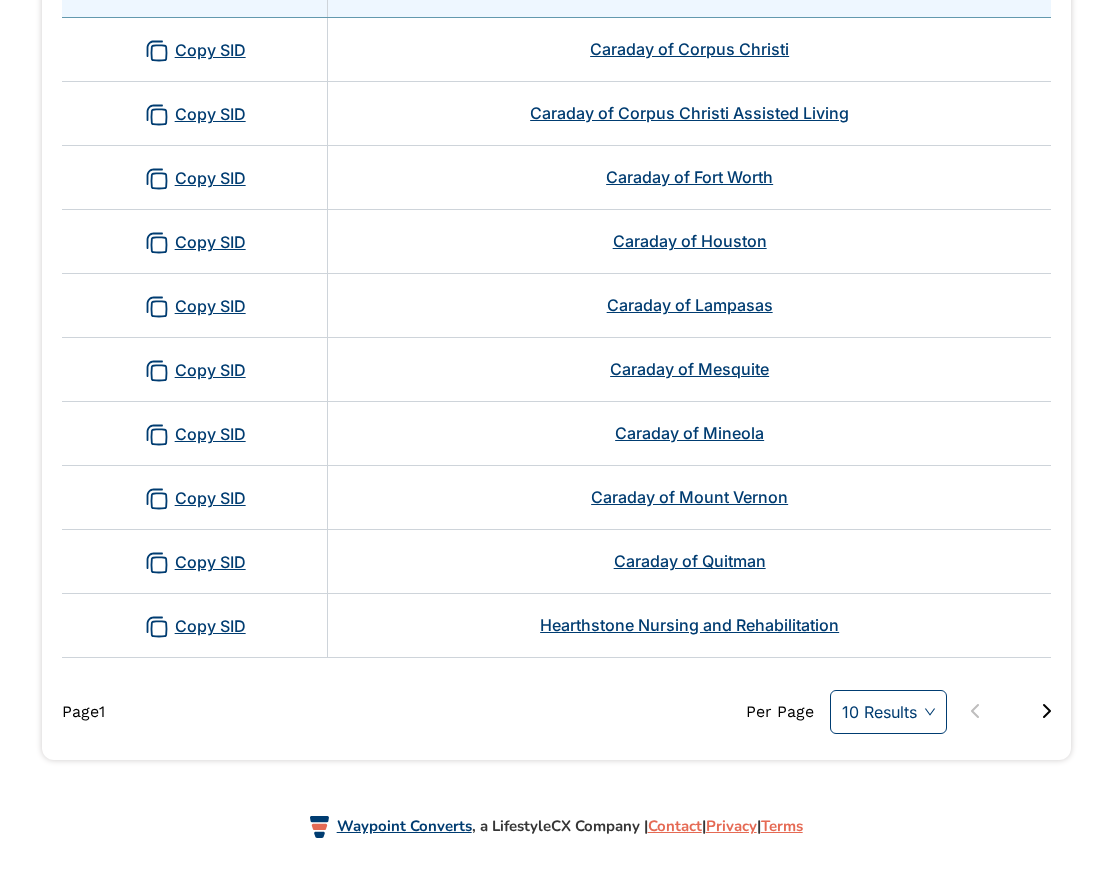 click on "10 Results" at bounding box center [888, 712] 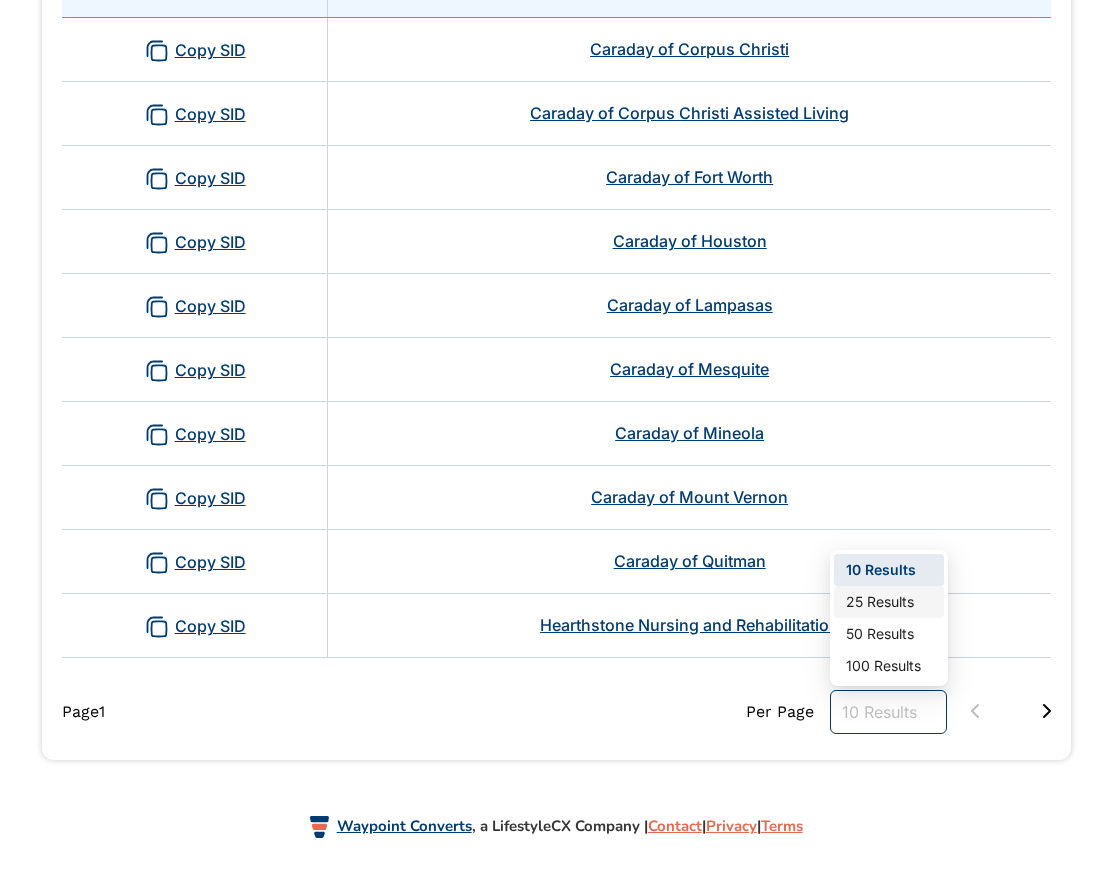click on "25 Results" at bounding box center (889, 602) 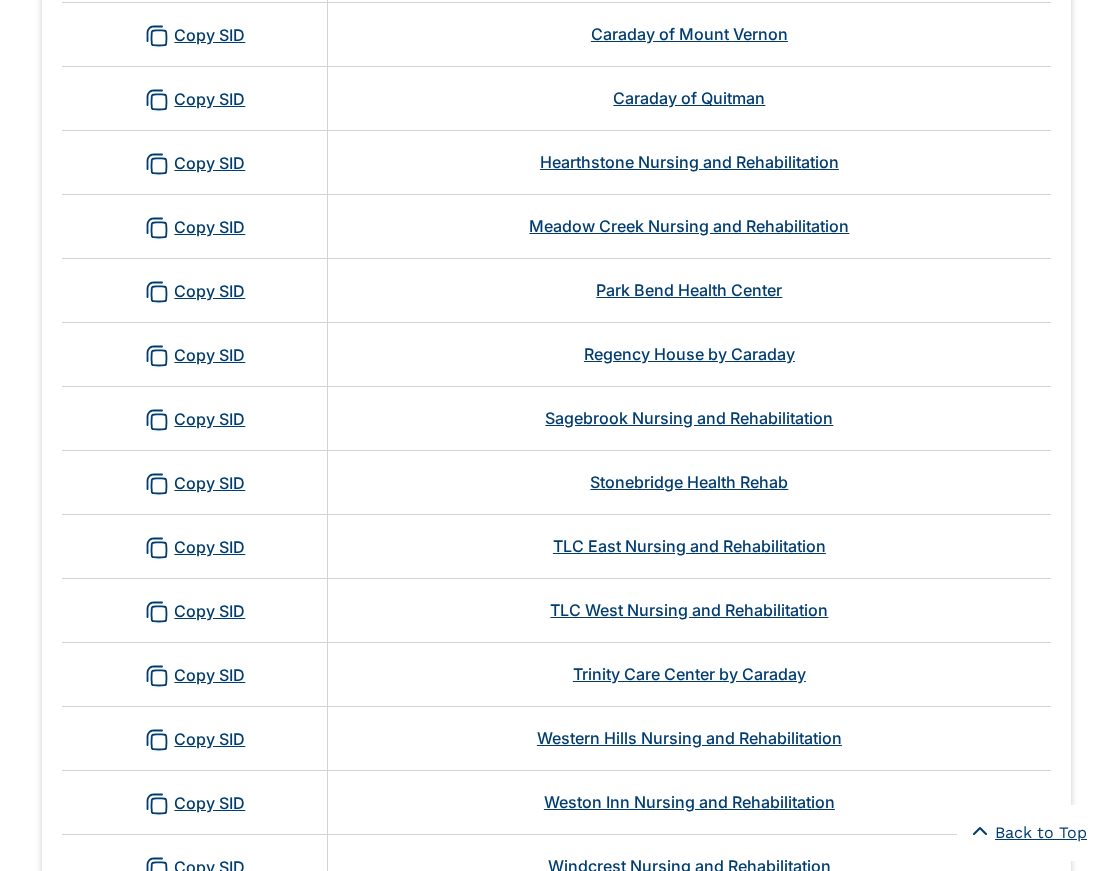 scroll, scrollTop: 1146, scrollLeft: 0, axis: vertical 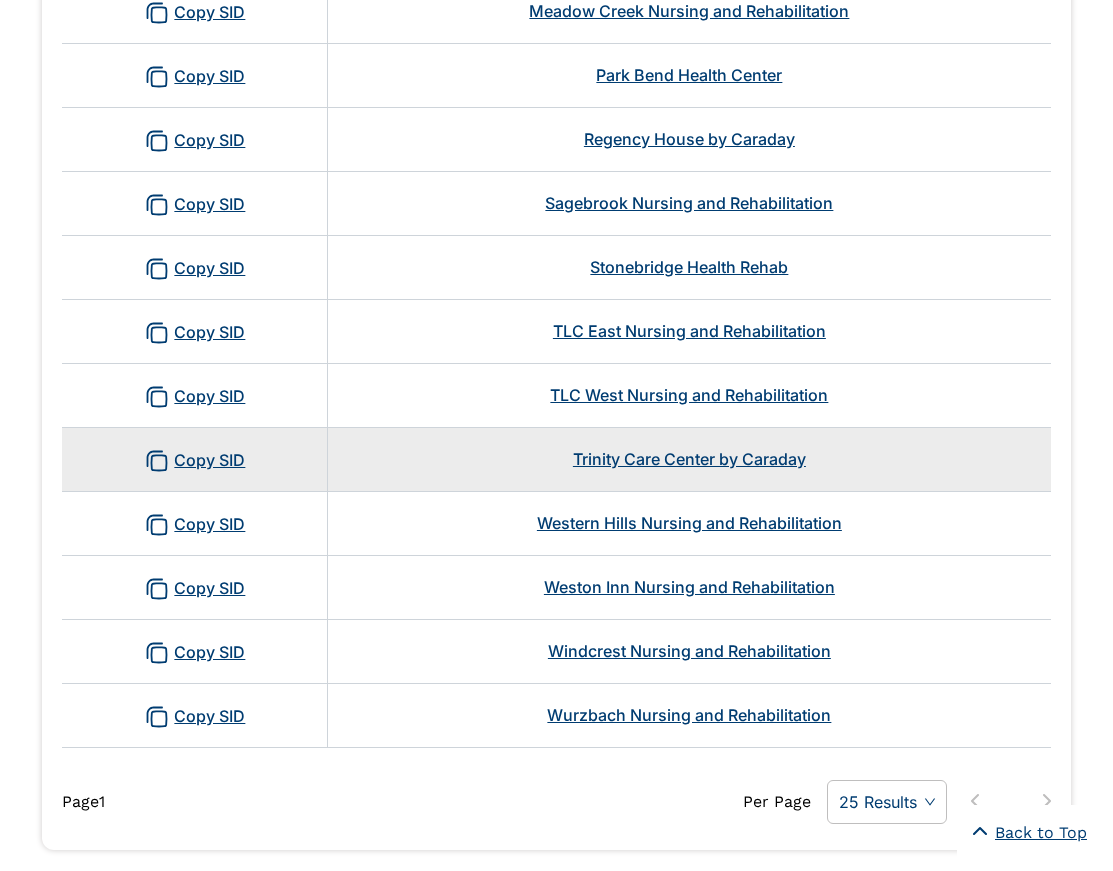 click on "Trinity Care Center by Caraday" at bounding box center (689, 459) 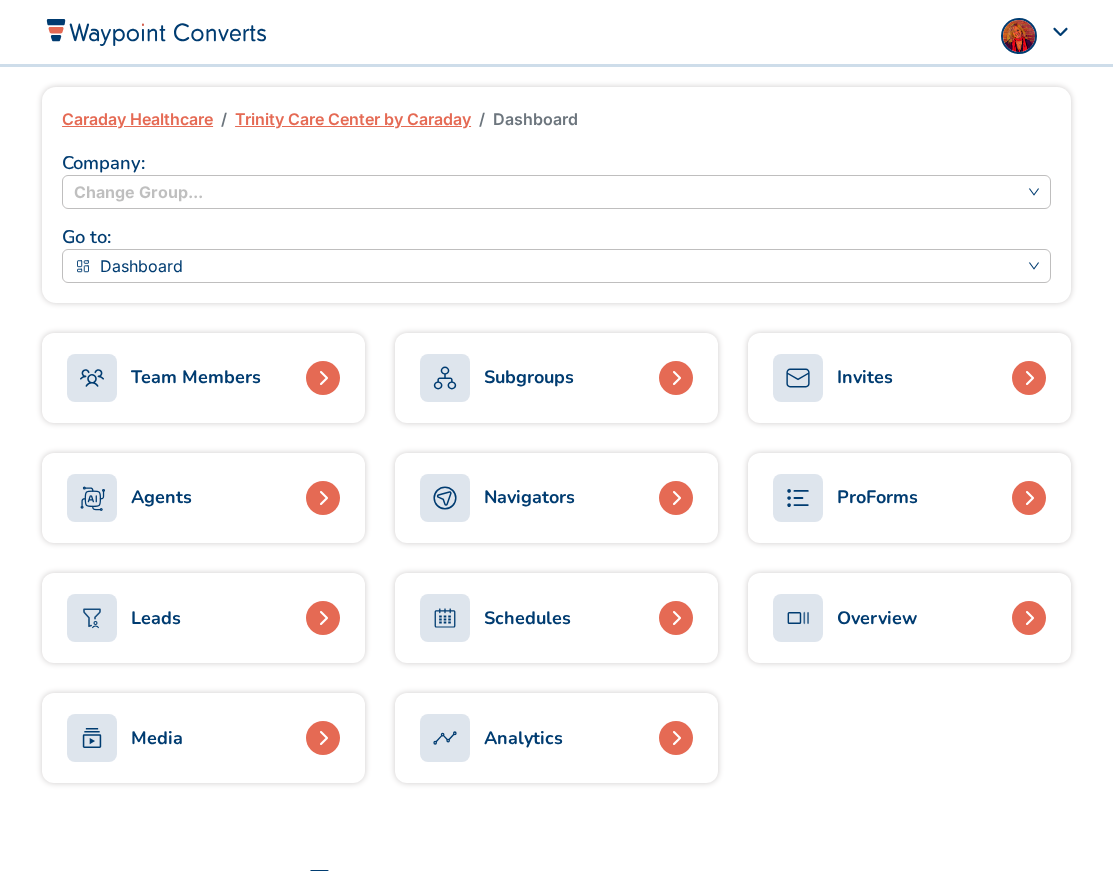 scroll, scrollTop: 0, scrollLeft: 0, axis: both 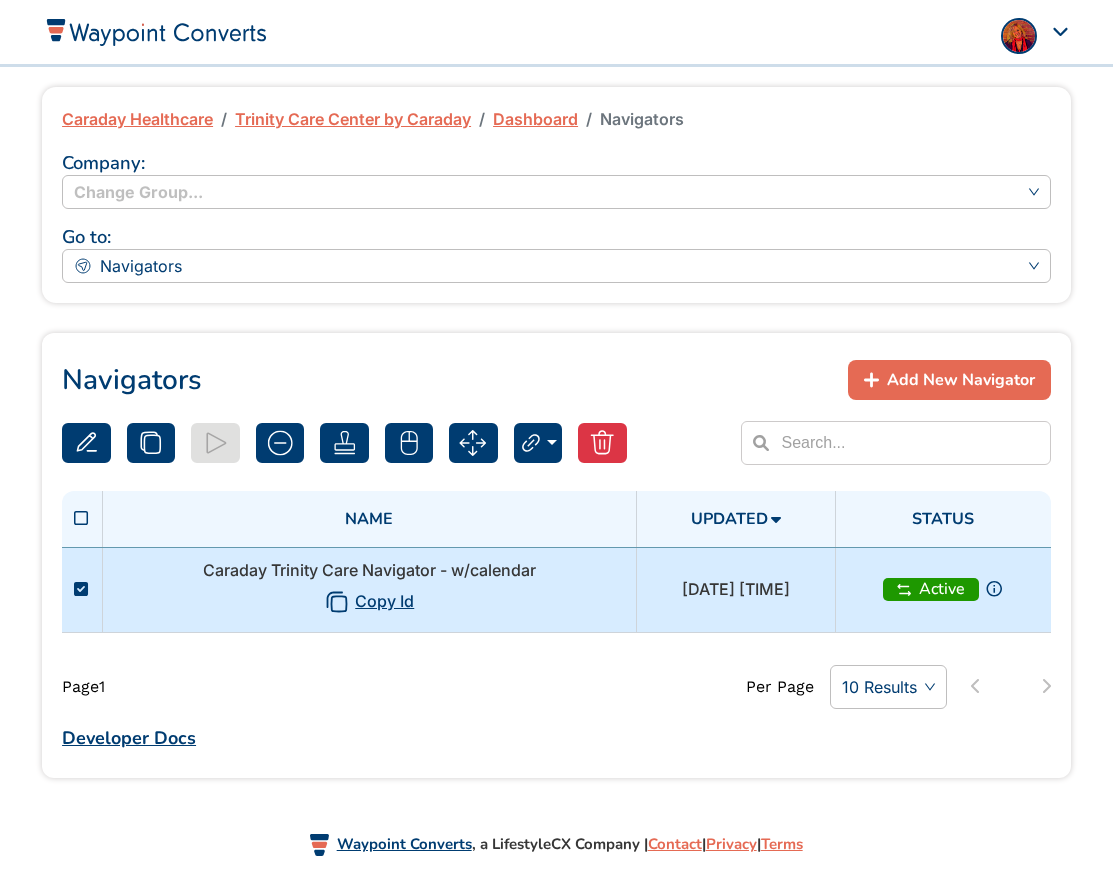 click on "Caraday Trinity Care Navigator - w/calendar   Copy Id" at bounding box center [369, 589] 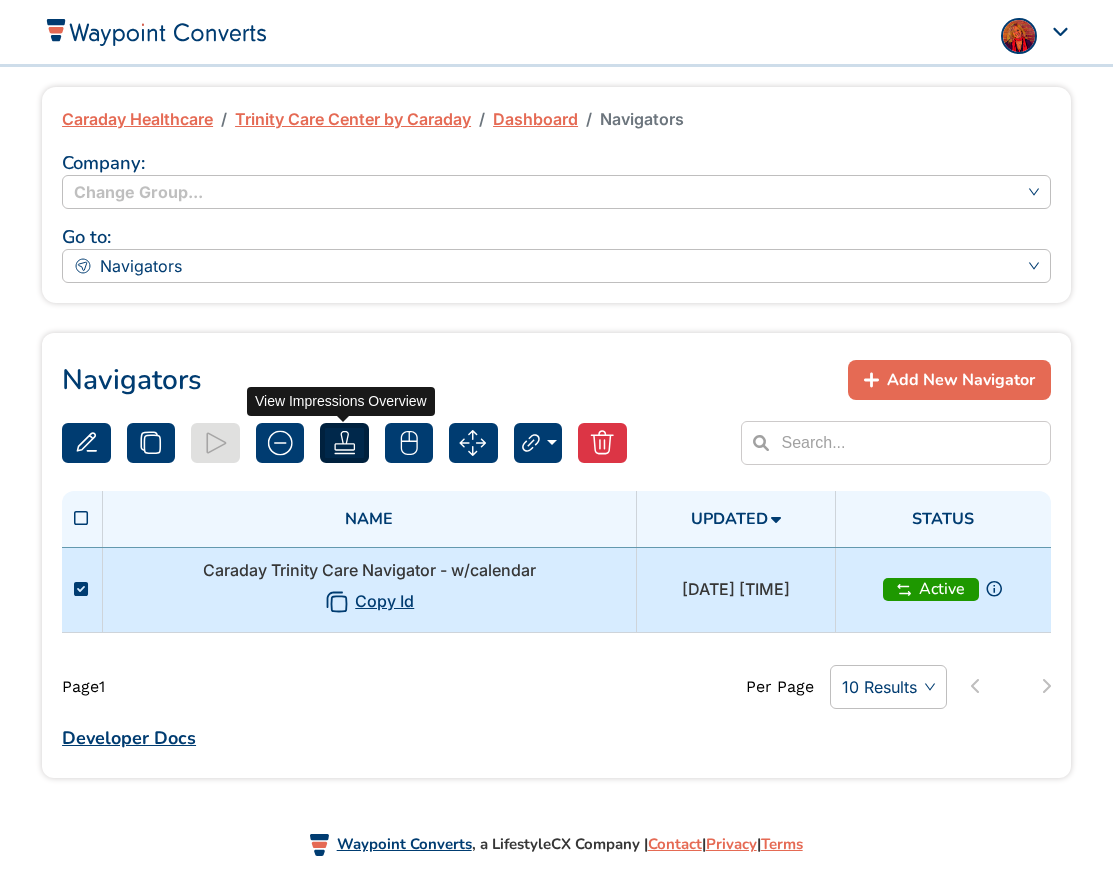 click 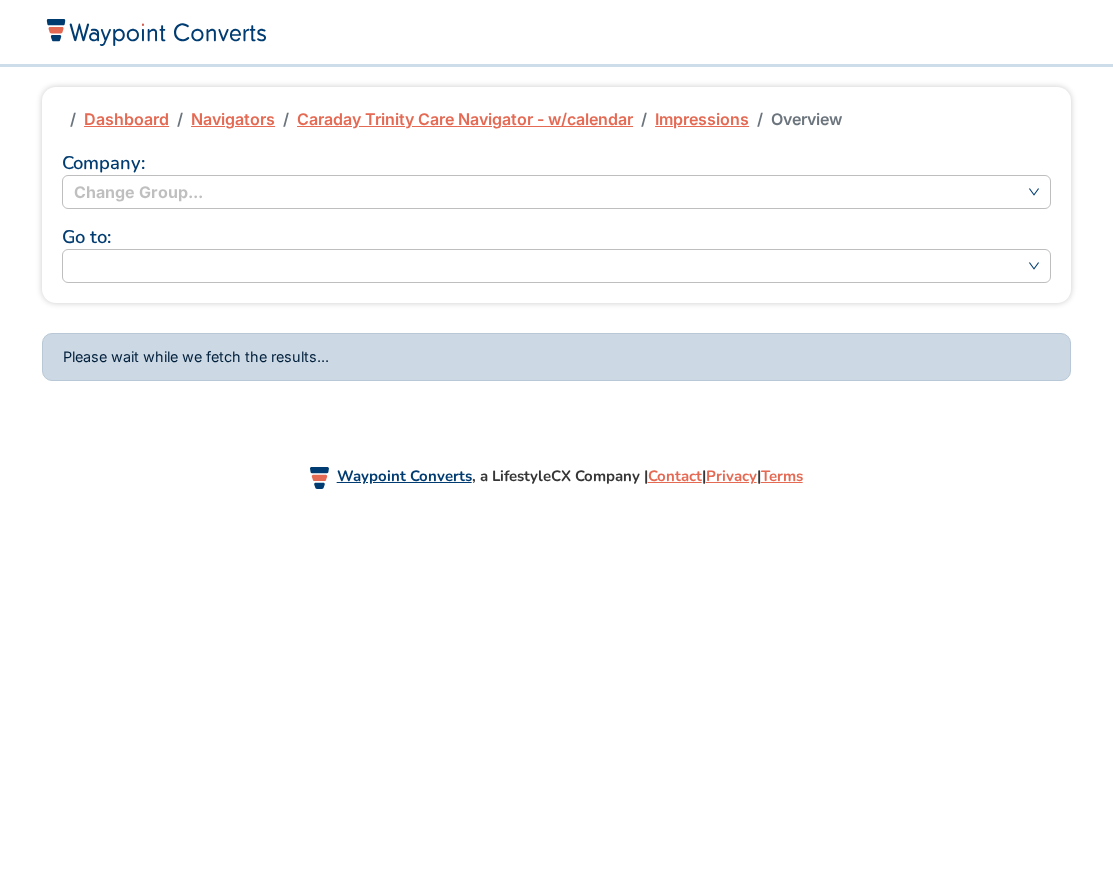 scroll, scrollTop: 0, scrollLeft: 0, axis: both 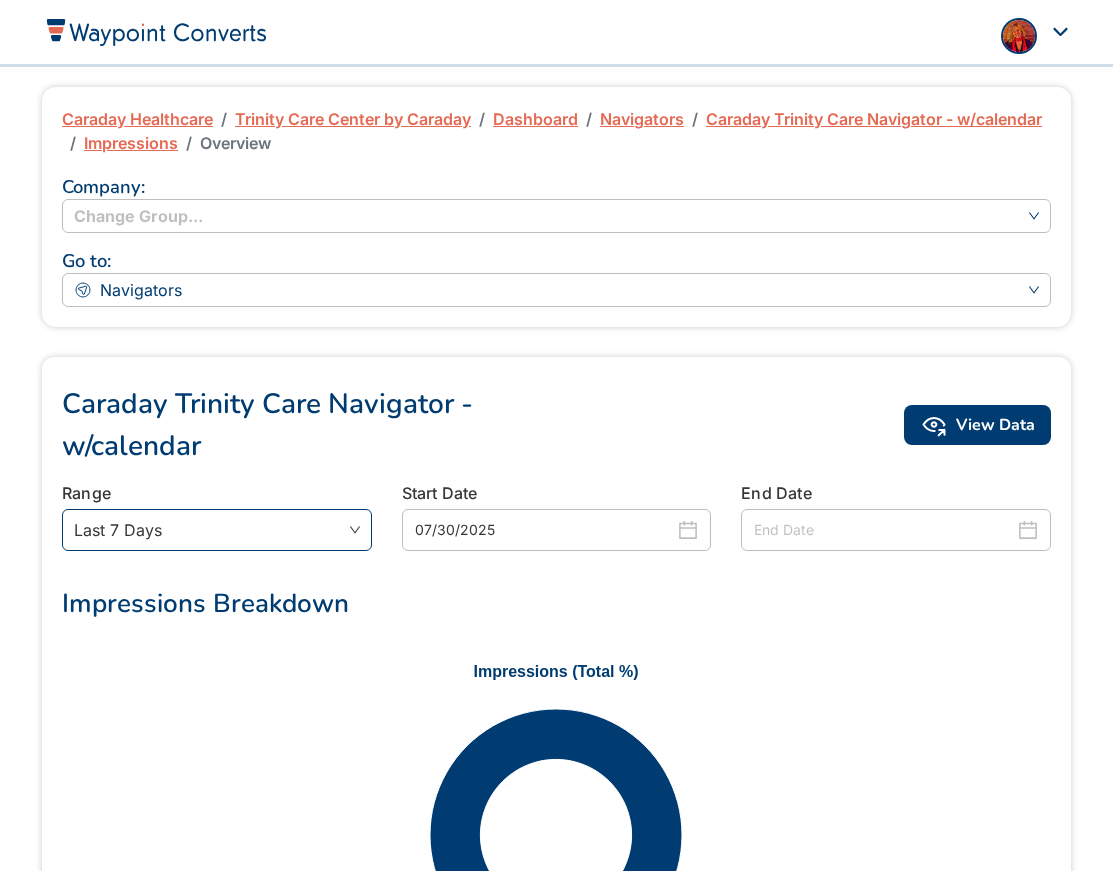 click on "Last 7 Days" at bounding box center [217, 530] 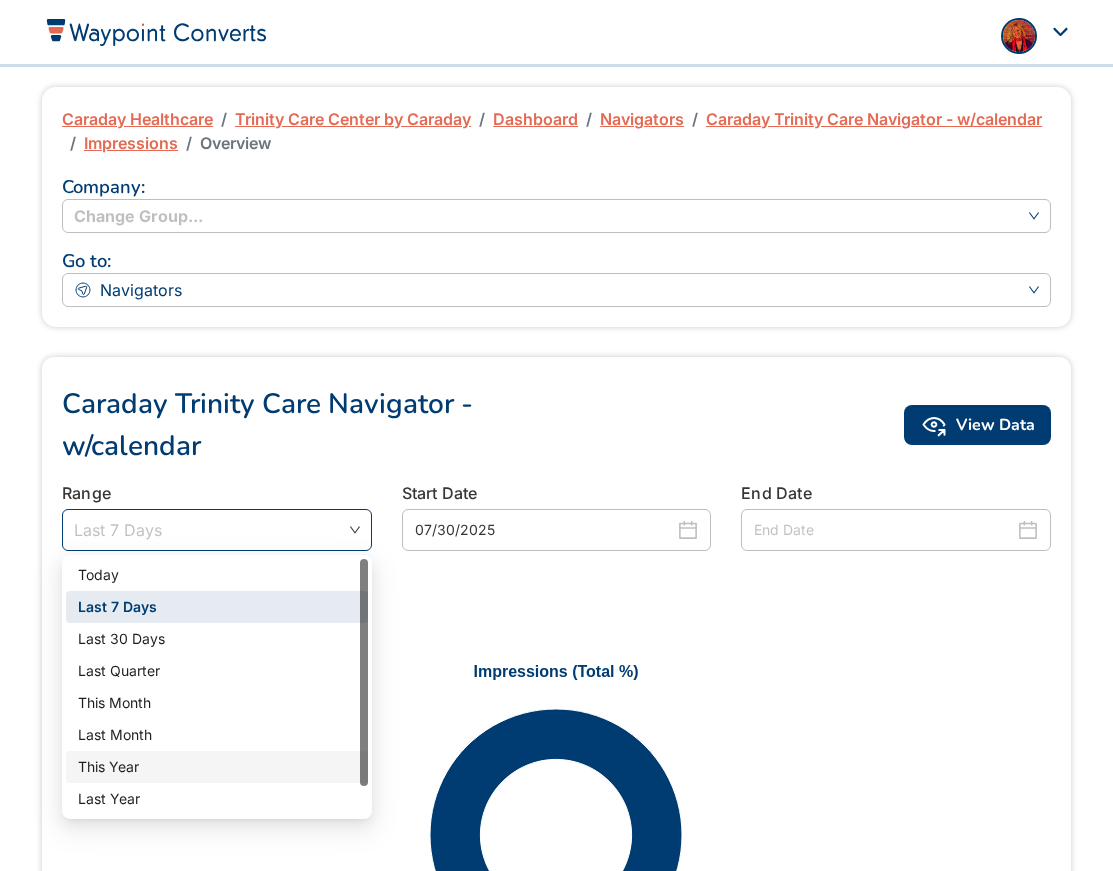 click on "This Year" at bounding box center [217, 767] 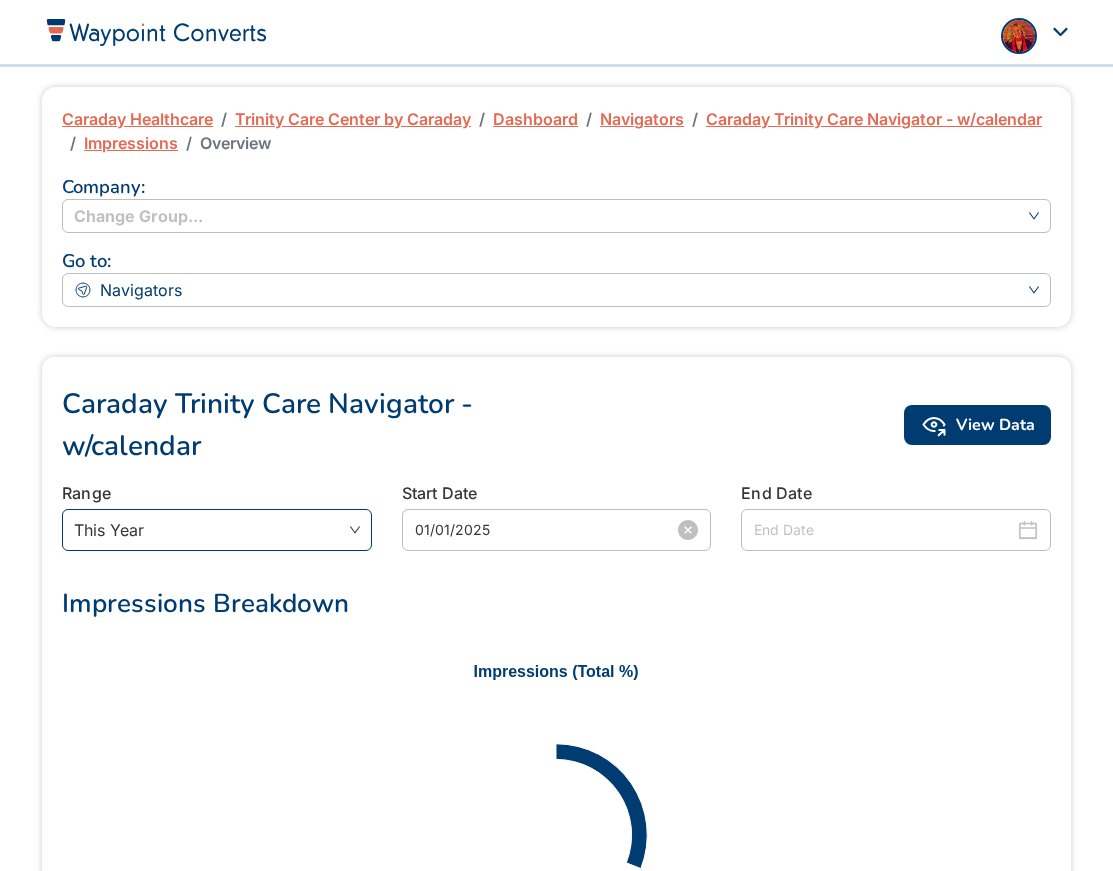 click on "01/01/2025" at bounding box center [545, 530] 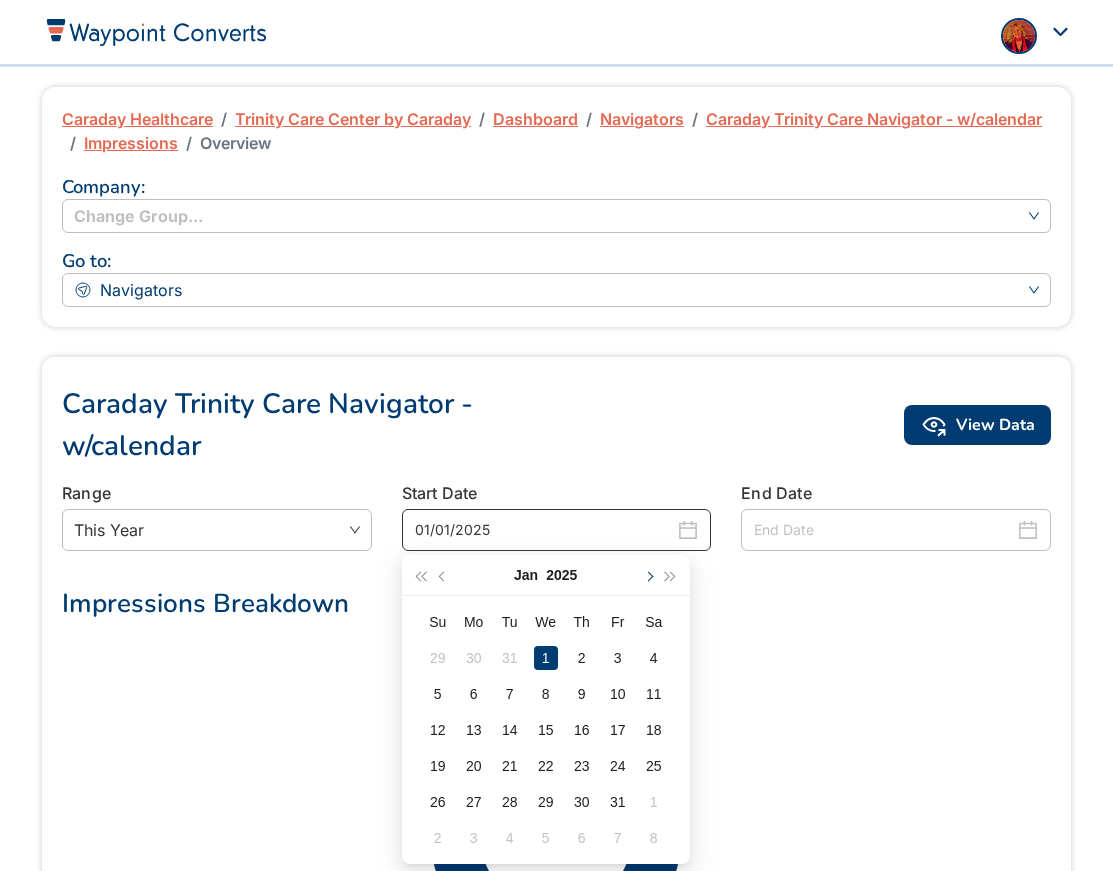 click at bounding box center (648, 575) 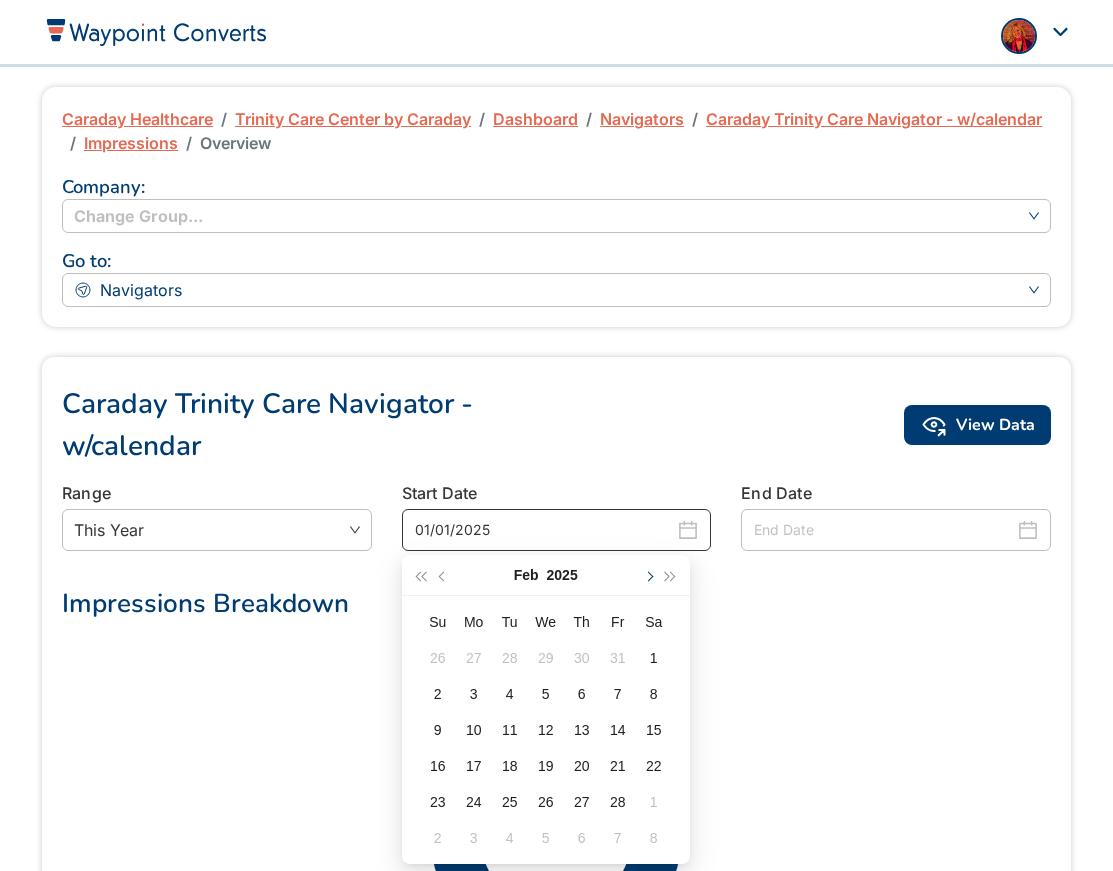 click at bounding box center [648, 575] 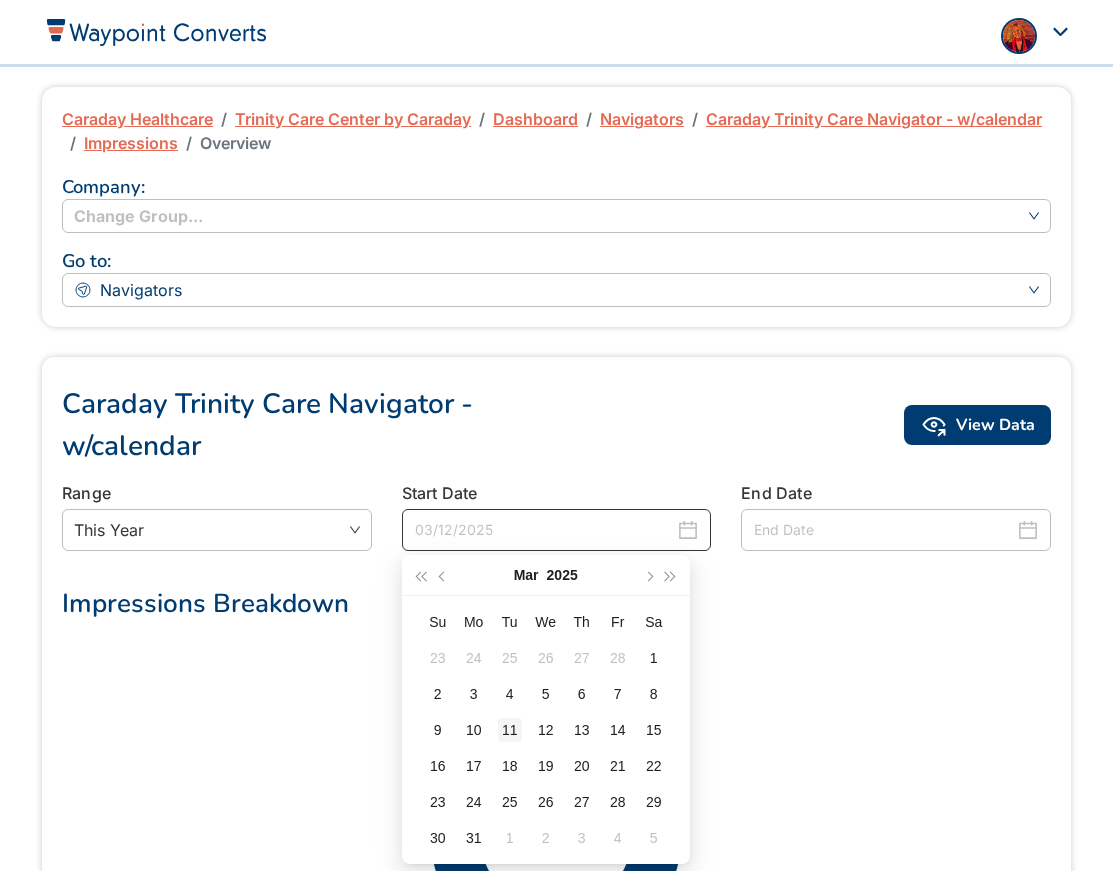 type on "03/11/2025" 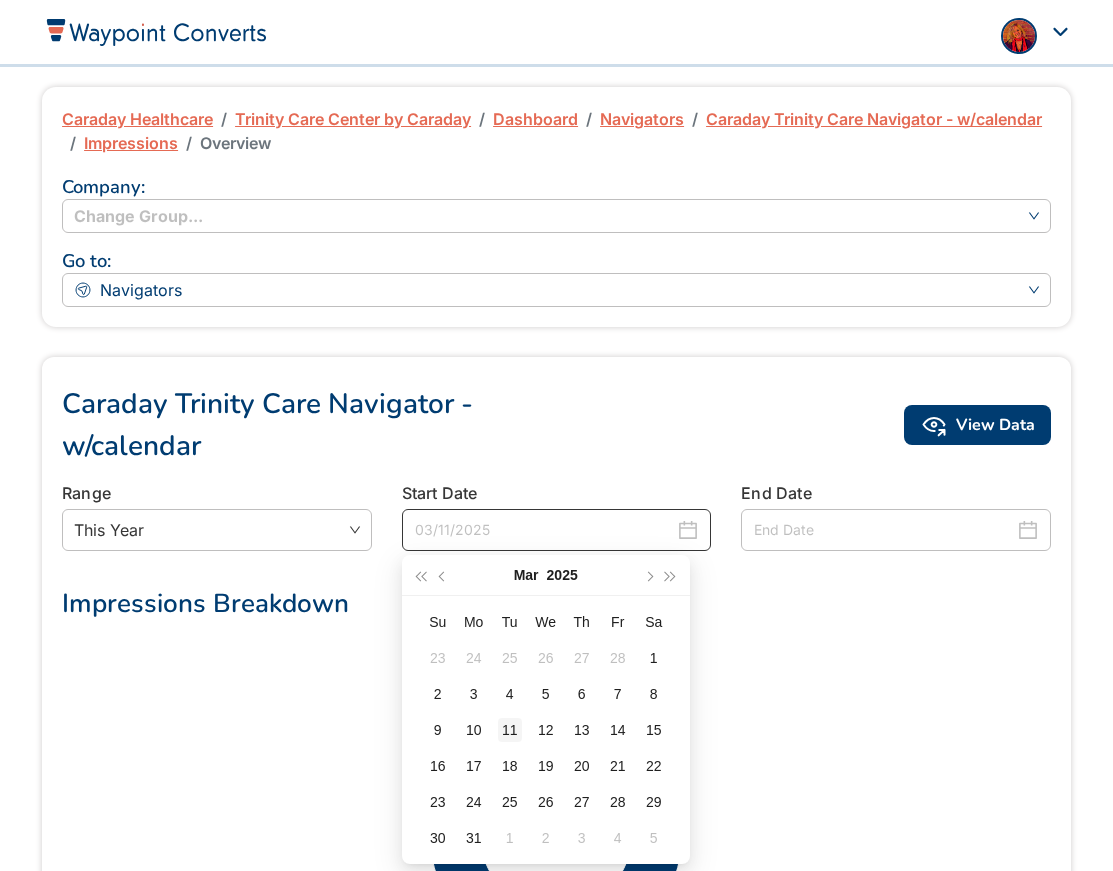 click on "11" at bounding box center [510, 730] 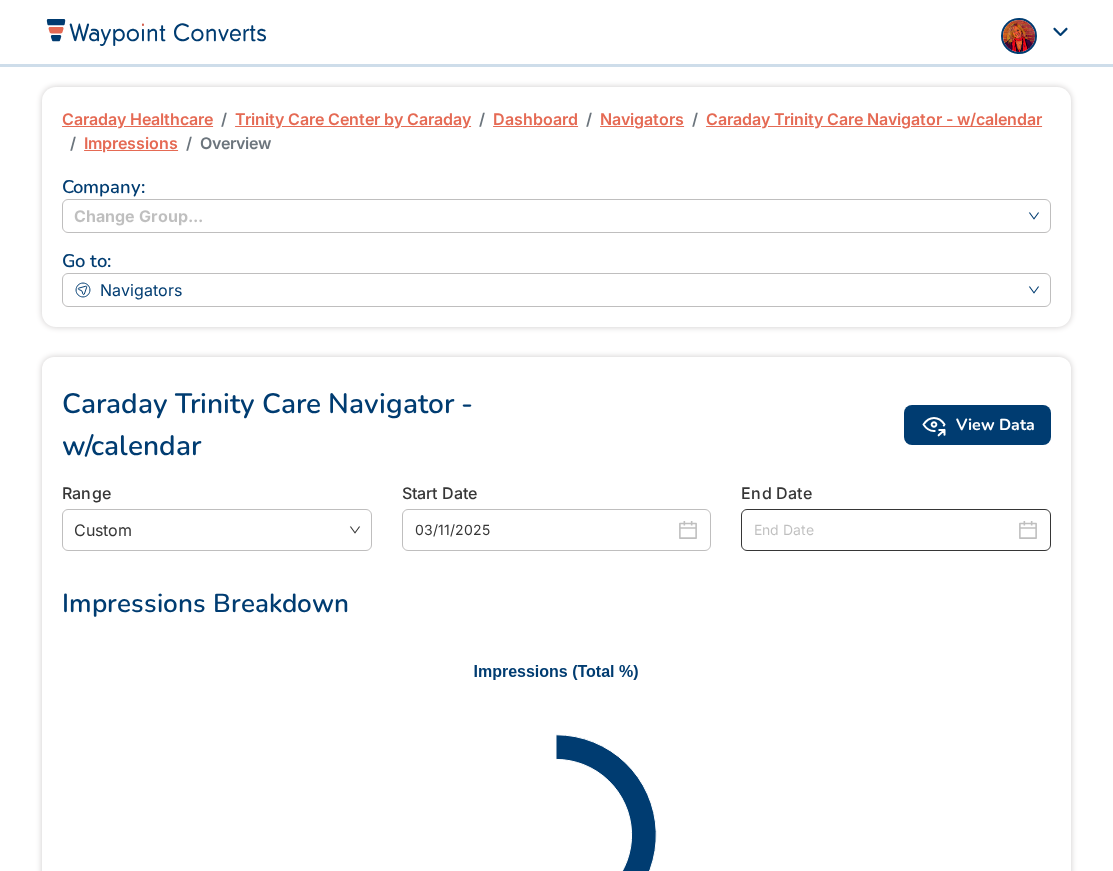 click at bounding box center [884, 530] 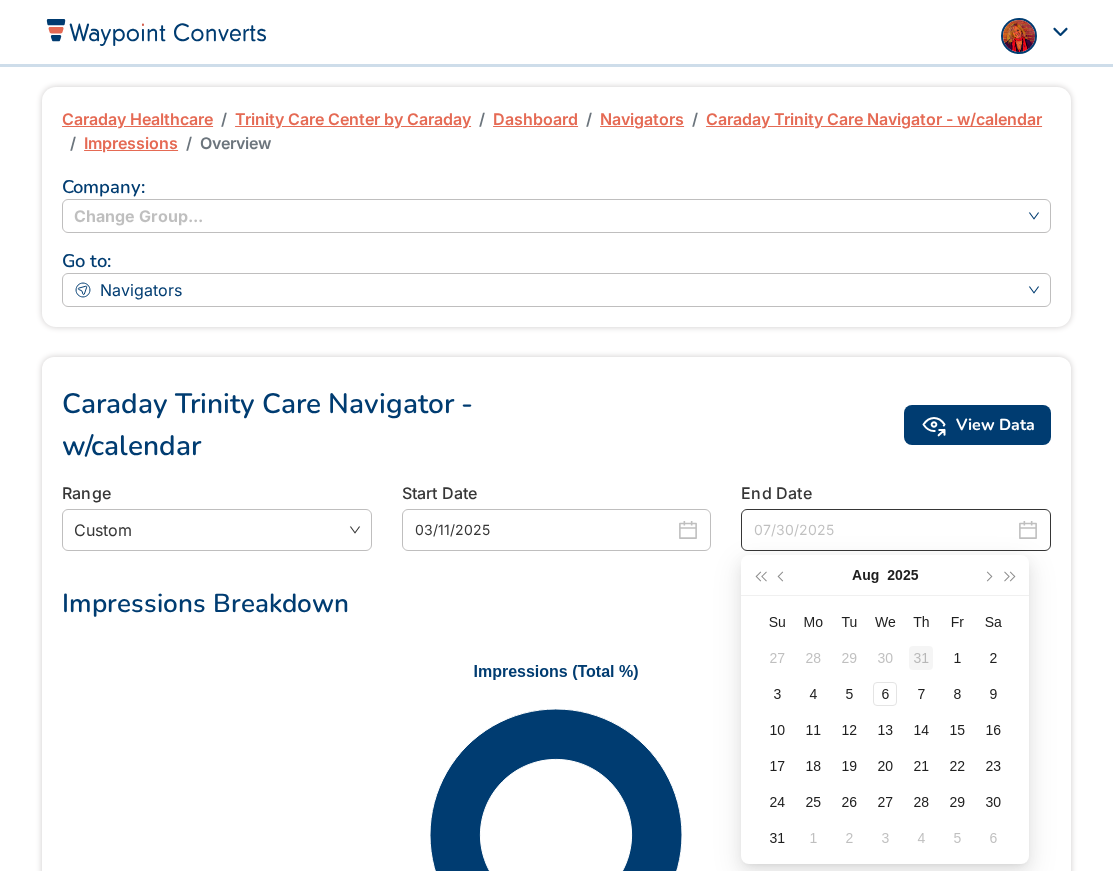 type on "07/31/2025" 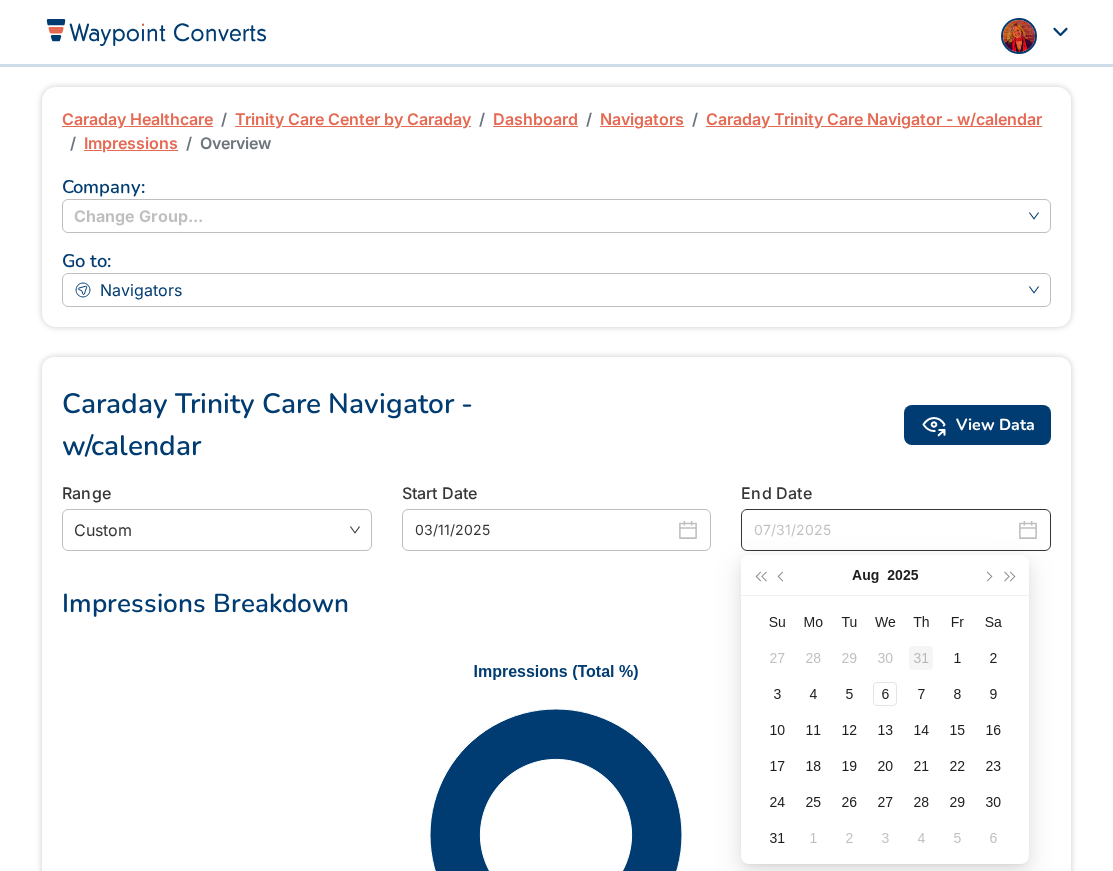 click on "31" at bounding box center (921, 658) 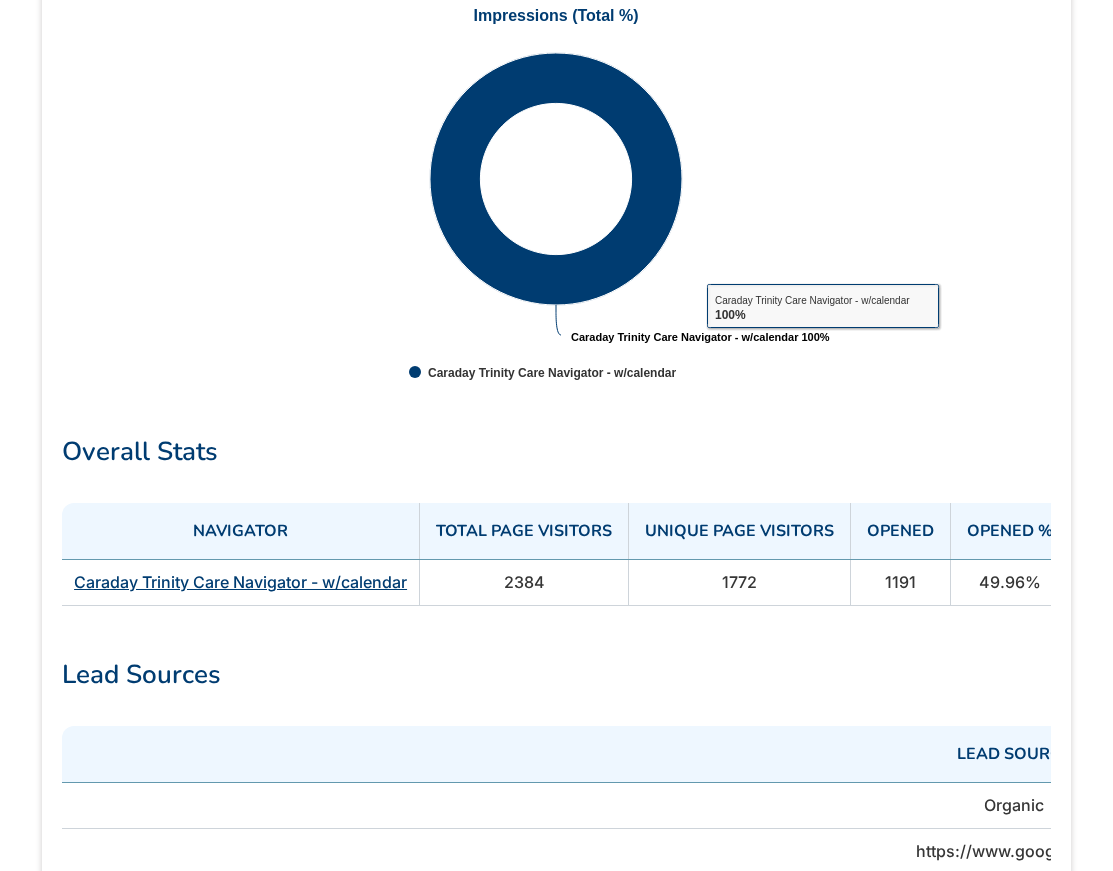 scroll, scrollTop: 707, scrollLeft: 0, axis: vertical 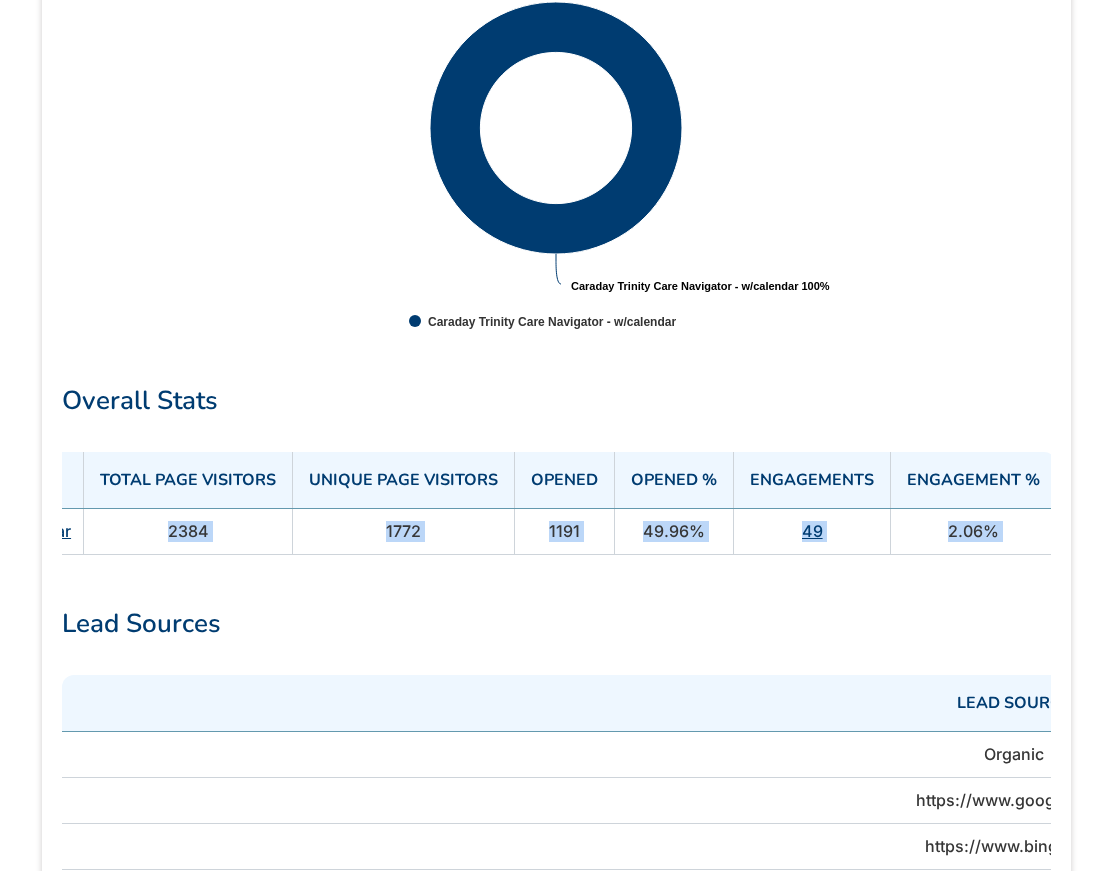 drag, startPoint x: 508, startPoint y: 531, endPoint x: 1289, endPoint y: 575, distance: 782.23846 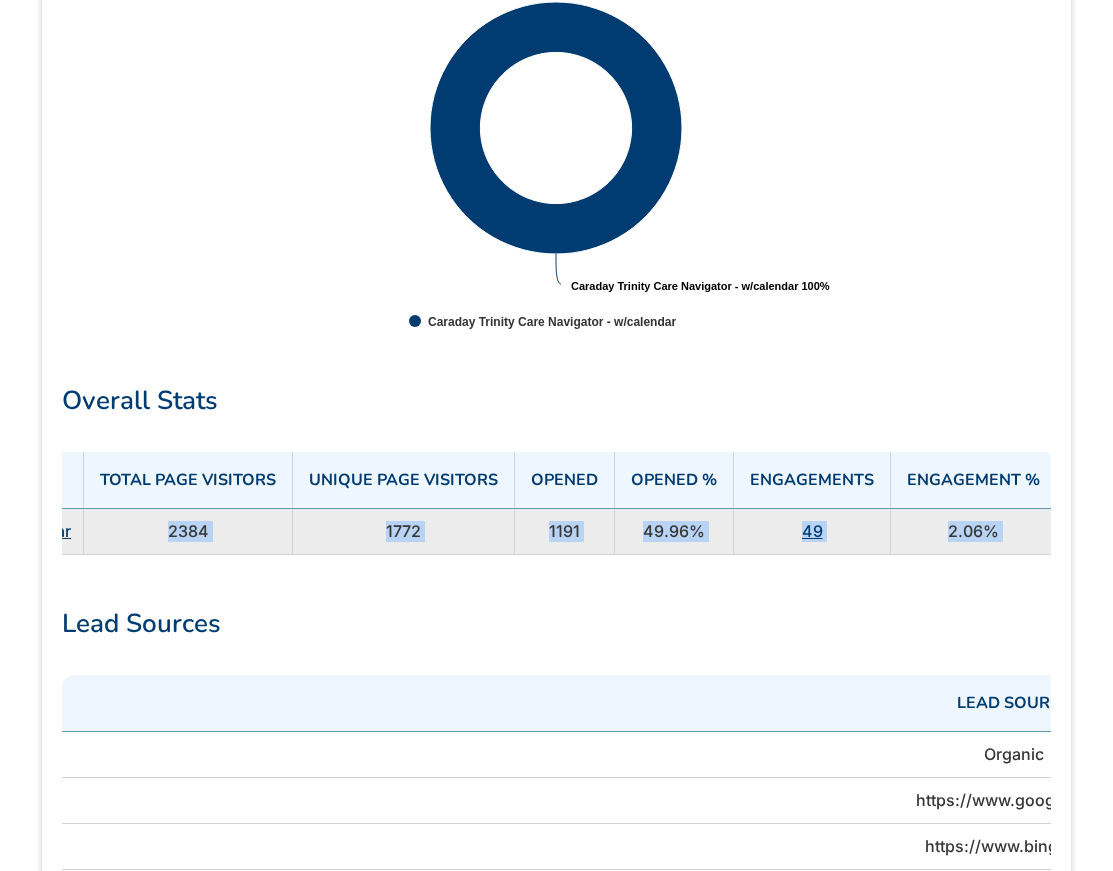 copy on "2384 1772 1191 49.96% 49 2.06%" 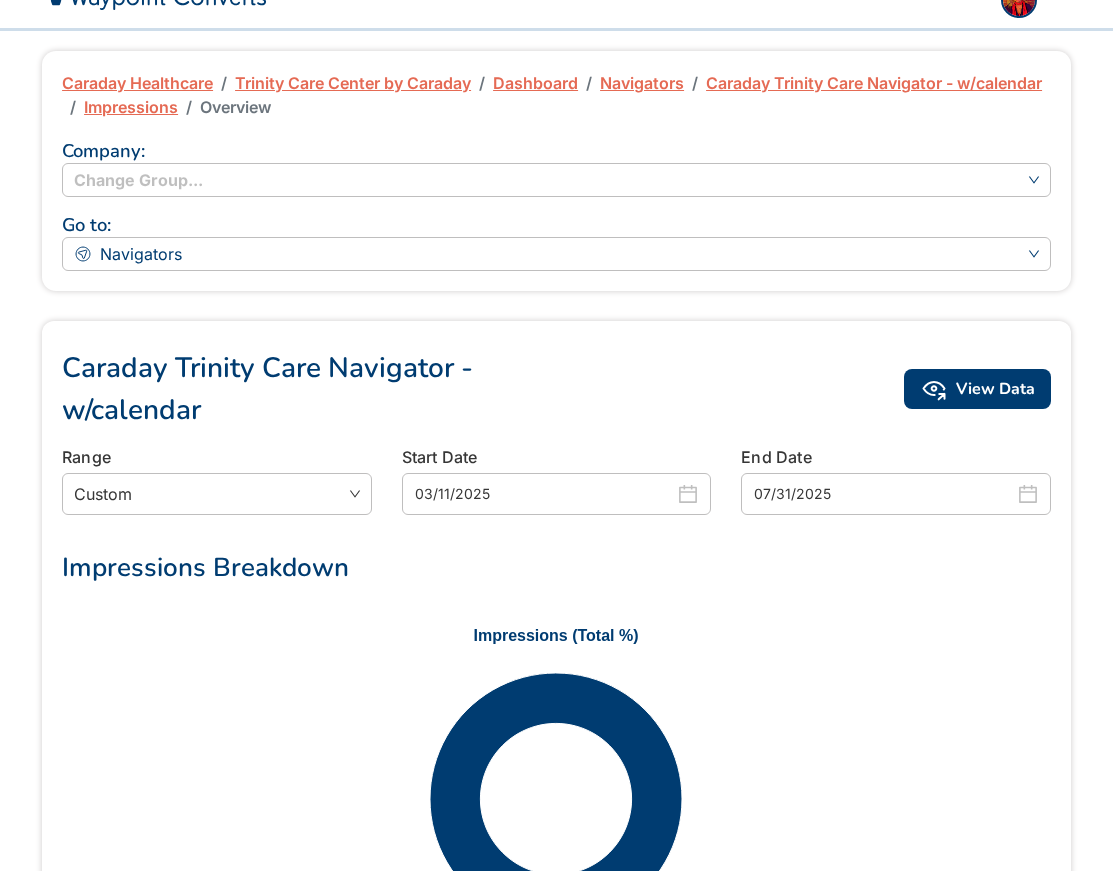 scroll, scrollTop: 0, scrollLeft: 0, axis: both 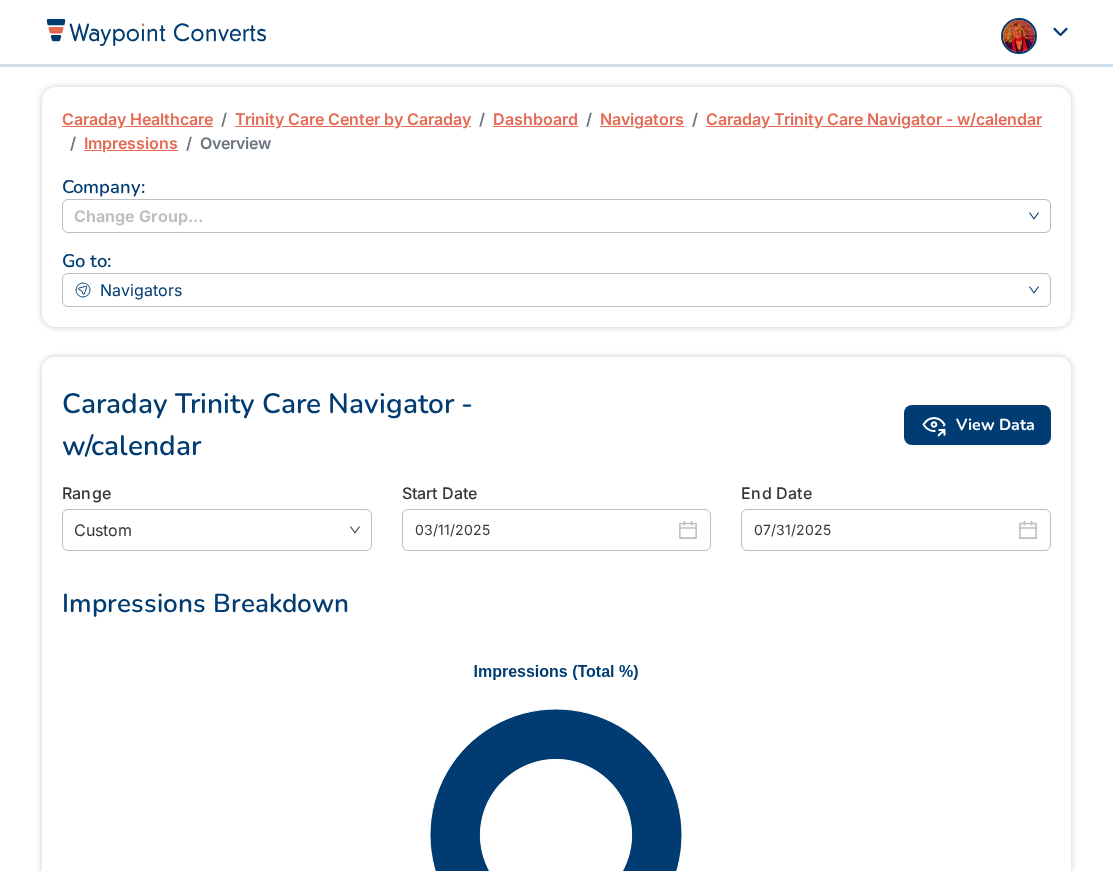 click on "Caraday Healthcare" at bounding box center (137, 119) 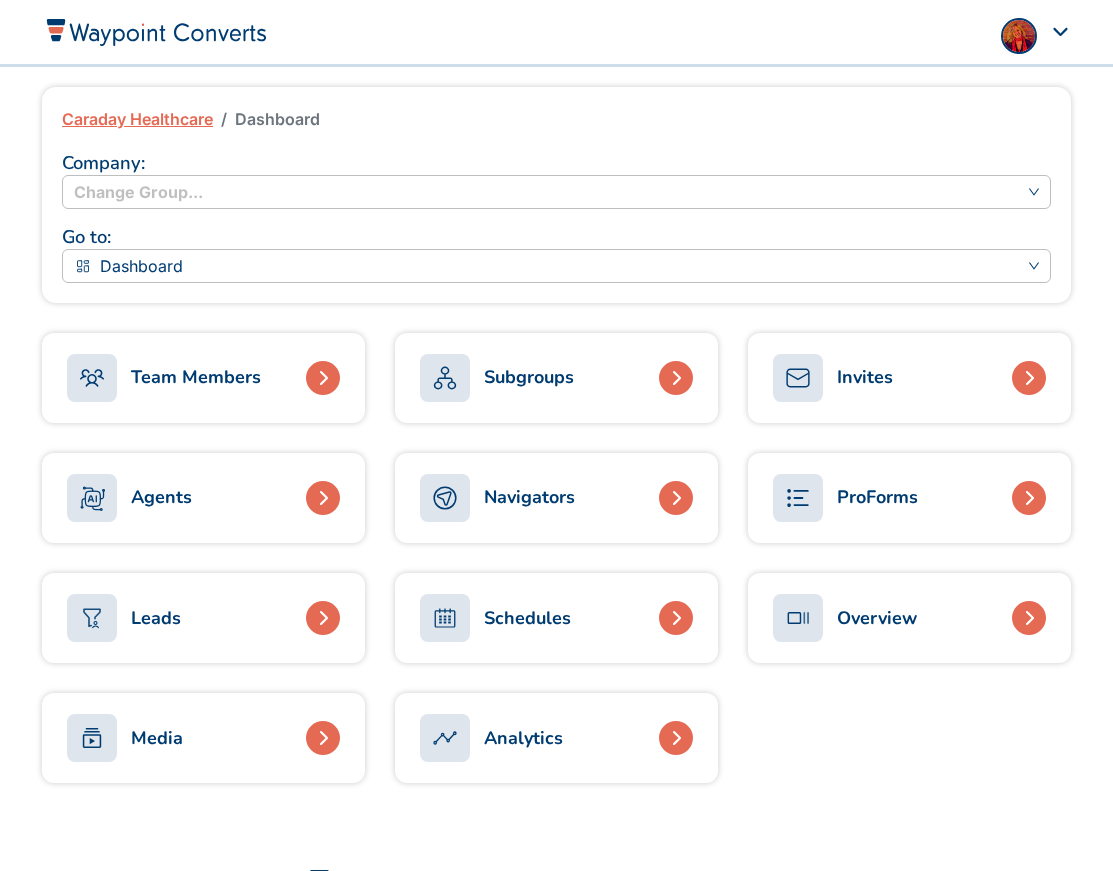 scroll, scrollTop: 0, scrollLeft: 0, axis: both 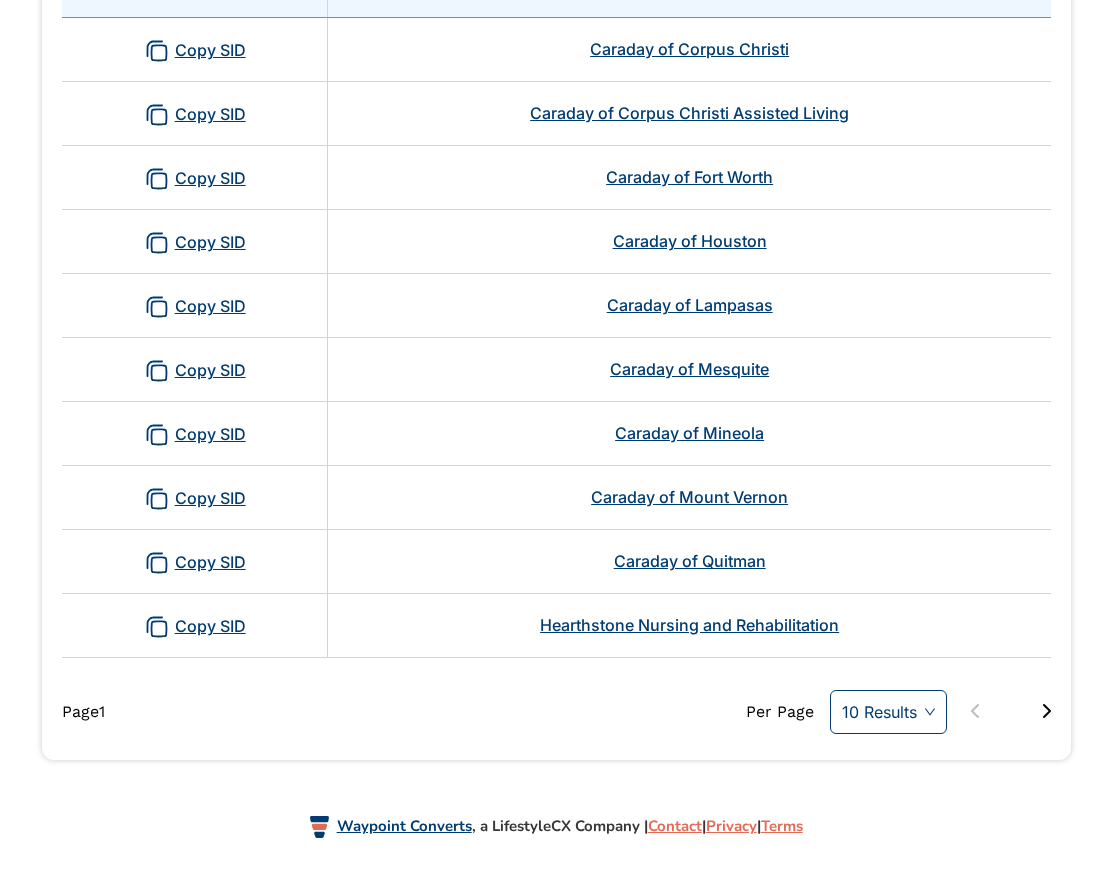 click on "10 Results" at bounding box center (888, 712) 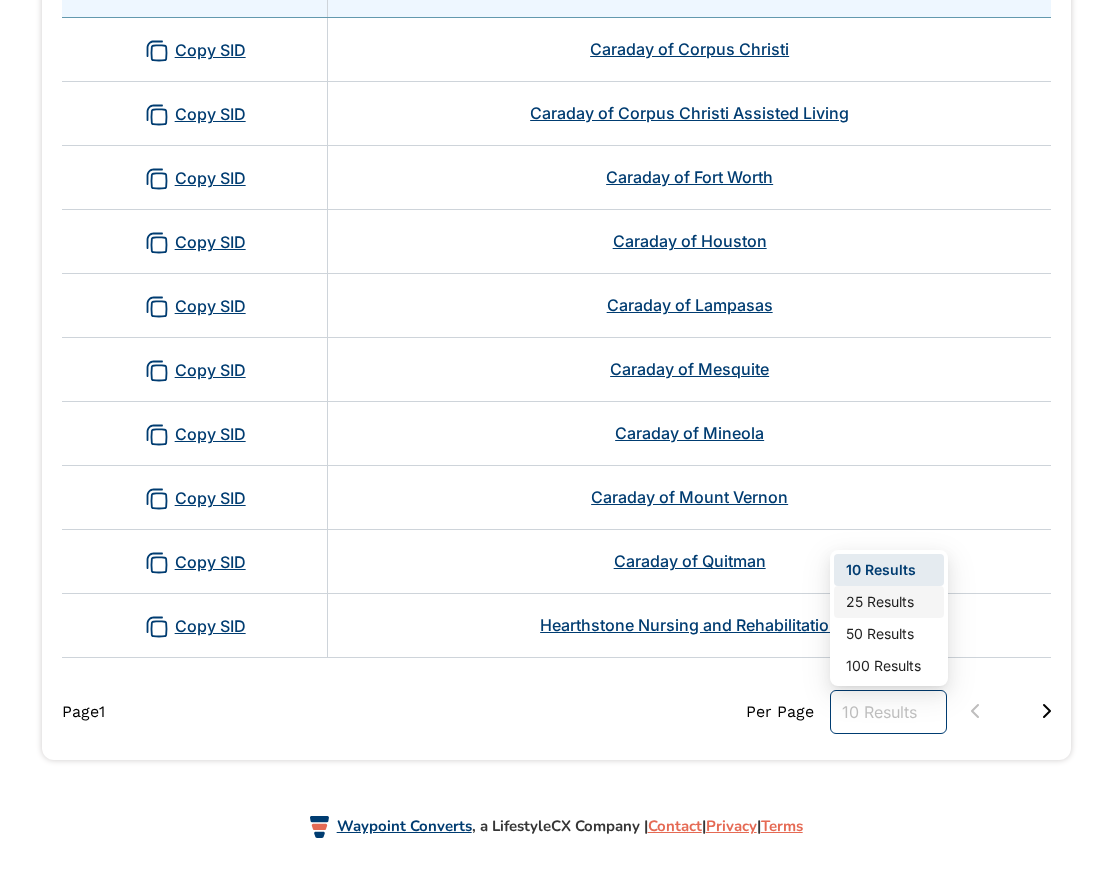 click on "25 Results" at bounding box center [889, 602] 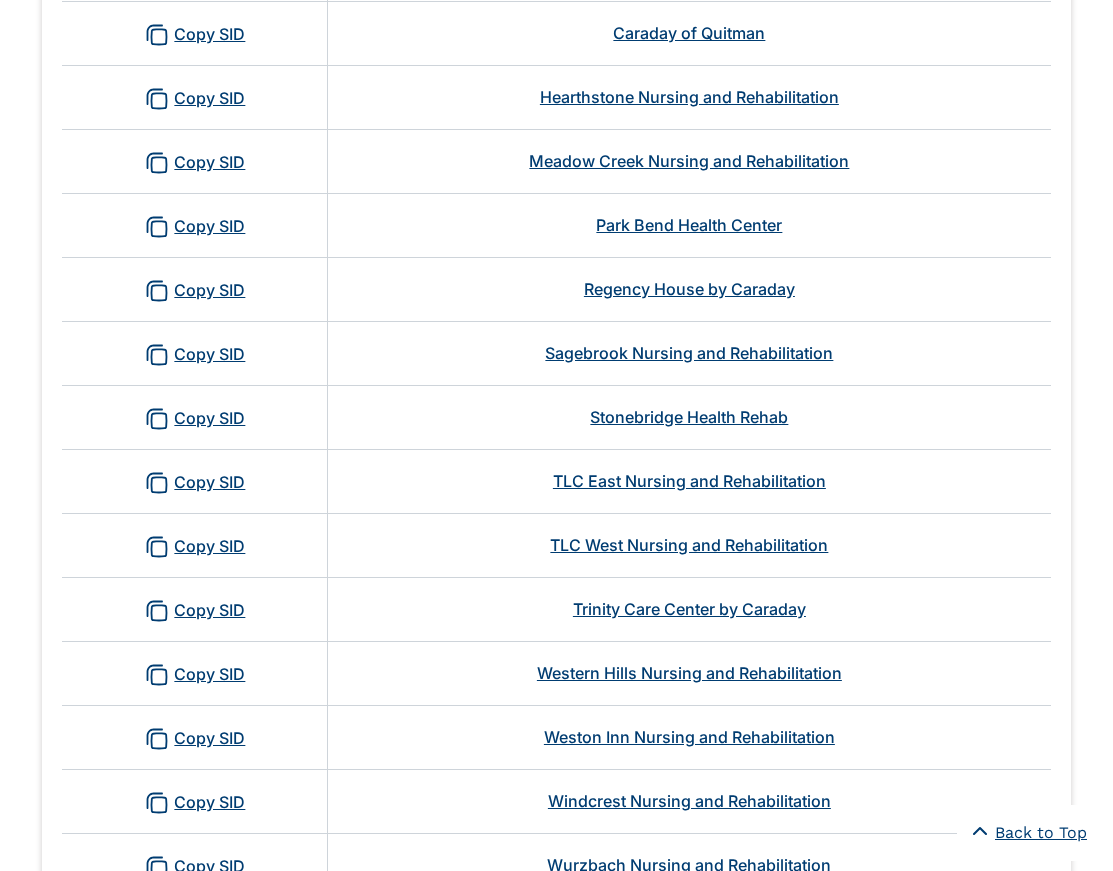 scroll, scrollTop: 997, scrollLeft: 0, axis: vertical 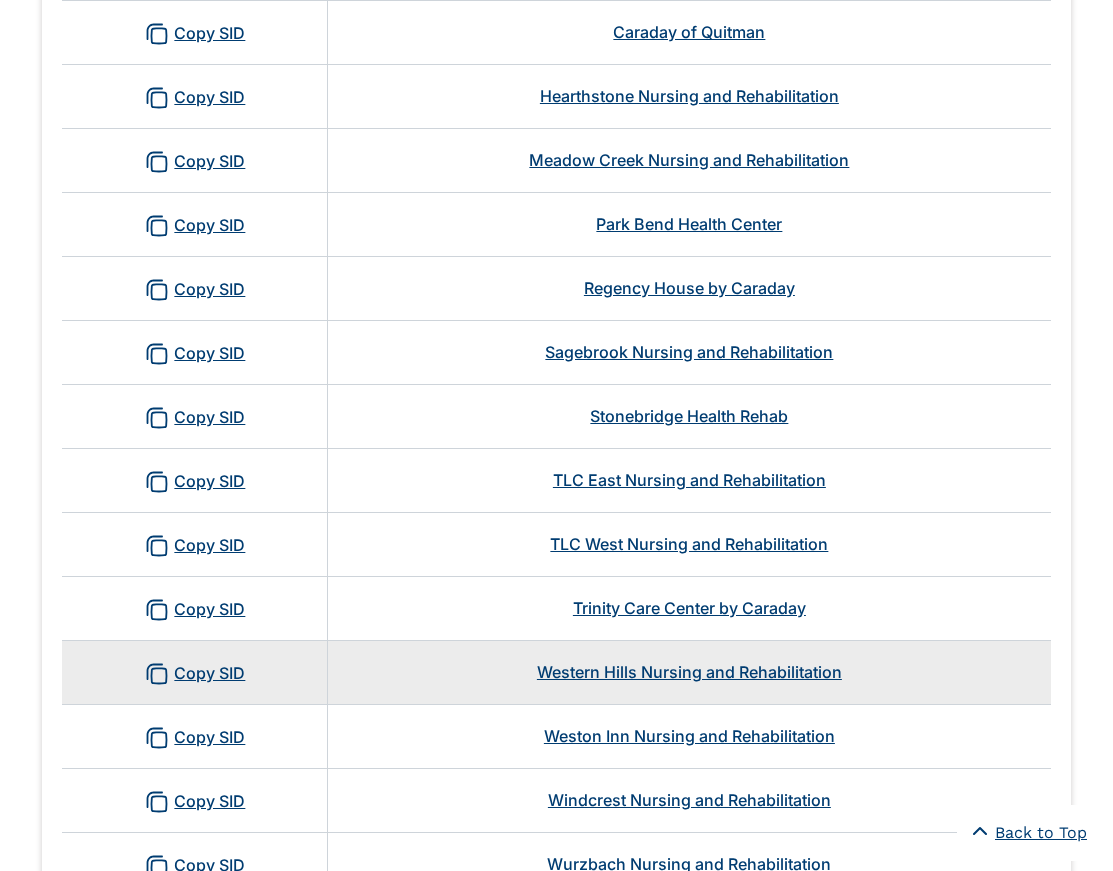 click on "Western Hills Nursing and Rehabilitation" at bounding box center (689, 672) 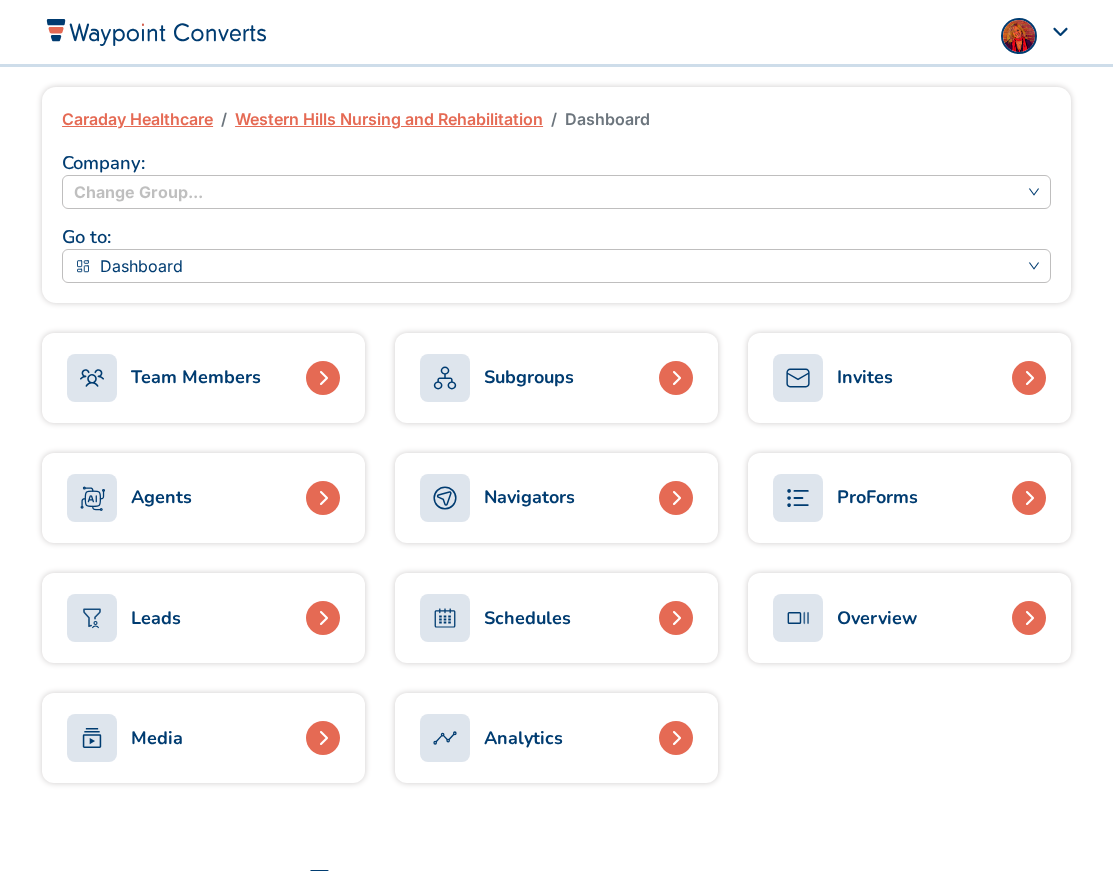 scroll, scrollTop: 0, scrollLeft: 0, axis: both 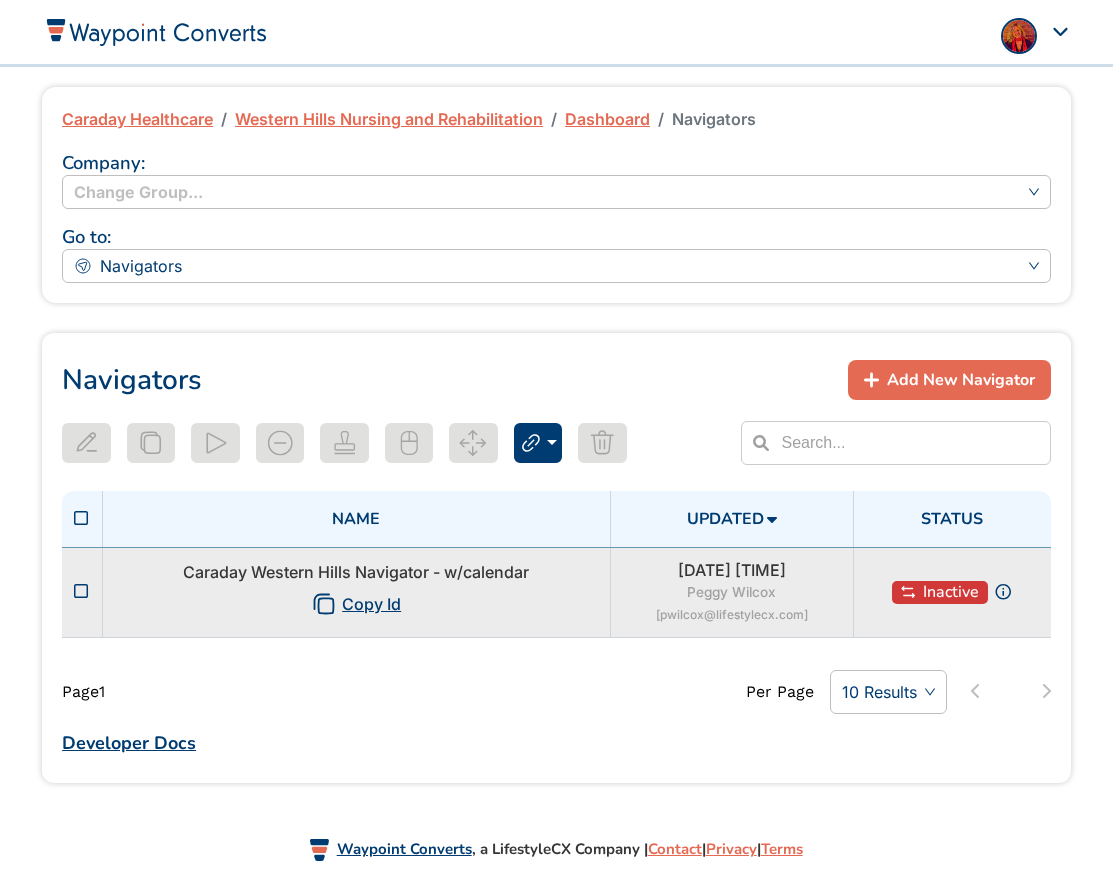 click on "Caraday Western Hills Navigator - w/calendar   Copy Id" at bounding box center (356, 592) 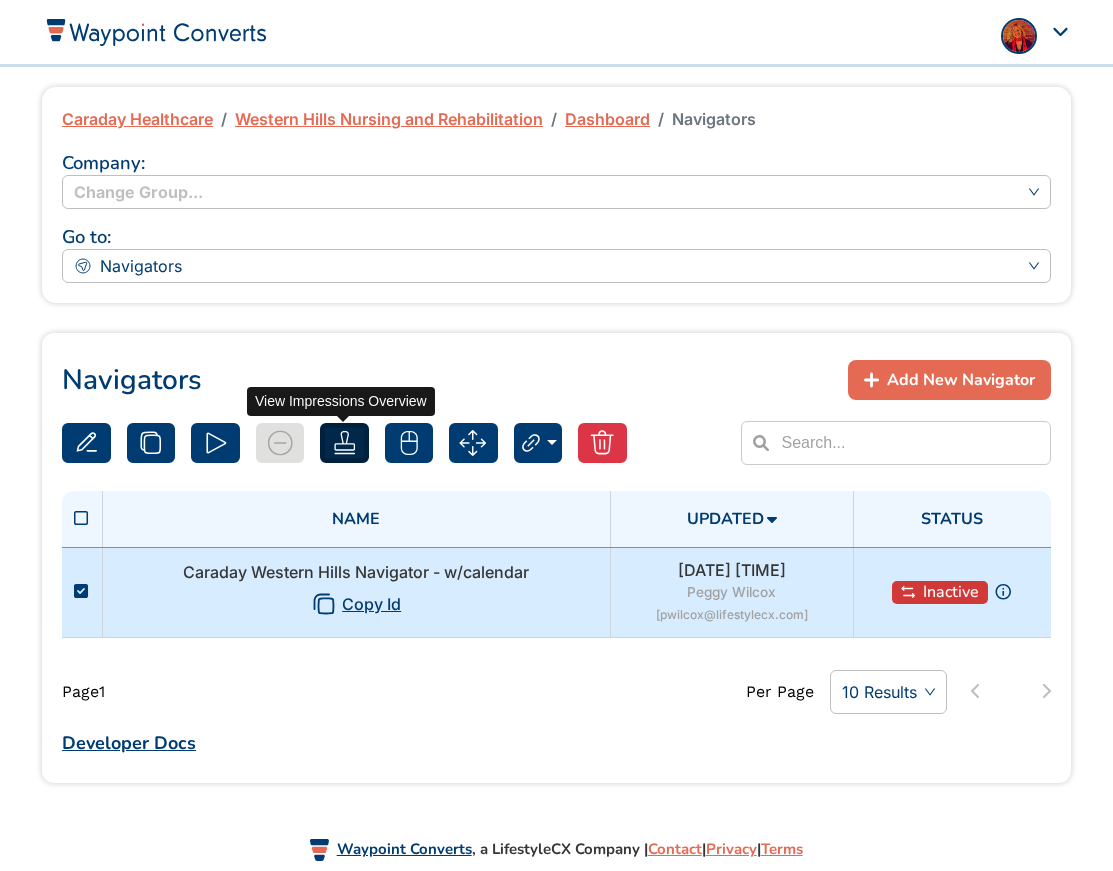 click 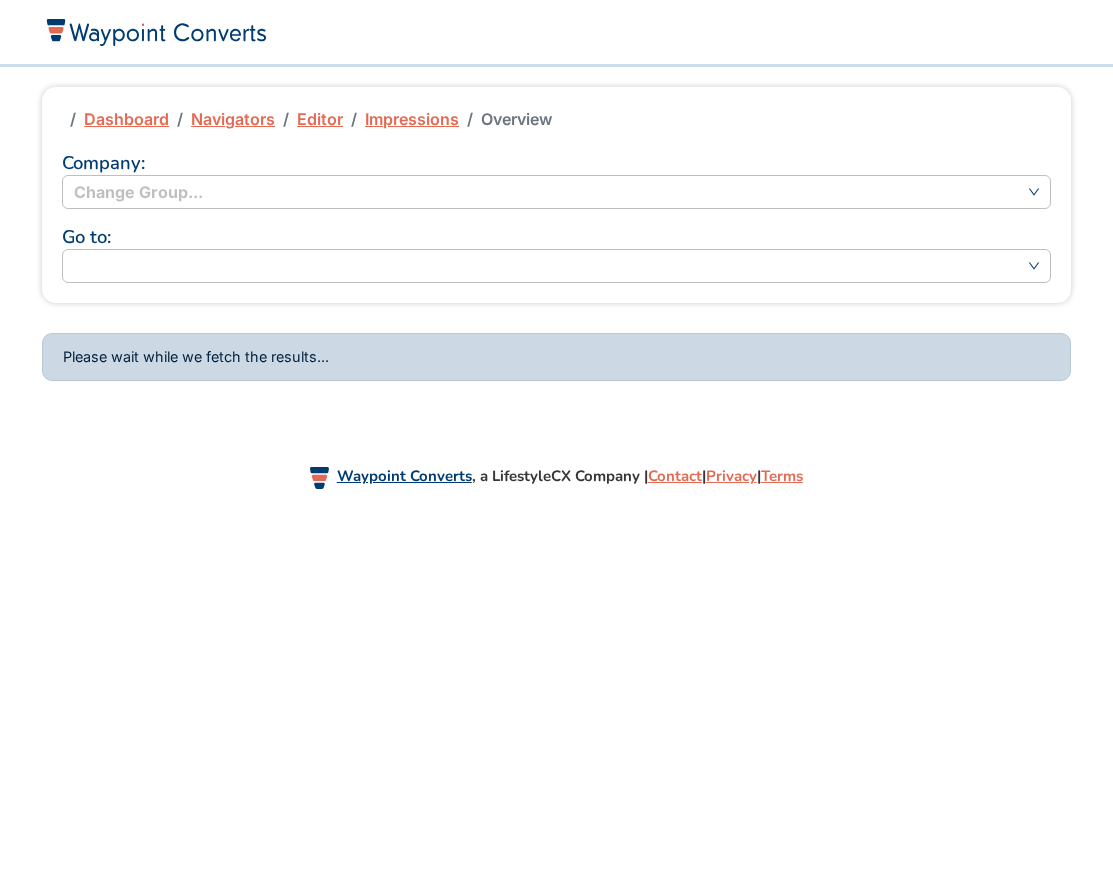 scroll, scrollTop: 0, scrollLeft: 0, axis: both 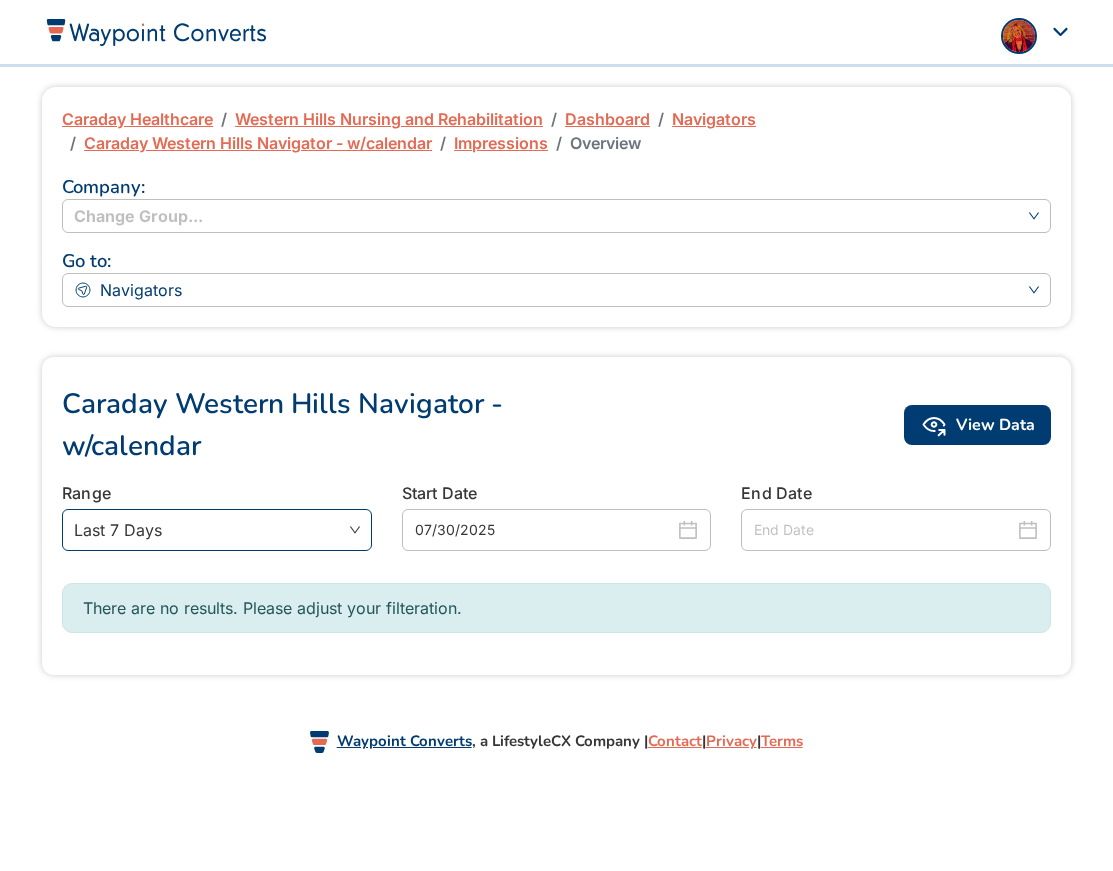 click on "Last 7 Days" at bounding box center (217, 530) 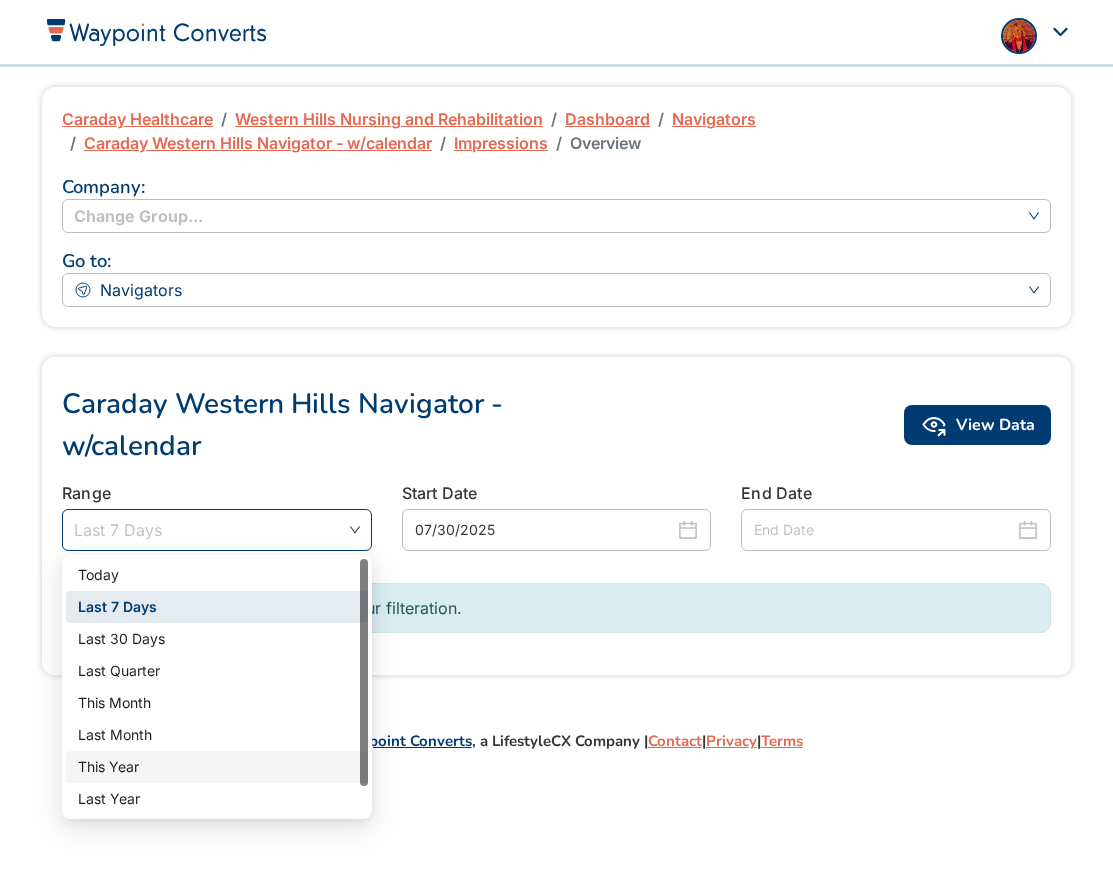 click on "This Year" at bounding box center (217, 767) 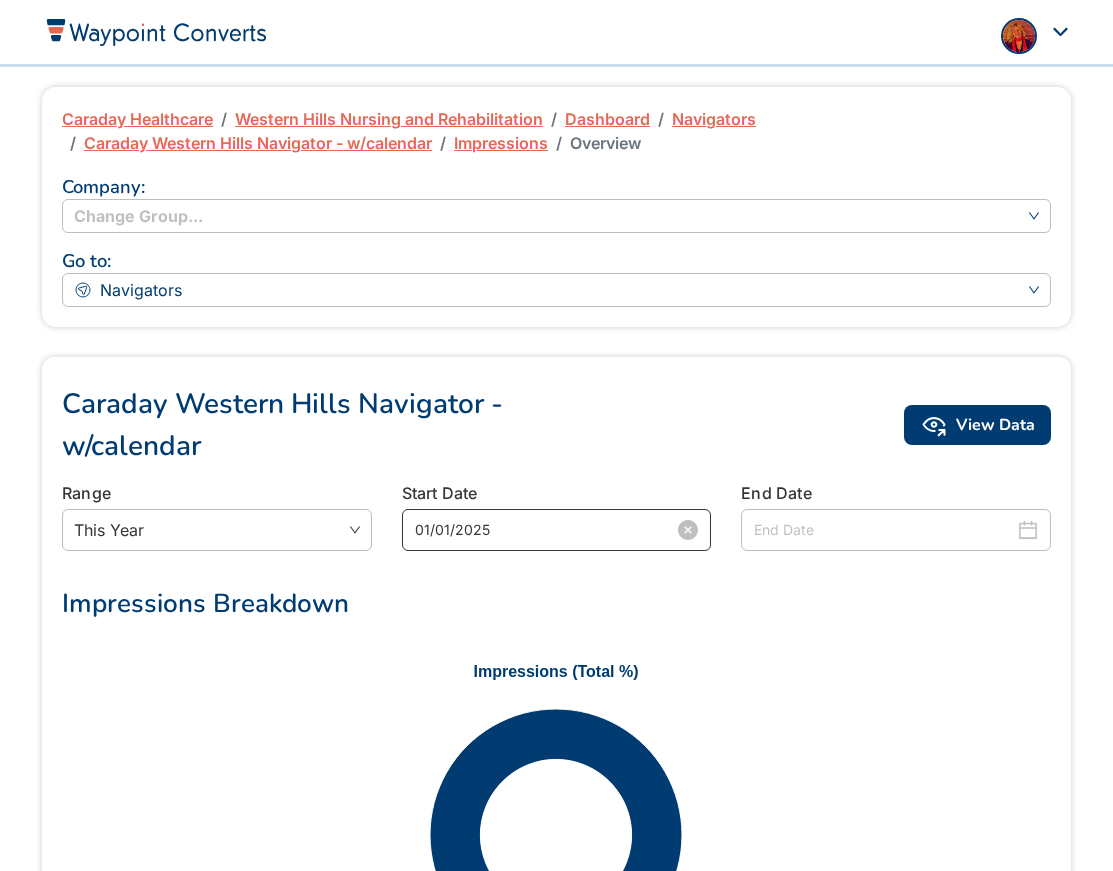 click on "01/01/2025" at bounding box center [545, 530] 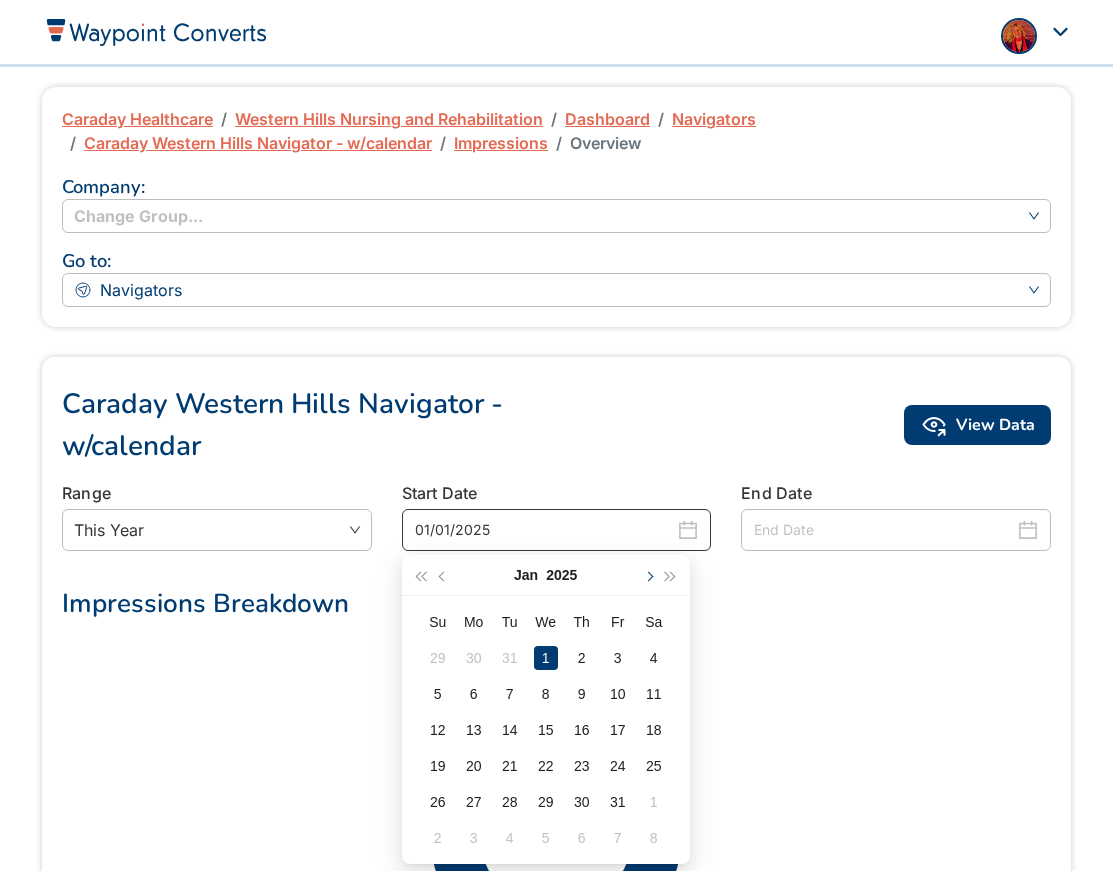 click at bounding box center (648, 575) 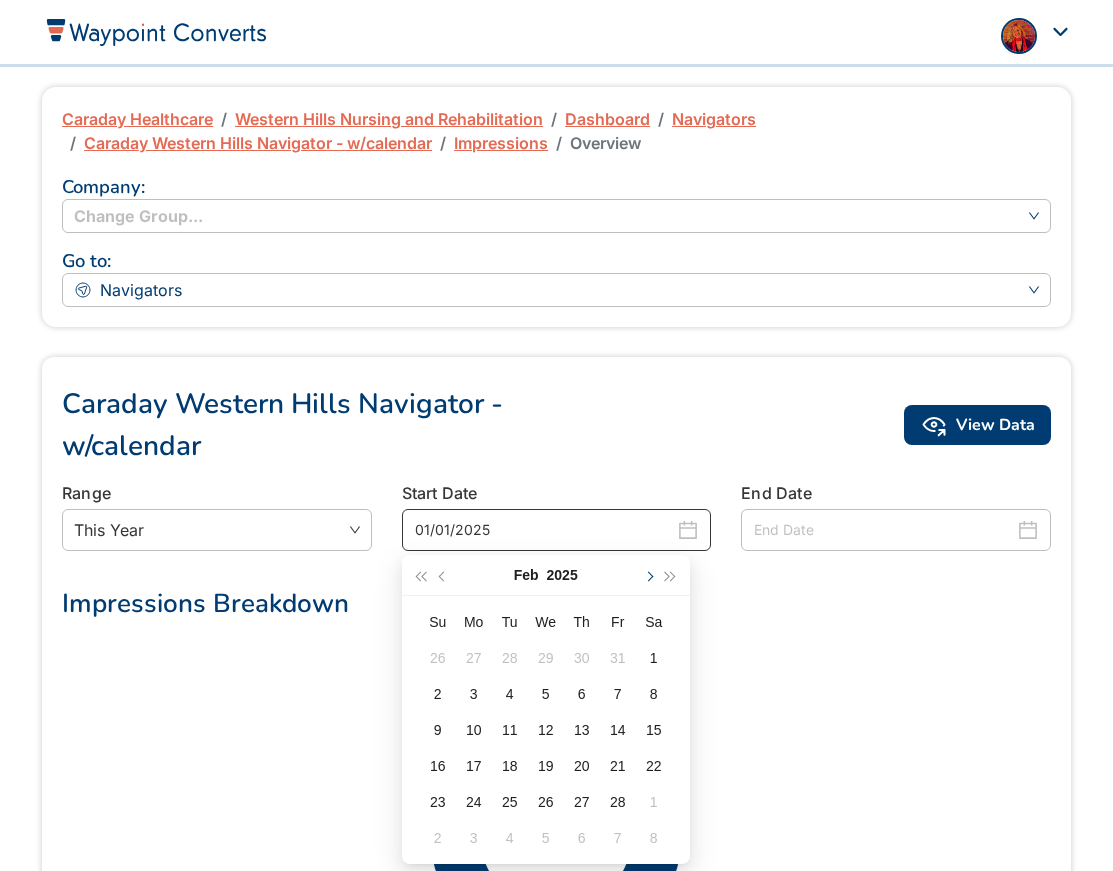 click at bounding box center [648, 575] 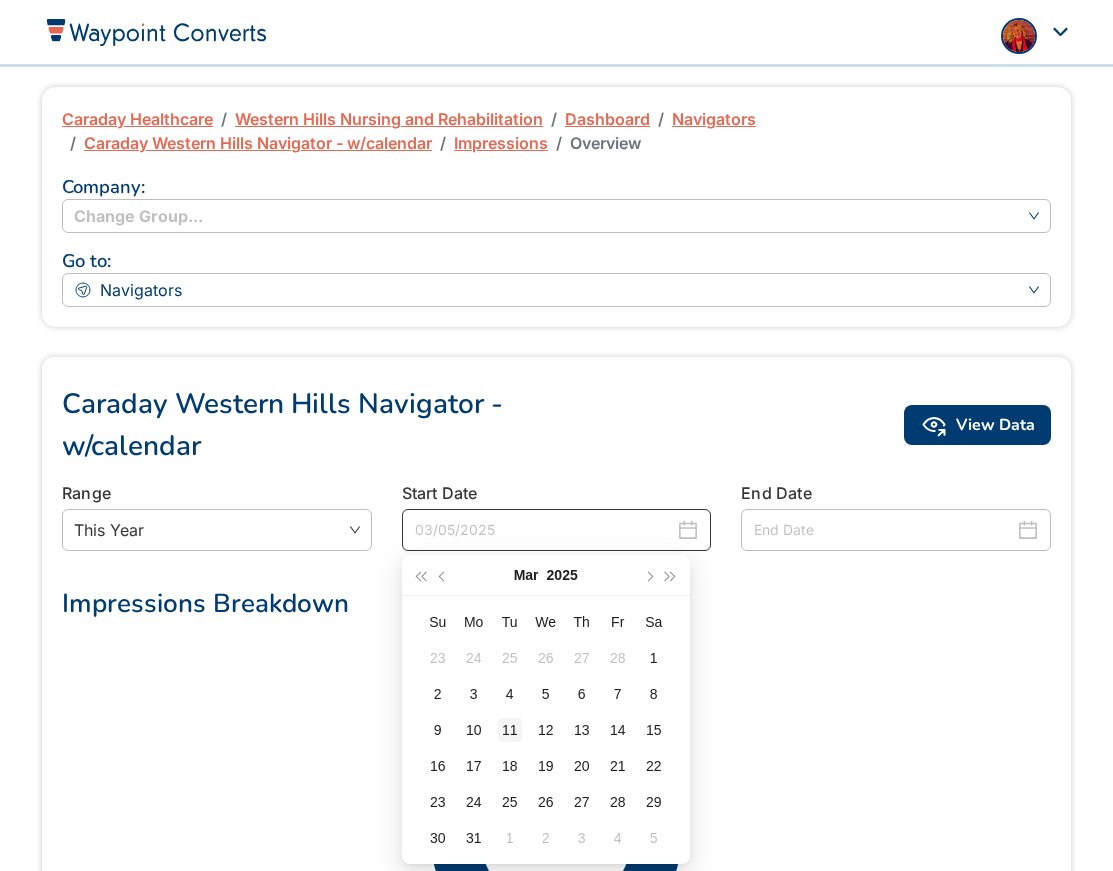 type on "03/11/2025" 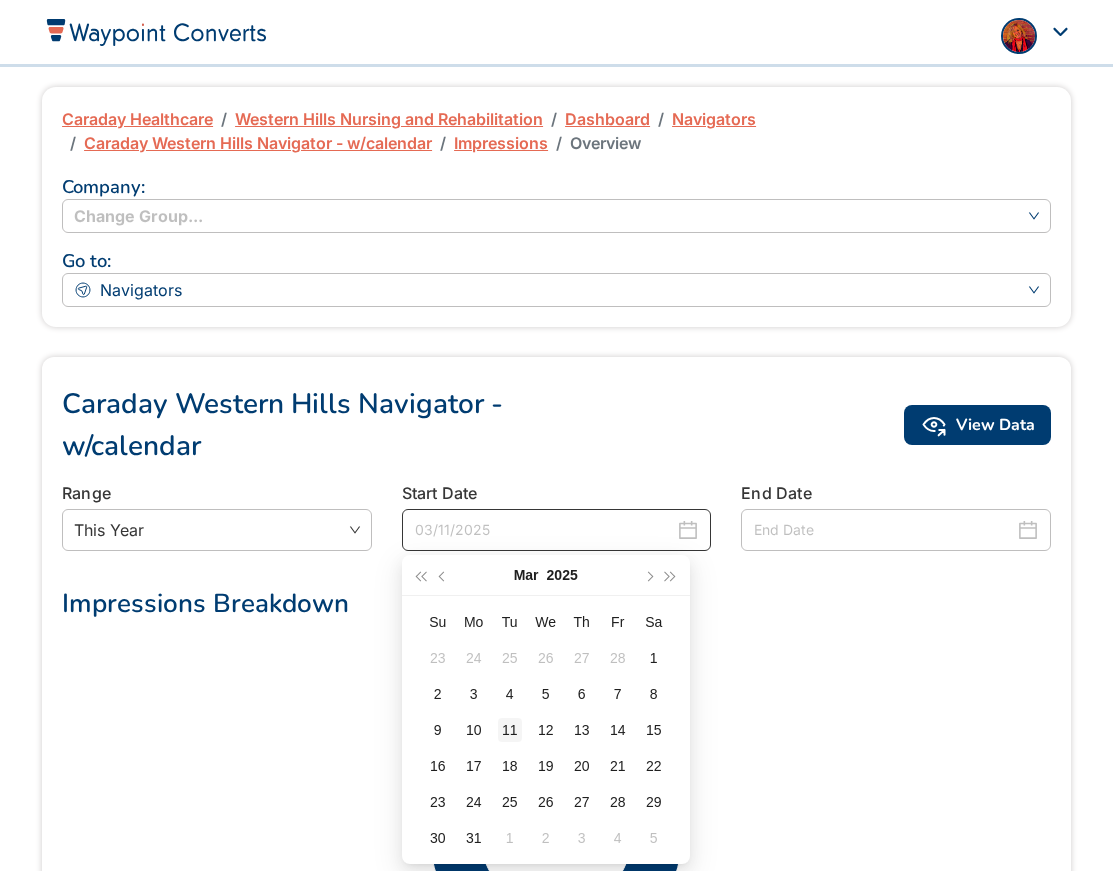 click on "11" at bounding box center [510, 730] 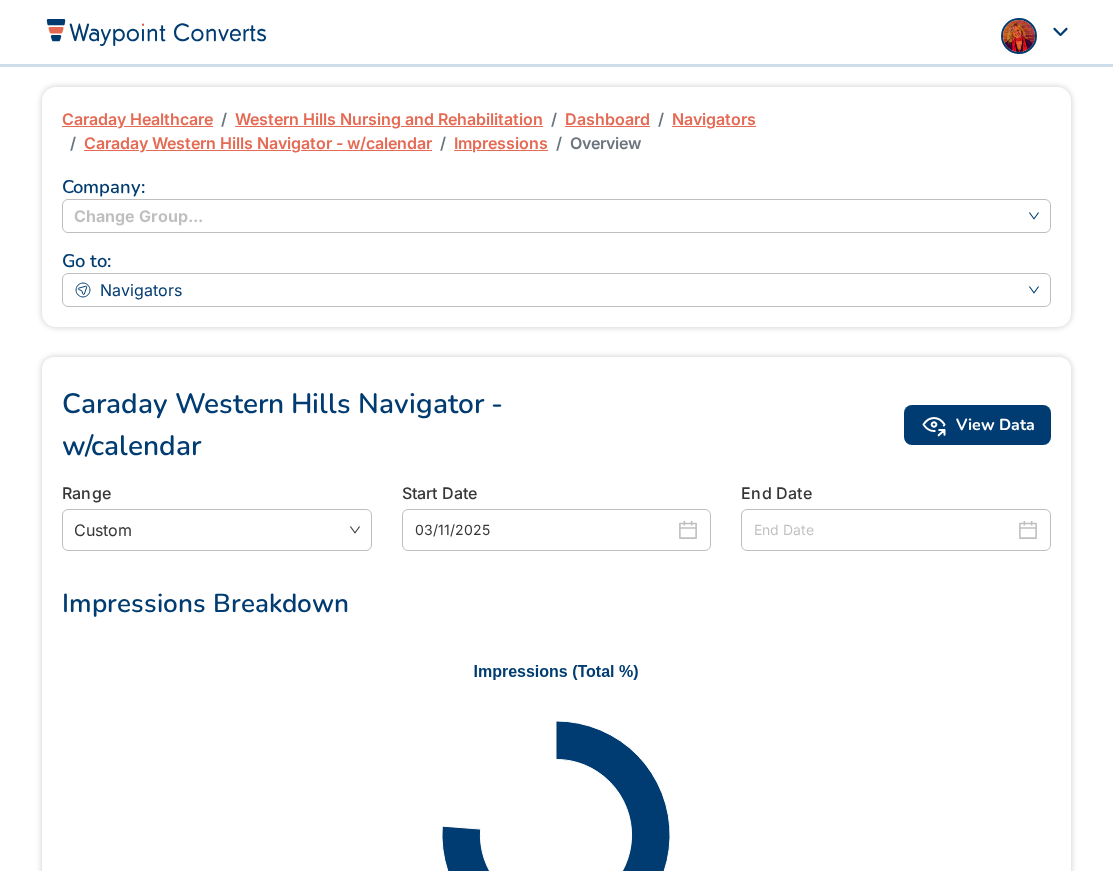 click at bounding box center (884, 530) 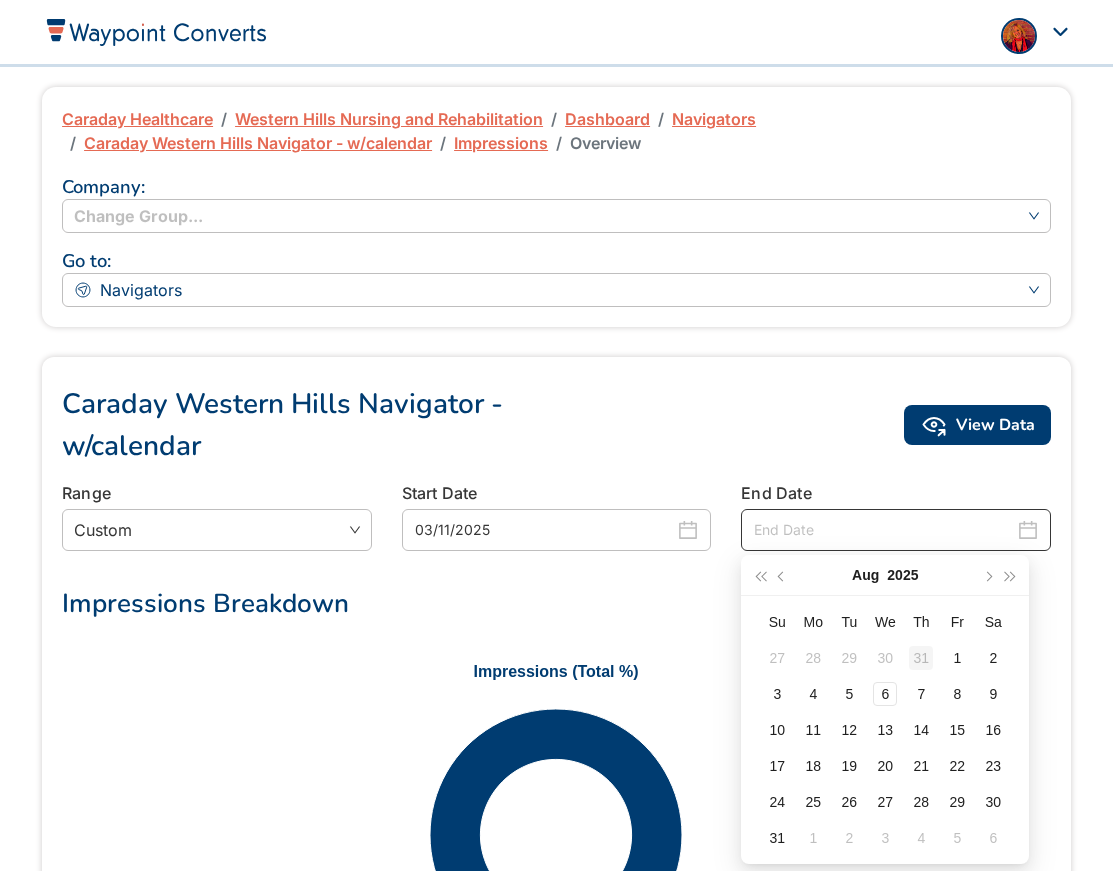 type on "07/31/2025" 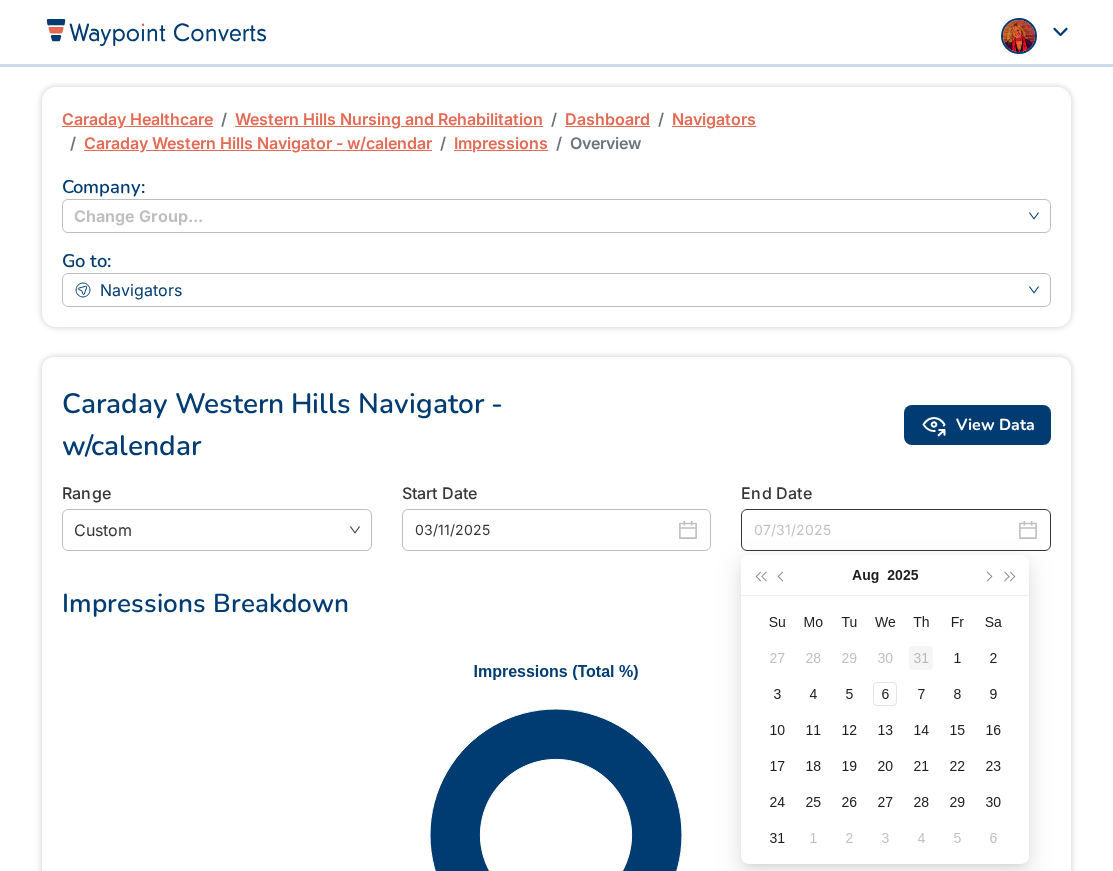 click on "31" at bounding box center [921, 658] 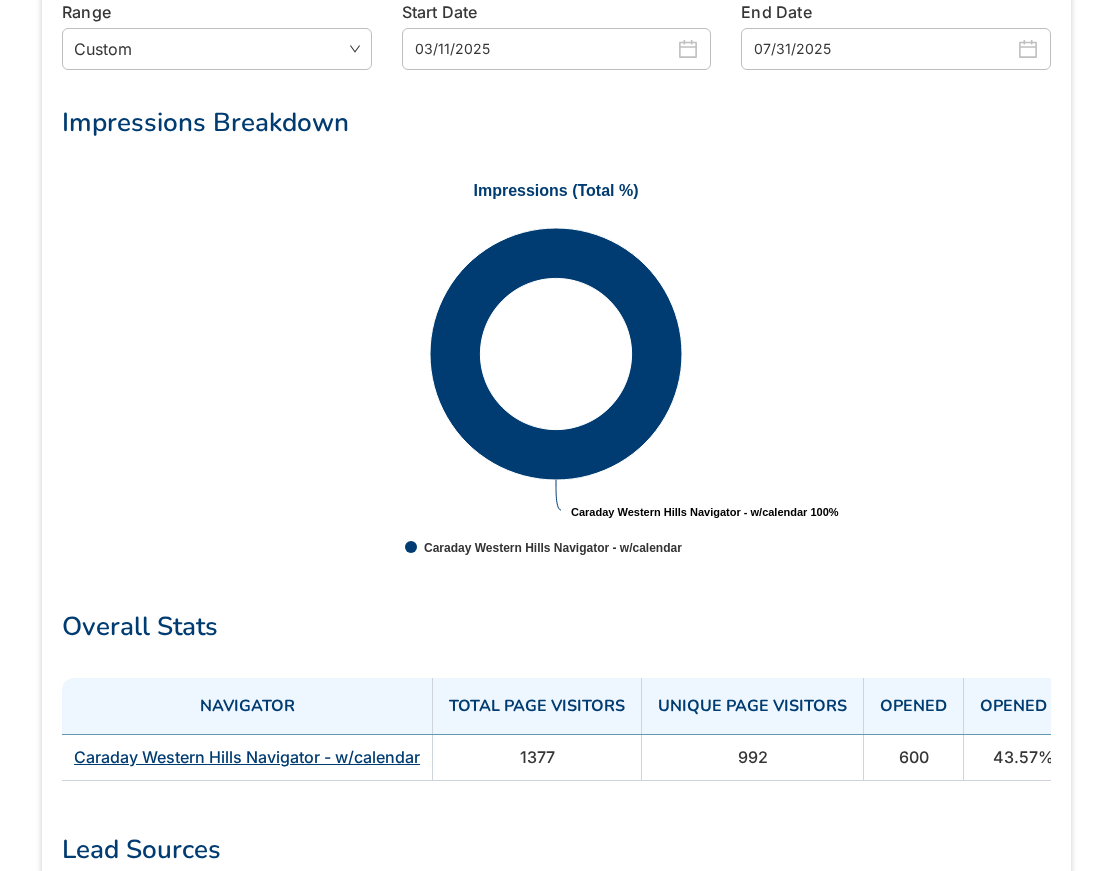 scroll, scrollTop: 496, scrollLeft: 0, axis: vertical 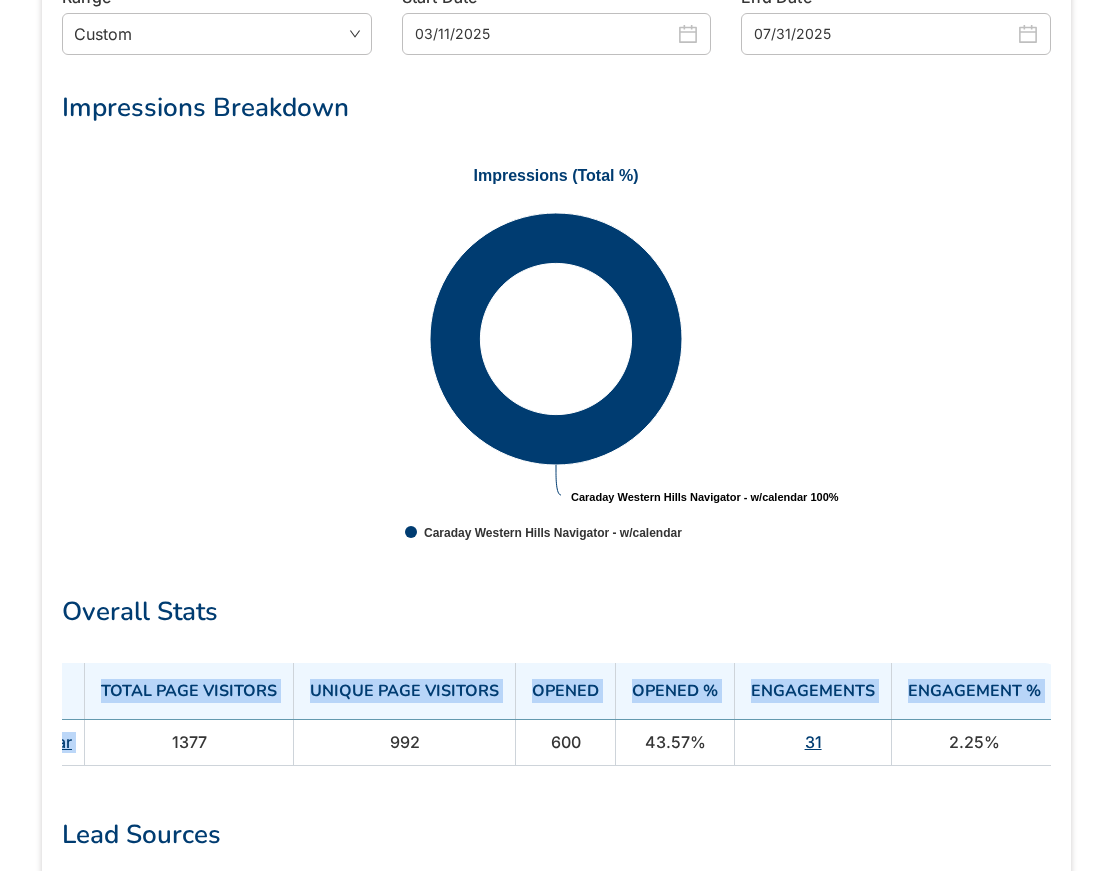 drag, startPoint x: 523, startPoint y: 741, endPoint x: 1162, endPoint y: 740, distance: 639.0008 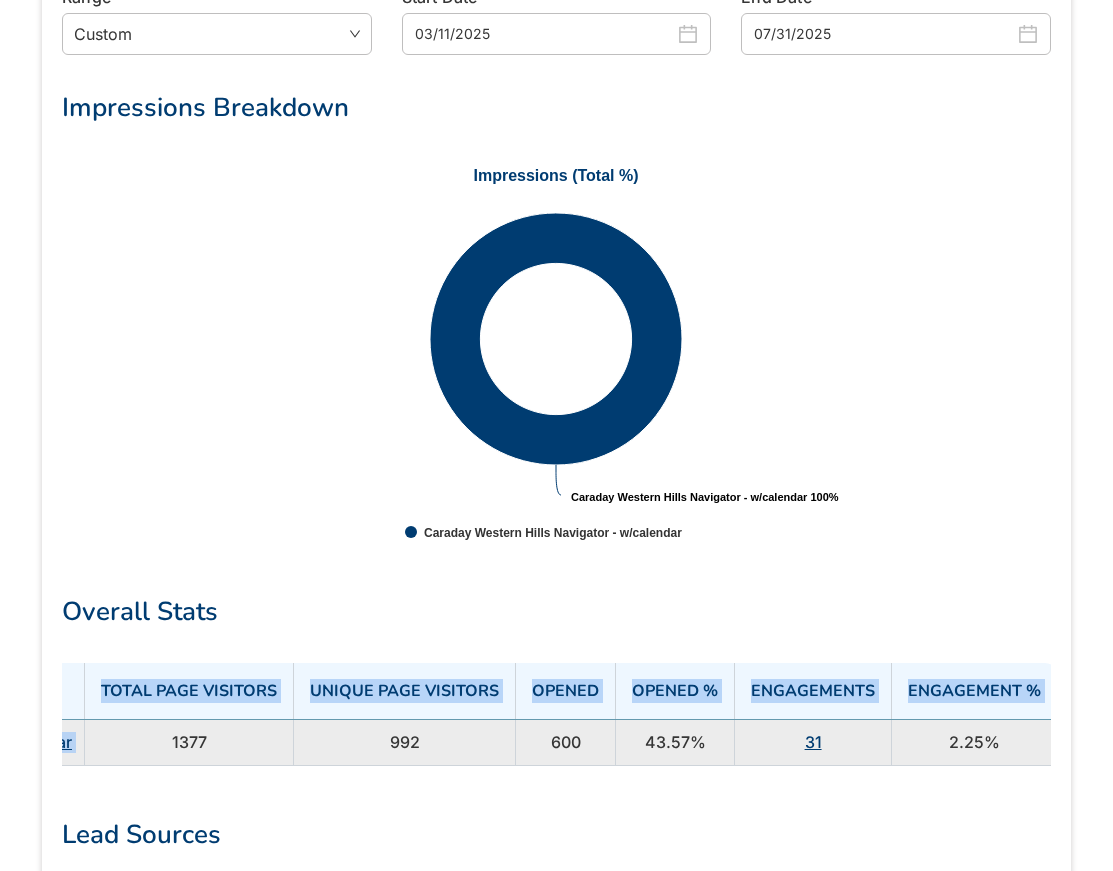copy on "Navigator Total Page Visitors Unique Page Visitors Opened Opened % Engagements Engagement % Caraday Western Hills Navigator - w/calendar" 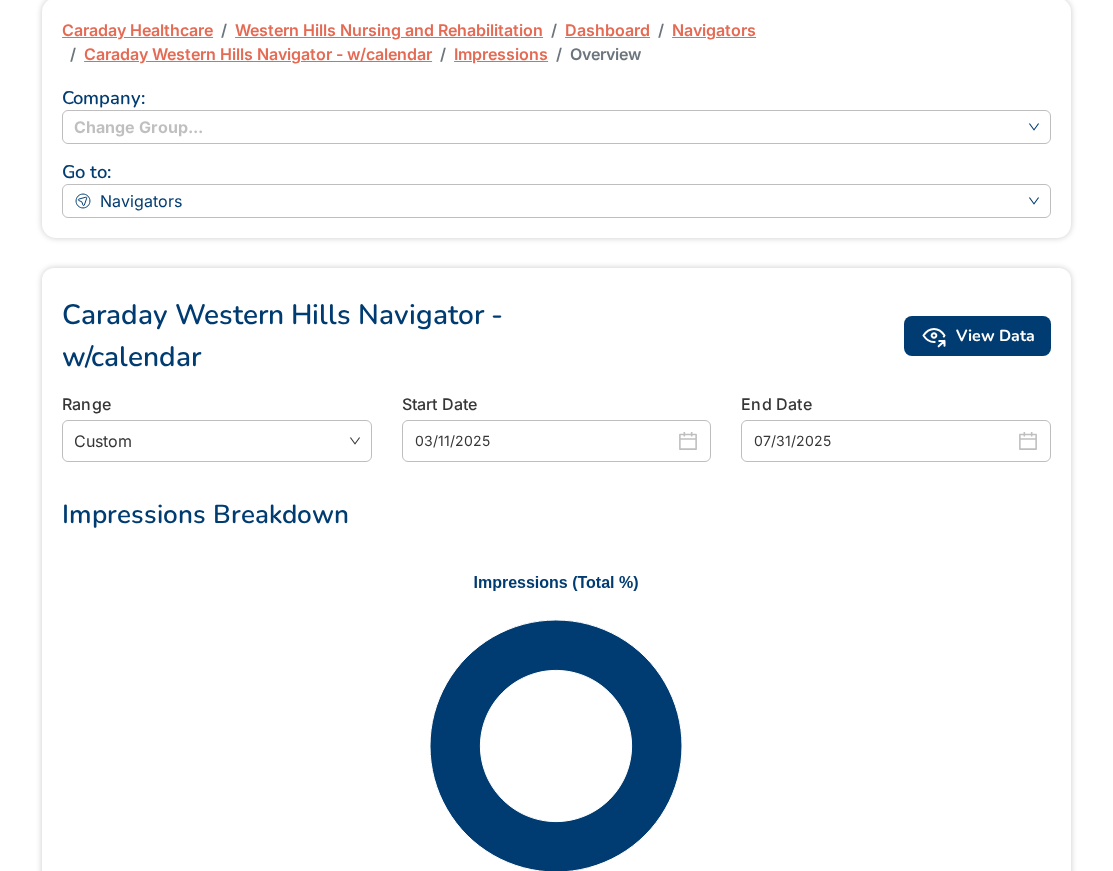 scroll, scrollTop: 0, scrollLeft: 0, axis: both 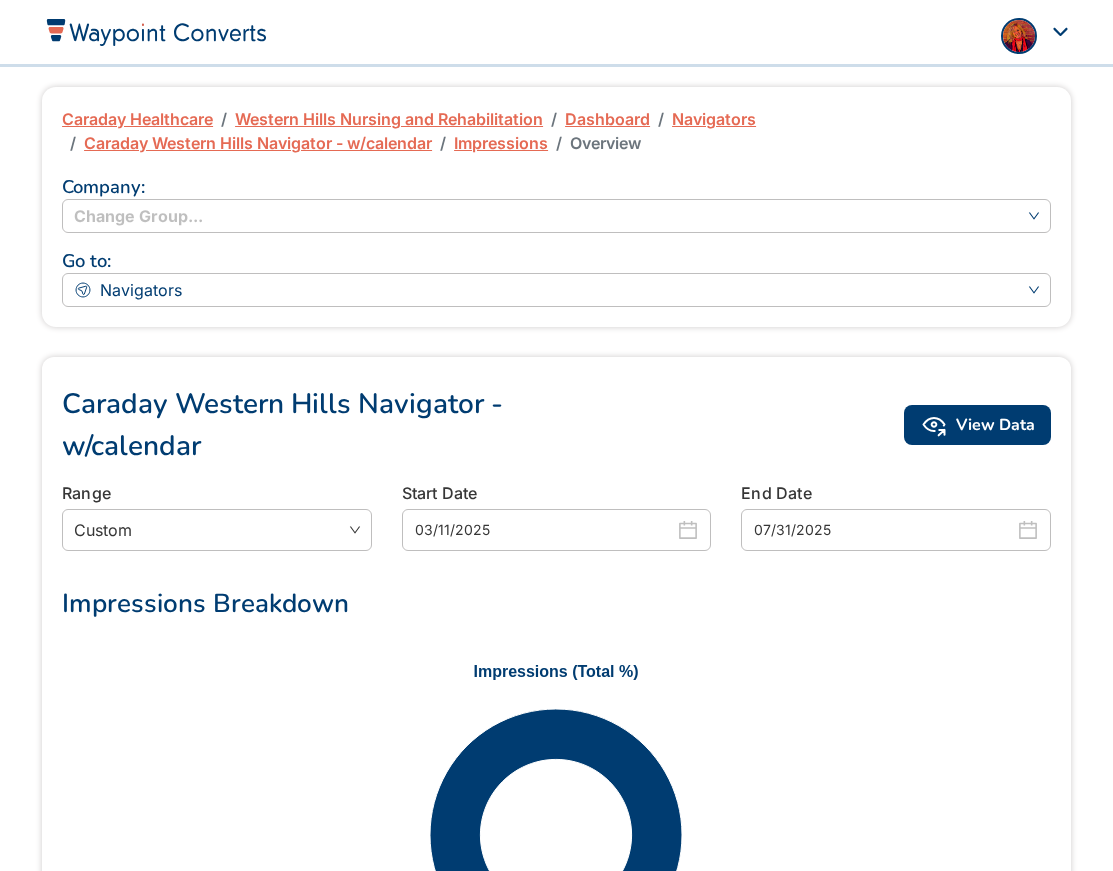 click on "Caraday Healthcare" at bounding box center [137, 119] 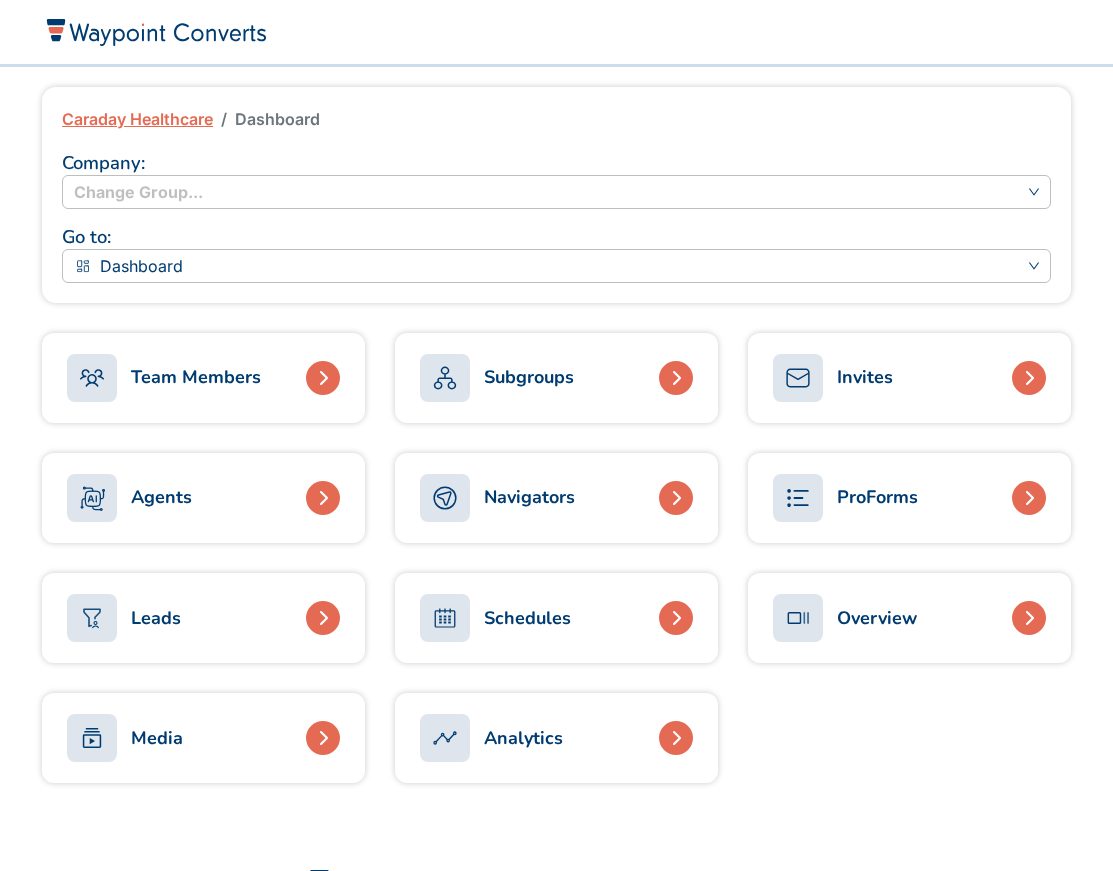 scroll, scrollTop: 0, scrollLeft: 0, axis: both 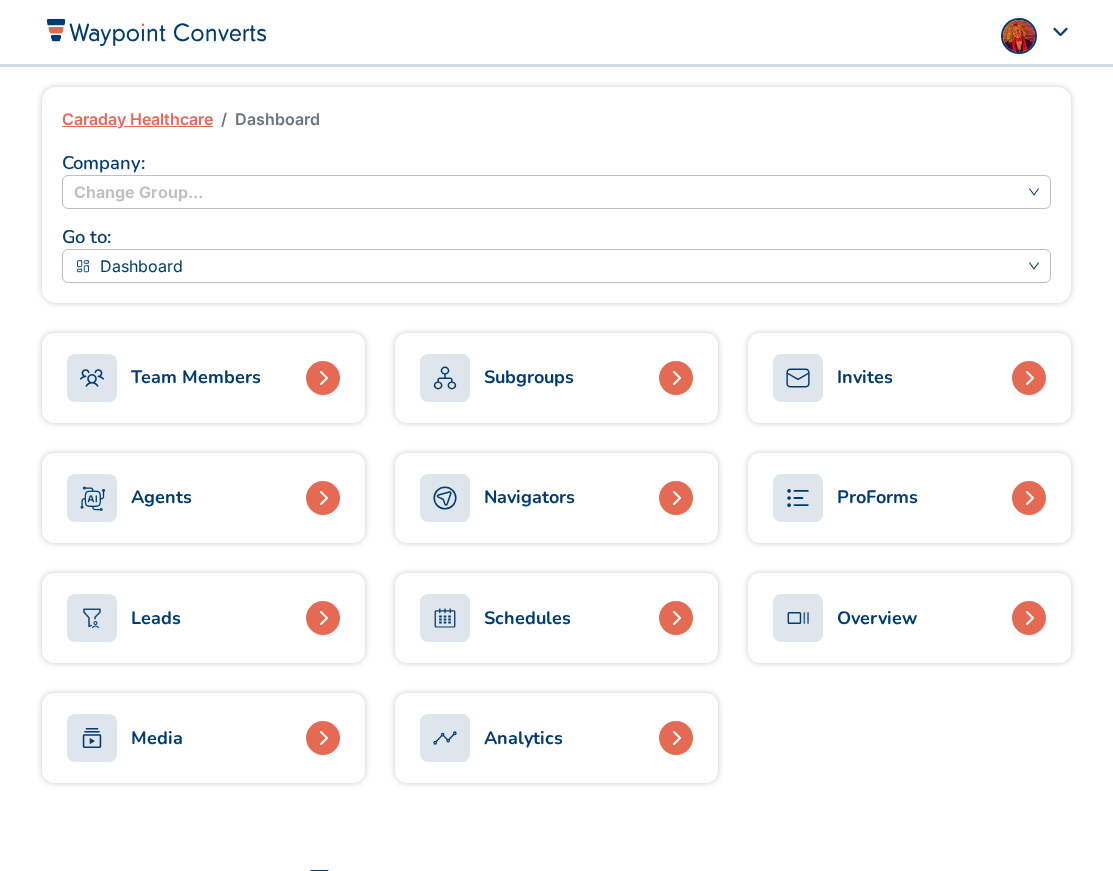 click on "Subgroups" at bounding box center [529, 377] 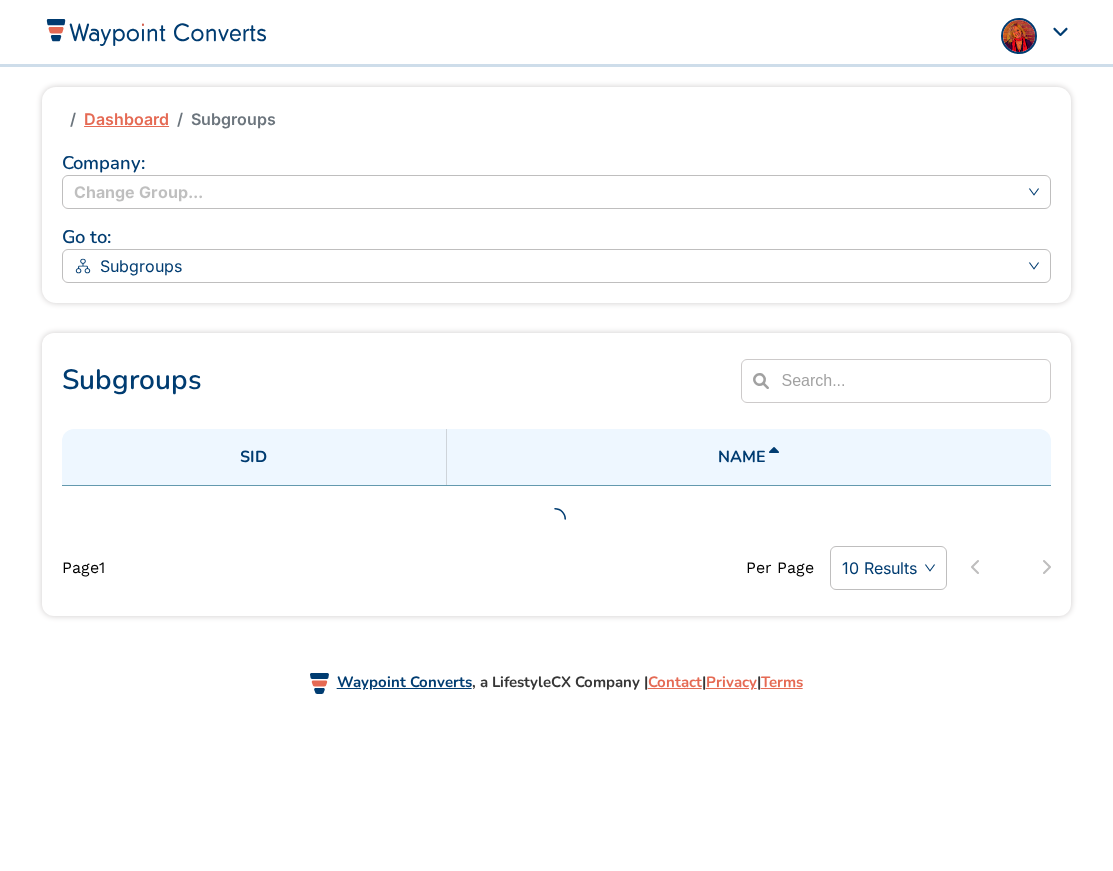 scroll, scrollTop: 0, scrollLeft: 0, axis: both 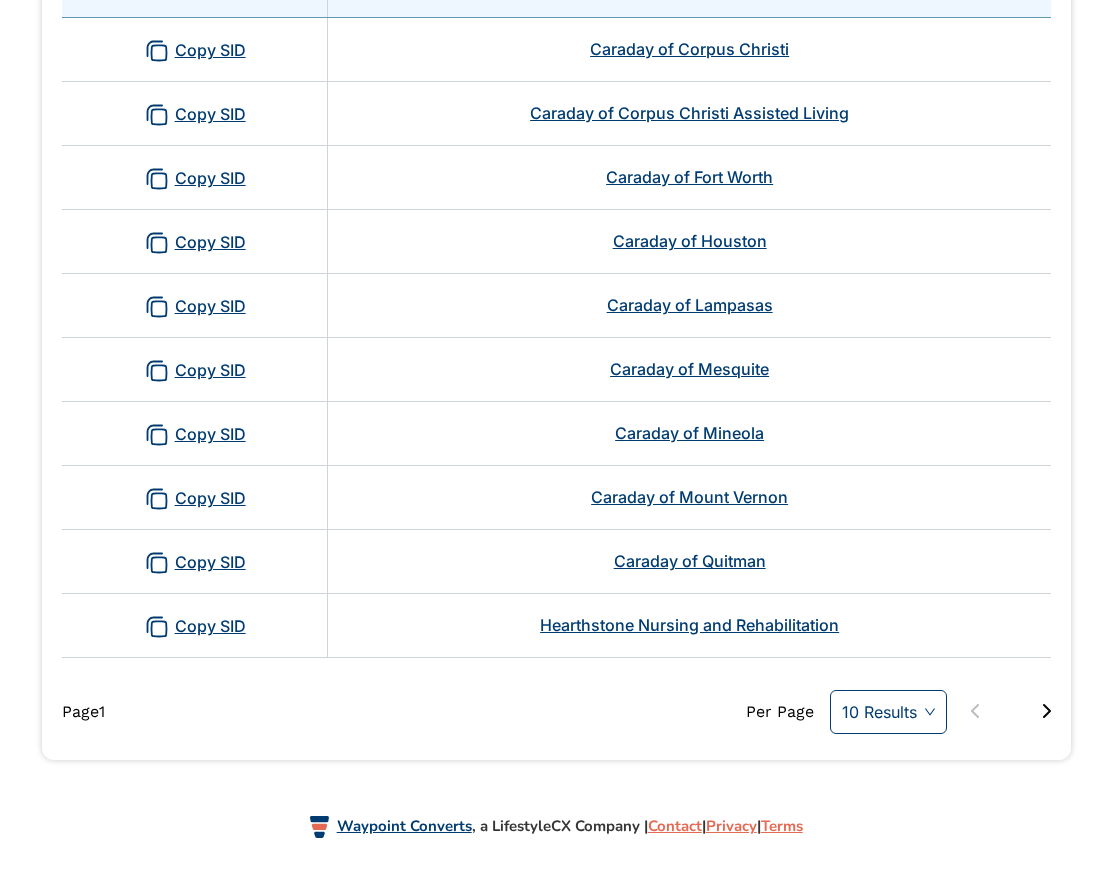 click on "10 Results" at bounding box center [888, 712] 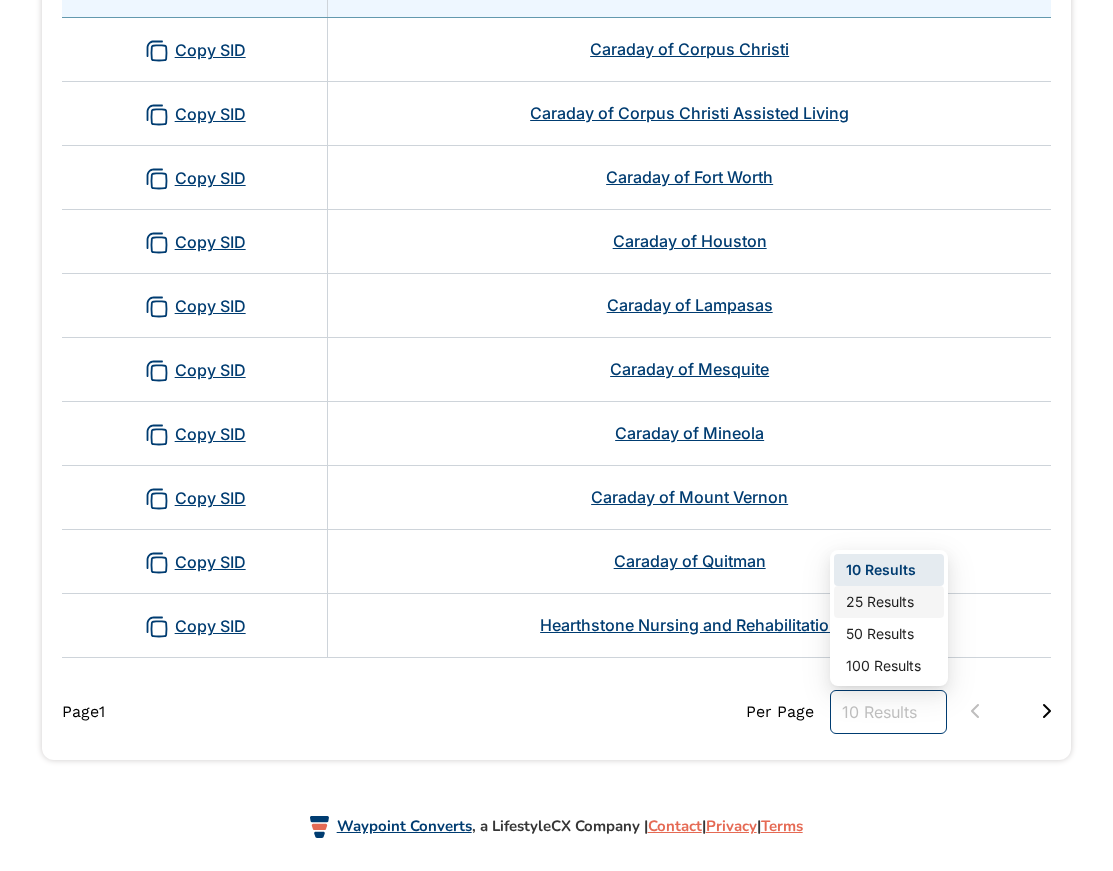 click on "25 Results" at bounding box center [889, 602] 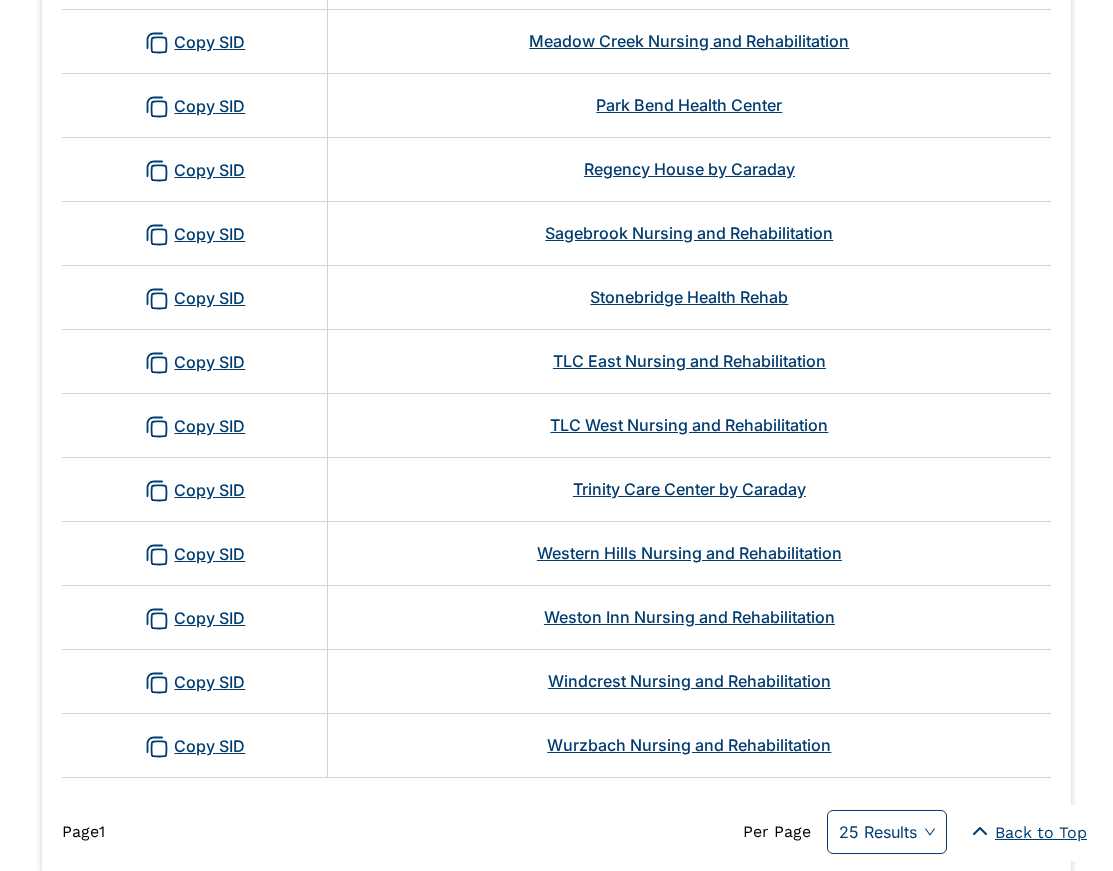 scroll, scrollTop: 1124, scrollLeft: 0, axis: vertical 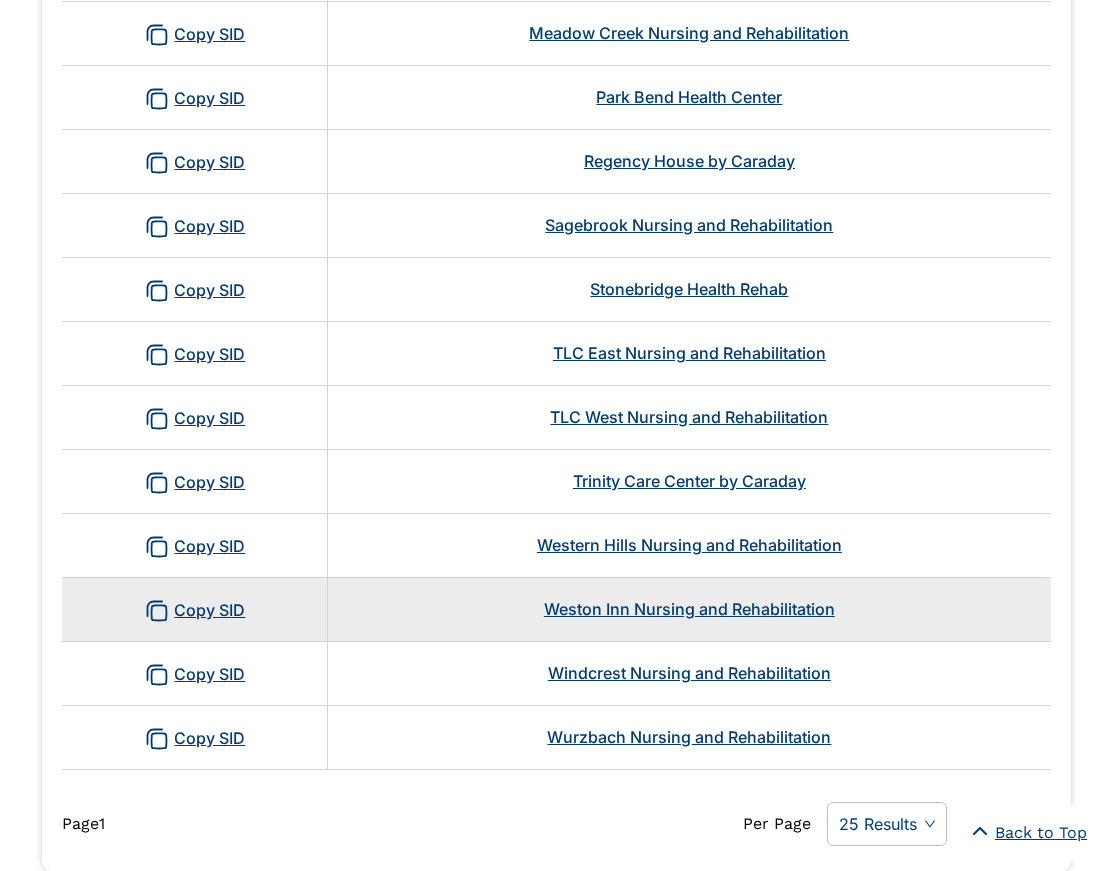 click on "Weston Inn Nursing and Rehabilitation" at bounding box center [689, 609] 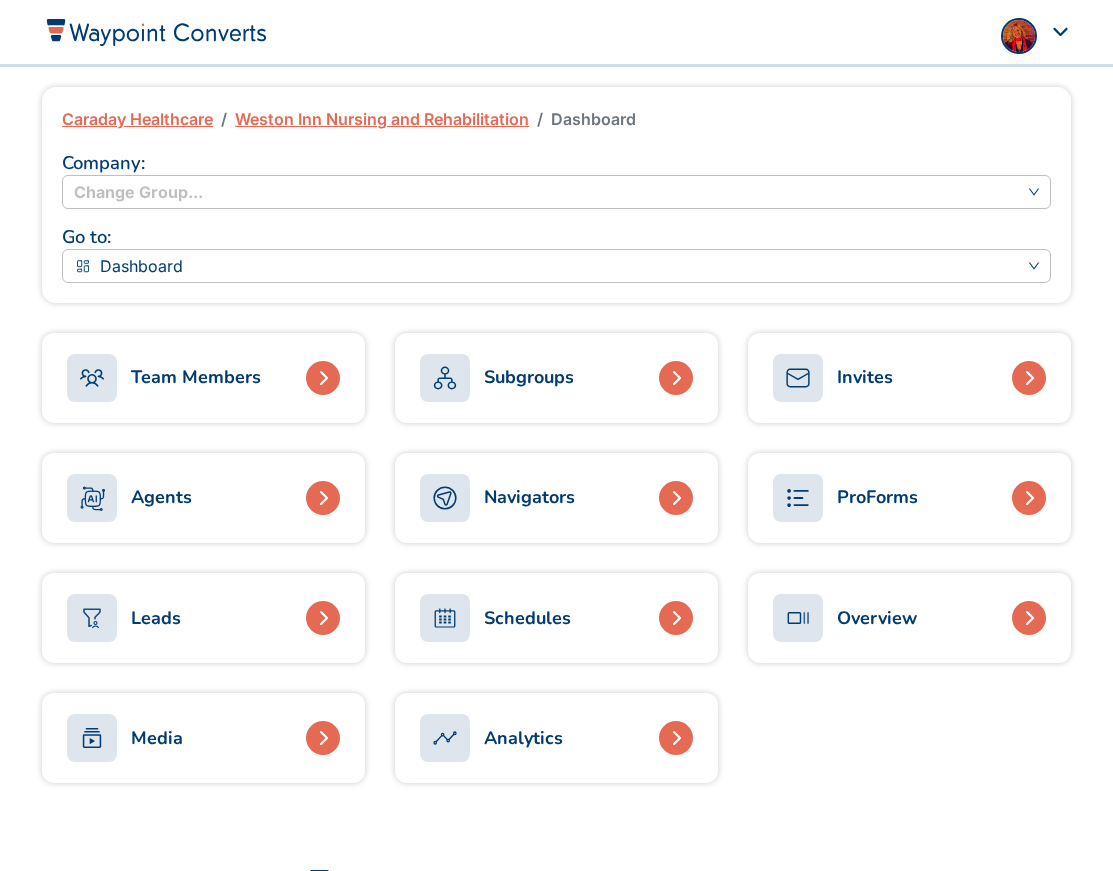 scroll, scrollTop: 0, scrollLeft: 0, axis: both 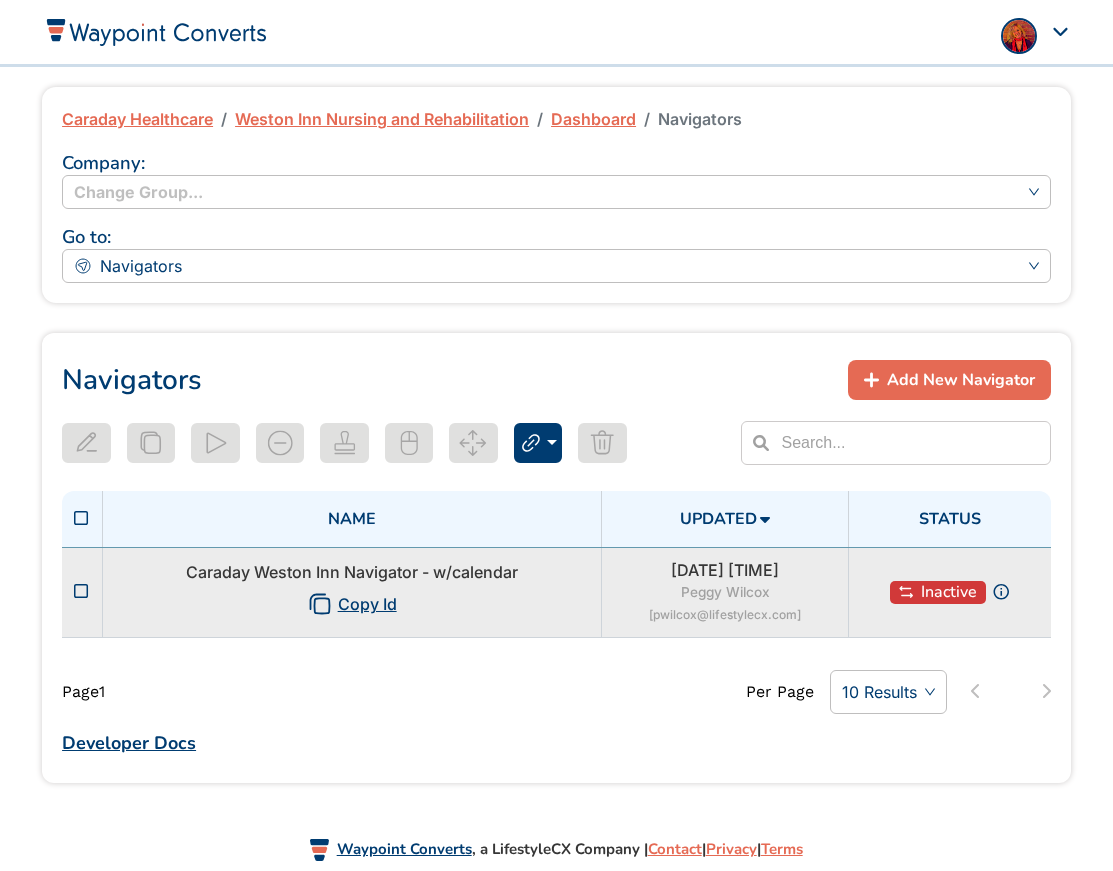 click on "Caraday Weston Inn Navigator - w/calendar   Copy Id" at bounding box center [351, 592] 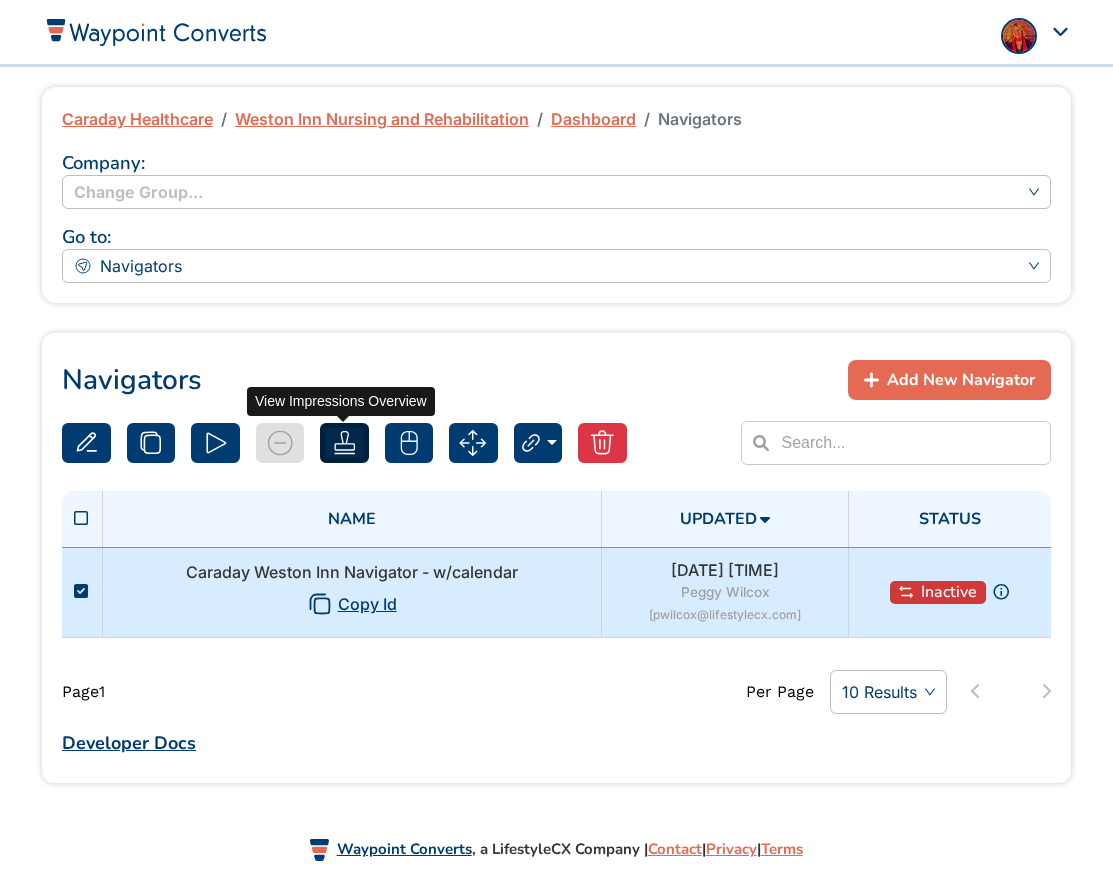 click 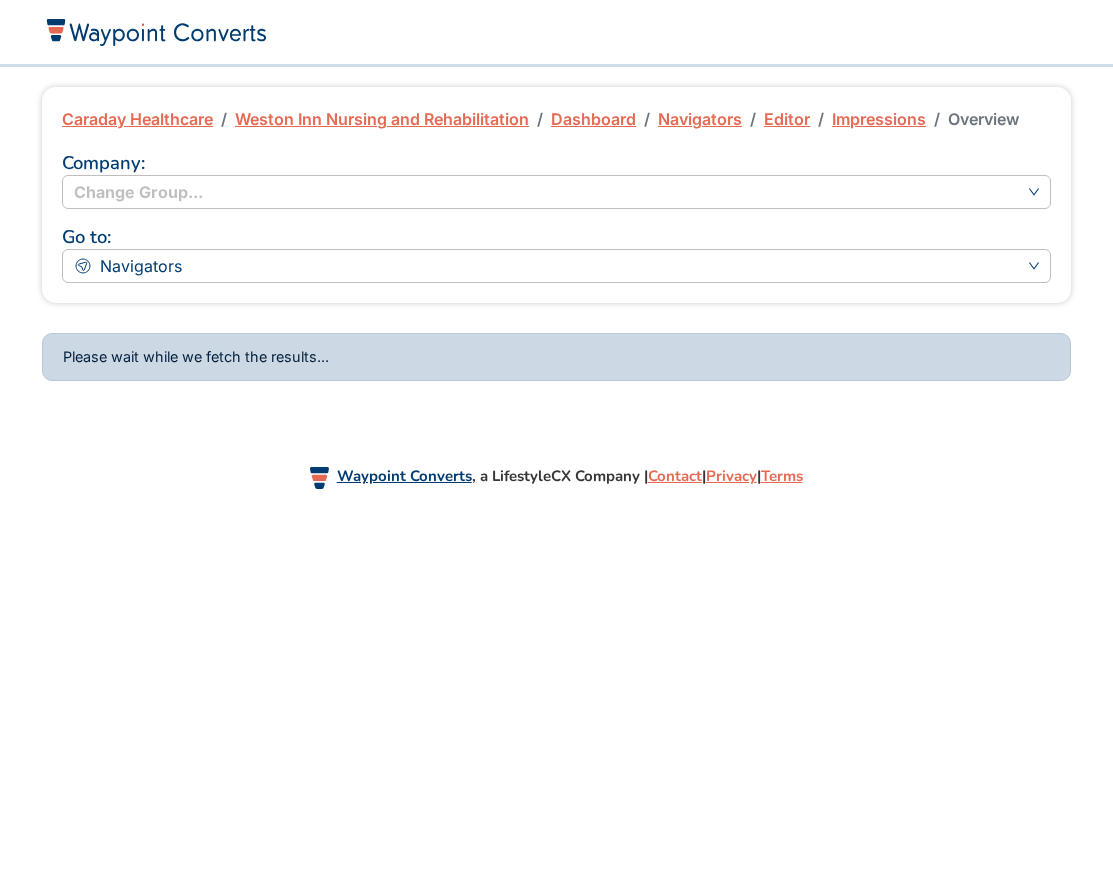 scroll, scrollTop: 0, scrollLeft: 0, axis: both 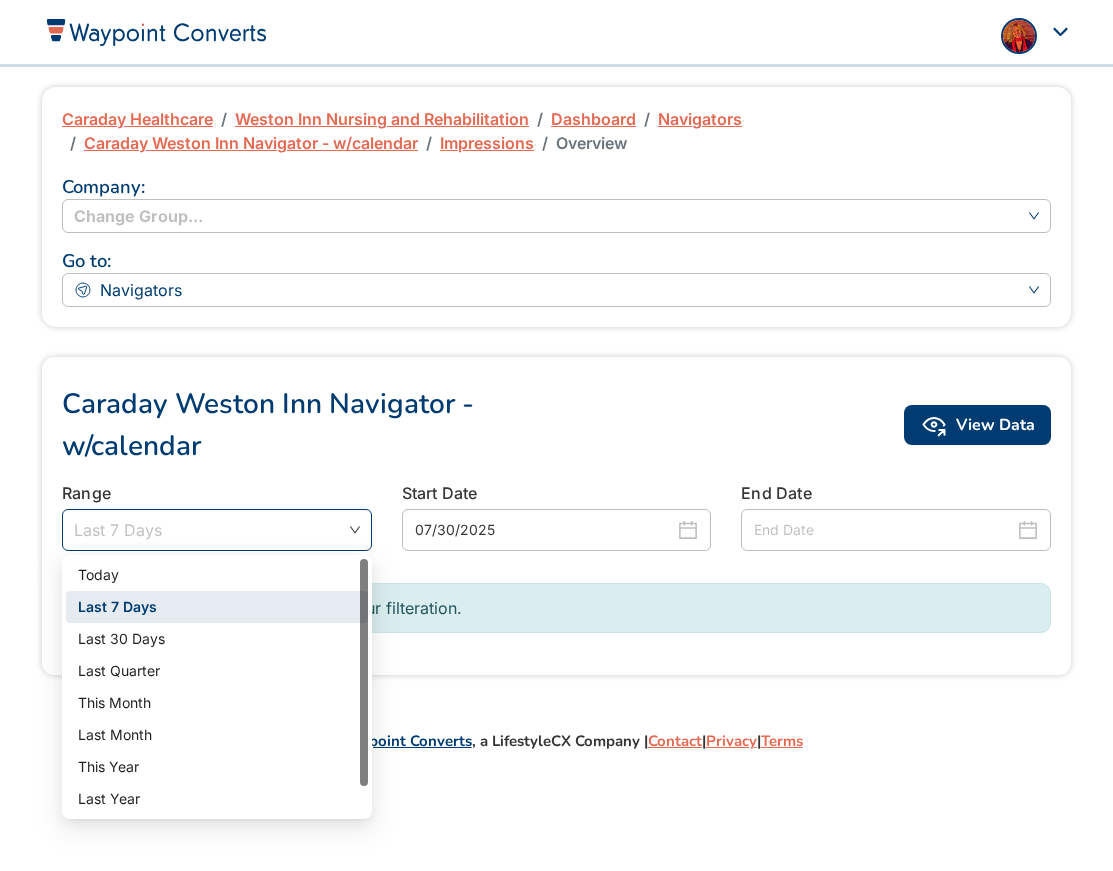click on "Last 7 Days" at bounding box center [217, 530] 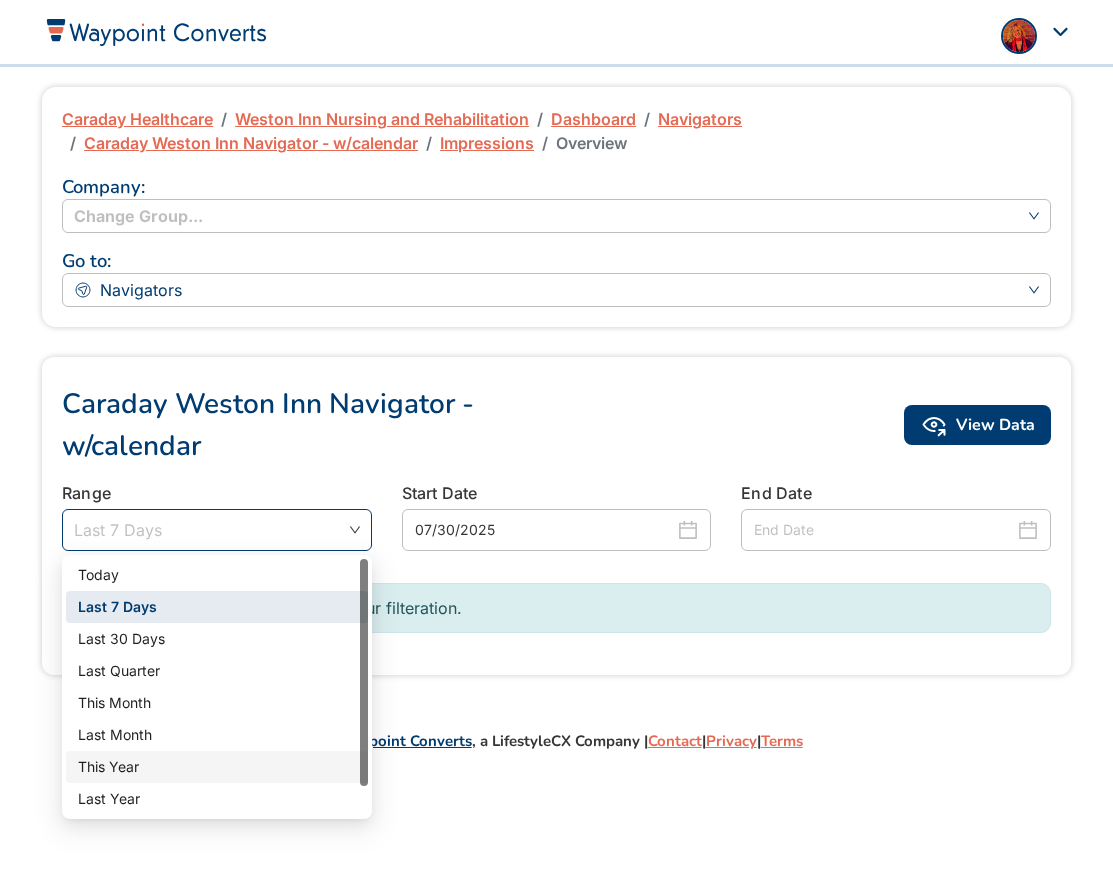 click on "This Year" at bounding box center (217, 767) 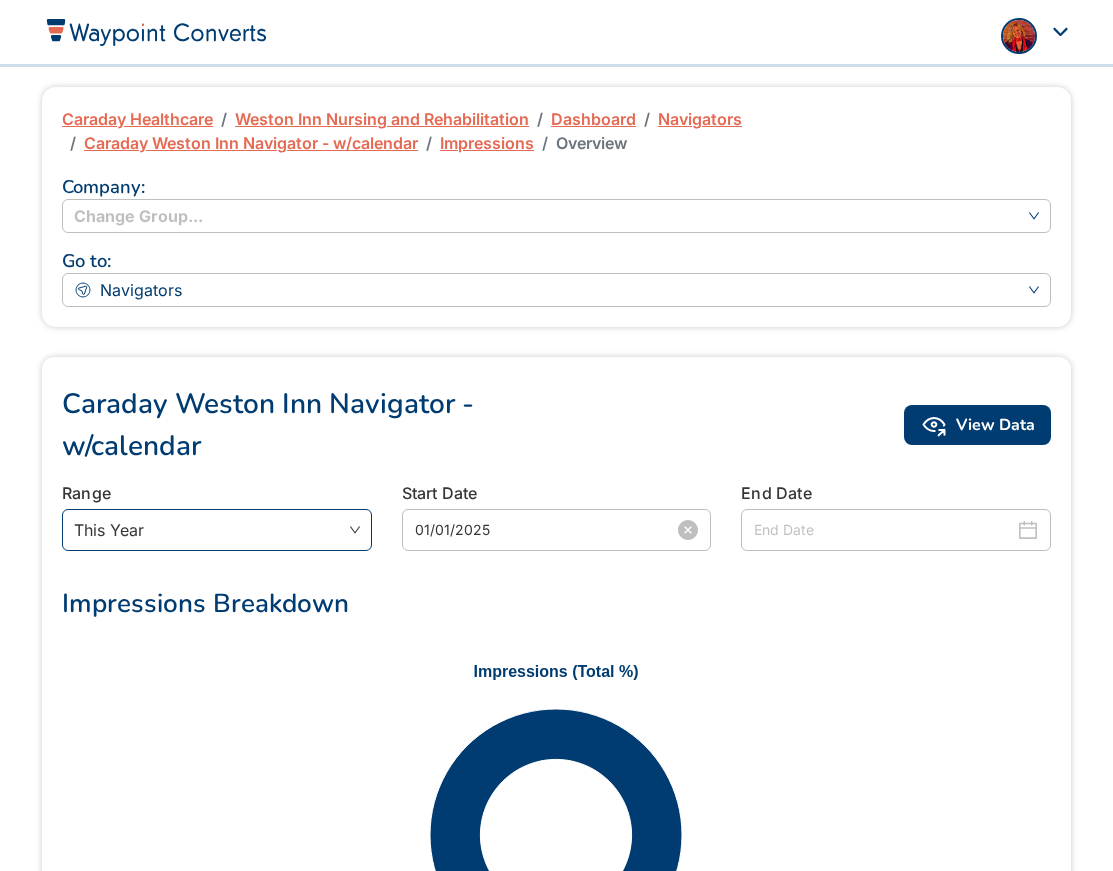 click on "01/01/2025" at bounding box center (545, 530) 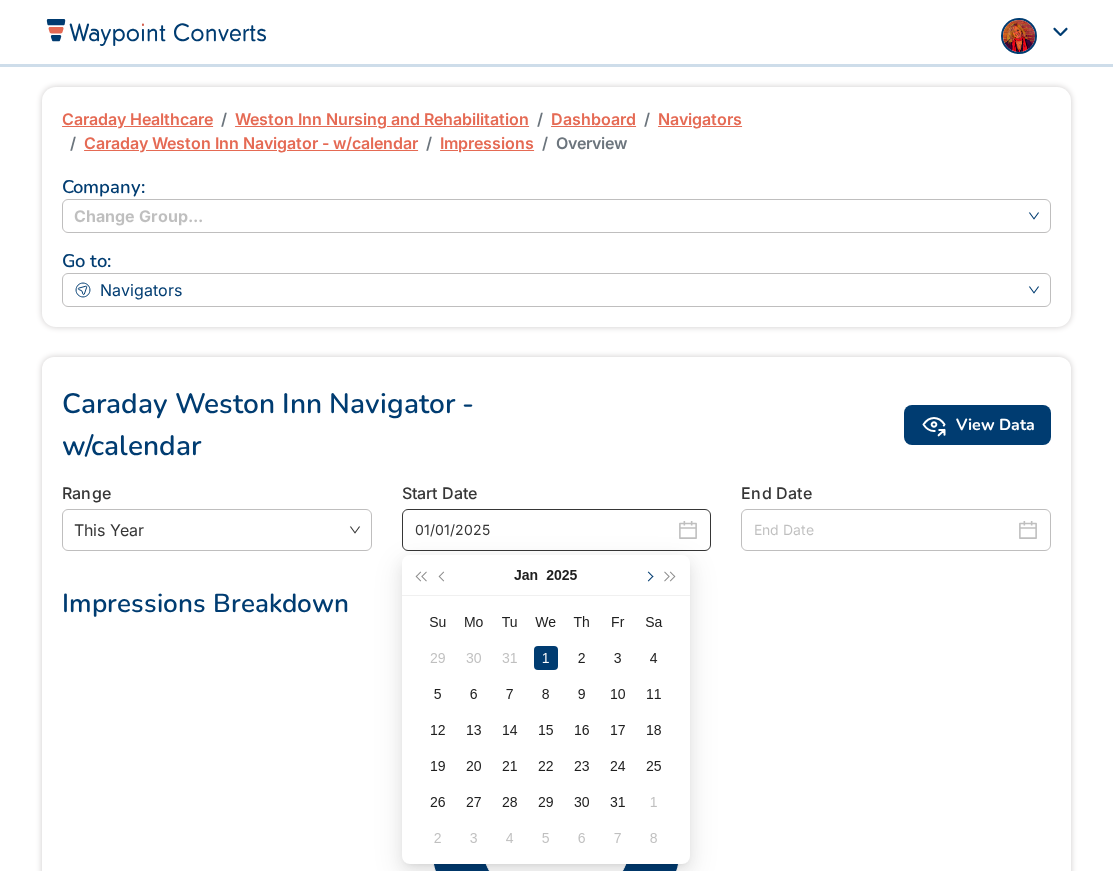 click at bounding box center [648, 575] 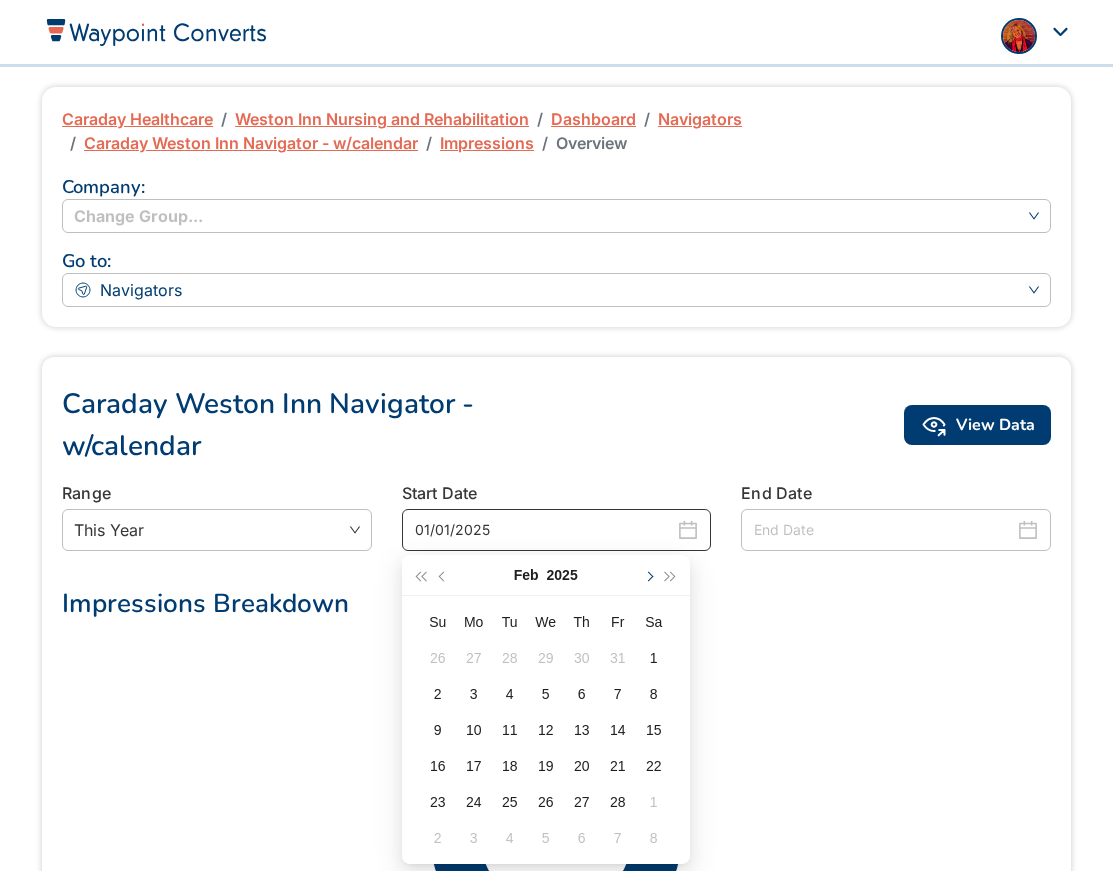 click at bounding box center [648, 575] 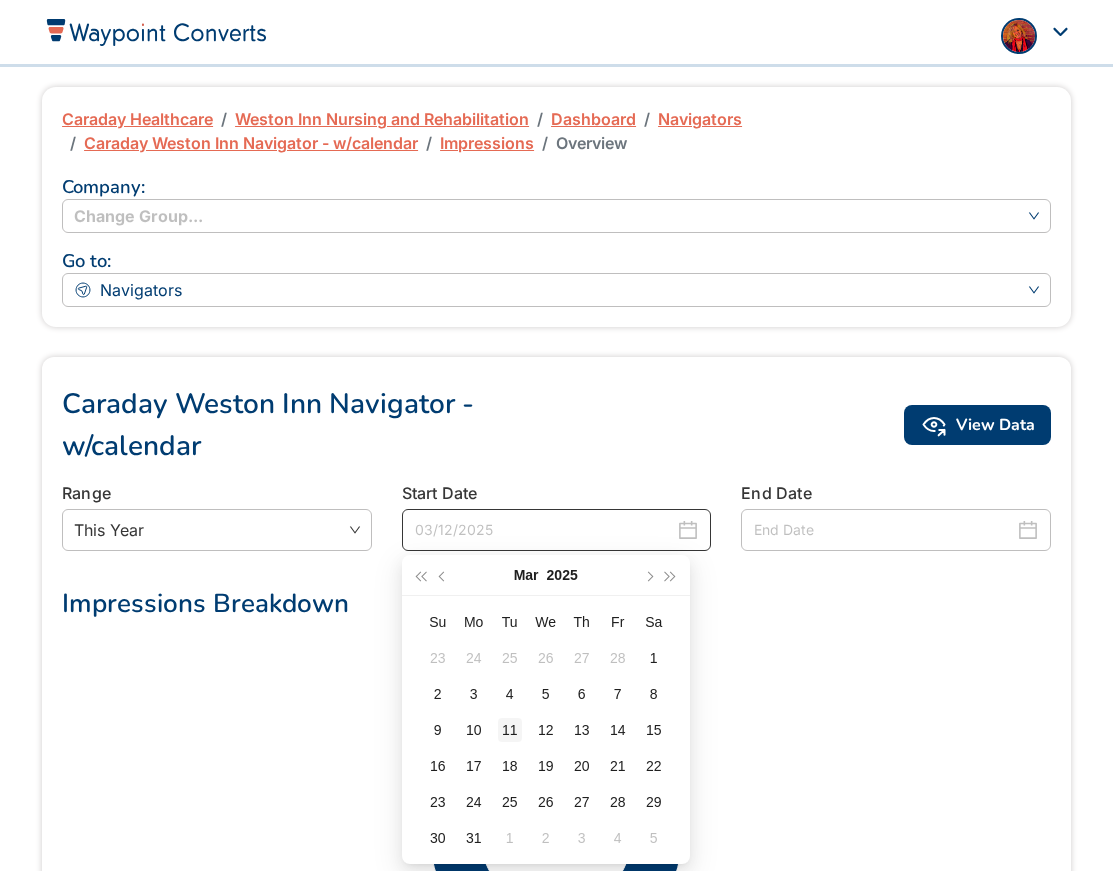 type on "03/11/2025" 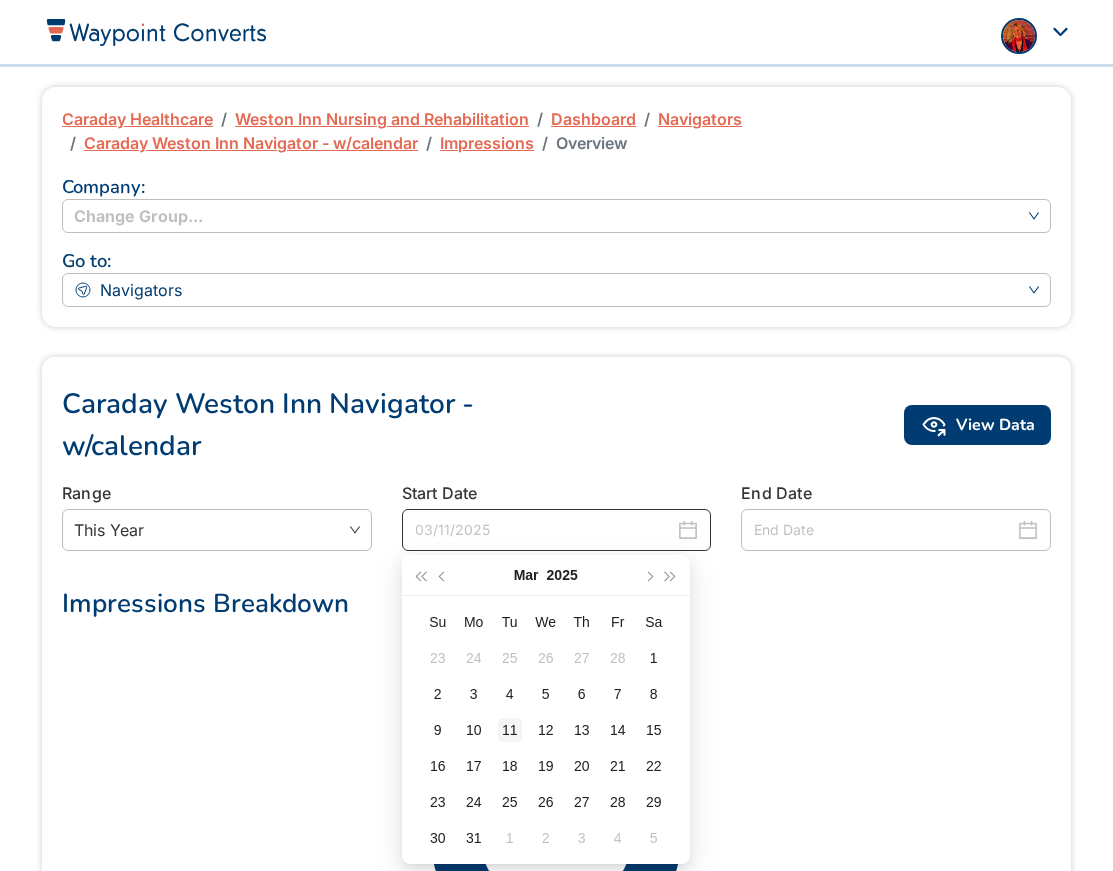 click on "11" at bounding box center (510, 730) 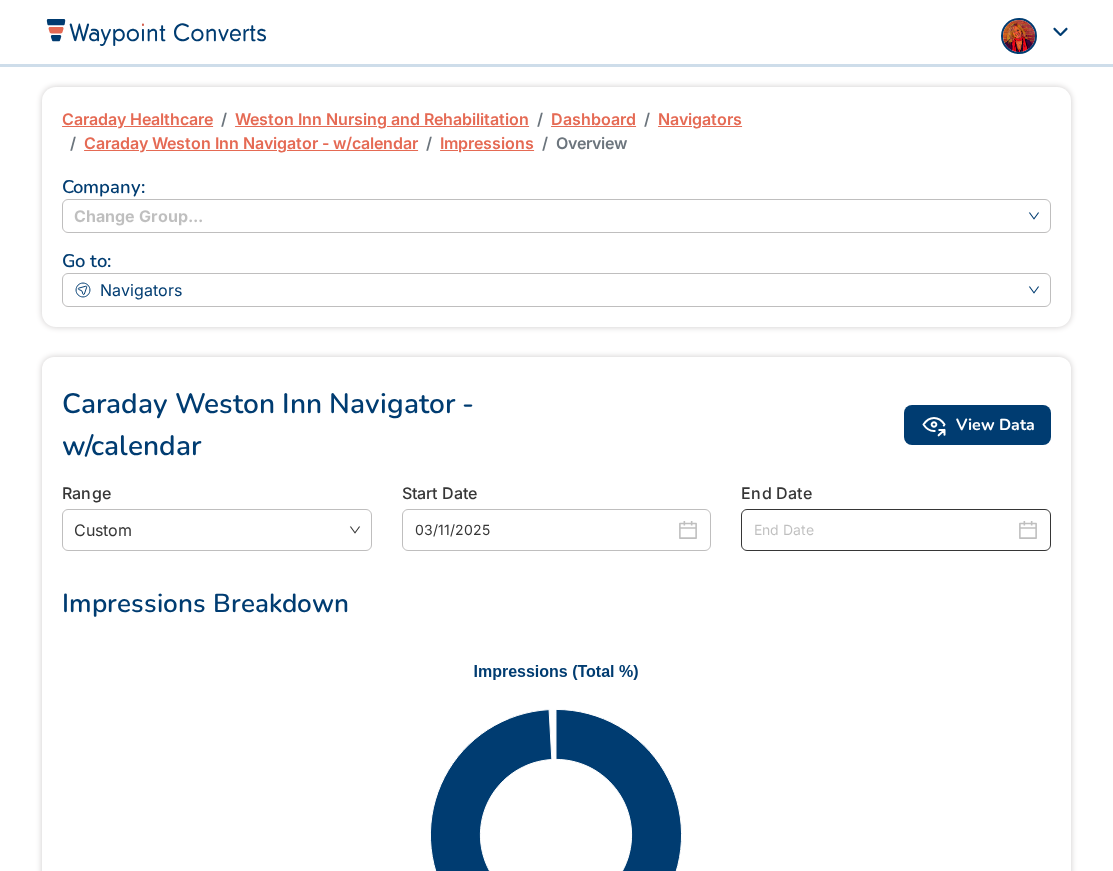 click at bounding box center [884, 530] 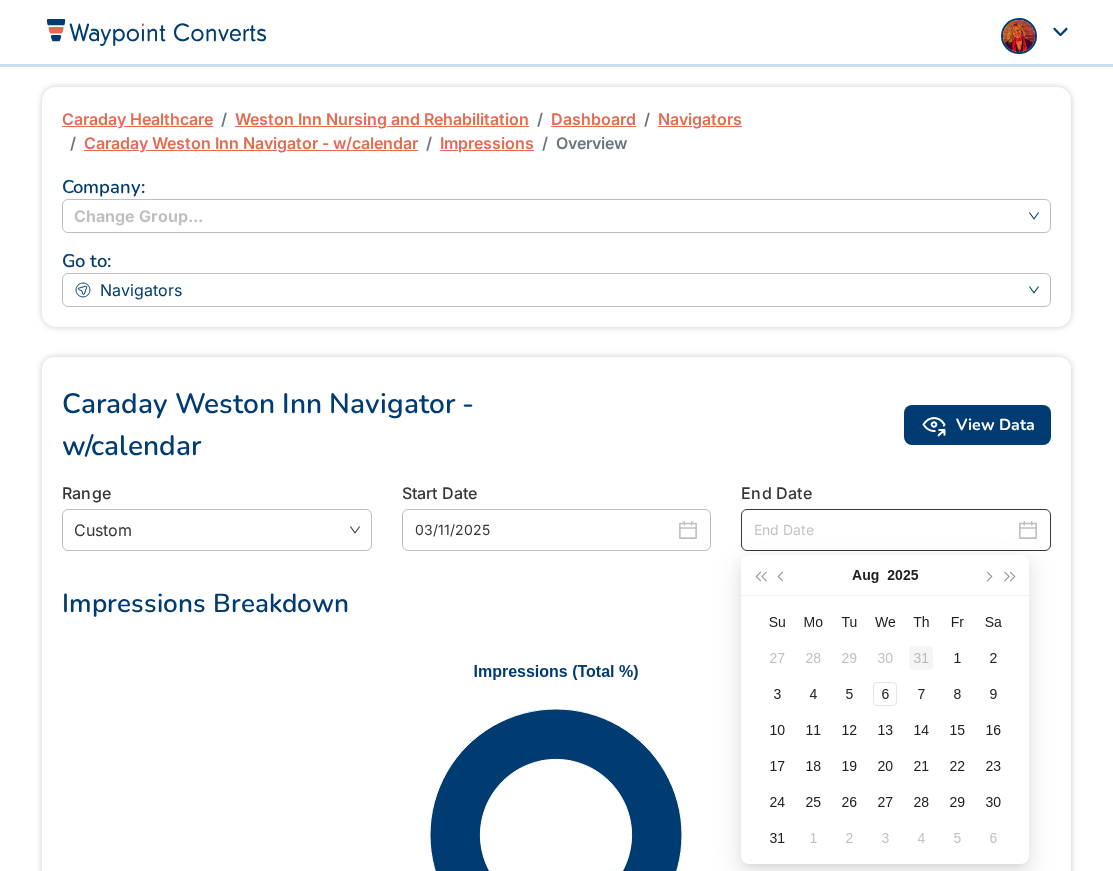 type on "07/31/2025" 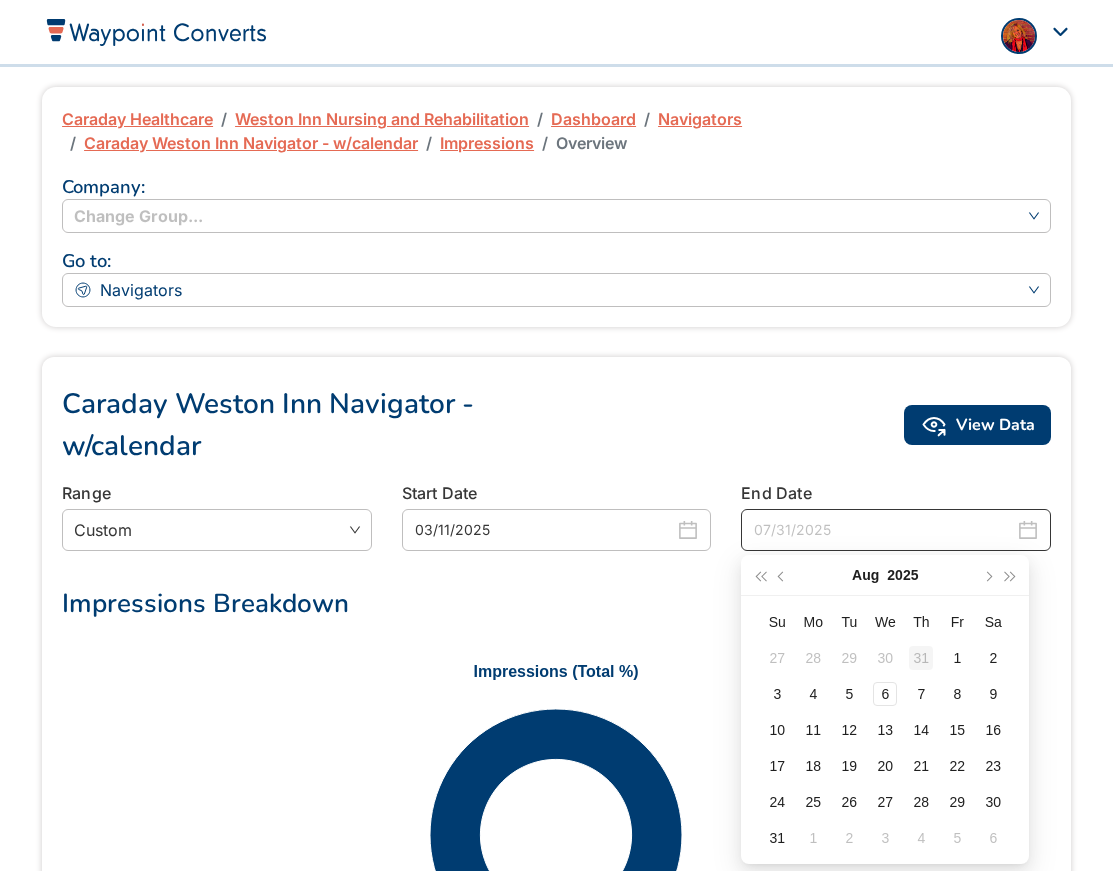 click on "31" at bounding box center [921, 658] 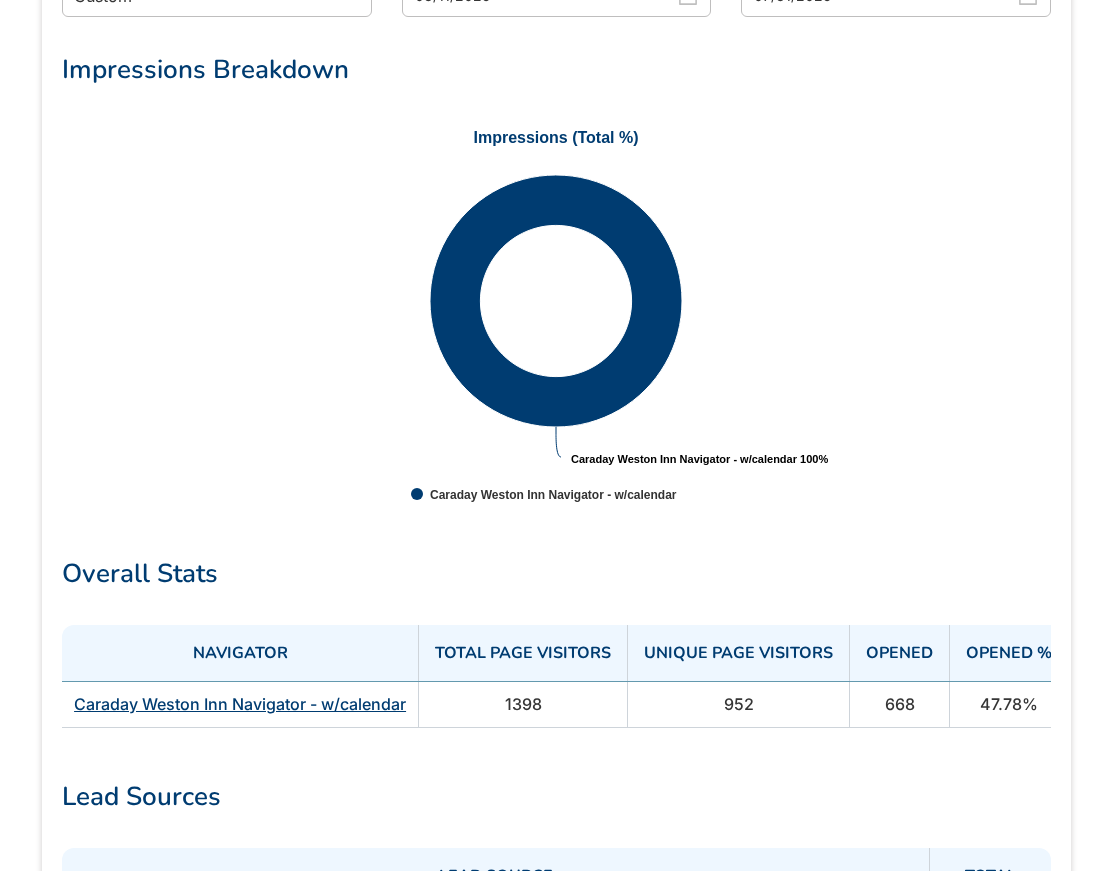 scroll, scrollTop: 536, scrollLeft: 0, axis: vertical 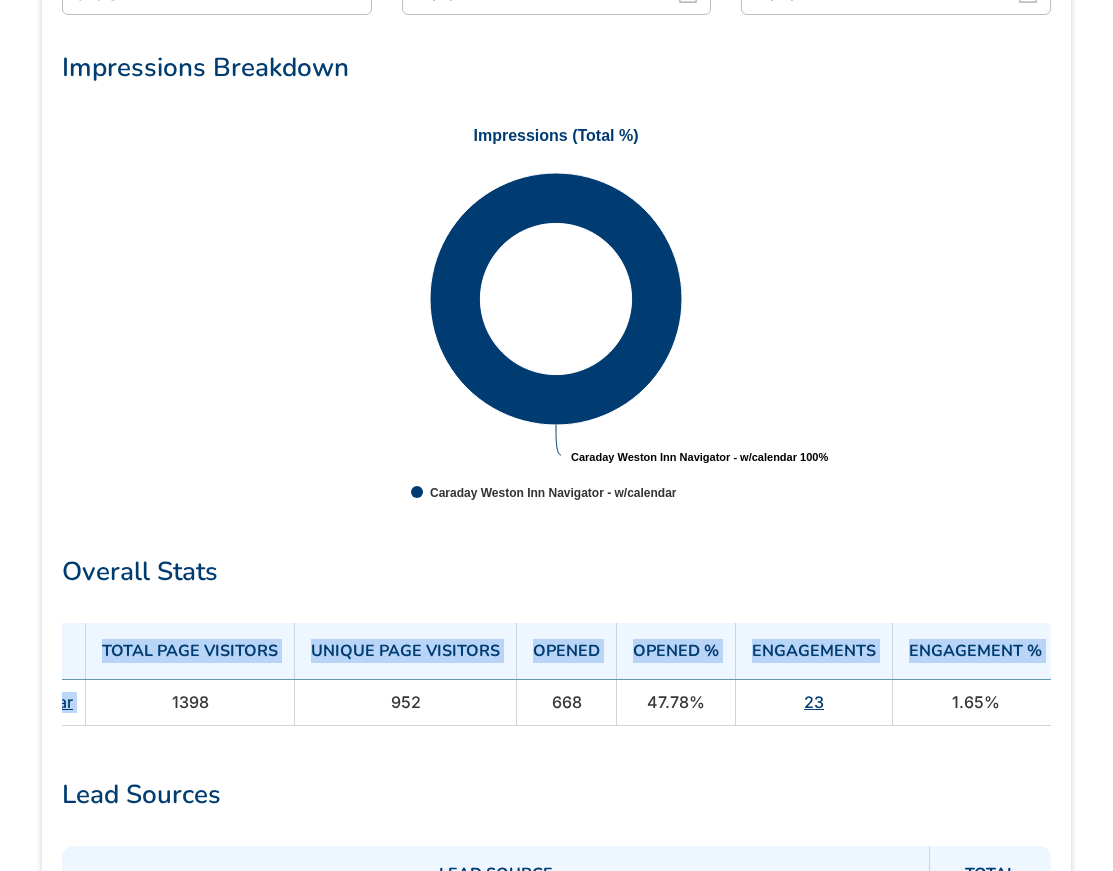 drag, startPoint x: 507, startPoint y: 701, endPoint x: 1097, endPoint y: 736, distance: 591.03723 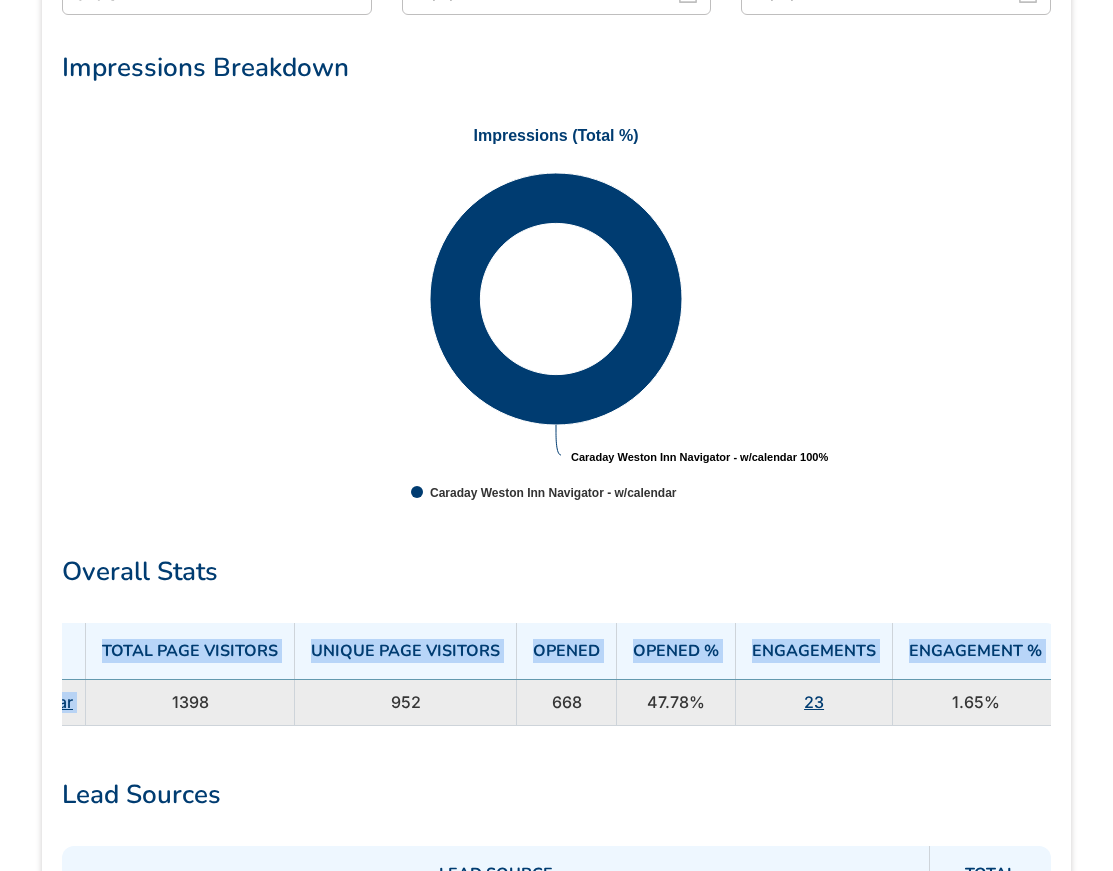 copy on "Navigator Total Page Visitors Unique Page Visitors Opened Opened % Engagements Engagement % Caraday Weston Inn Navigator - w/calendar" 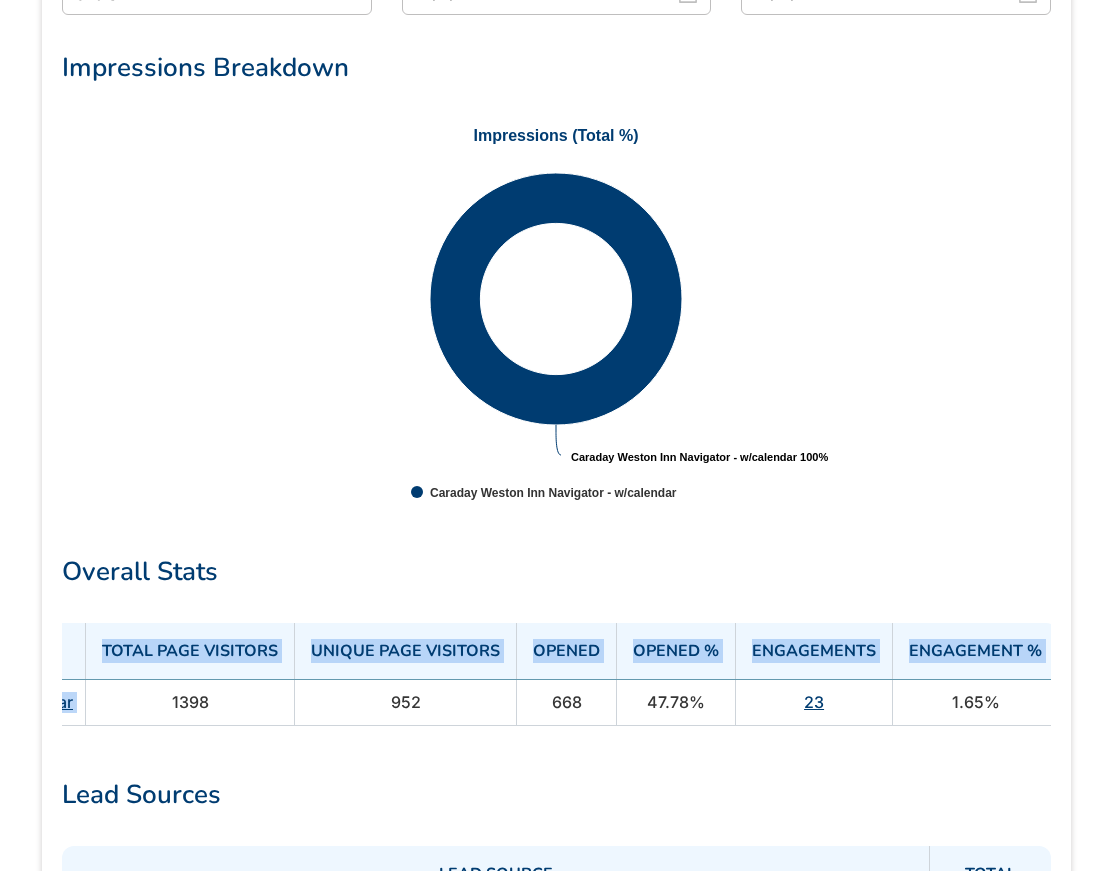 scroll, scrollTop: 0, scrollLeft: 0, axis: both 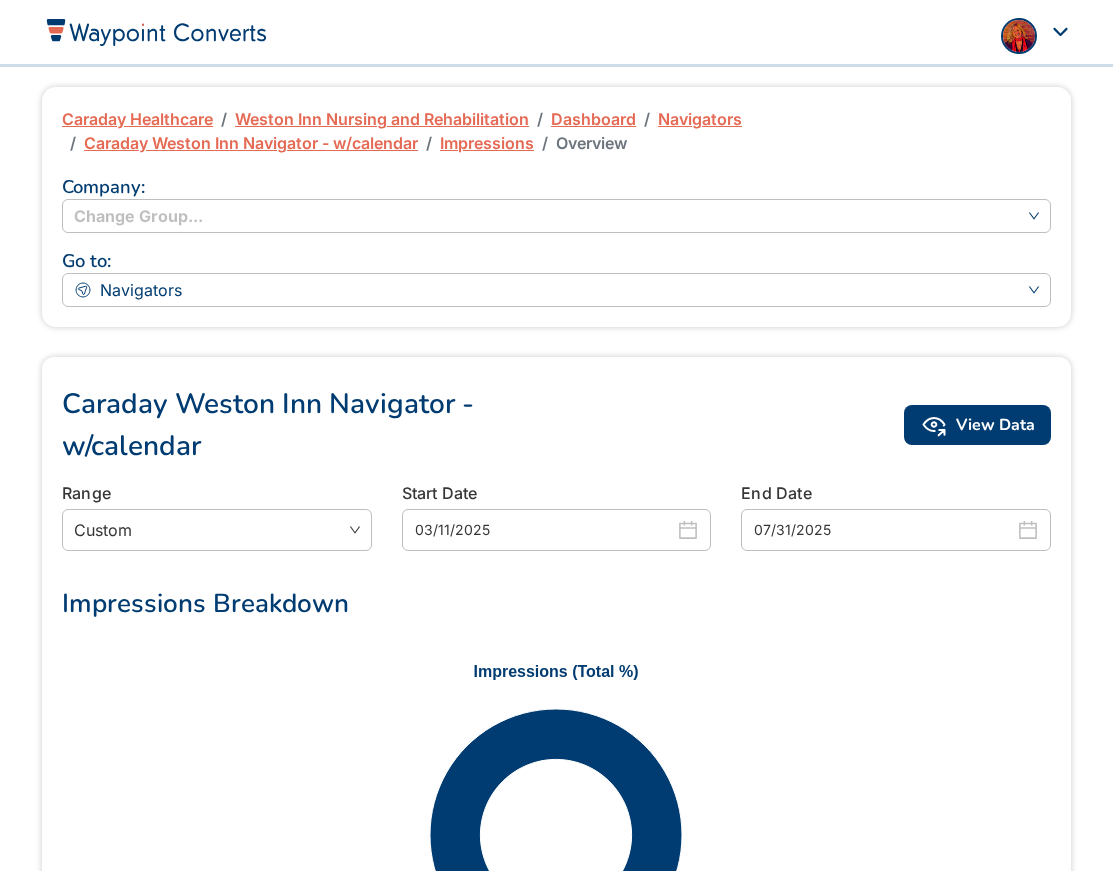 click on "Caraday Healthcare" at bounding box center (137, 119) 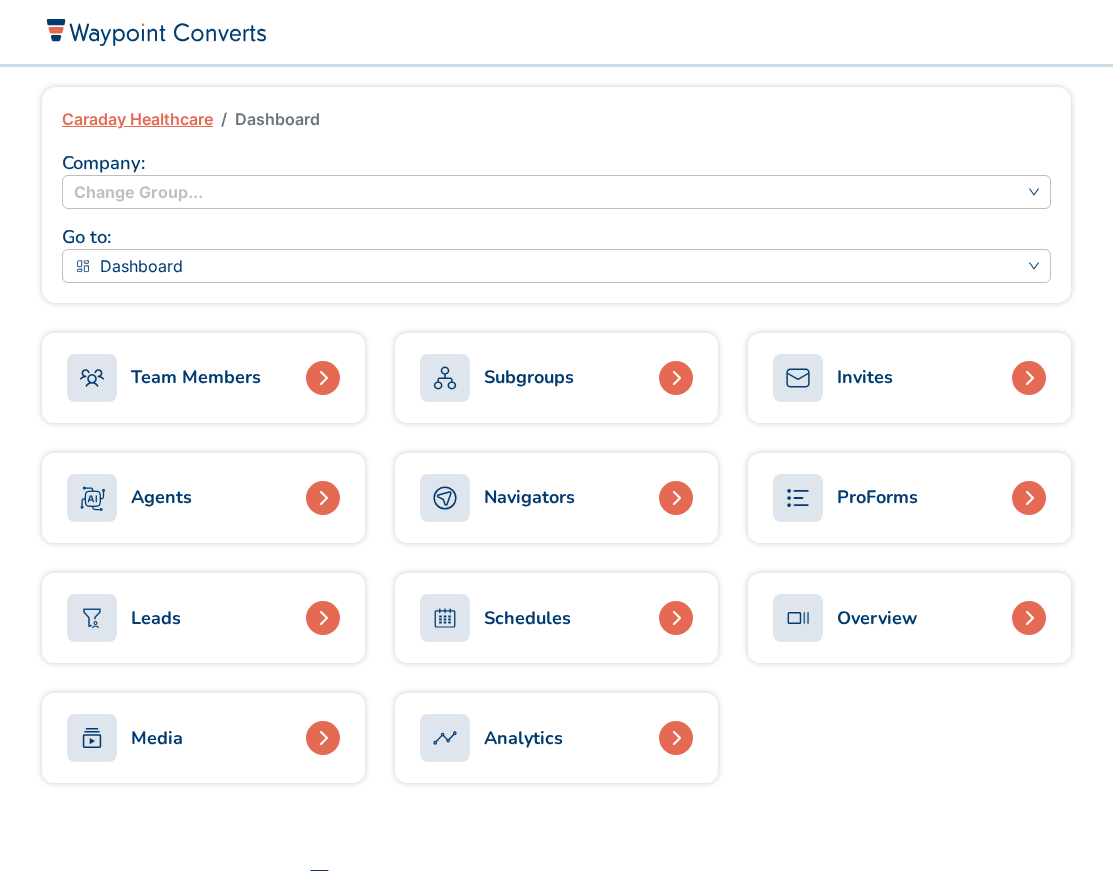 scroll, scrollTop: 0, scrollLeft: 0, axis: both 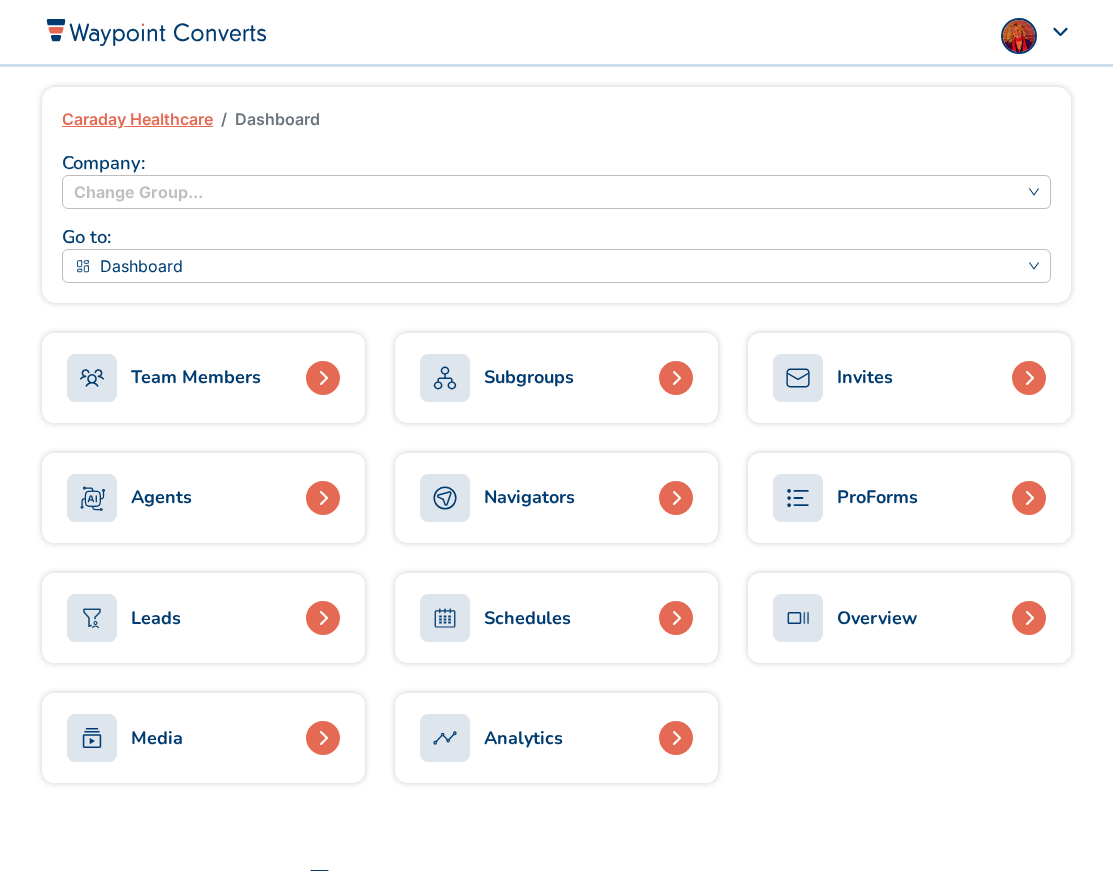 click on "Subgroups" at bounding box center [529, 377] 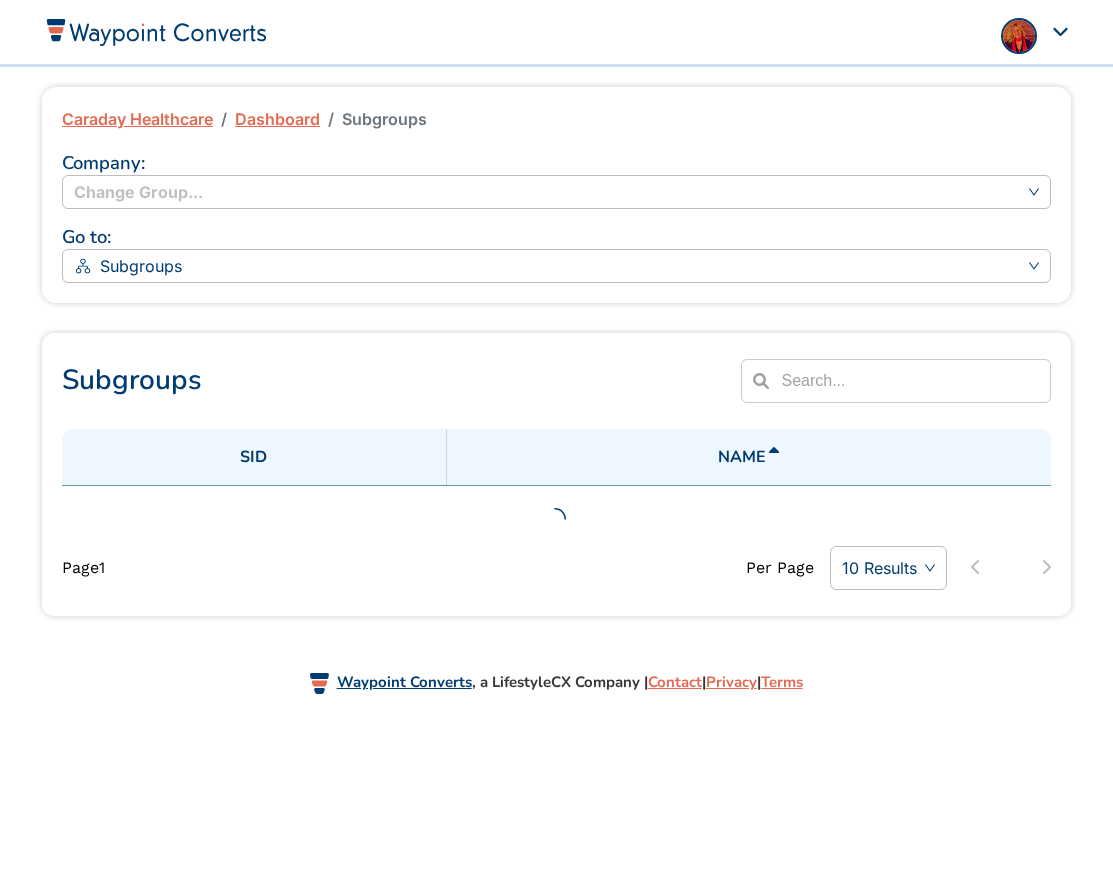 scroll, scrollTop: 0, scrollLeft: 0, axis: both 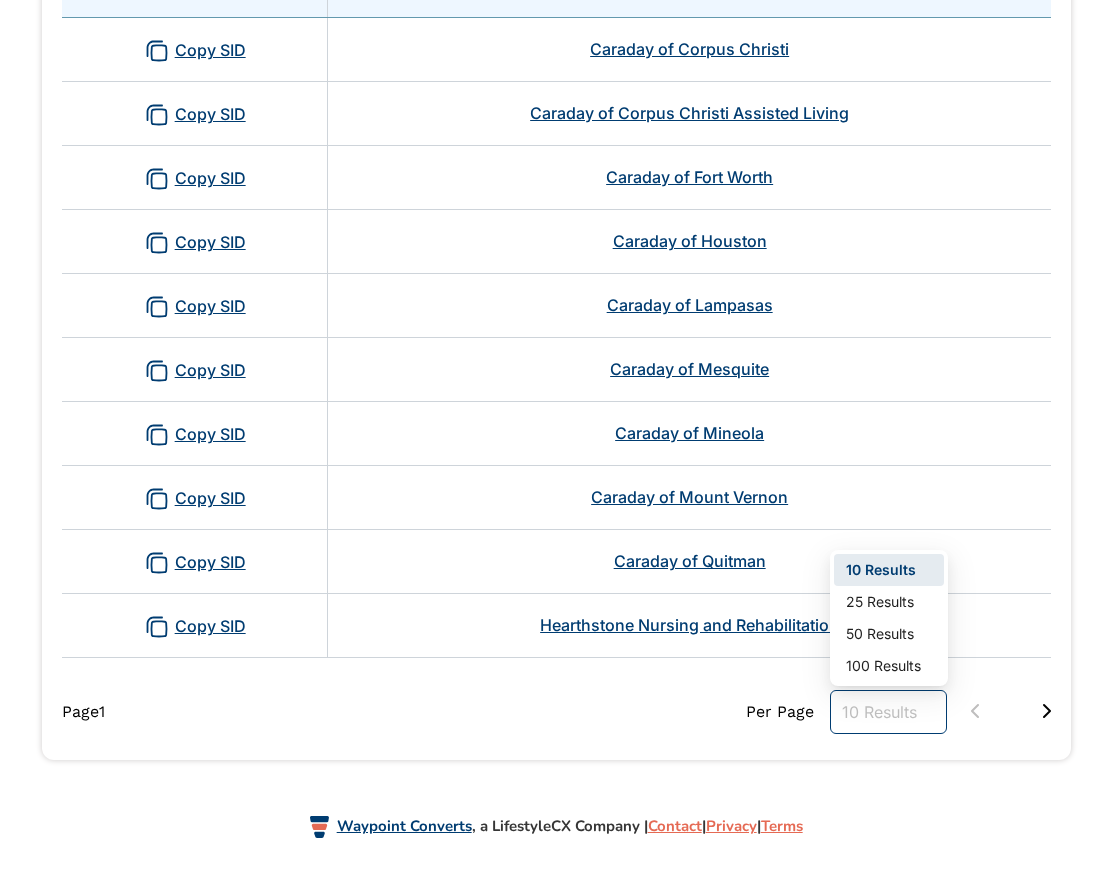 click on "10 Results" at bounding box center [888, 712] 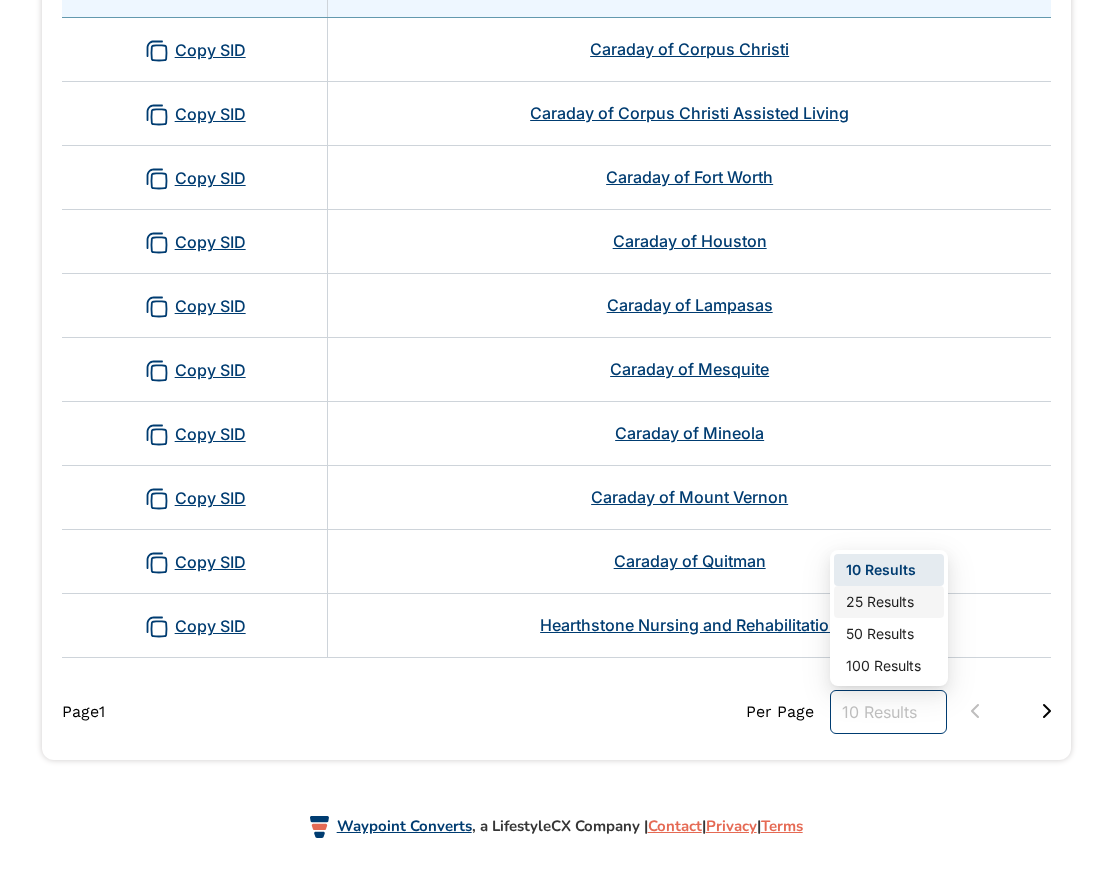 click on "25 Results" at bounding box center [889, 602] 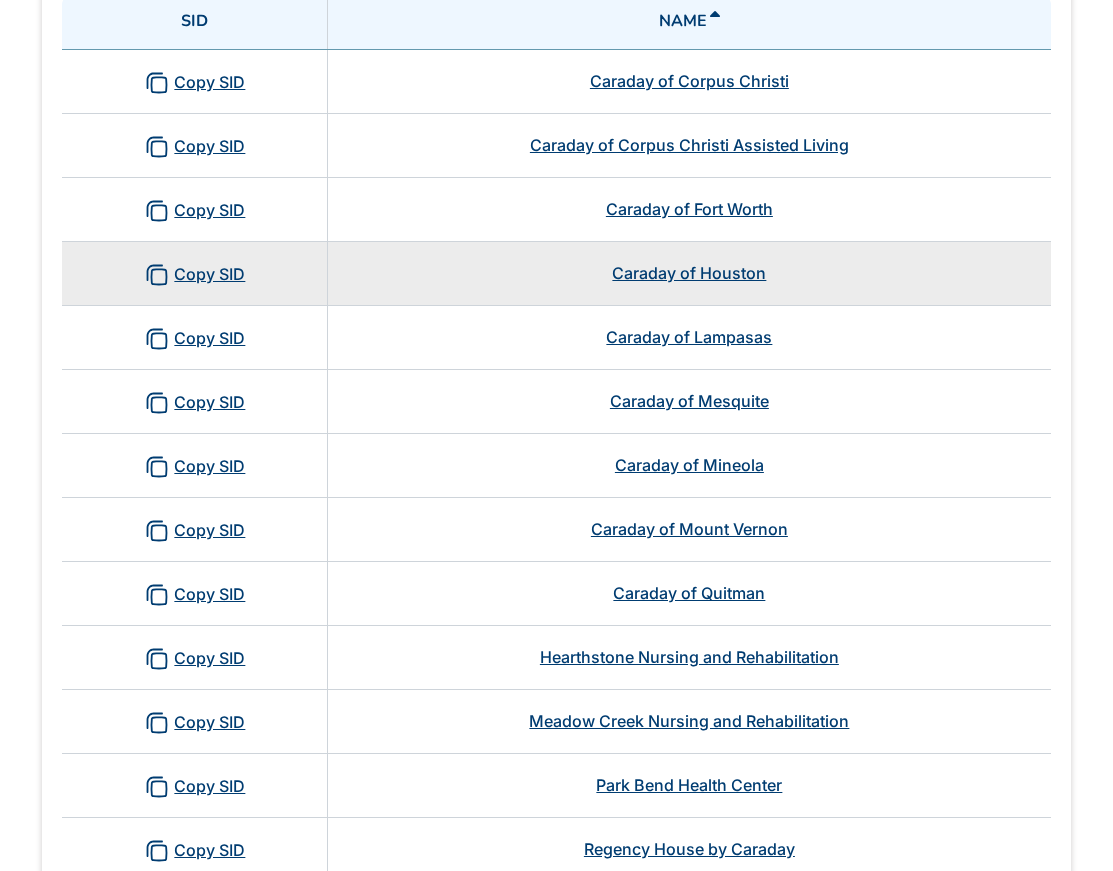 scroll, scrollTop: 1236, scrollLeft: 0, axis: vertical 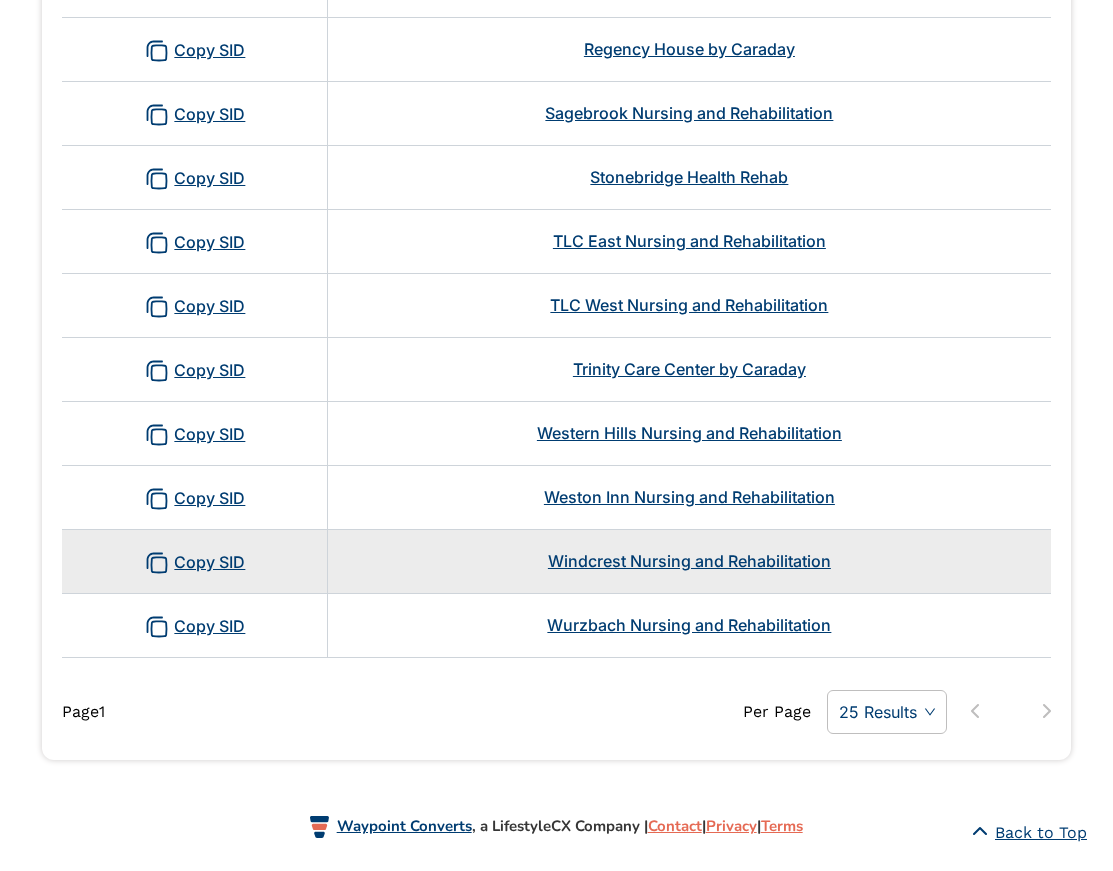 click on "Windcrest Nursing and Rehabilitation" at bounding box center (689, 561) 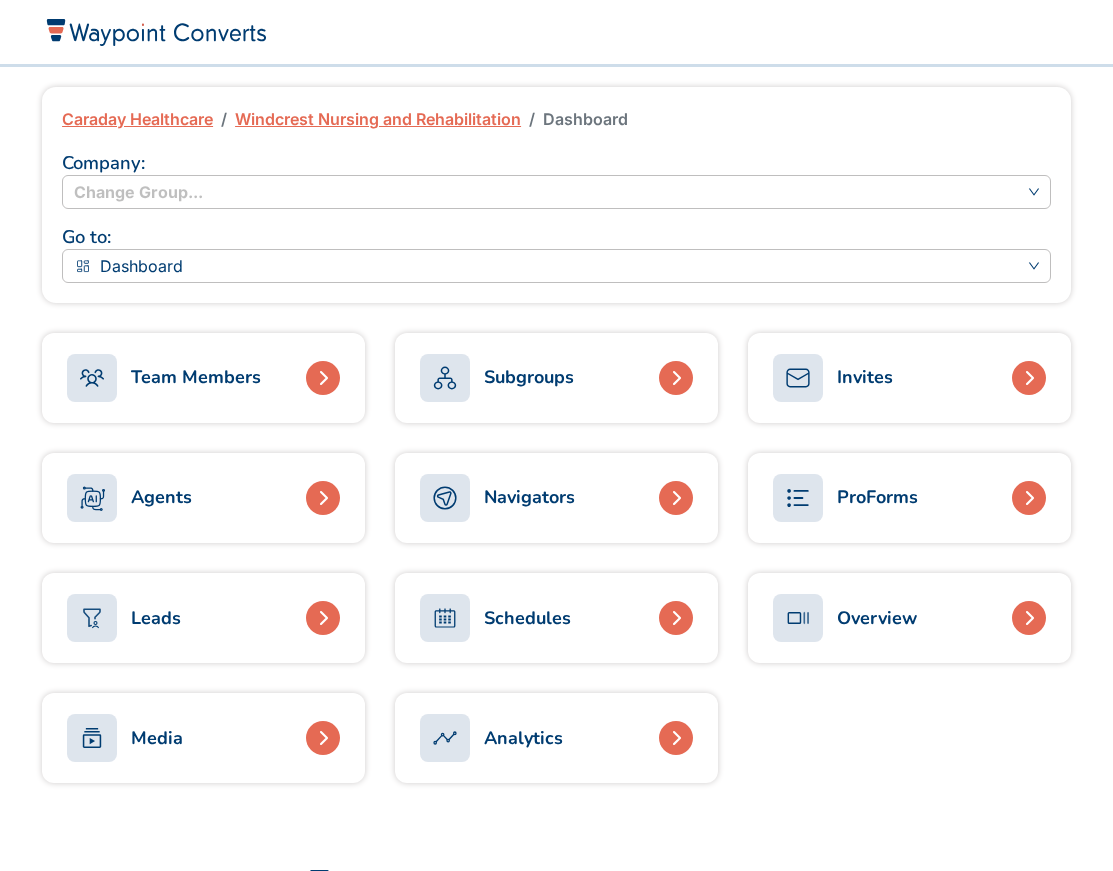 scroll, scrollTop: 0, scrollLeft: 0, axis: both 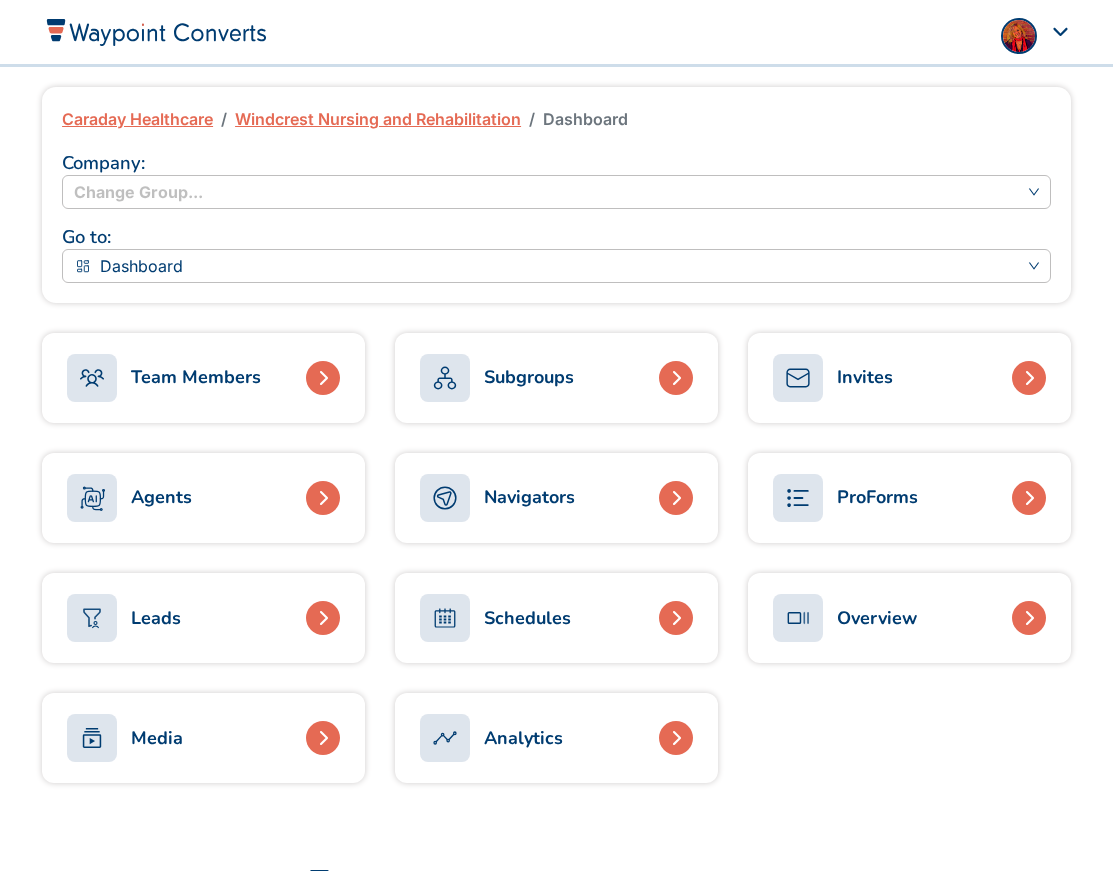 click on "Navigators" at bounding box center (529, 497) 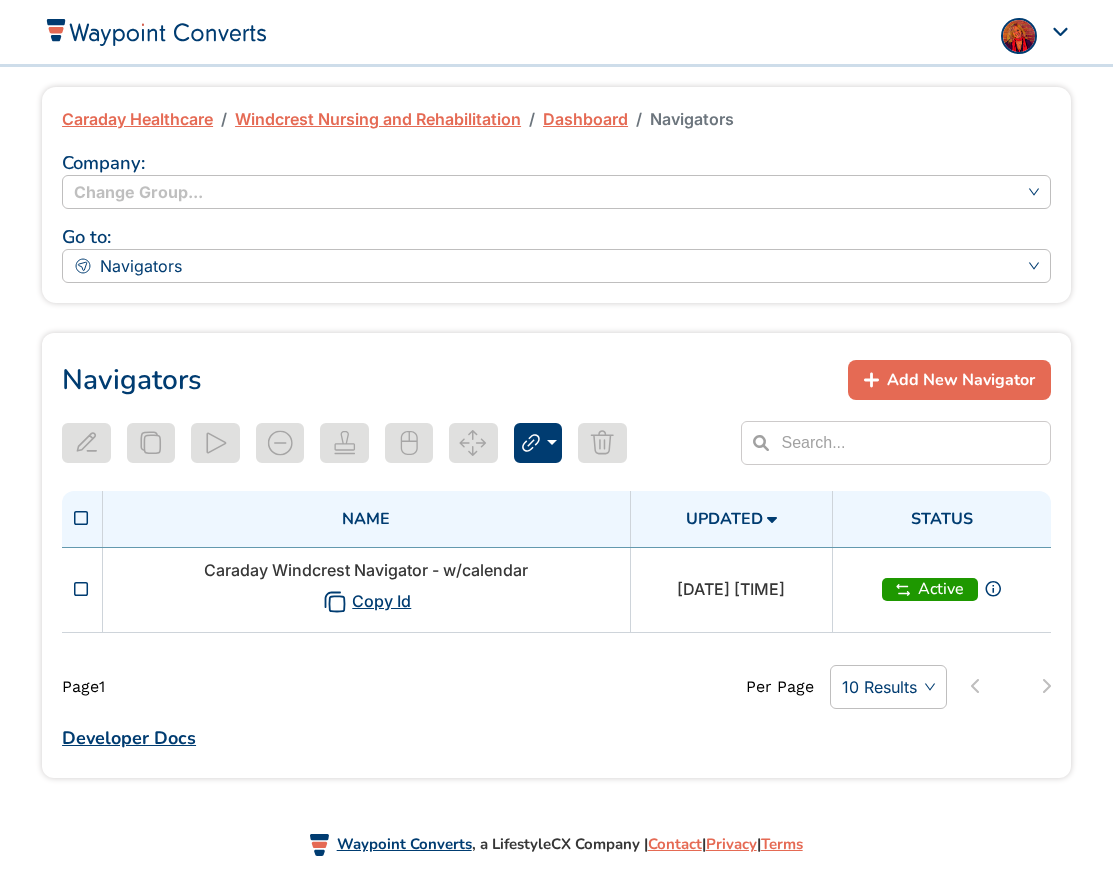 scroll, scrollTop: 0, scrollLeft: 0, axis: both 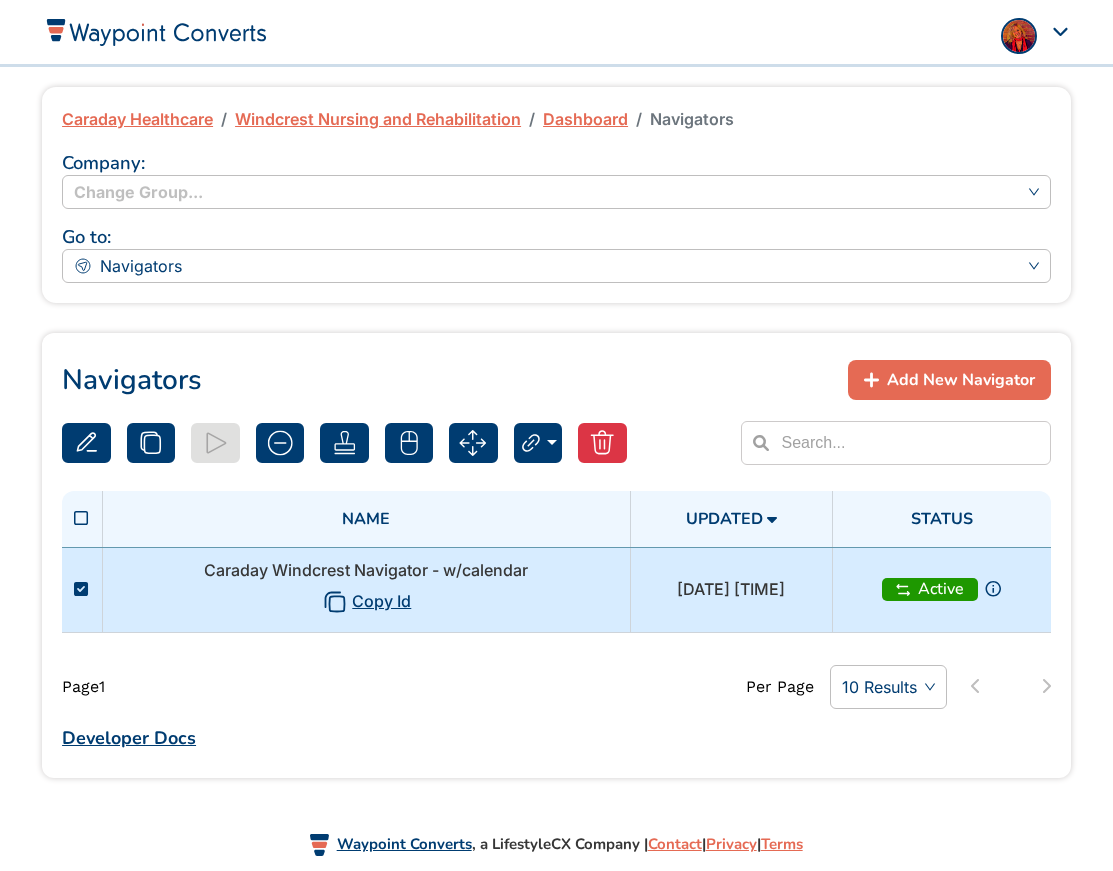 click on "Caraday Windcrest Navigator - w/calendar   Copy Id" at bounding box center (366, 589) 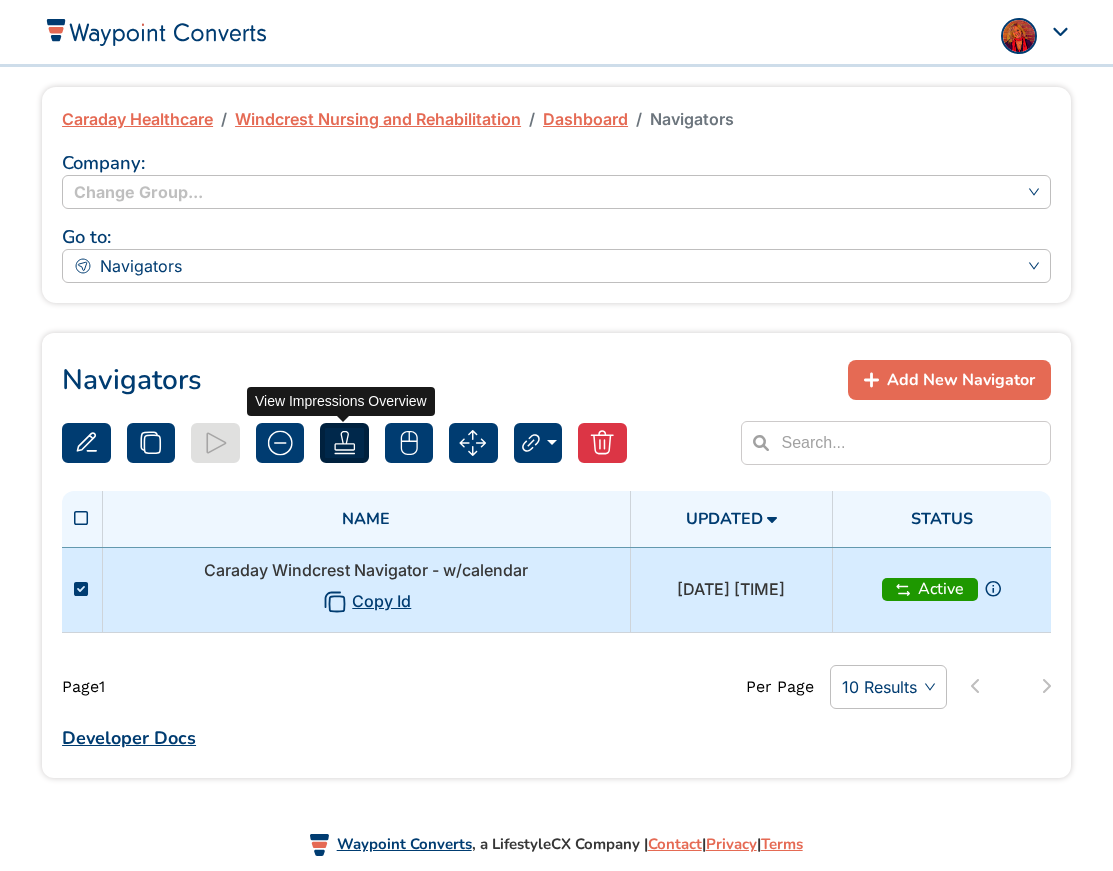 click 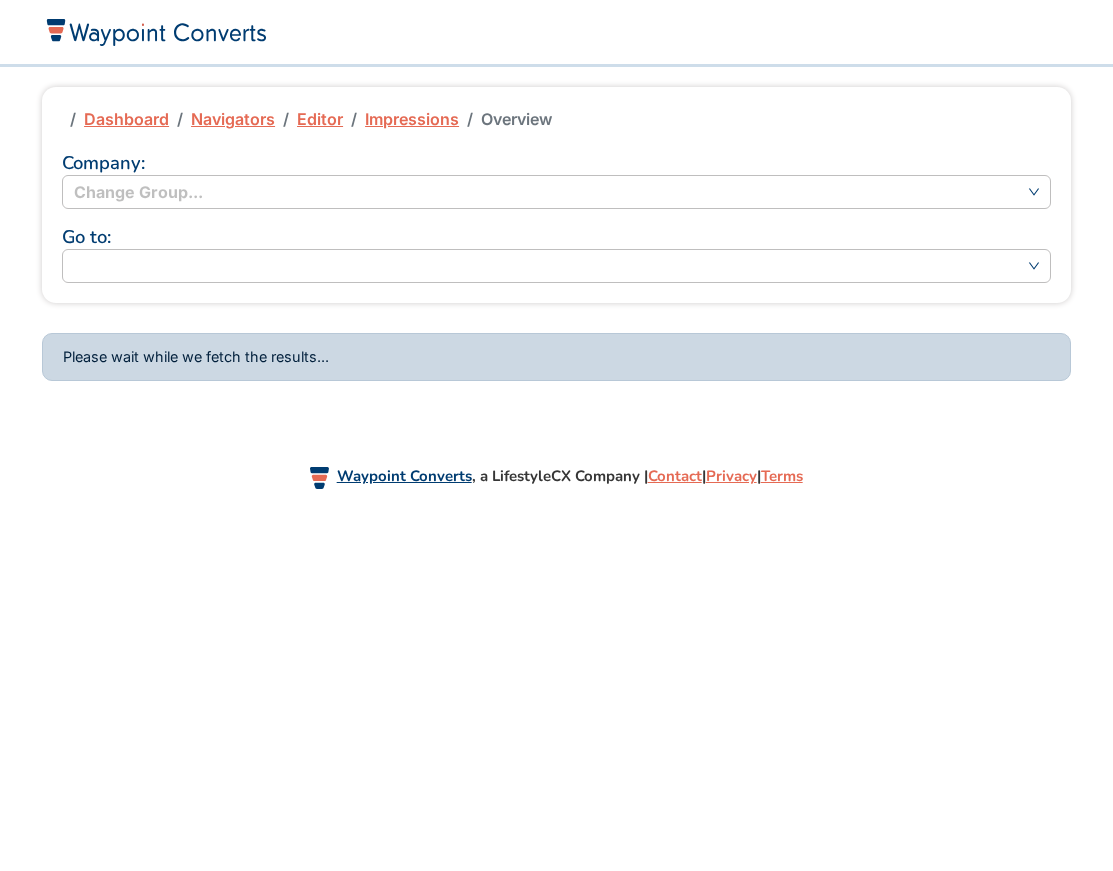 scroll, scrollTop: 0, scrollLeft: 0, axis: both 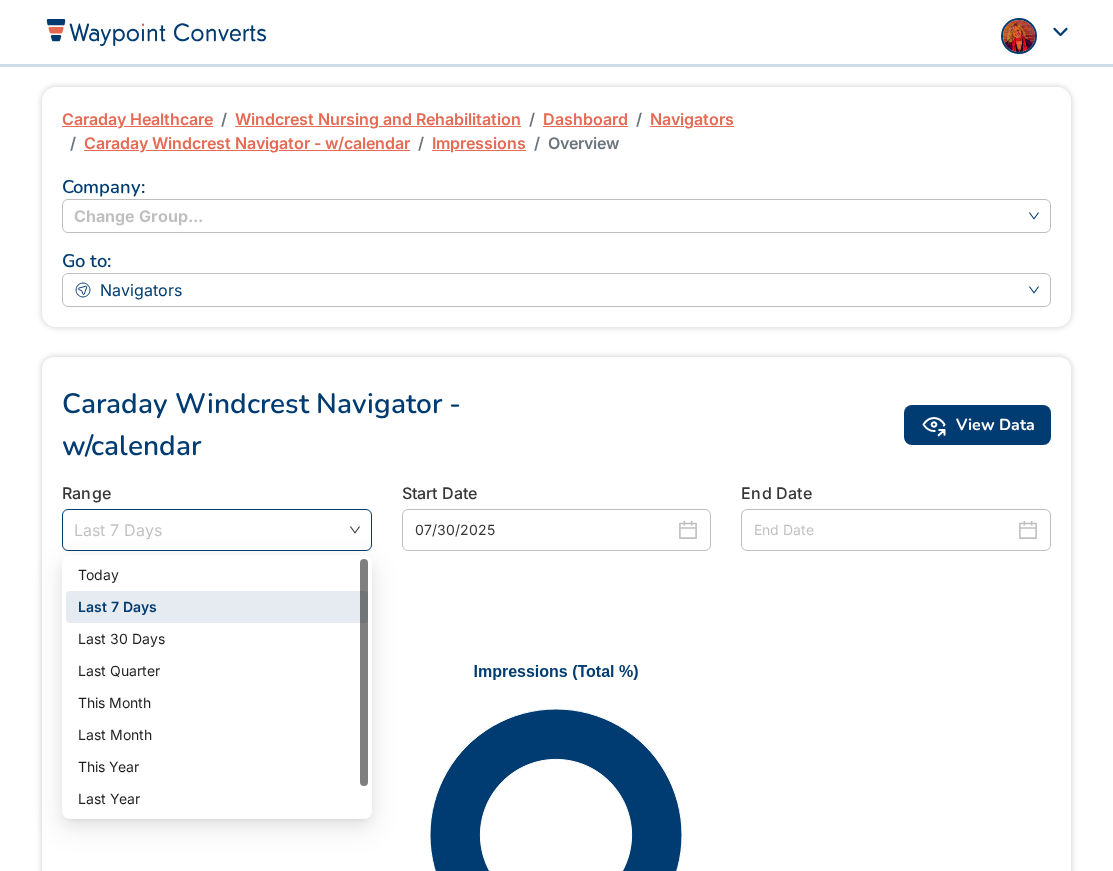 click on "Last 7 Days" at bounding box center (217, 530) 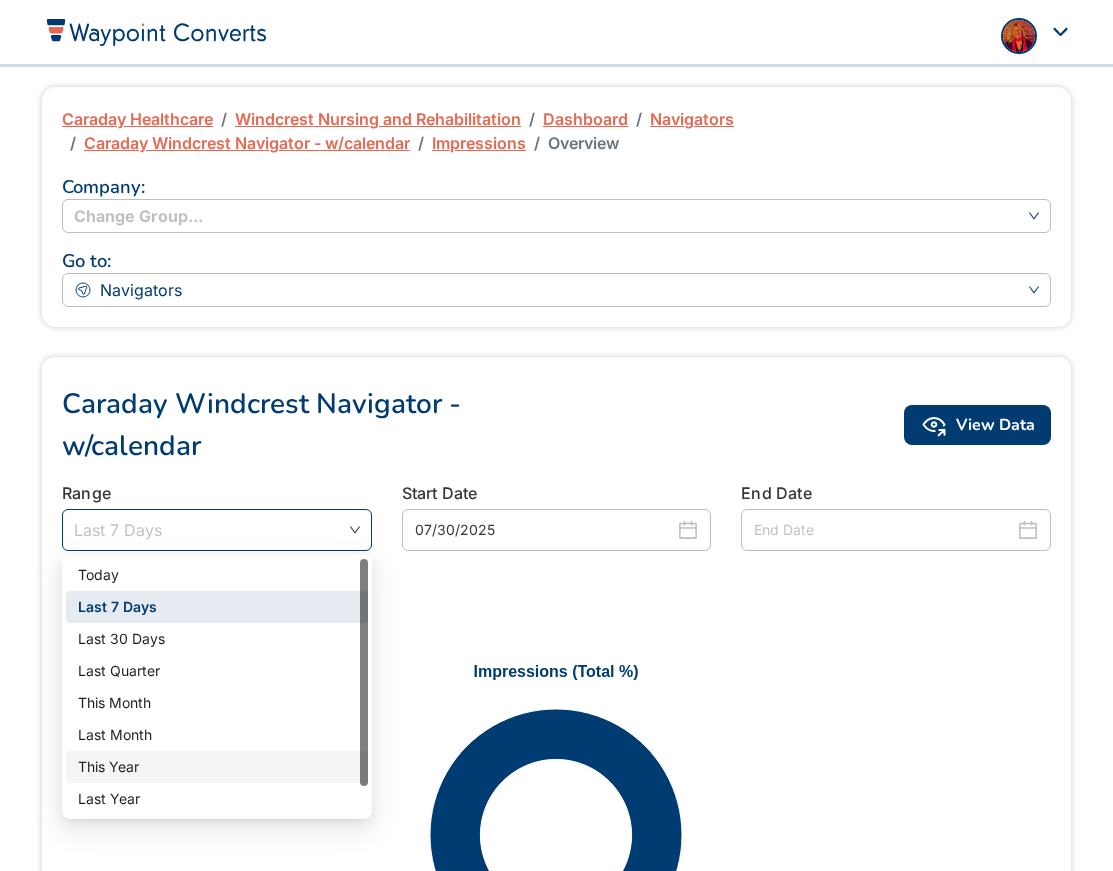 click on "This Year" at bounding box center [217, 767] 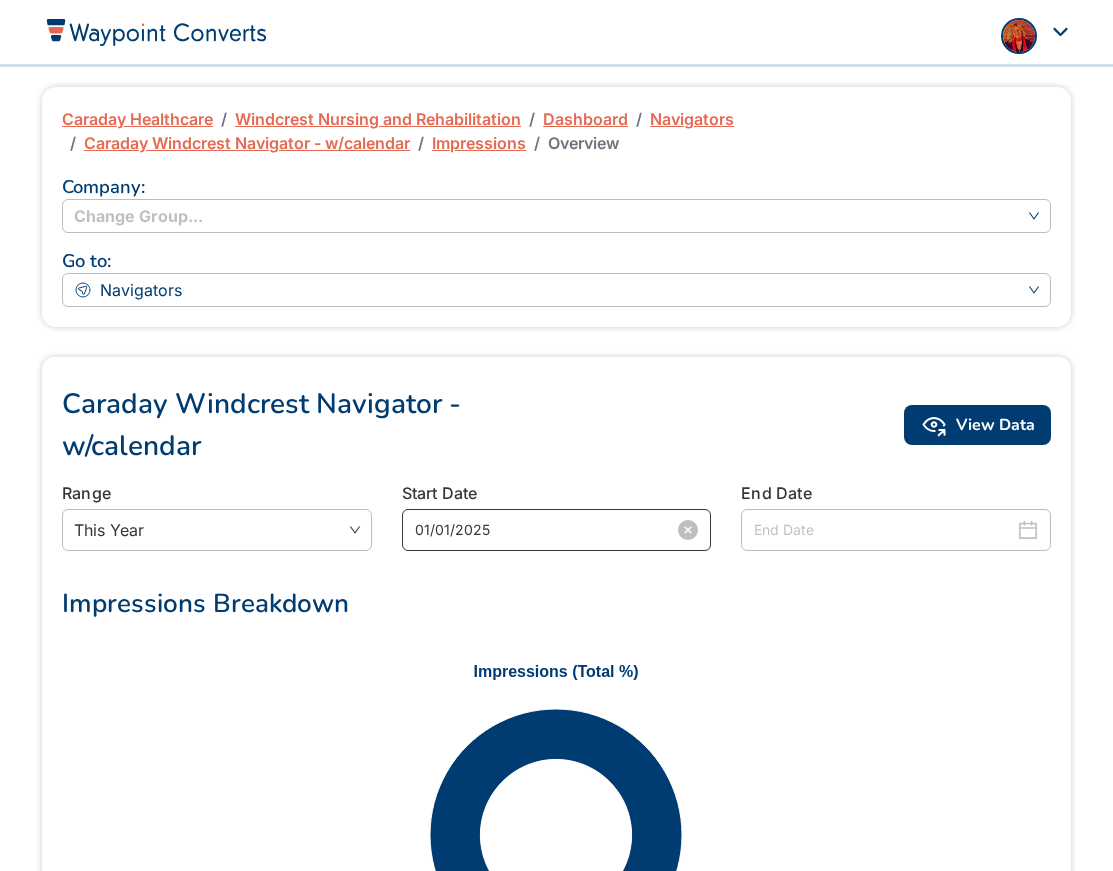 click on "01/01/2025" at bounding box center [545, 530] 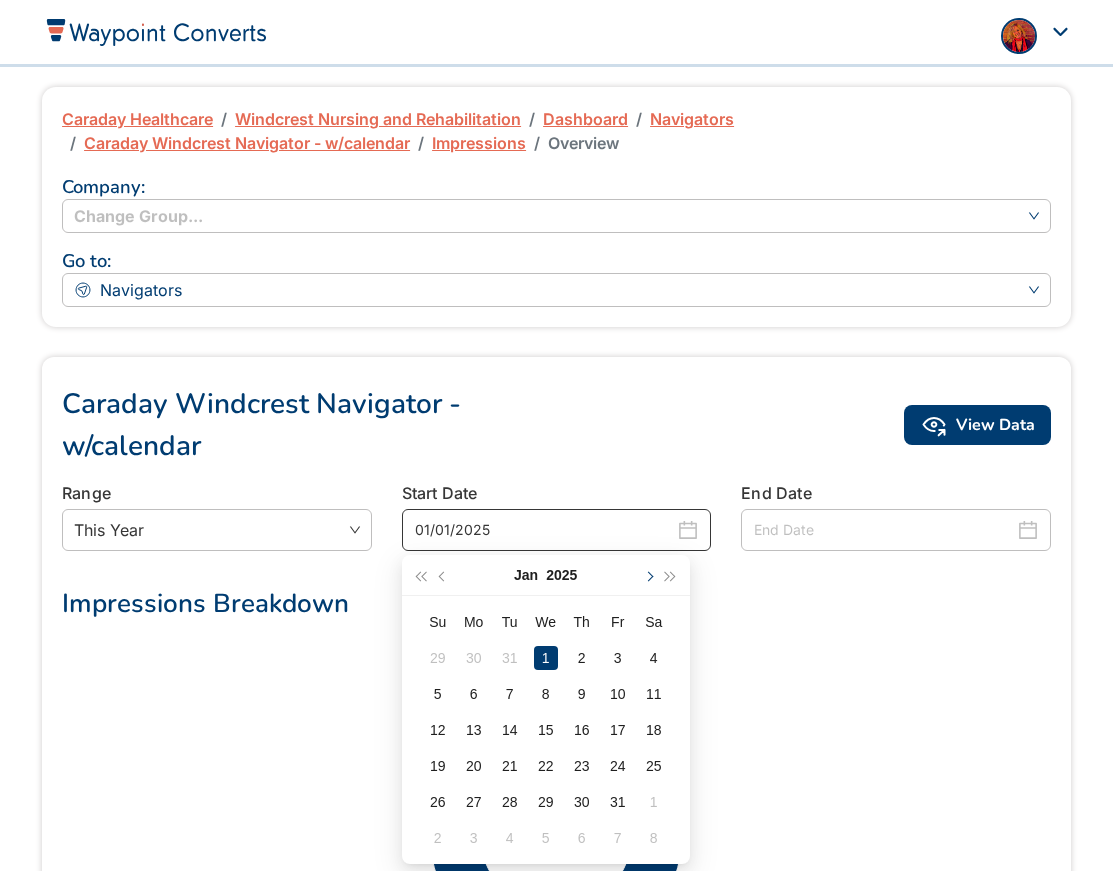 click at bounding box center (648, 575) 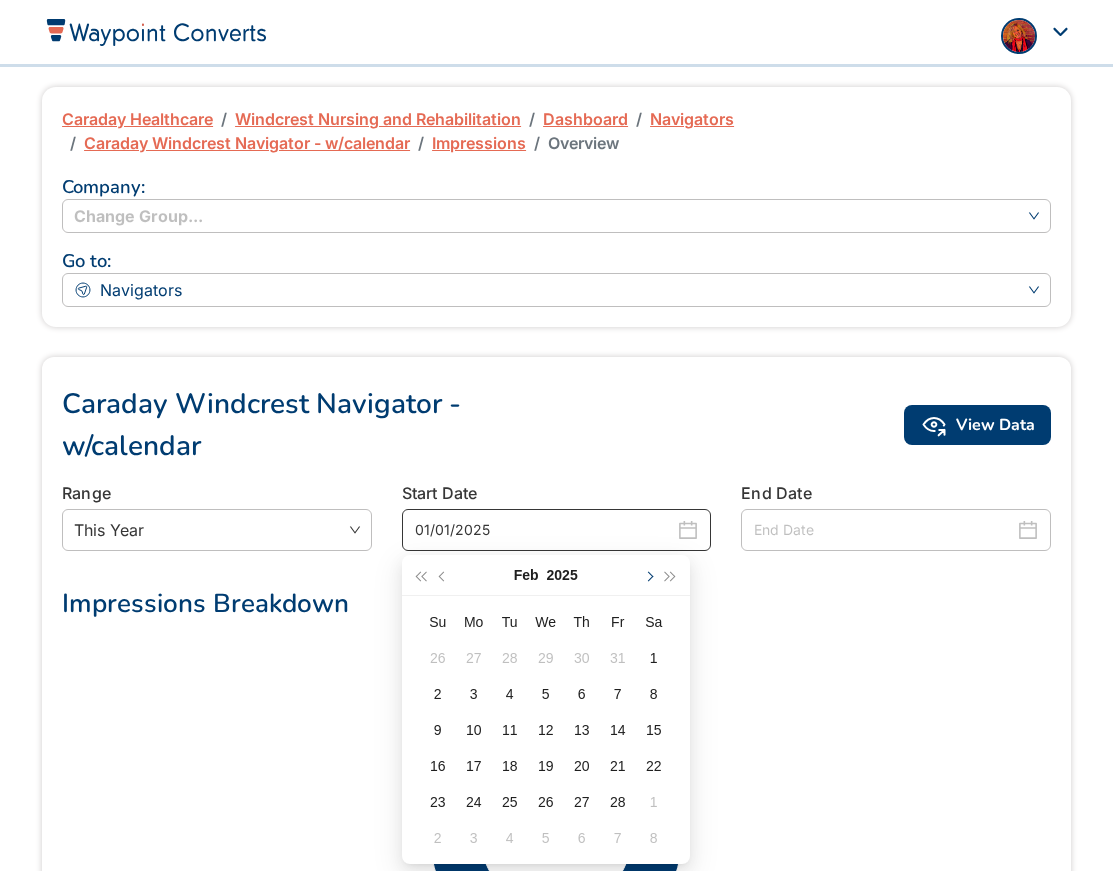 click at bounding box center (648, 575) 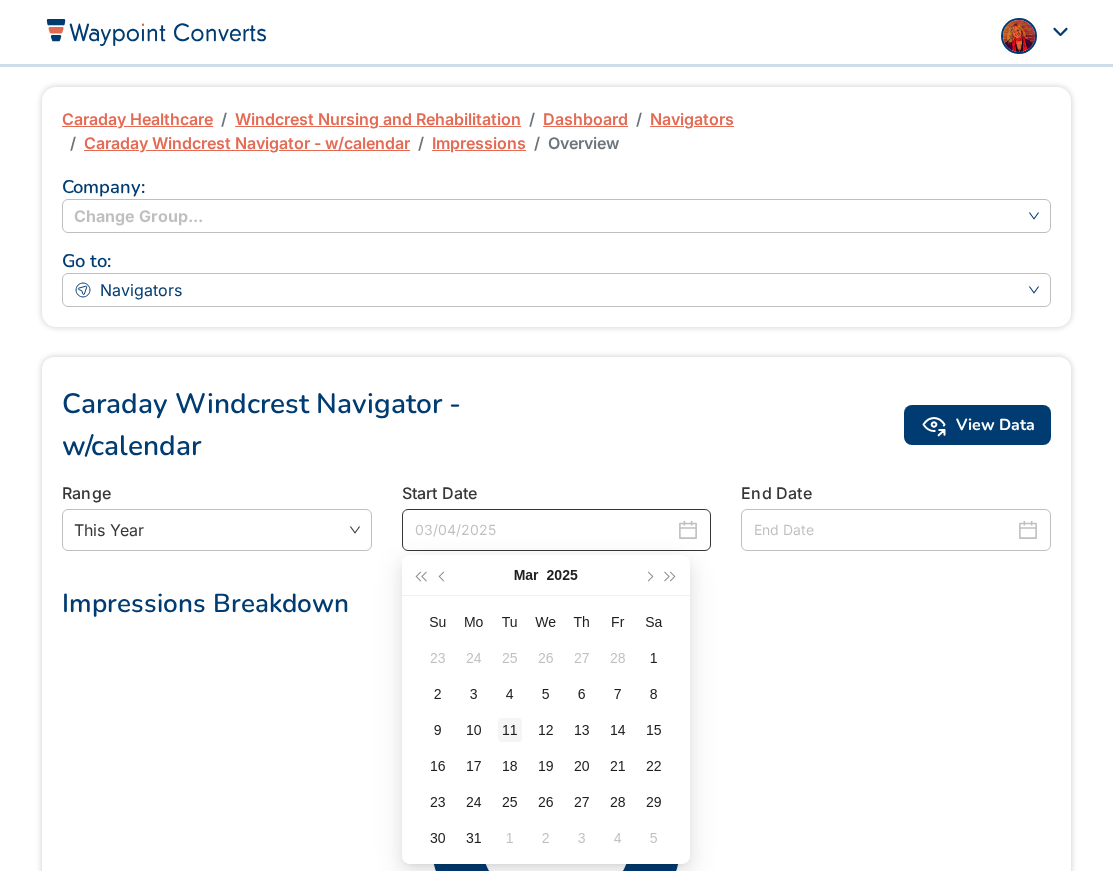 type on "03/11/2025" 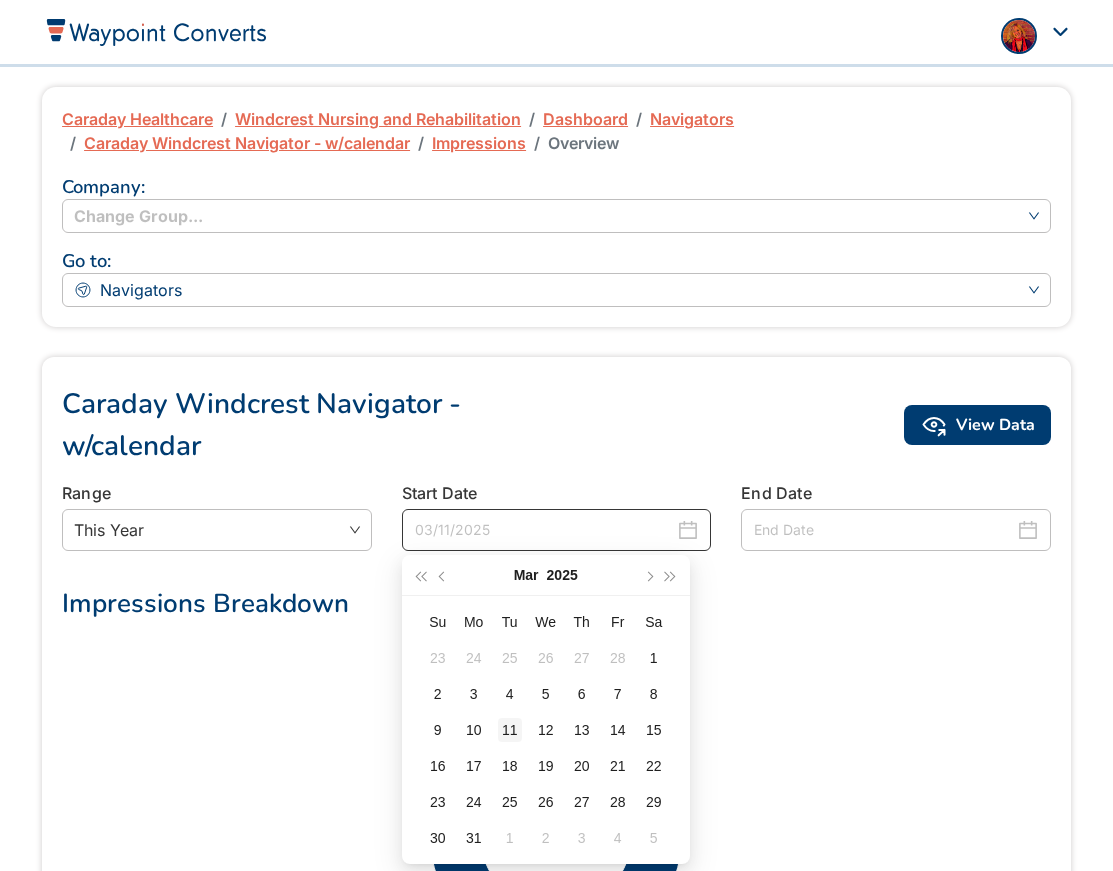 click on "11" at bounding box center [510, 730] 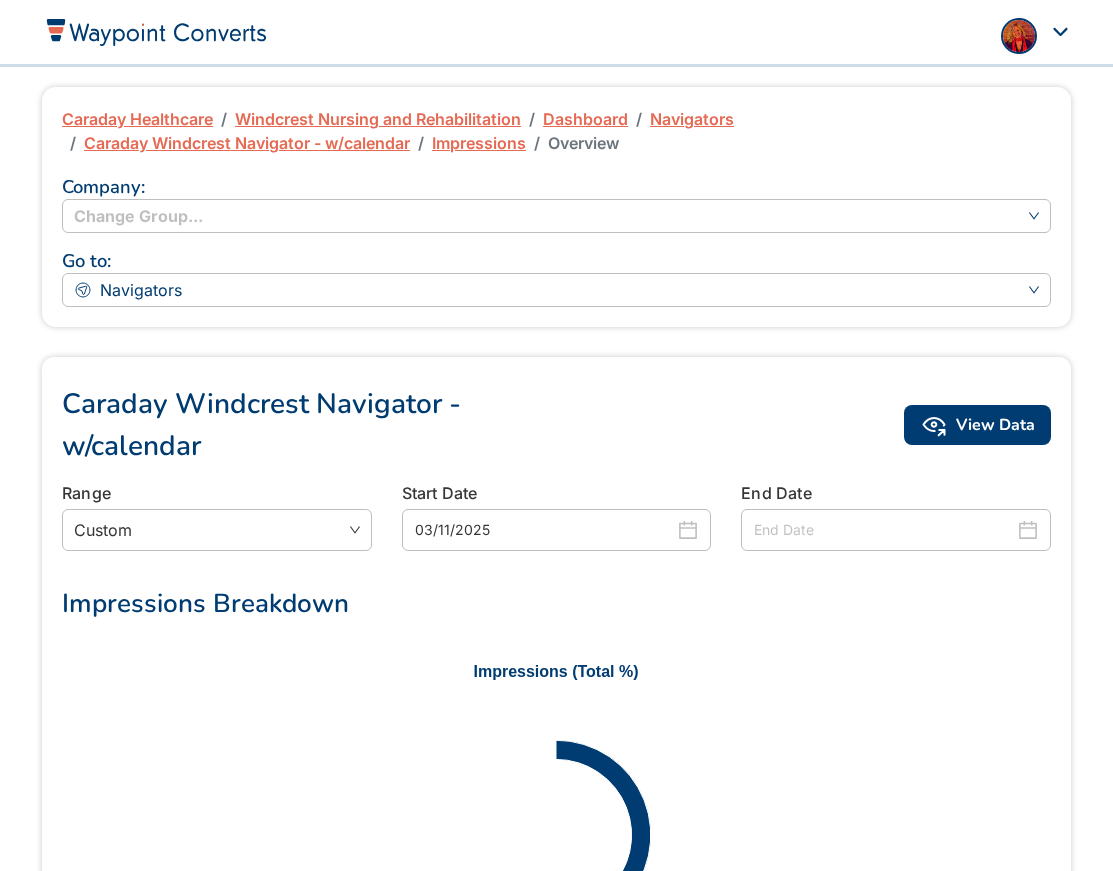 click at bounding box center (884, 530) 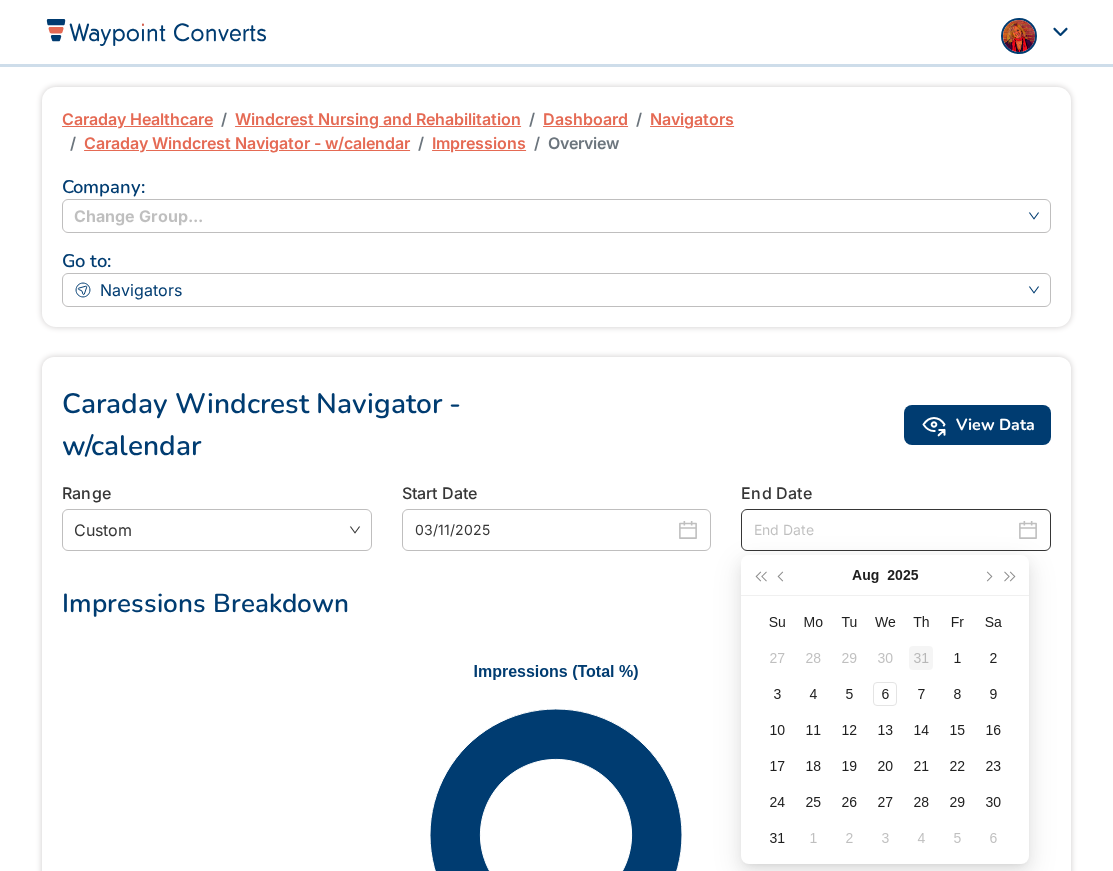 type on "07/31/2025" 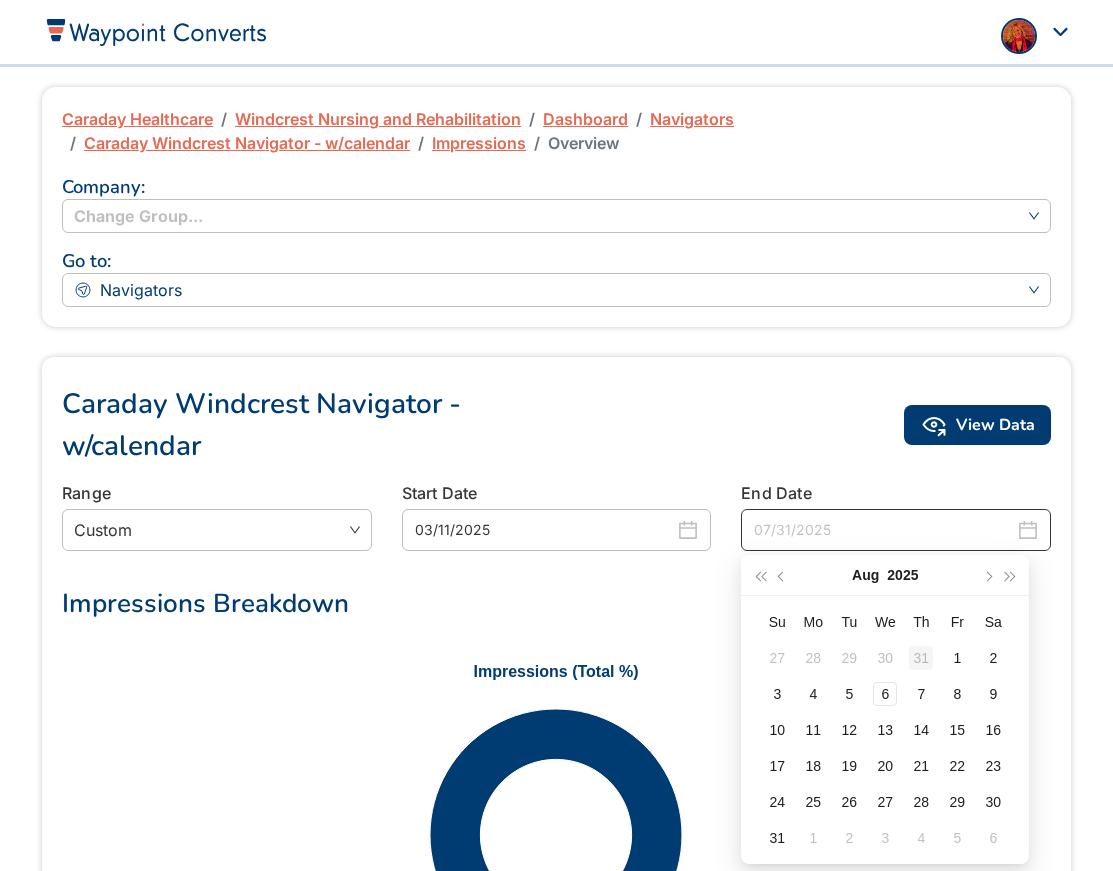 click on "31" at bounding box center (921, 658) 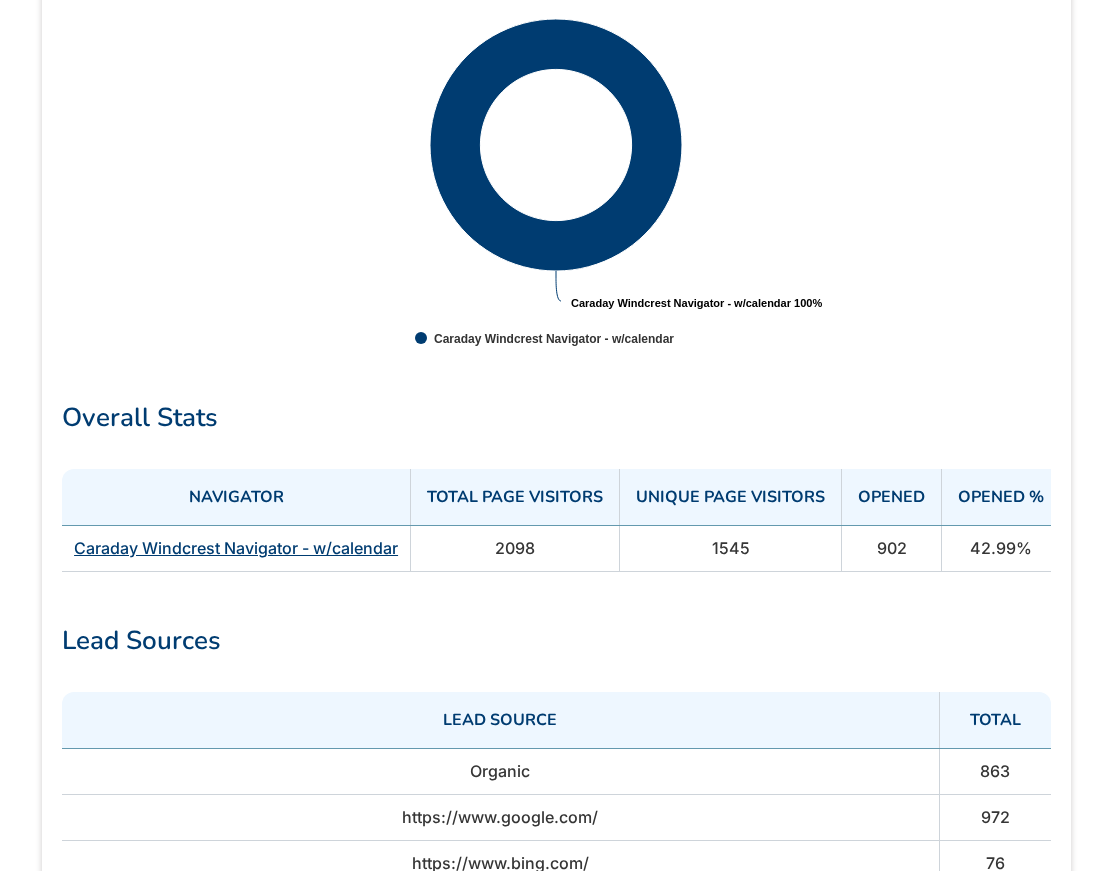 scroll, scrollTop: 705, scrollLeft: 0, axis: vertical 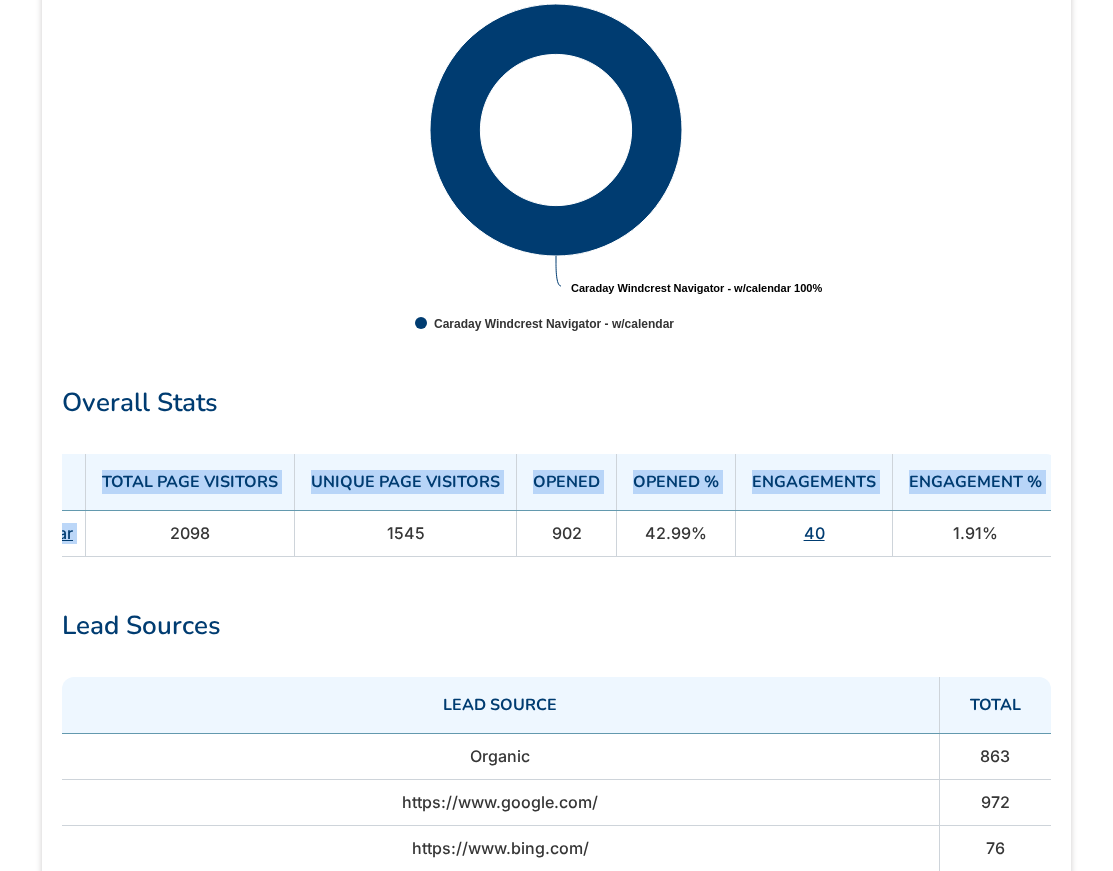 drag, startPoint x: 498, startPoint y: 535, endPoint x: 1058, endPoint y: 525, distance: 560.0893 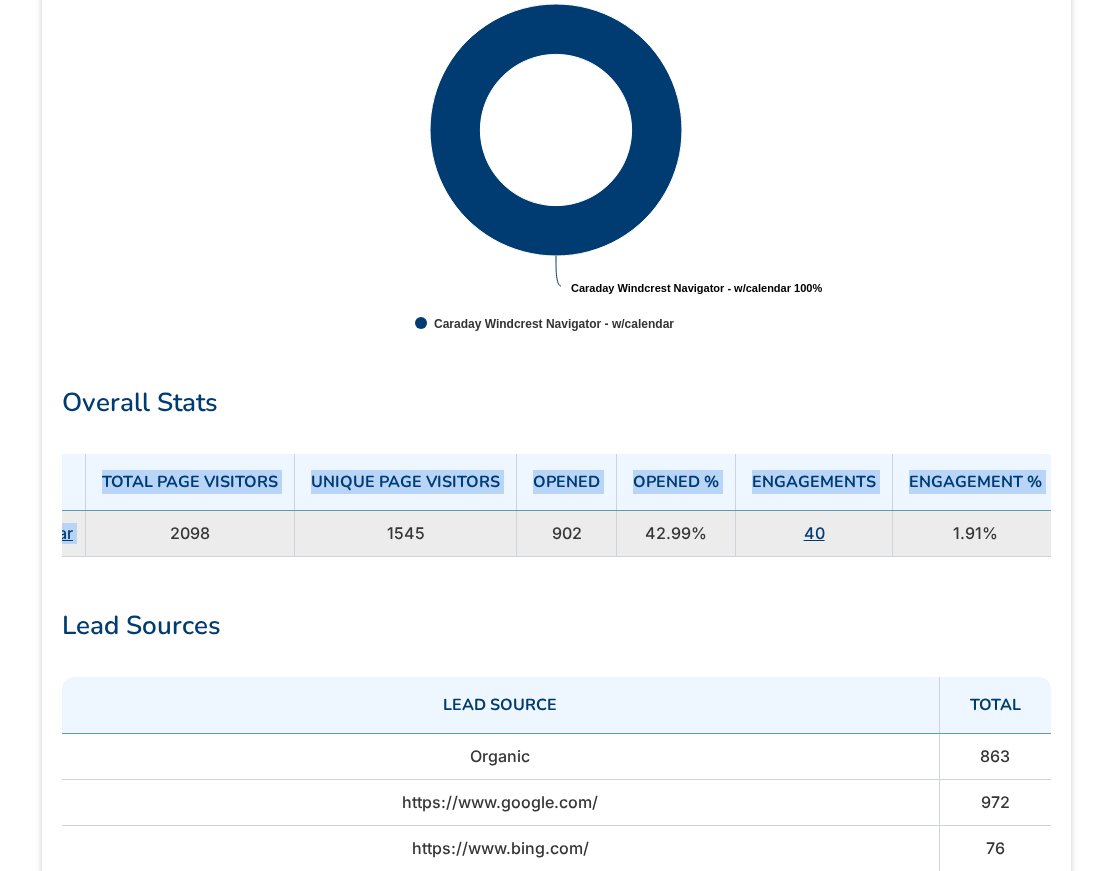 copy on "Navigator Total Page Visitors Unique Page Visitors Opened Opened % Engagements Engagement % Caraday Windcrest Navigator - w/calendar" 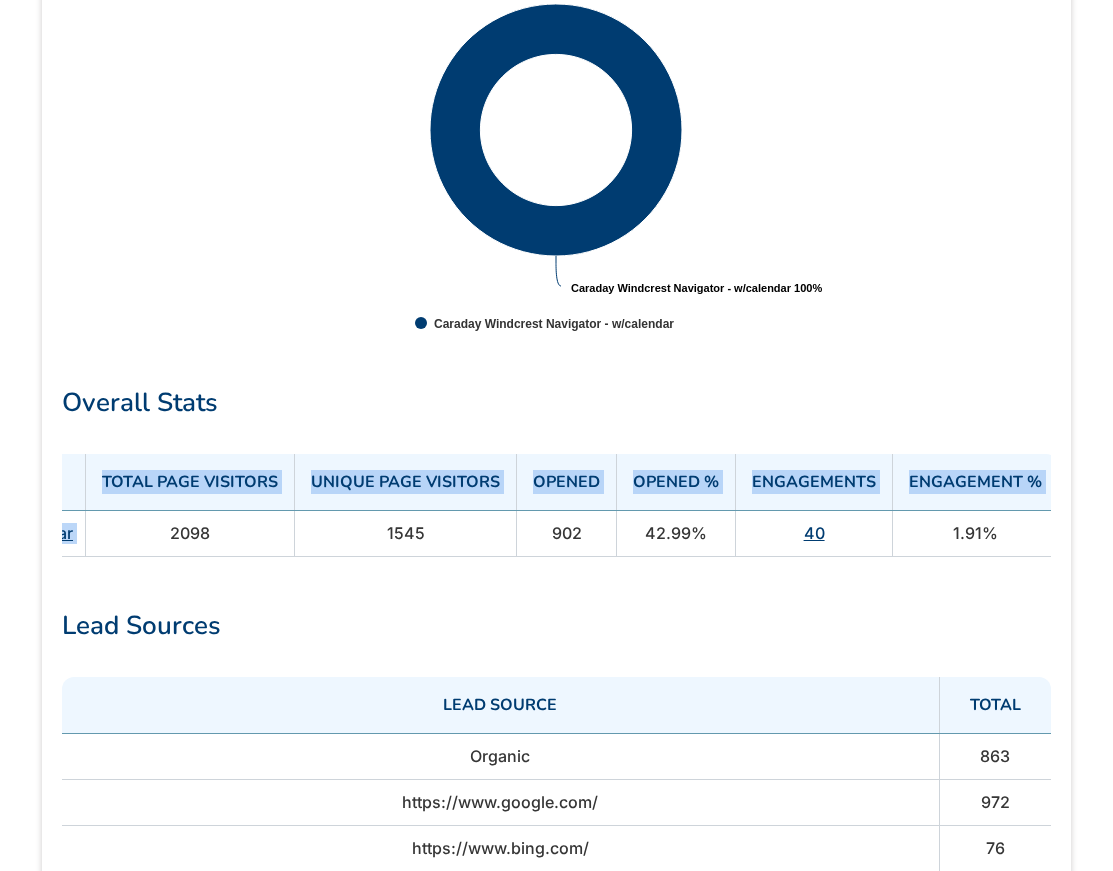 scroll, scrollTop: 0, scrollLeft: 0, axis: both 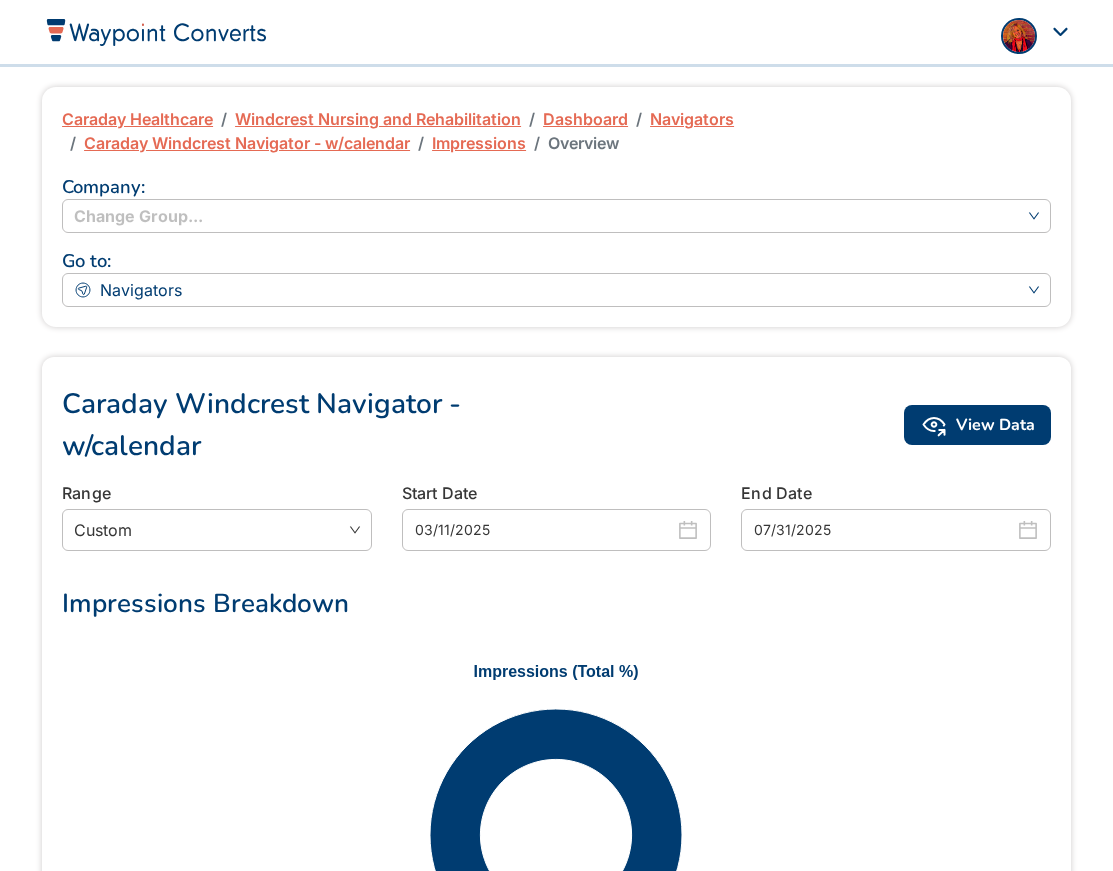 click on "Caraday Healthcare" at bounding box center [137, 119] 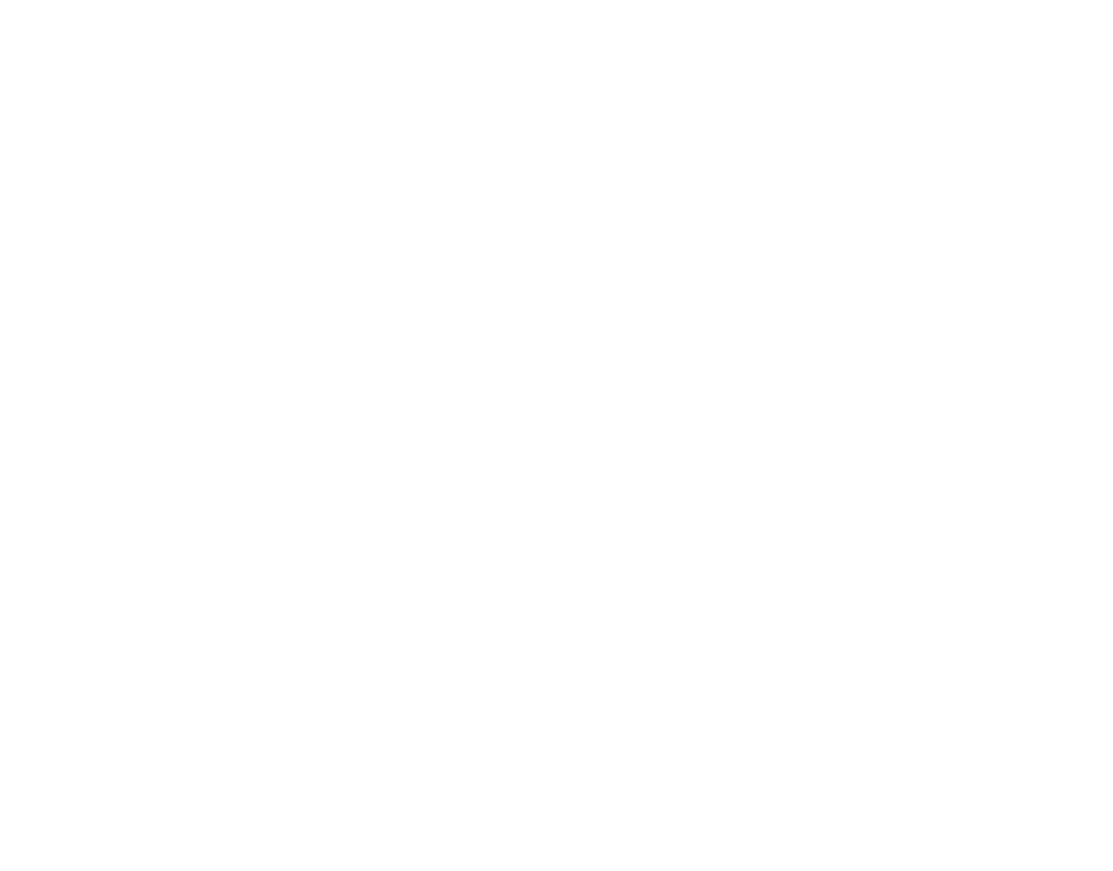 scroll, scrollTop: 0, scrollLeft: 0, axis: both 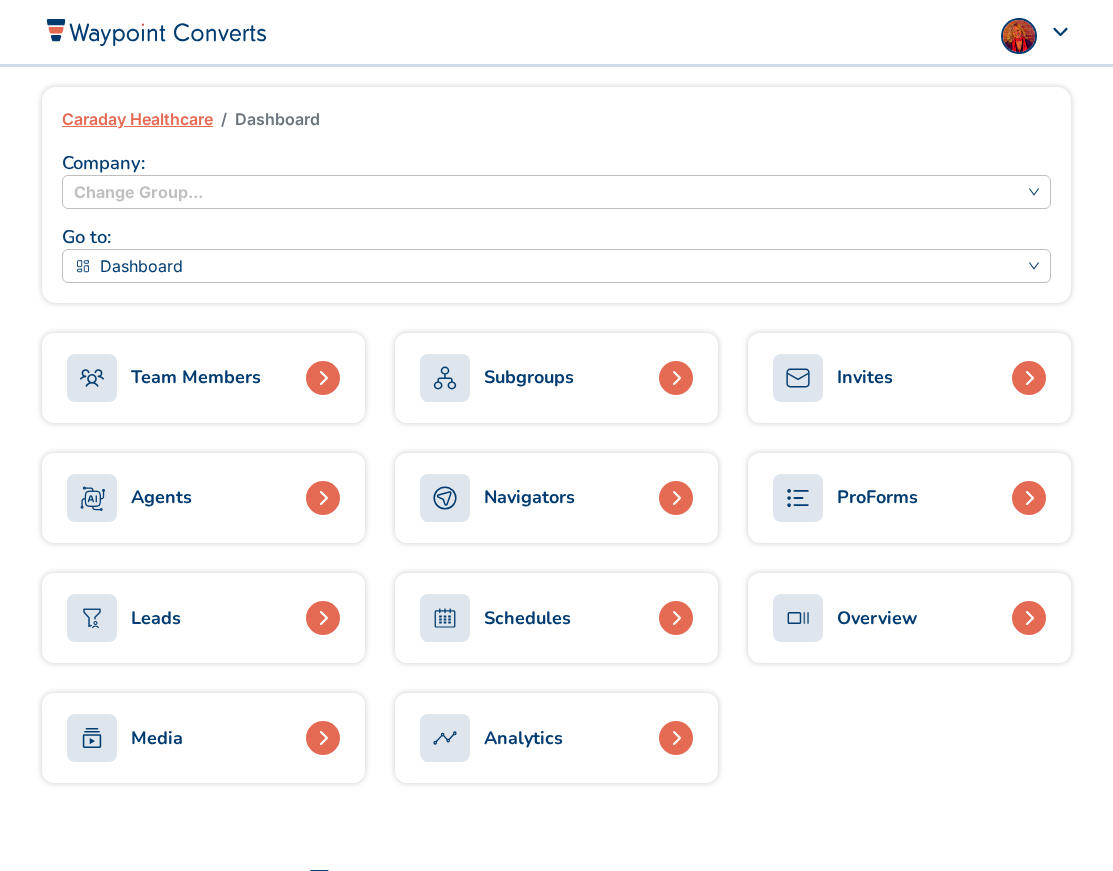 click on "Subgroups" at bounding box center (529, 377) 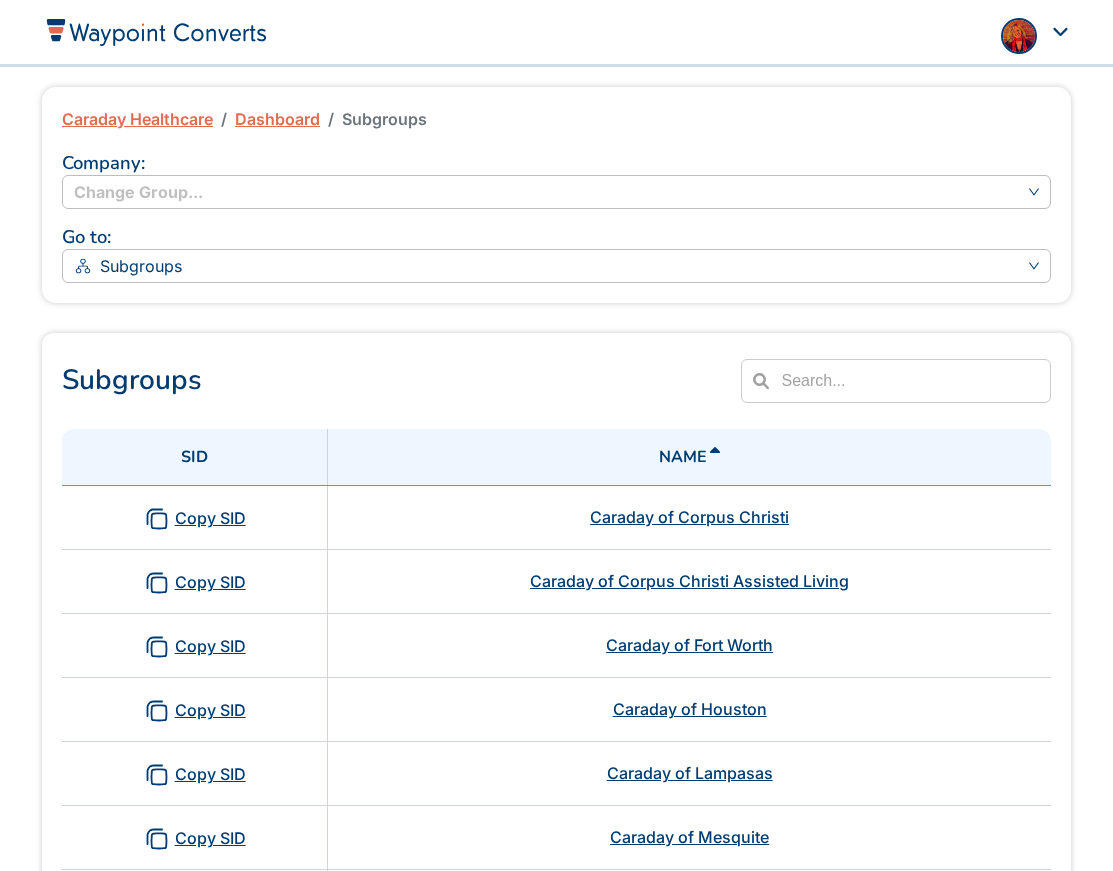 scroll, scrollTop: 0, scrollLeft: 0, axis: both 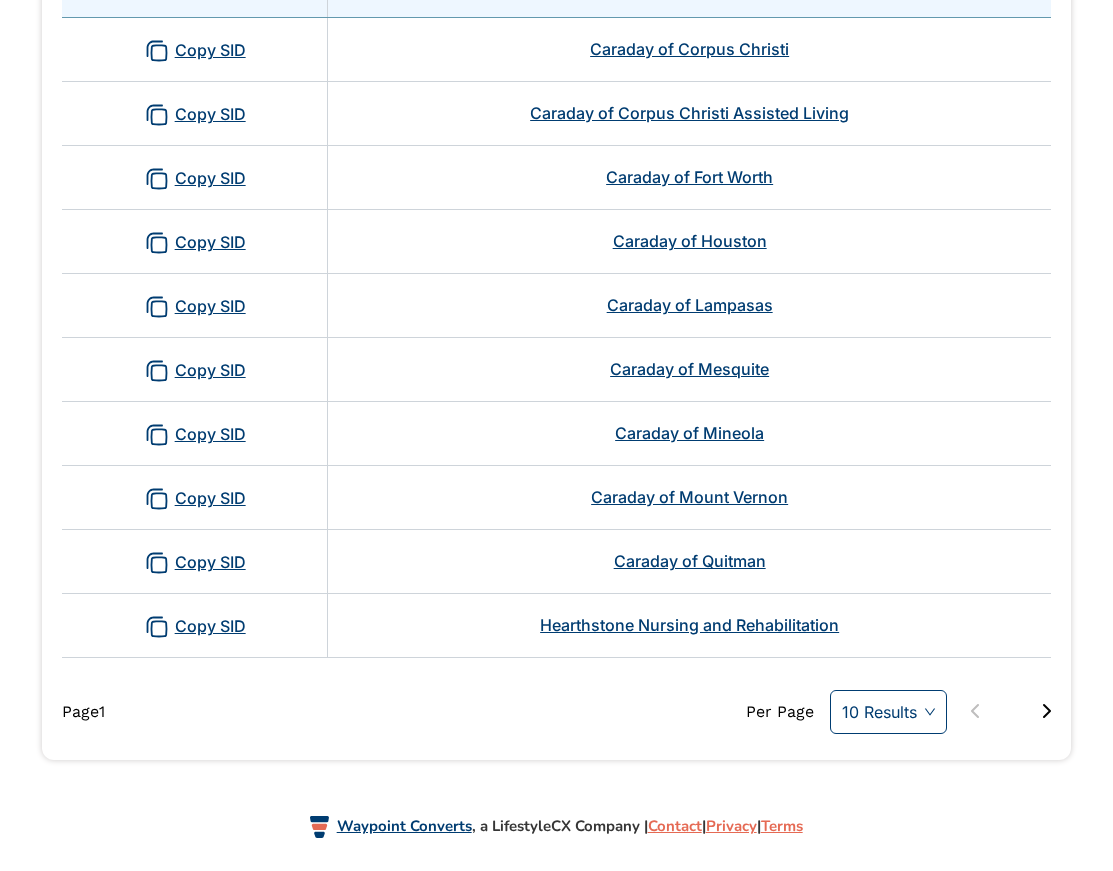 click on "10 Results" at bounding box center (888, 712) 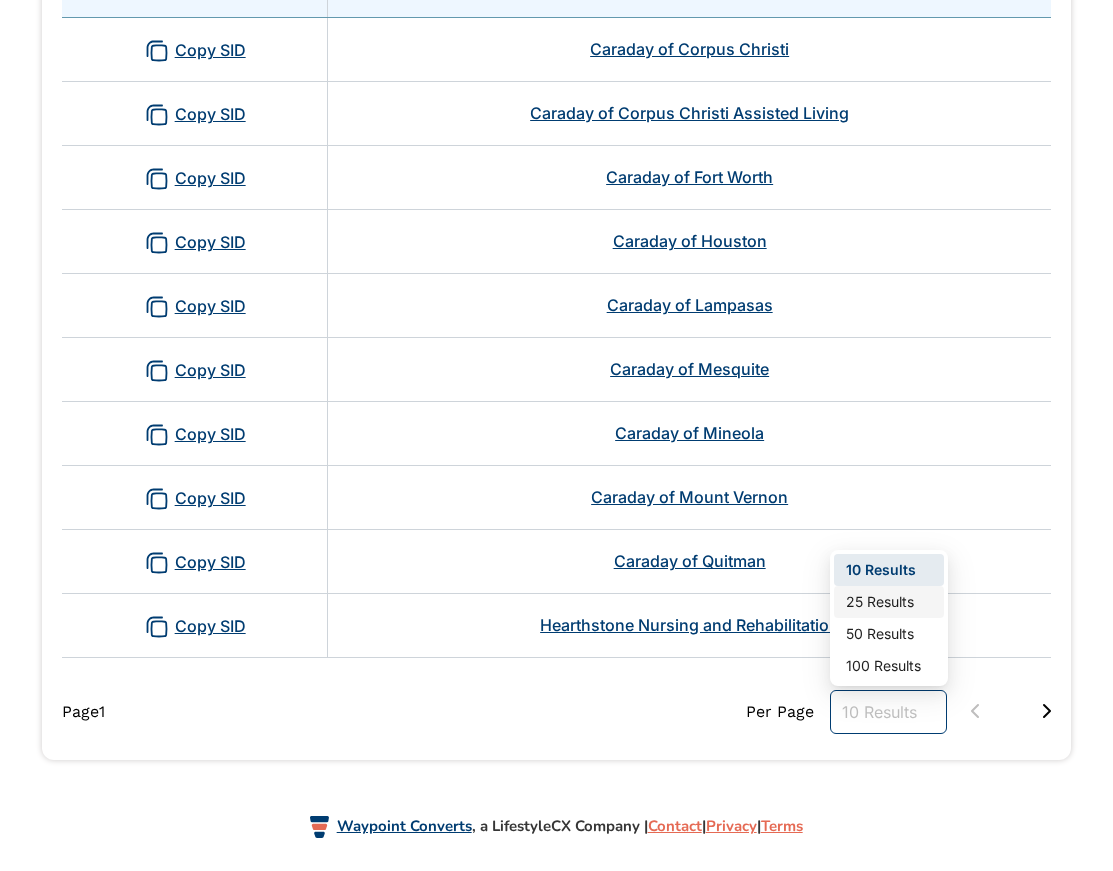click on "25 Results" at bounding box center [889, 602] 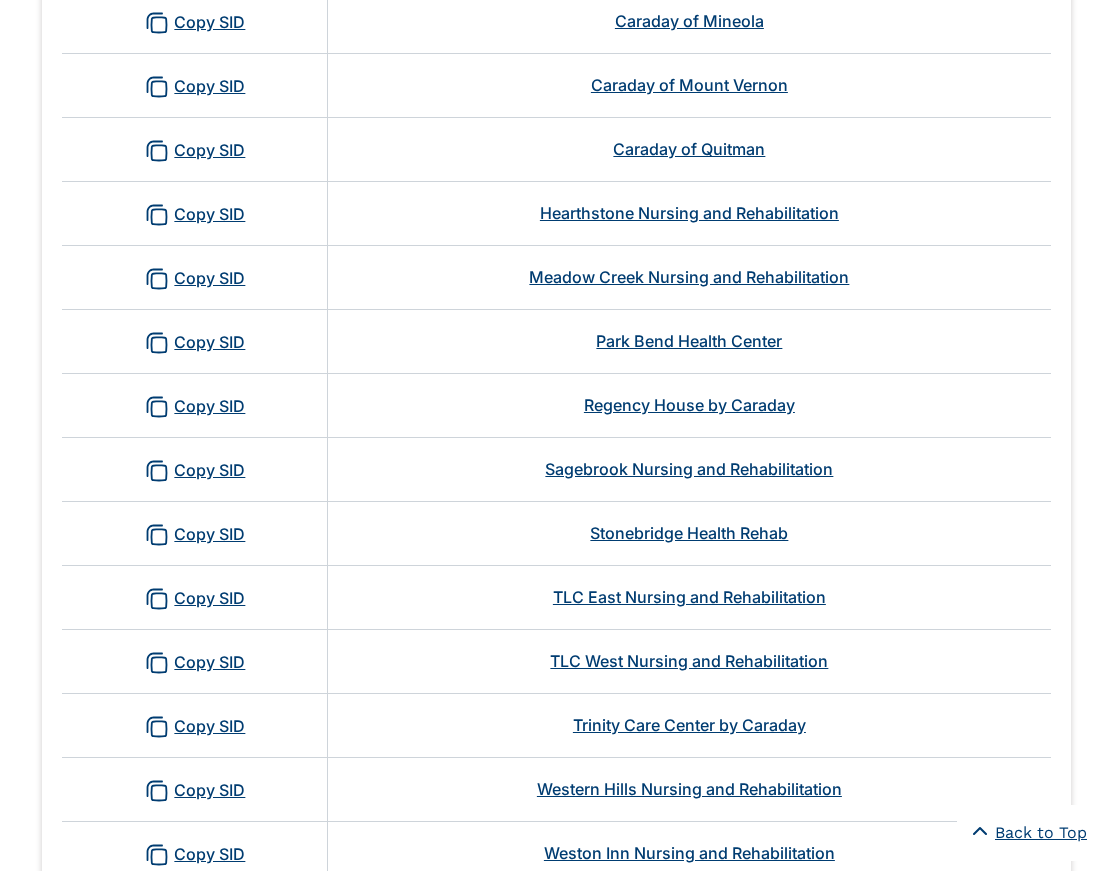 scroll, scrollTop: 1236, scrollLeft: 0, axis: vertical 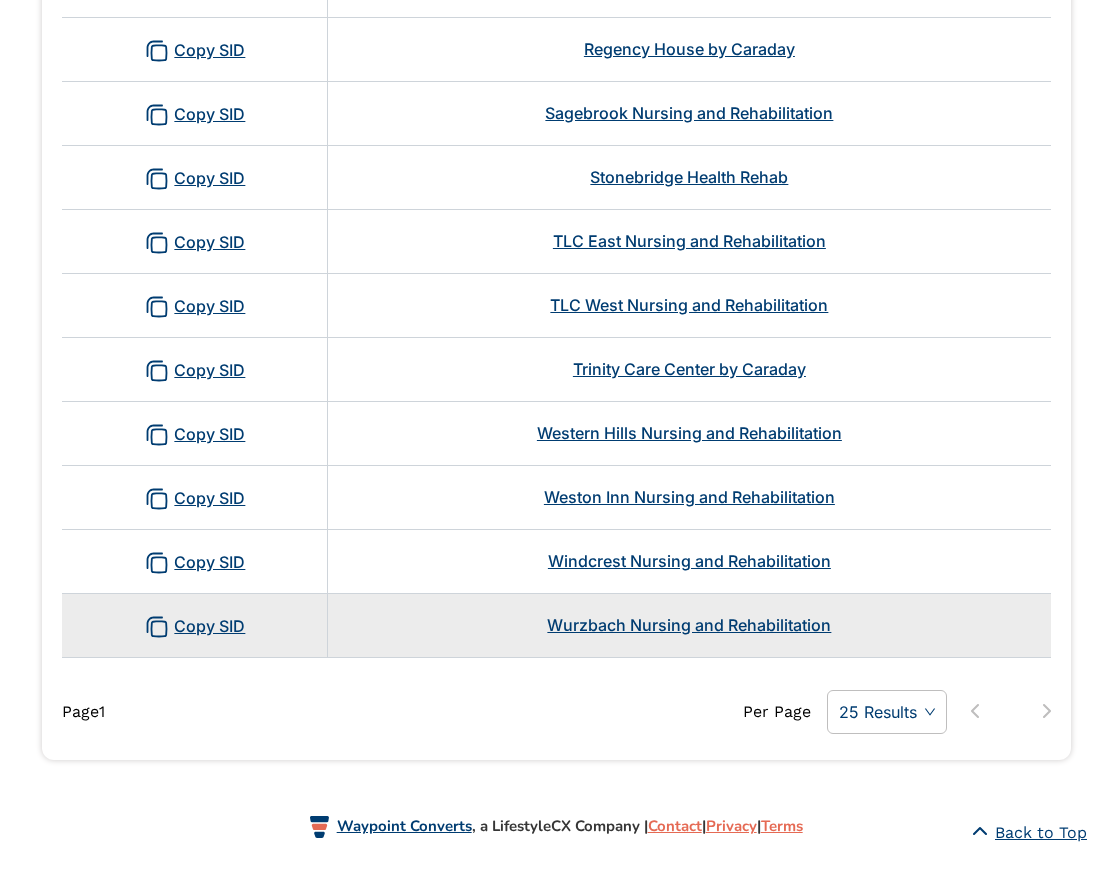 click on "Wurzbach Nursing and Rehabilitation" at bounding box center [689, 625] 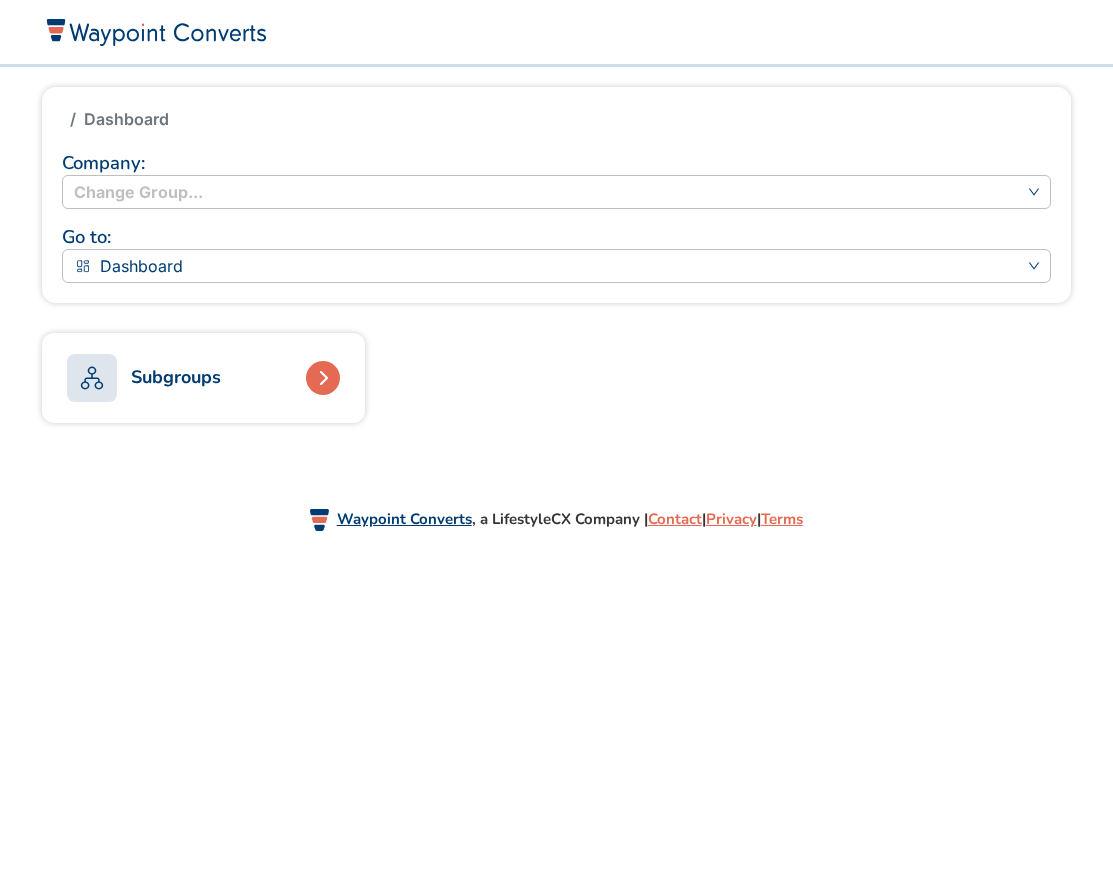 scroll, scrollTop: 0, scrollLeft: 0, axis: both 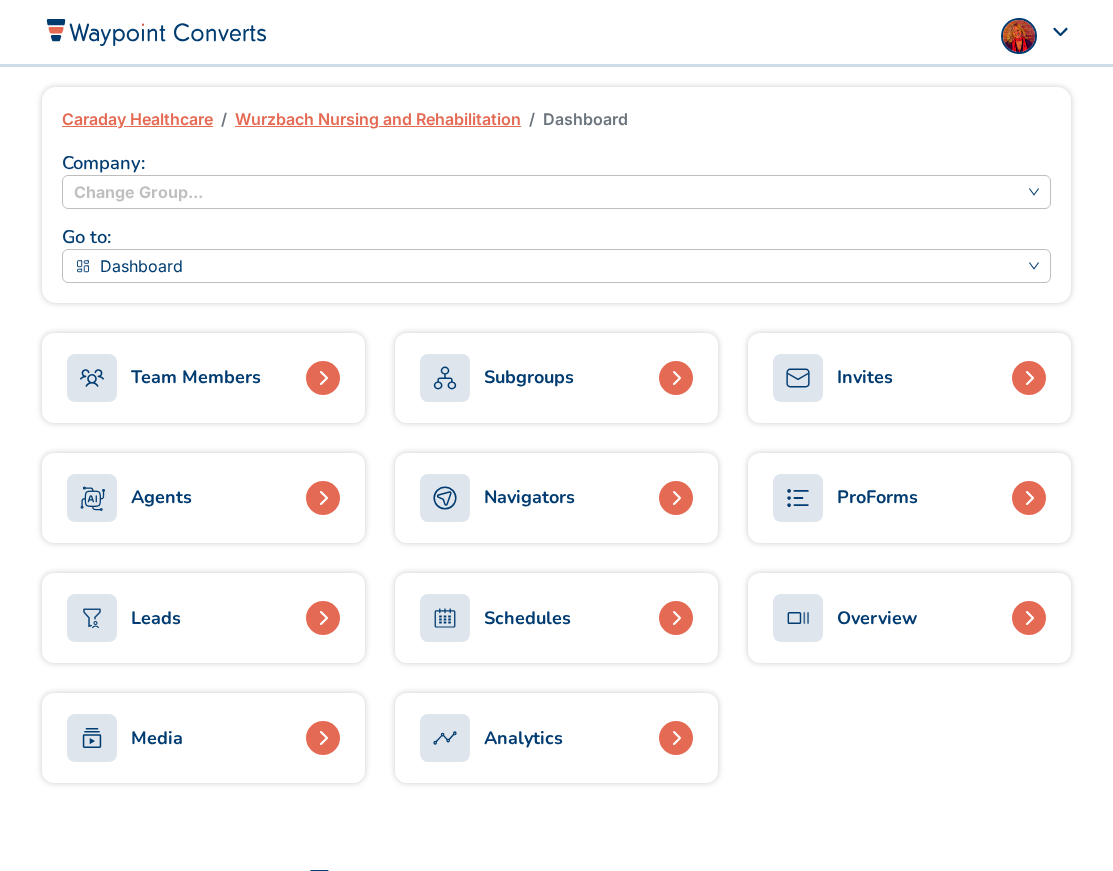click on "Navigators" at bounding box center [556, 498] 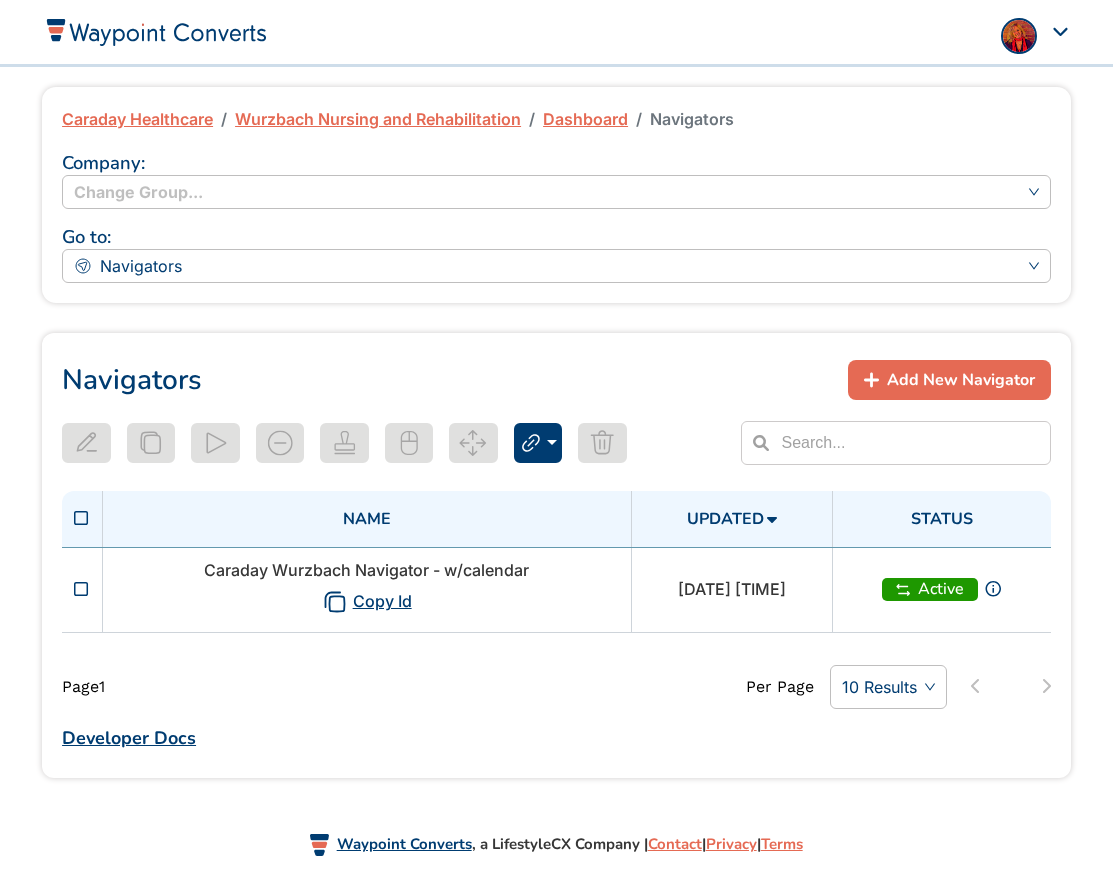 scroll, scrollTop: 0, scrollLeft: 0, axis: both 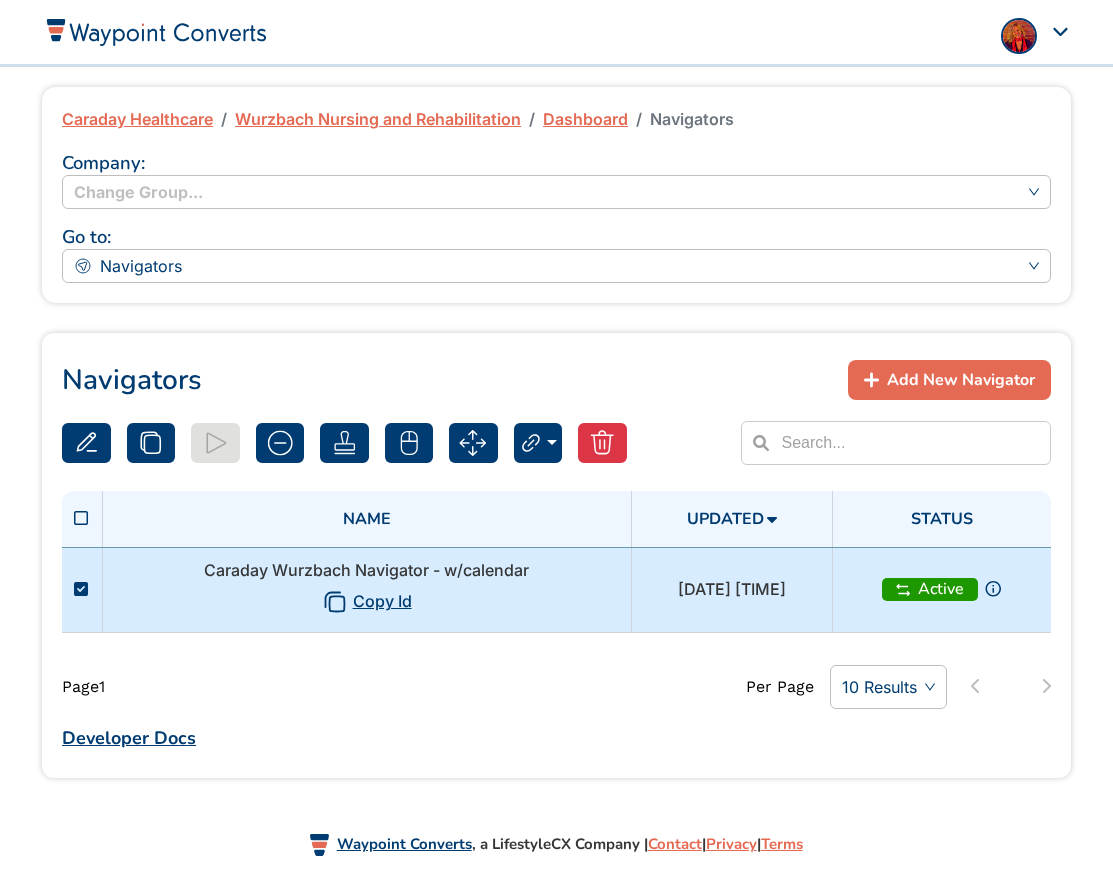 click on "Caraday Wurzbach Navigator - w/calendar   Copy Id" at bounding box center (366, 589) 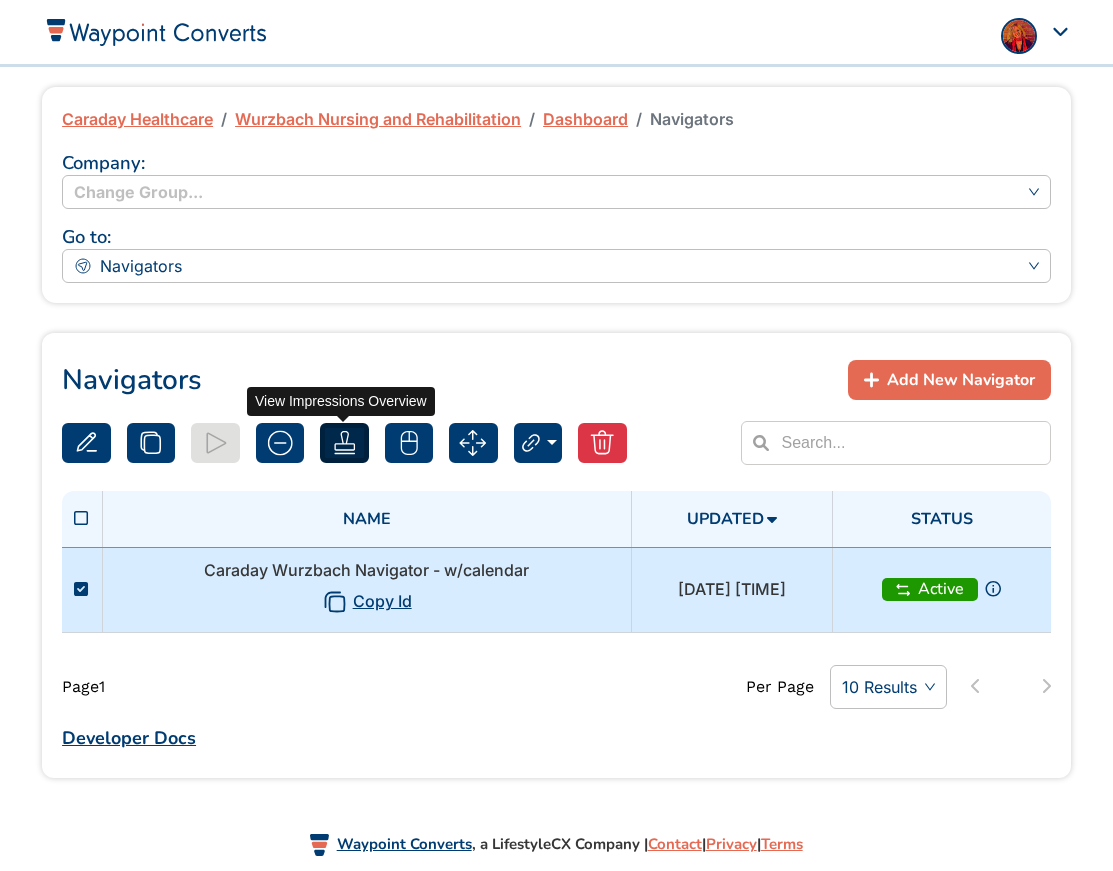 click 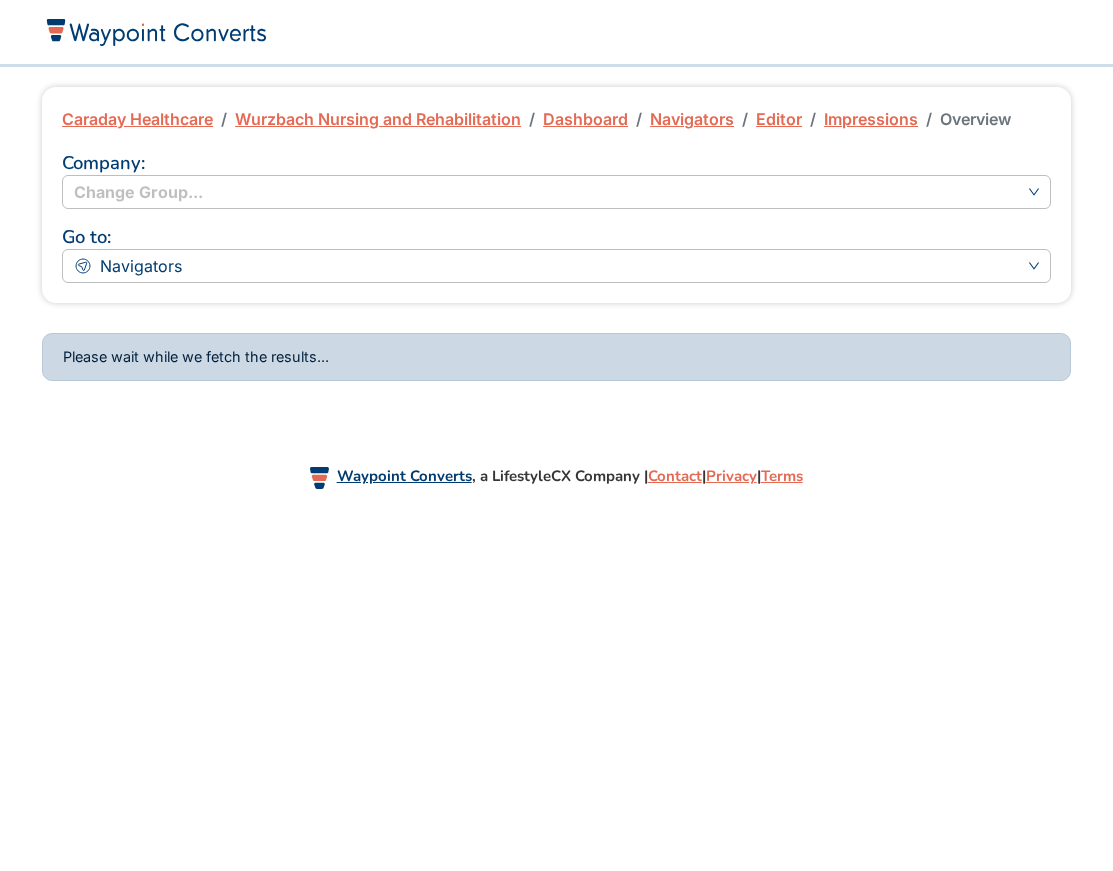 scroll, scrollTop: 0, scrollLeft: 0, axis: both 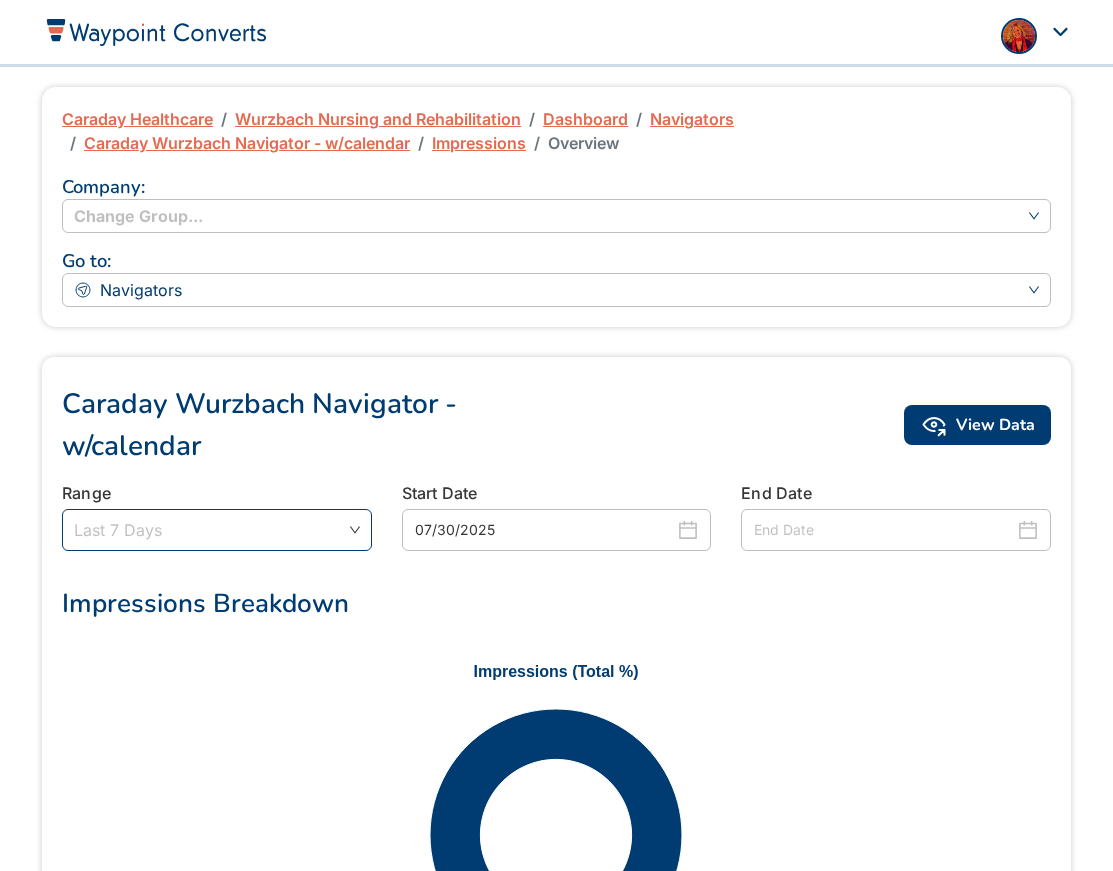 click on "Last 7 Days" at bounding box center [217, 530] 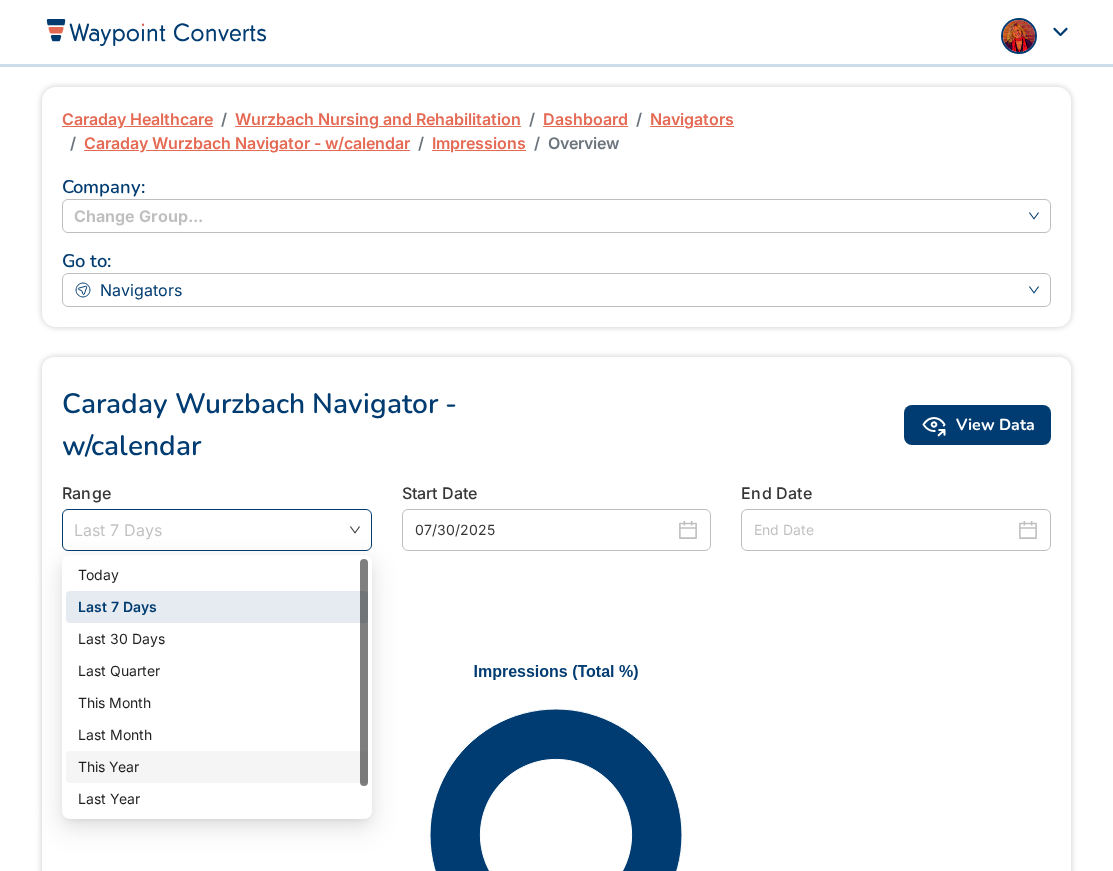 click on "This Year" at bounding box center (217, 767) 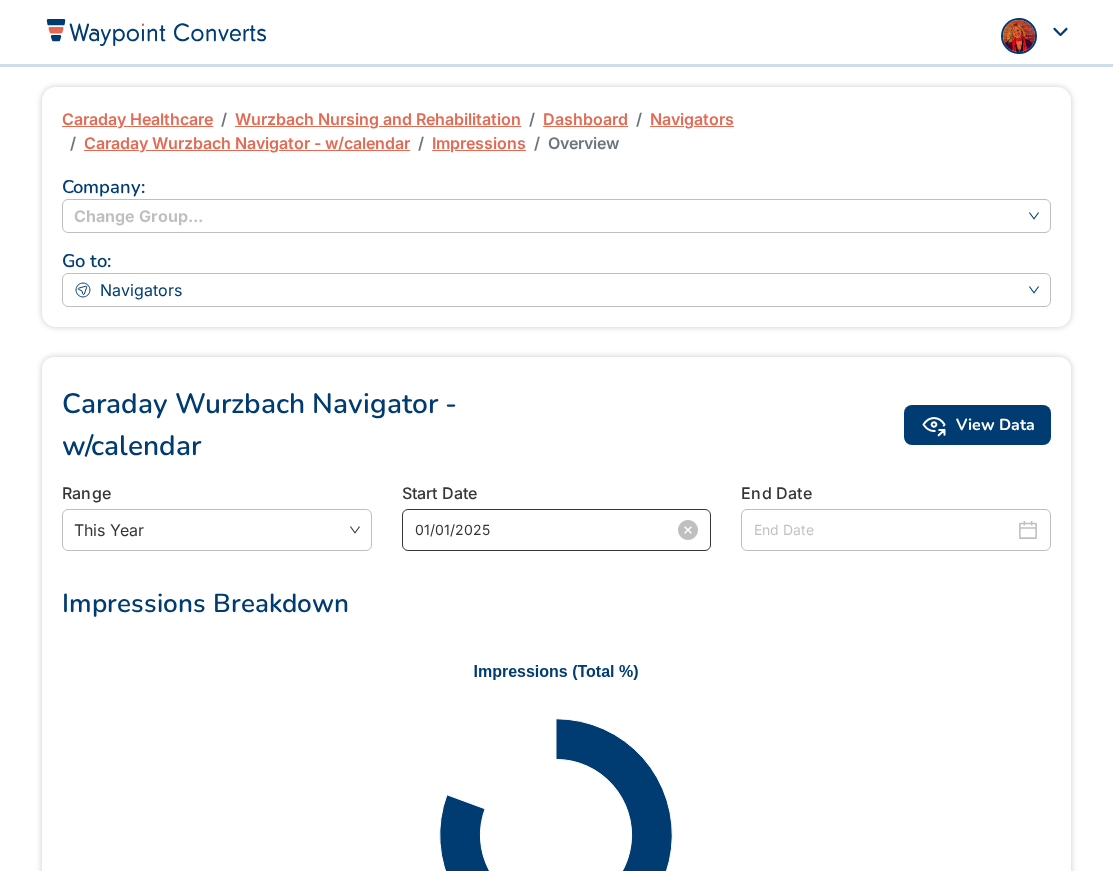 click on "01/01/2025" at bounding box center [545, 530] 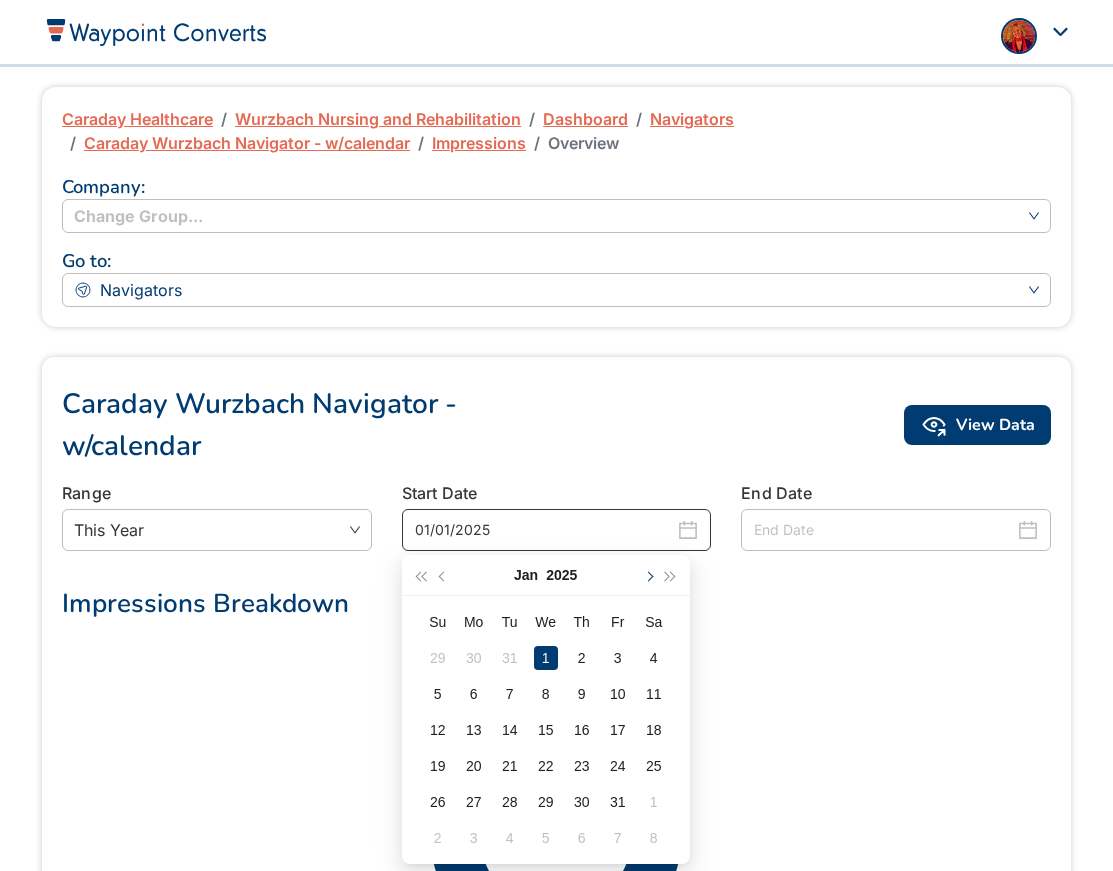 click at bounding box center [648, 576] 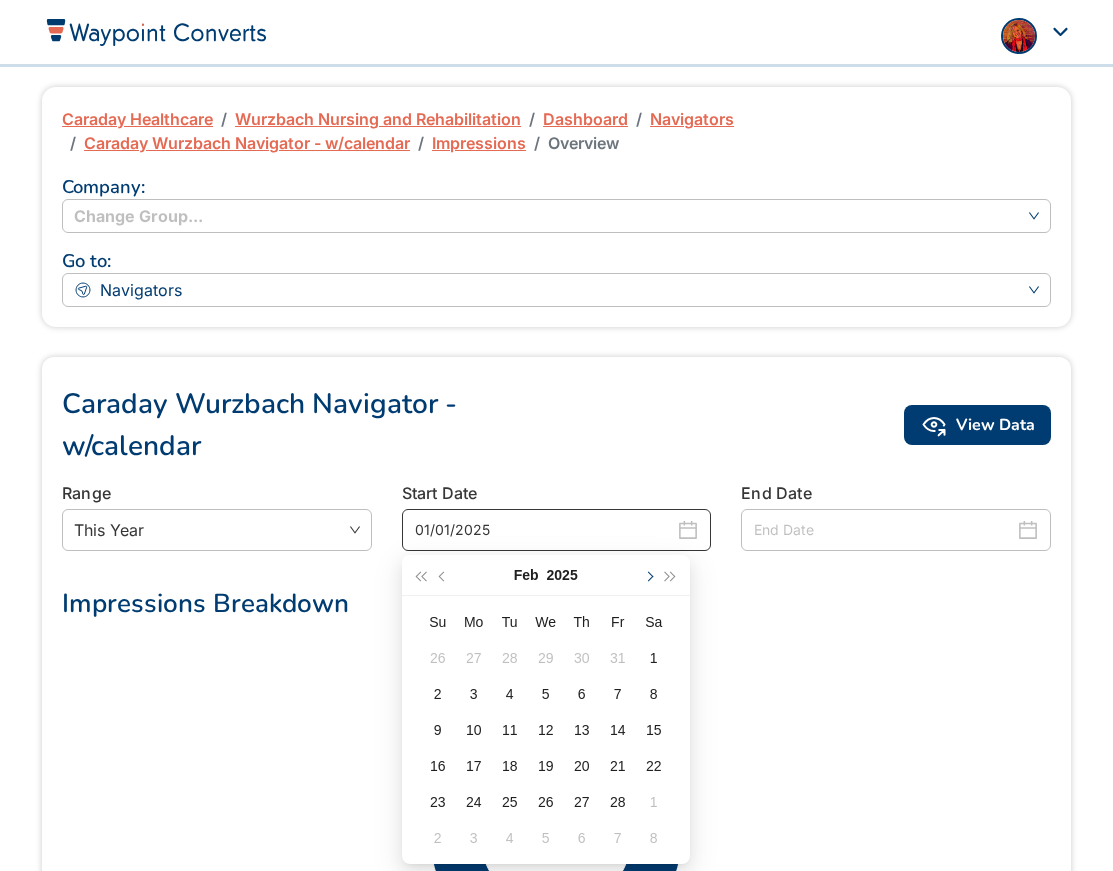 click at bounding box center [648, 575] 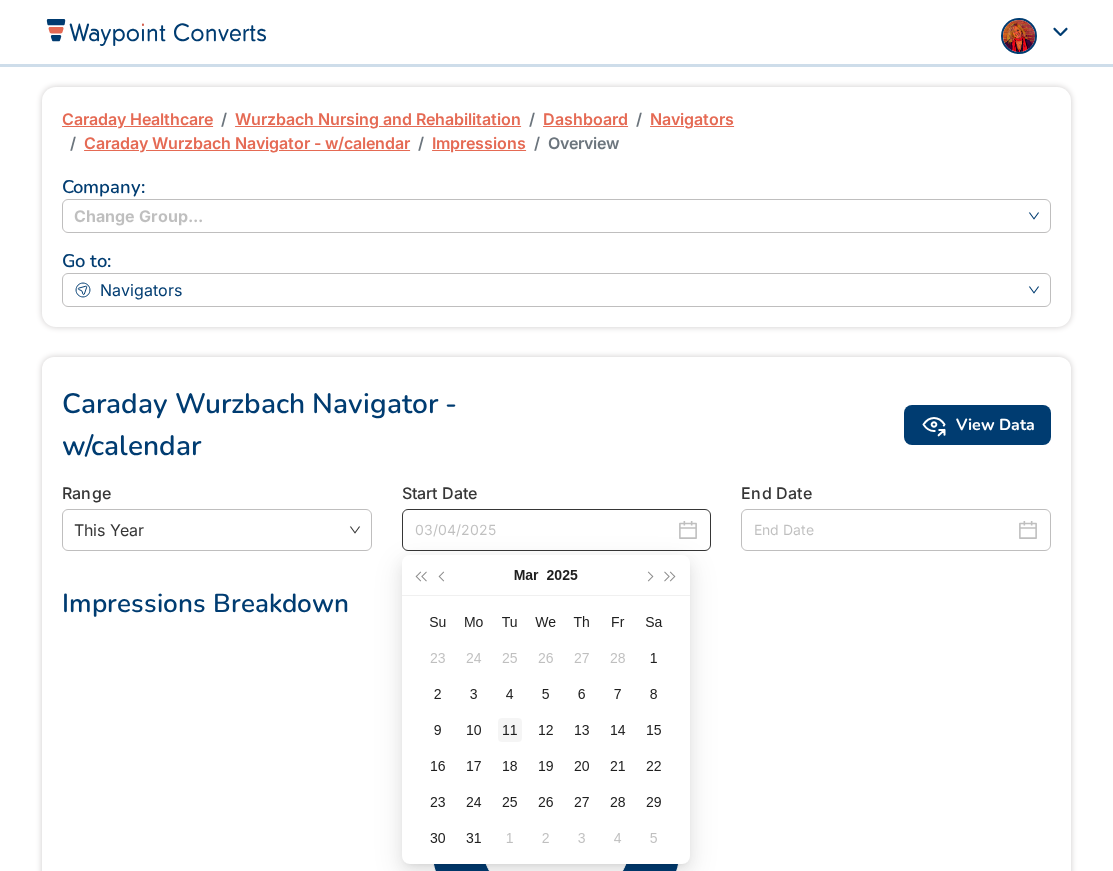 type on "03/11/2025" 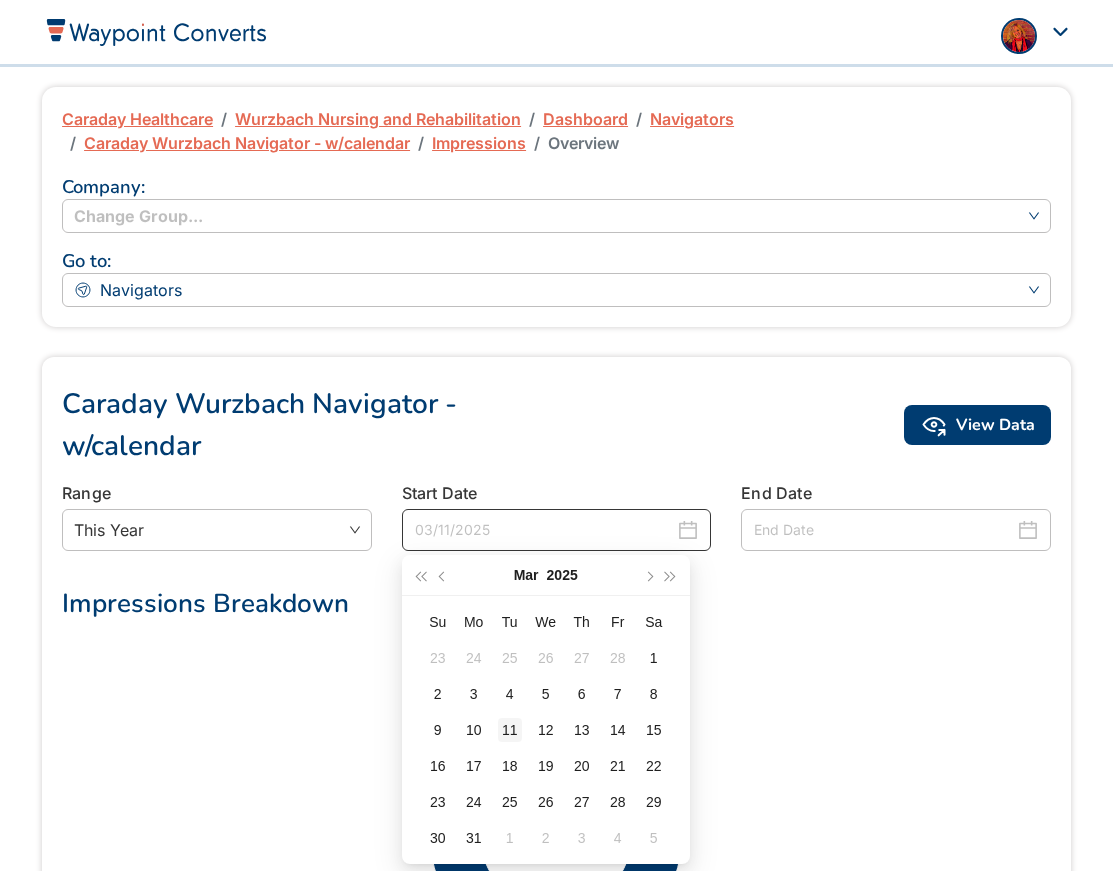 click on "11" at bounding box center [510, 730] 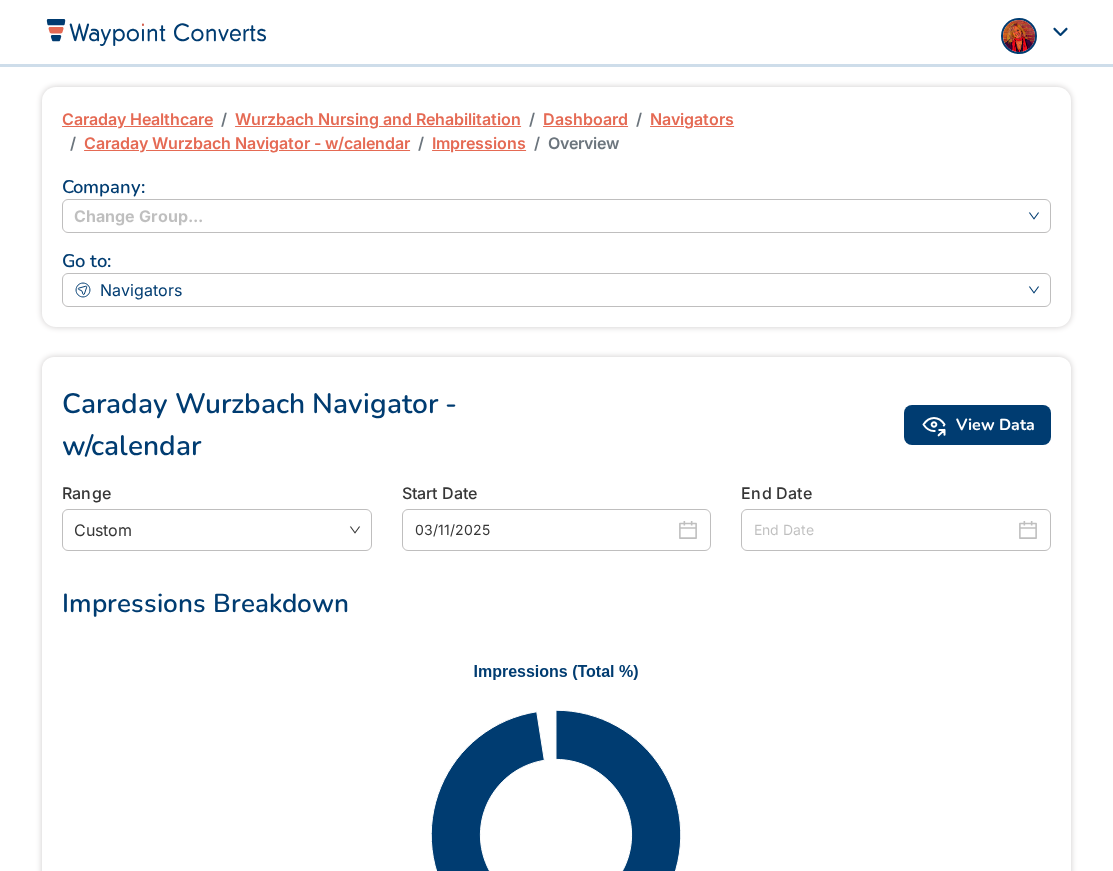 click at bounding box center [884, 530] 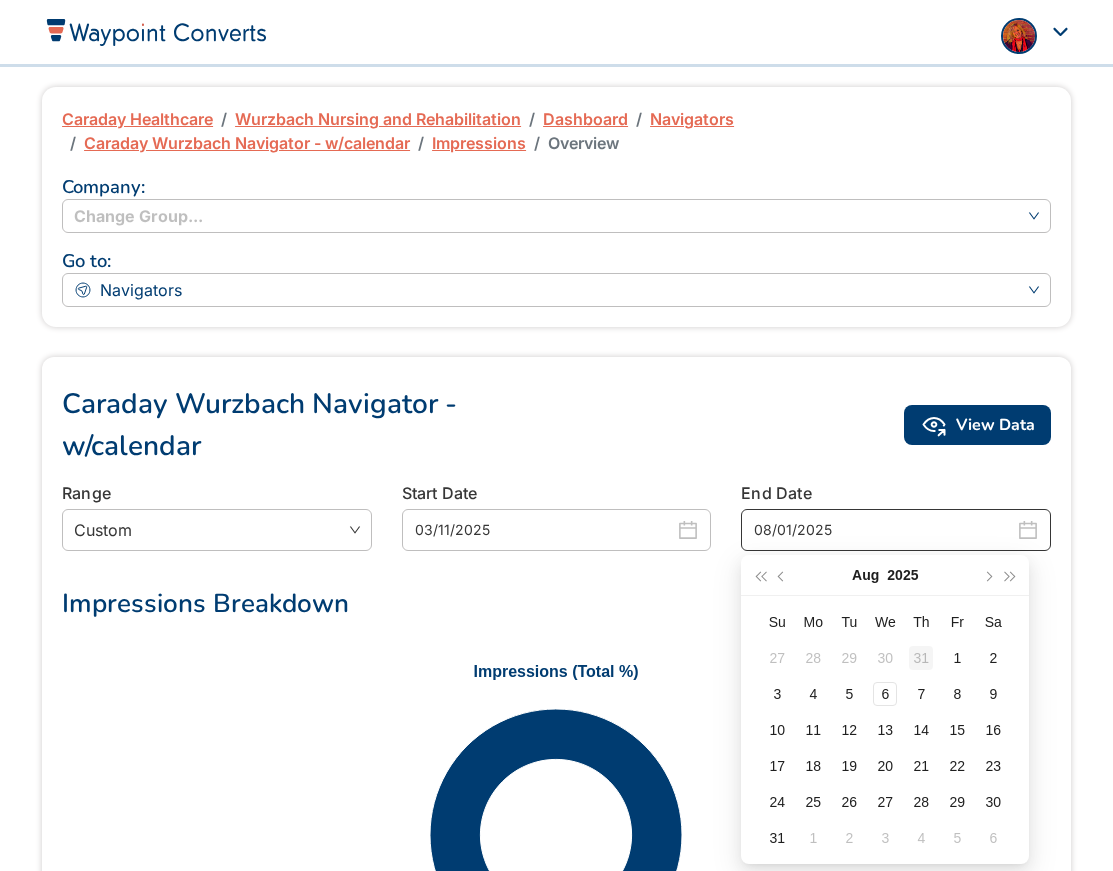 type on "07/31/2025" 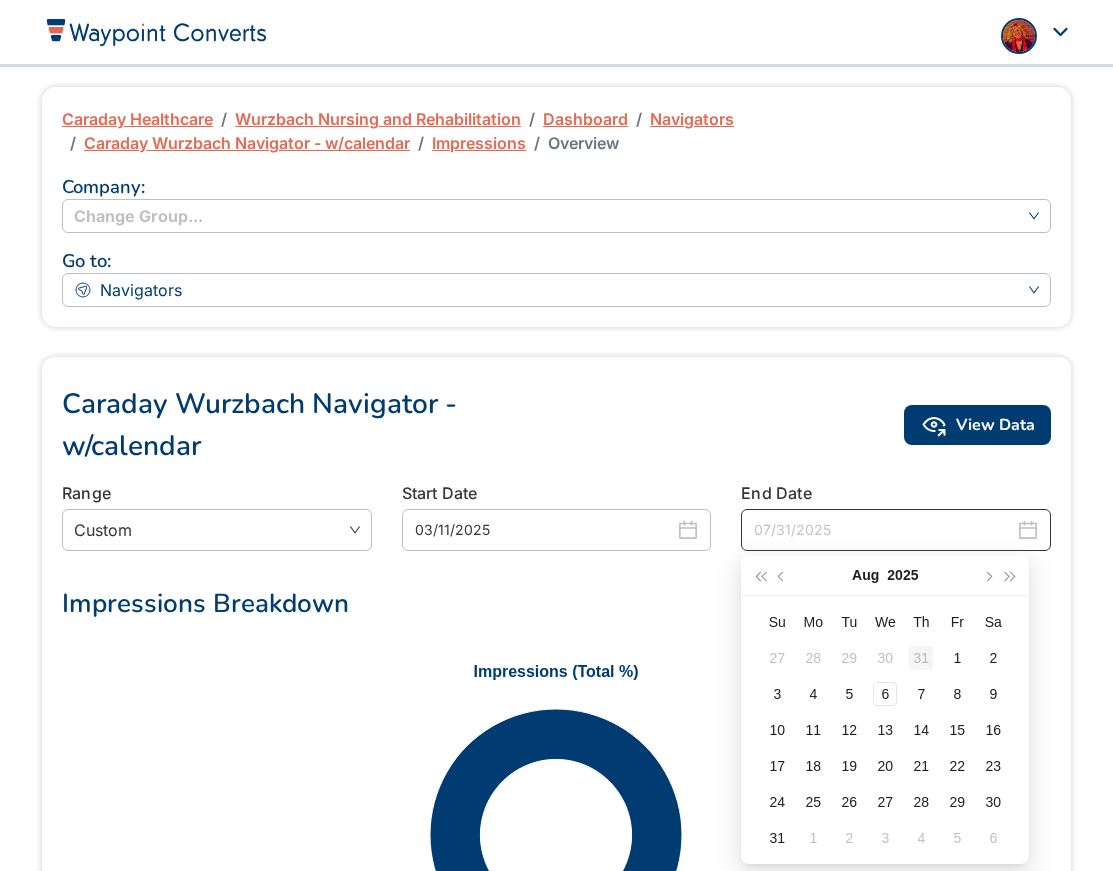 click on "31" at bounding box center [921, 658] 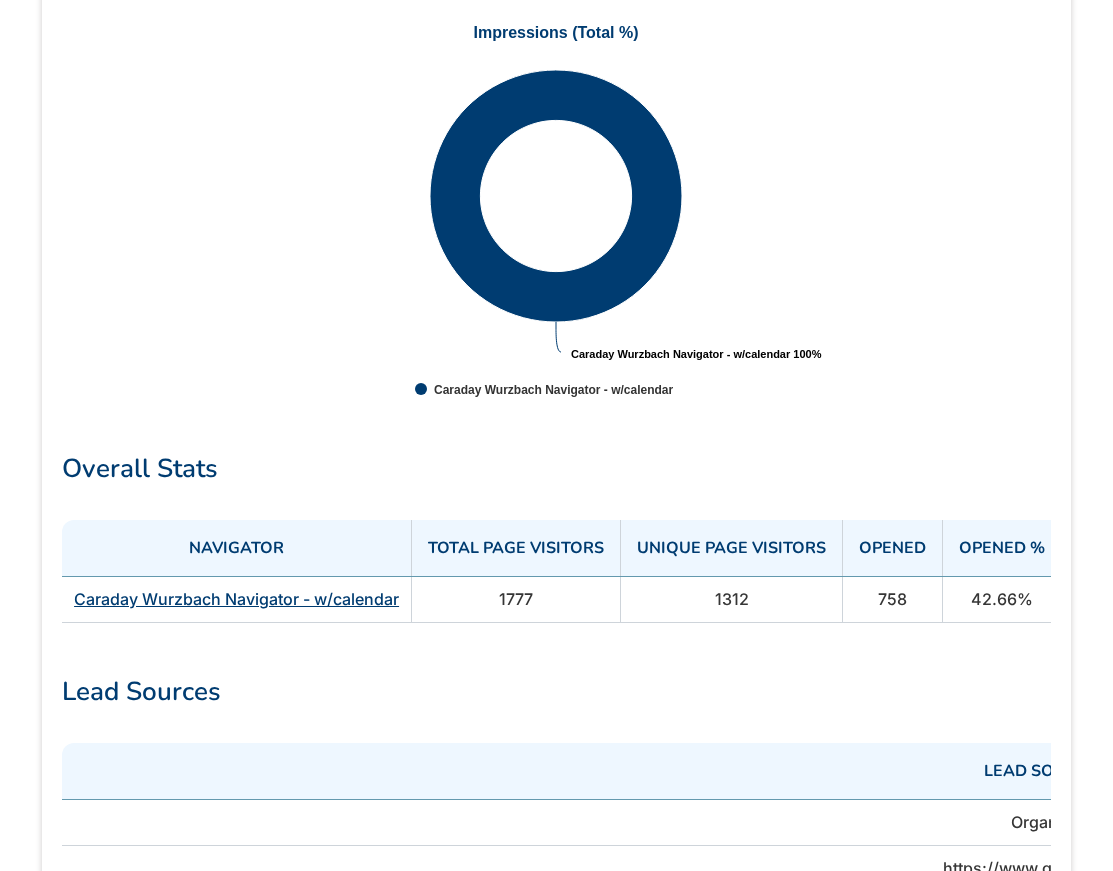 scroll, scrollTop: 659, scrollLeft: 0, axis: vertical 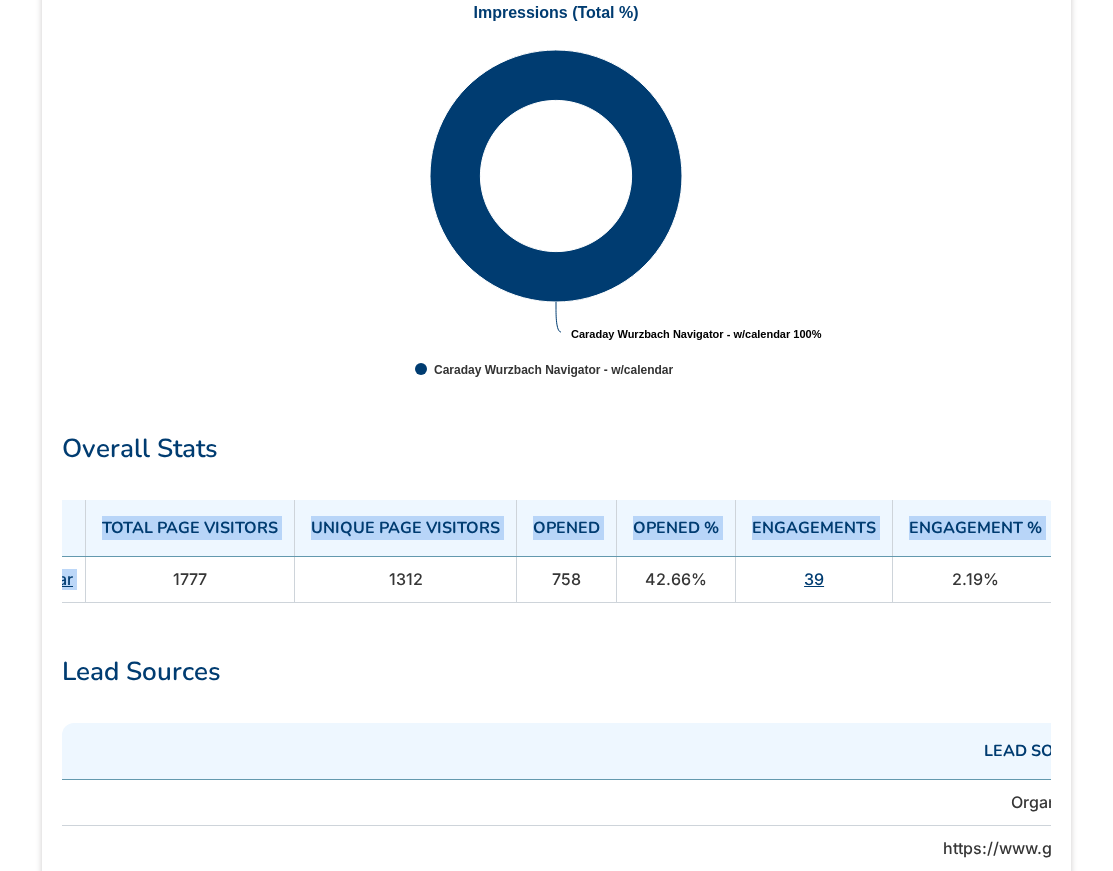 drag, startPoint x: 498, startPoint y: 572, endPoint x: 1051, endPoint y: 584, distance: 553.1302 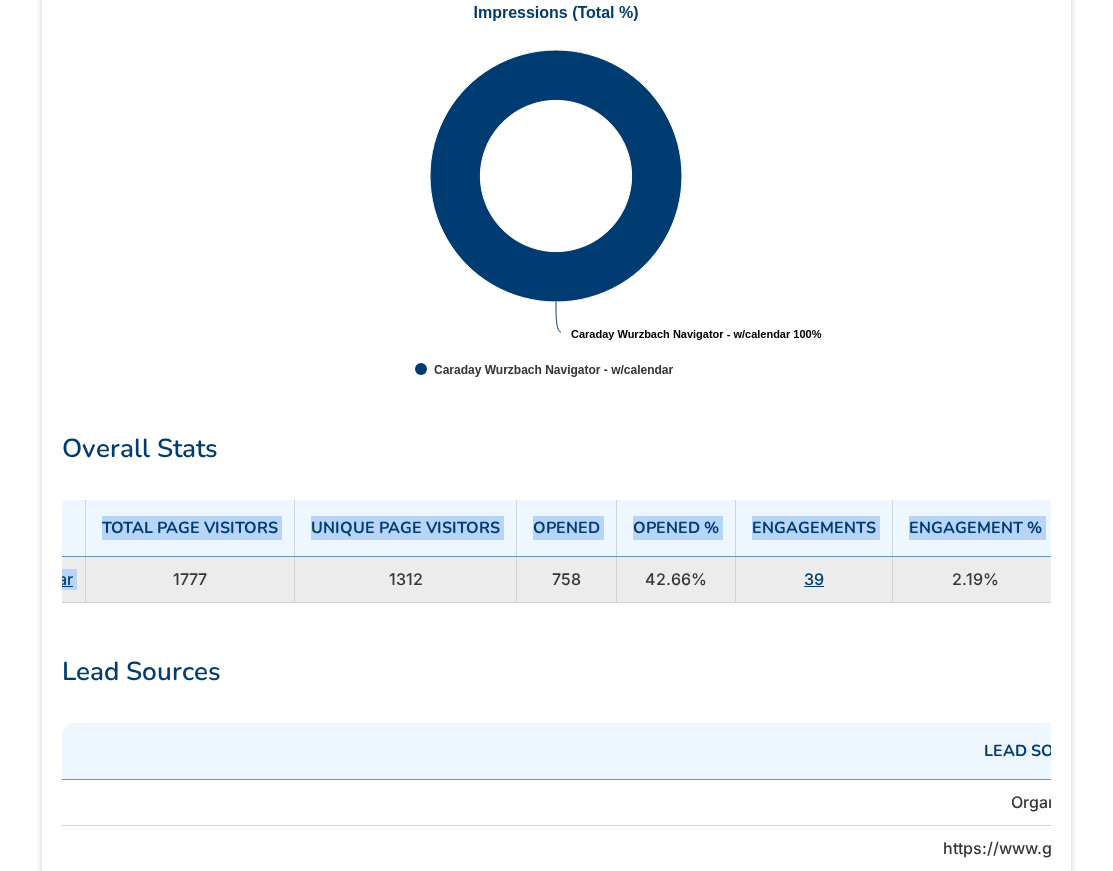 copy on "Navigator Total Page Visitors Unique Page Visitors Opened Opened % Engagements Engagement % Caraday Wurzbach Navigator - w/calendar" 